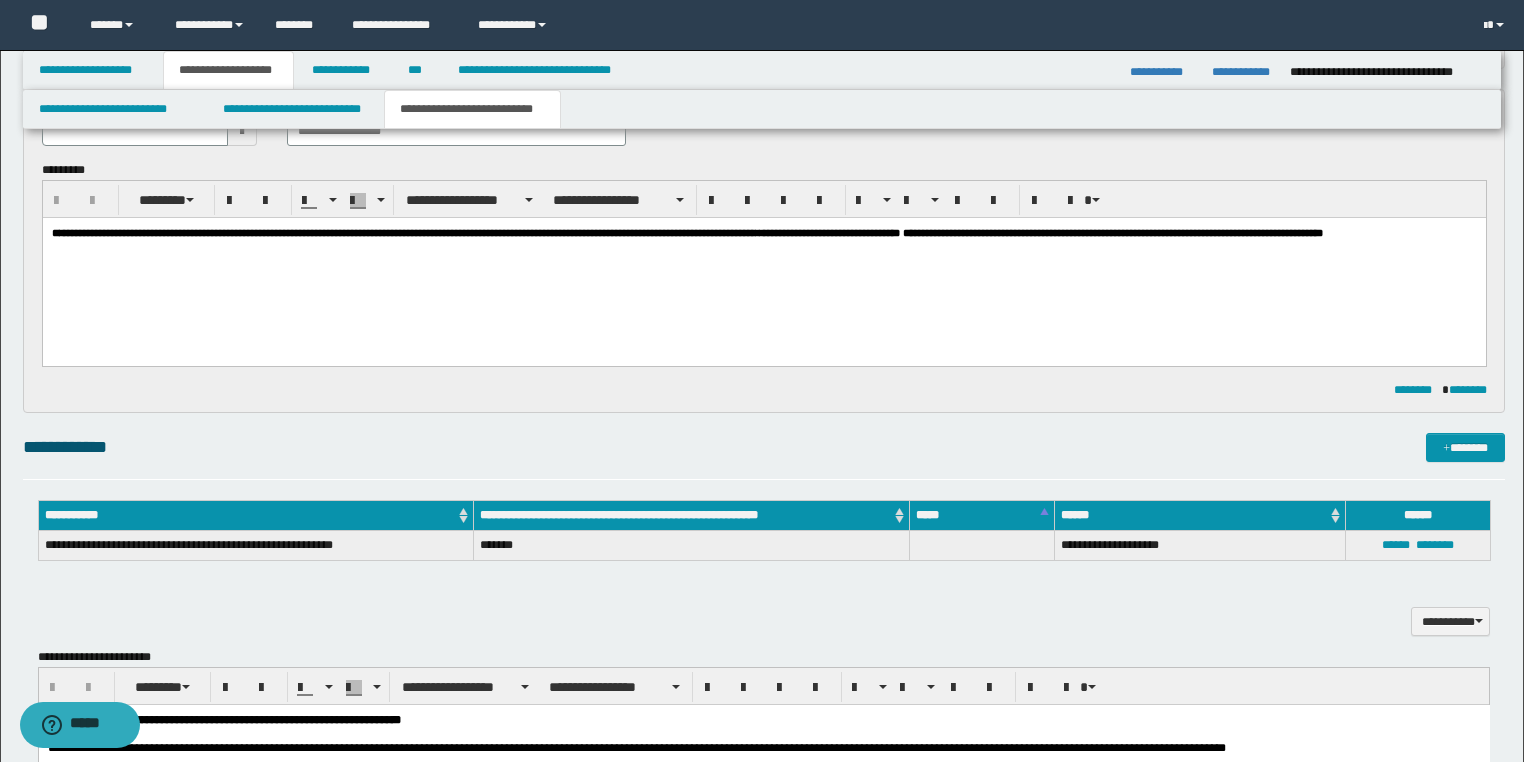 scroll, scrollTop: 480, scrollLeft: 0, axis: vertical 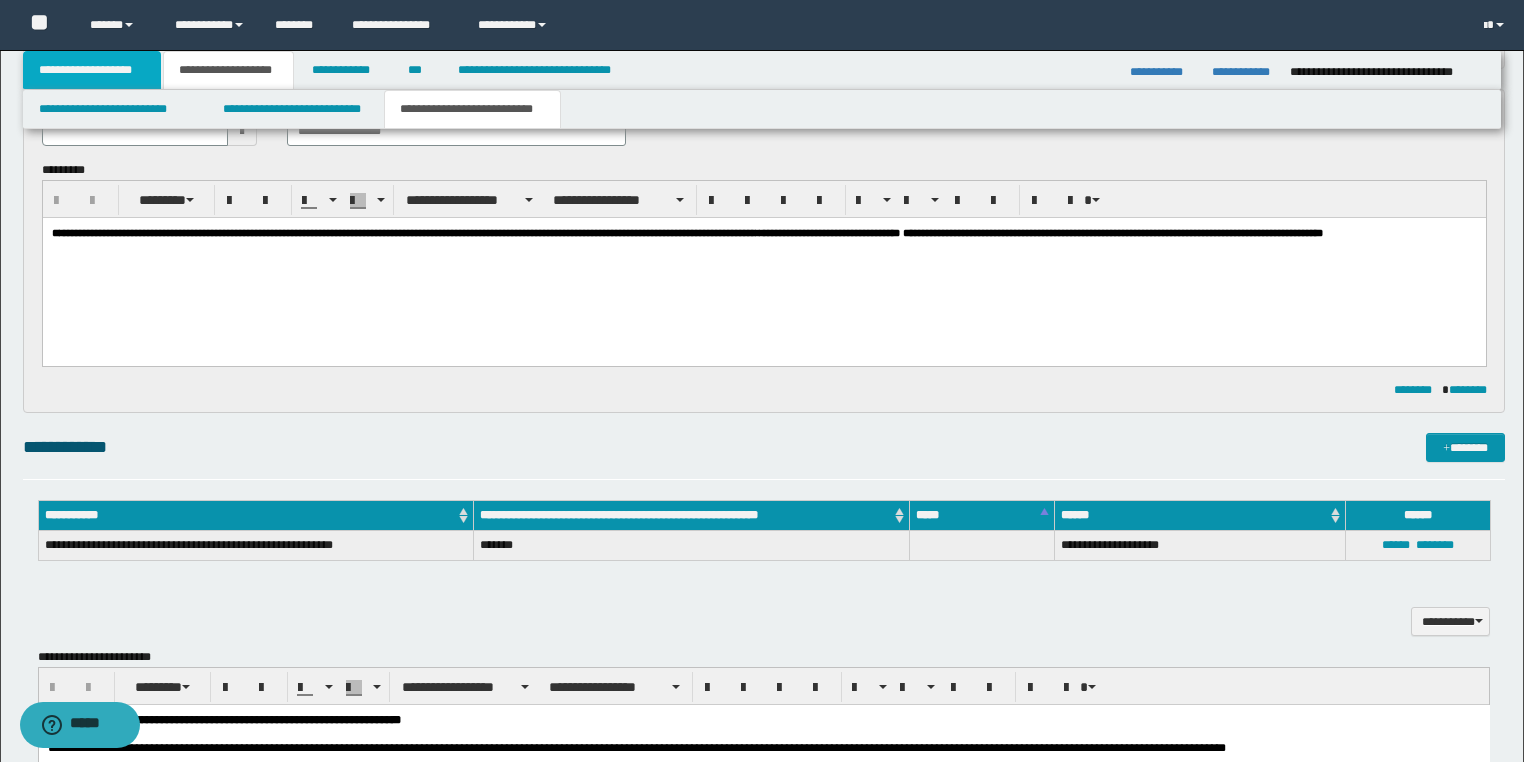 click on "**********" at bounding box center [92, 70] 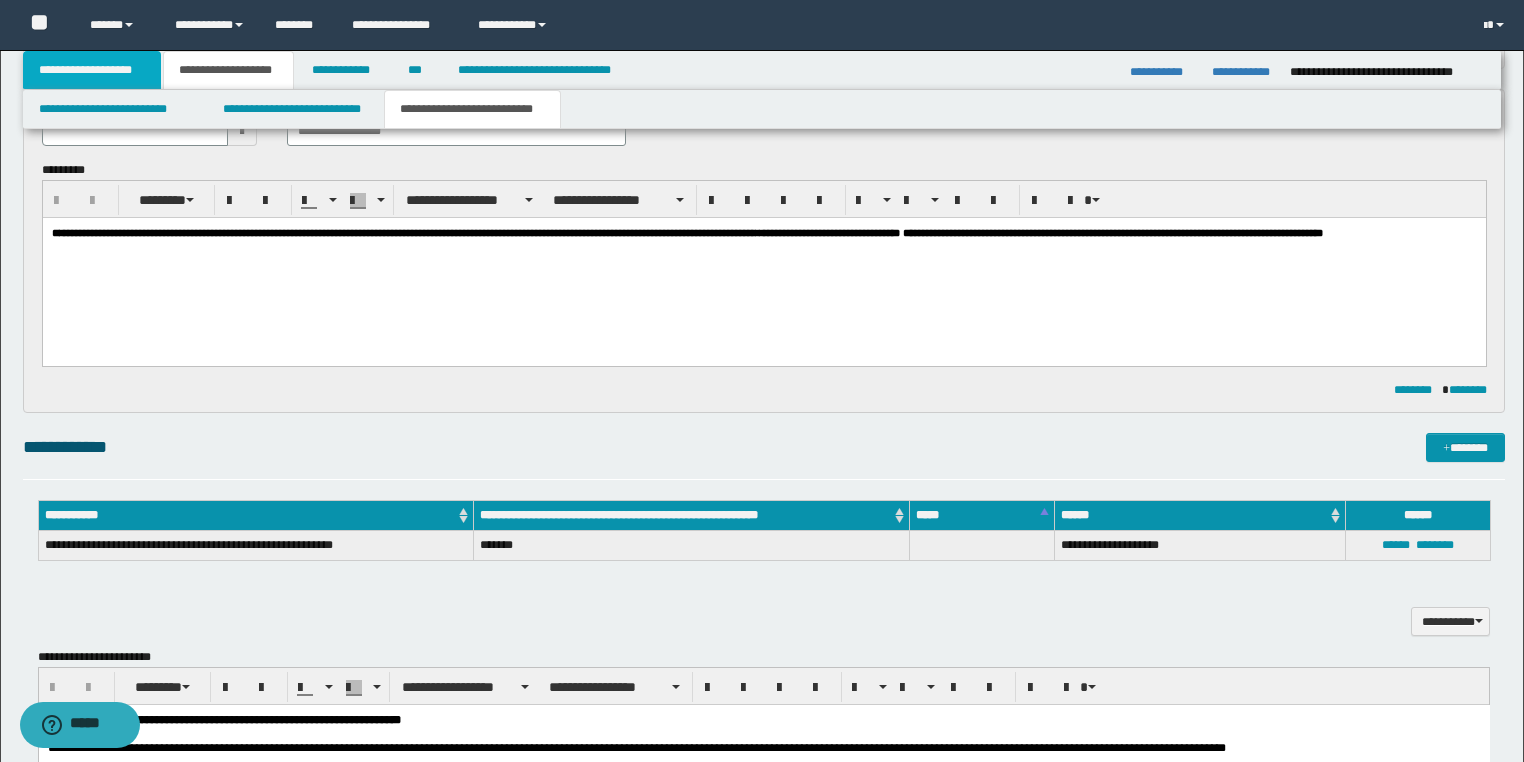 scroll, scrollTop: 120, scrollLeft: 0, axis: vertical 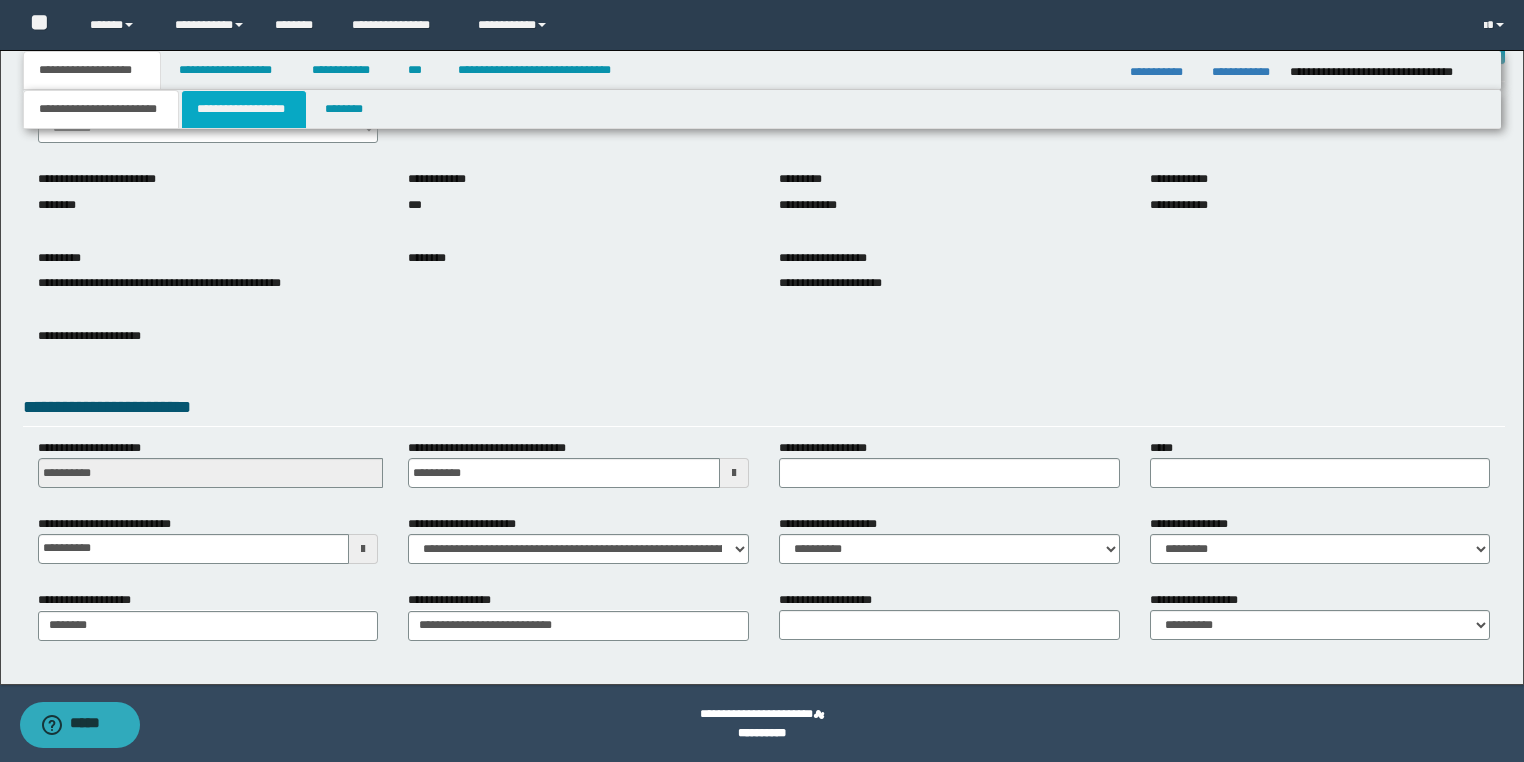click on "**********" at bounding box center (244, 109) 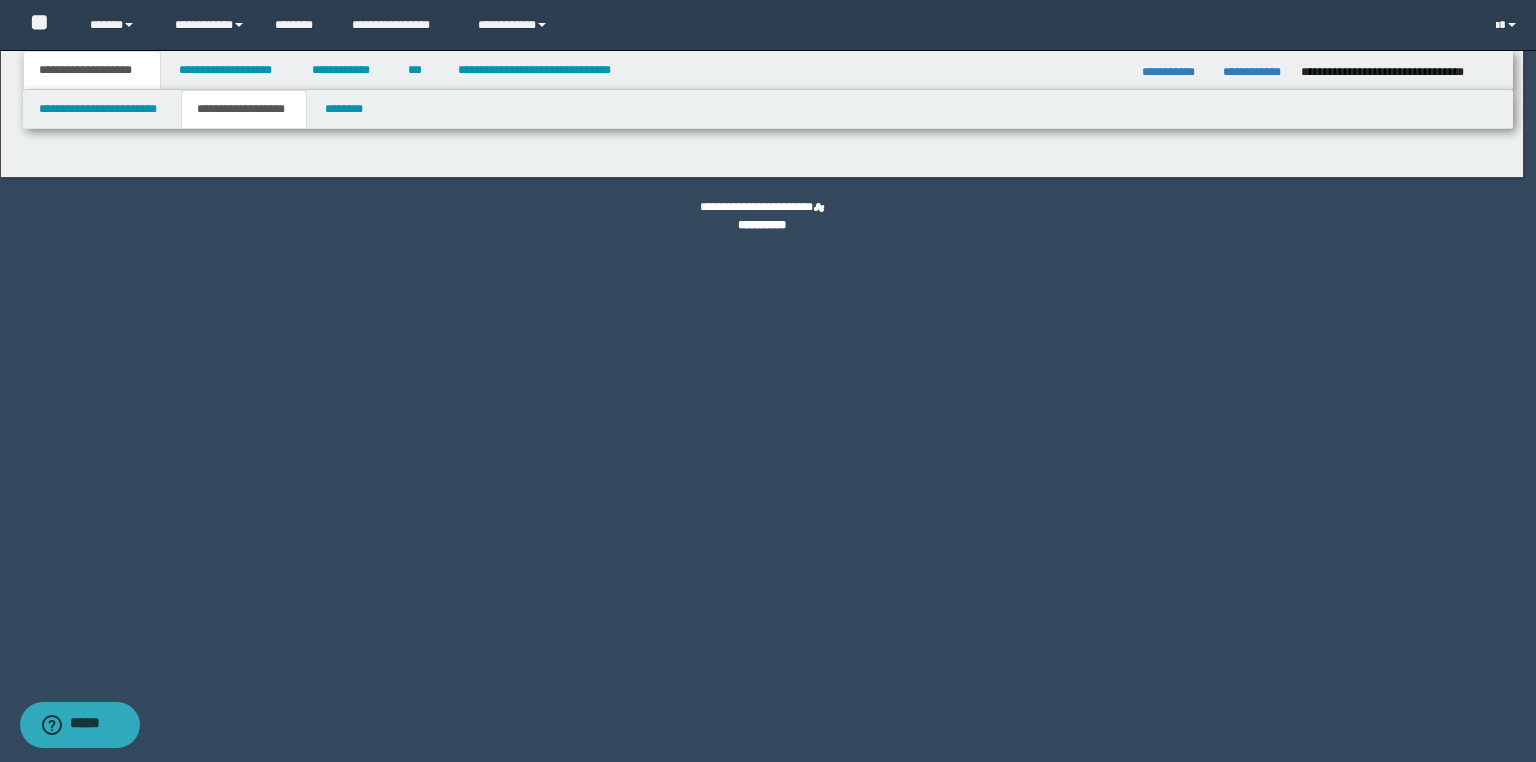 type on "**********" 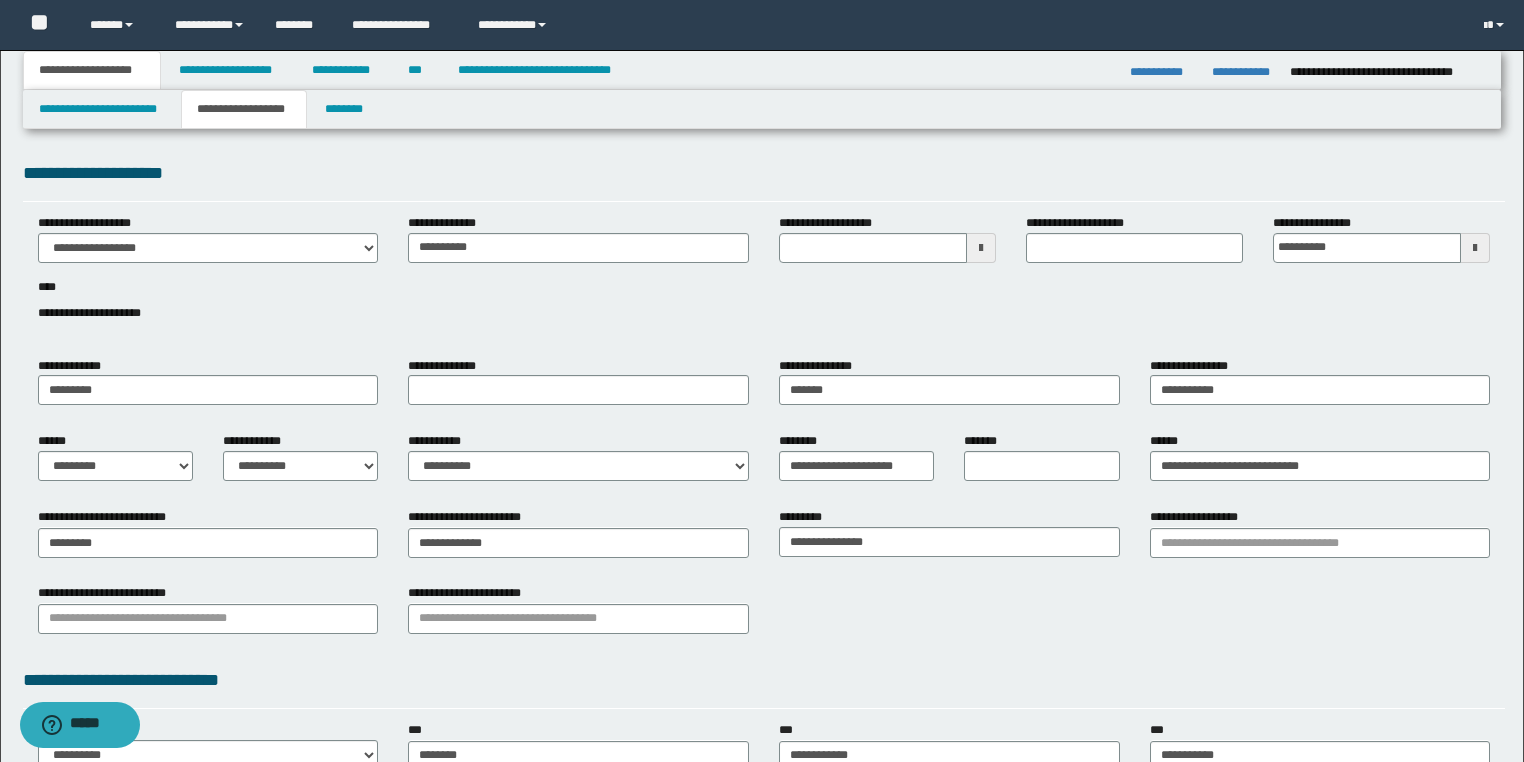 type 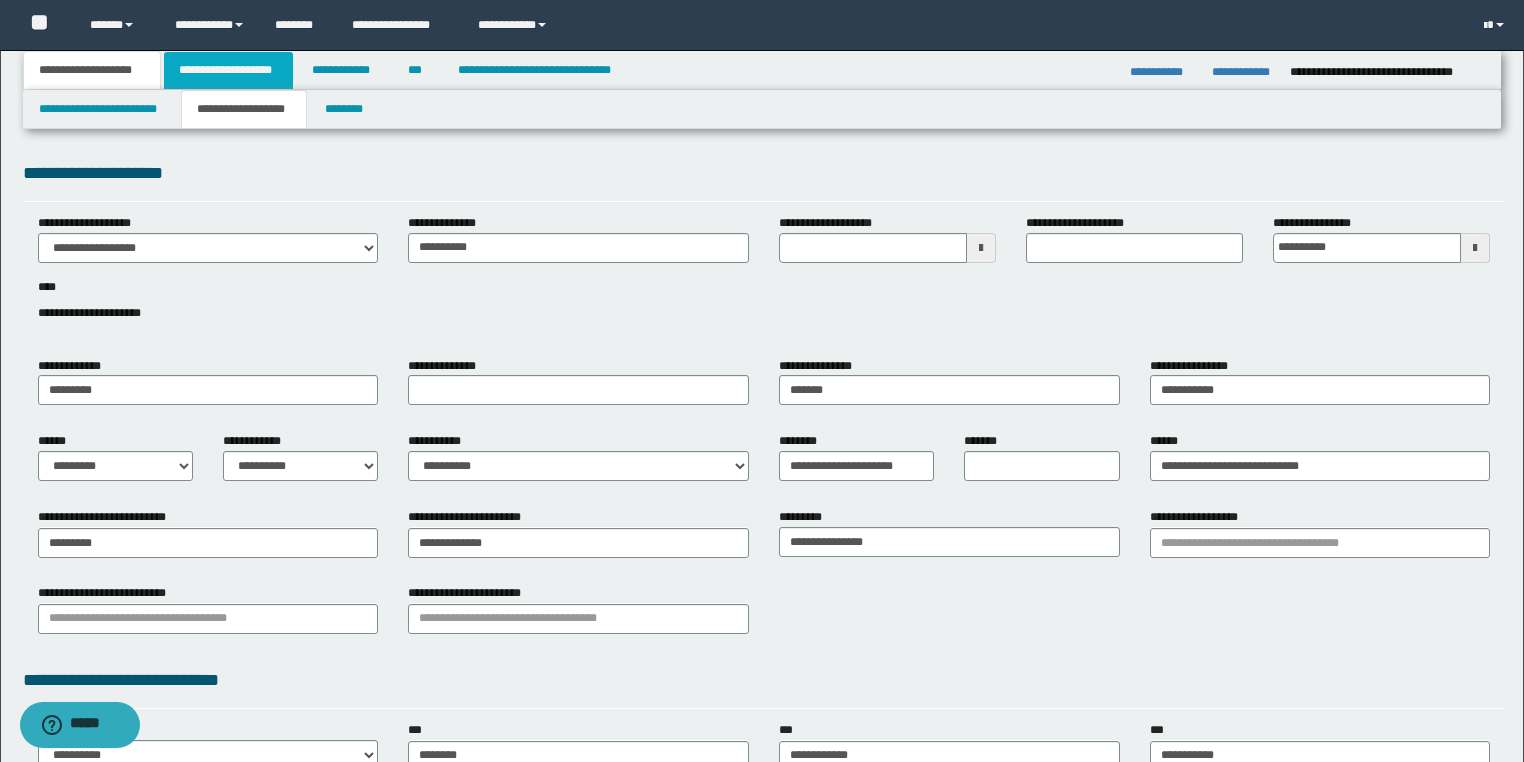 click on "**********" at bounding box center (228, 70) 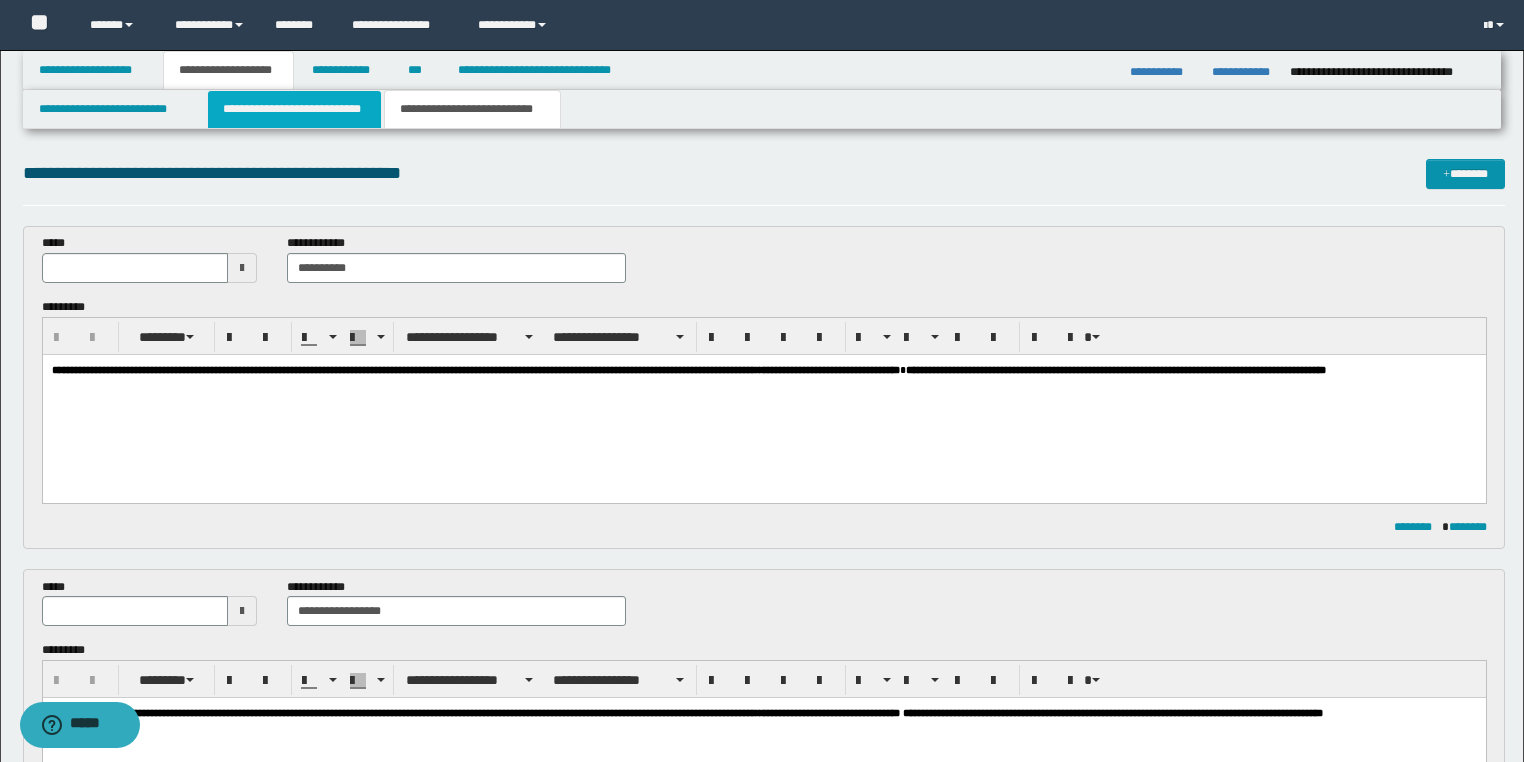 click on "**********" at bounding box center (294, 109) 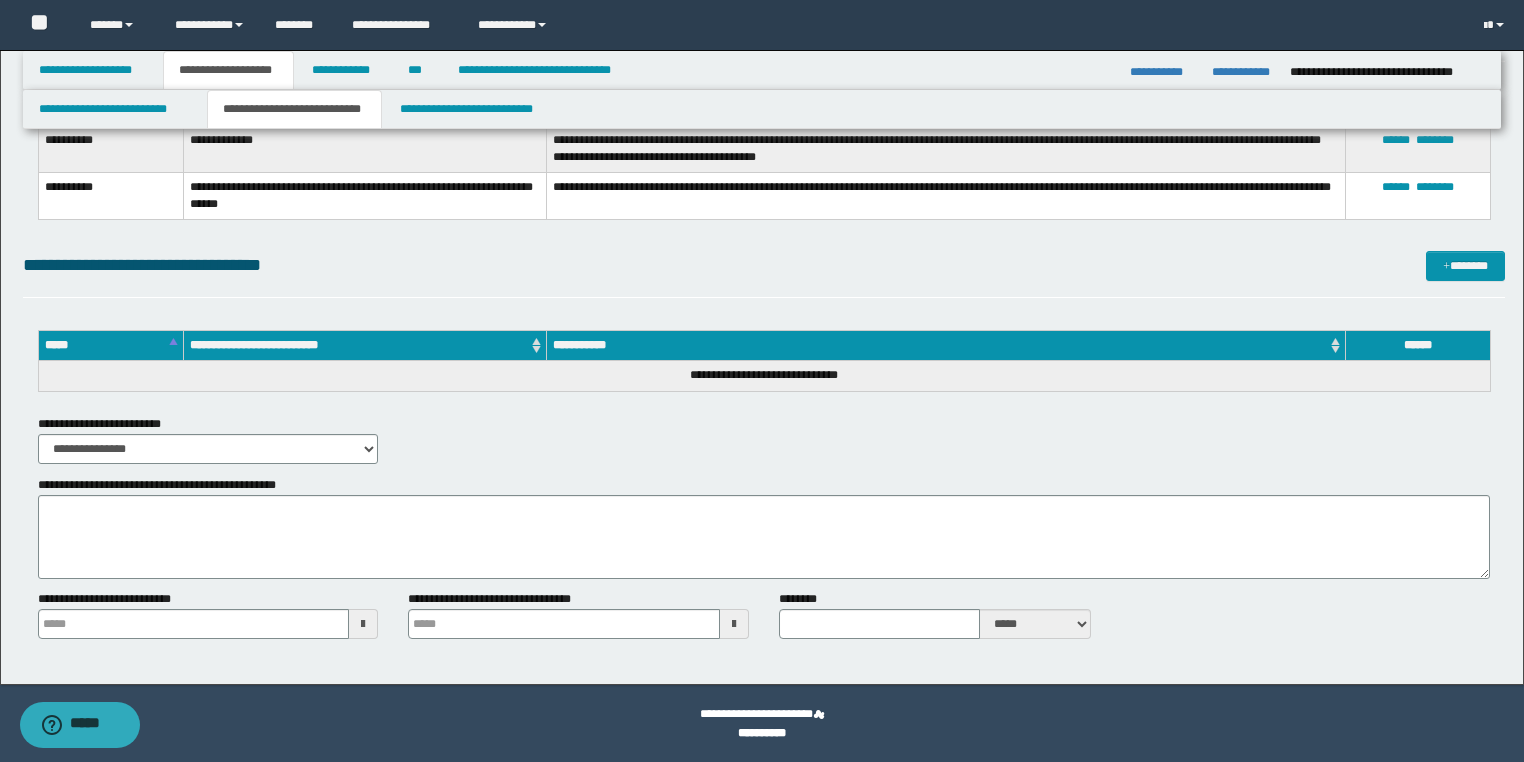 scroll, scrollTop: 2494, scrollLeft: 0, axis: vertical 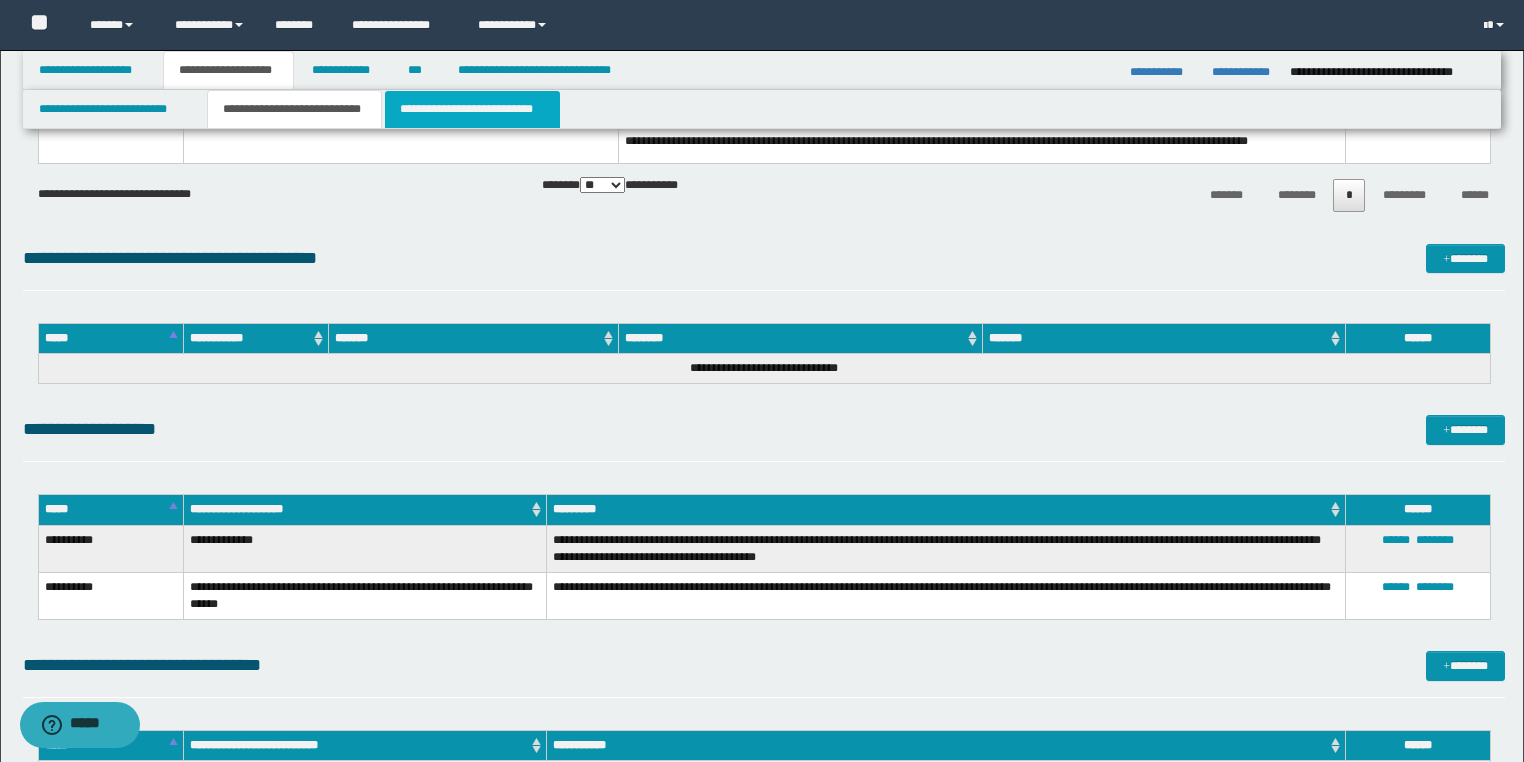 click on "**********" at bounding box center [472, 109] 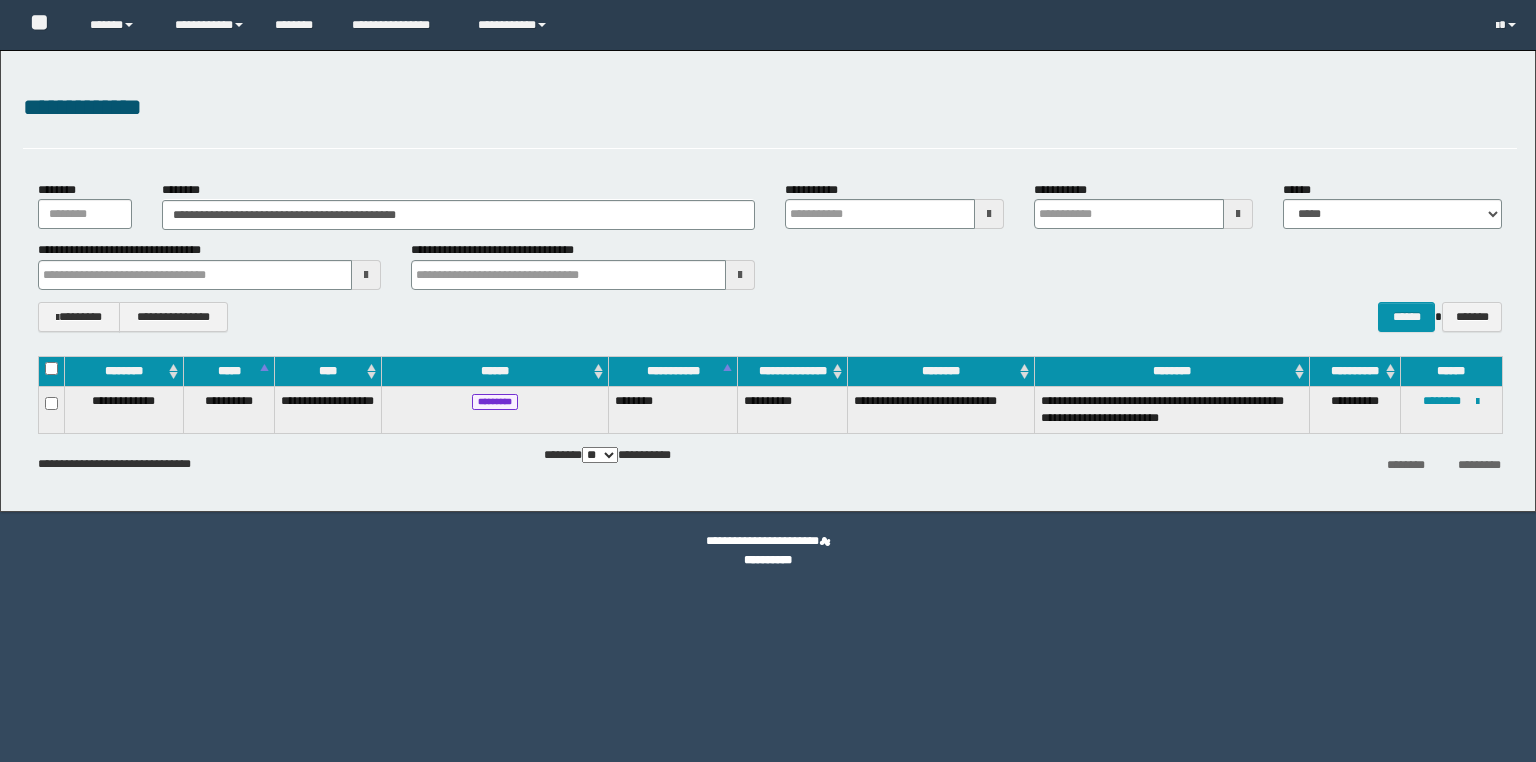 scroll, scrollTop: 0, scrollLeft: 0, axis: both 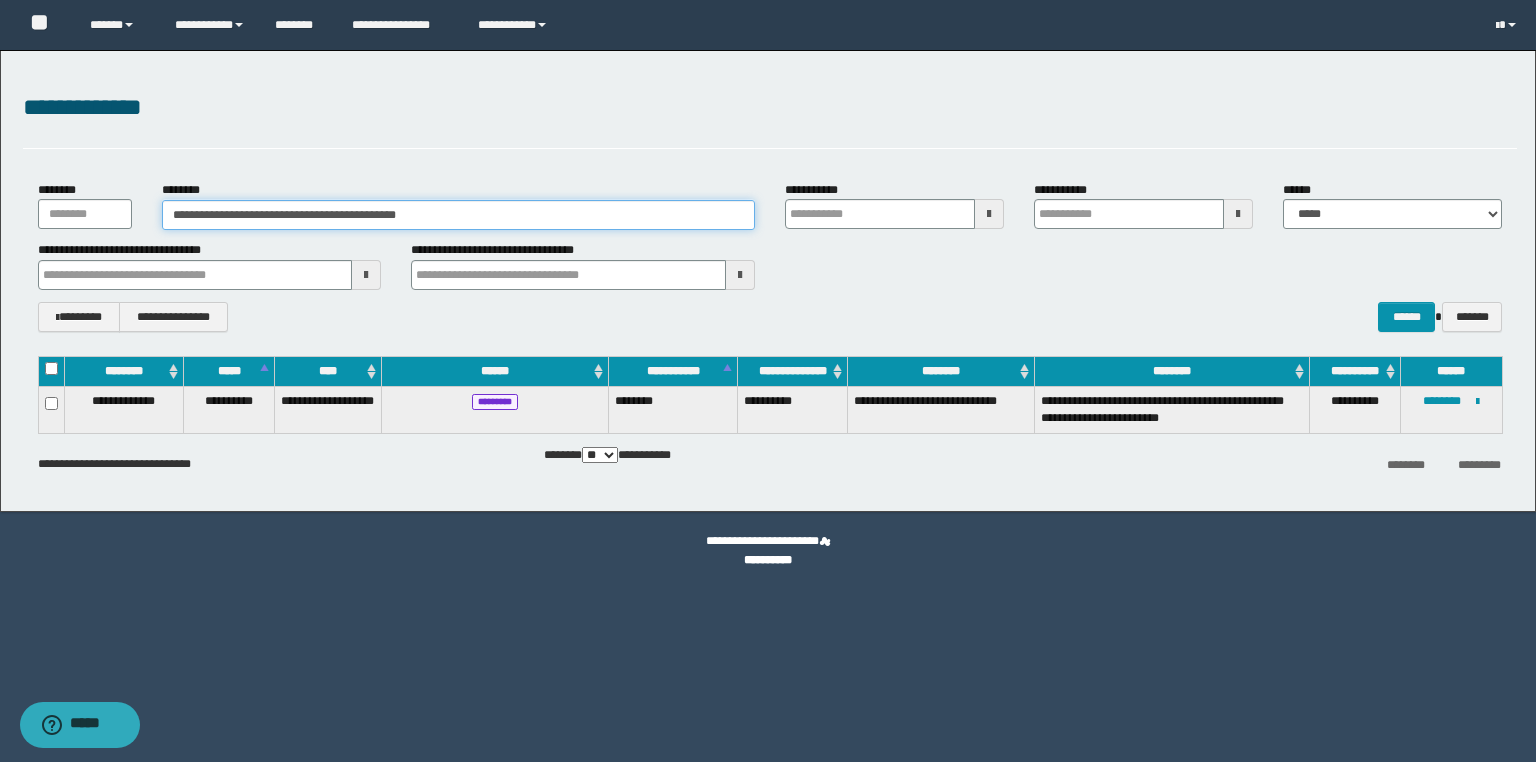 drag, startPoint x: 498, startPoint y: 210, endPoint x: -23, endPoint y: 140, distance: 525.68146 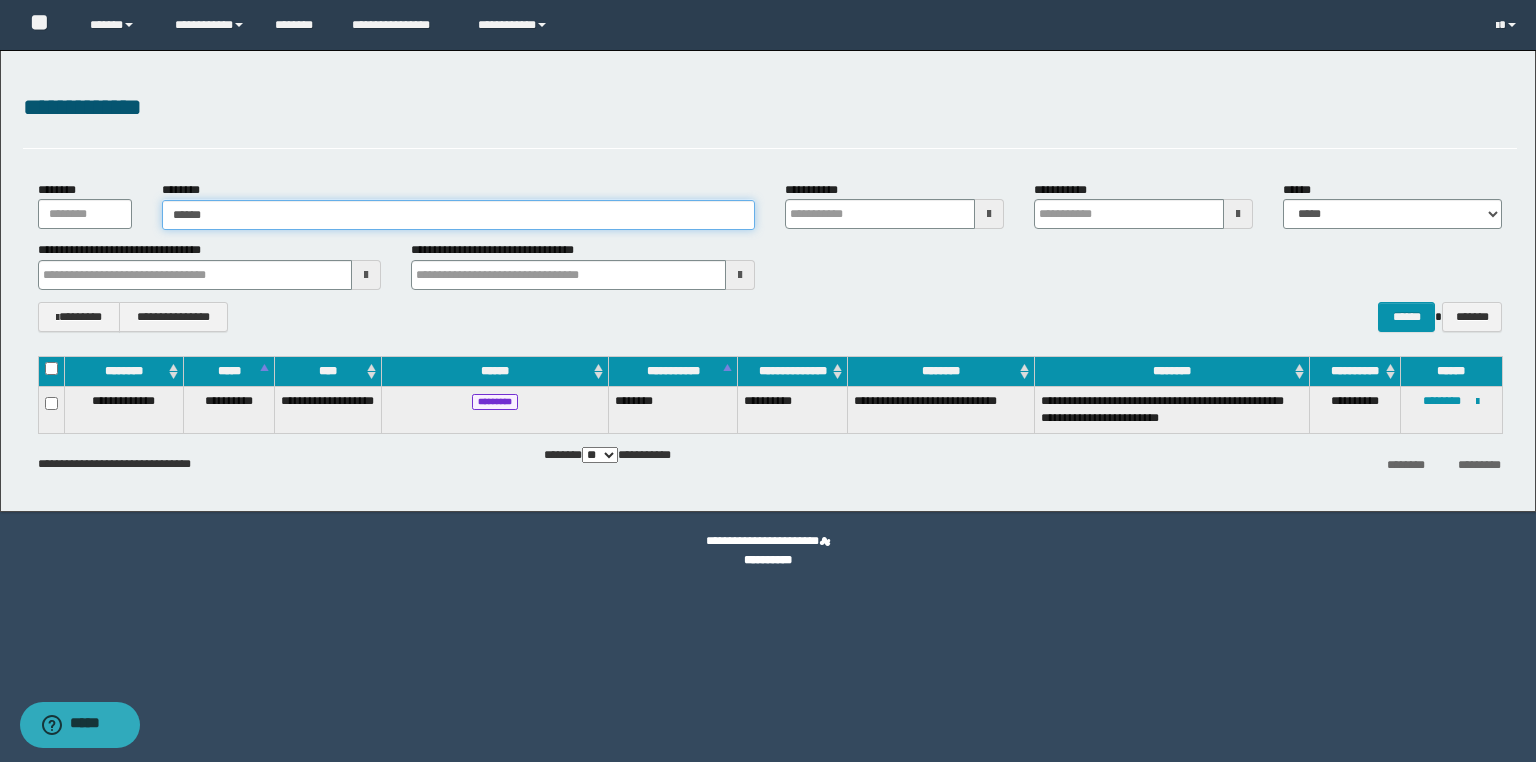 type on "*******" 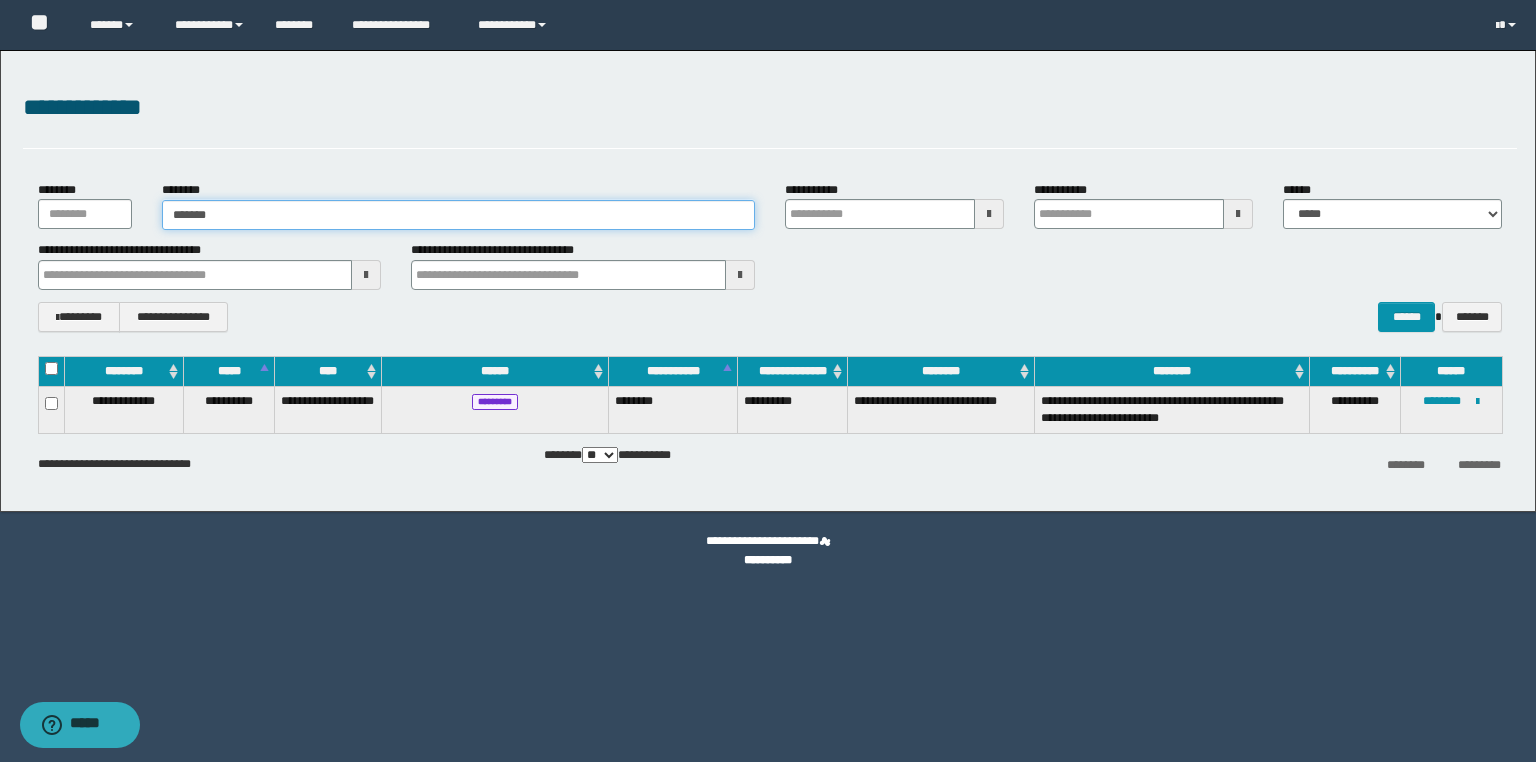 type on "*******" 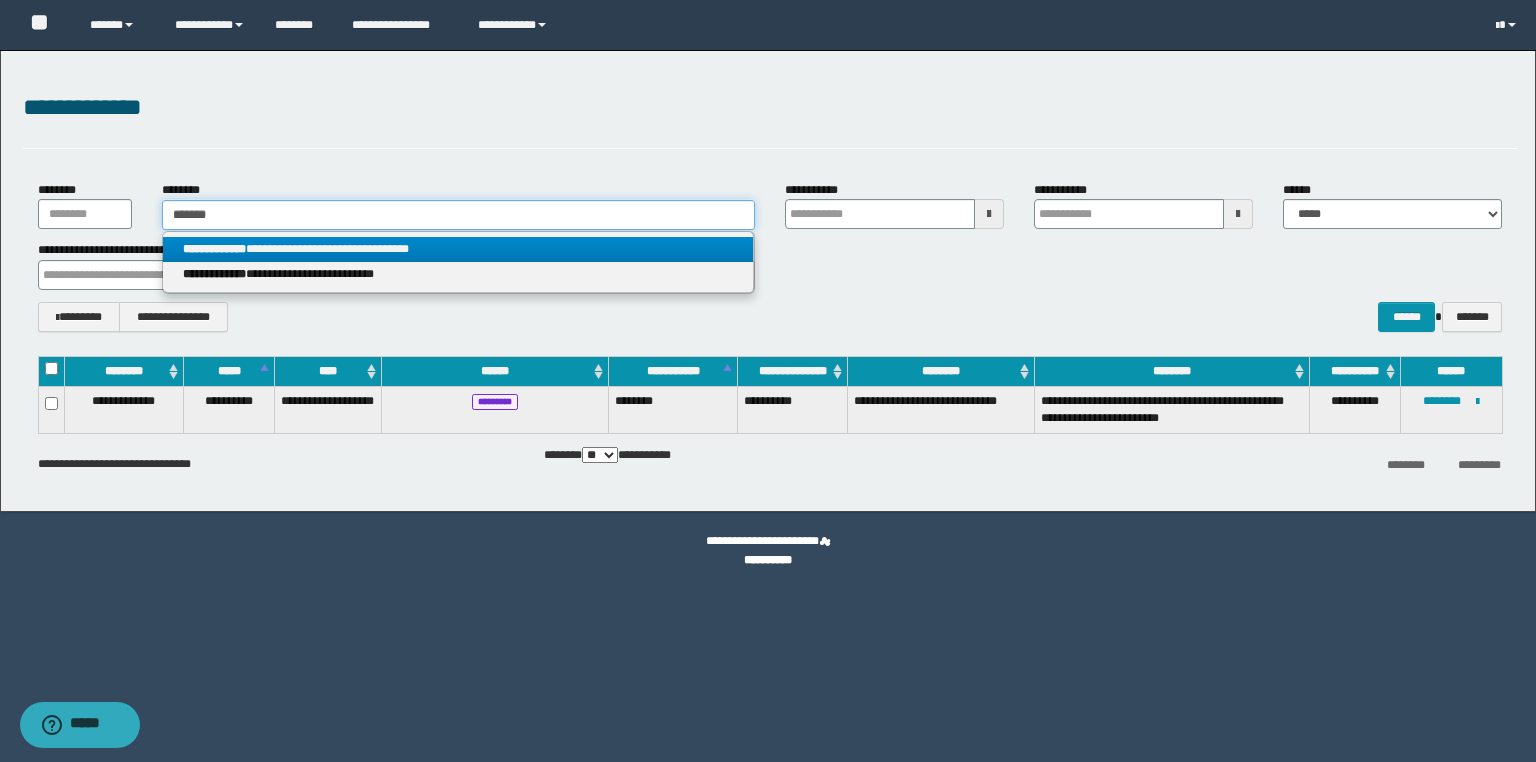 type on "*******" 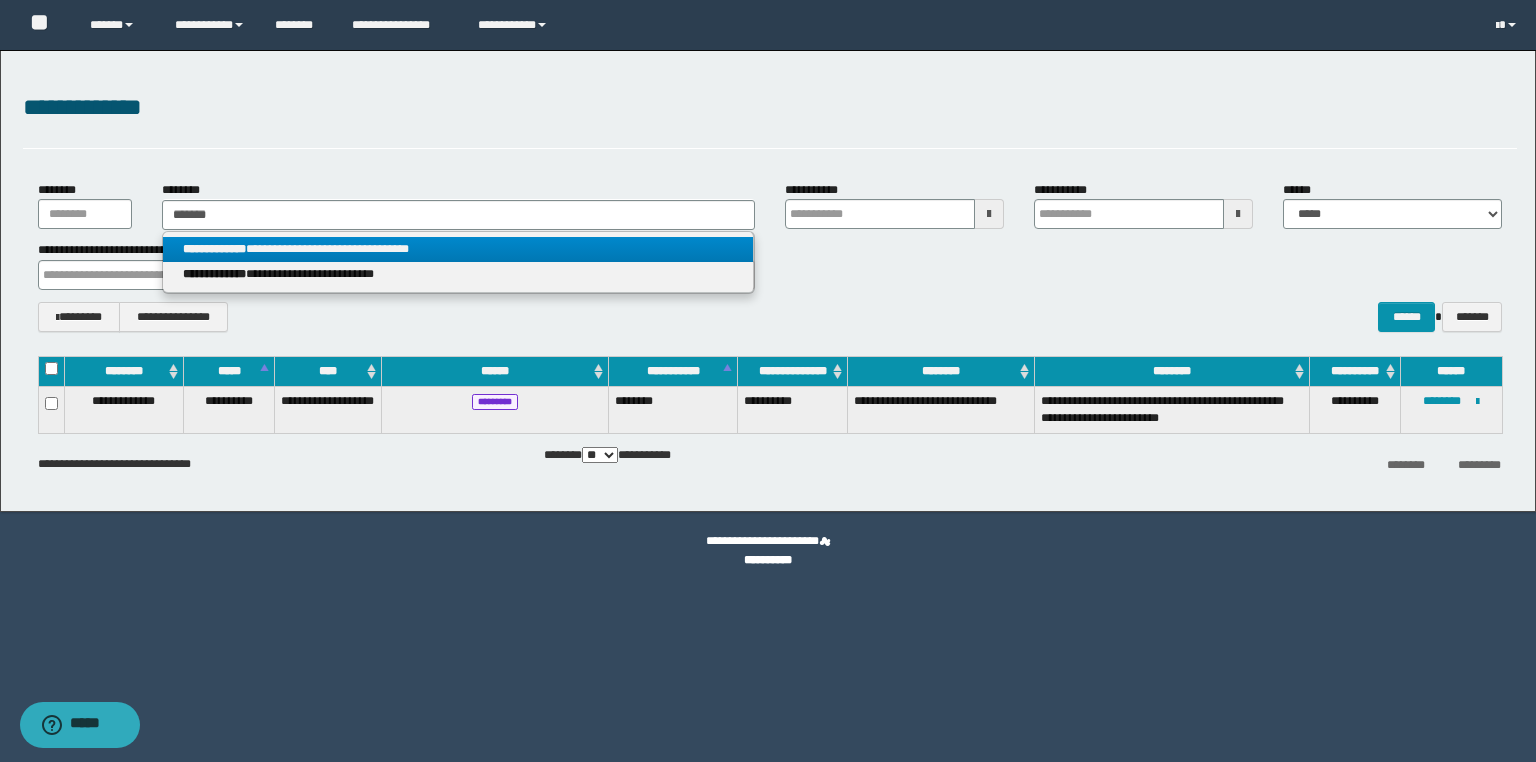 click on "**********" at bounding box center [458, 249] 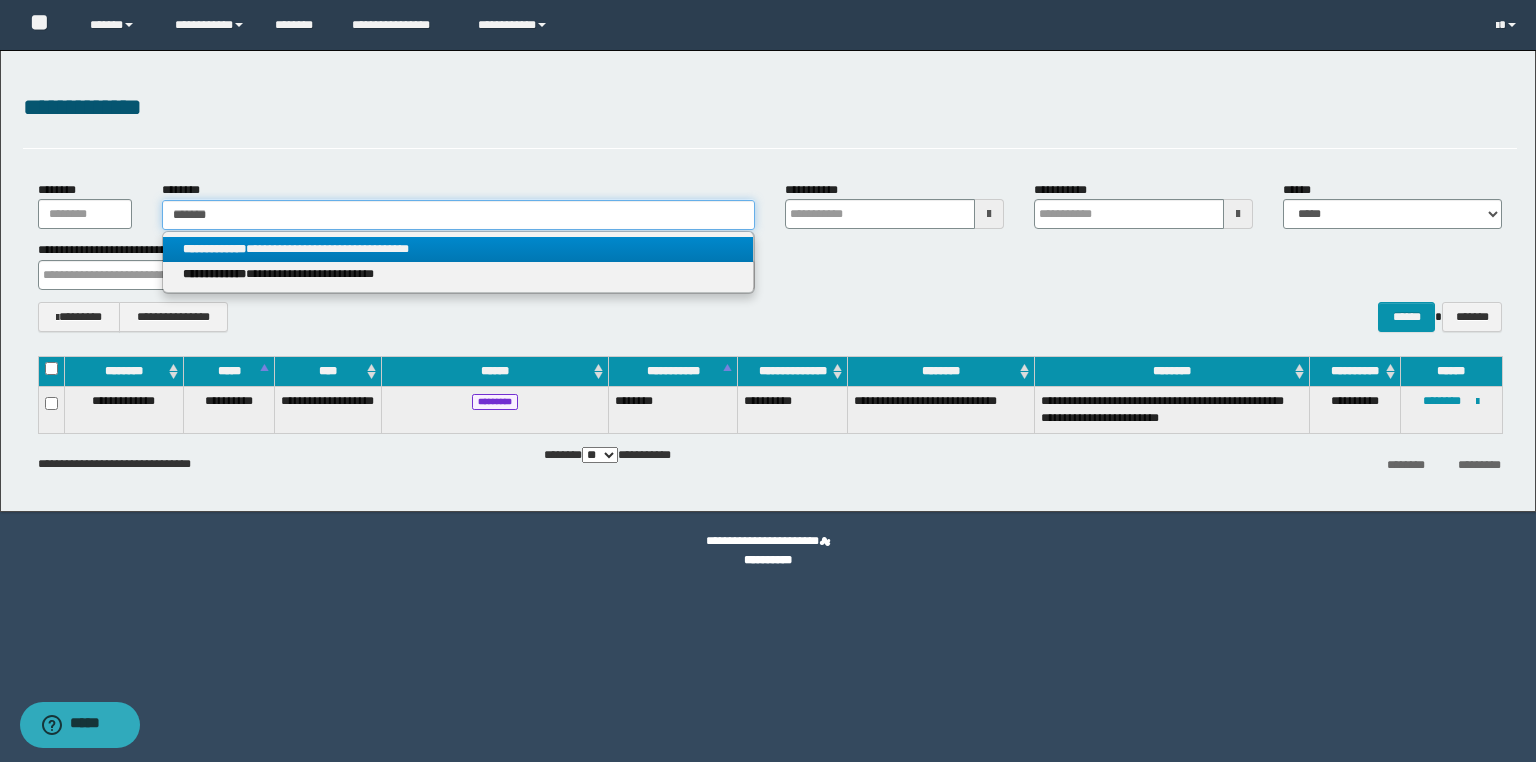 type 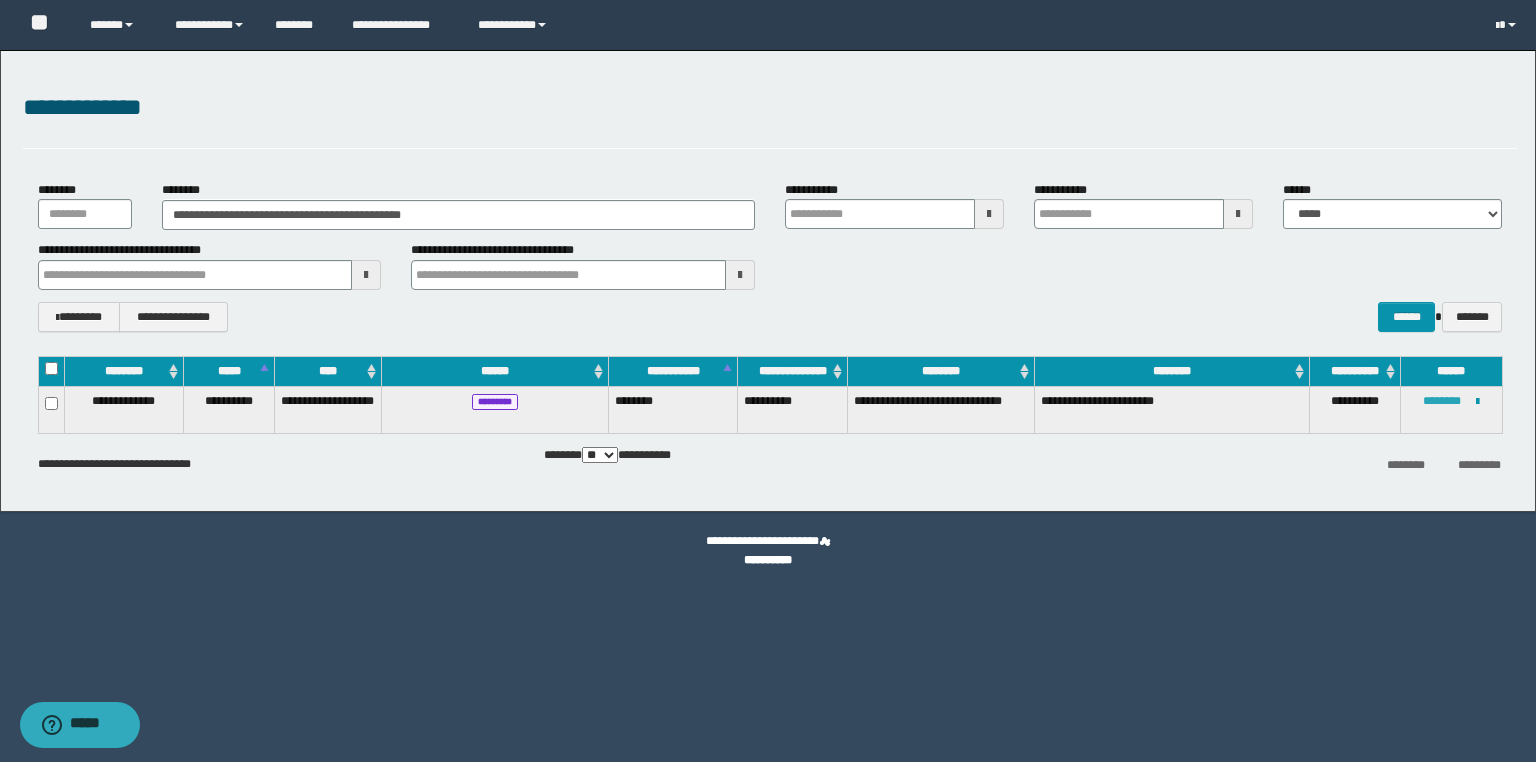 click on "********" at bounding box center [1442, 401] 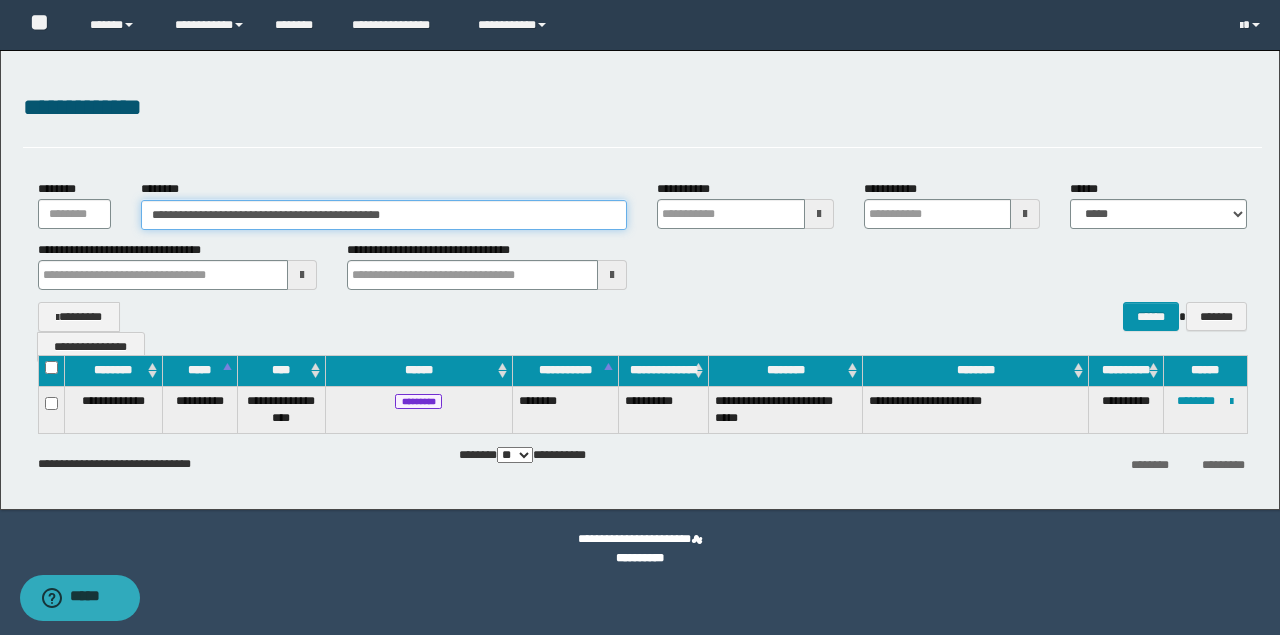 drag, startPoint x: 474, startPoint y: 217, endPoint x: 76, endPoint y: 212, distance: 398.0314 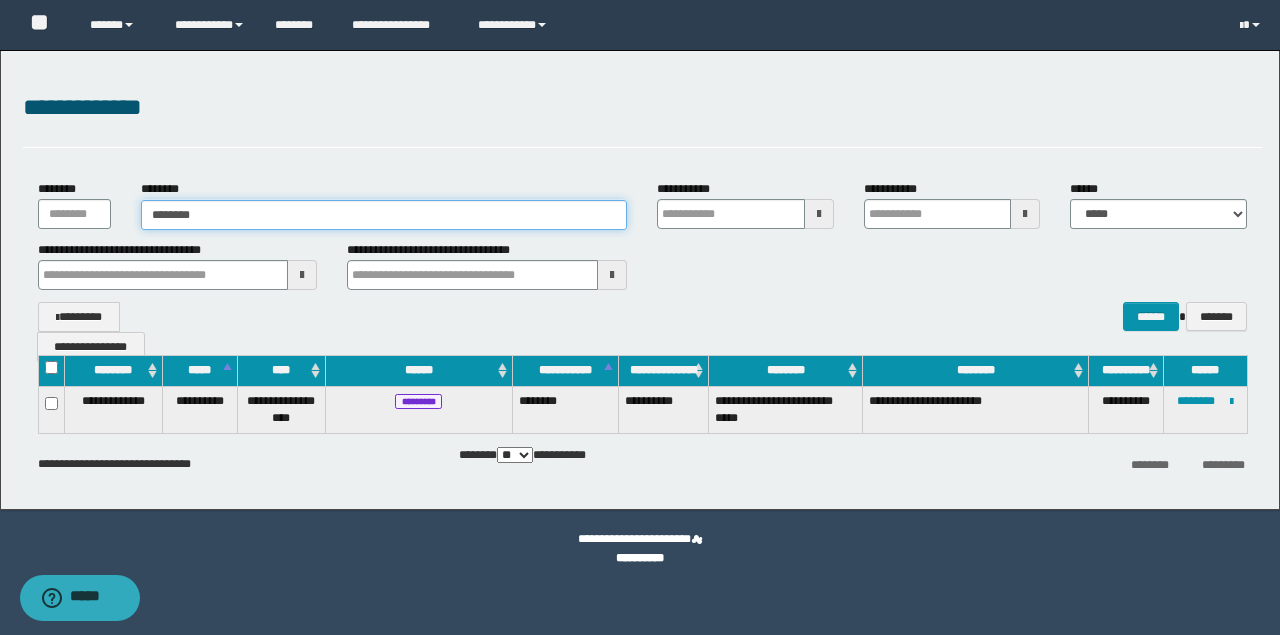 type on "********" 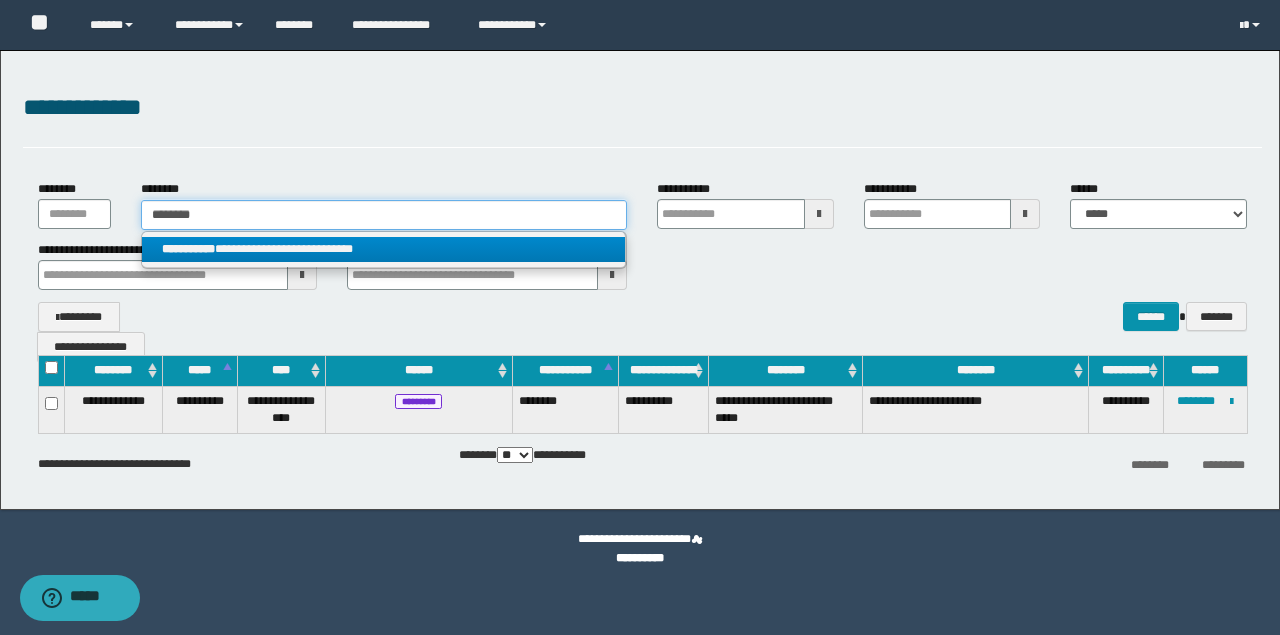 type on "********" 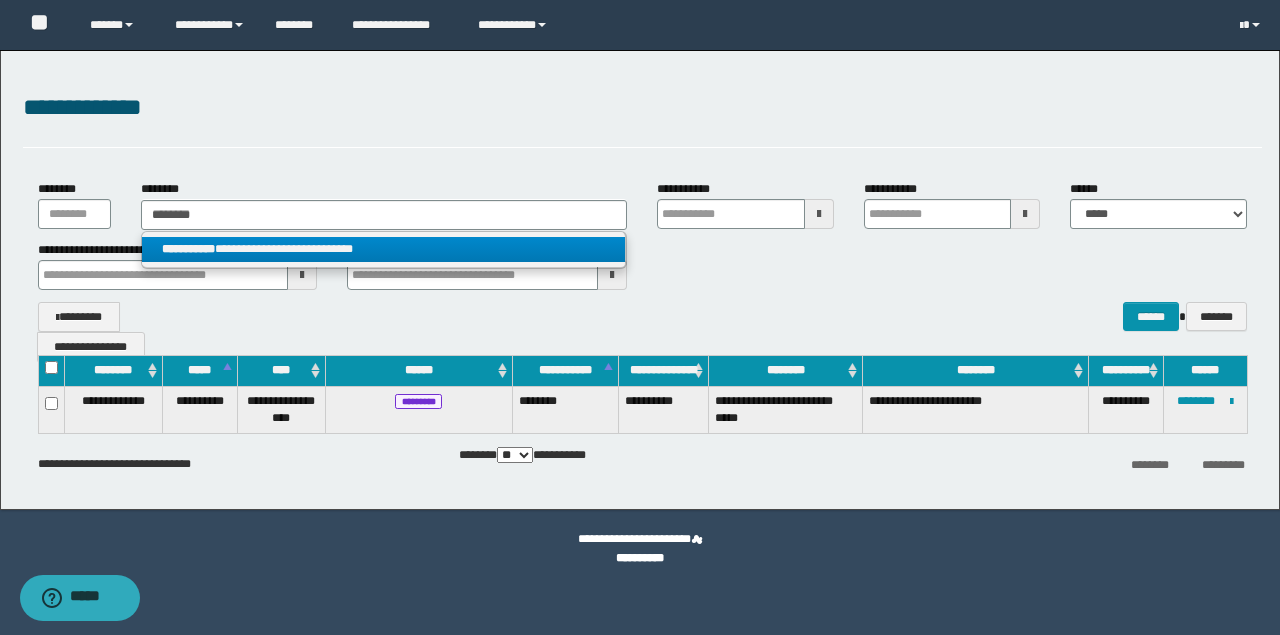 click on "**********" at bounding box center (384, 249) 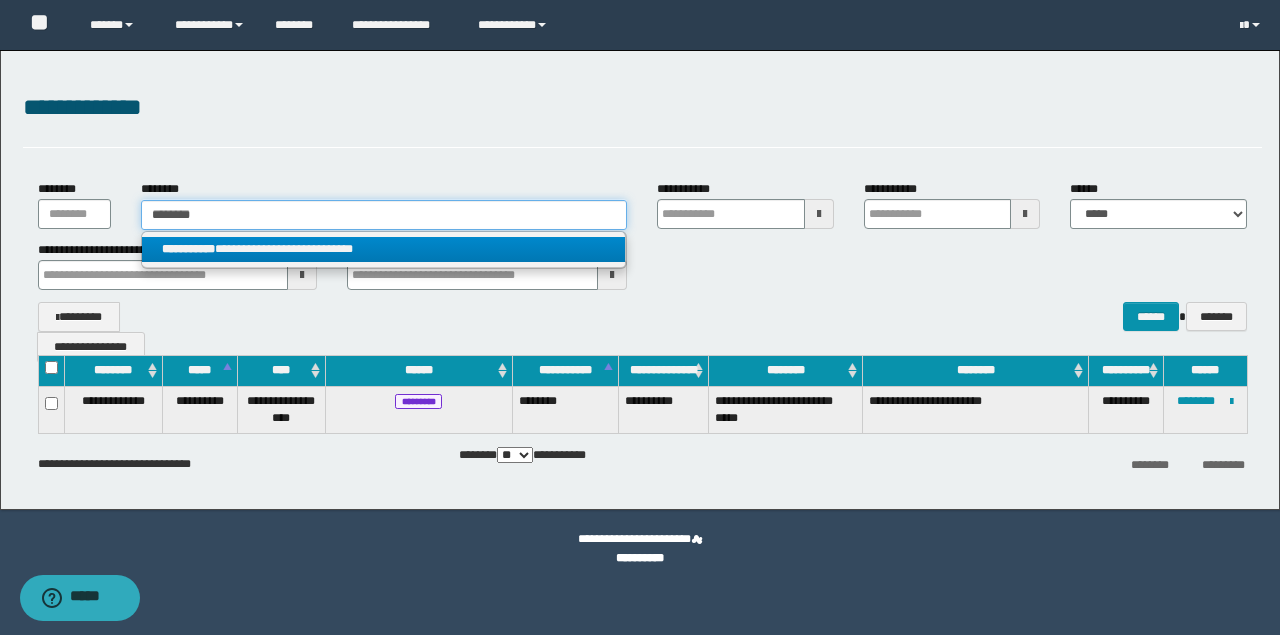 type 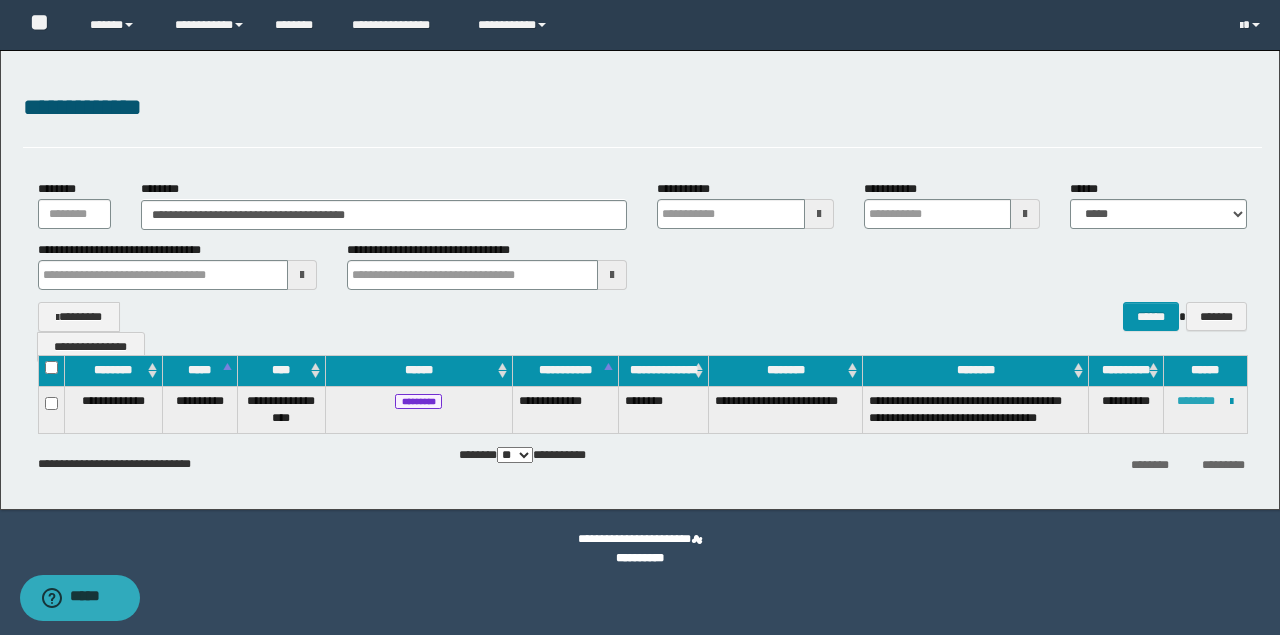 click on "********" at bounding box center [1196, 401] 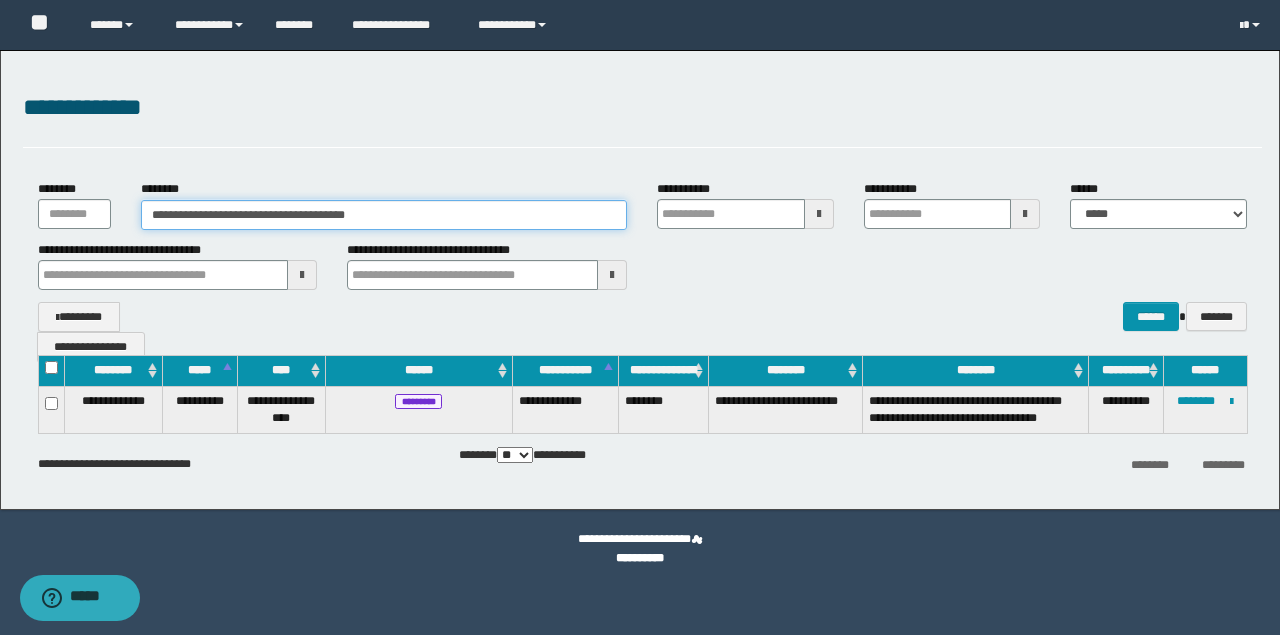 drag, startPoint x: 446, startPoint y: 219, endPoint x: 278, endPoint y: 222, distance: 168.02678 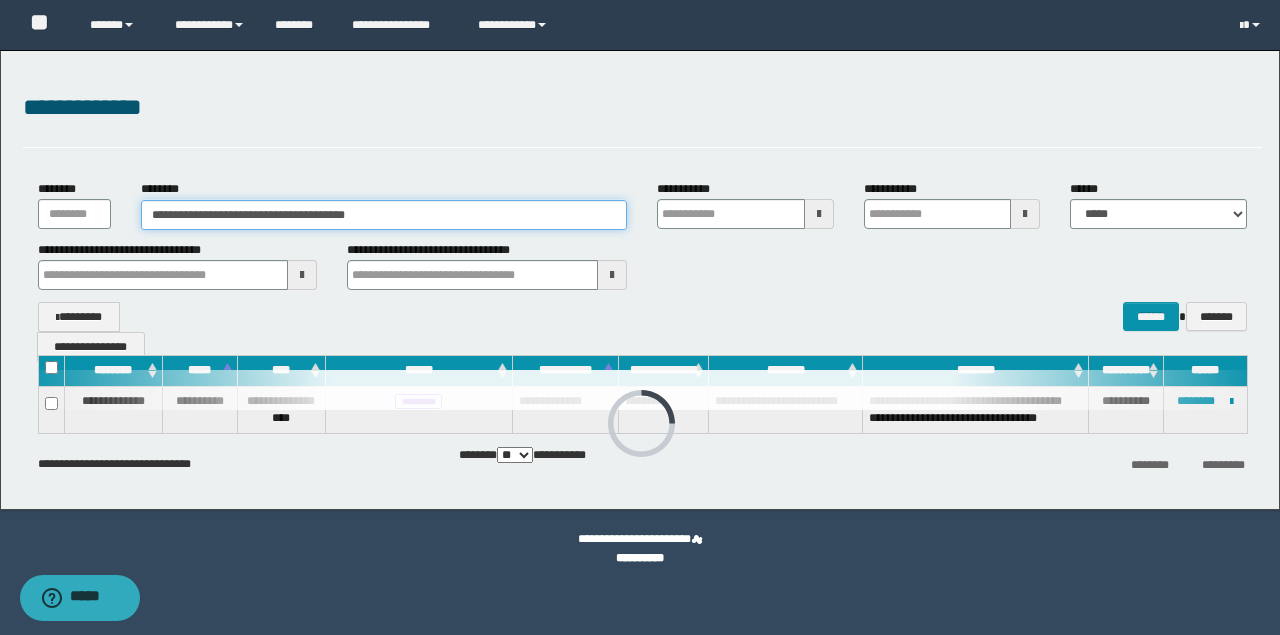 paste 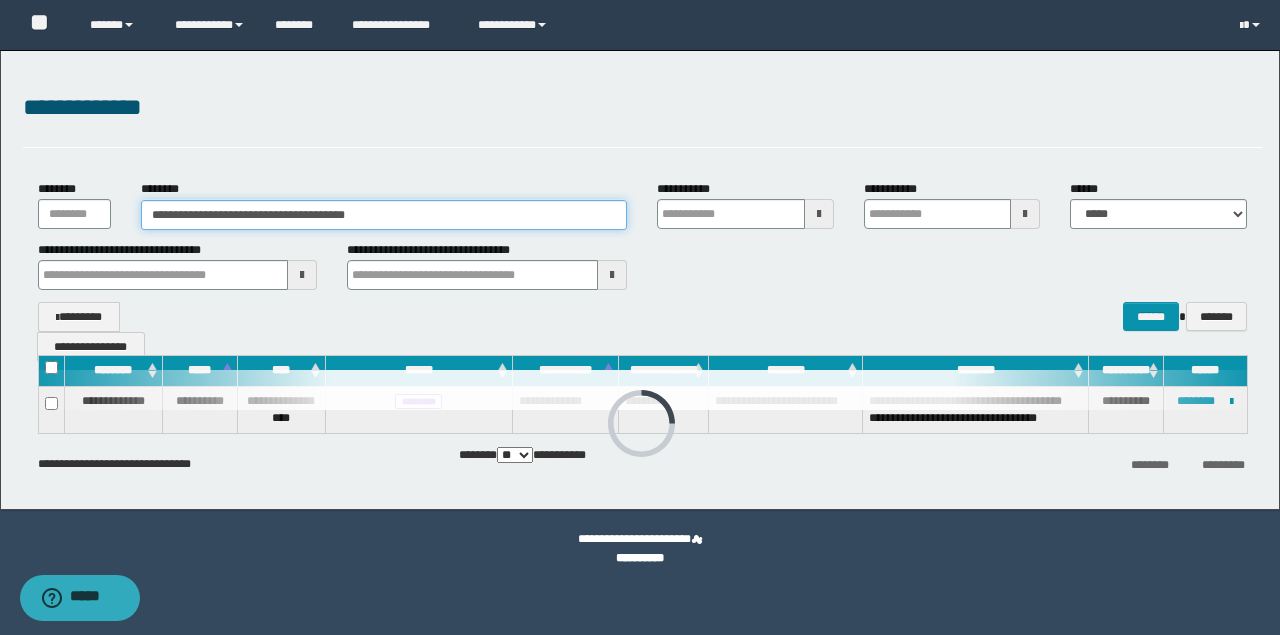 type on "**********" 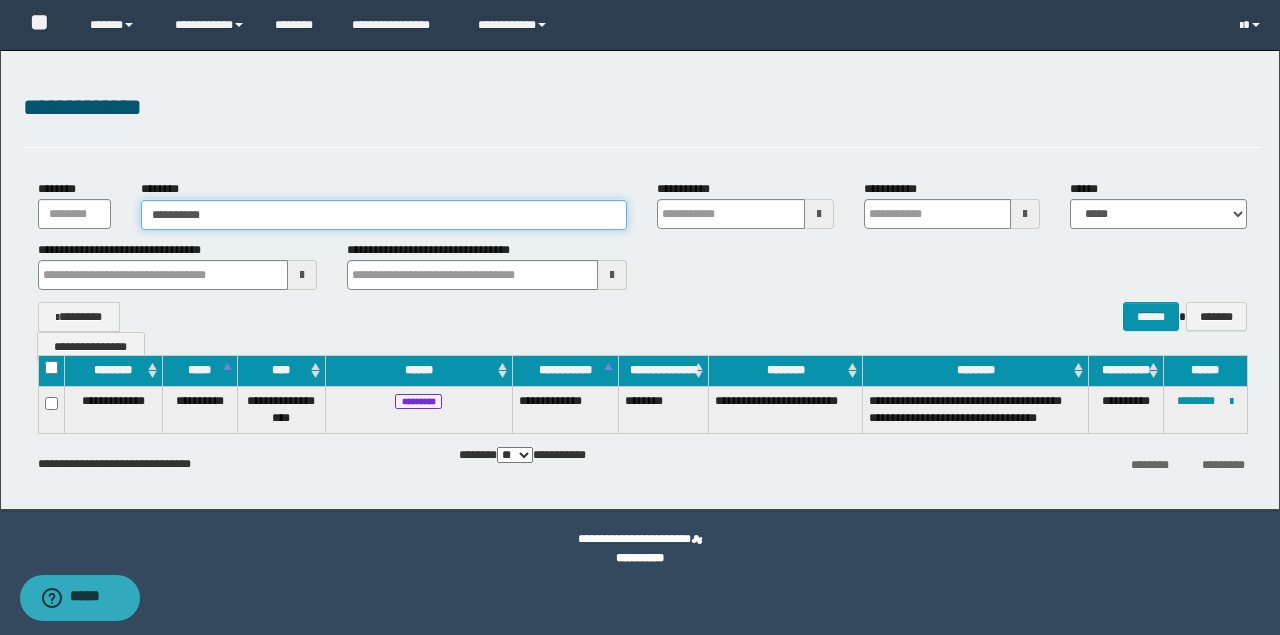 type on "**********" 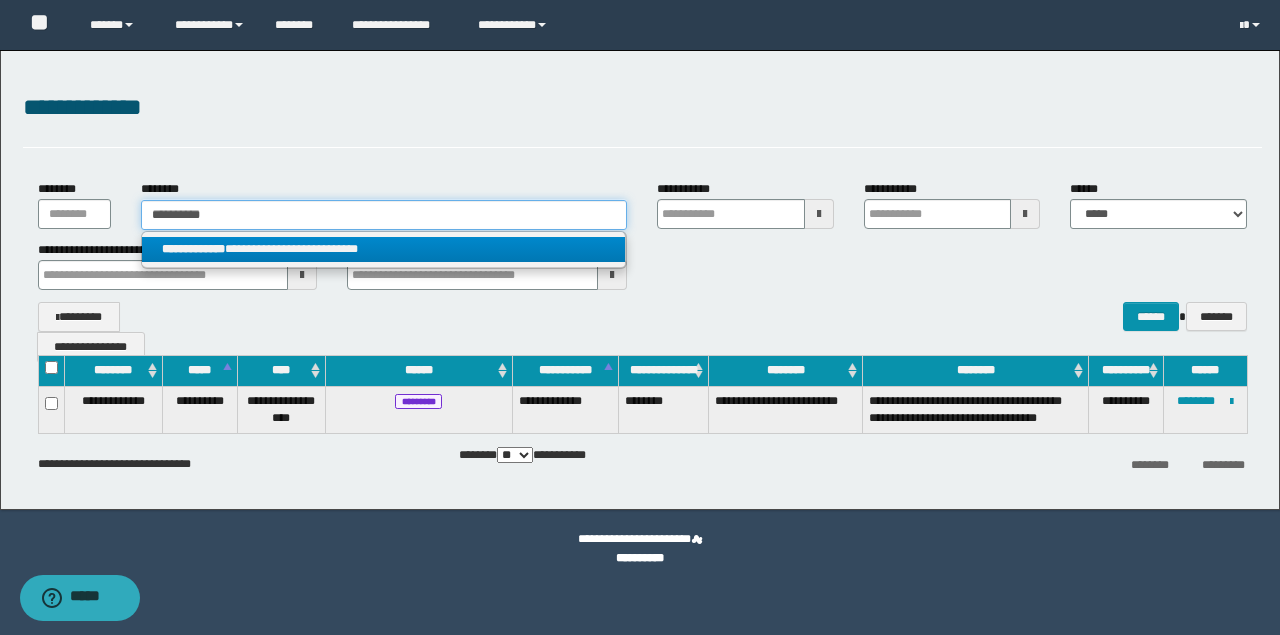 type on "**********" 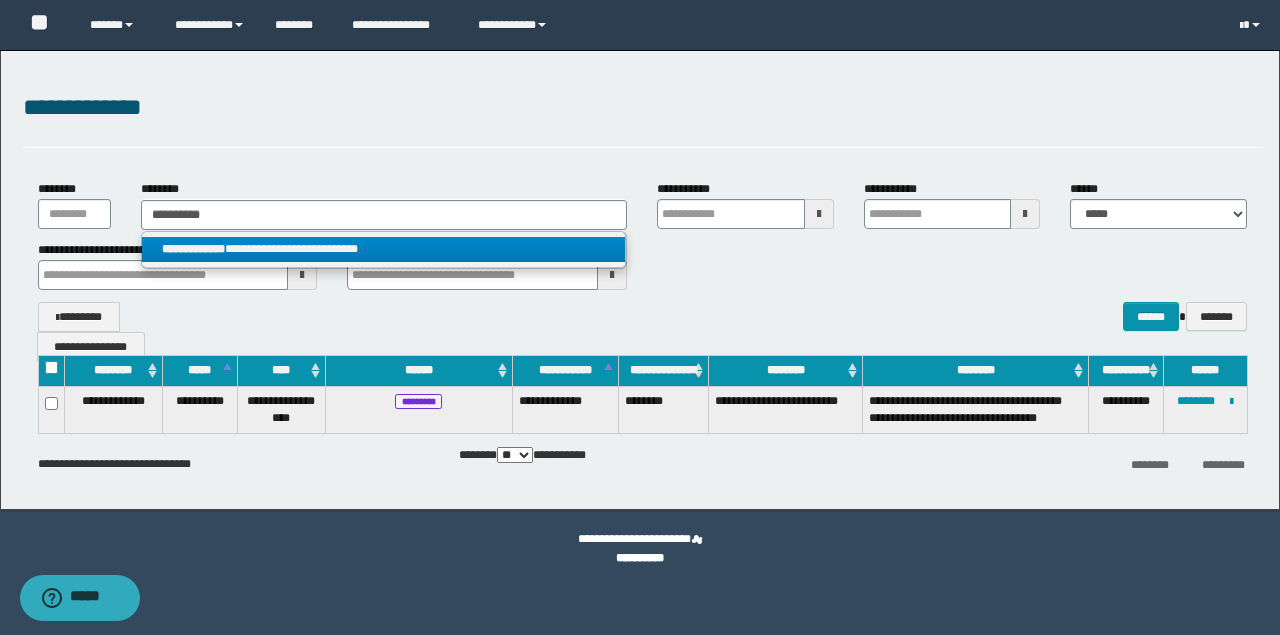 click on "**********" at bounding box center [384, 249] 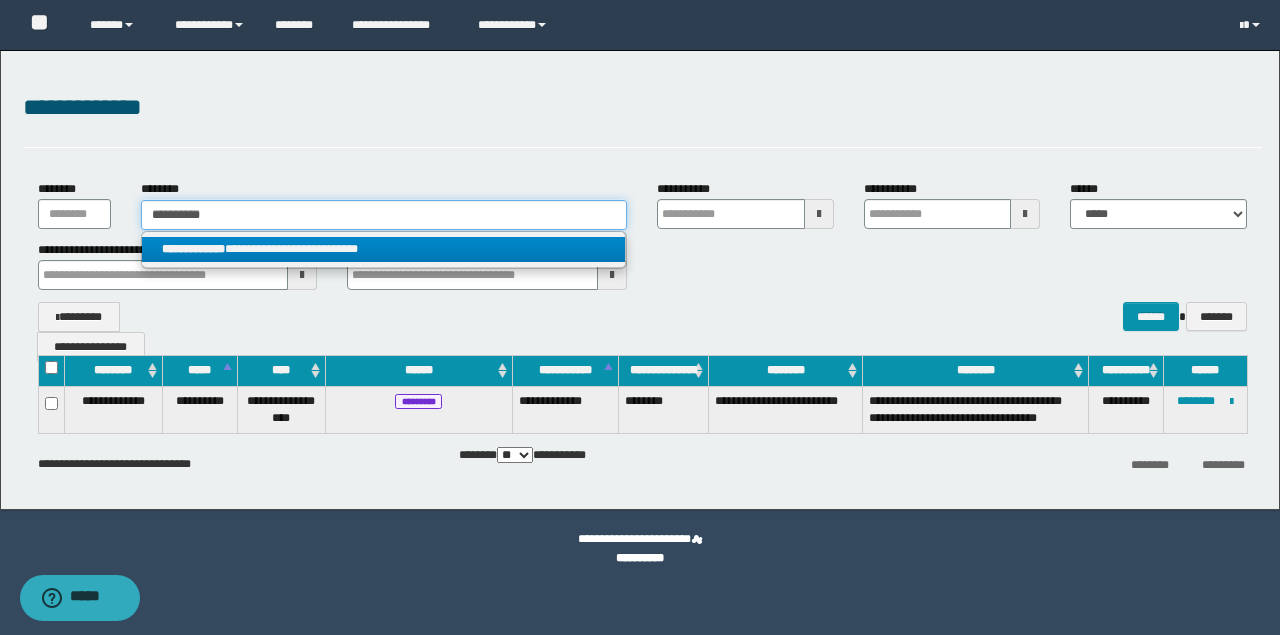 type 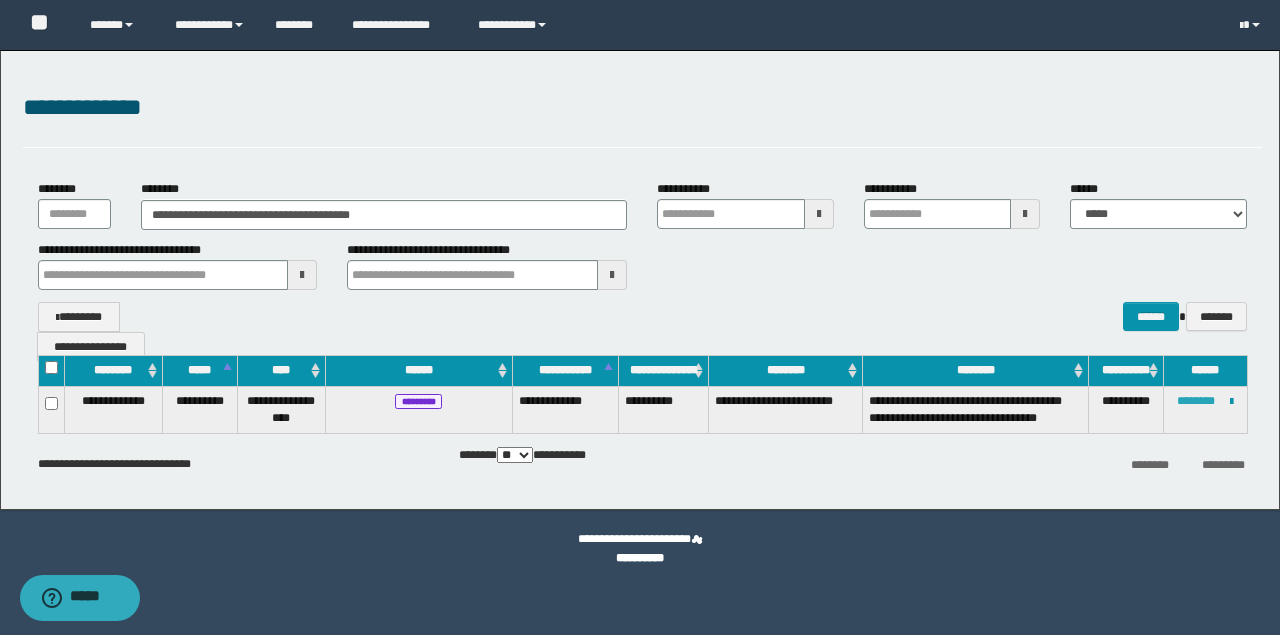 click on "********" at bounding box center [1196, 401] 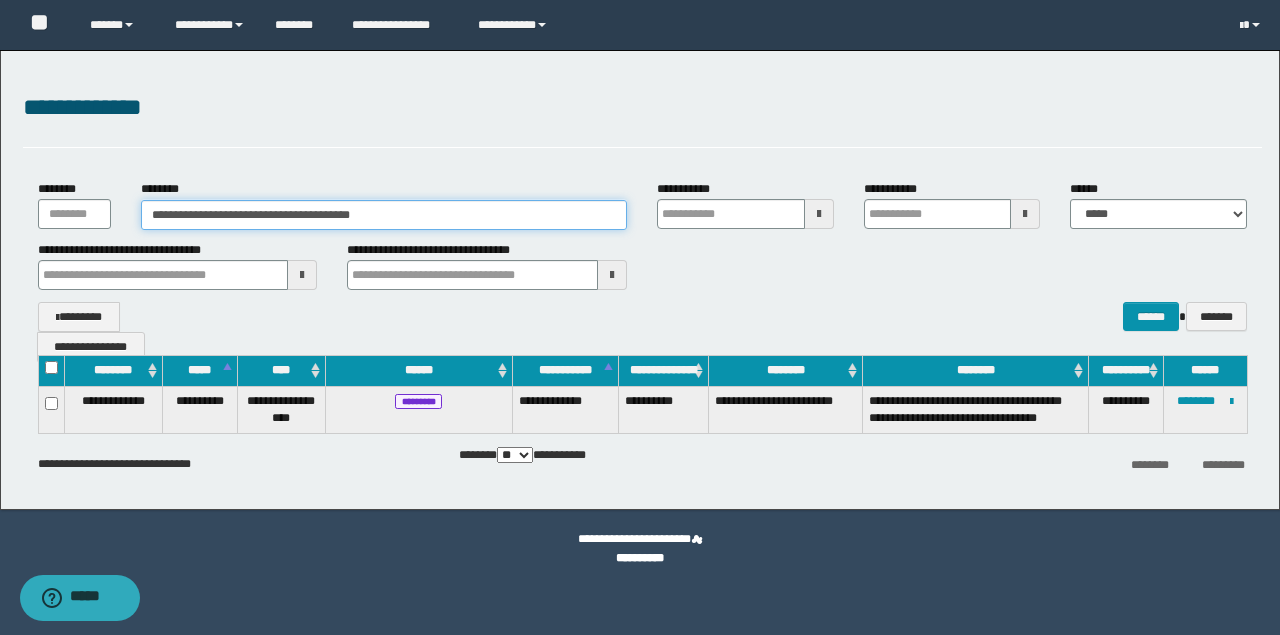 drag, startPoint x: 339, startPoint y: 206, endPoint x: 76, endPoint y: 192, distance: 263.37234 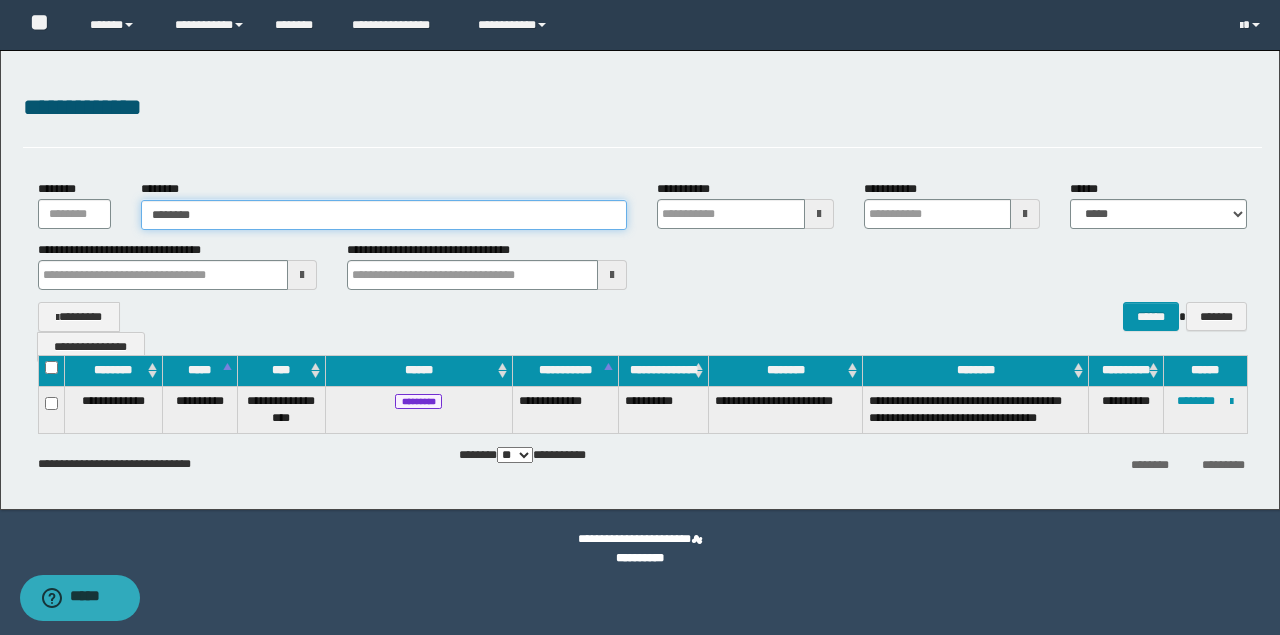 type on "********" 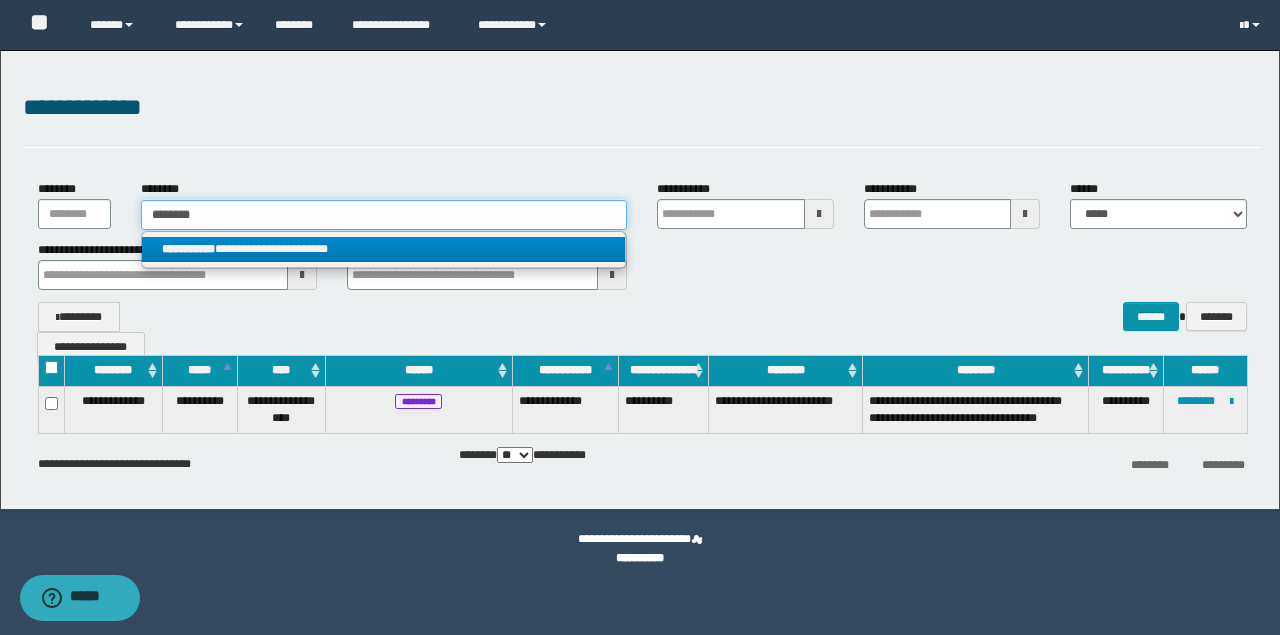 type on "********" 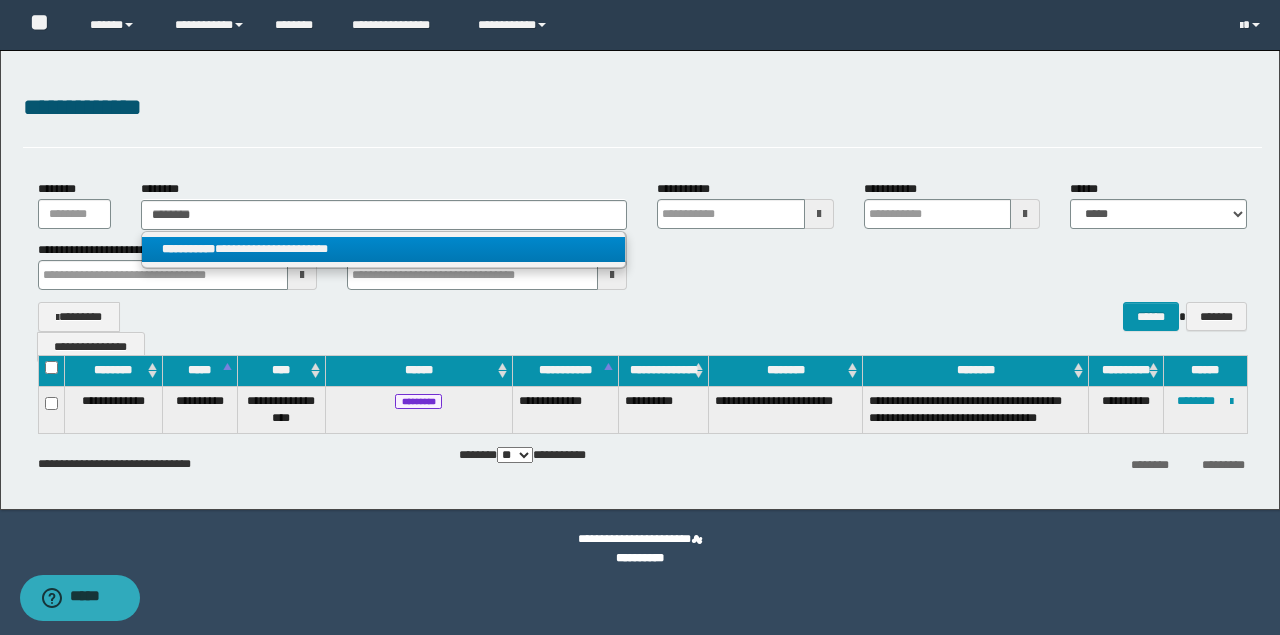 click on "**********" at bounding box center [384, 249] 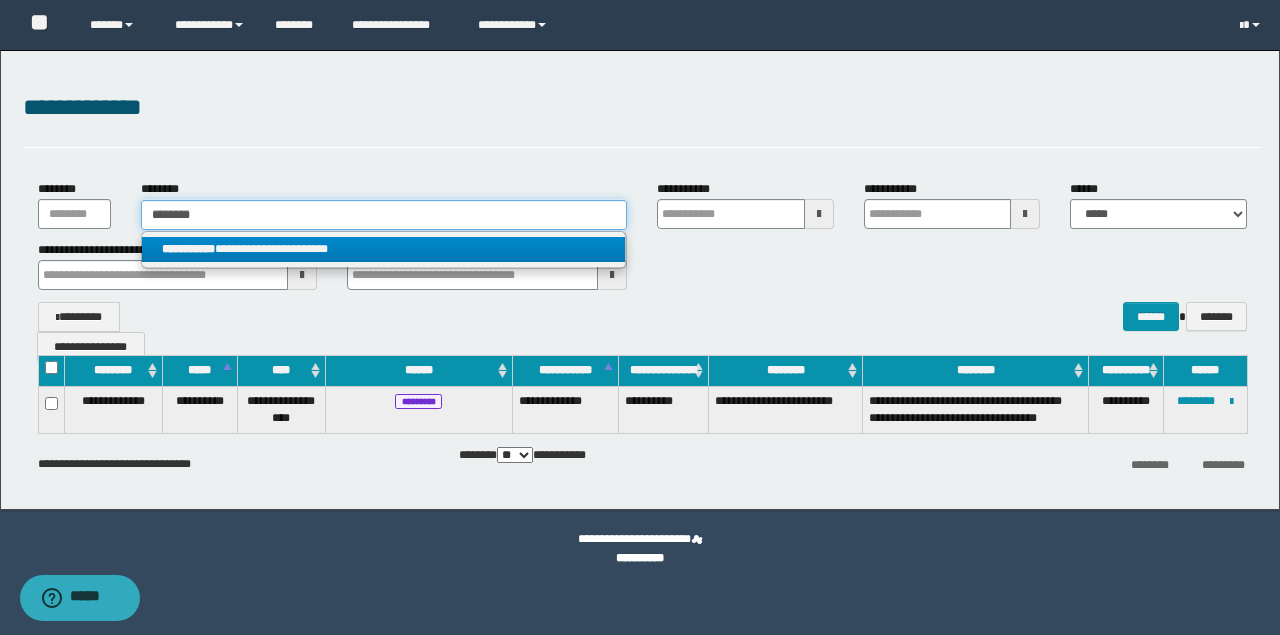 type 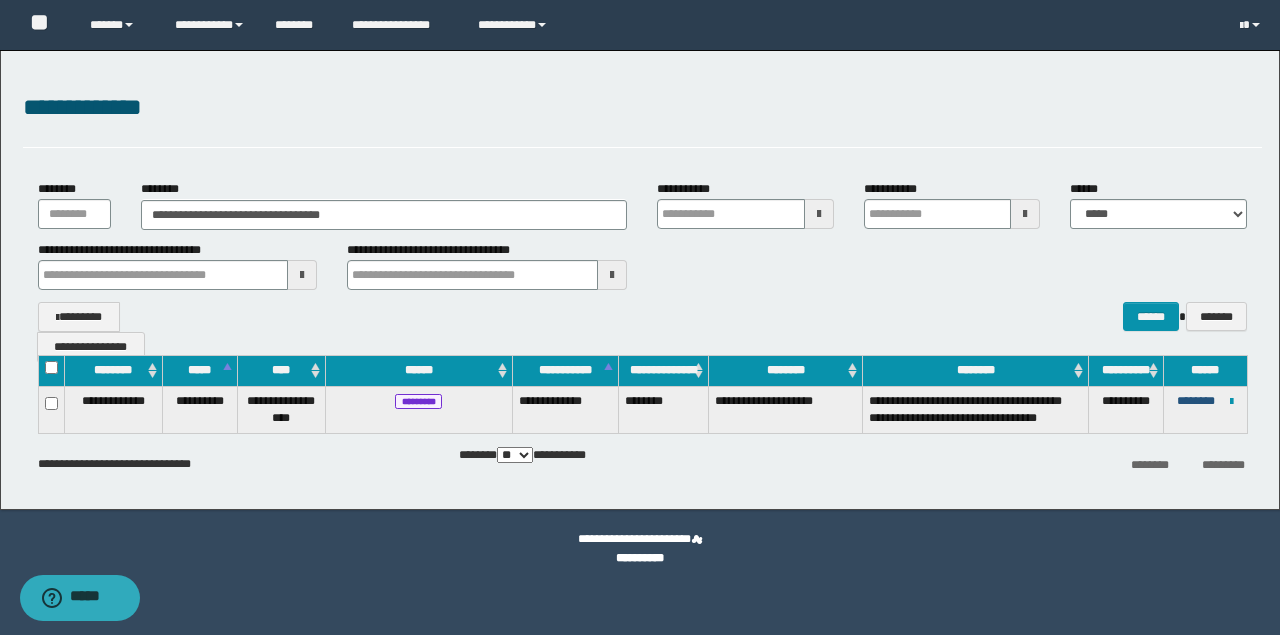 click on "********" at bounding box center [1196, 401] 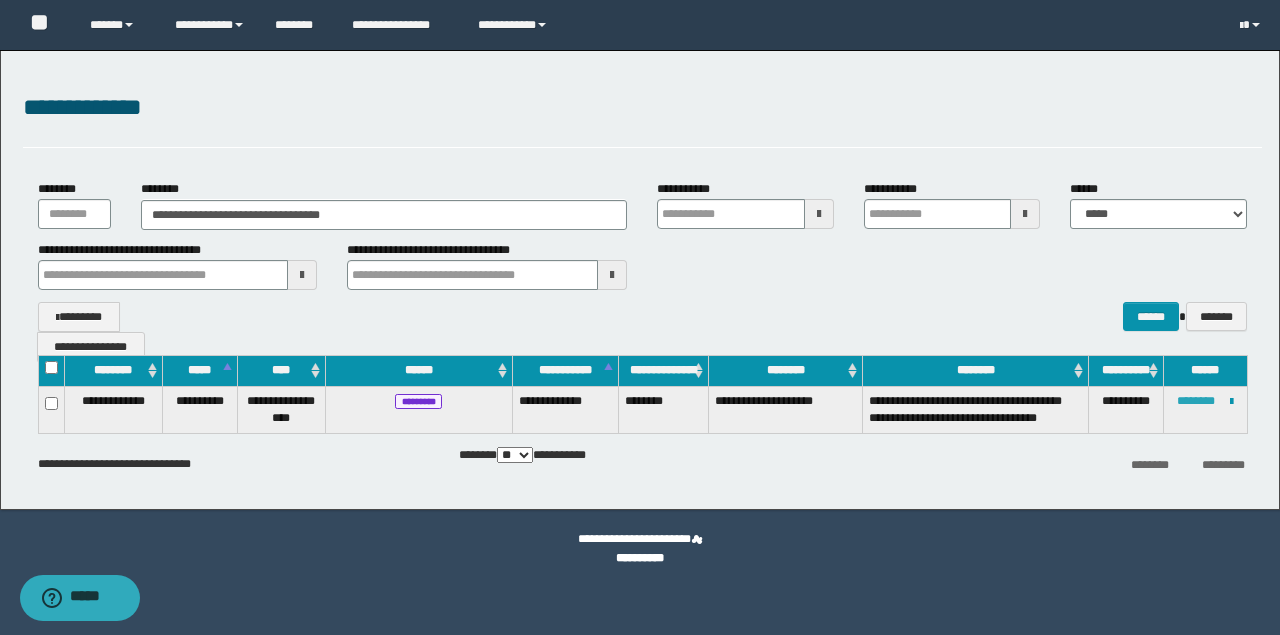click on "********" at bounding box center [1196, 401] 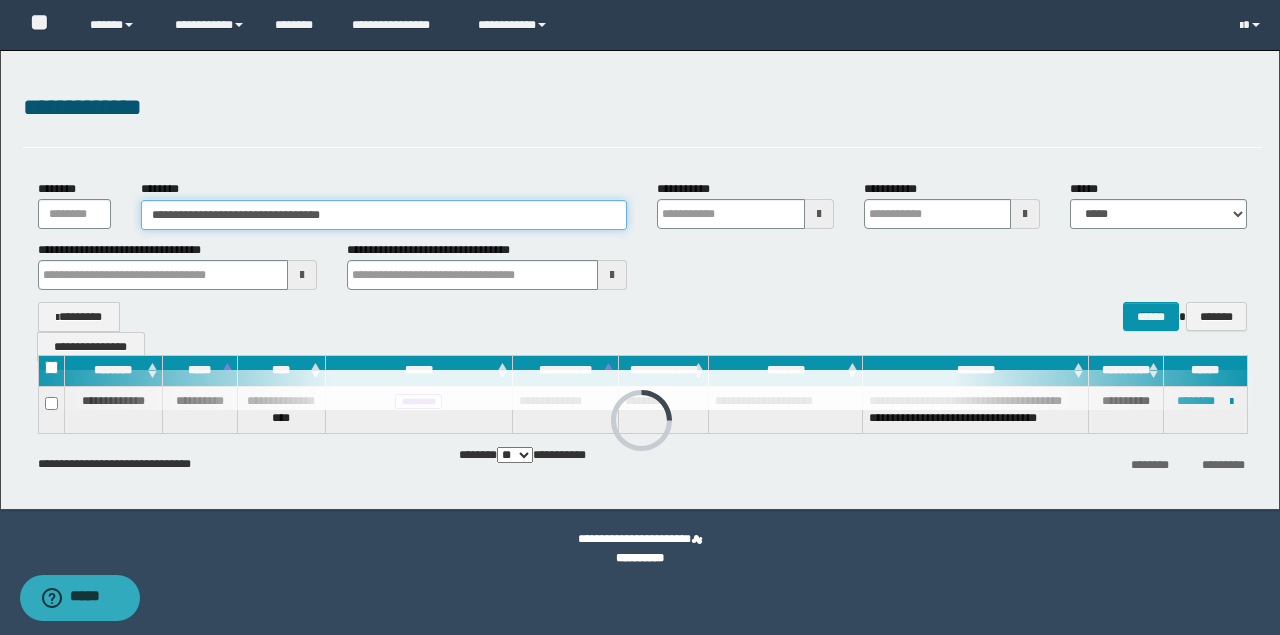 drag, startPoint x: 376, startPoint y: 212, endPoint x: 535, endPoint y: 285, distance: 174.95714 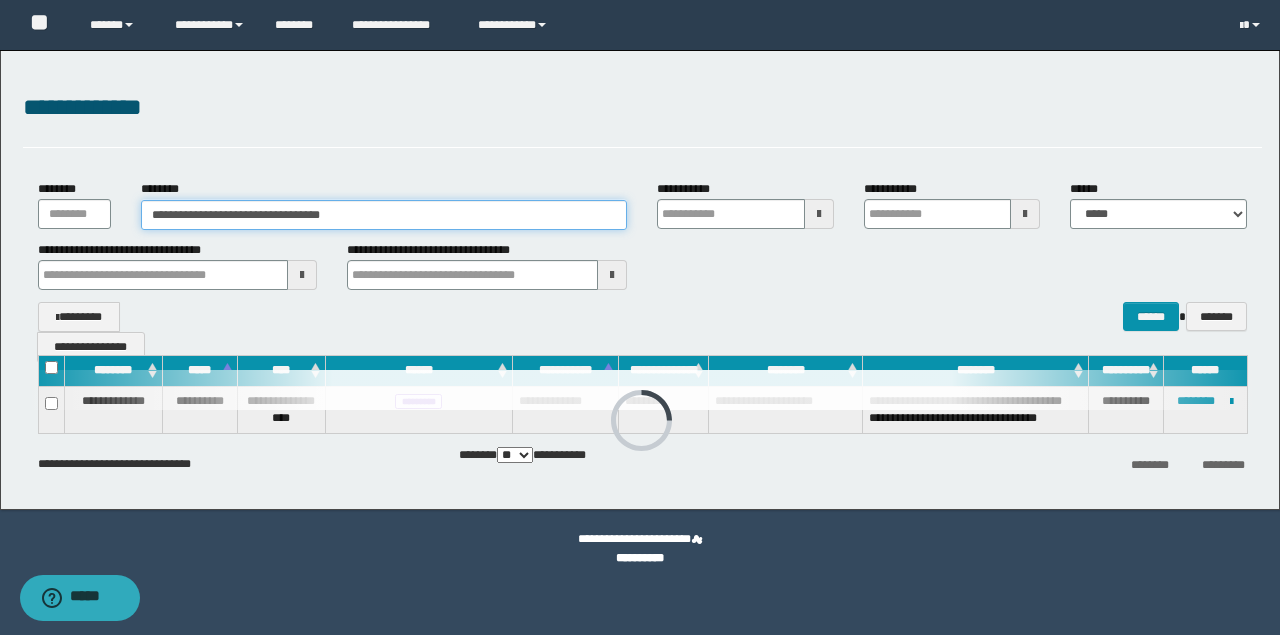 click on "**********" at bounding box center [642, 204] 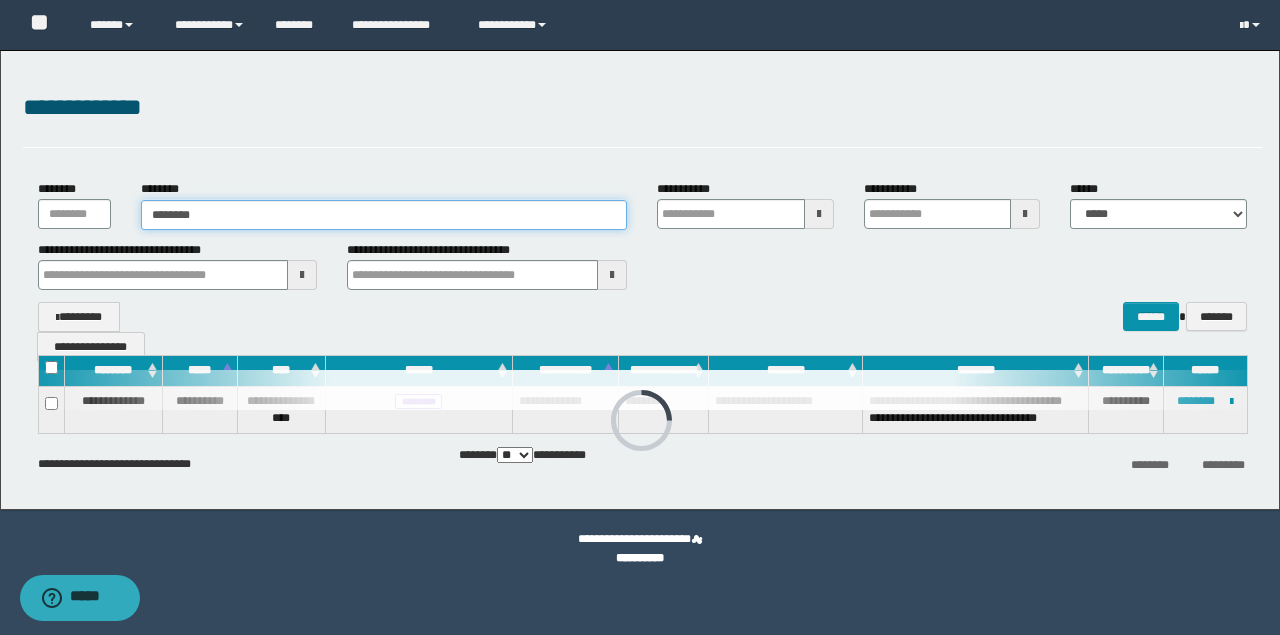 type on "********" 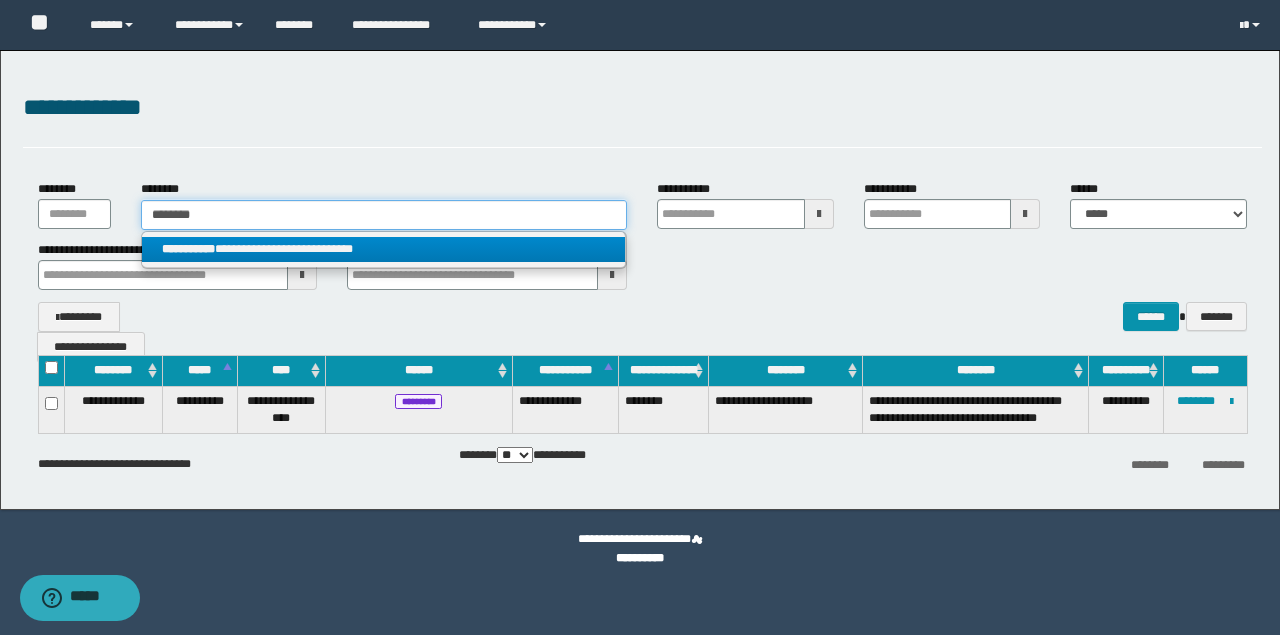 type on "********" 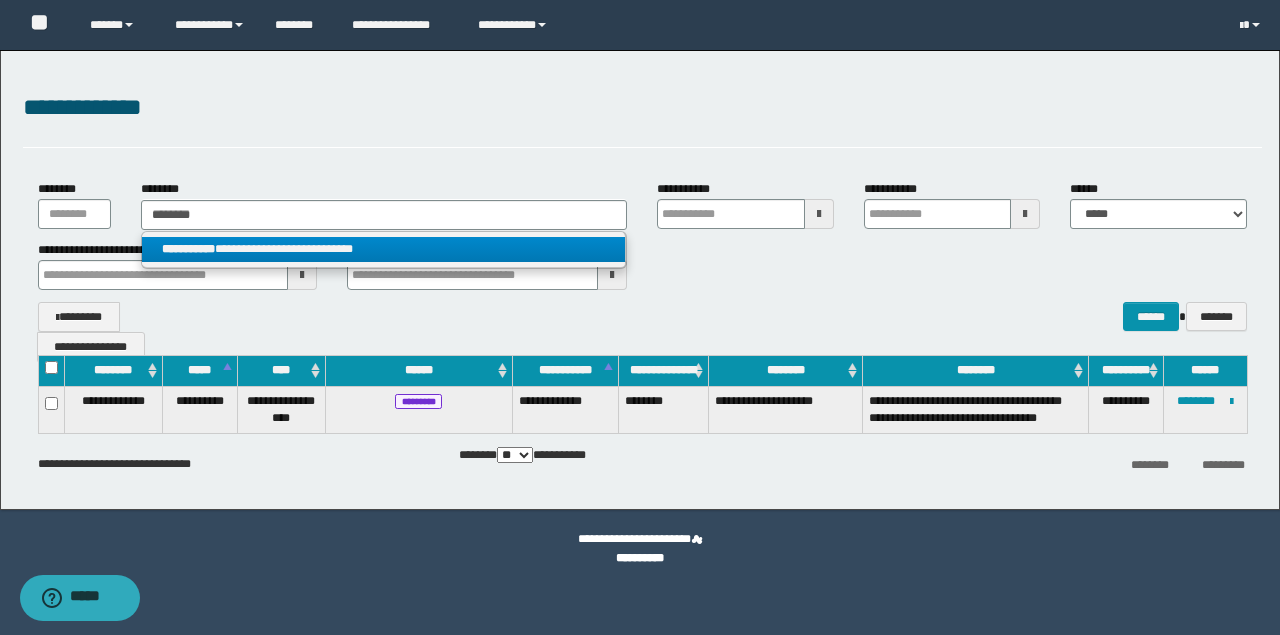click on "**********" at bounding box center [384, 249] 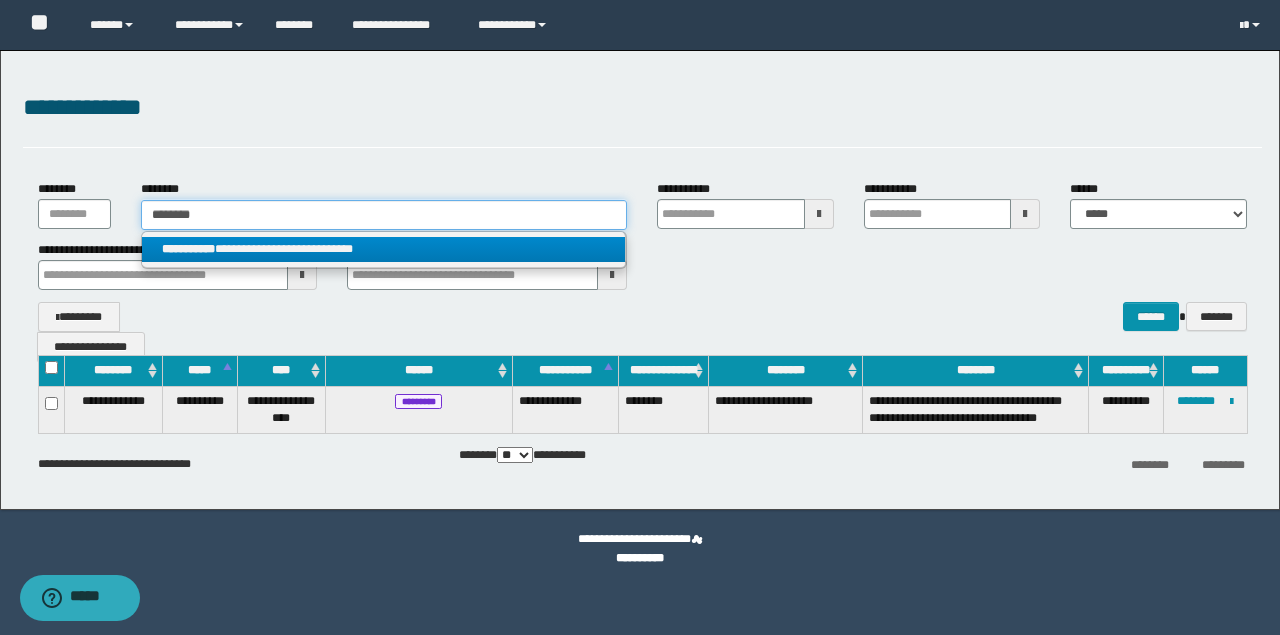 type 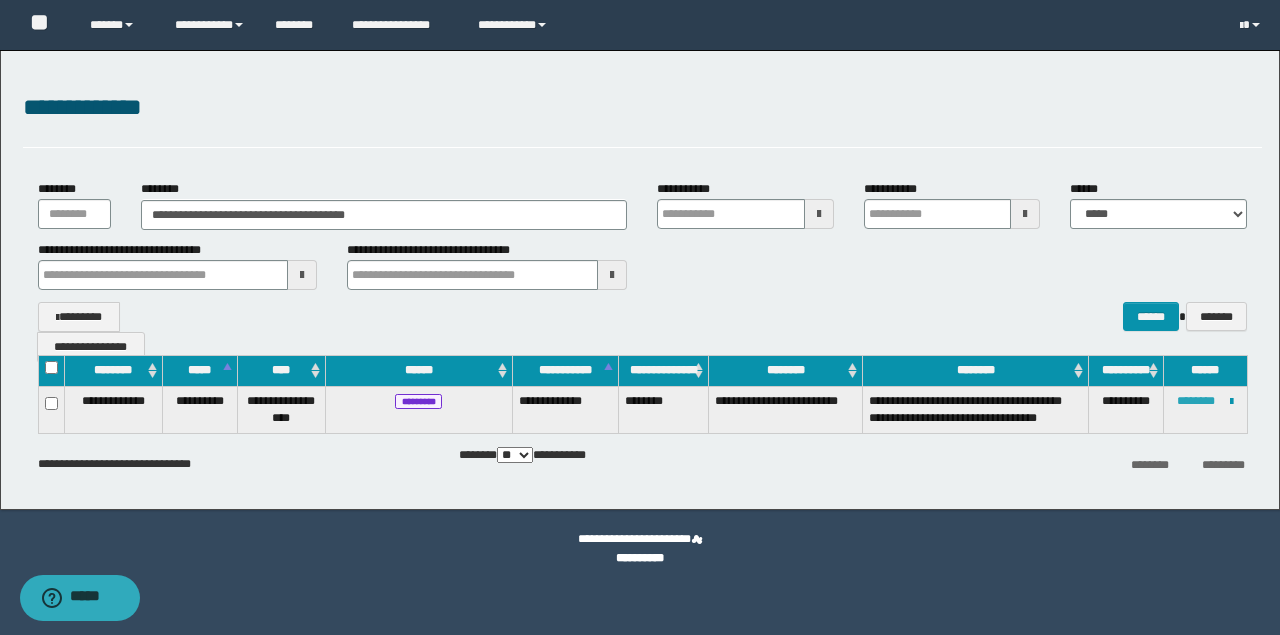 click on "********" at bounding box center [1196, 401] 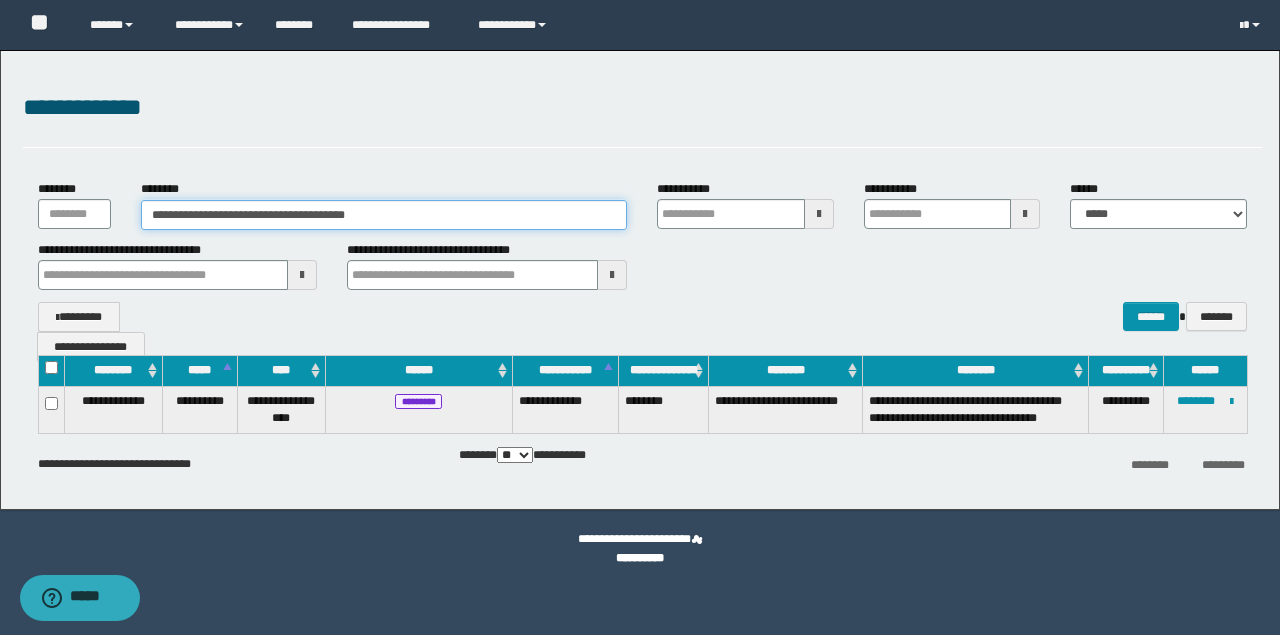 drag, startPoint x: 415, startPoint y: 216, endPoint x: 144, endPoint y: 210, distance: 271.0664 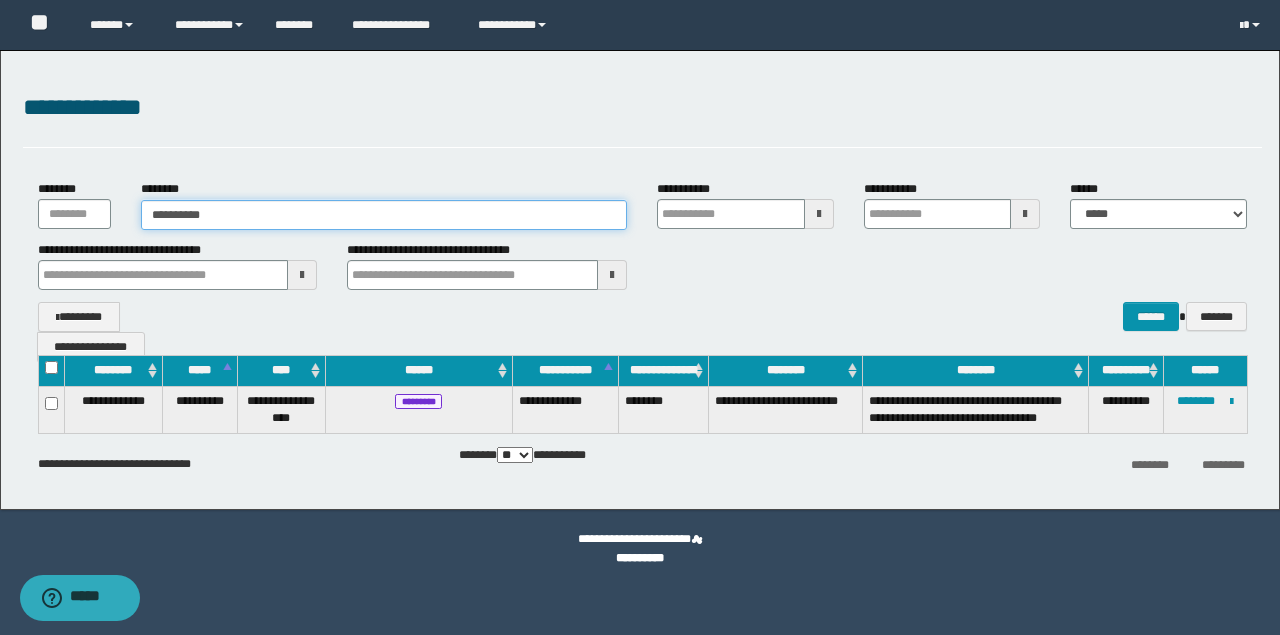 type on "**********" 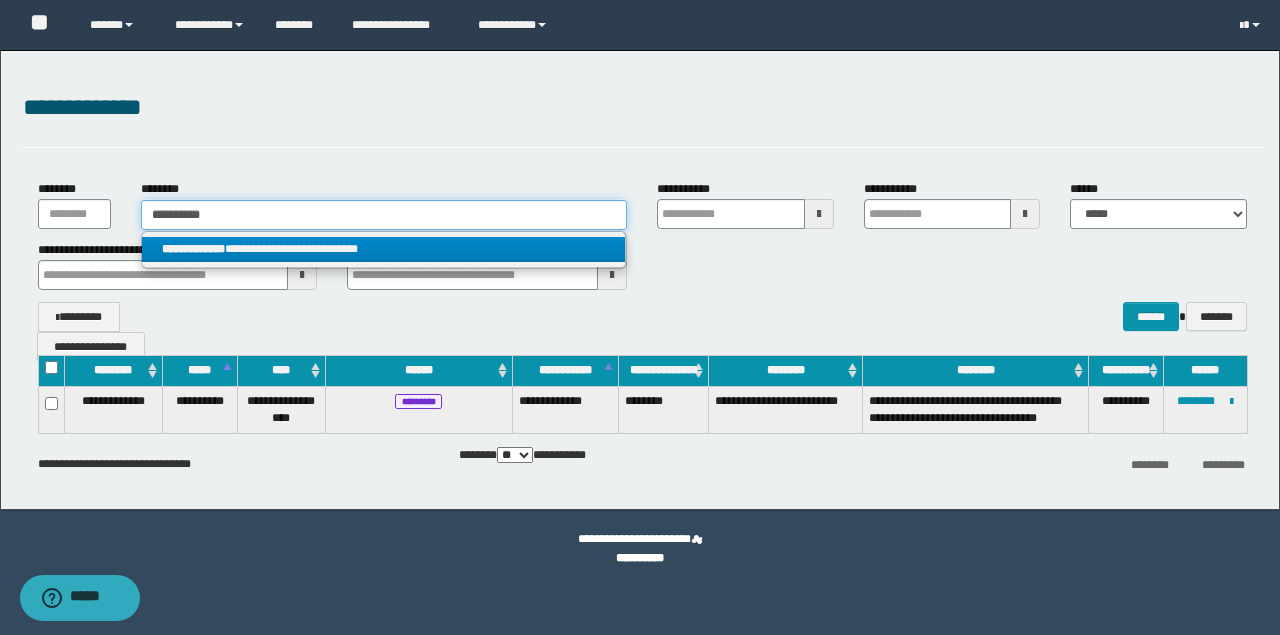 type on "**********" 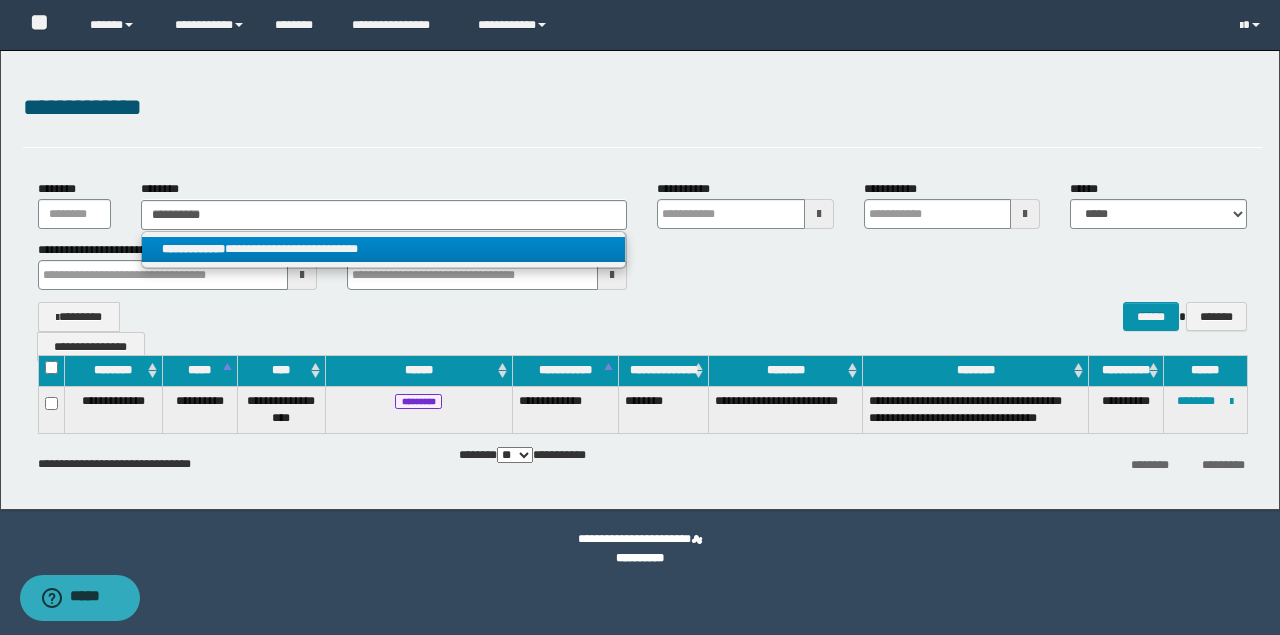 click on "**********" at bounding box center [384, 249] 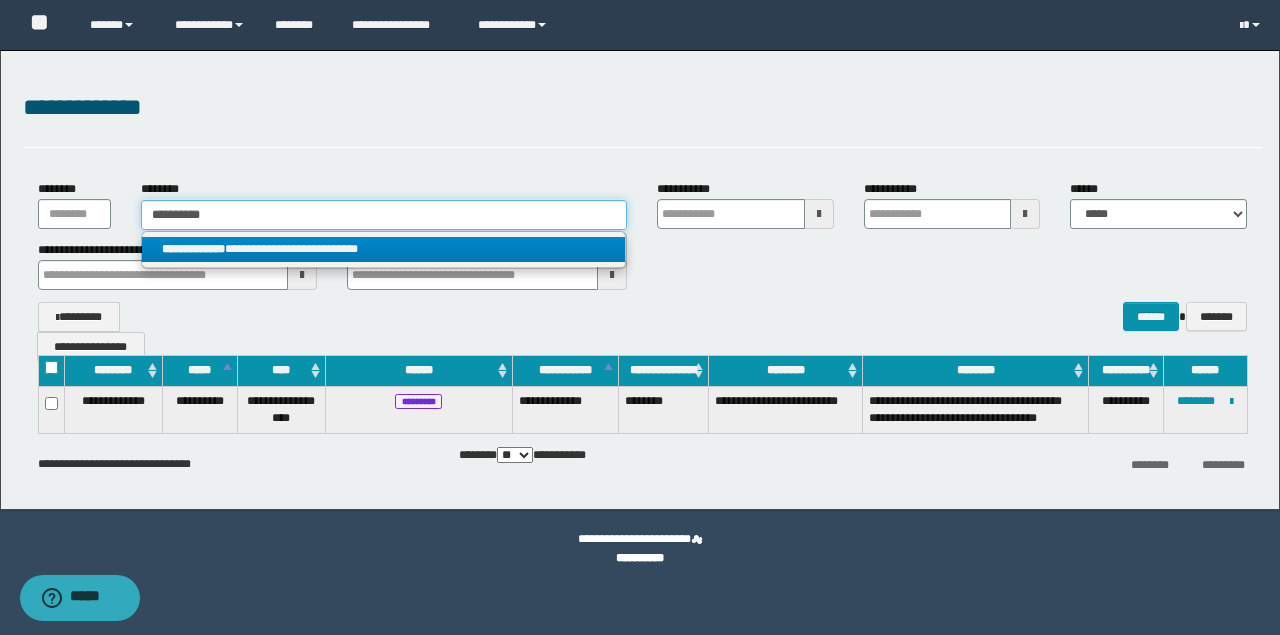 type 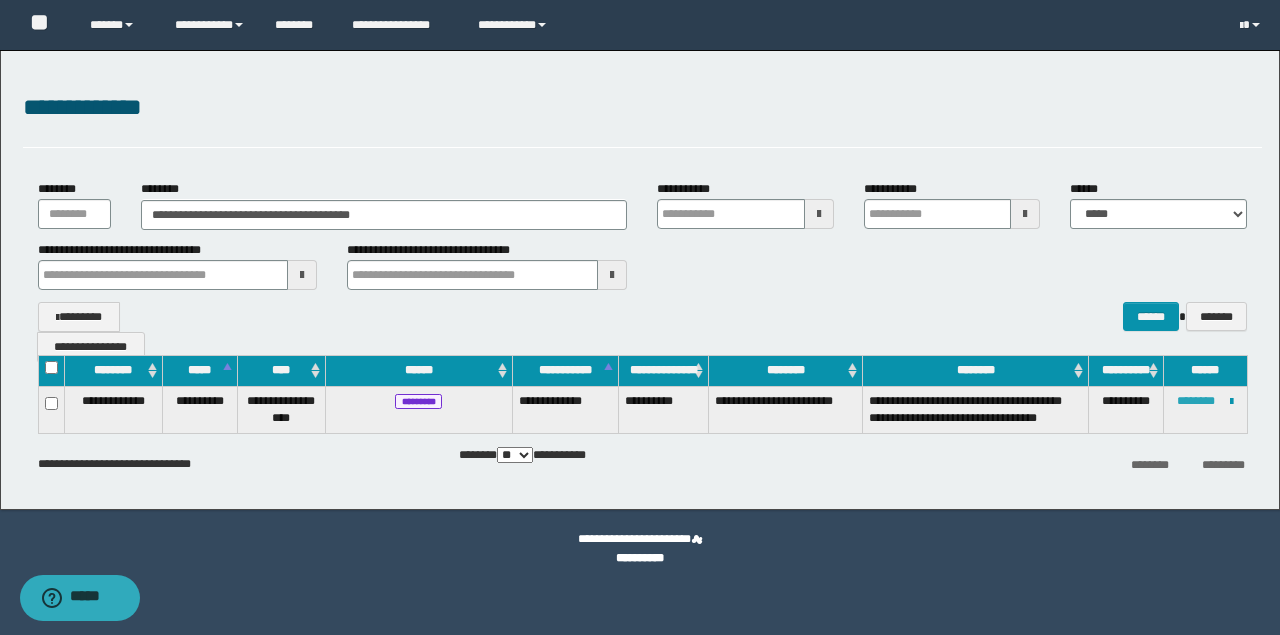 click on "********" at bounding box center [1196, 401] 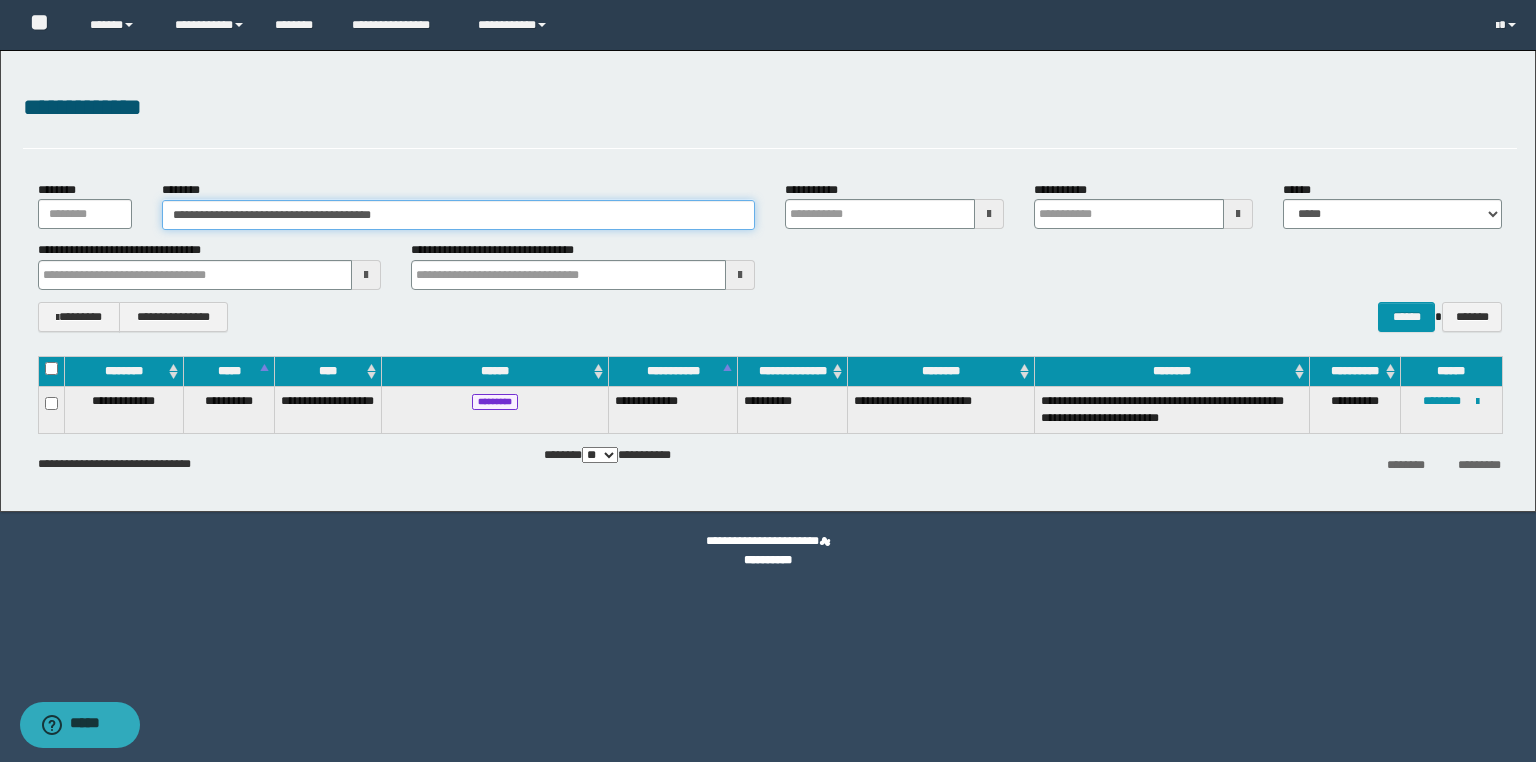 drag, startPoint x: 464, startPoint y: 208, endPoint x: -22, endPoint y: 205, distance: 486.00925 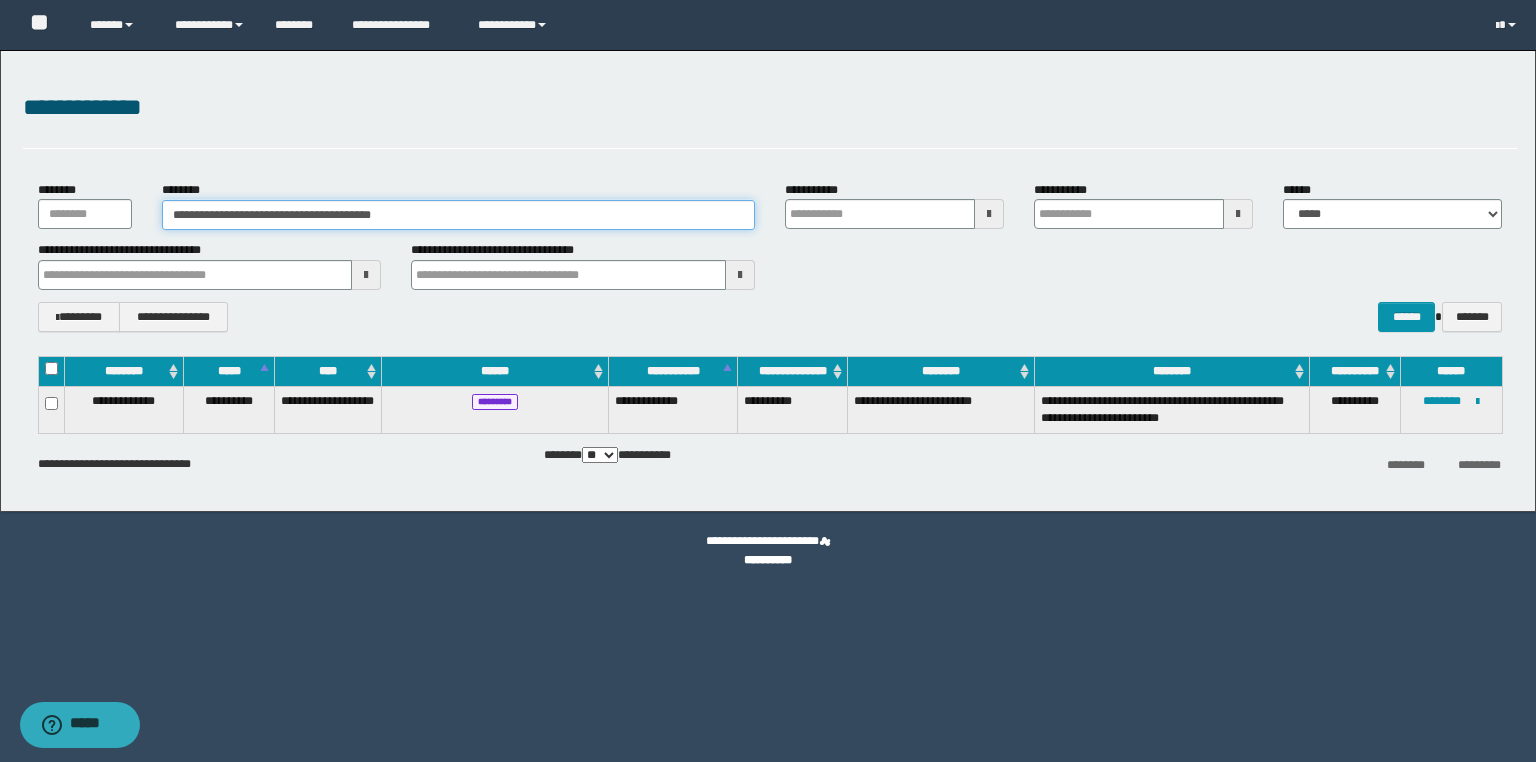 paste 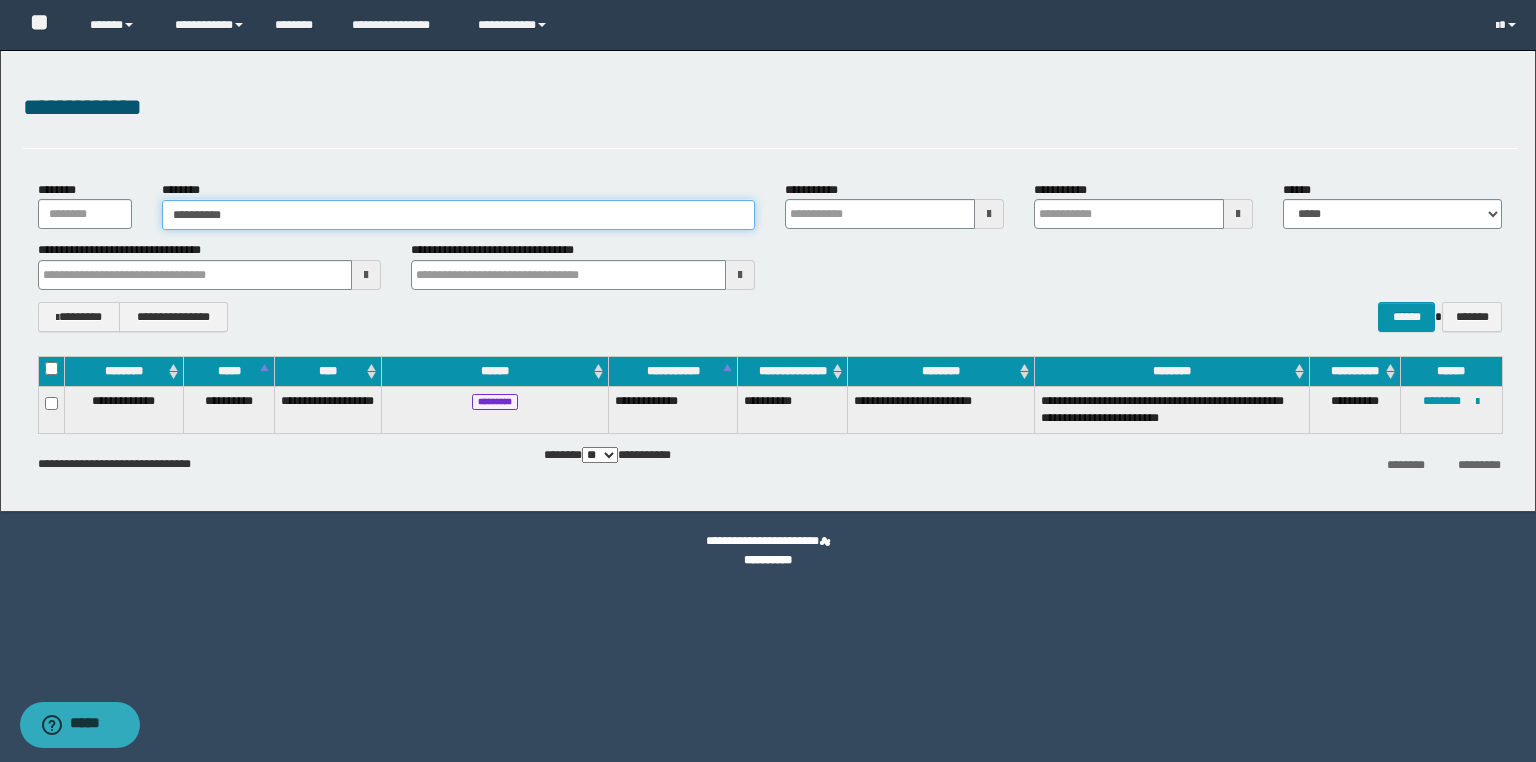 type on "**********" 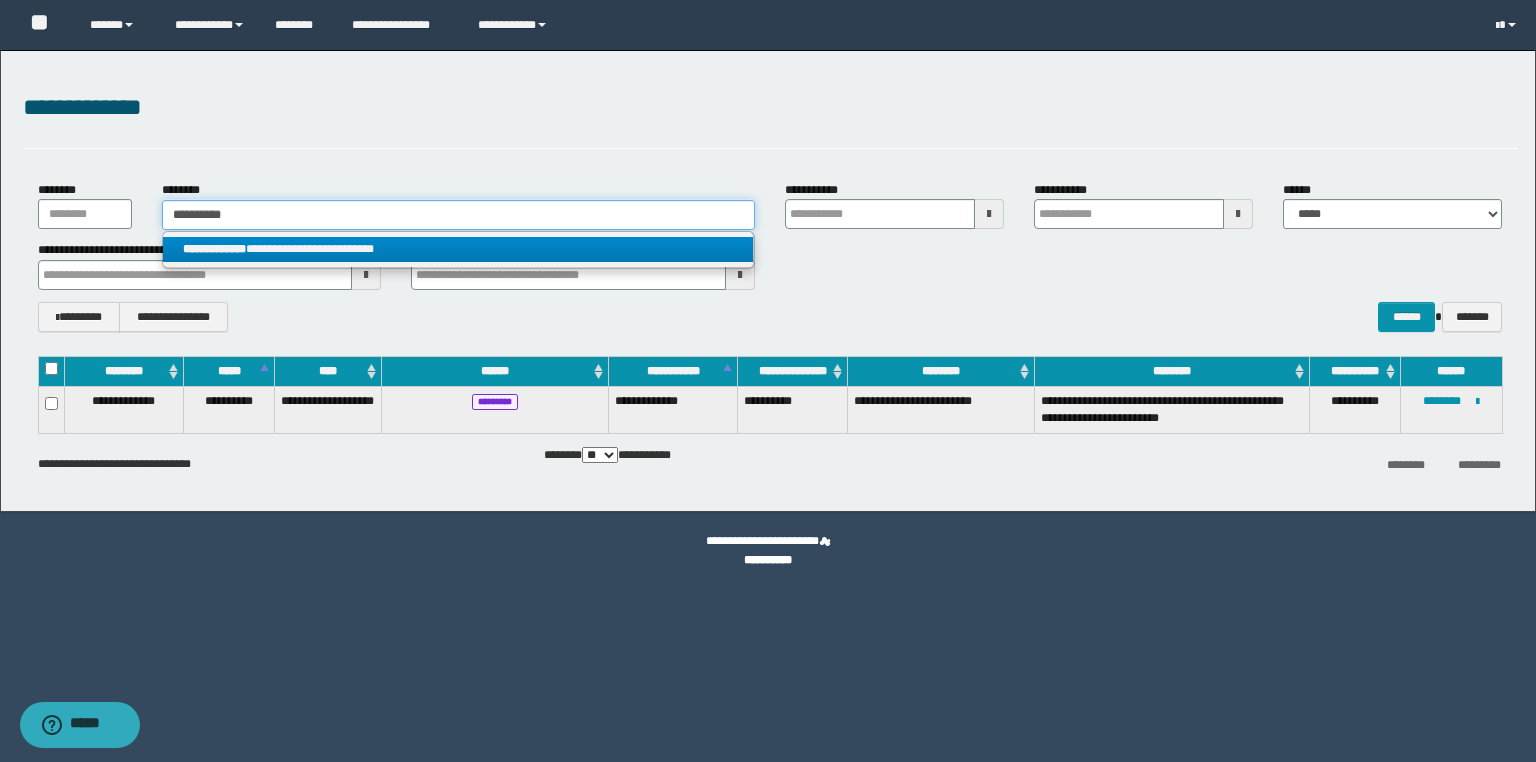 type on "**********" 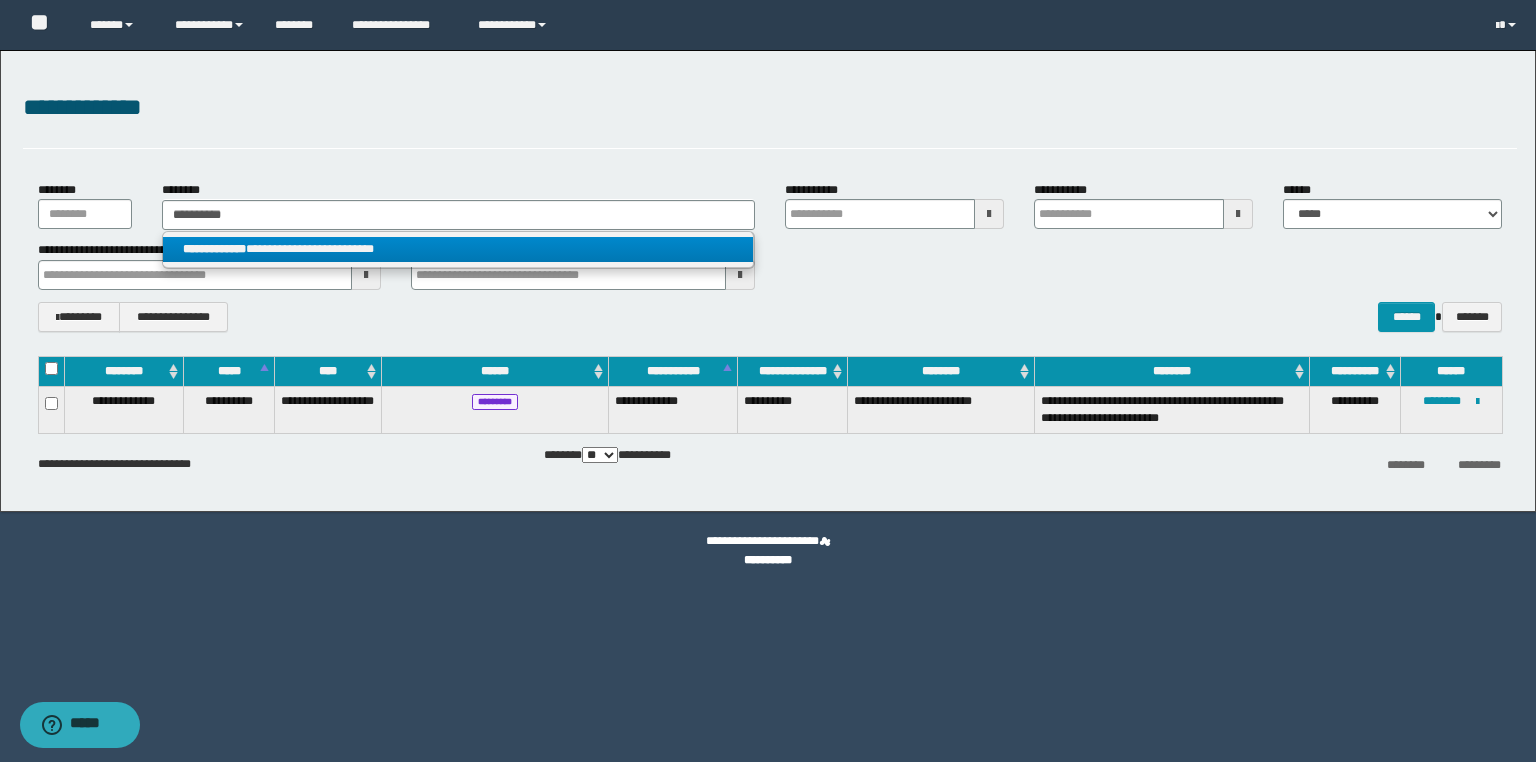 click on "**********" at bounding box center (458, 249) 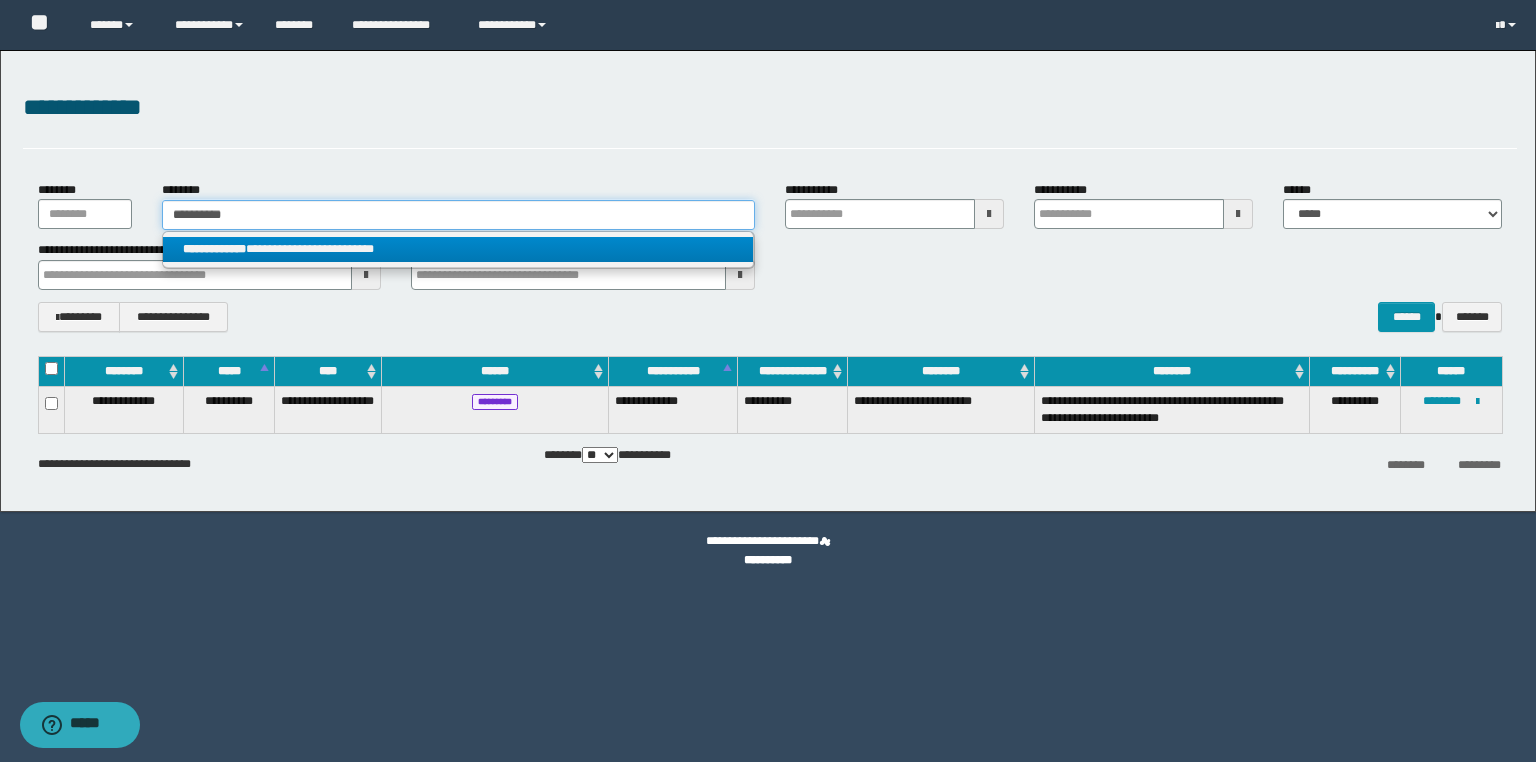 type 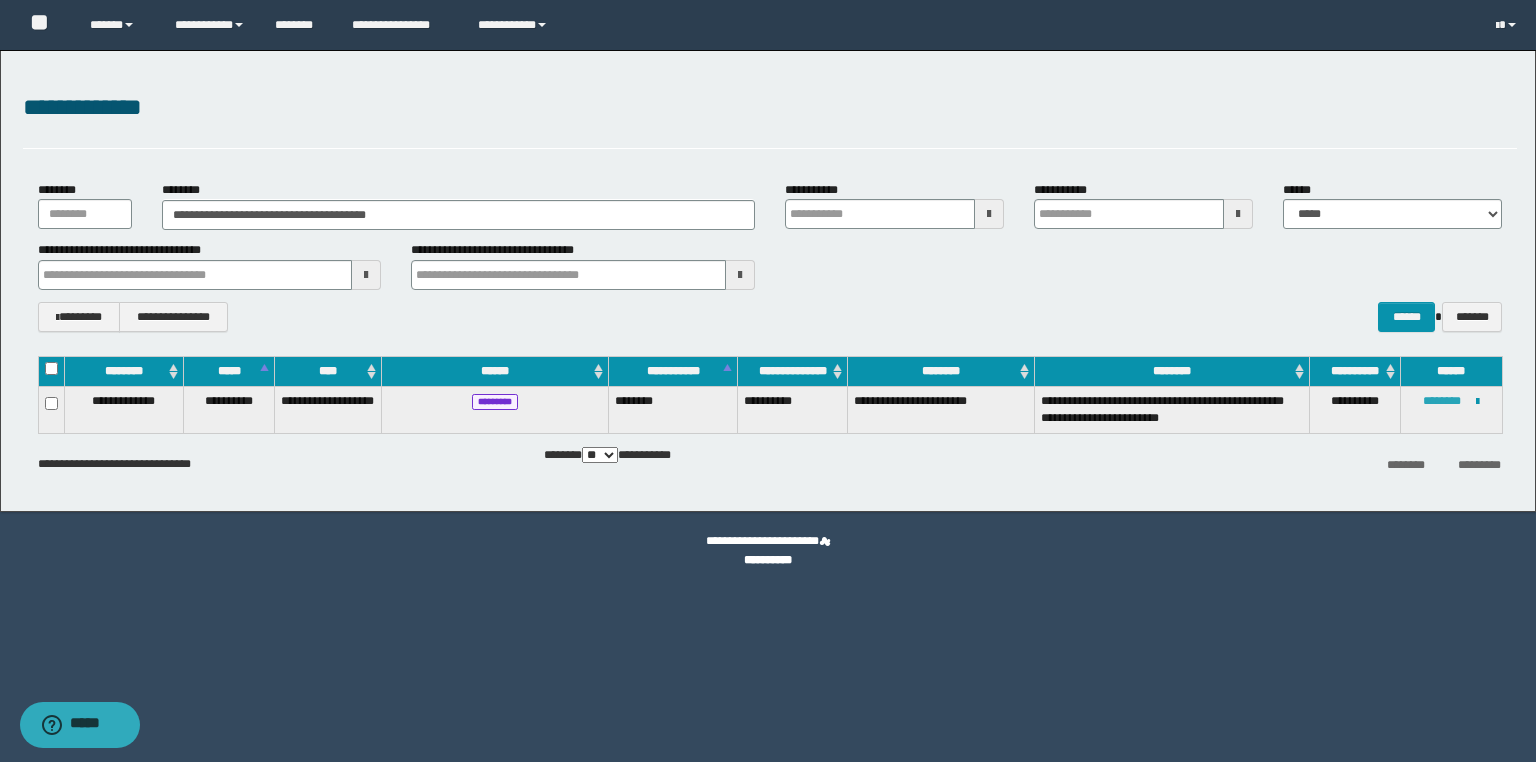 click on "********" at bounding box center [1442, 401] 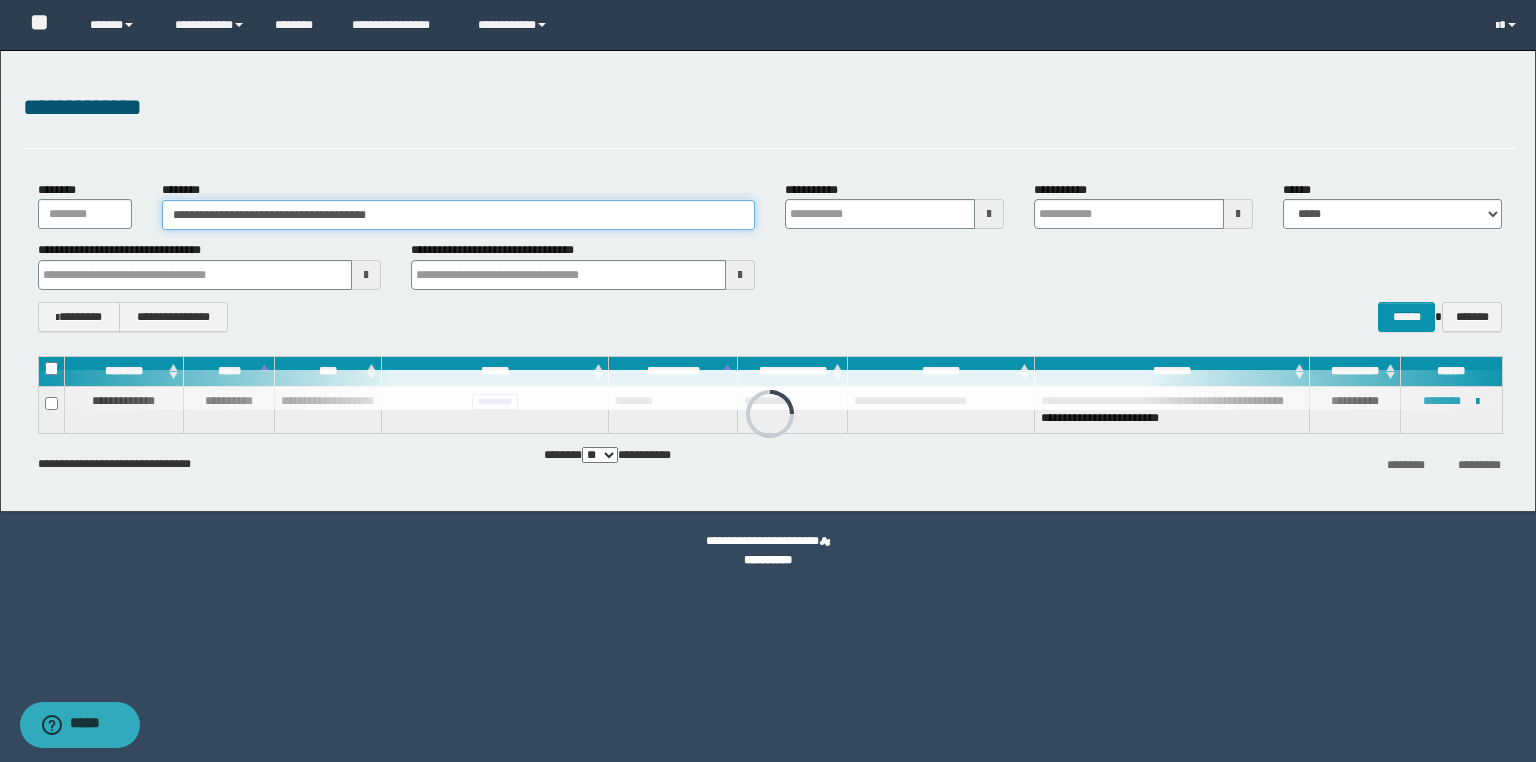 drag, startPoint x: 459, startPoint y: 220, endPoint x: 45, endPoint y: 191, distance: 415.01447 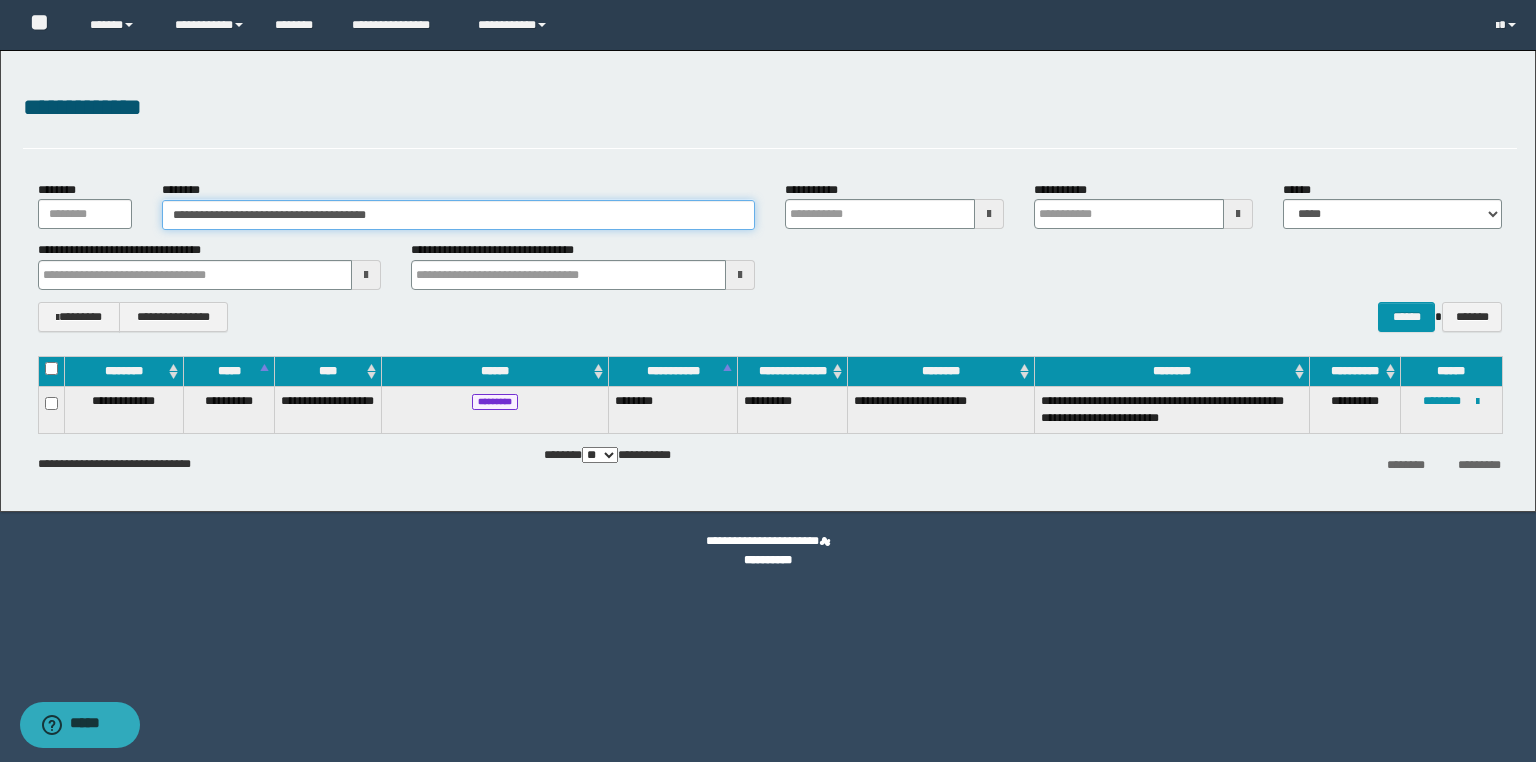 paste 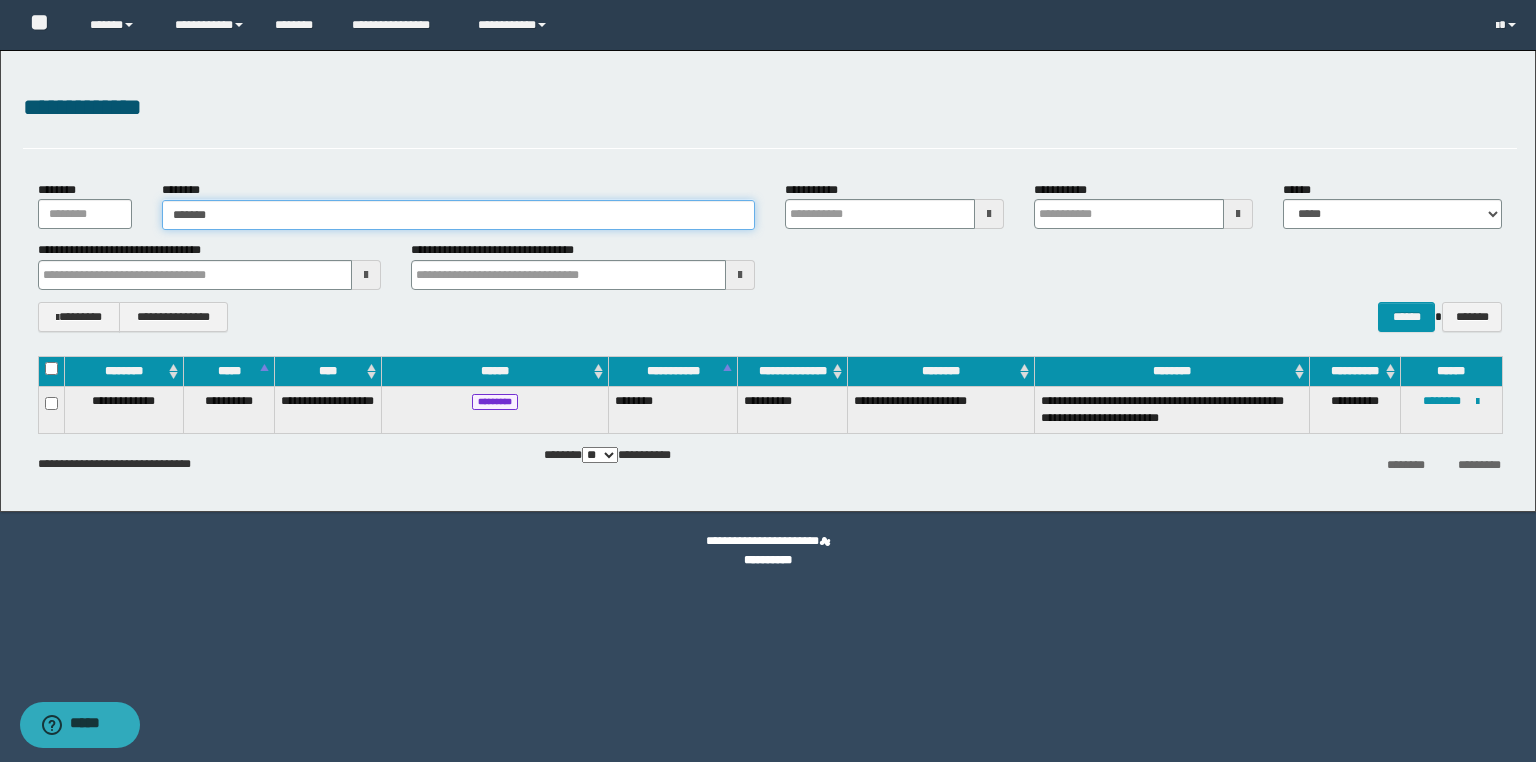type on "*******" 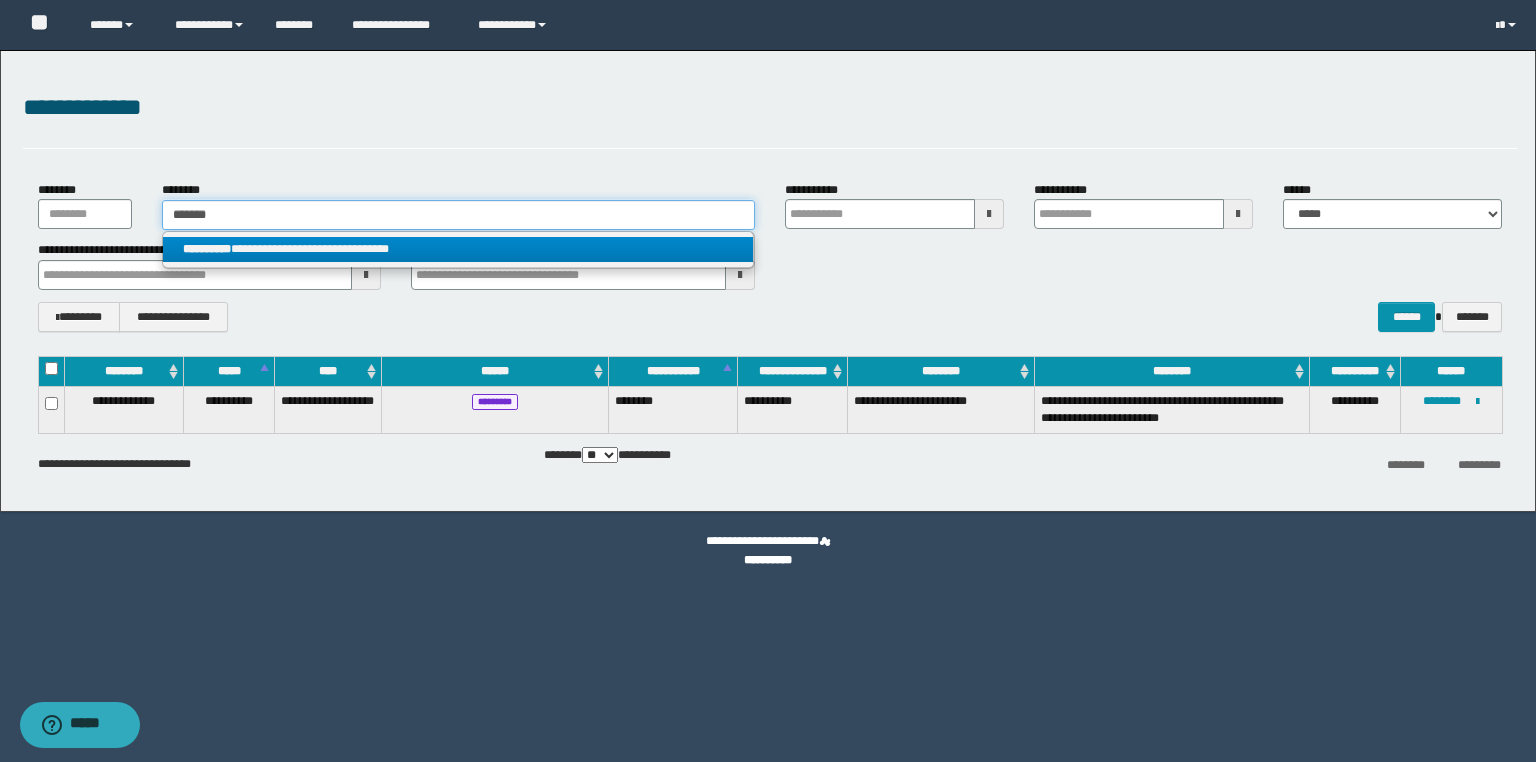 type on "*******" 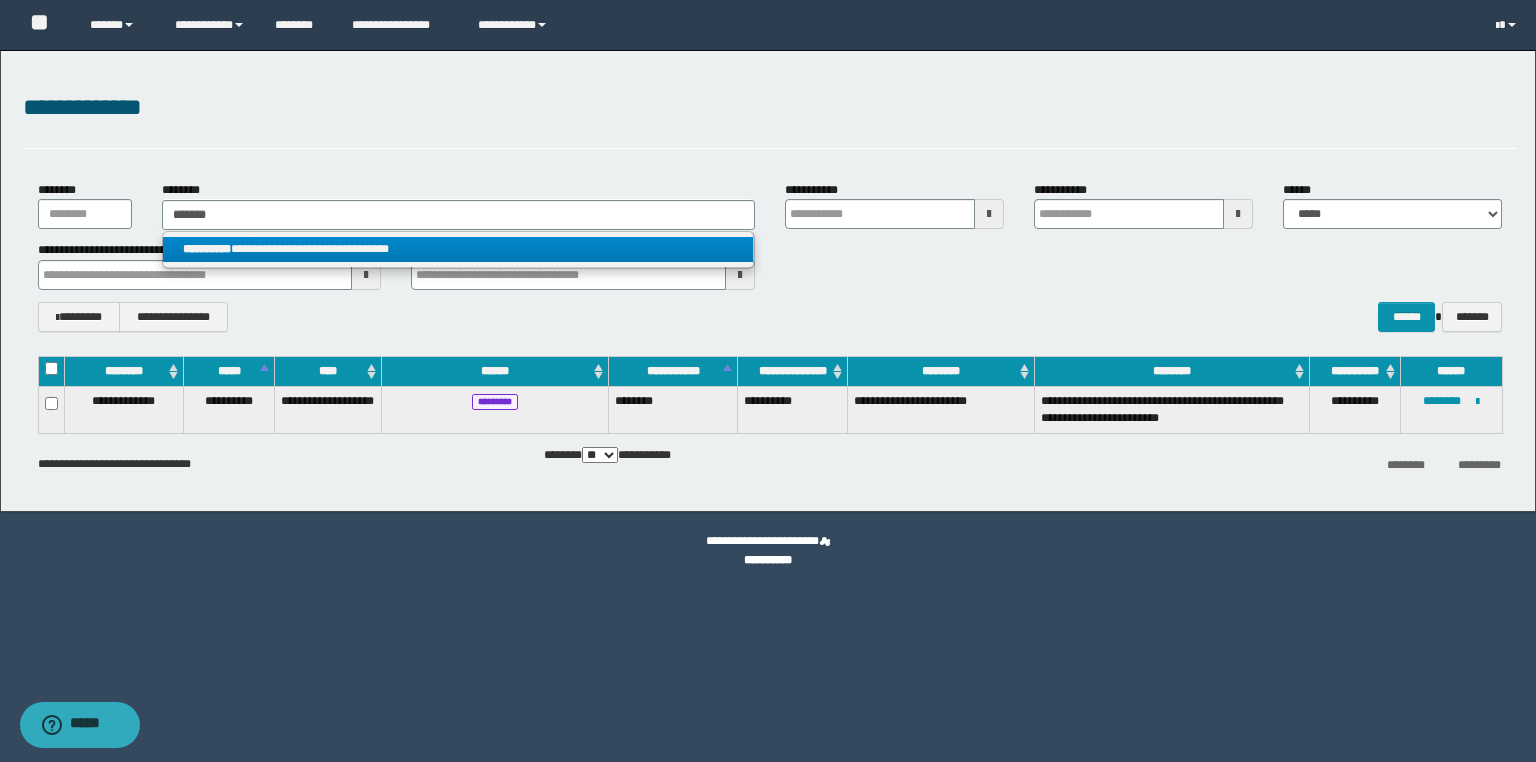 click on "**********" at bounding box center (458, 249) 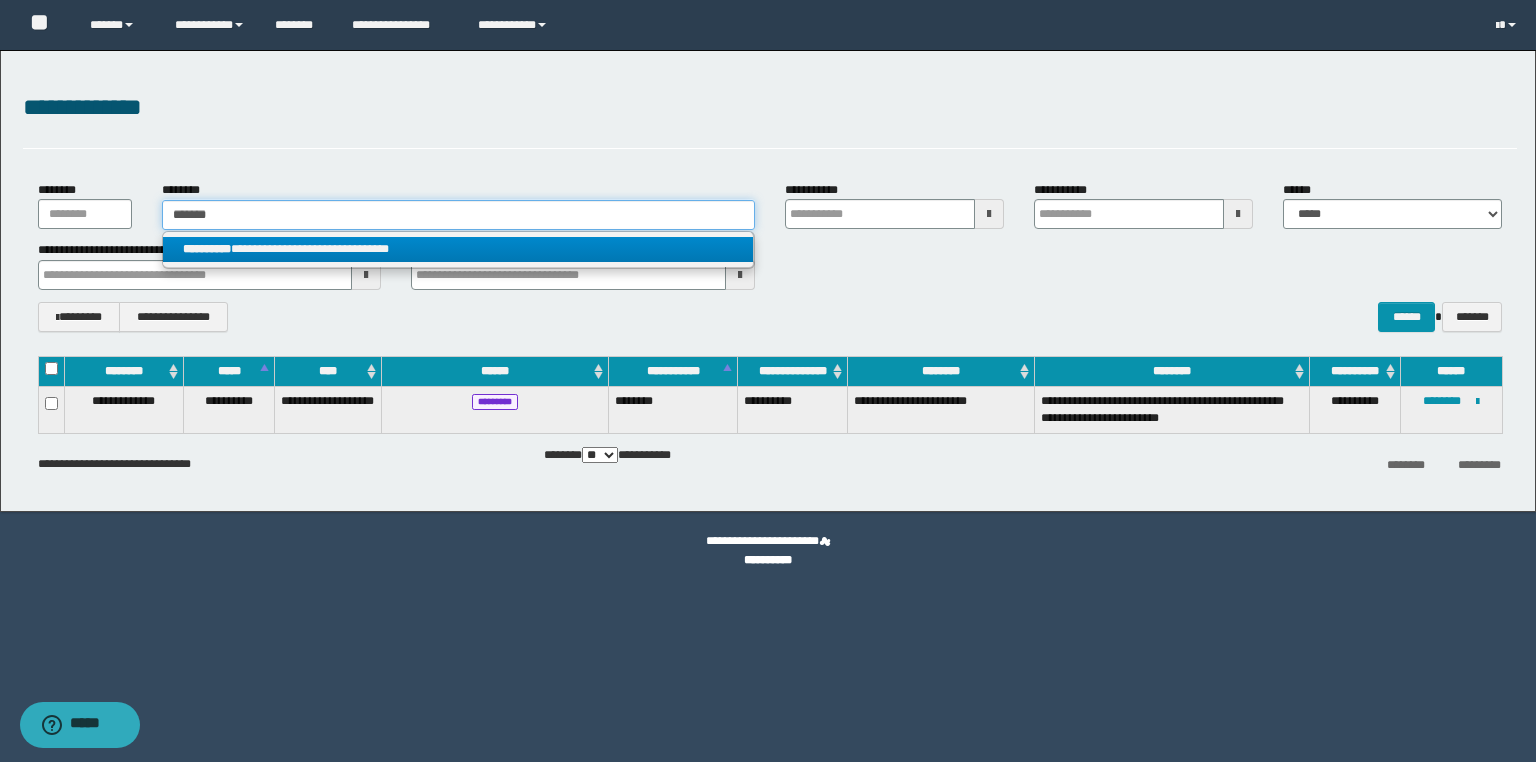 type 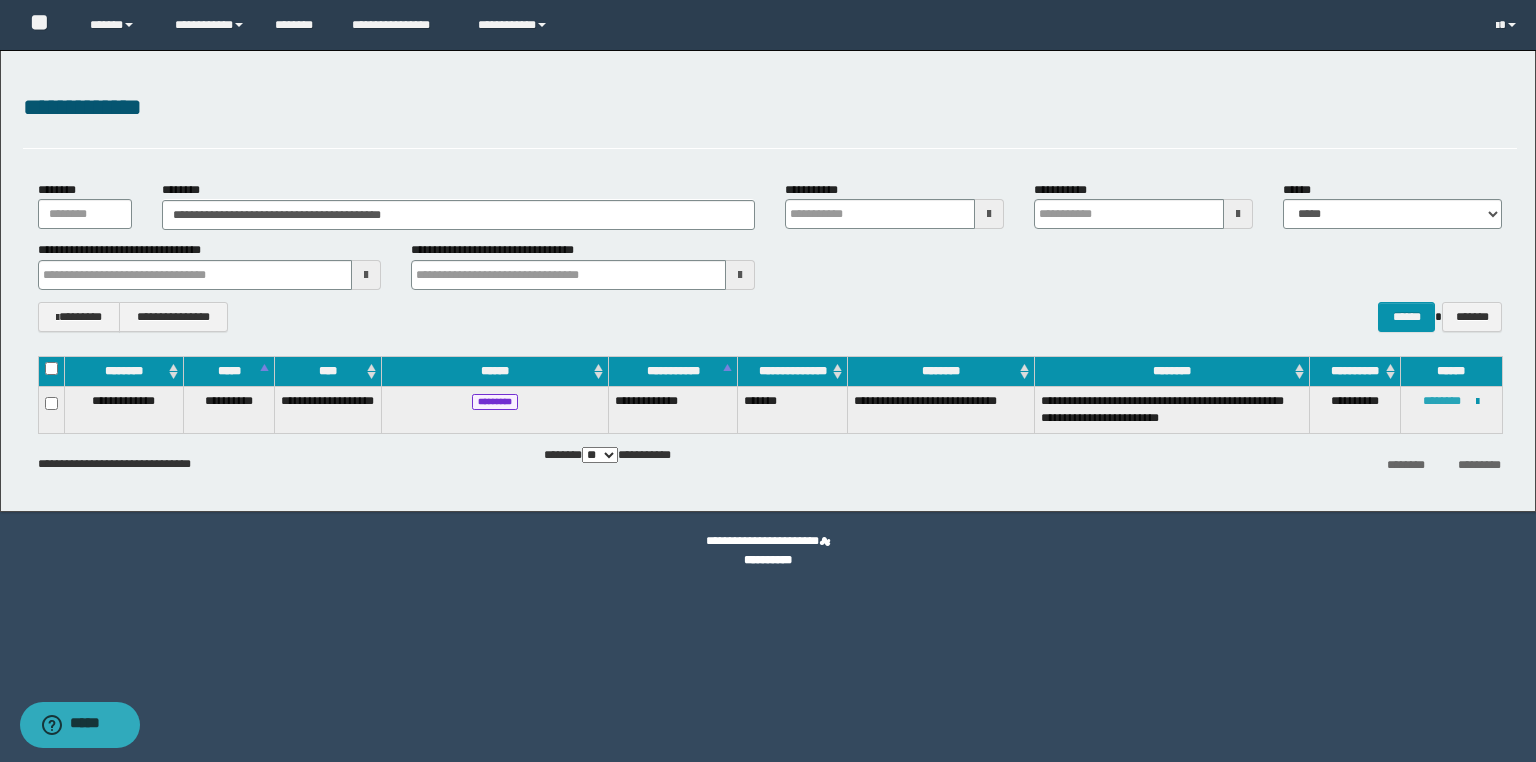 click on "********" at bounding box center [1442, 401] 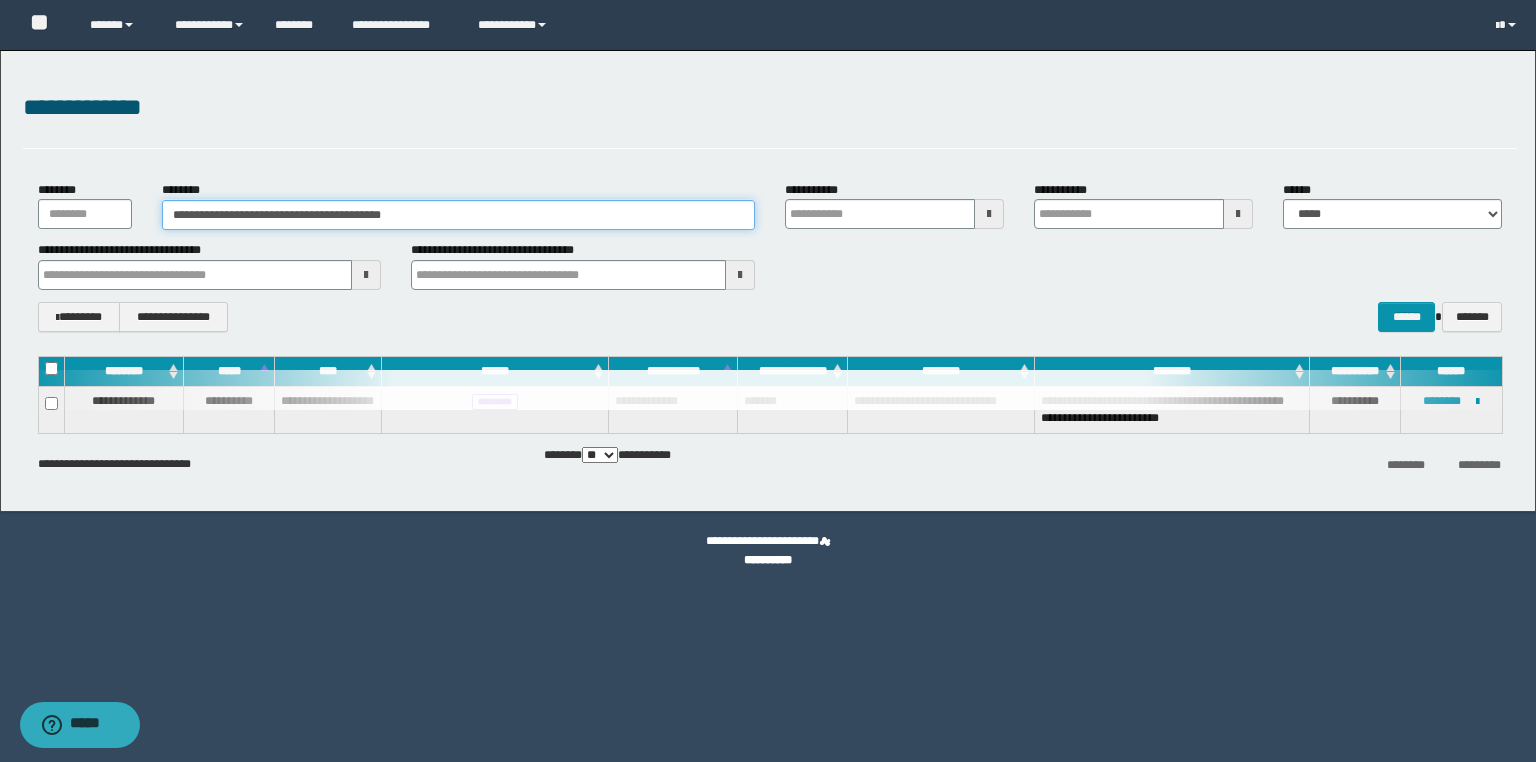 click on "**********" at bounding box center [770, 205] 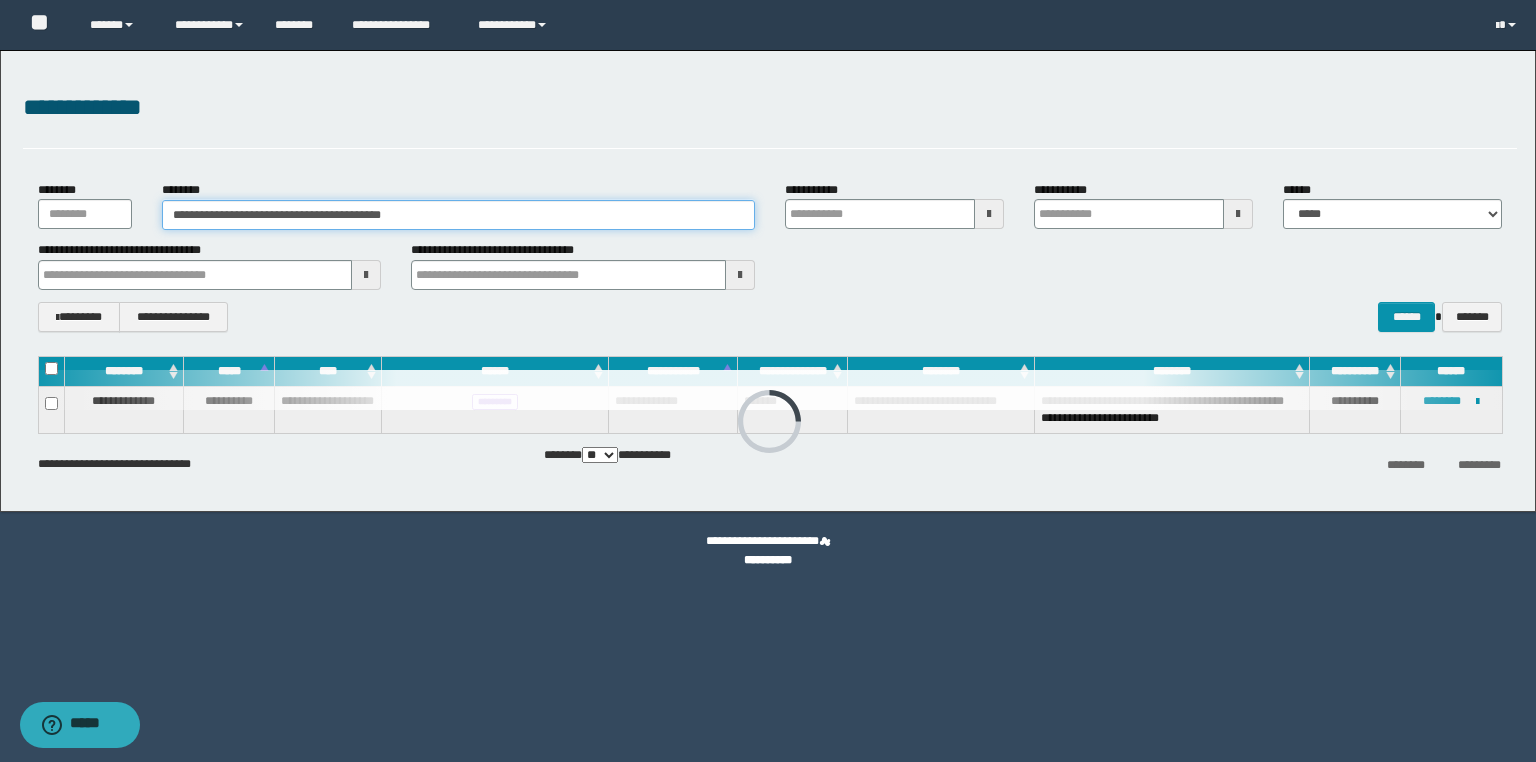 paste 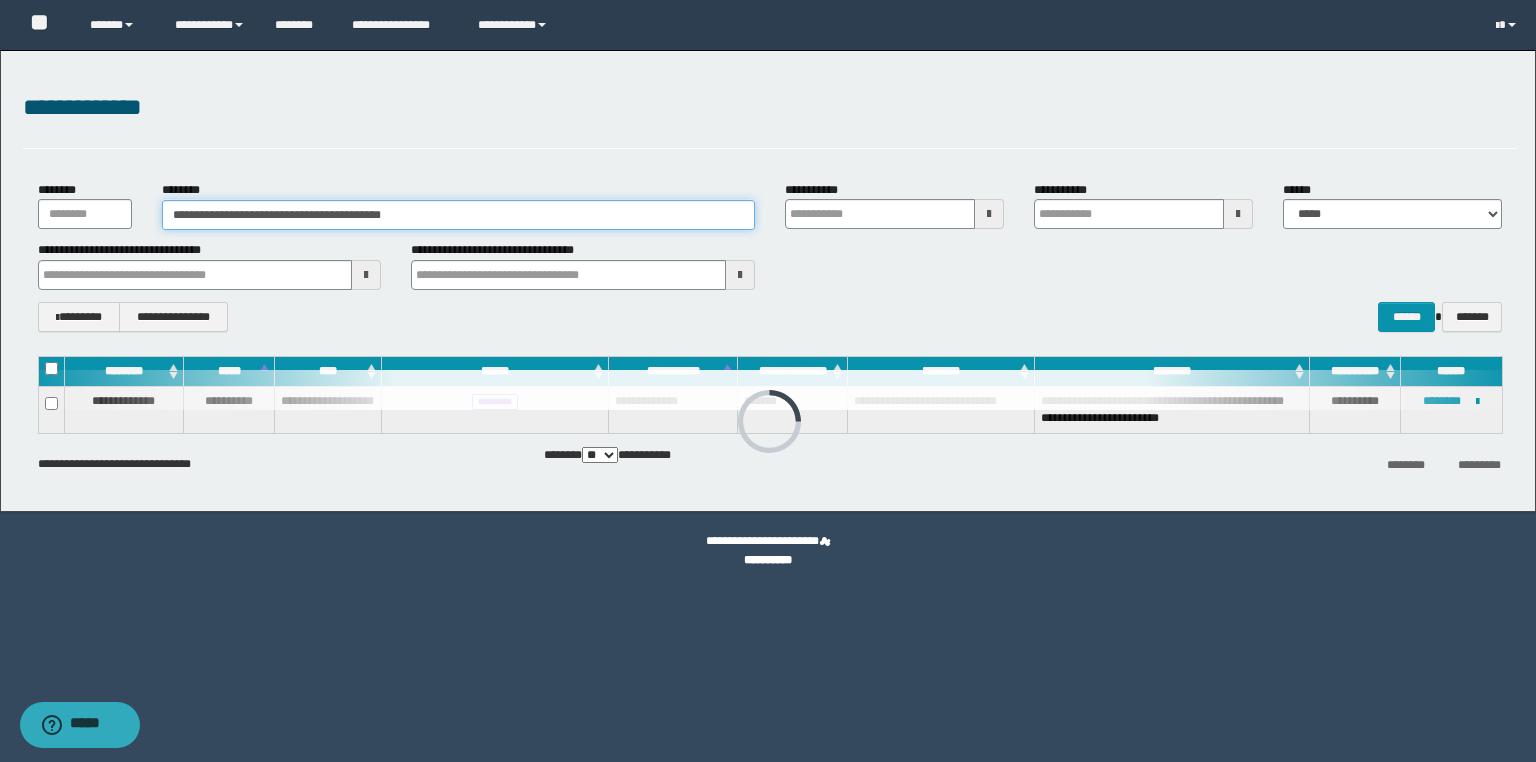 type on "********" 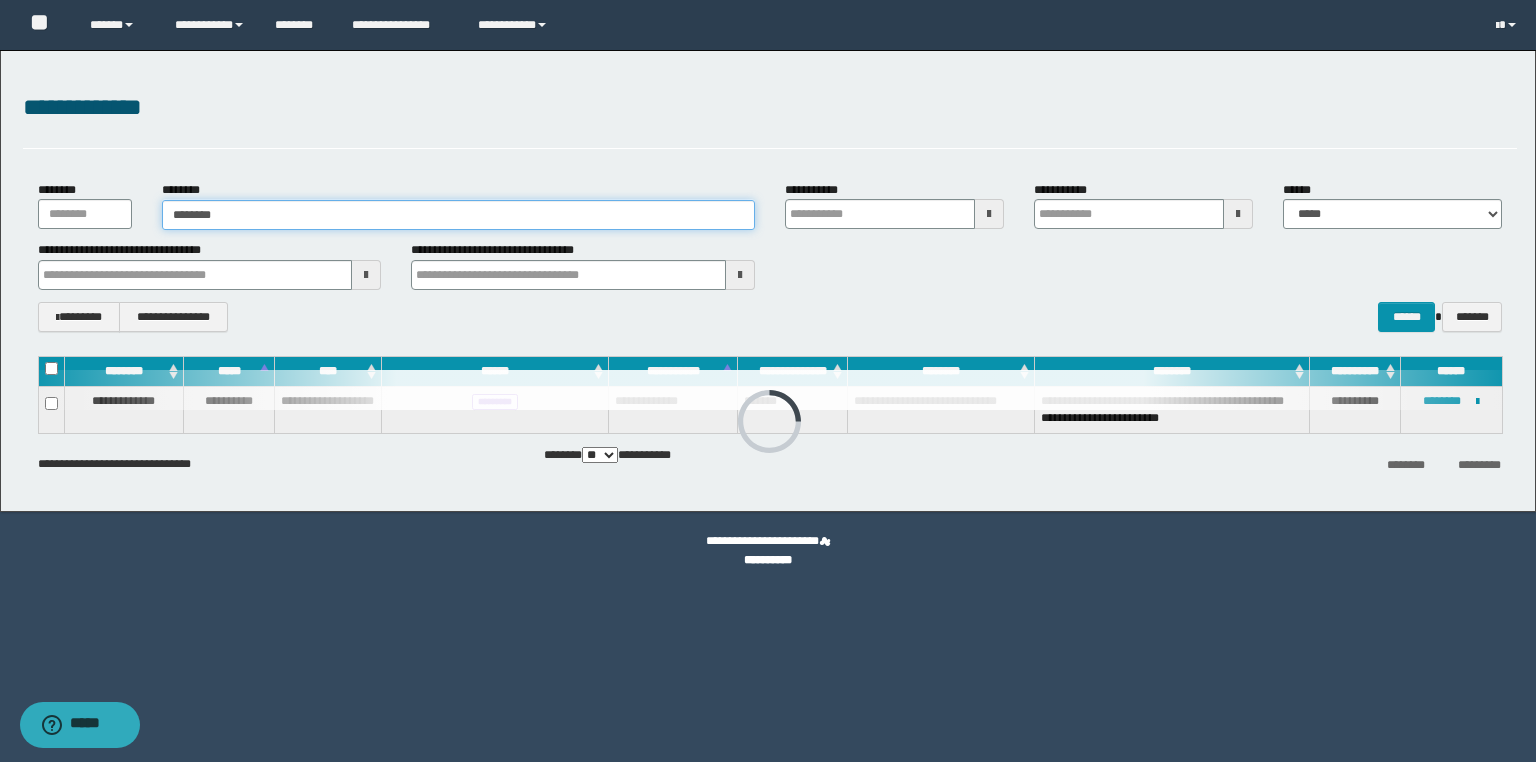 type on "********" 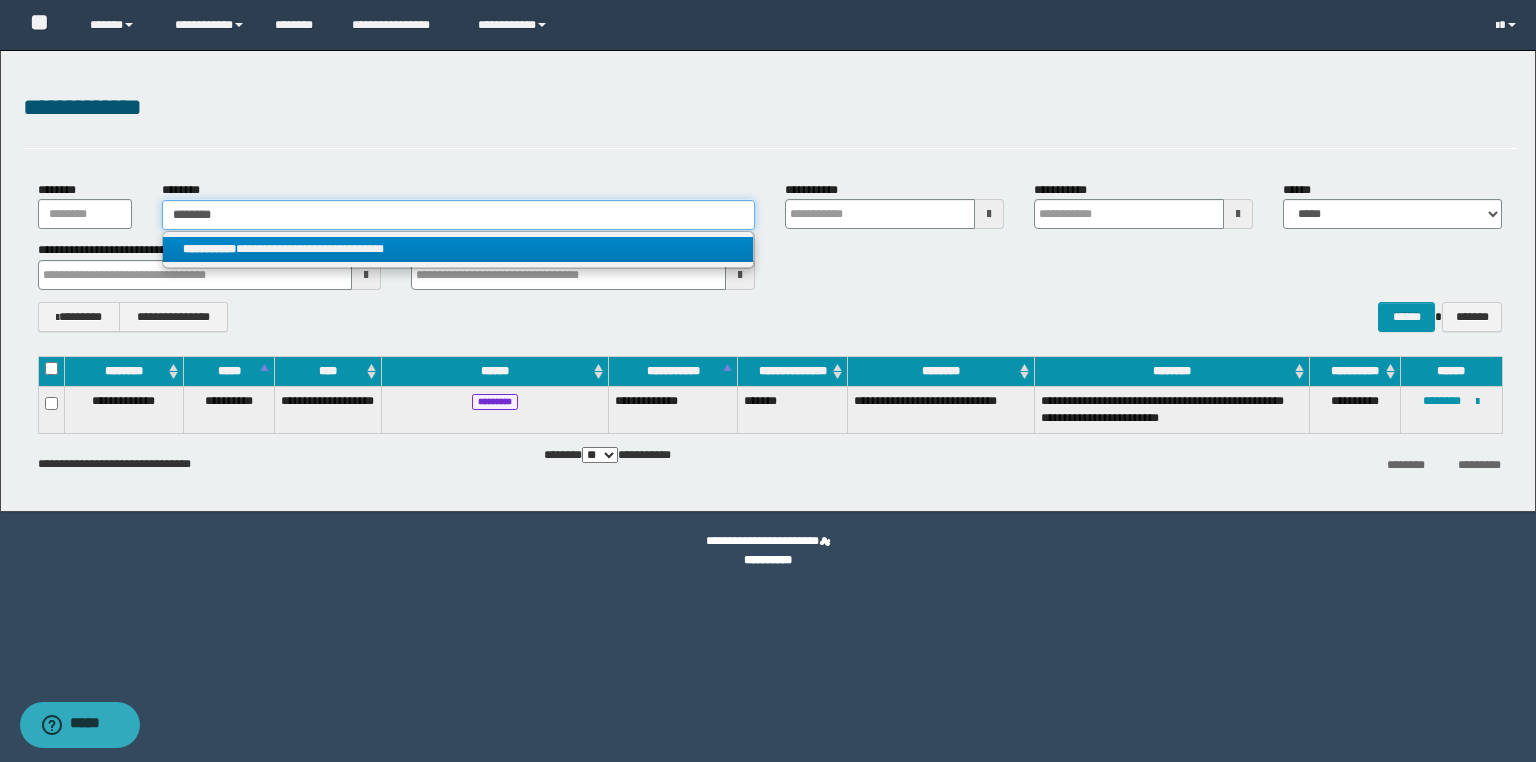 type on "********" 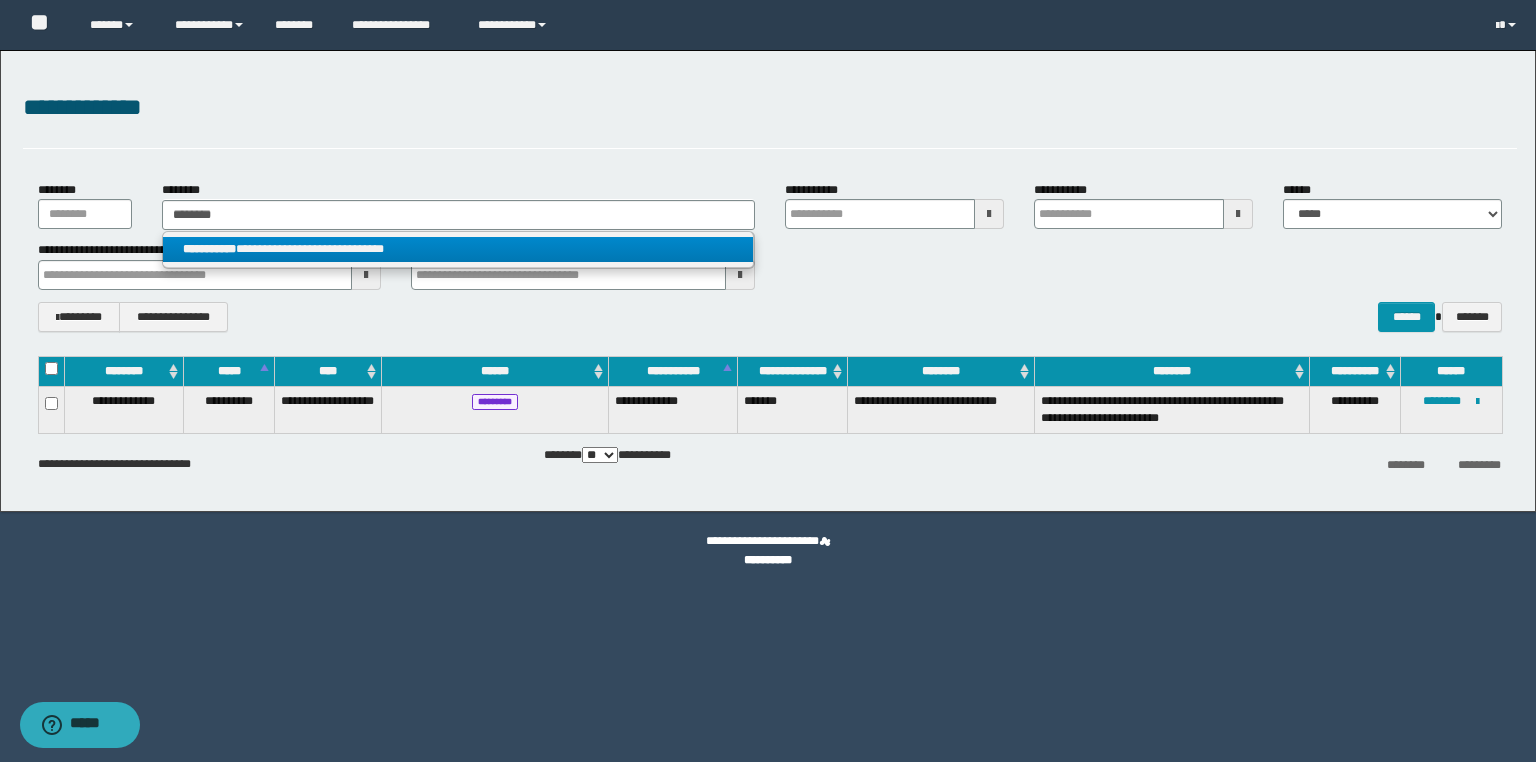 click on "**********" at bounding box center [458, 249] 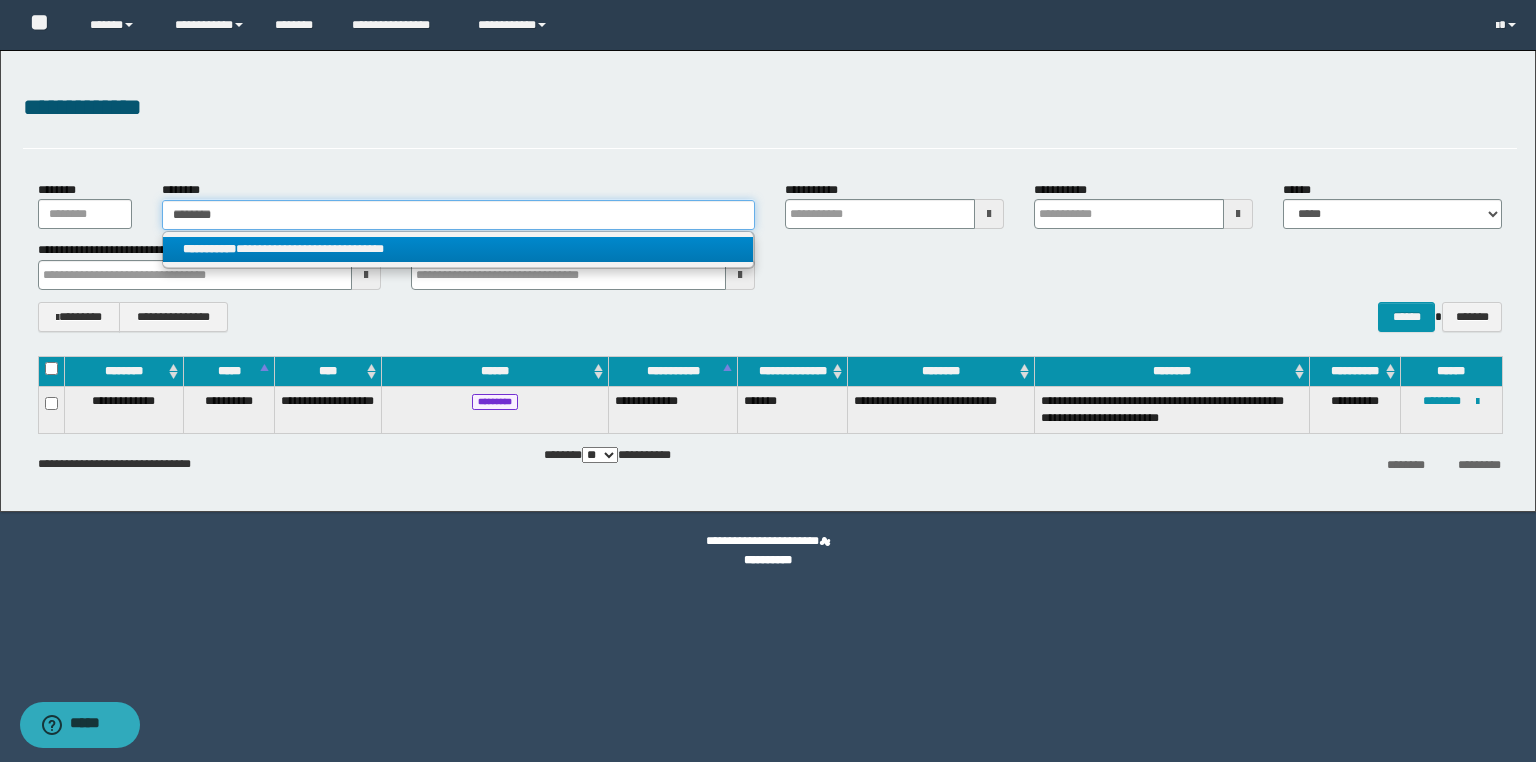 type 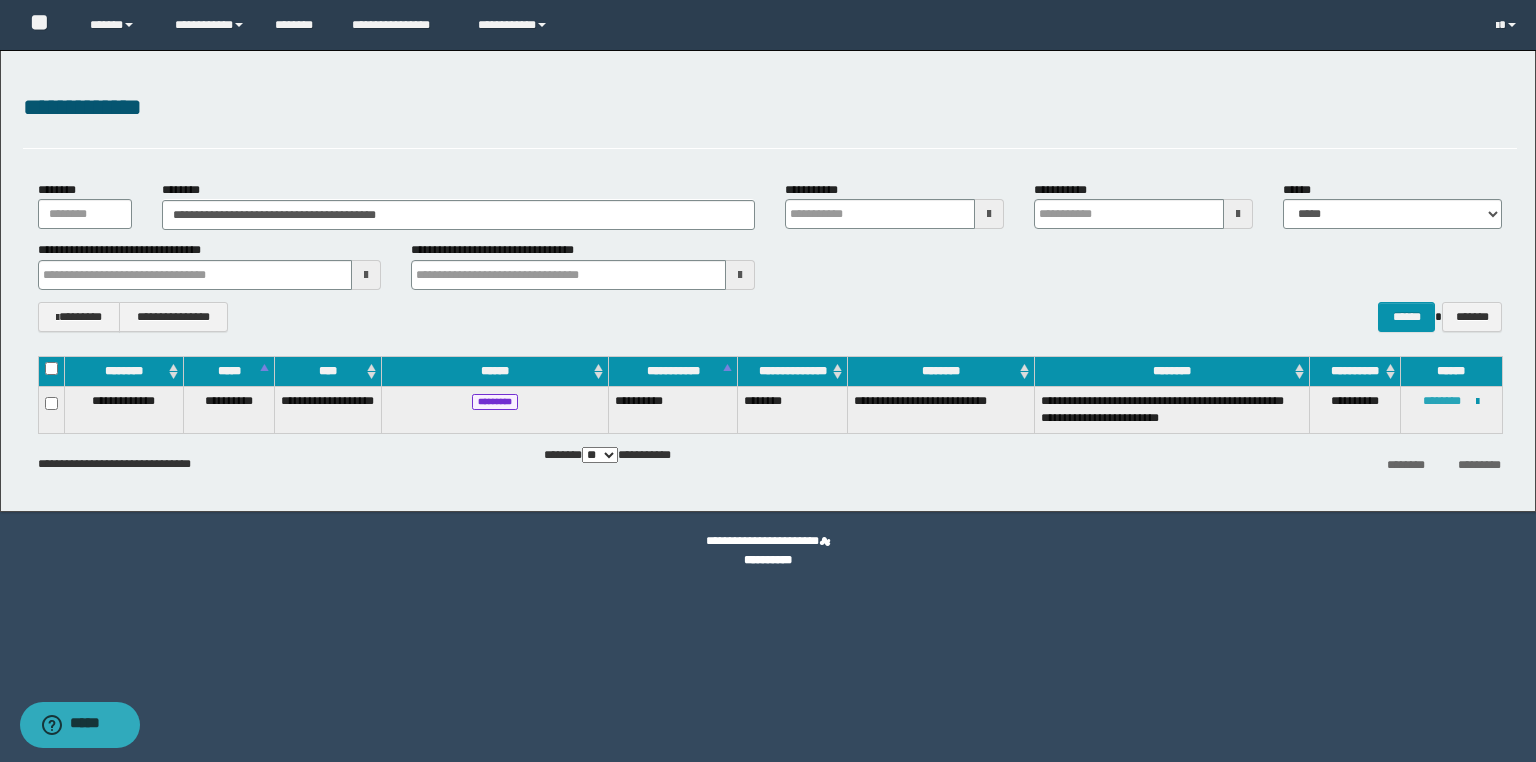 click on "********" at bounding box center (1442, 401) 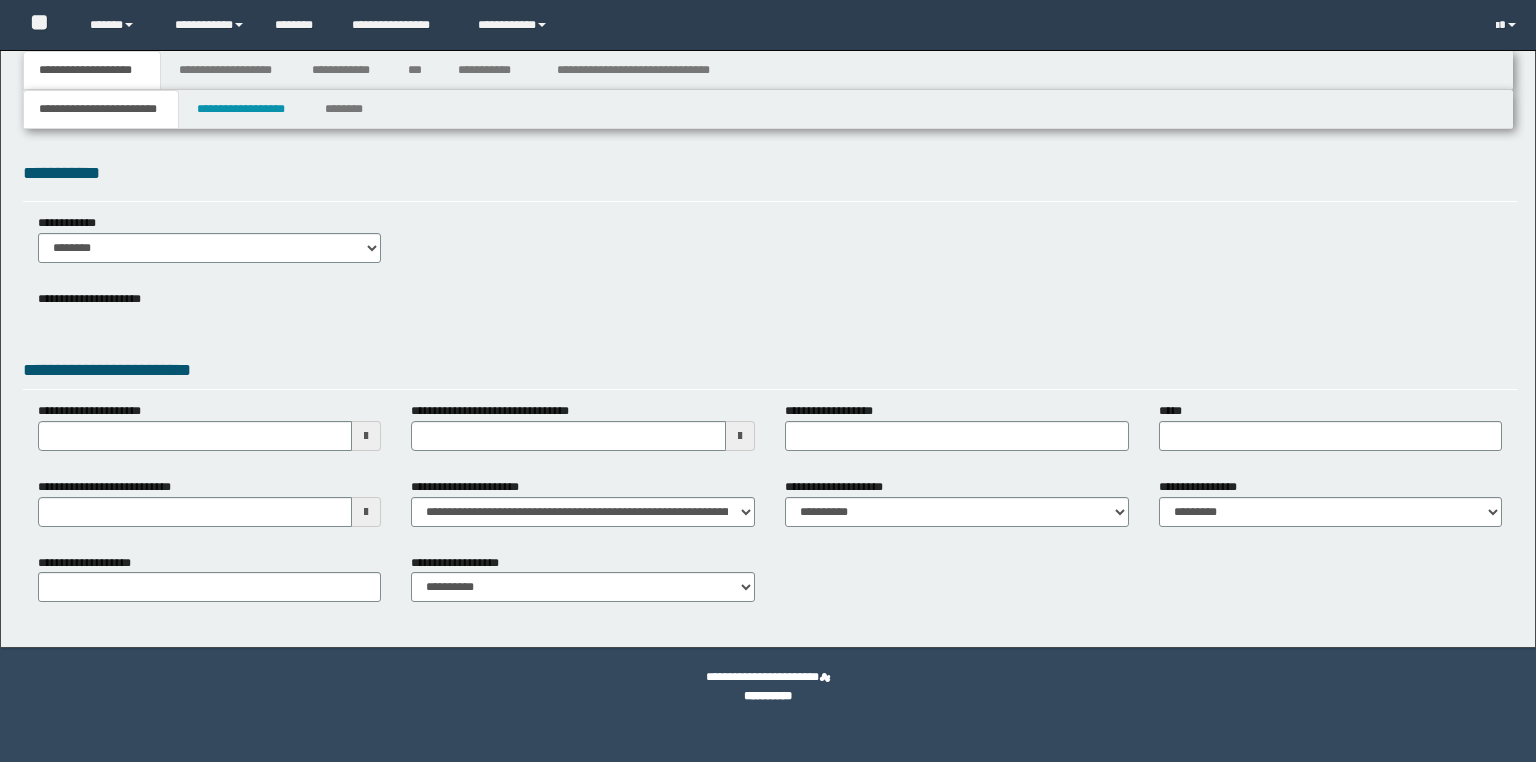 scroll, scrollTop: 0, scrollLeft: 0, axis: both 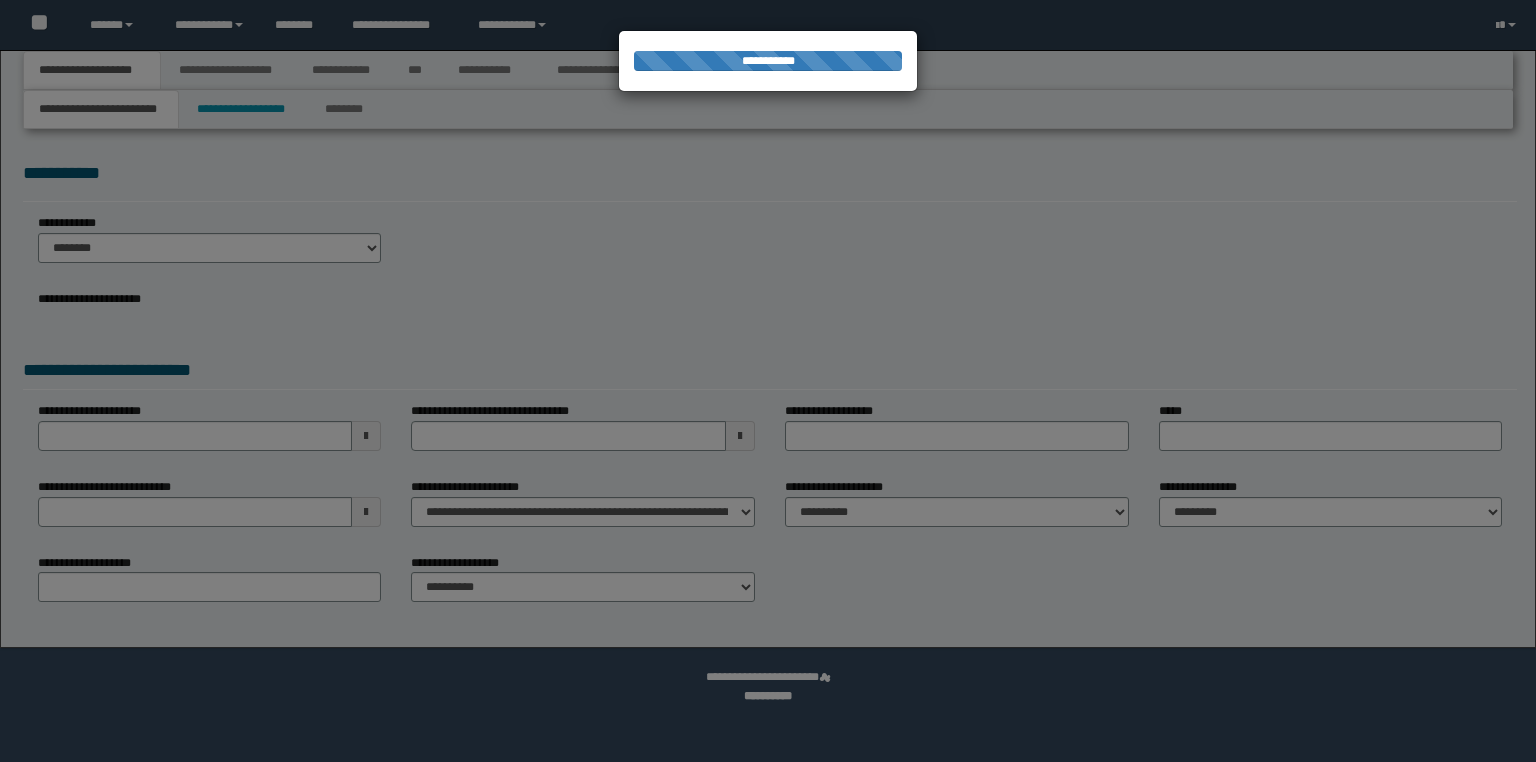 click at bounding box center [768, 381] 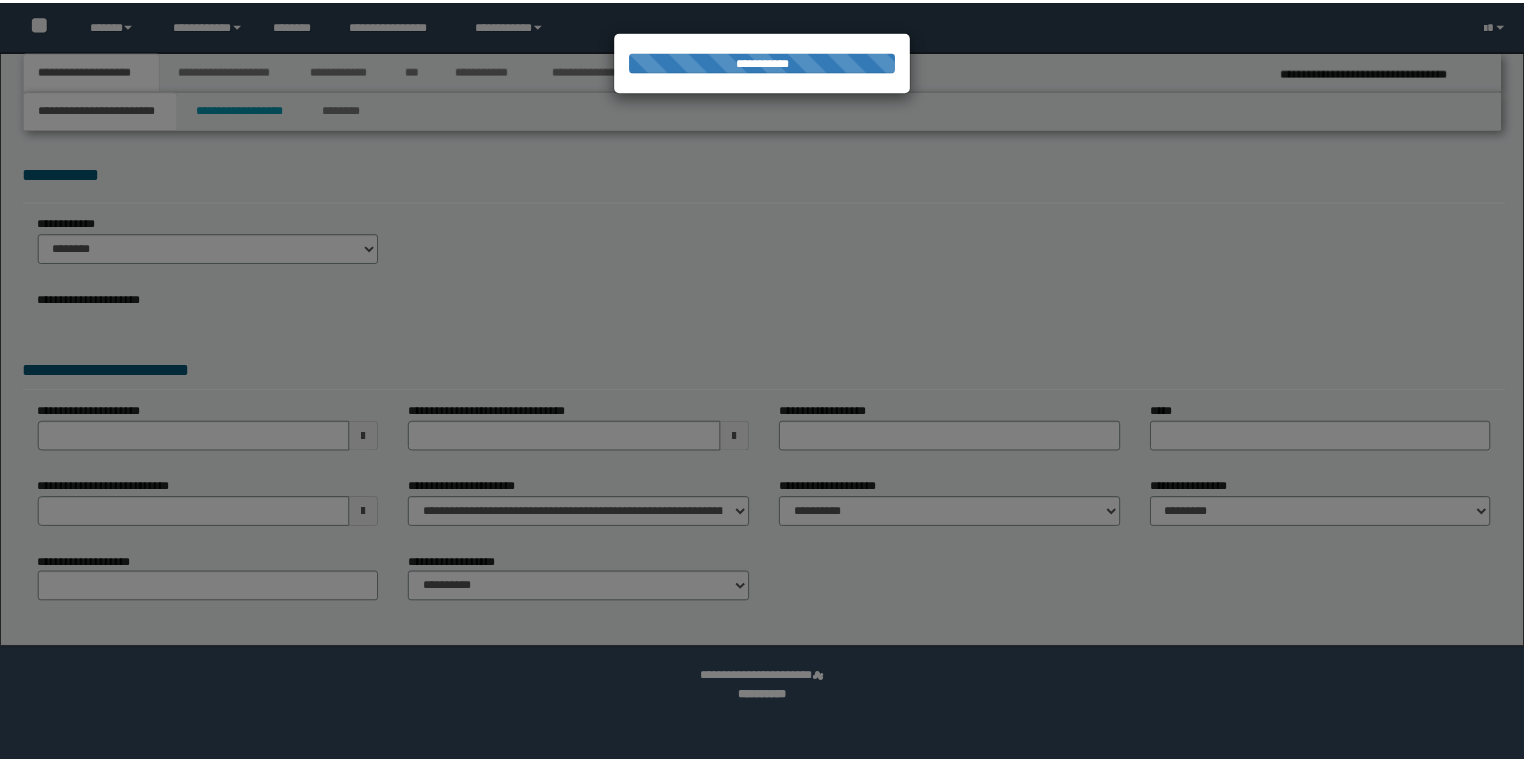 scroll, scrollTop: 0, scrollLeft: 0, axis: both 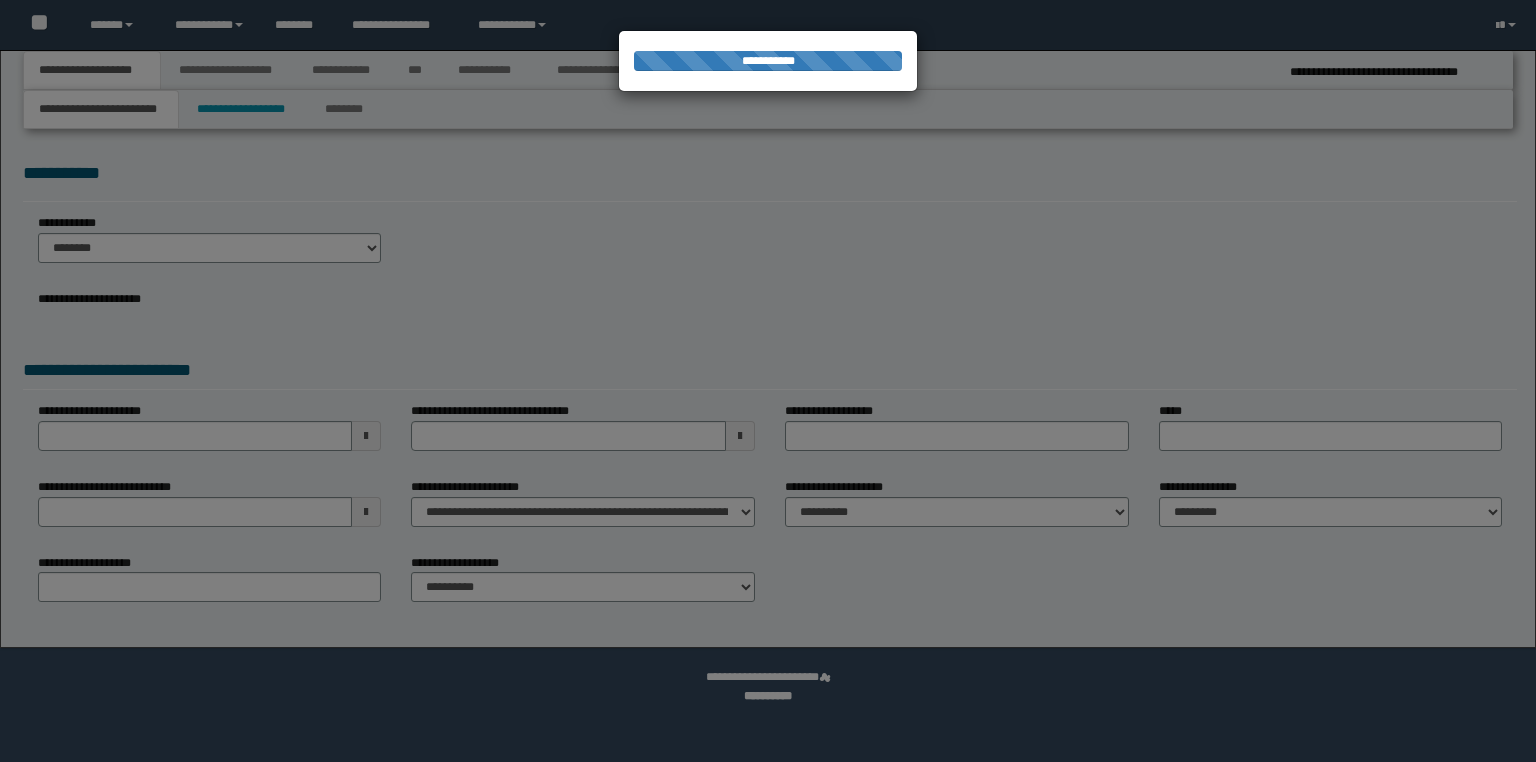 select on "*" 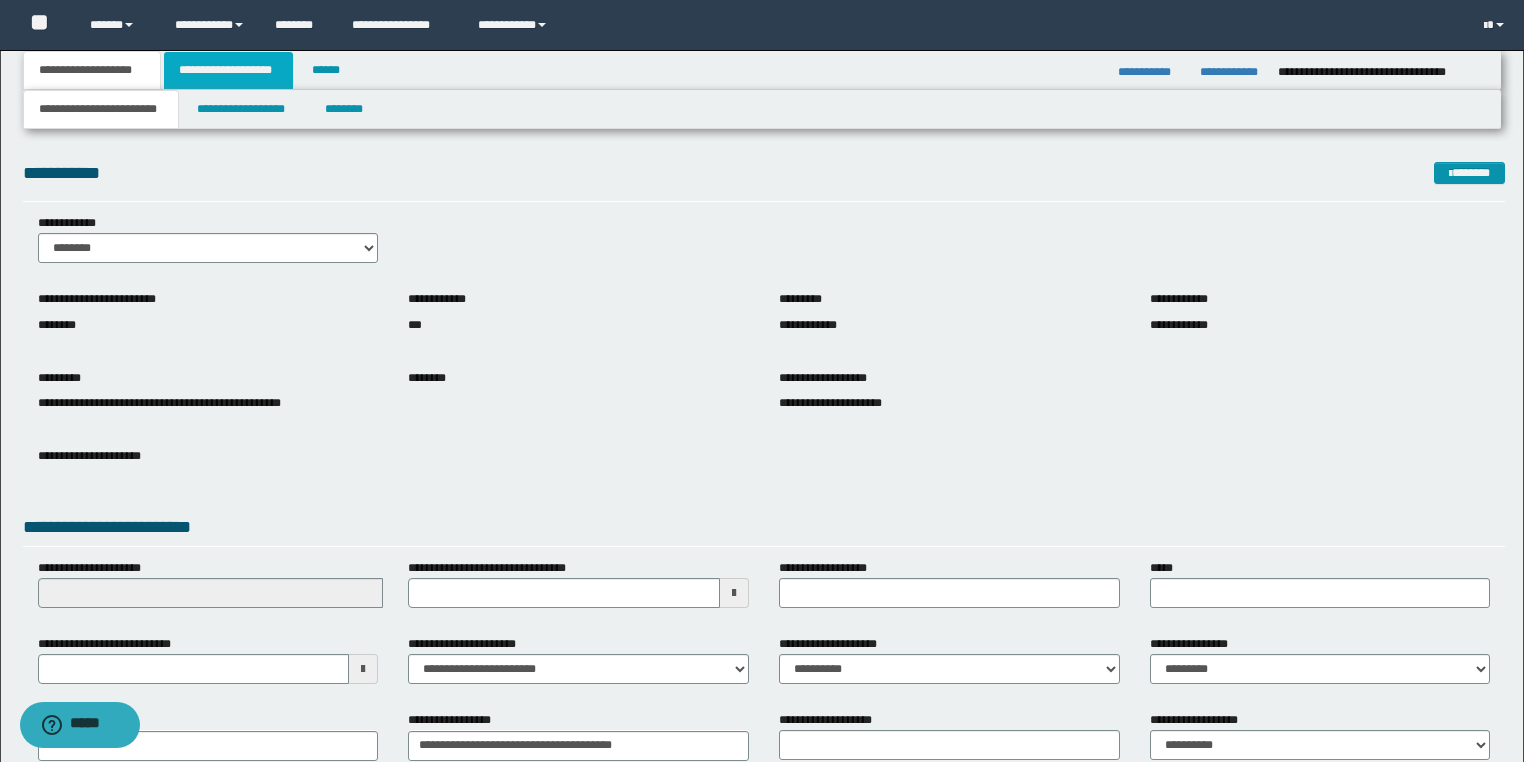 click on "**********" at bounding box center (228, 70) 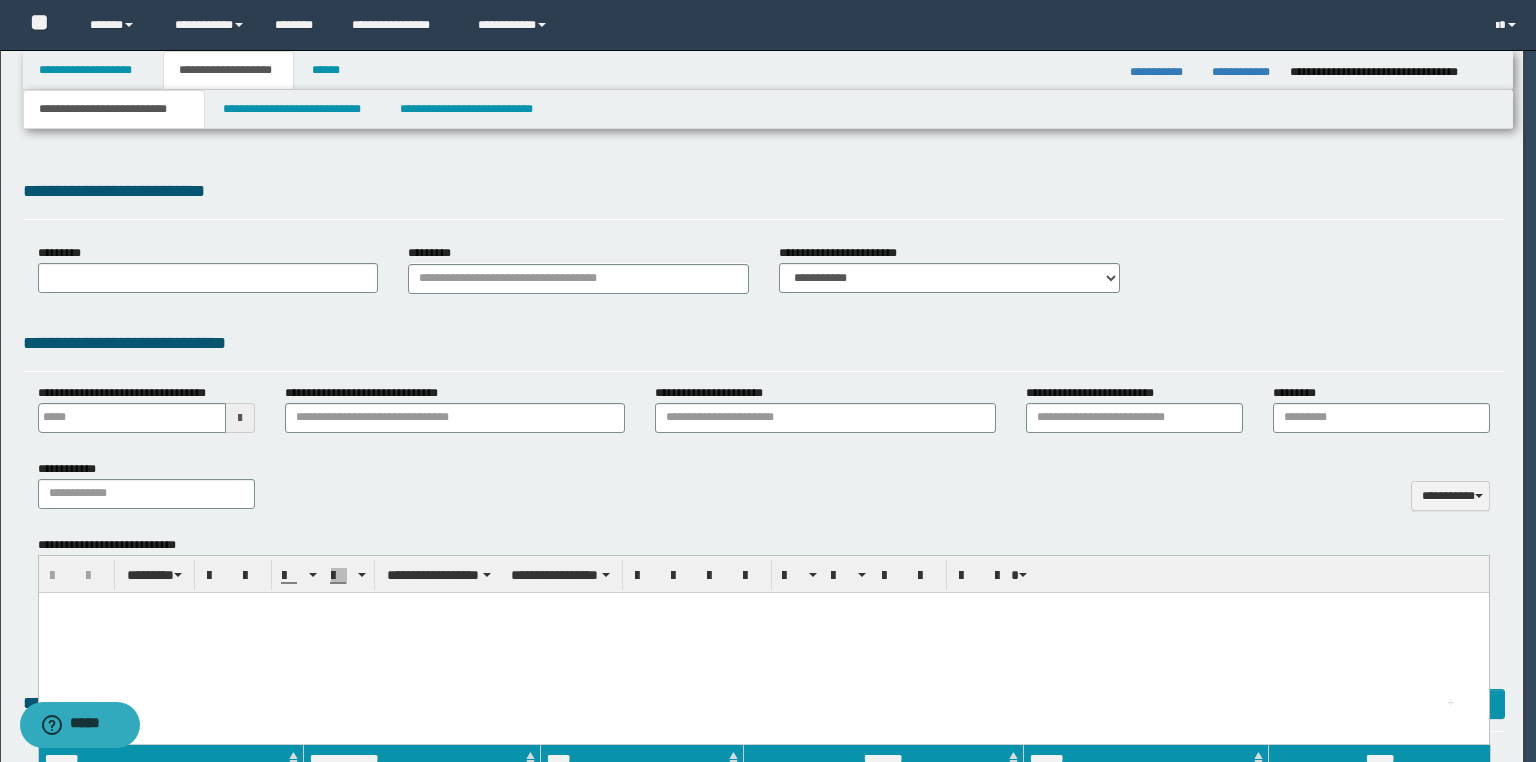 type 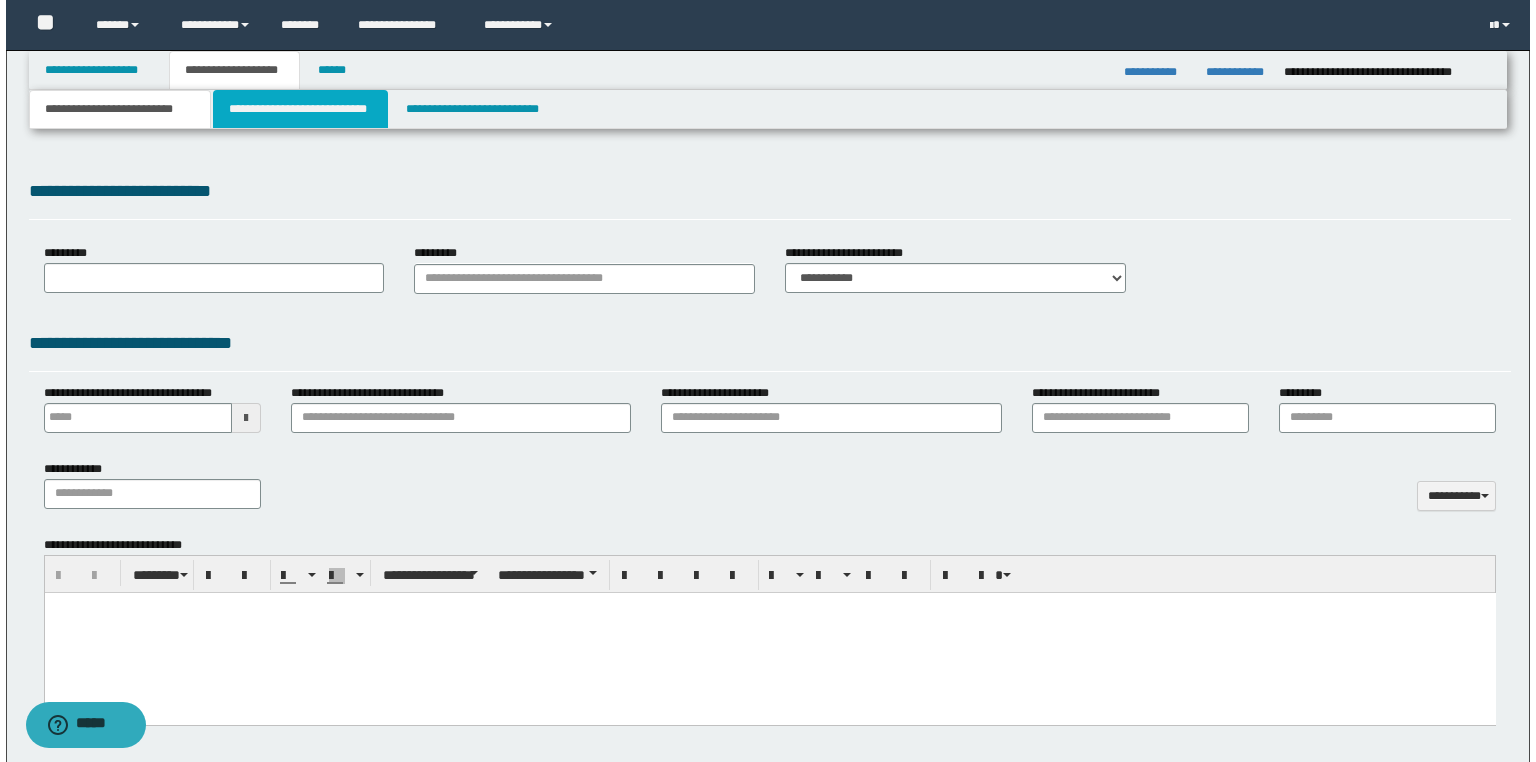 scroll, scrollTop: 0, scrollLeft: 0, axis: both 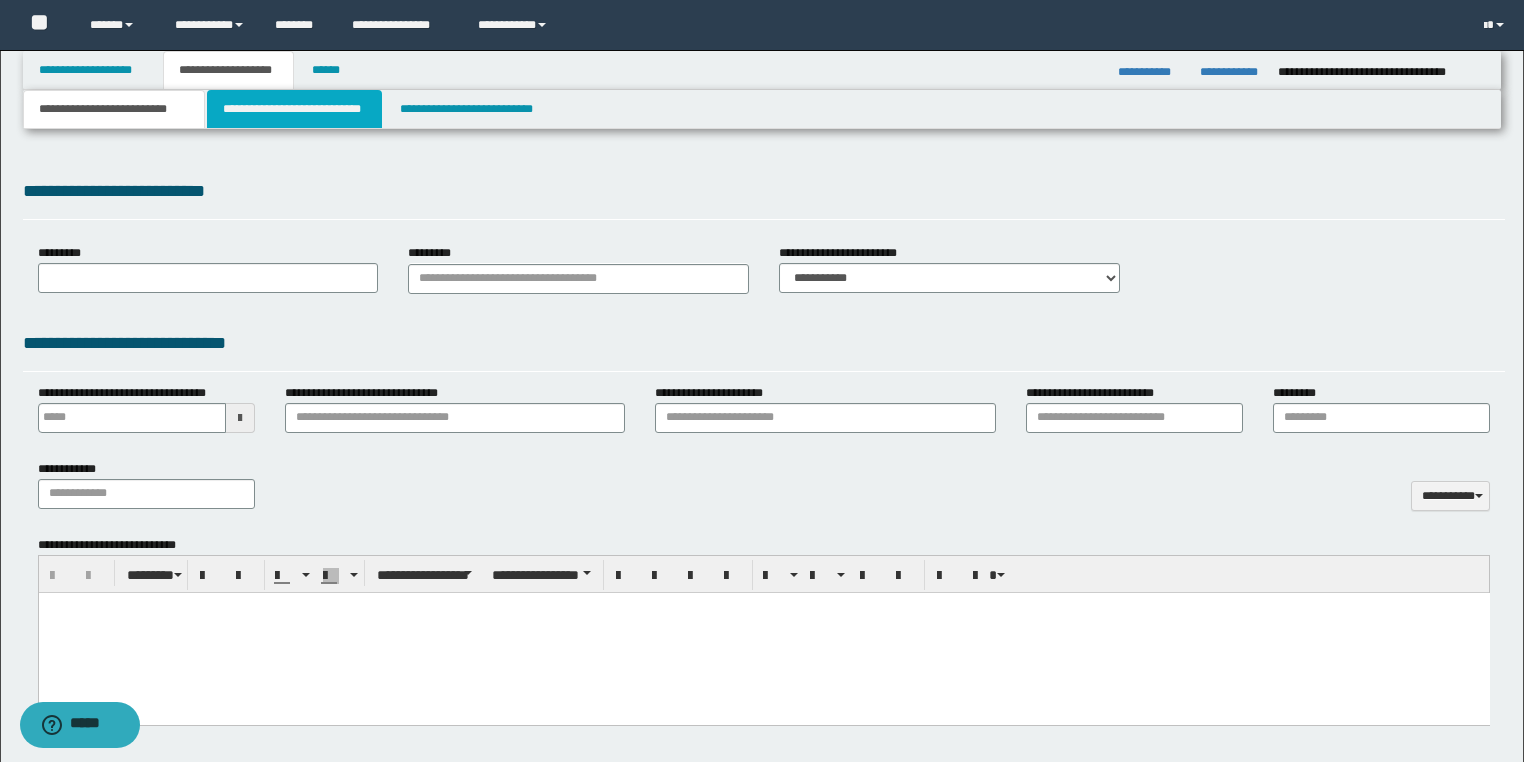 drag, startPoint x: 287, startPoint y: 116, endPoint x: 462, endPoint y: 336, distance: 281.11386 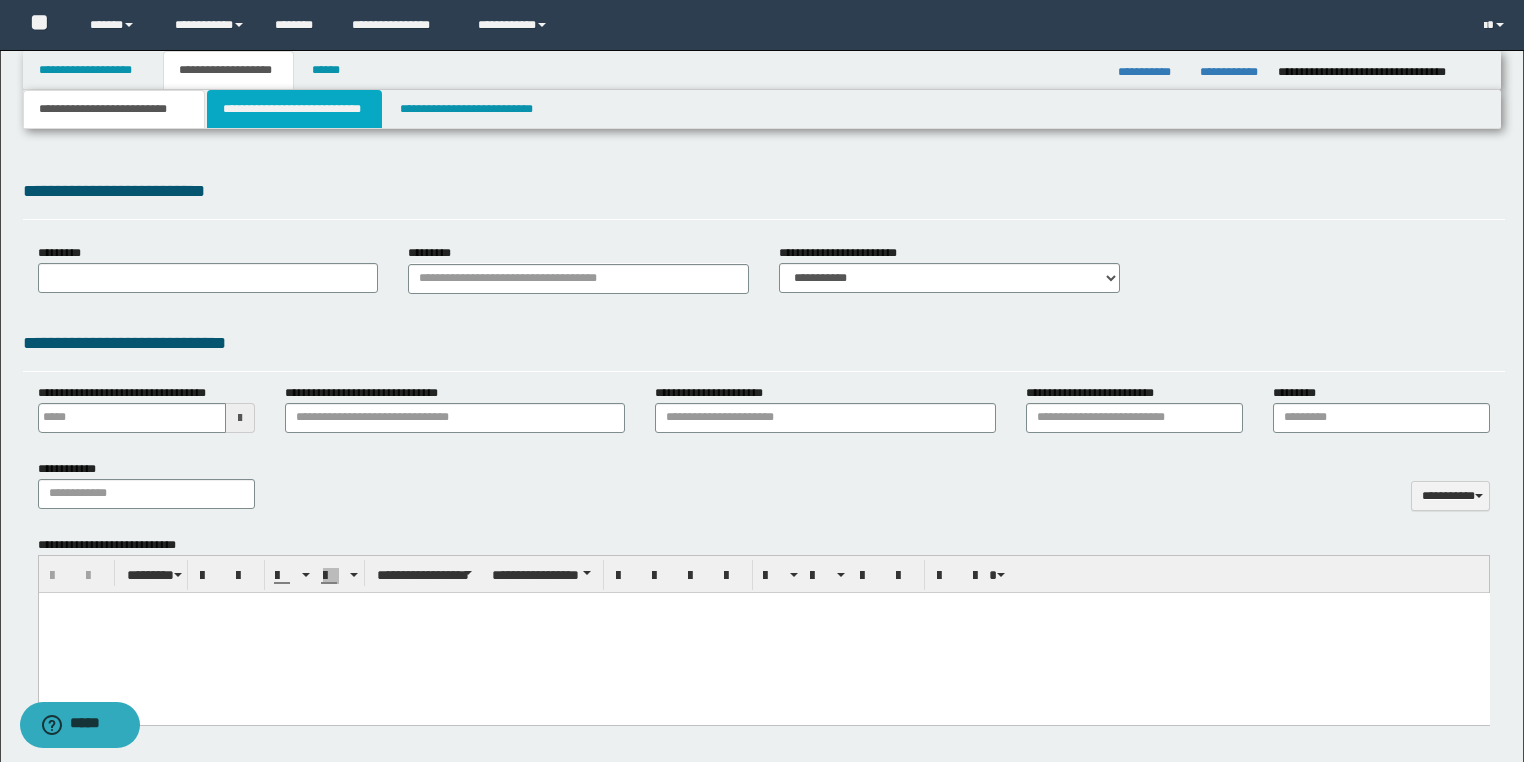 click on "**********" at bounding box center (294, 109) 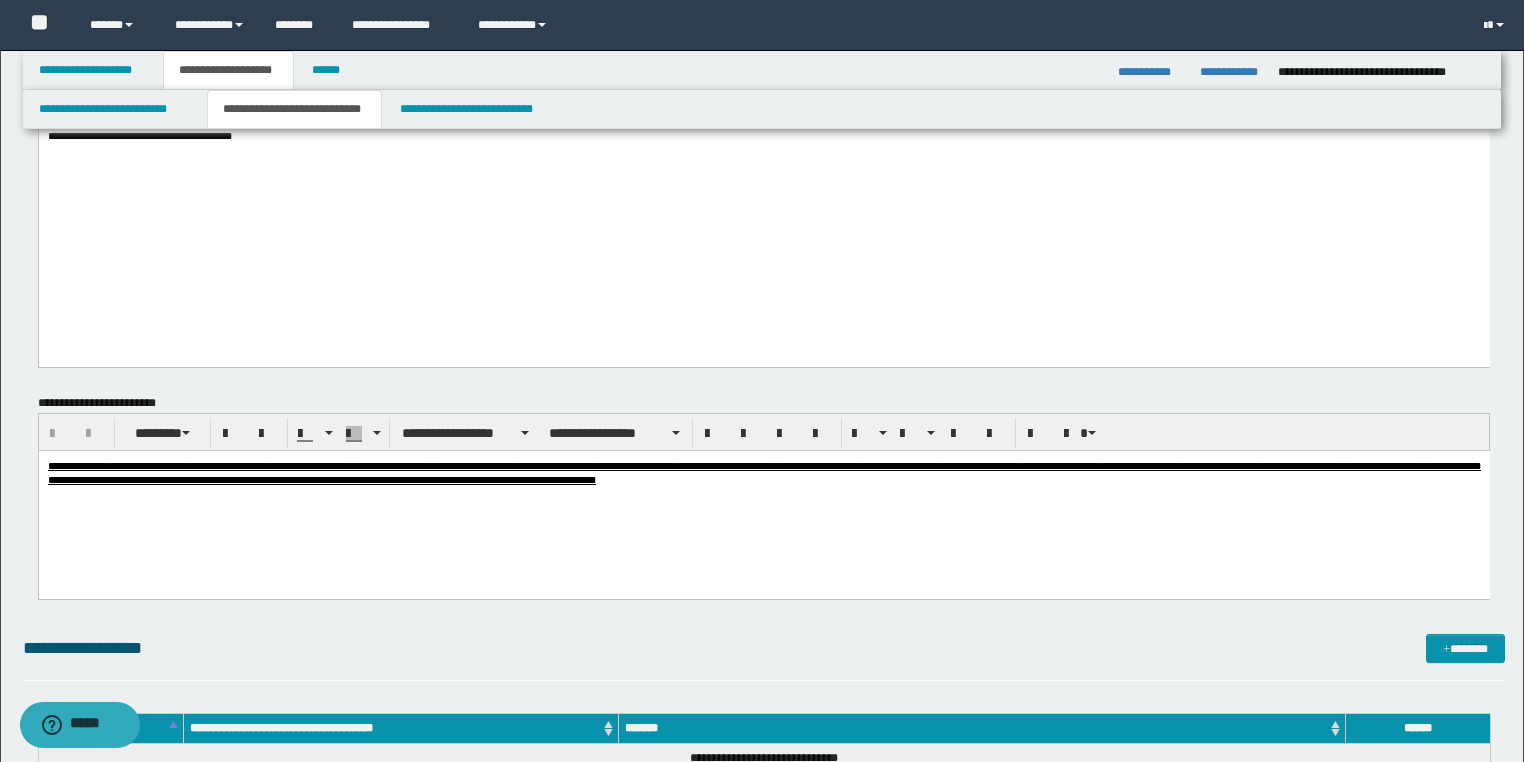 scroll, scrollTop: 1440, scrollLeft: 0, axis: vertical 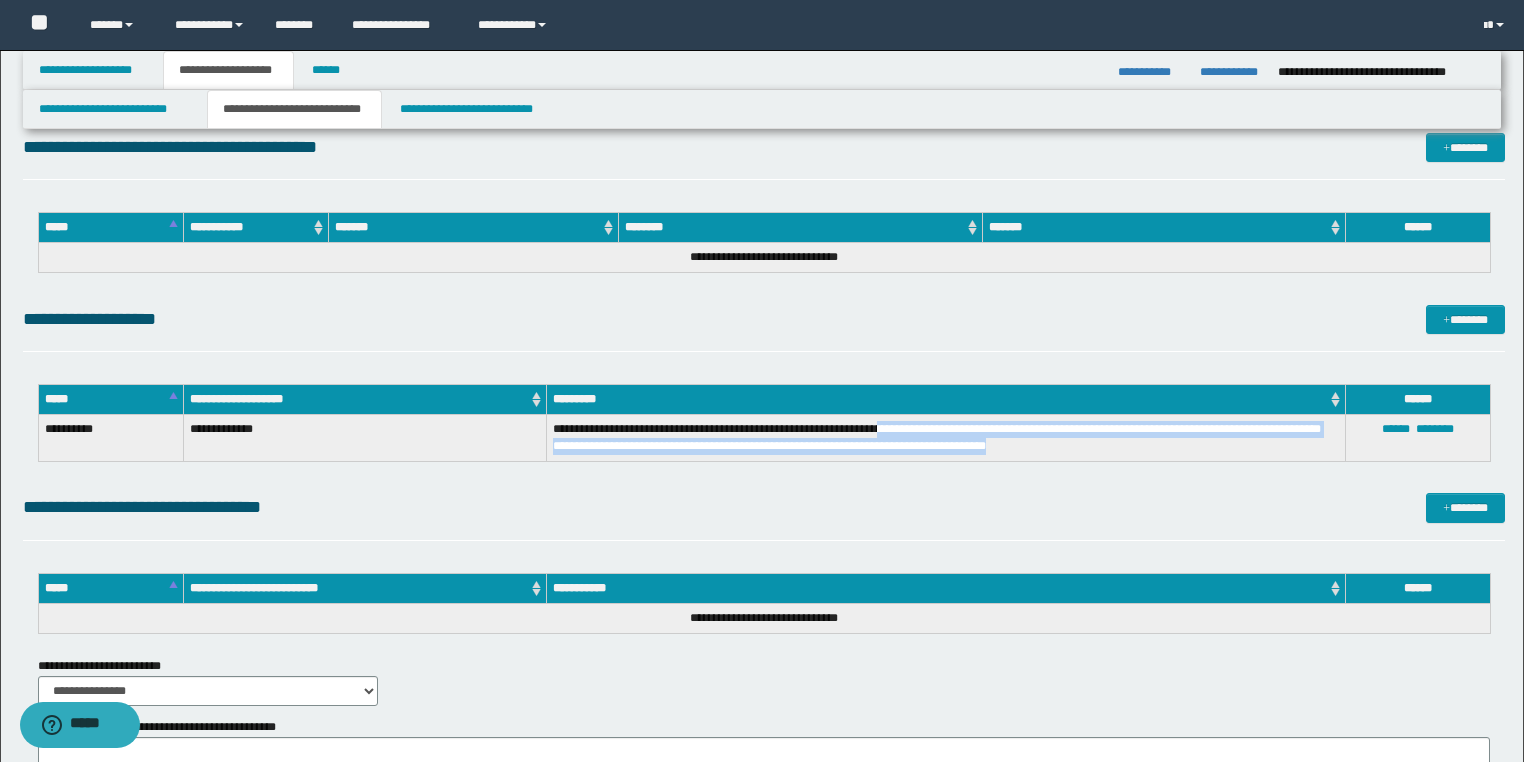 drag, startPoint x: 1064, startPoint y: 455, endPoint x: 904, endPoint y: 428, distance: 162.26213 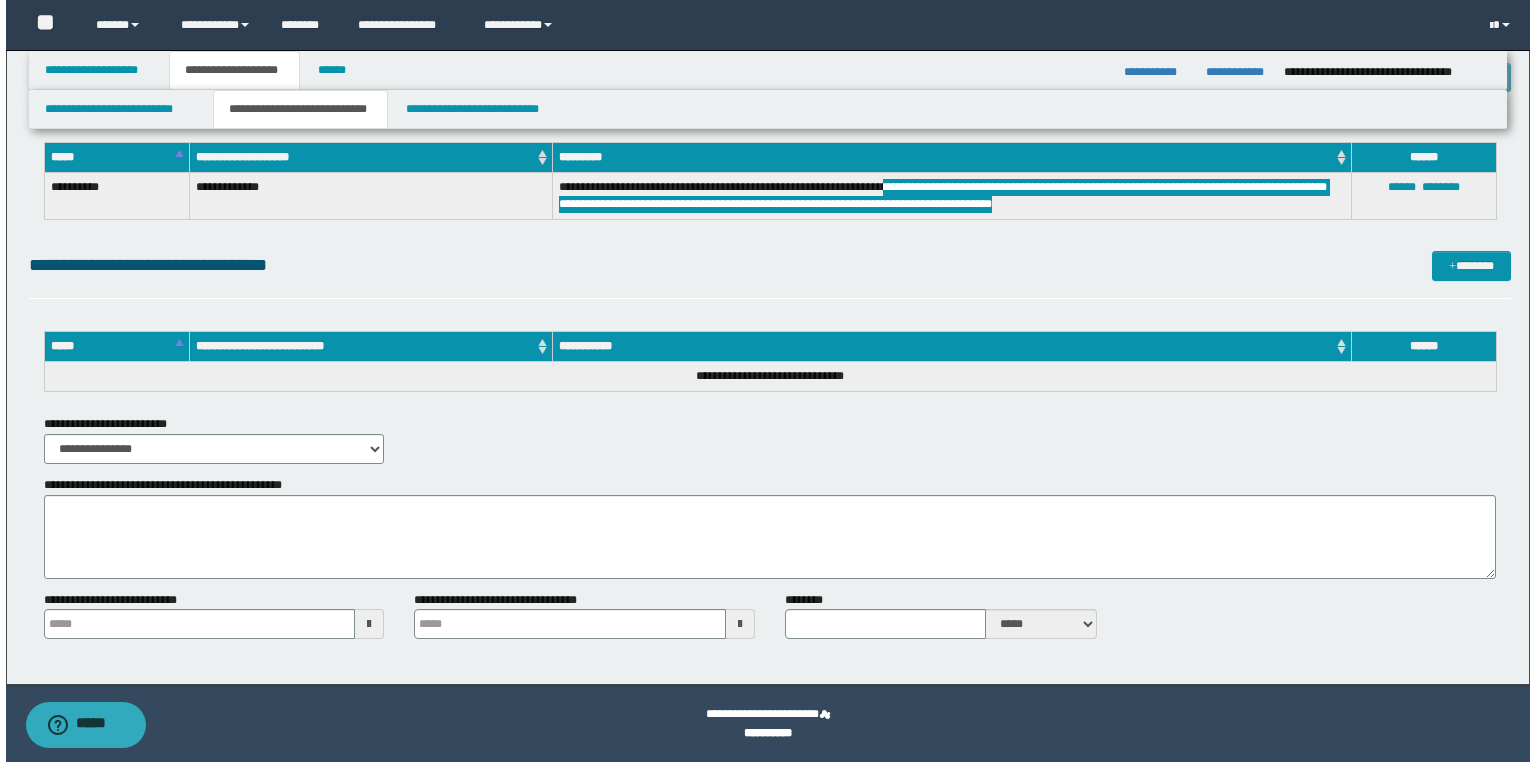 scroll, scrollTop: 1442, scrollLeft: 0, axis: vertical 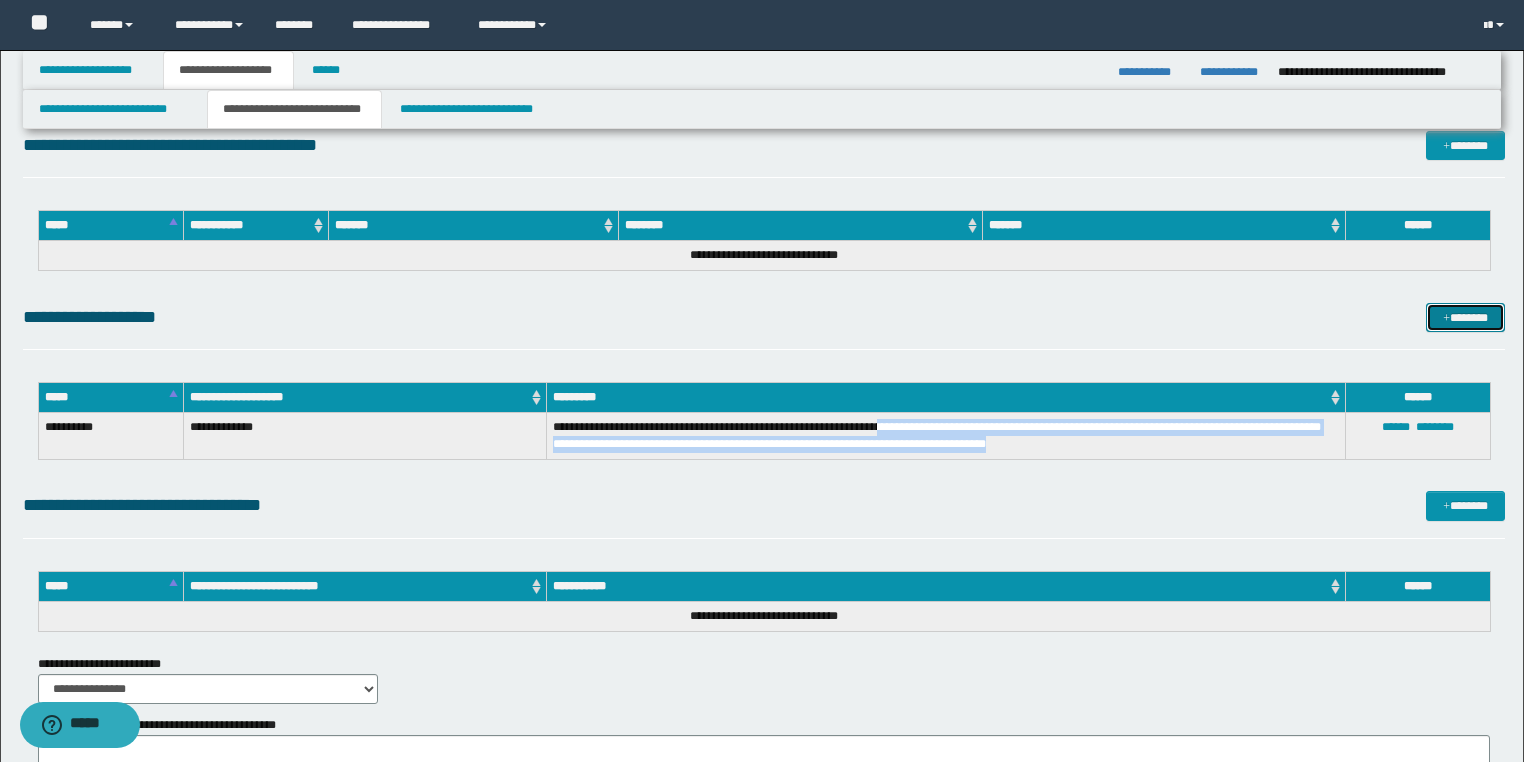 click on "*******" at bounding box center (1465, 318) 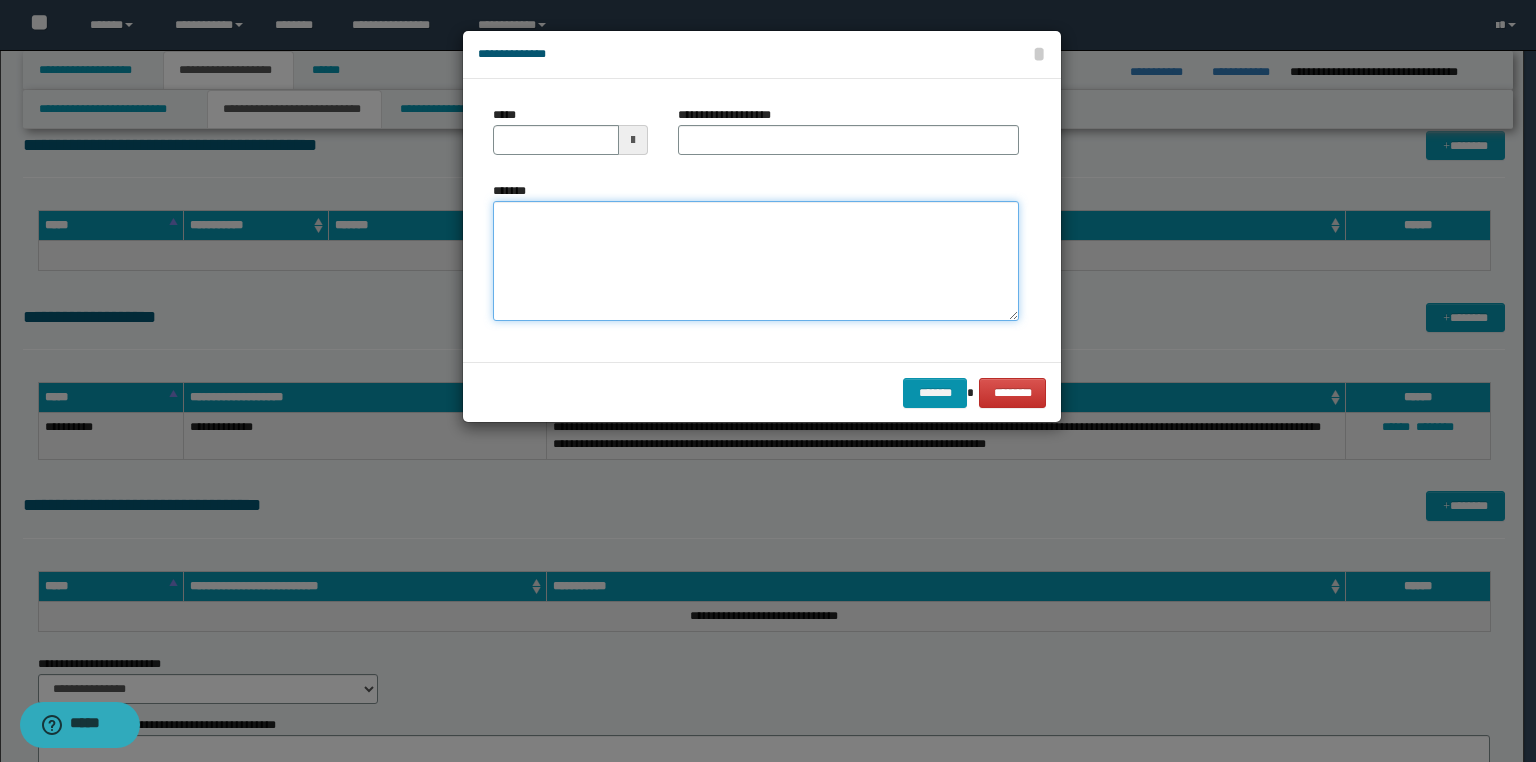 click on "*******" at bounding box center [756, 261] 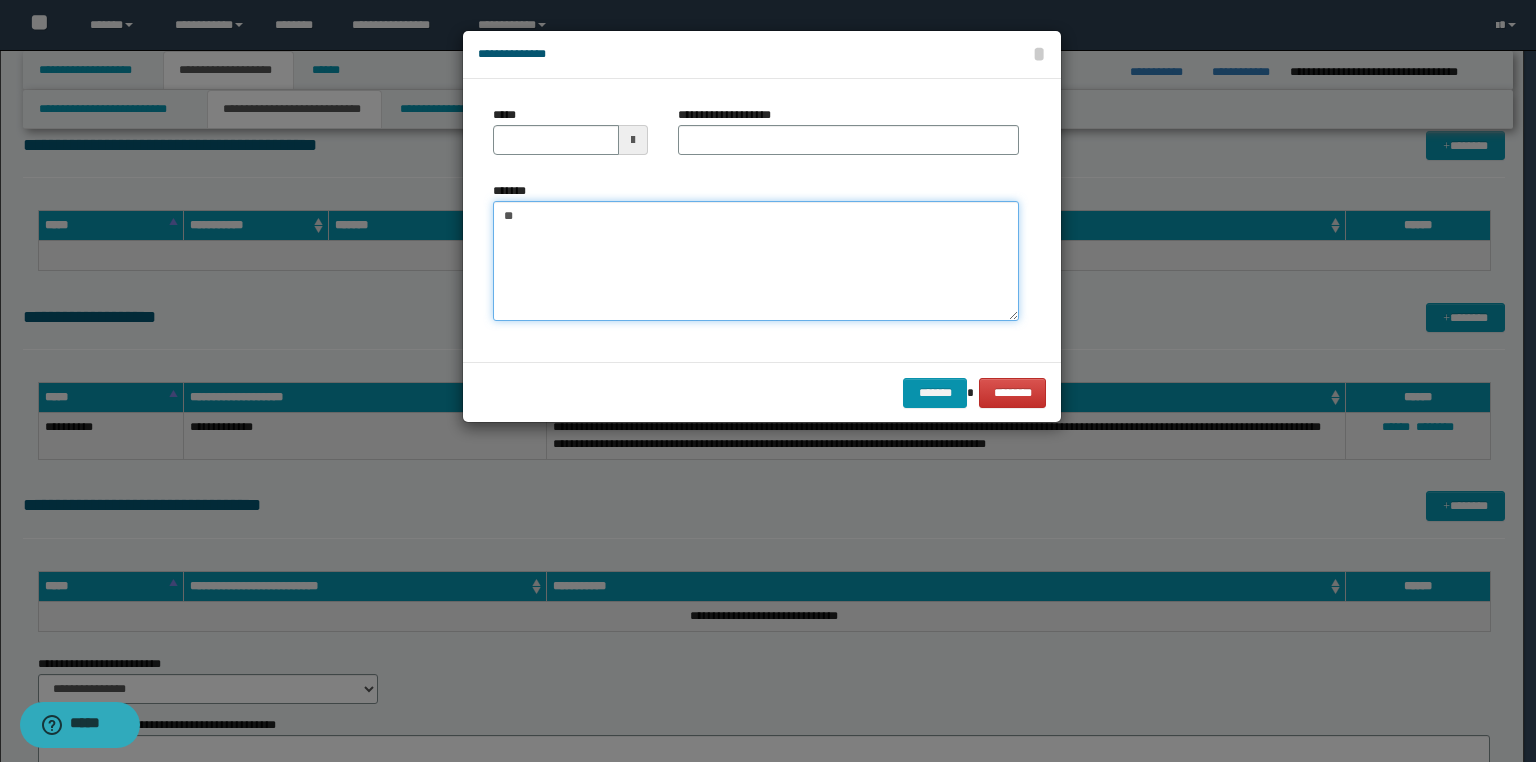 type on "*" 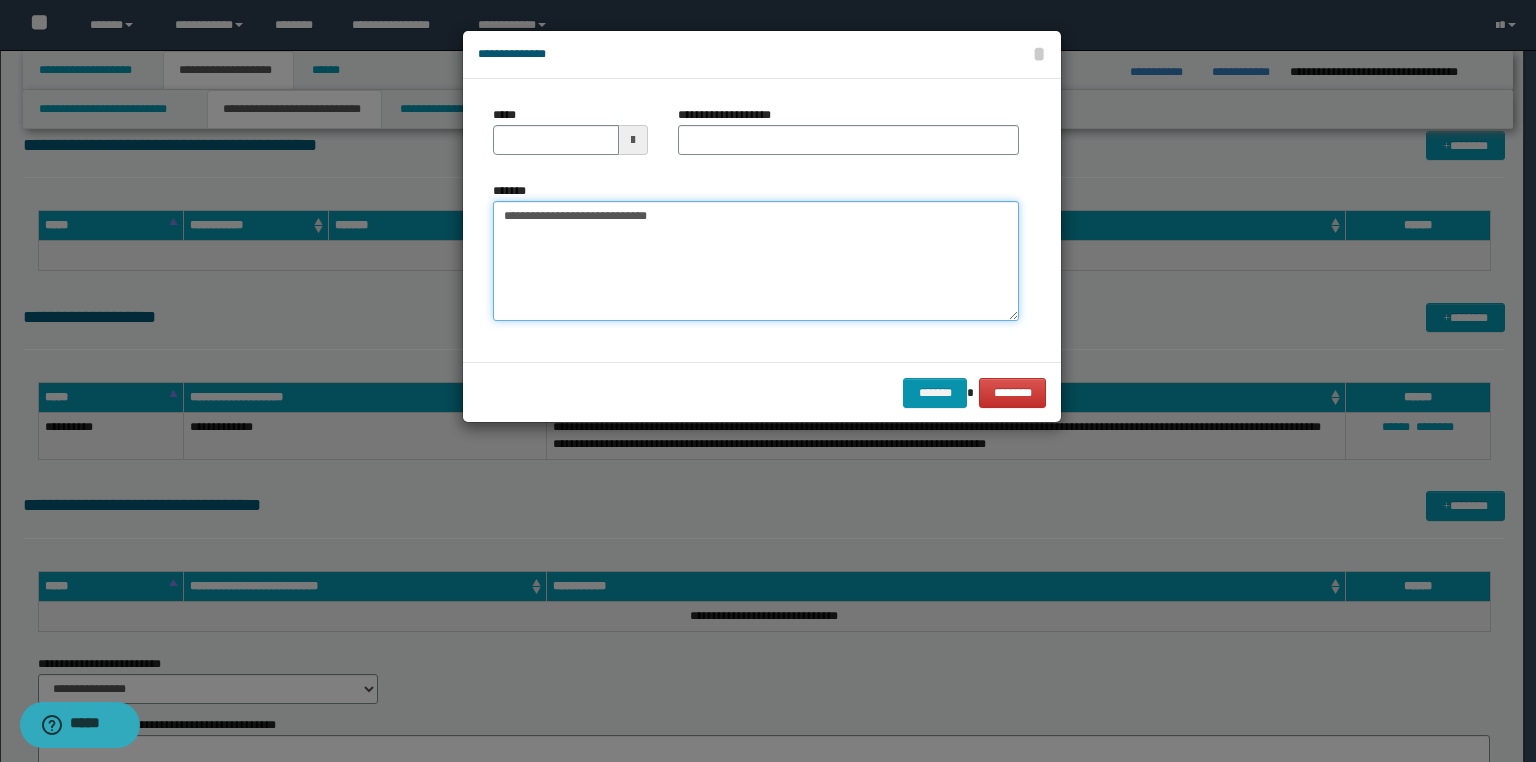 paste on "**********" 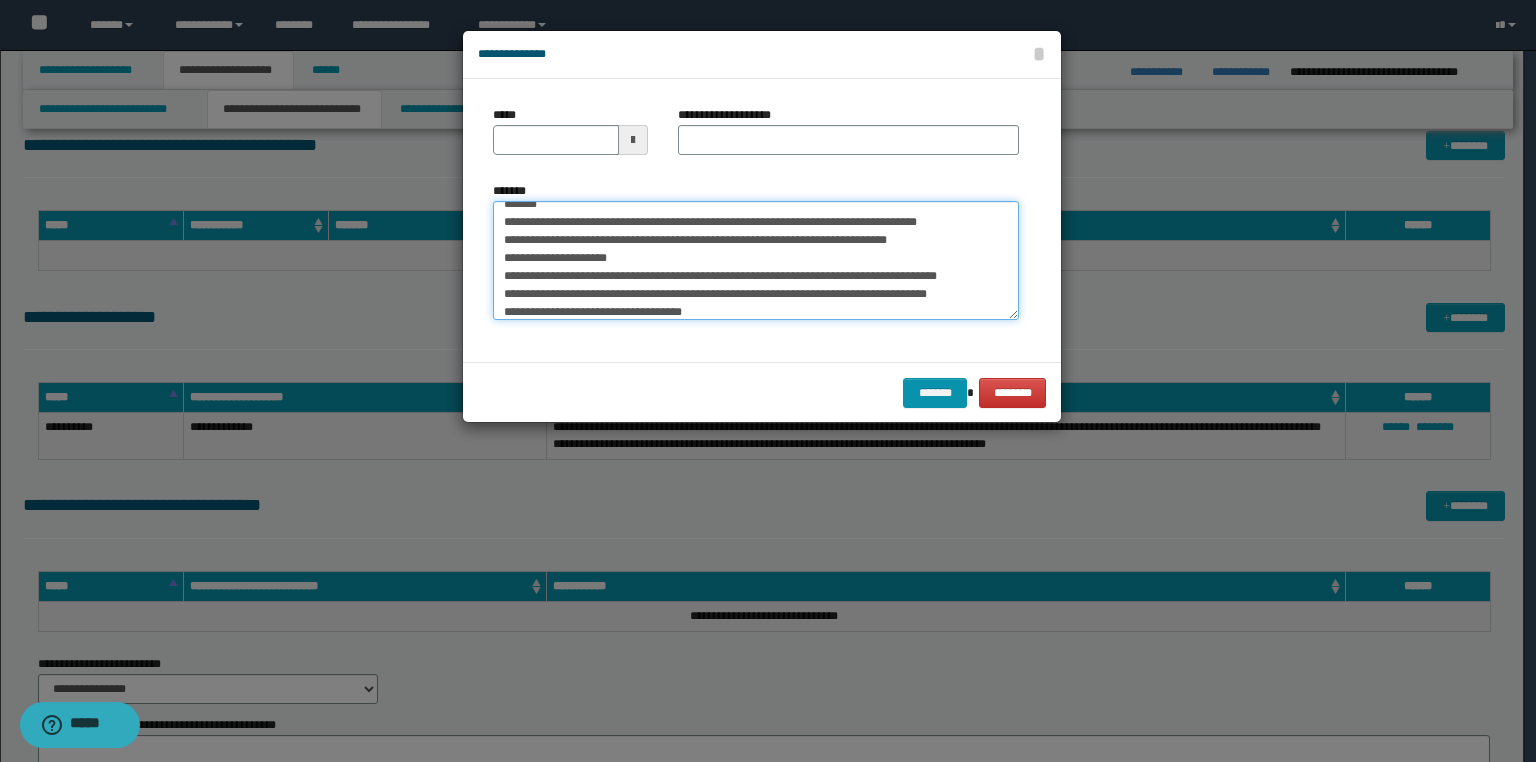 scroll, scrollTop: 0, scrollLeft: 0, axis: both 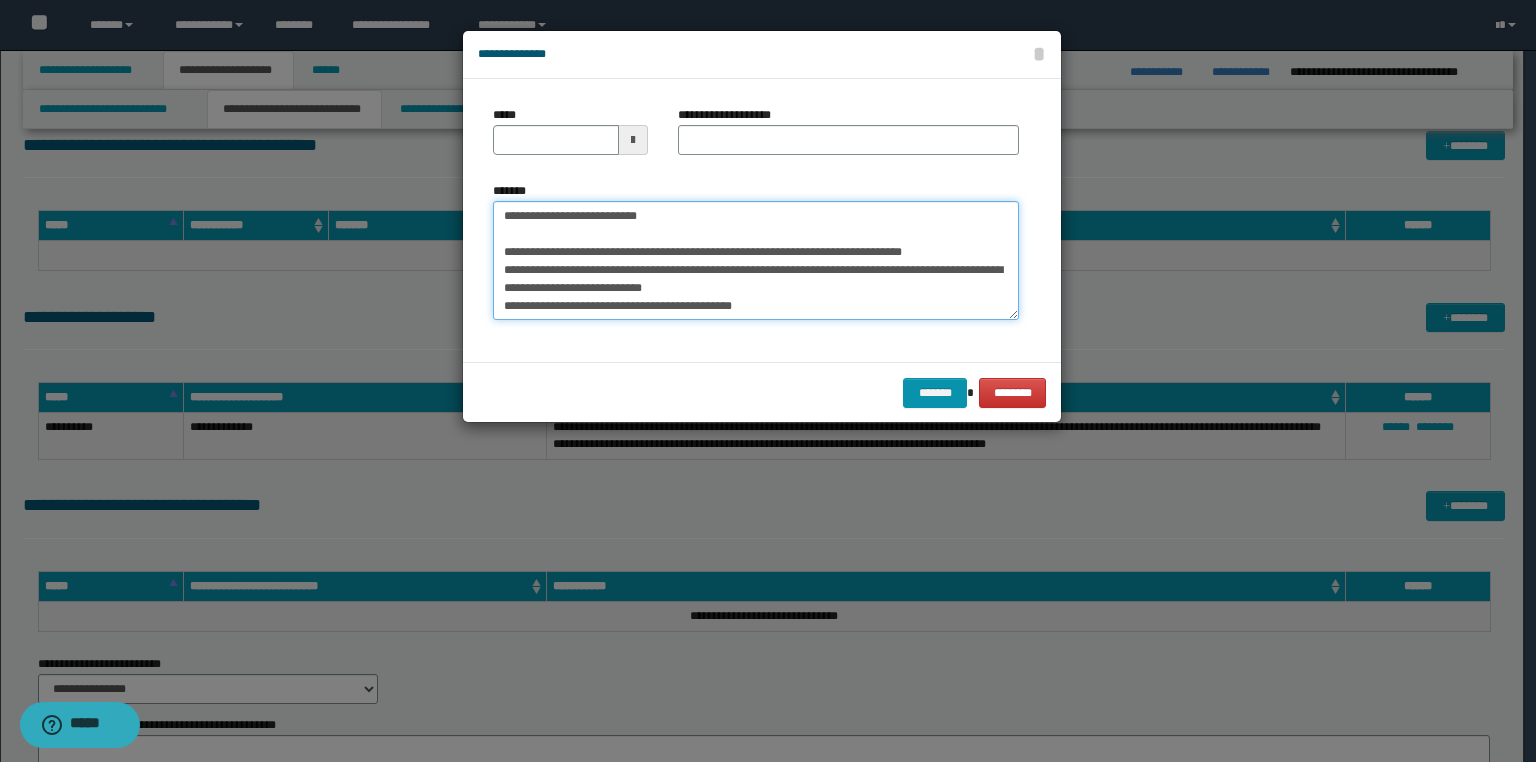 drag, startPoint x: 655, startPoint y: 215, endPoint x: 444, endPoint y: 220, distance: 211.05923 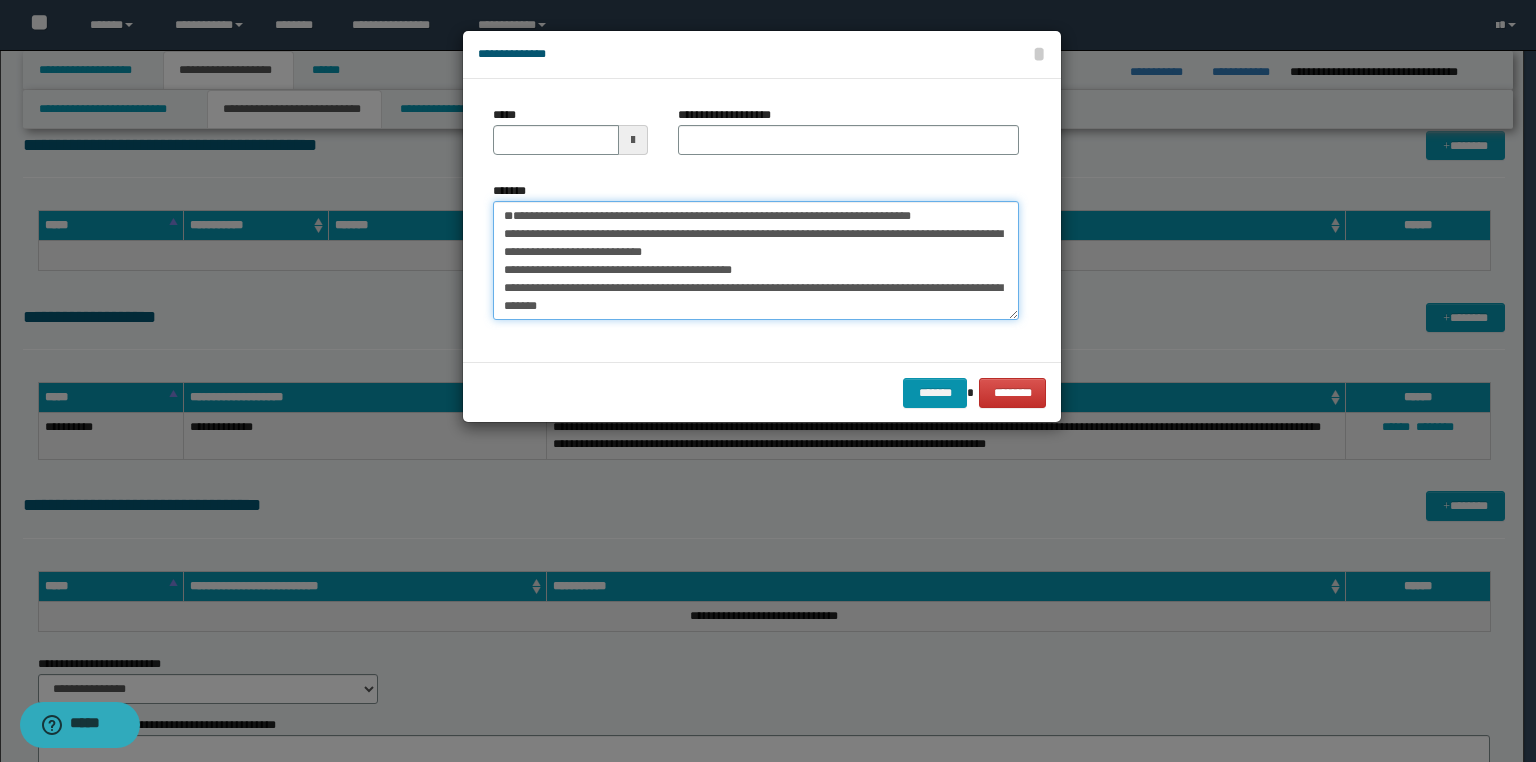 type on "**********" 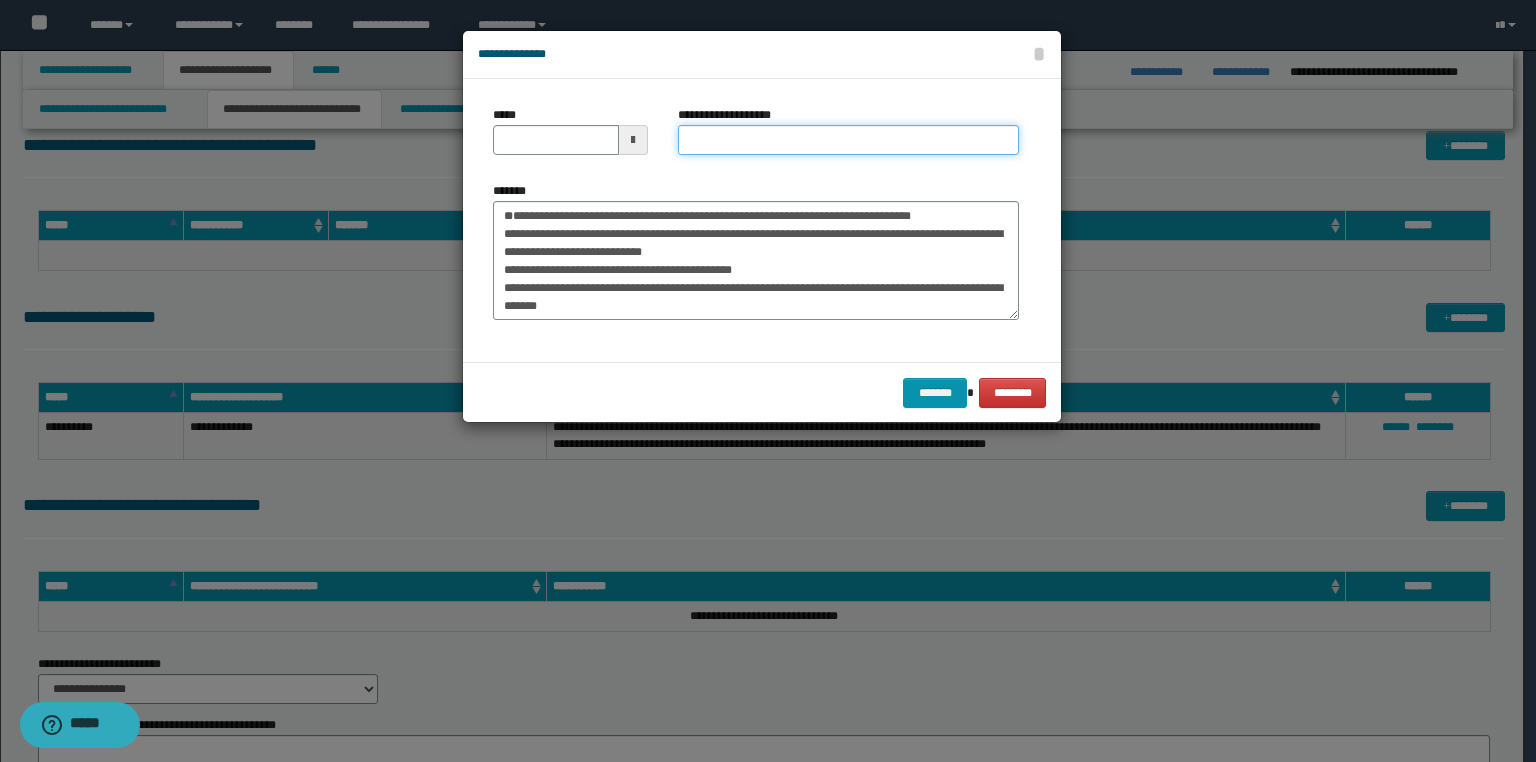 click on "**********" at bounding box center (848, 140) 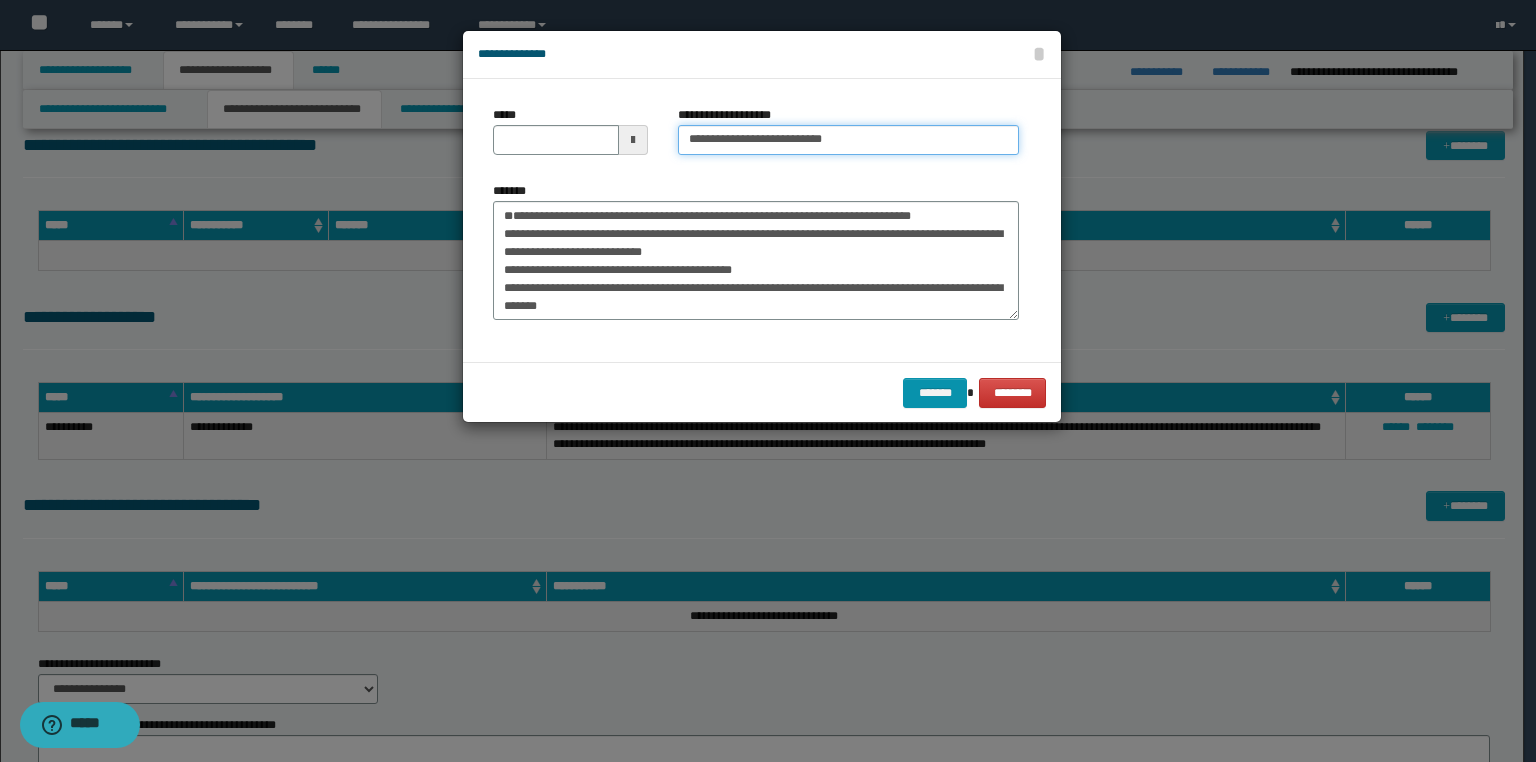 type on "**********" 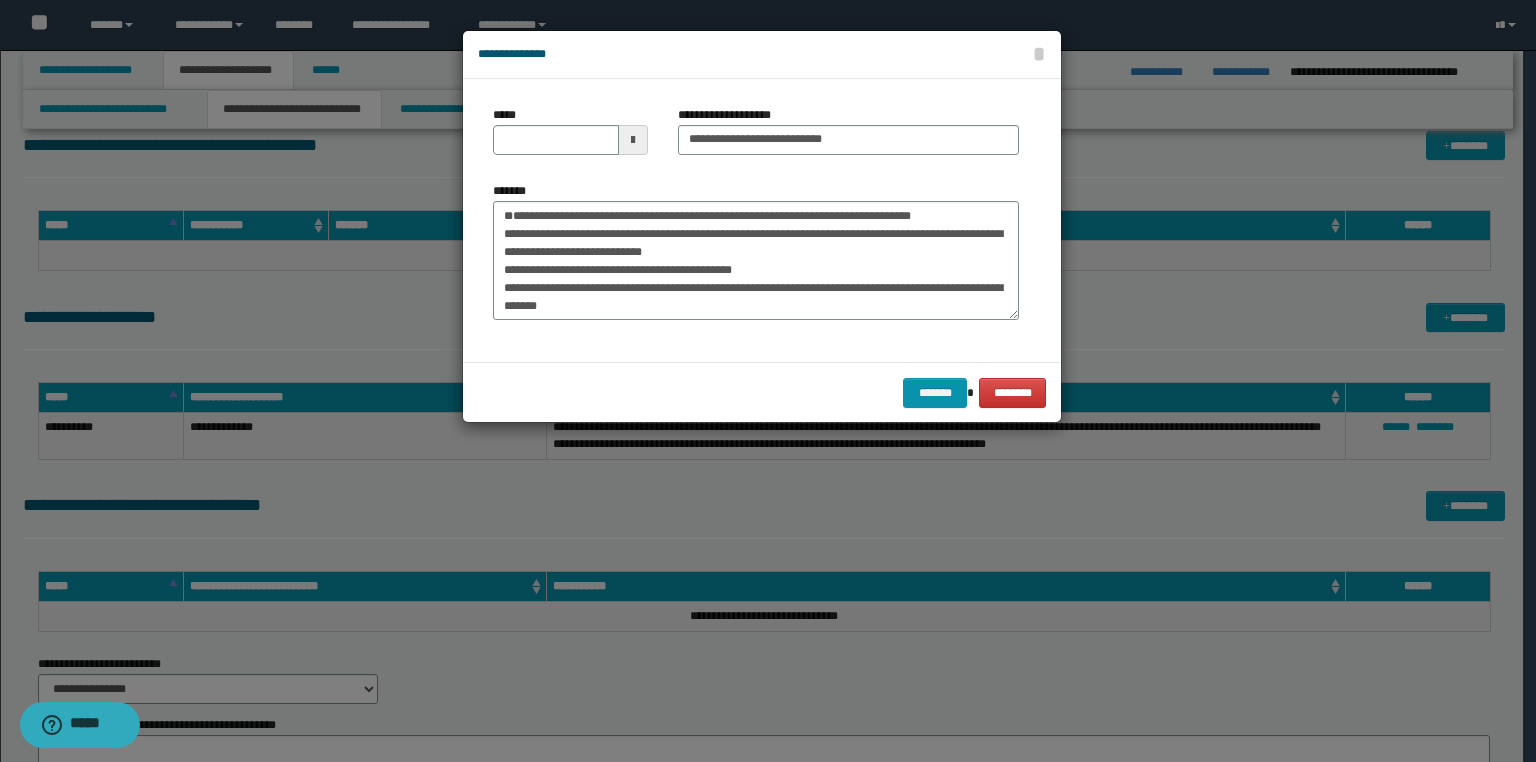 click at bounding box center (633, 140) 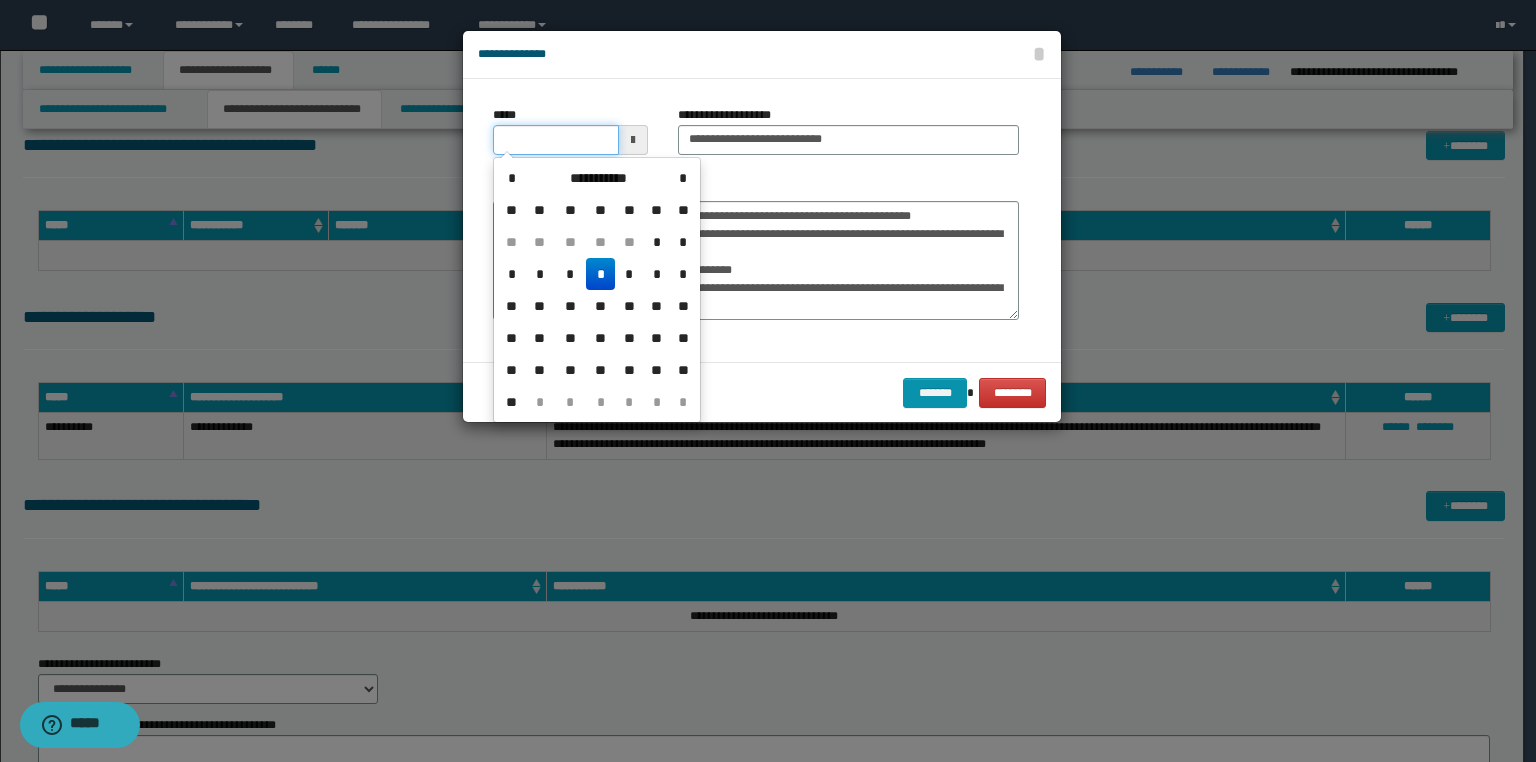 click on "*****" at bounding box center (556, 140) 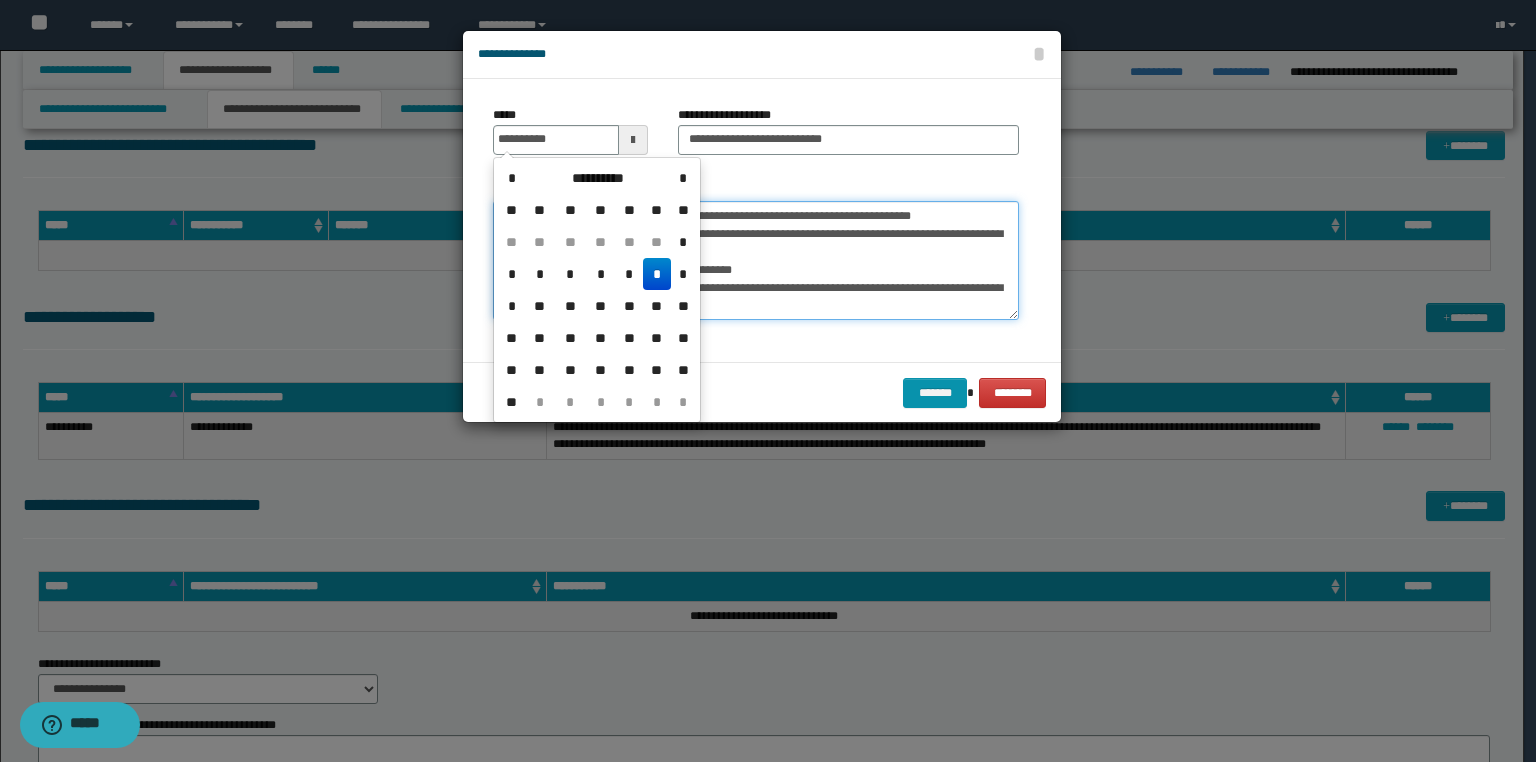 click on "**********" at bounding box center (756, 261) 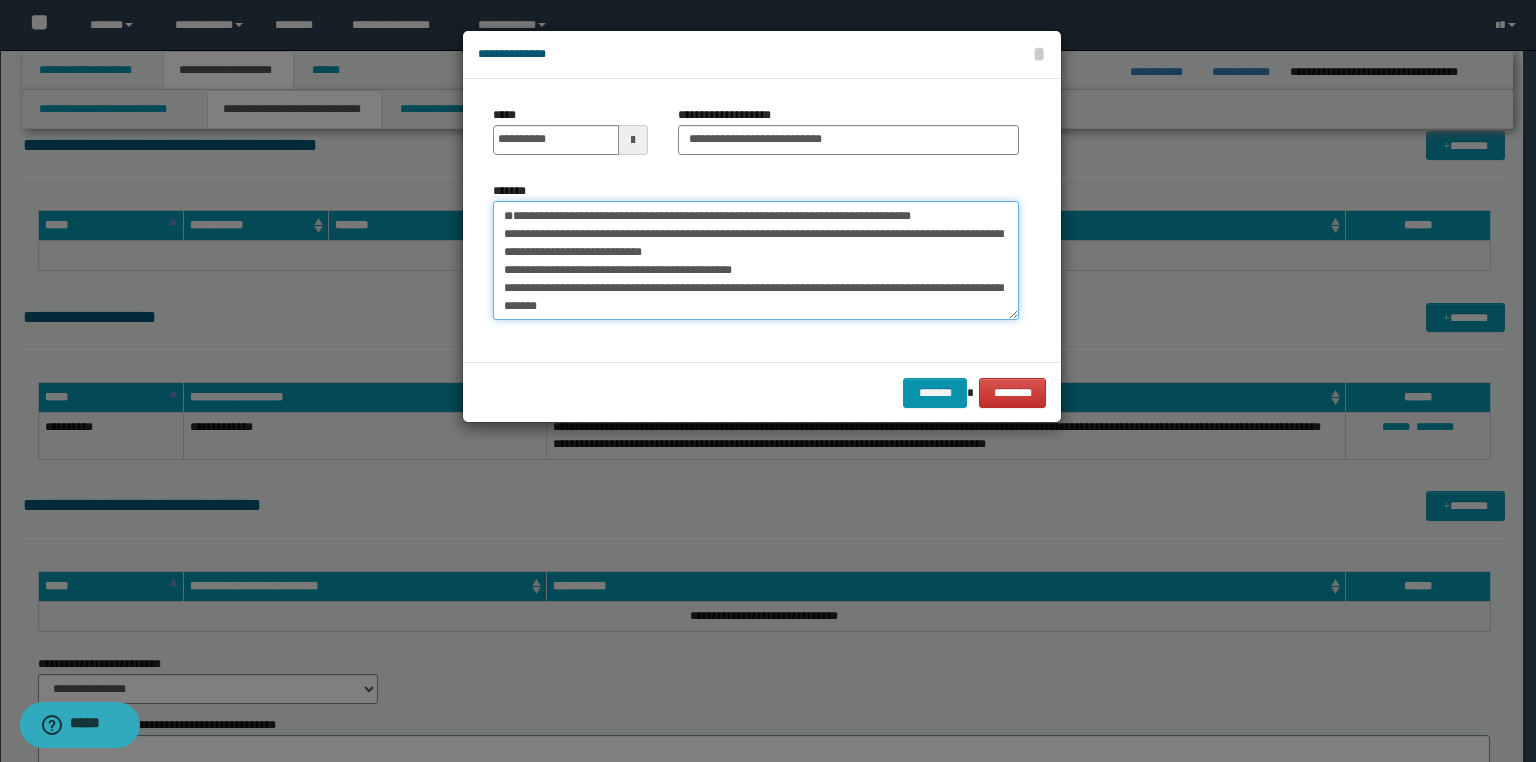 click on "**********" at bounding box center [756, 261] 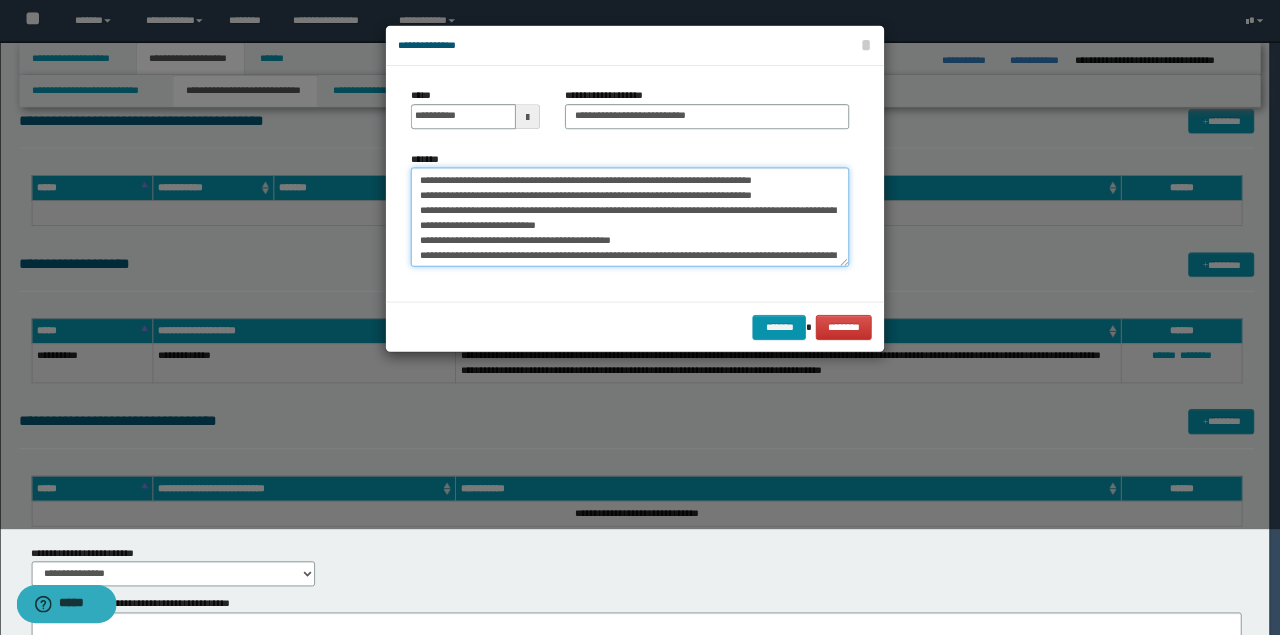 scroll, scrollTop: 1442, scrollLeft: 0, axis: vertical 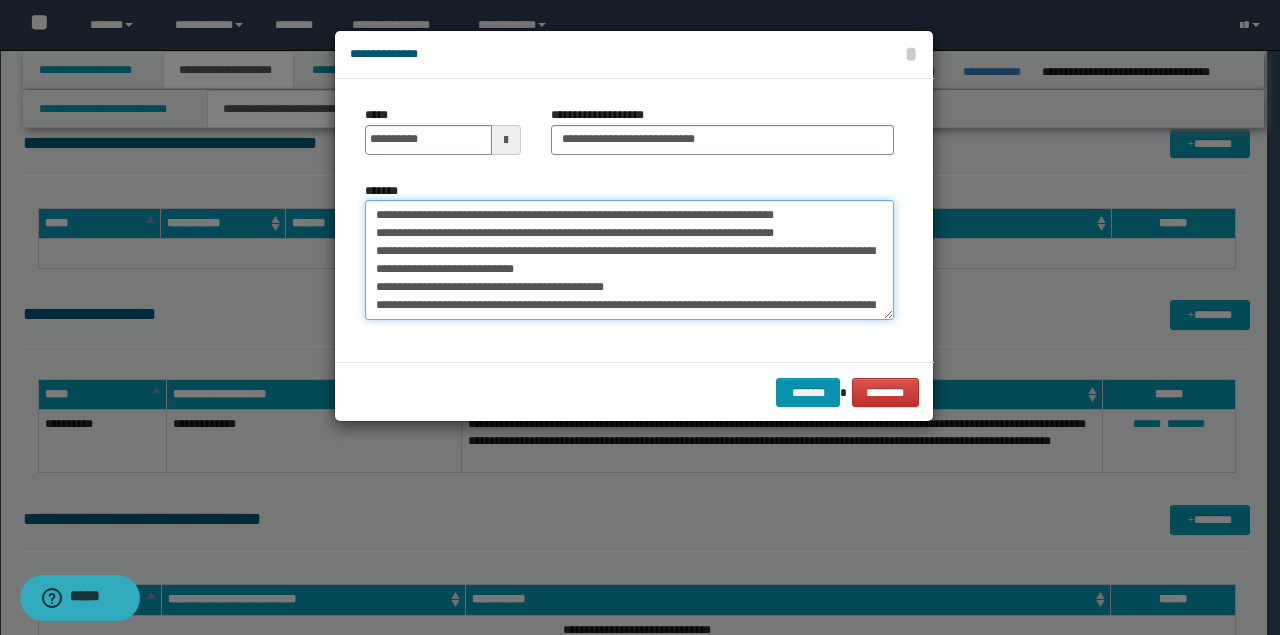 click on "**********" at bounding box center [629, 259] 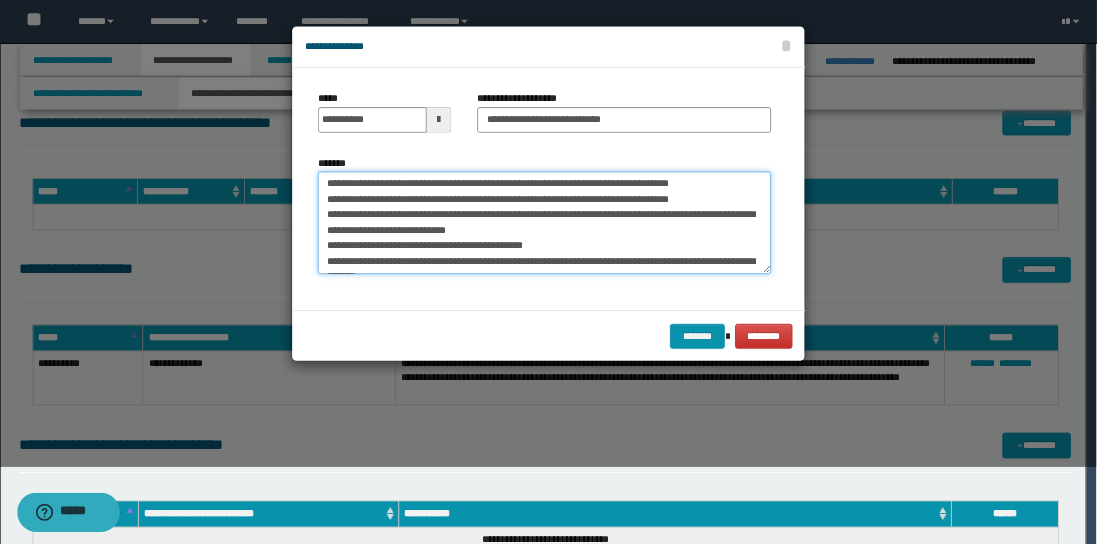 scroll, scrollTop: 1442, scrollLeft: 0, axis: vertical 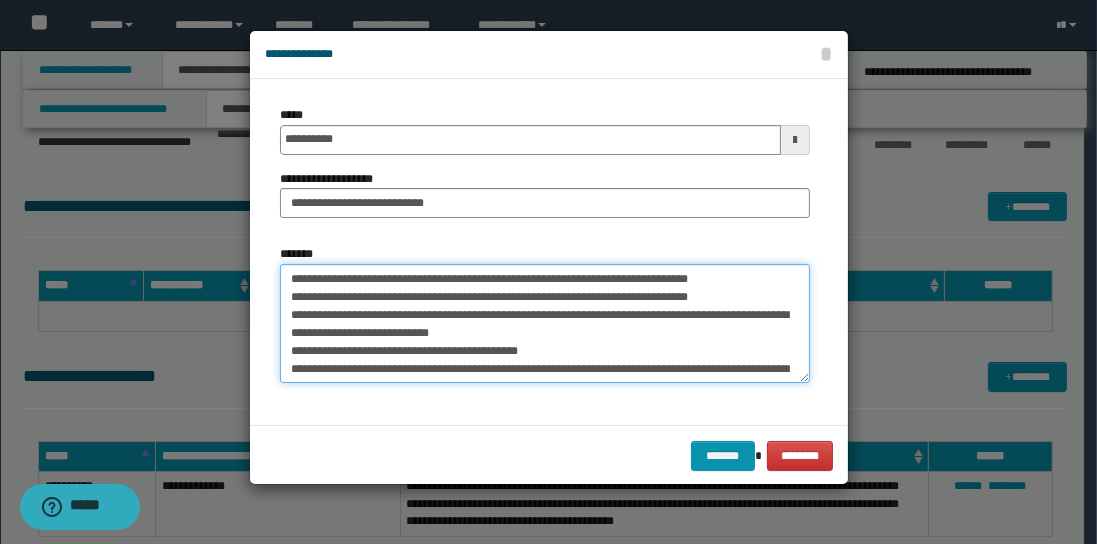 click on "**********" at bounding box center [545, 323] 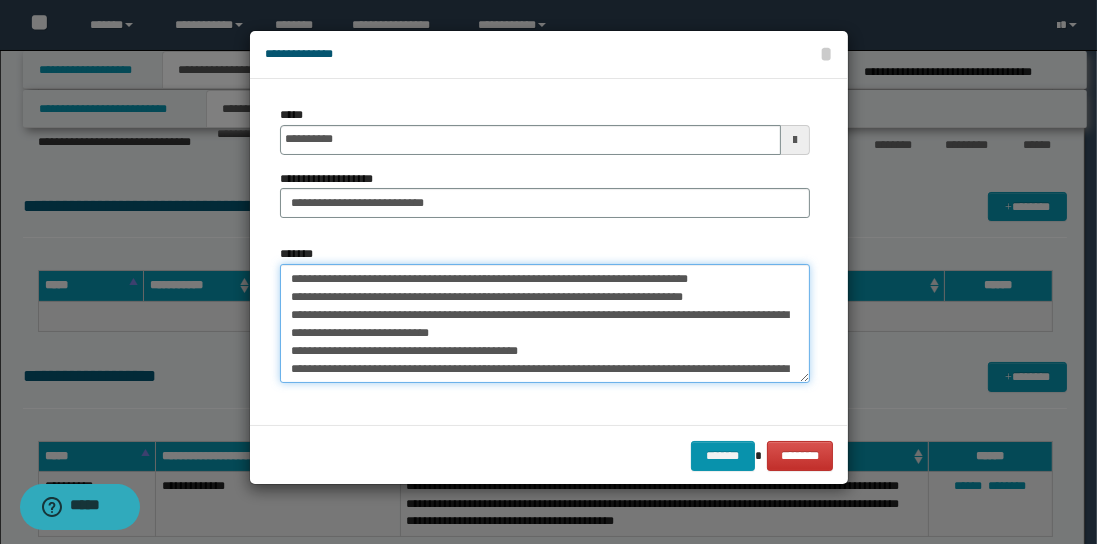 click on "**********" at bounding box center [545, 323] 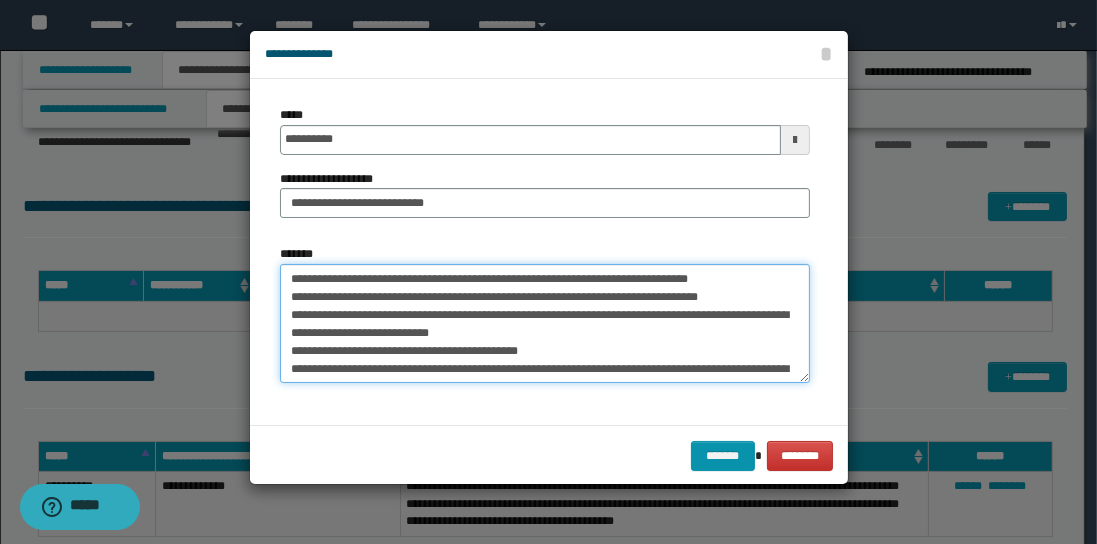 click on "**********" at bounding box center [545, 323] 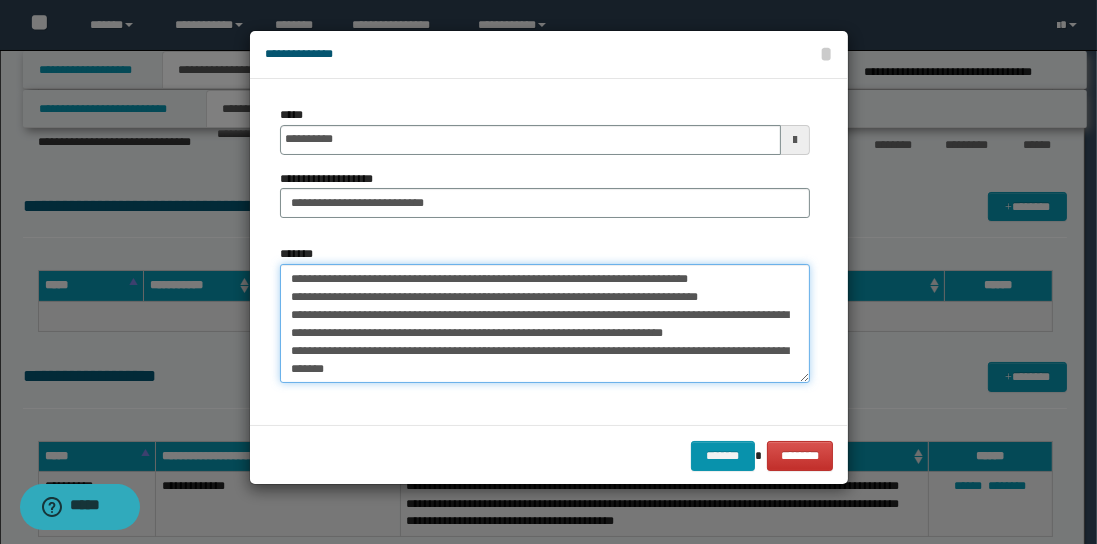 drag, startPoint x: 506, startPoint y: 332, endPoint x: 572, endPoint y: 330, distance: 66.0303 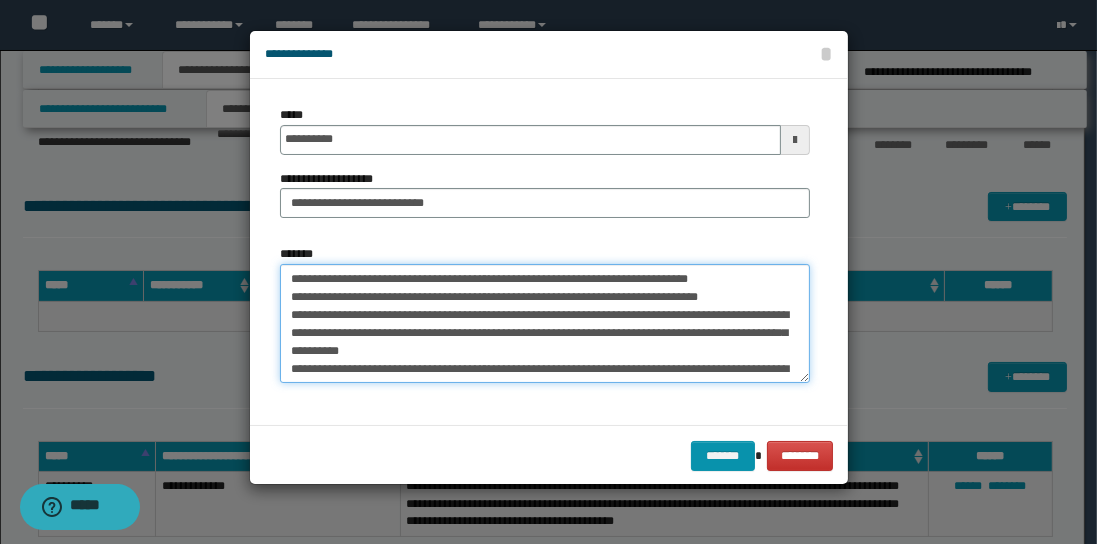 click on "**********" at bounding box center [545, 323] 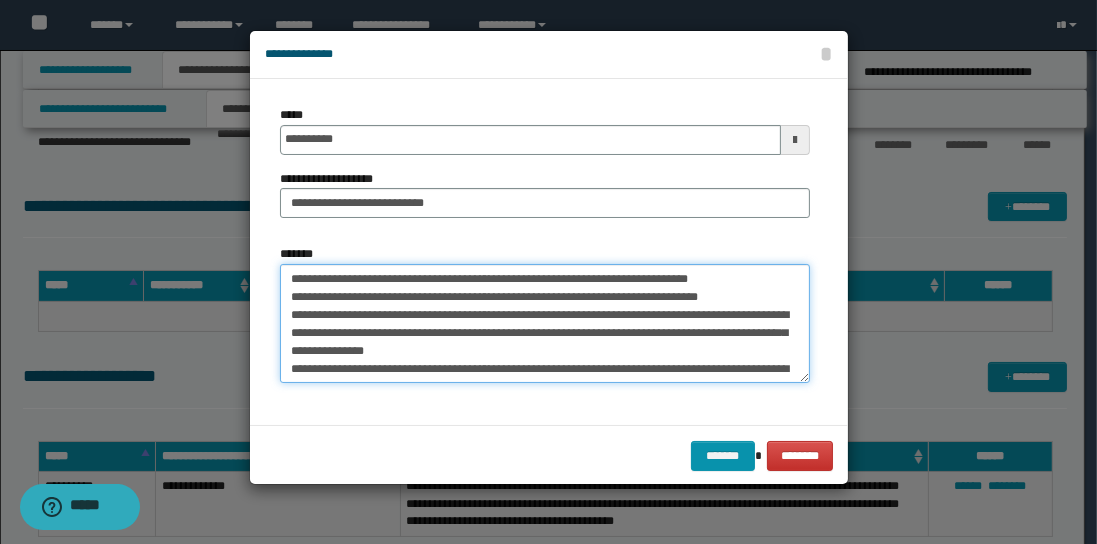click on "**********" at bounding box center [545, 323] 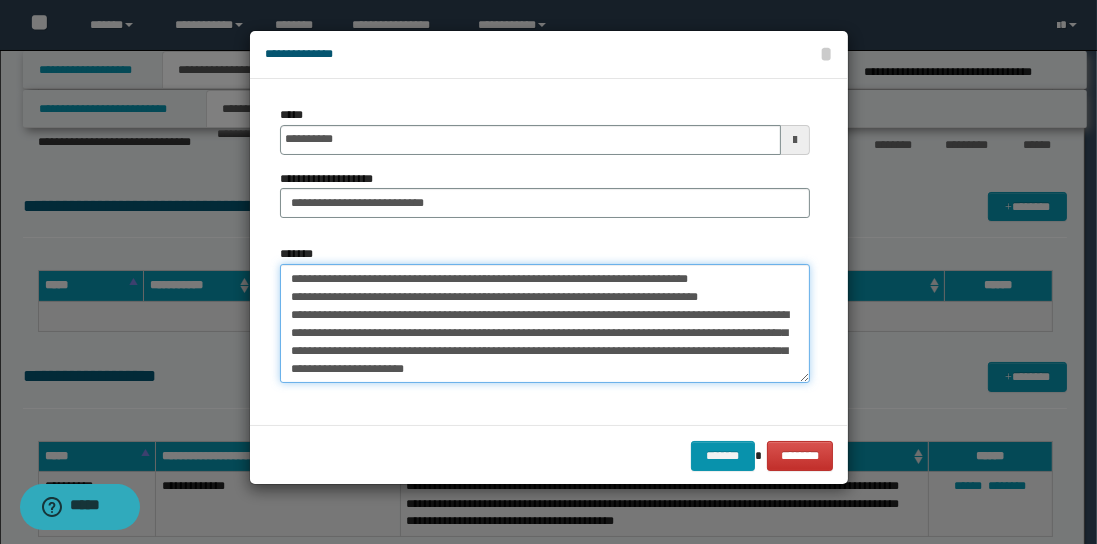scroll, scrollTop: 57, scrollLeft: 0, axis: vertical 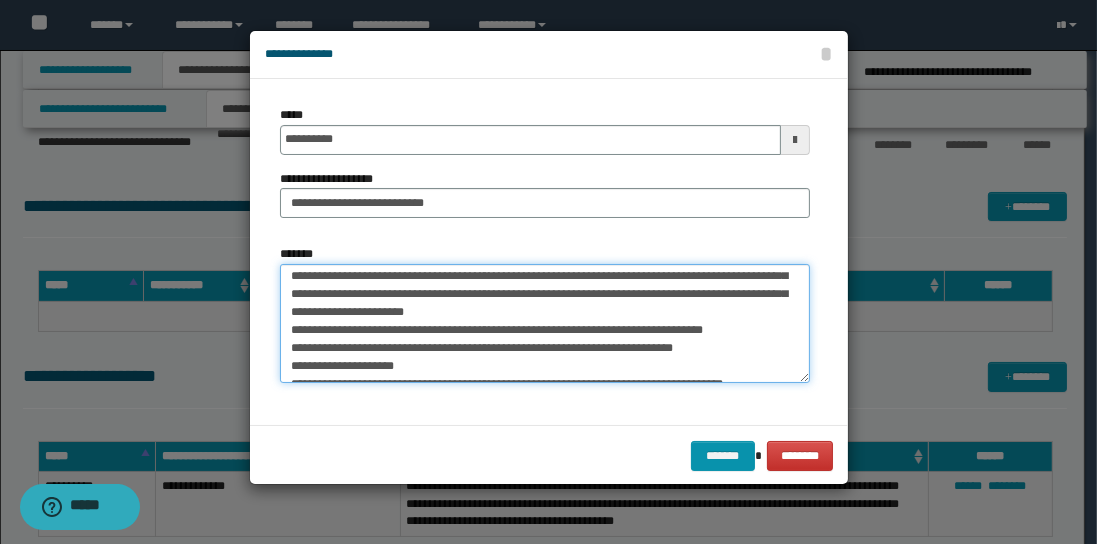 click on "**********" at bounding box center (545, 323) 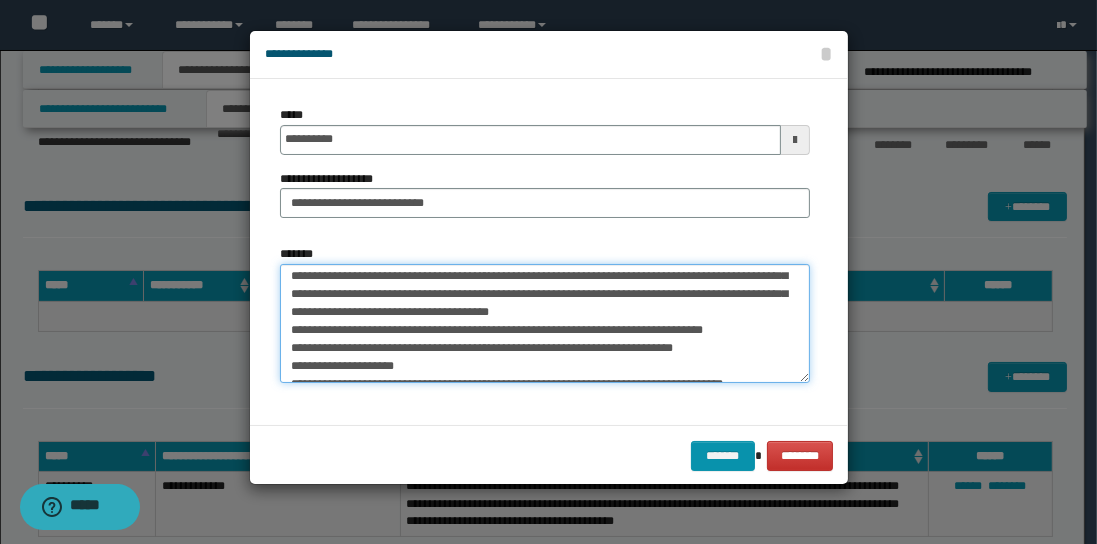 click on "**********" at bounding box center [545, 323] 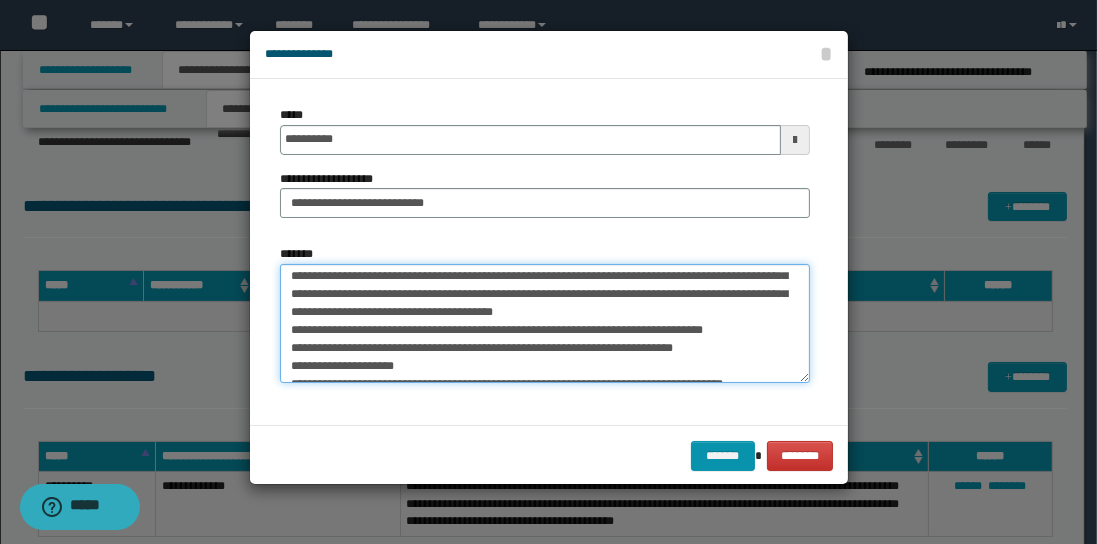 click on "**********" at bounding box center [545, 323] 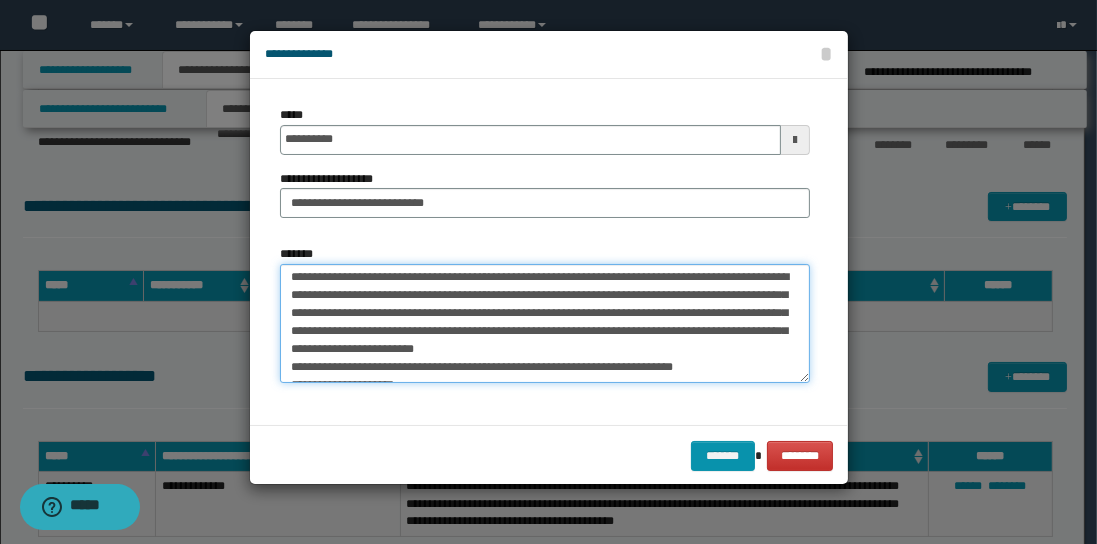 scroll, scrollTop: 96, scrollLeft: 0, axis: vertical 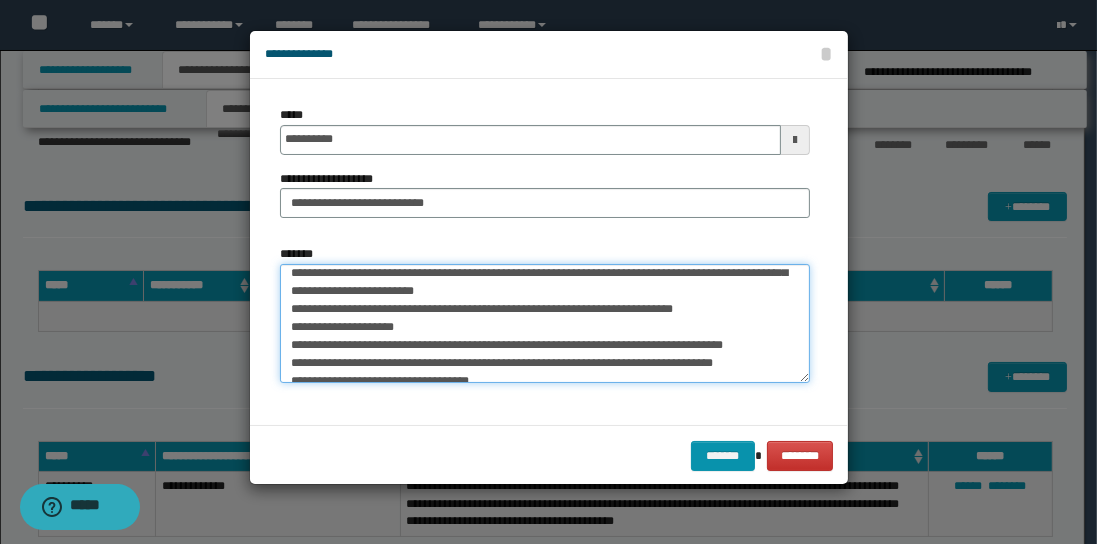 click on "**********" at bounding box center [545, 323] 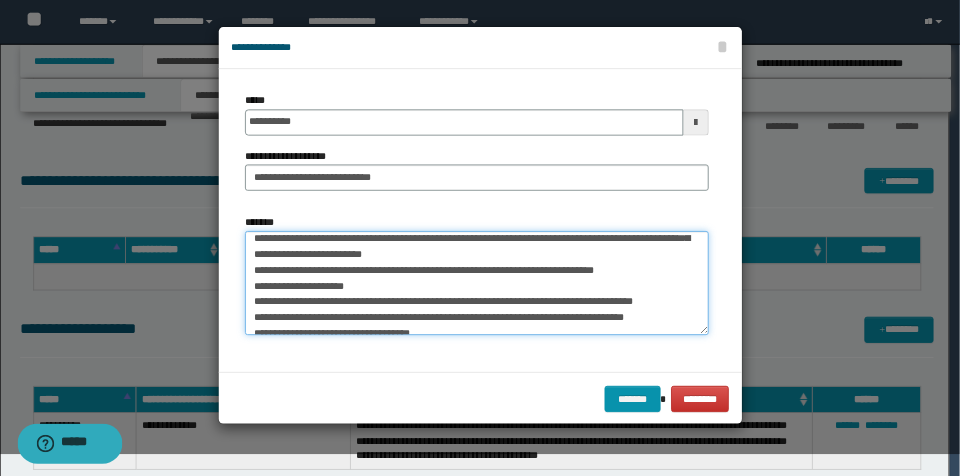 scroll, scrollTop: 1443, scrollLeft: 0, axis: vertical 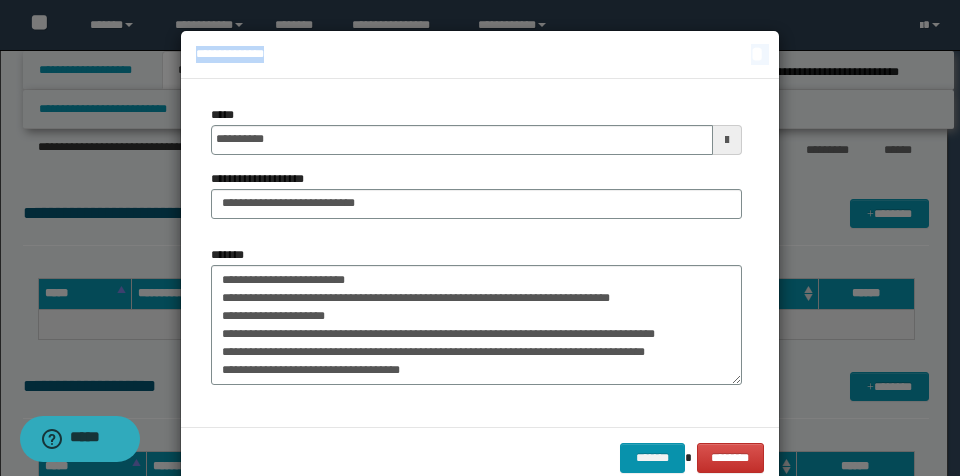drag, startPoint x: 347, startPoint y: 46, endPoint x: 339, endPoint y: 22, distance: 25.298222 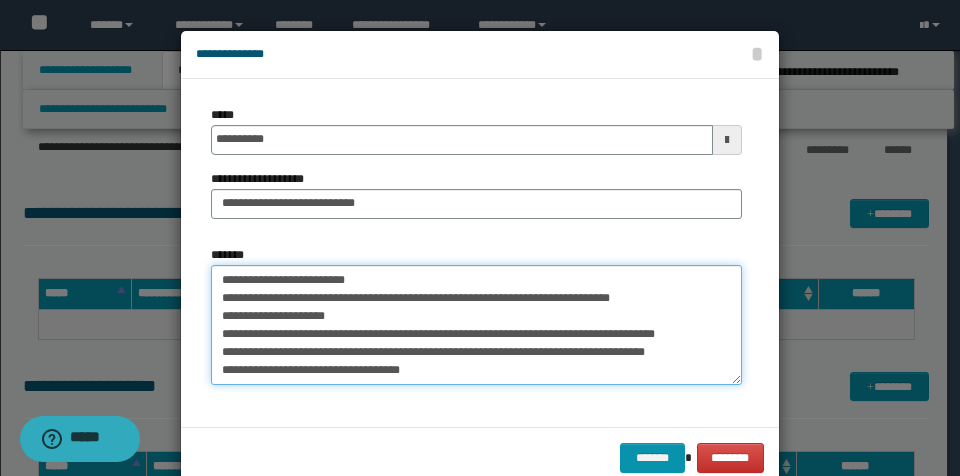 click on "**********" at bounding box center [476, 325] 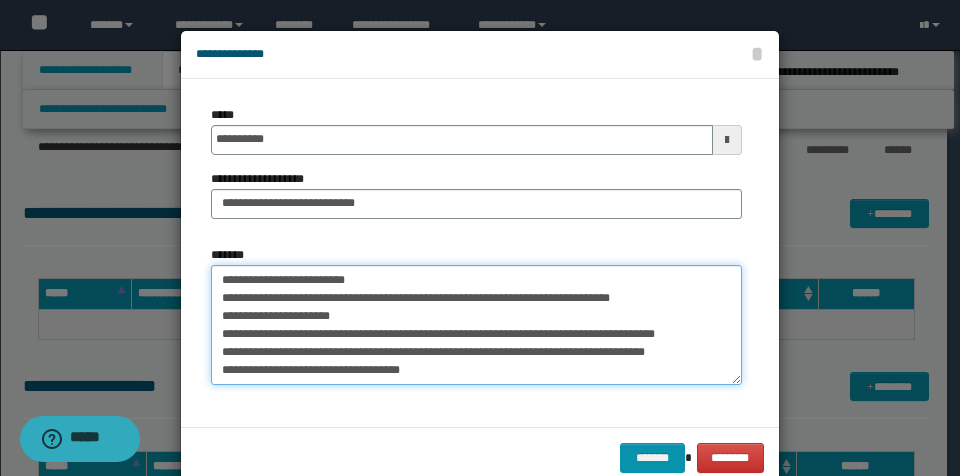 click on "**********" at bounding box center (476, 325) 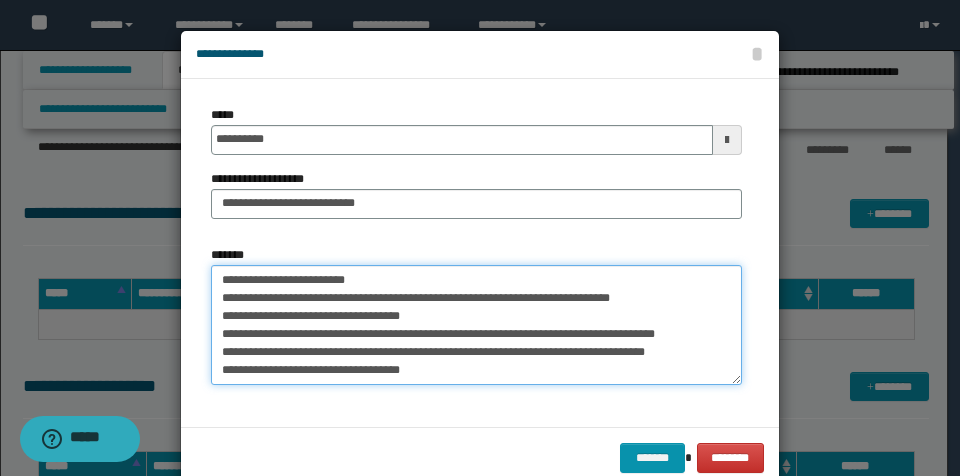 click on "**********" at bounding box center (476, 325) 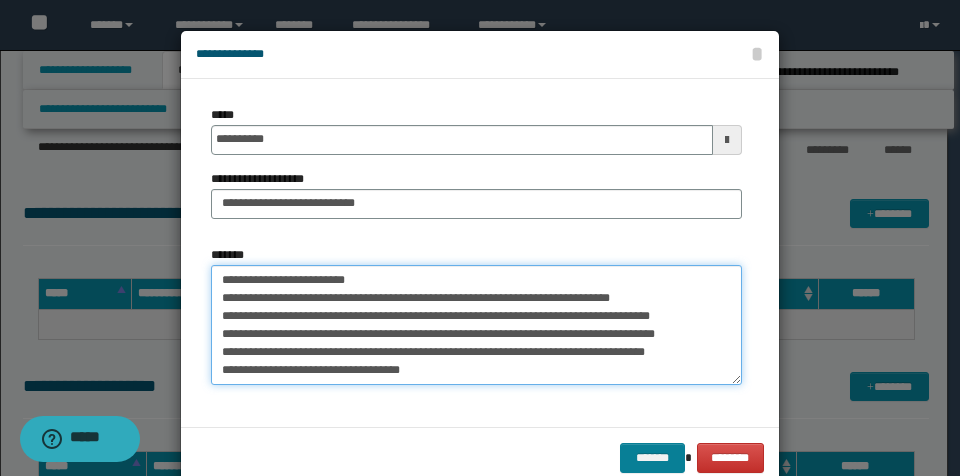 type on "**********" 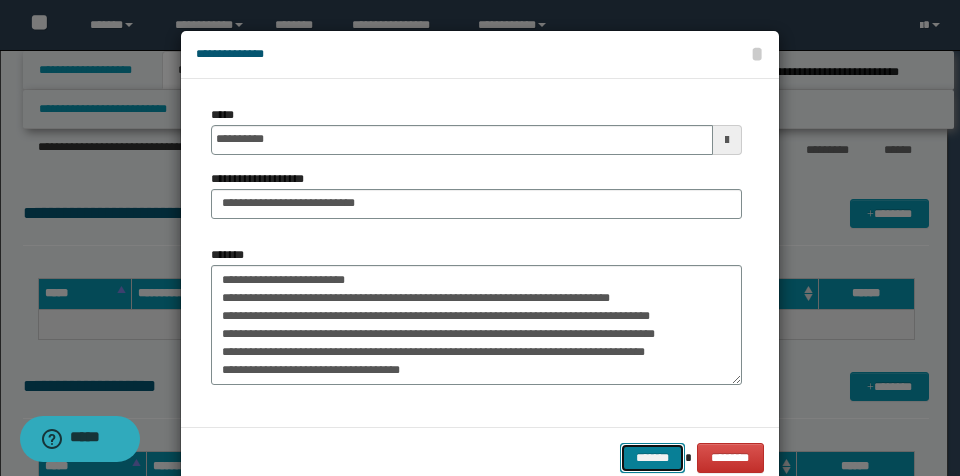 click on "*******" at bounding box center (652, 458) 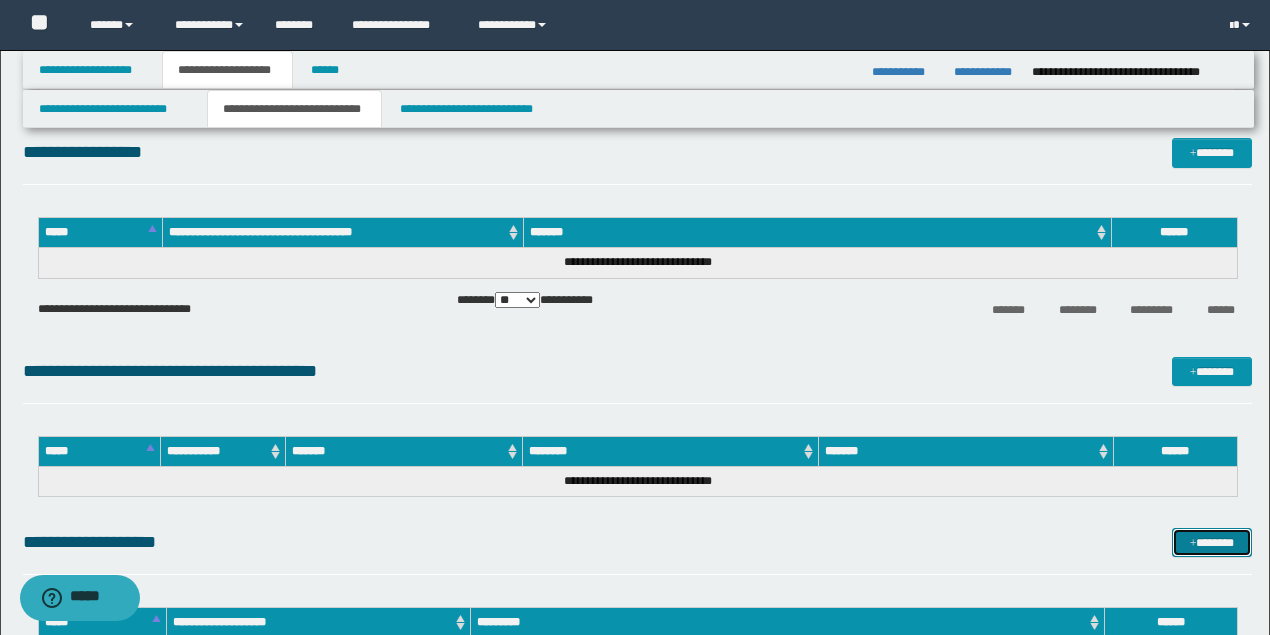 scroll, scrollTop: 1280, scrollLeft: 0, axis: vertical 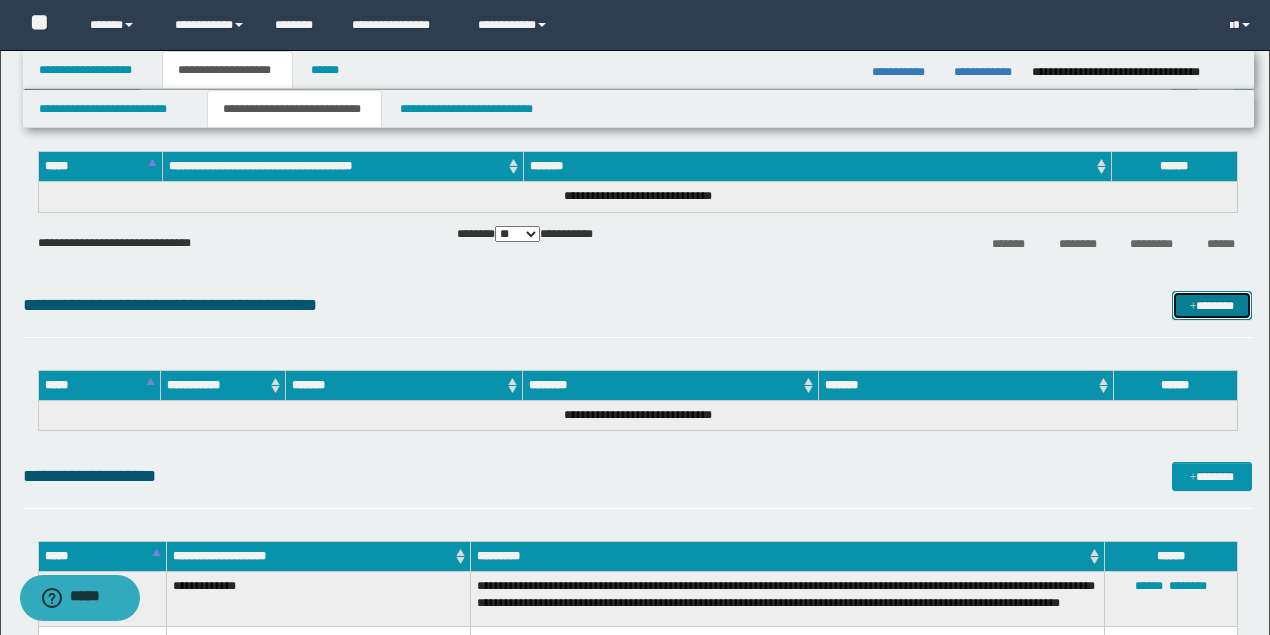 click on "*******" at bounding box center (1211, 305) 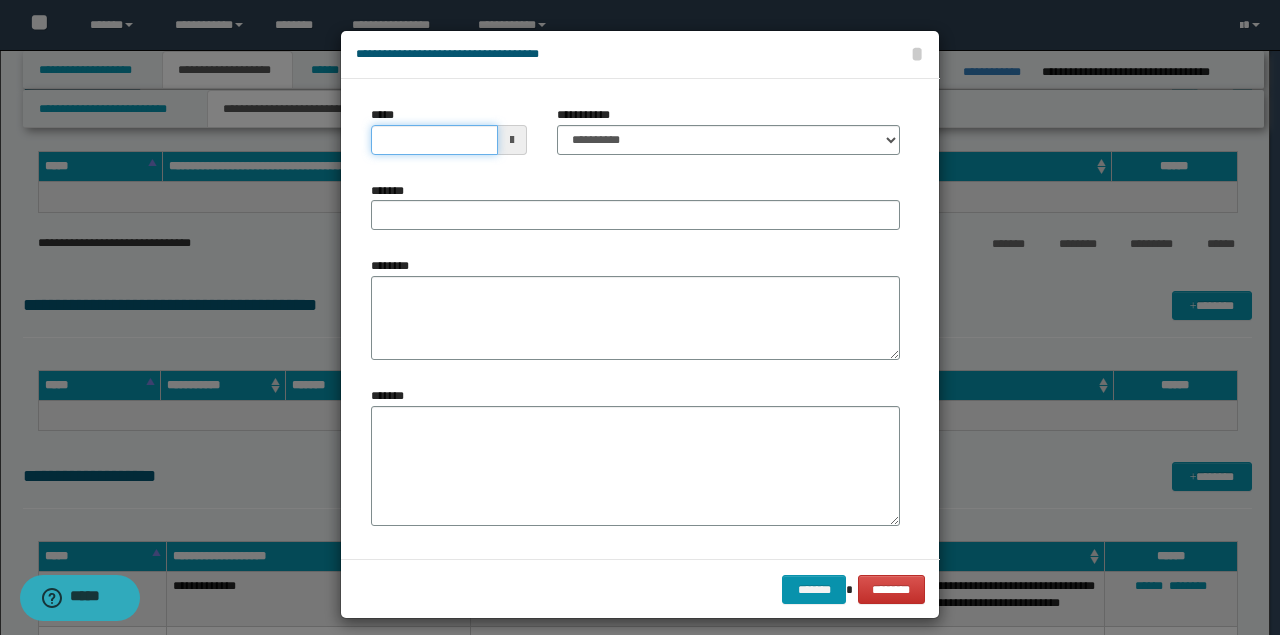click on "*****" at bounding box center (434, 140) 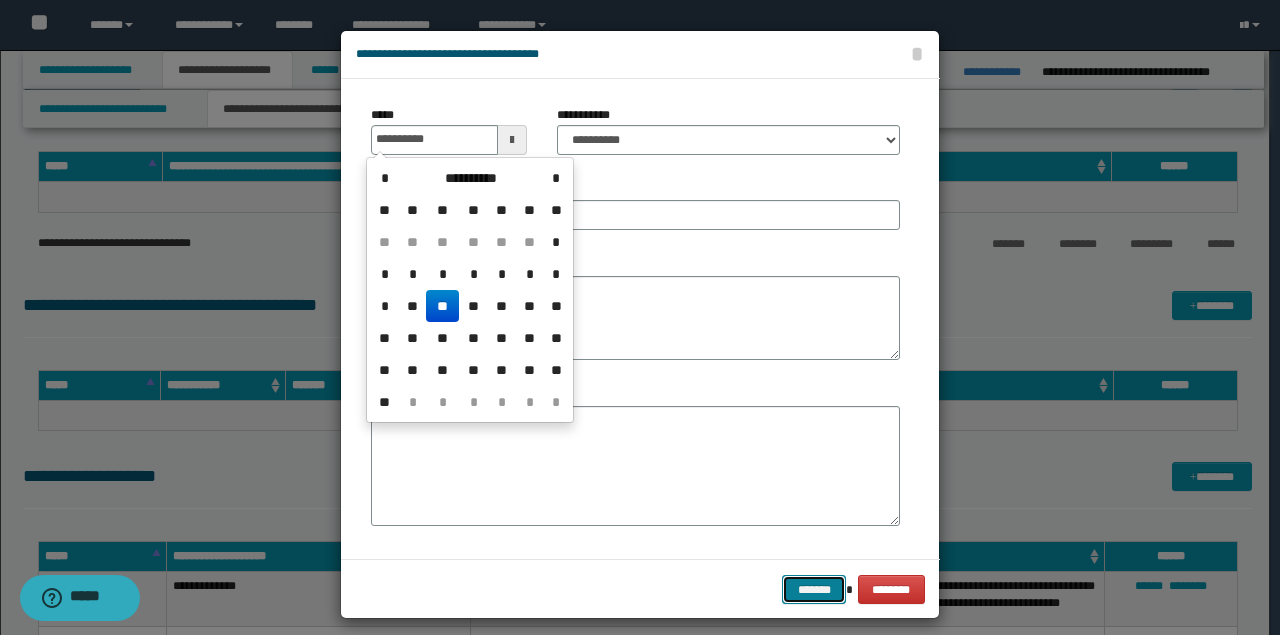 type on "**********" 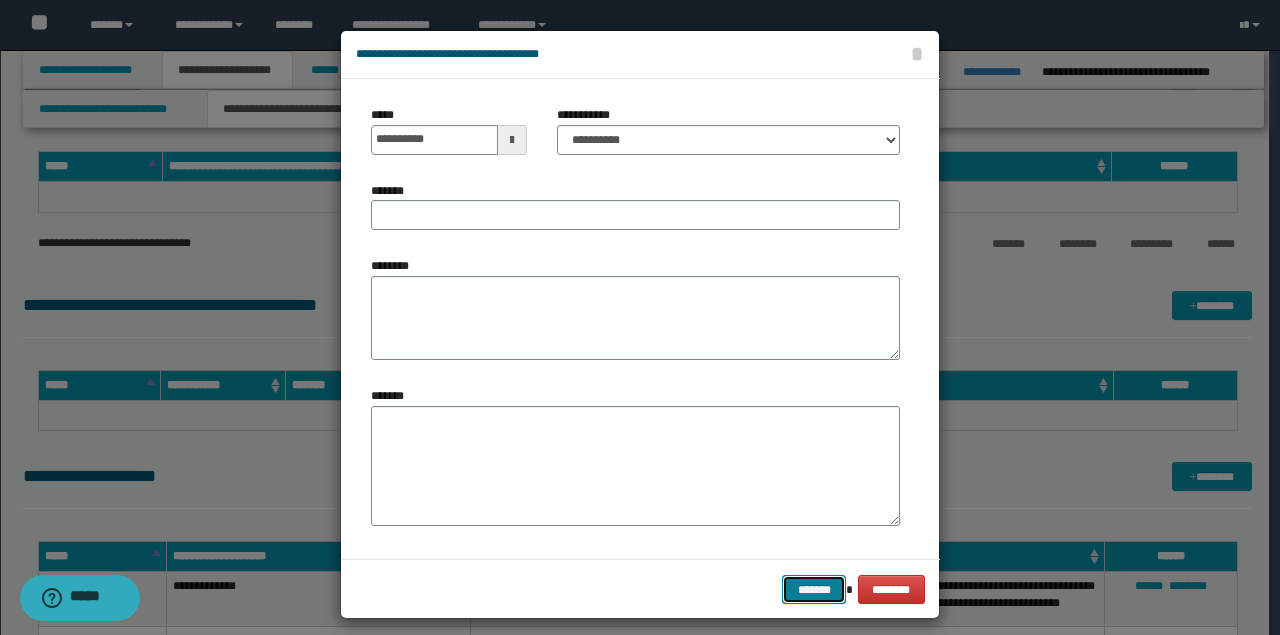 click on "*******" at bounding box center [814, 589] 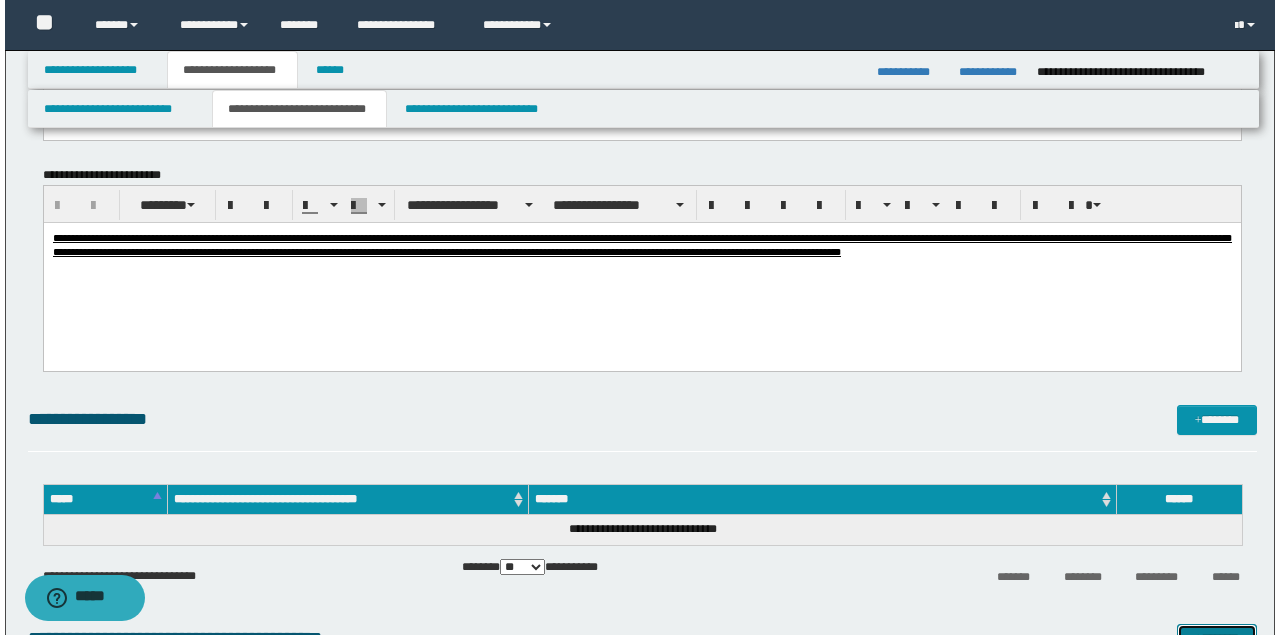 scroll, scrollTop: 1080, scrollLeft: 0, axis: vertical 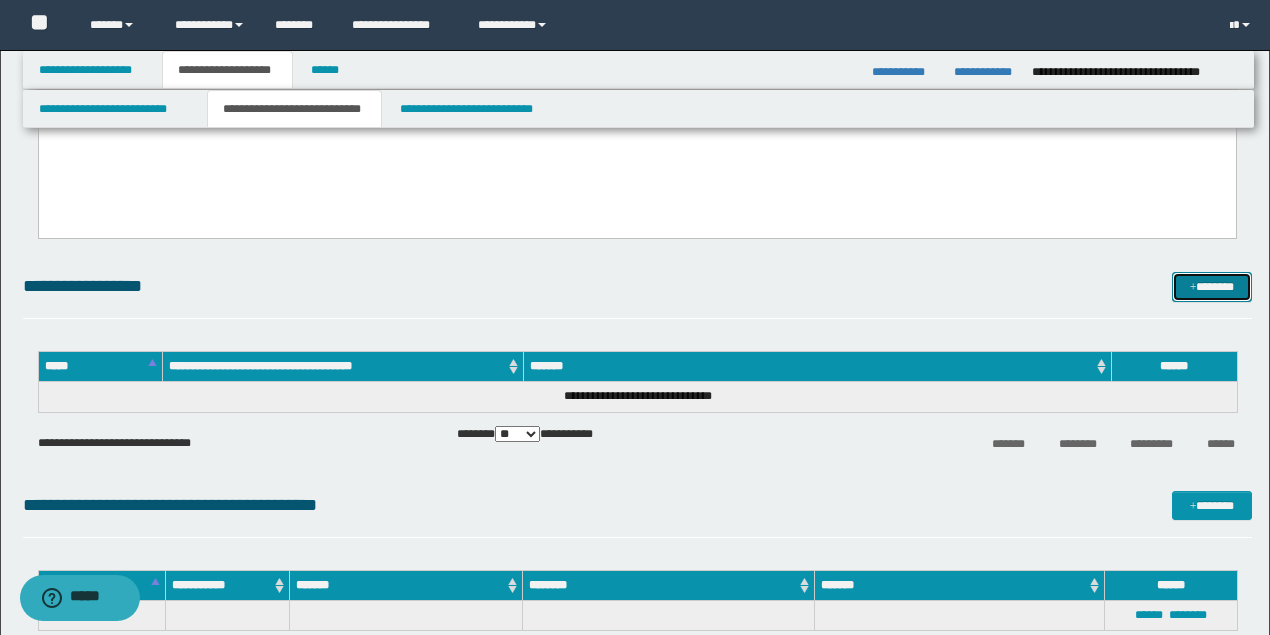 click on "*******" at bounding box center [1211, 286] 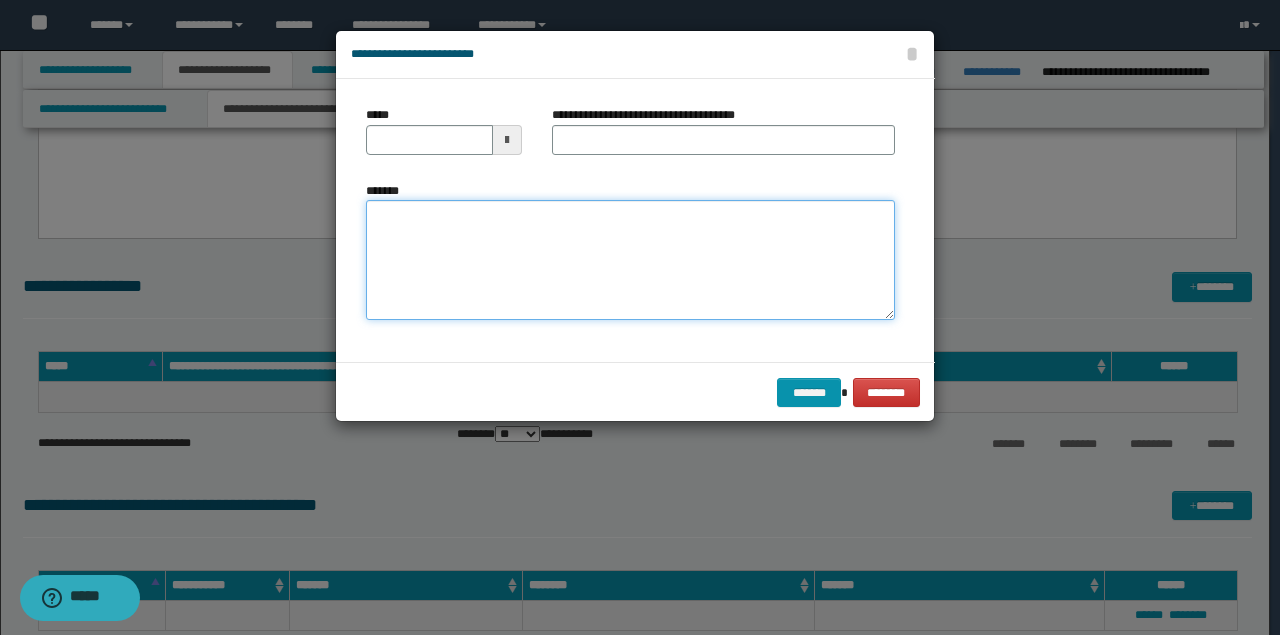 click on "*******" at bounding box center (630, 260) 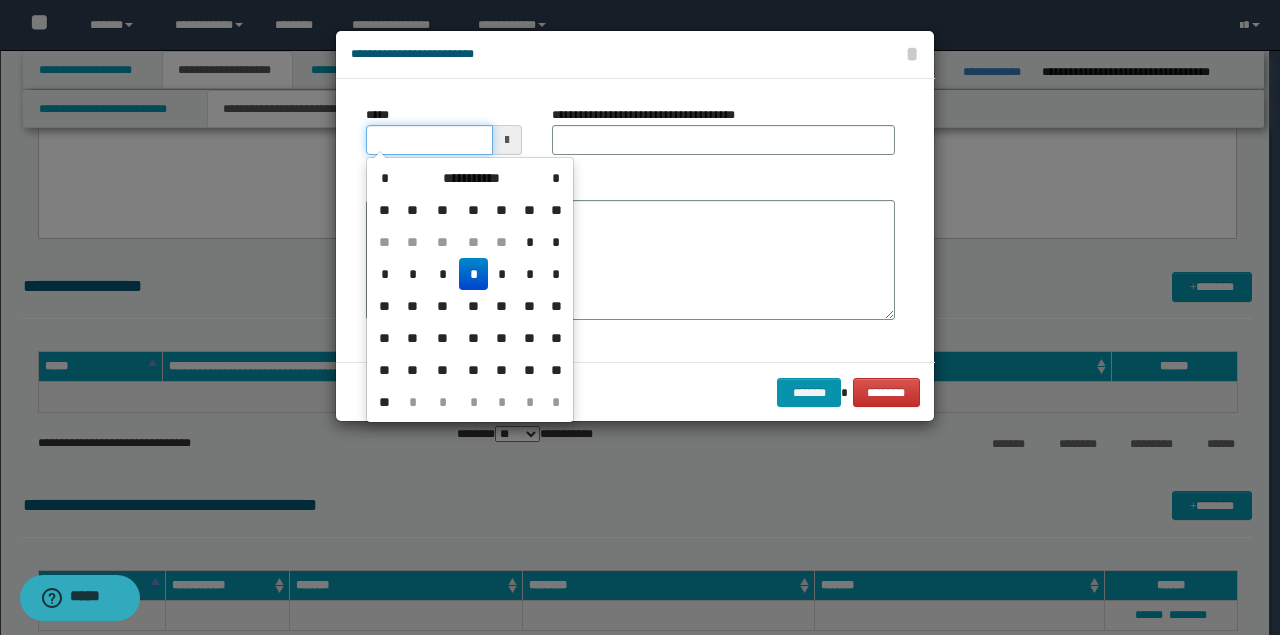 click on "*****" at bounding box center (429, 140) 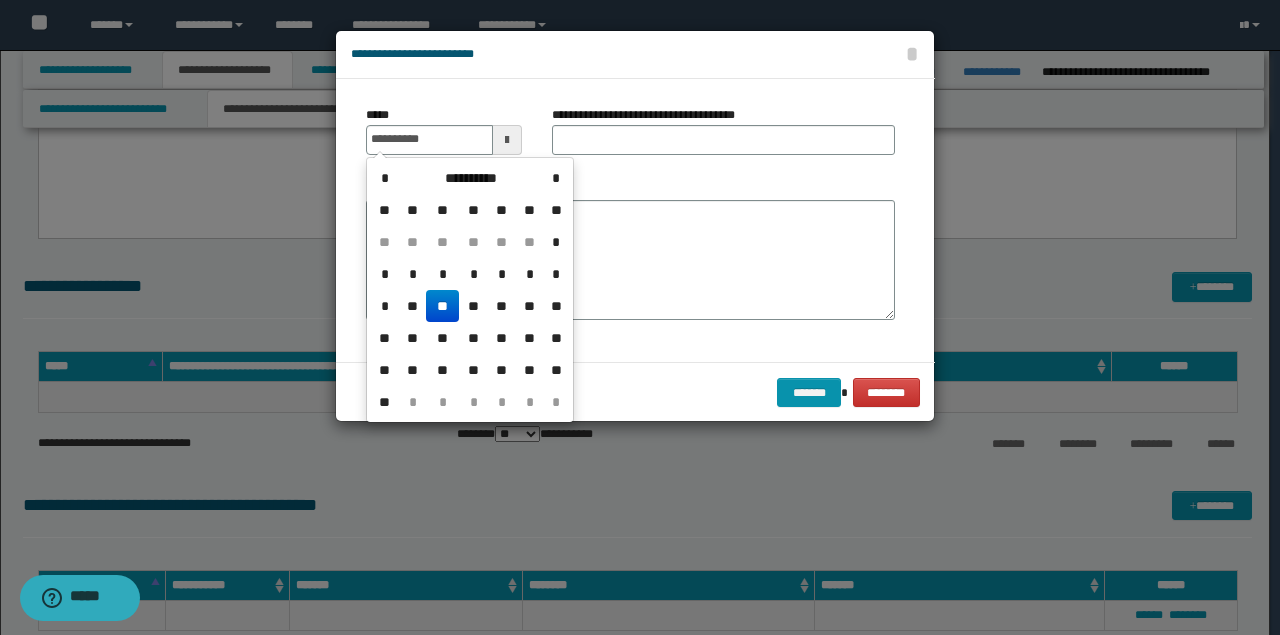 drag, startPoint x: 439, startPoint y: 313, endPoint x: 451, endPoint y: 186, distance: 127.56567 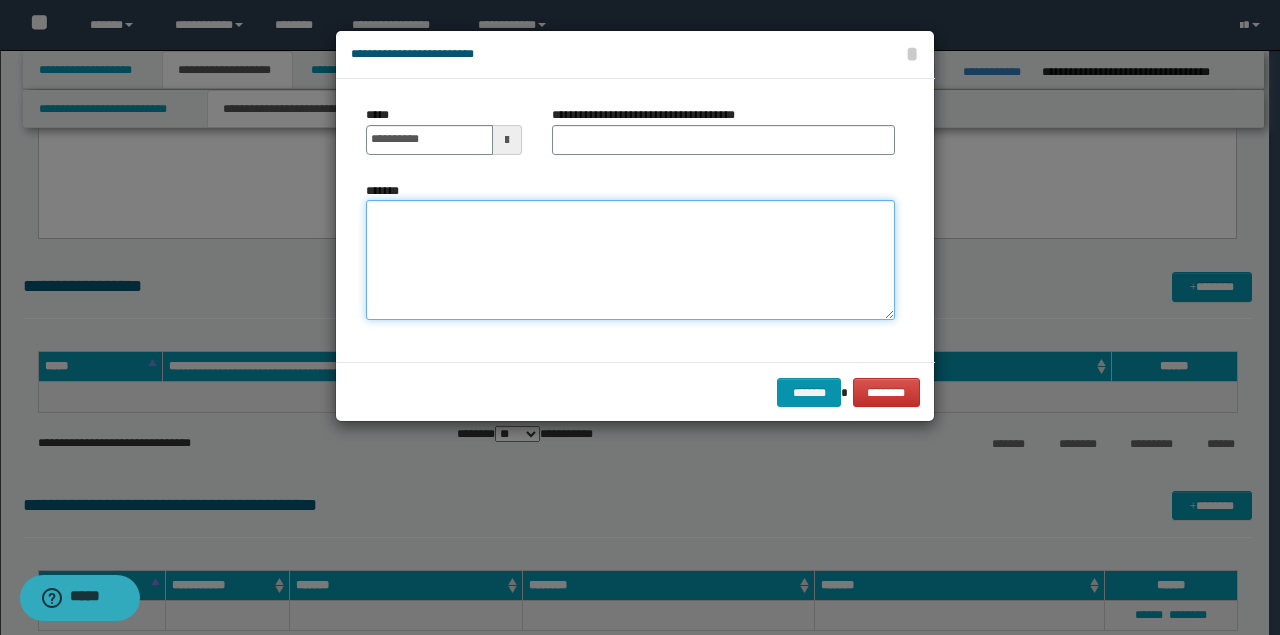 click on "*******" at bounding box center [630, 260] 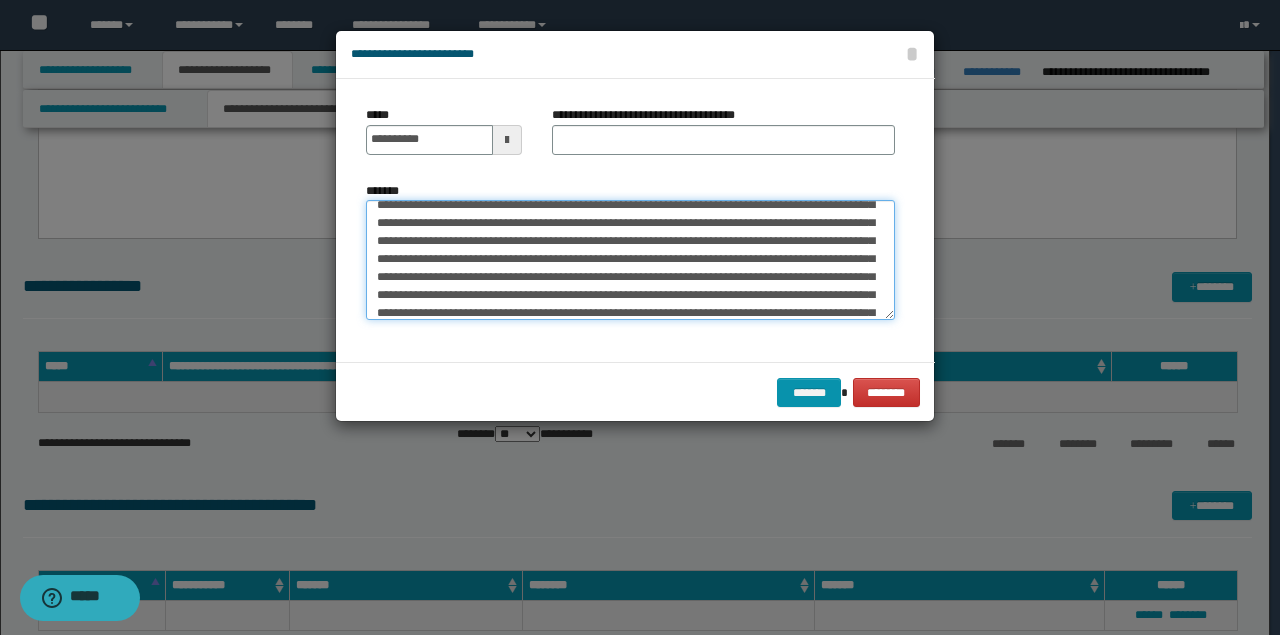 scroll, scrollTop: 0, scrollLeft: 0, axis: both 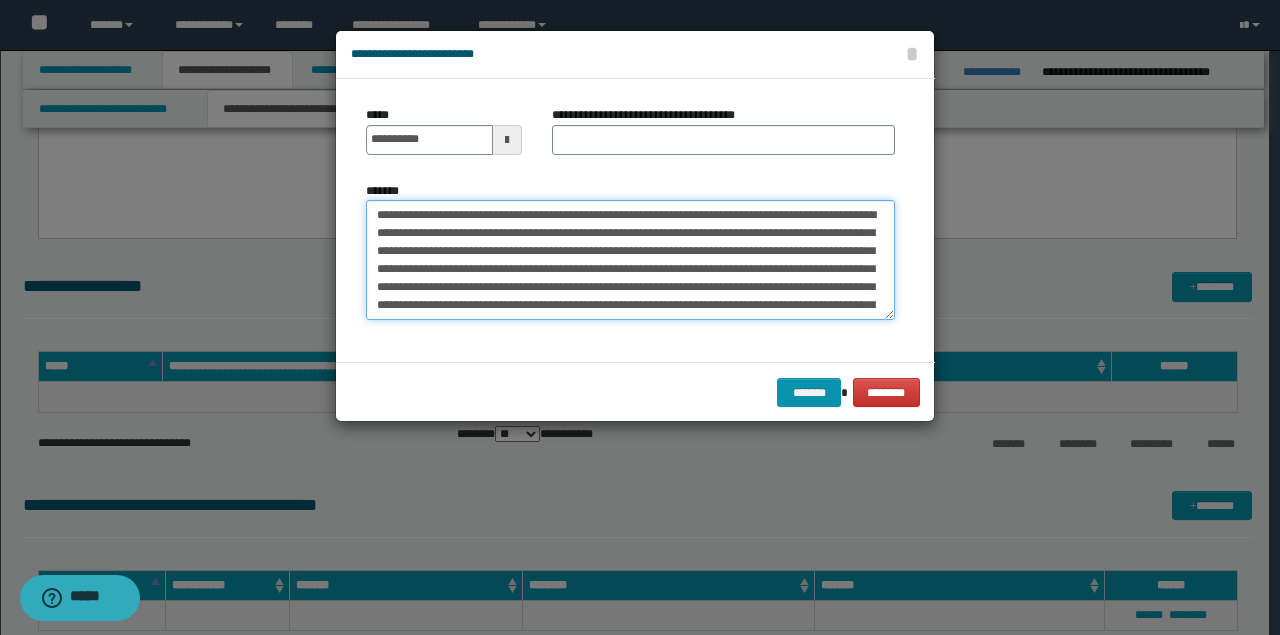 drag, startPoint x: 680, startPoint y: 213, endPoint x: 270, endPoint y: 213, distance: 410 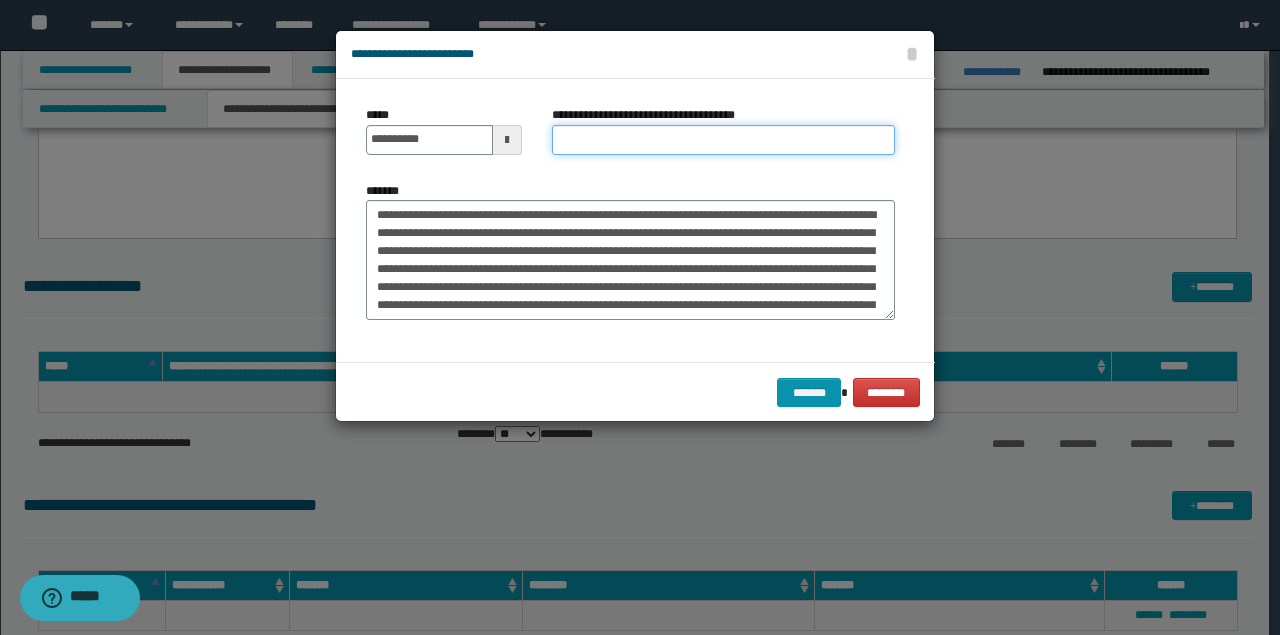 click on "**********" at bounding box center [723, 140] 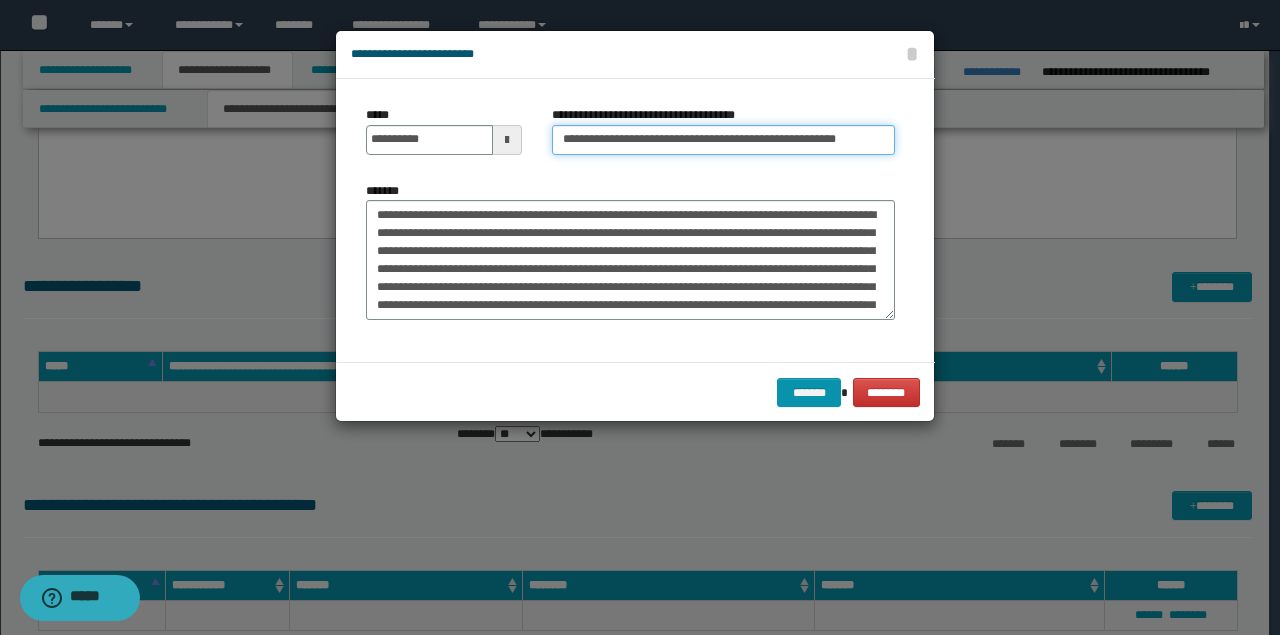 type on "**********" 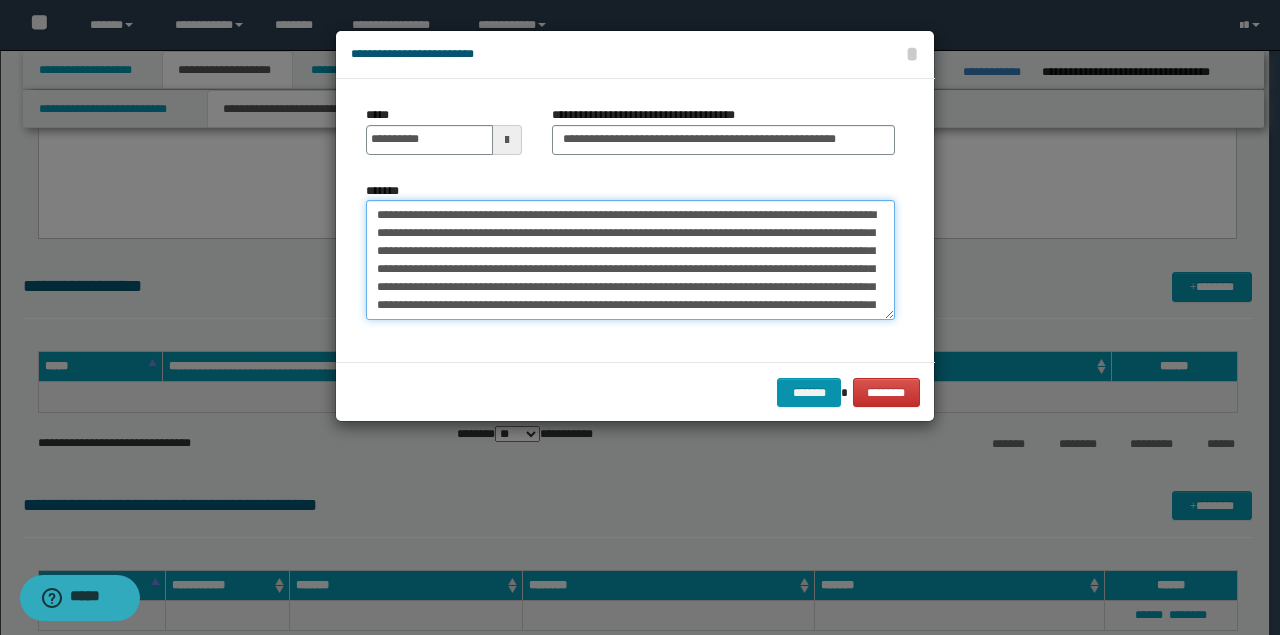 drag, startPoint x: 383, startPoint y: 218, endPoint x: 362, endPoint y: 214, distance: 21.377558 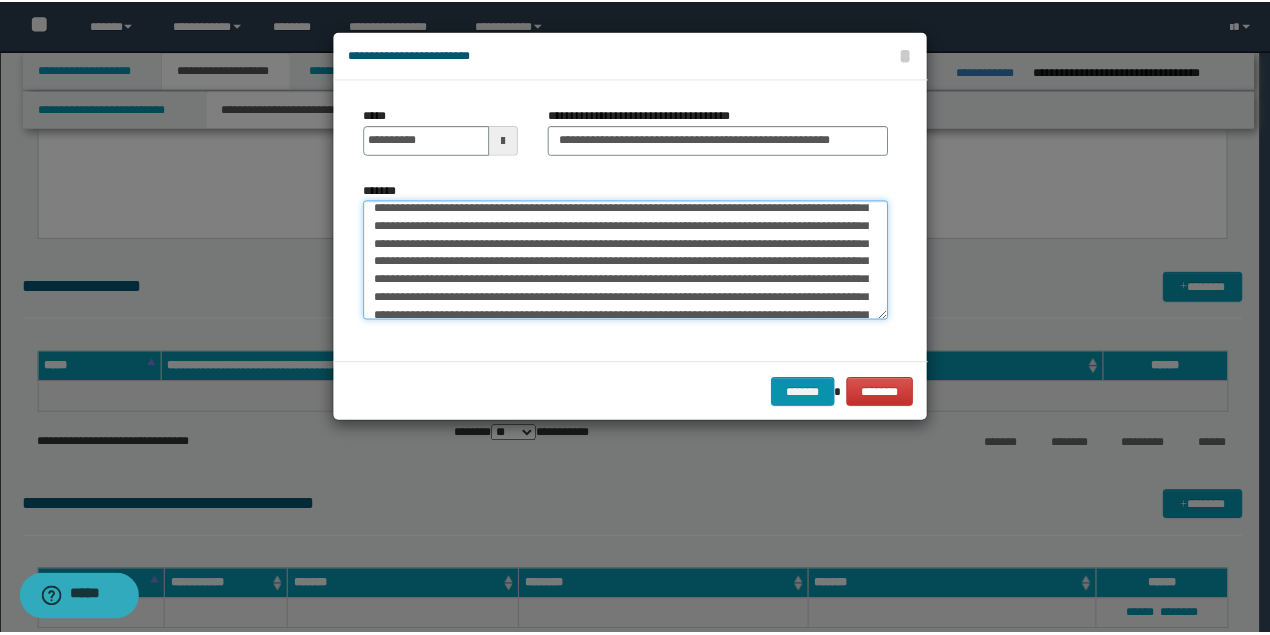 scroll, scrollTop: 252, scrollLeft: 0, axis: vertical 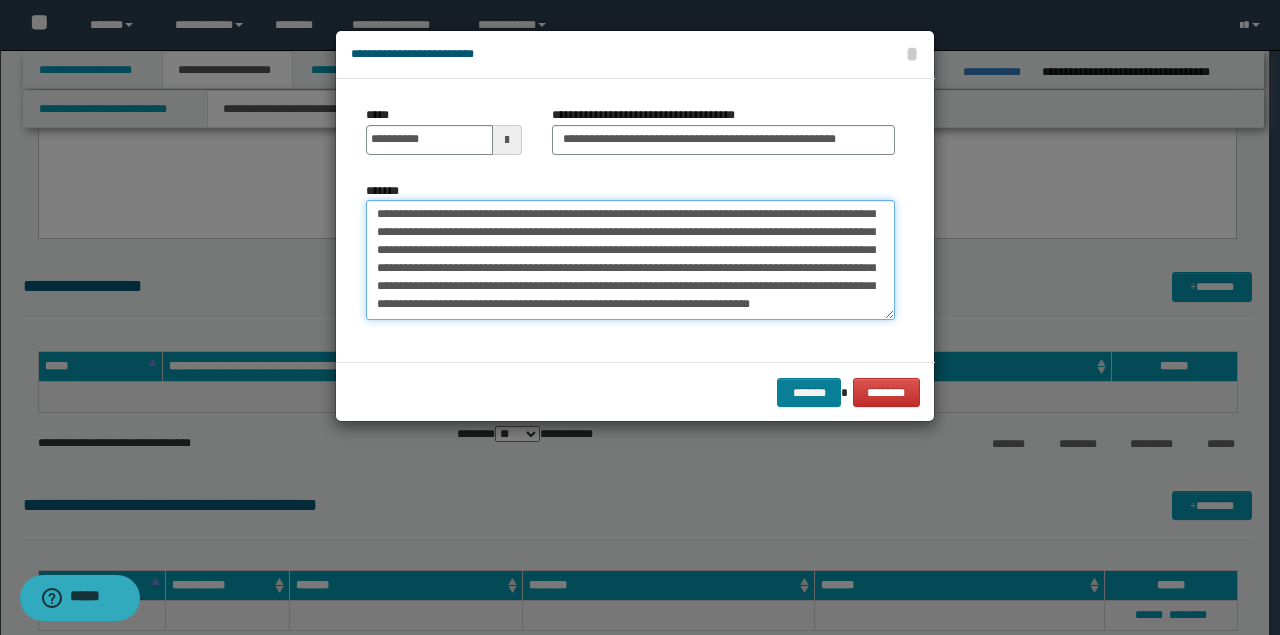type on "**********" 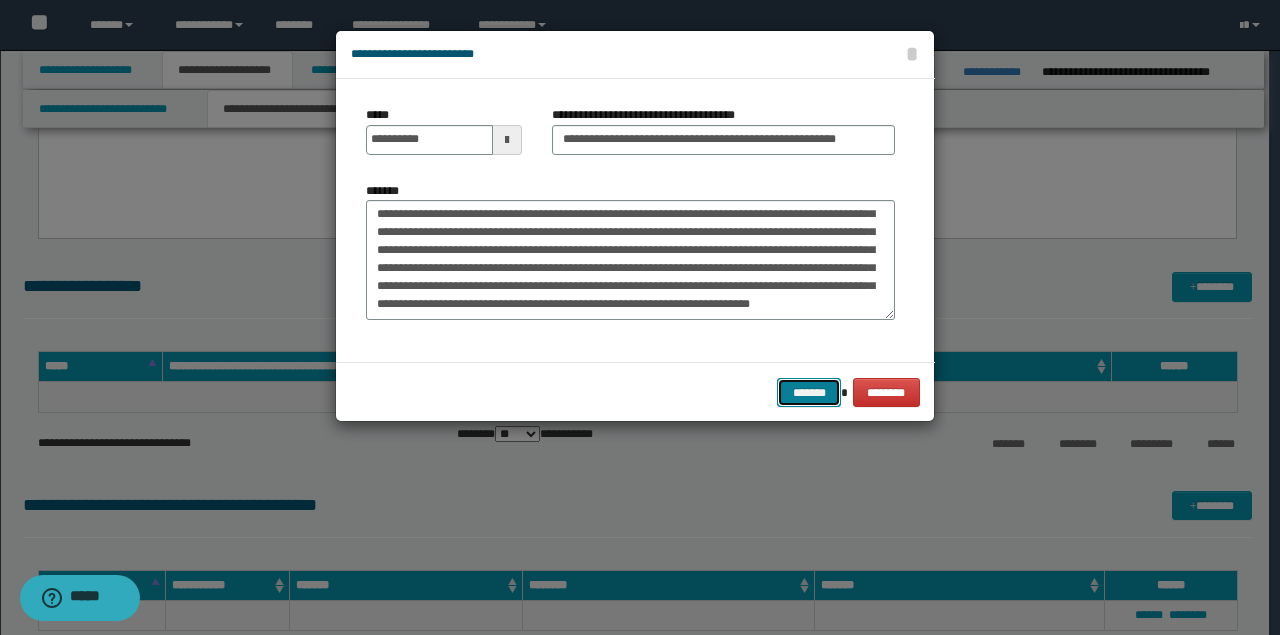 click on "*******" at bounding box center [809, 392] 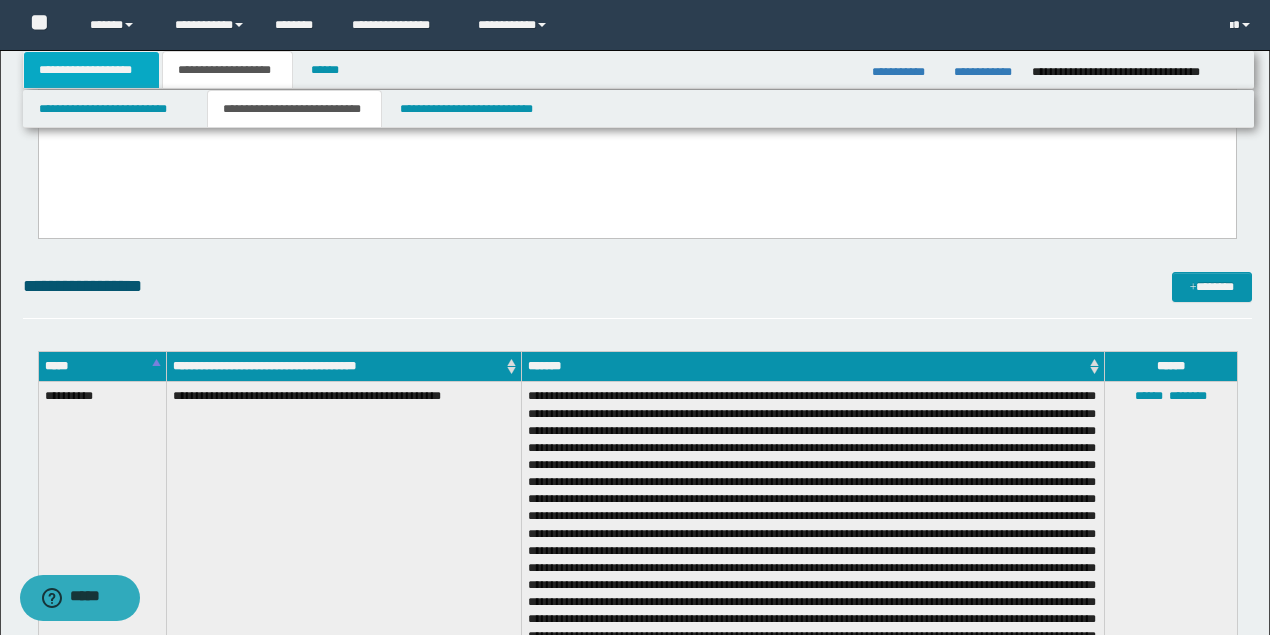 drag, startPoint x: 120, startPoint y: 74, endPoint x: 189, endPoint y: 89, distance: 70.61161 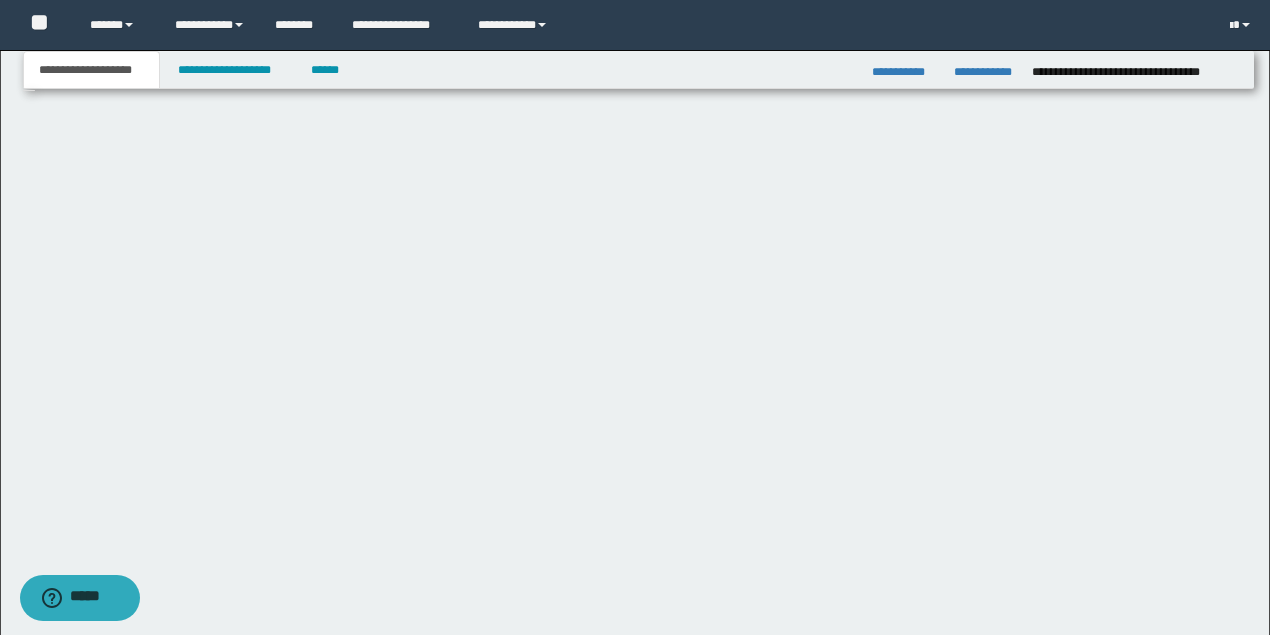 scroll, scrollTop: 266, scrollLeft: 0, axis: vertical 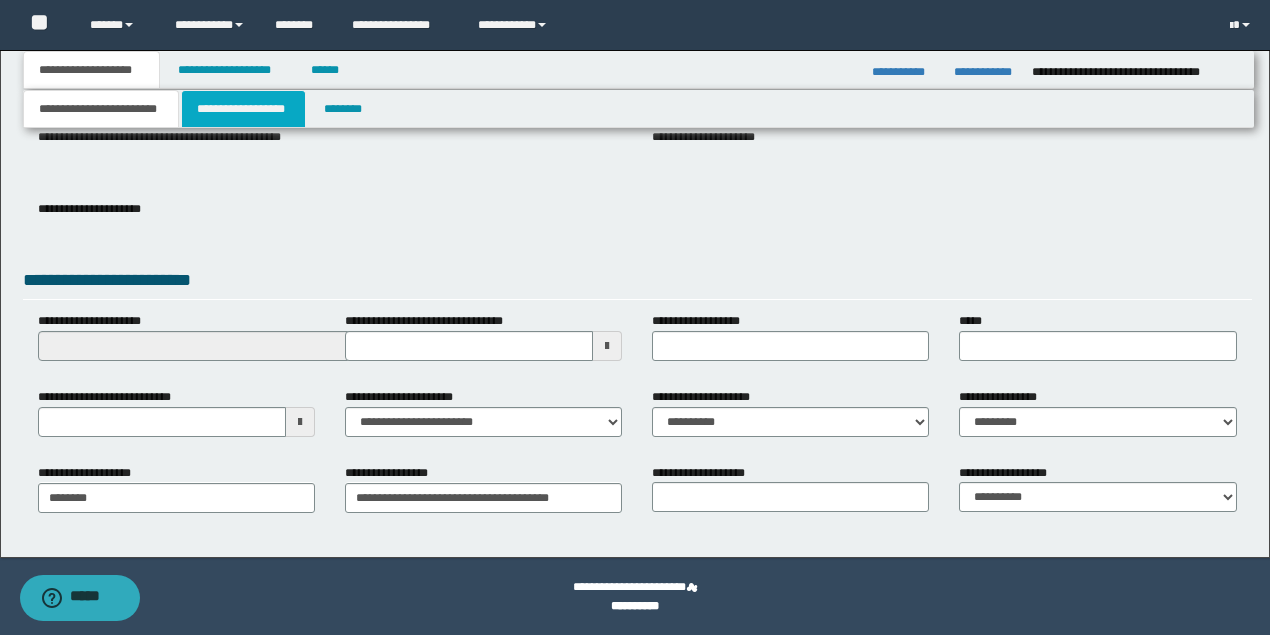 click on "**********" at bounding box center [243, 109] 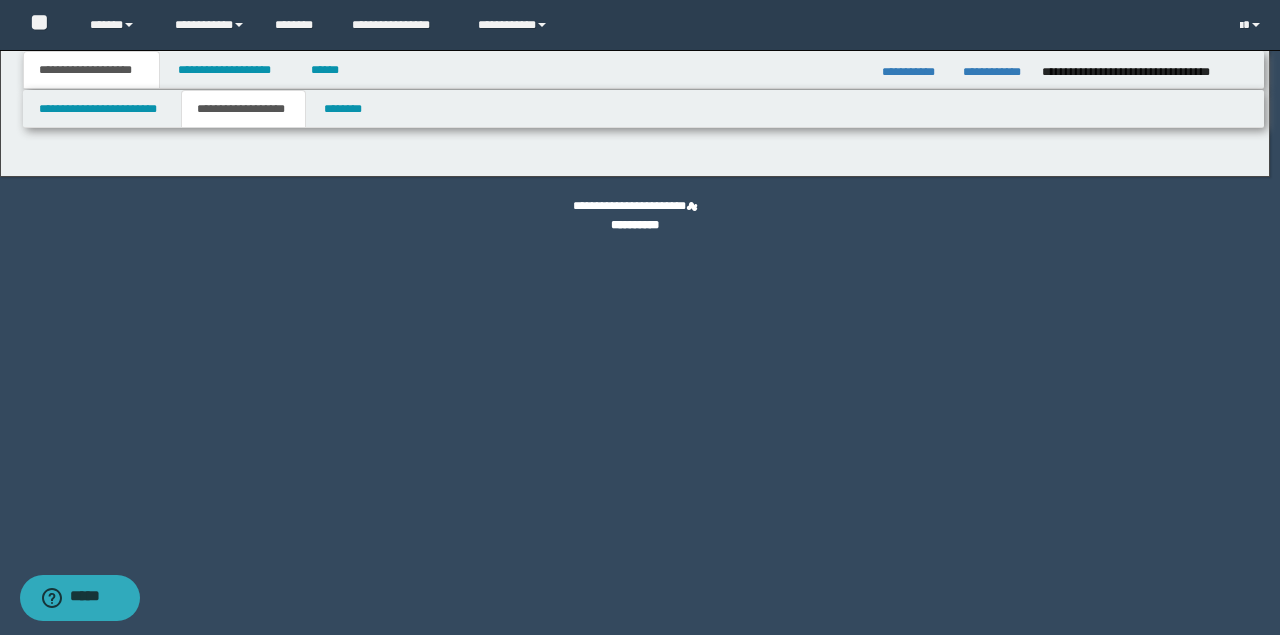 type on "**********" 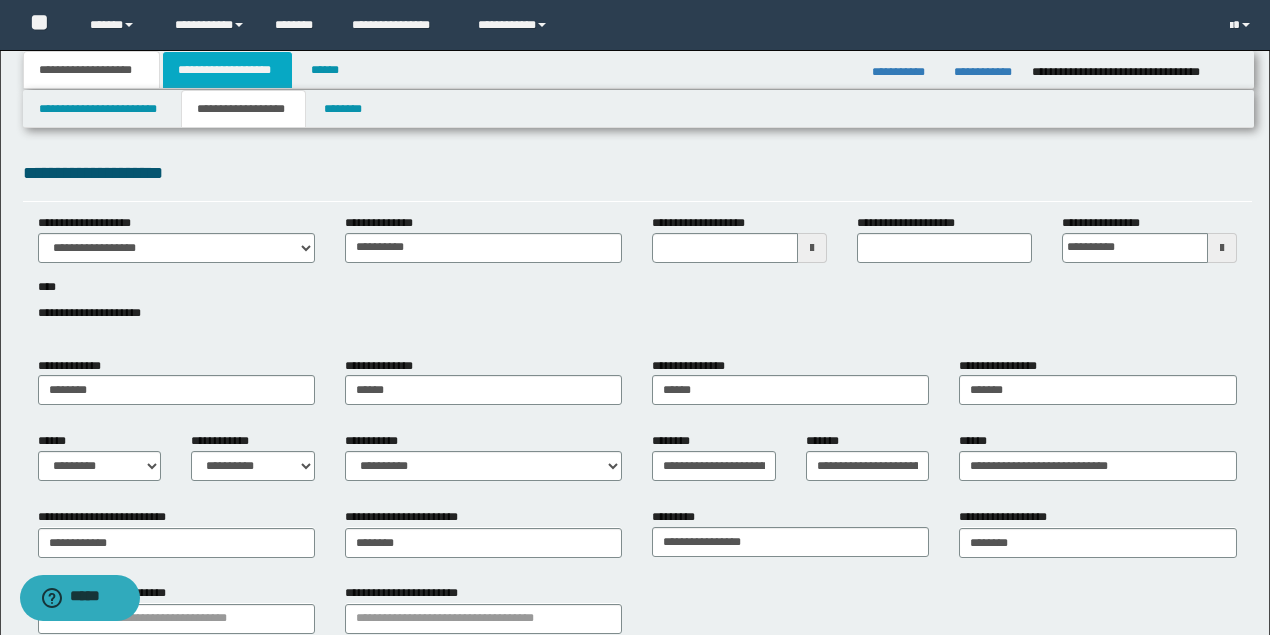 click on "**********" at bounding box center [227, 70] 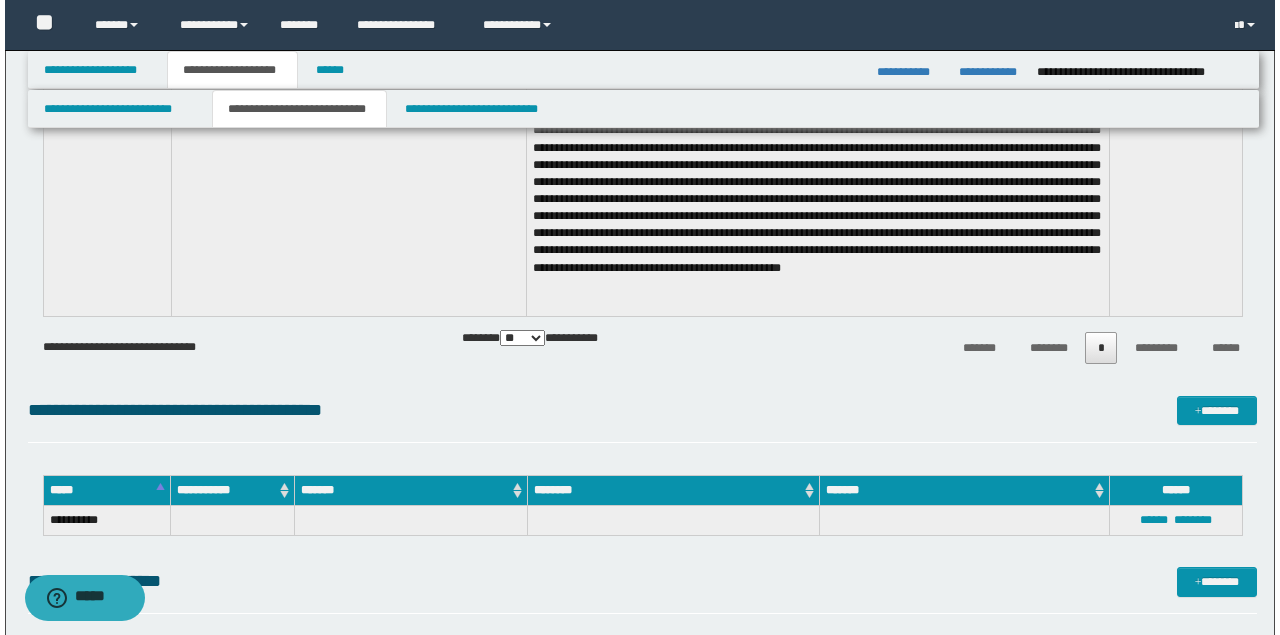 scroll, scrollTop: 1266, scrollLeft: 0, axis: vertical 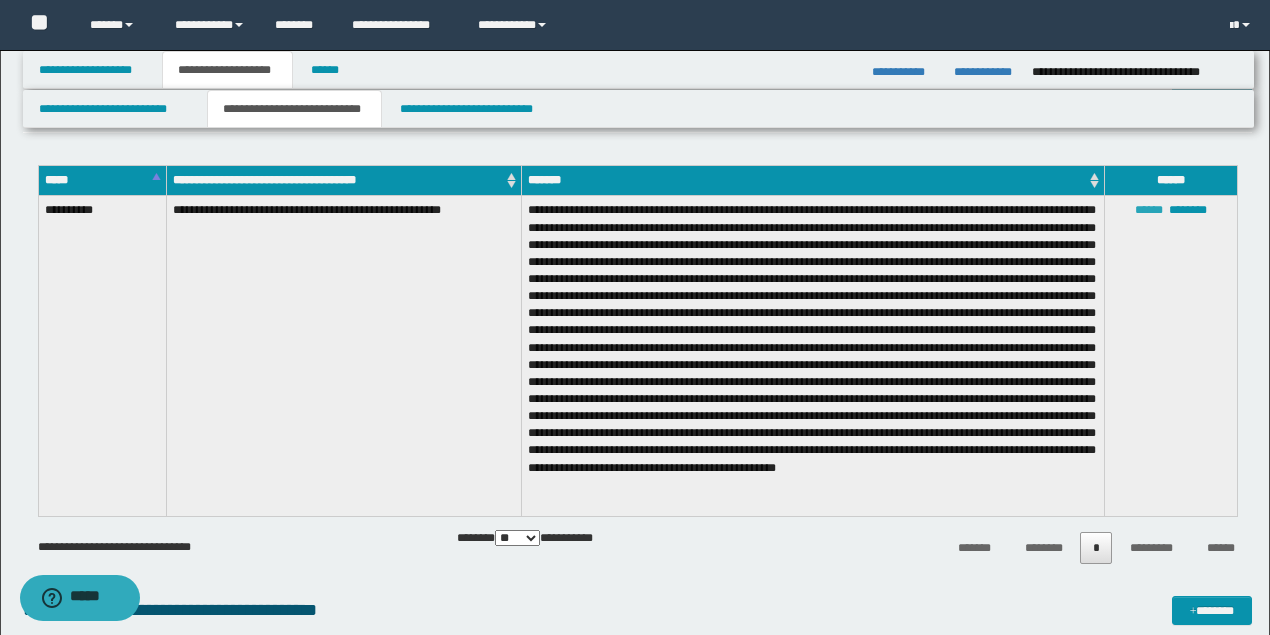 click on "******" at bounding box center [1149, 210] 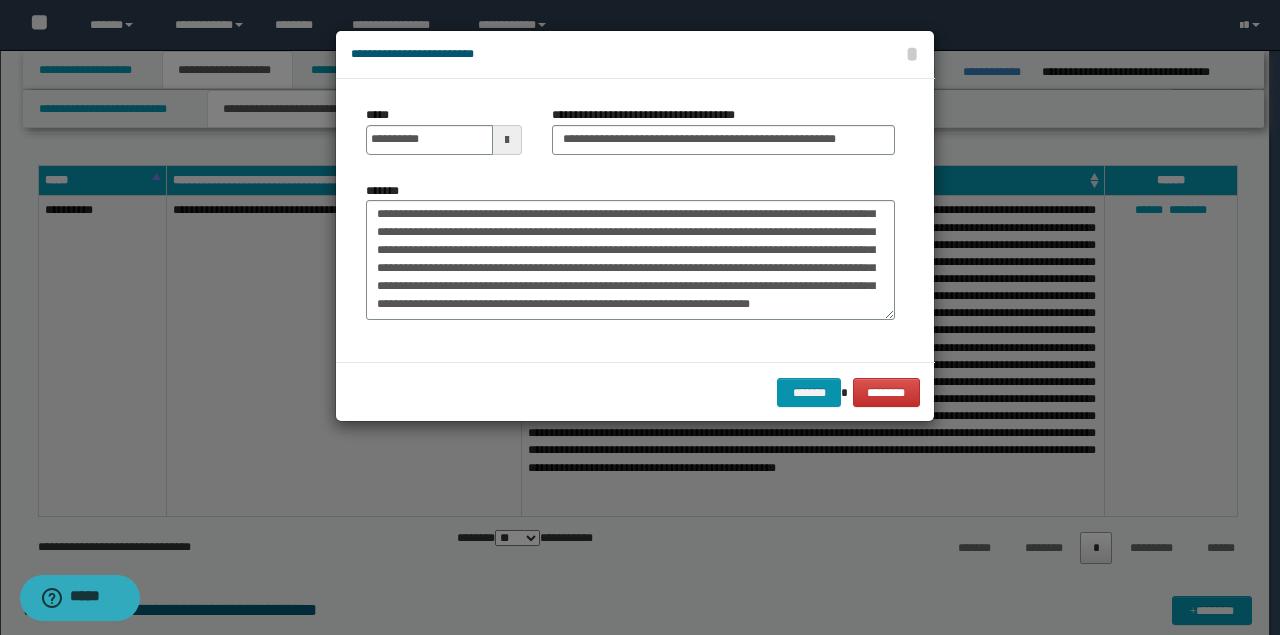 scroll, scrollTop: 0, scrollLeft: 0, axis: both 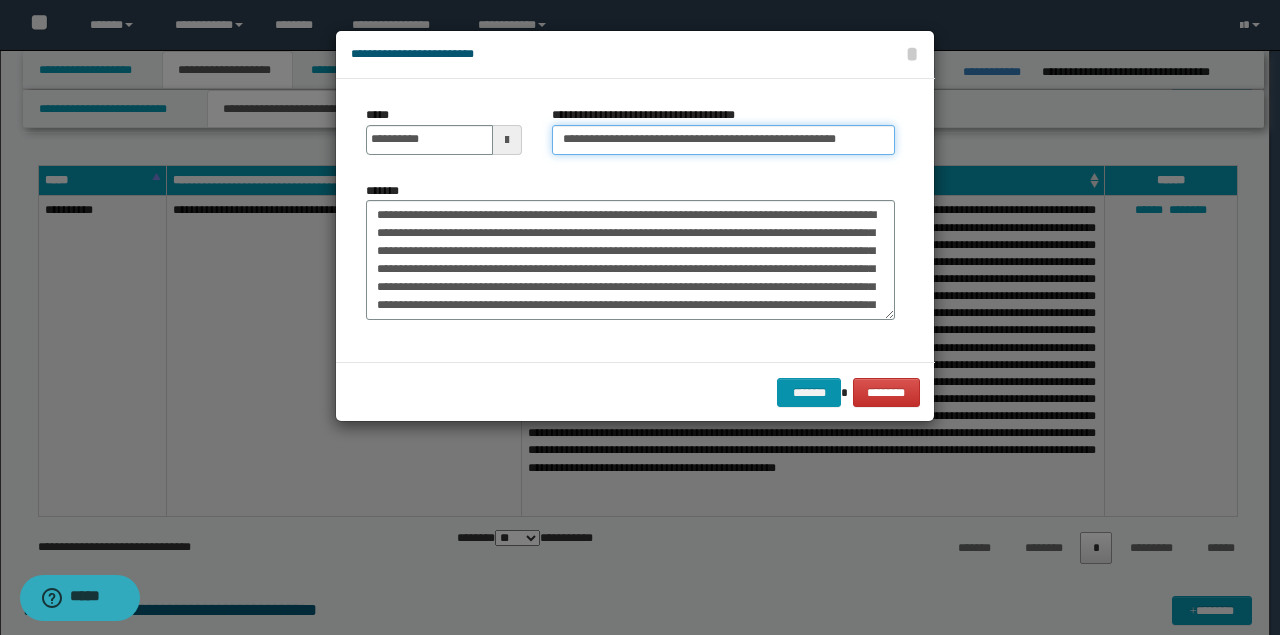 drag, startPoint x: 828, startPoint y: 137, endPoint x: 936, endPoint y: 137, distance: 108 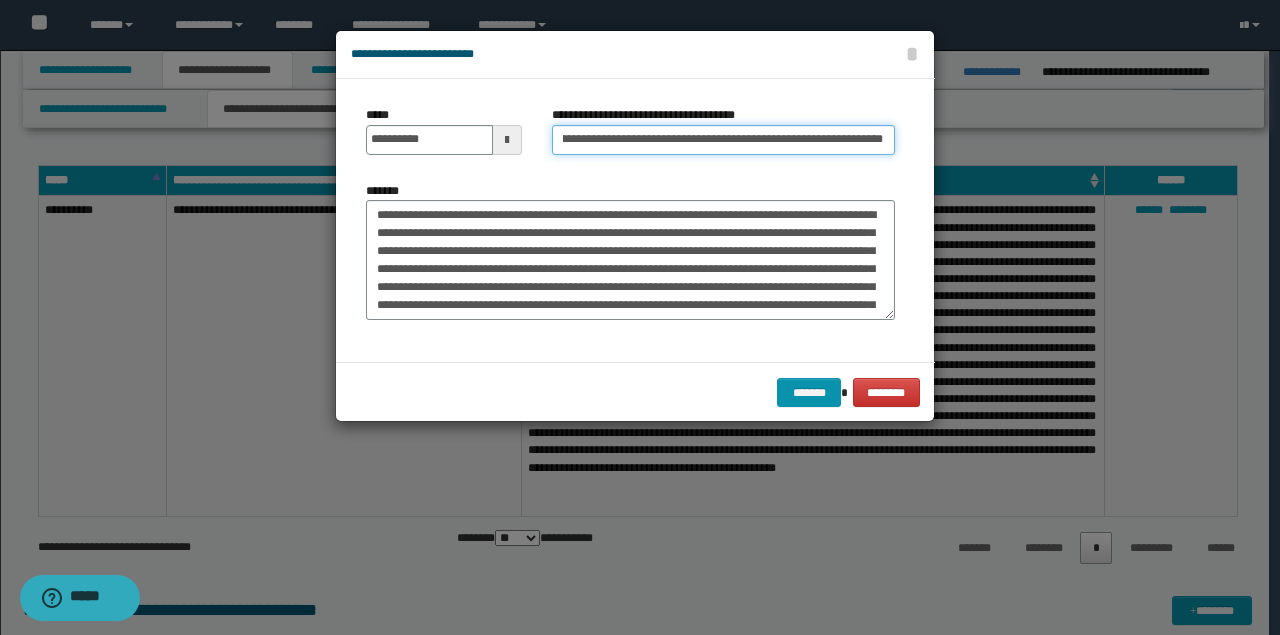scroll, scrollTop: 0, scrollLeft: 154, axis: horizontal 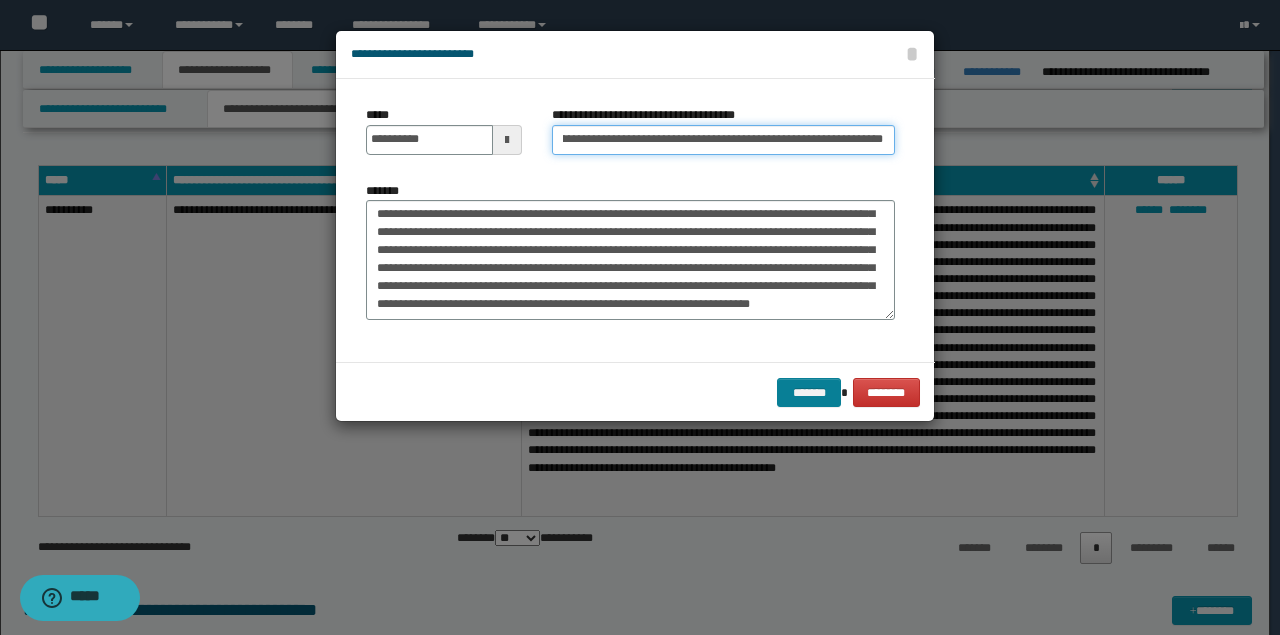 type on "**********" 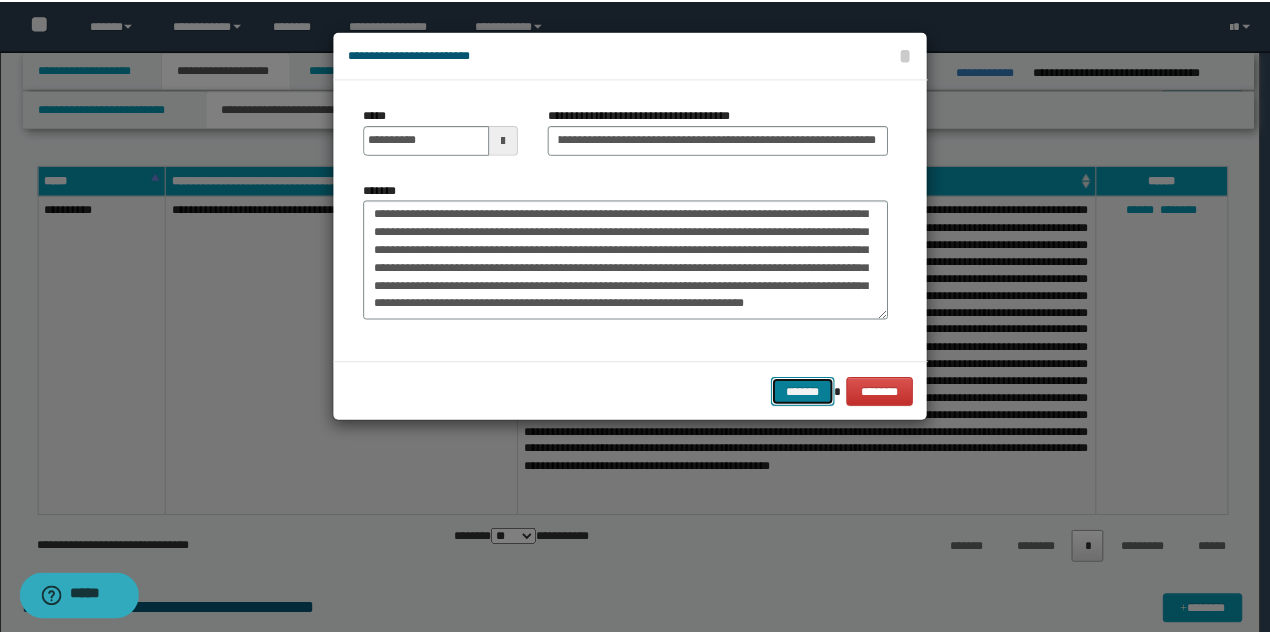 scroll, scrollTop: 0, scrollLeft: 0, axis: both 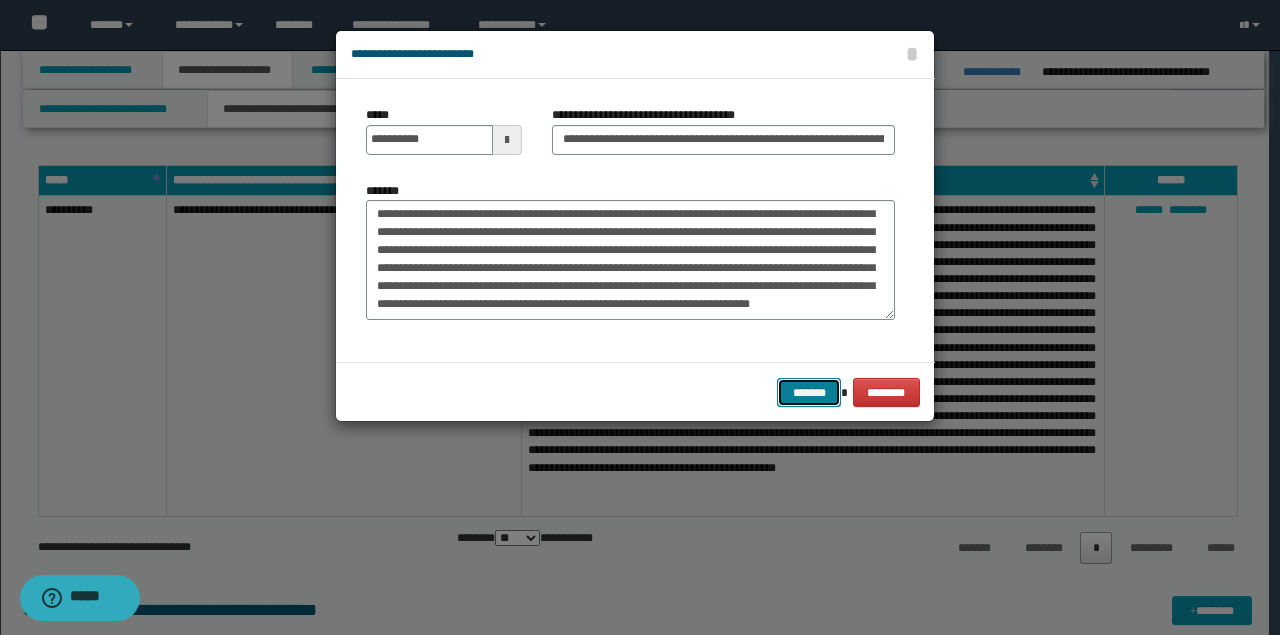 click on "*******" at bounding box center (809, 392) 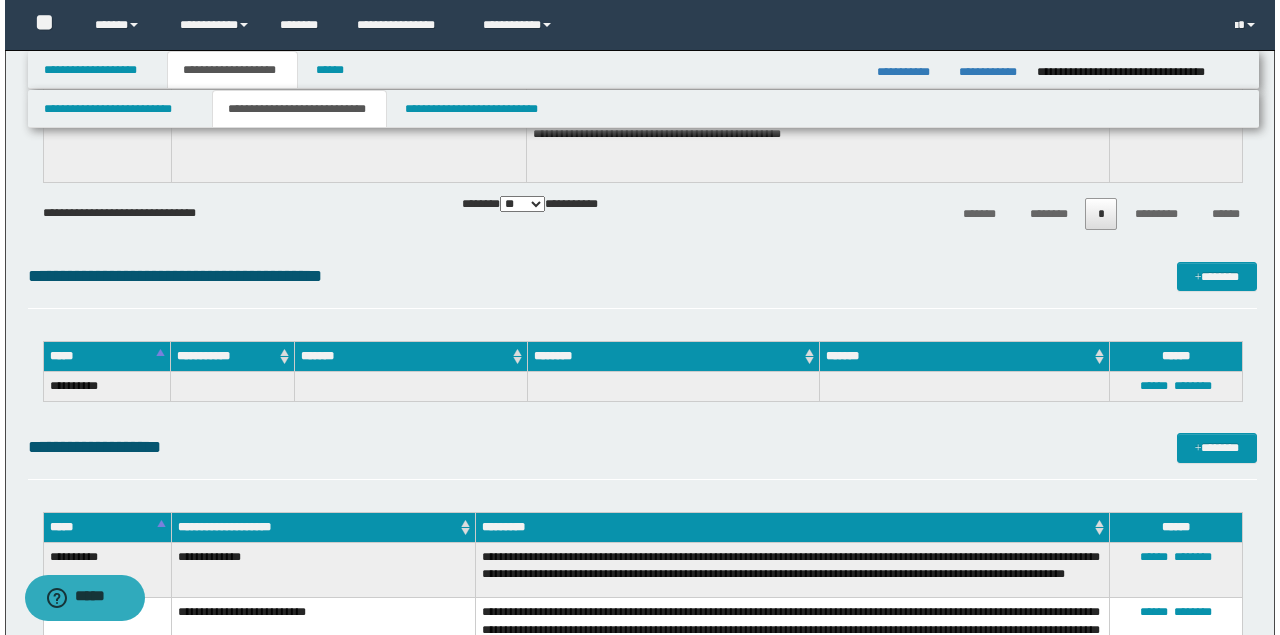 scroll, scrollTop: 1866, scrollLeft: 0, axis: vertical 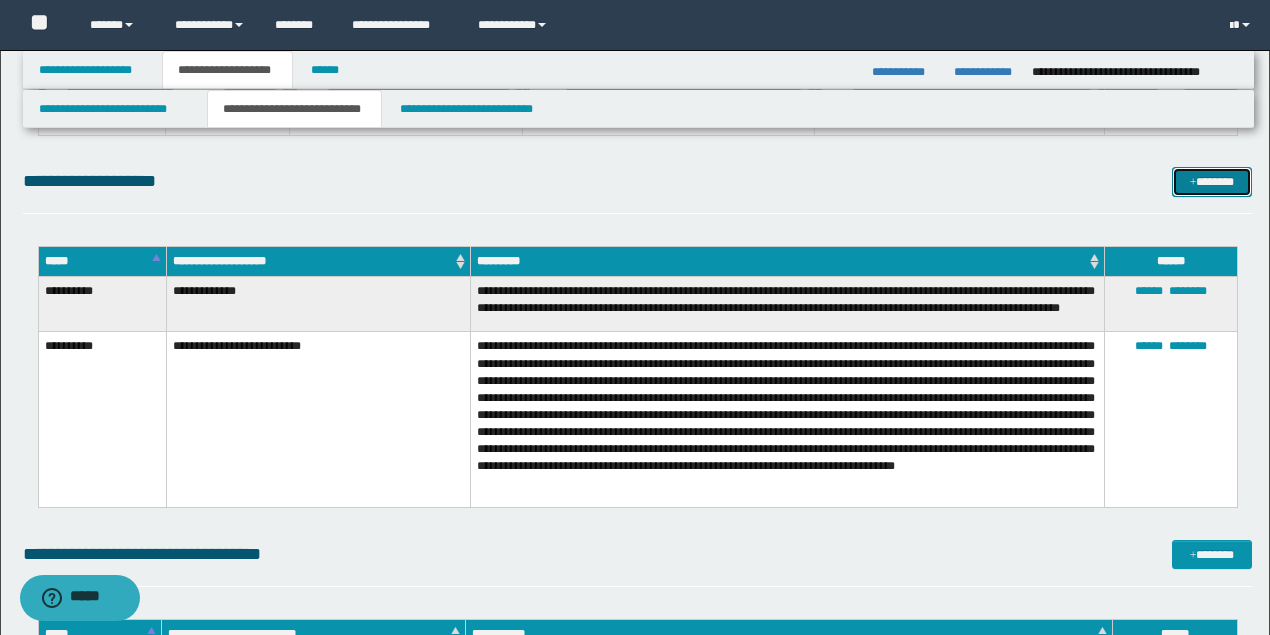 drag, startPoint x: 1208, startPoint y: 173, endPoint x: 1070, endPoint y: 212, distance: 143.40501 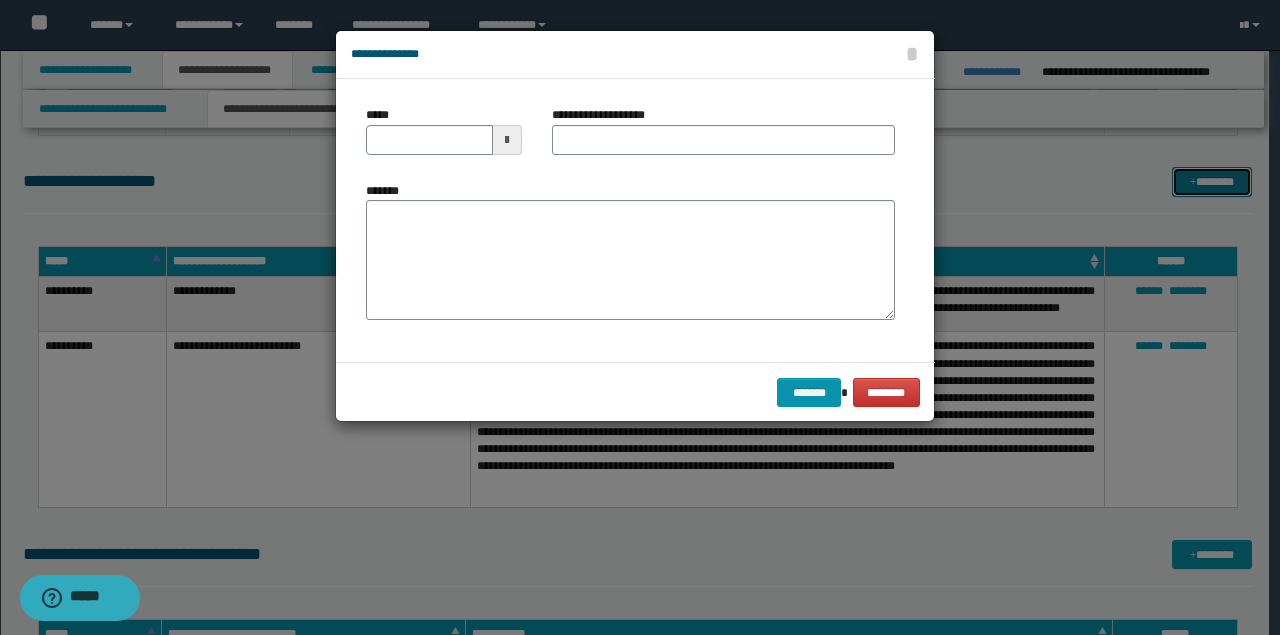 scroll, scrollTop: 0, scrollLeft: 0, axis: both 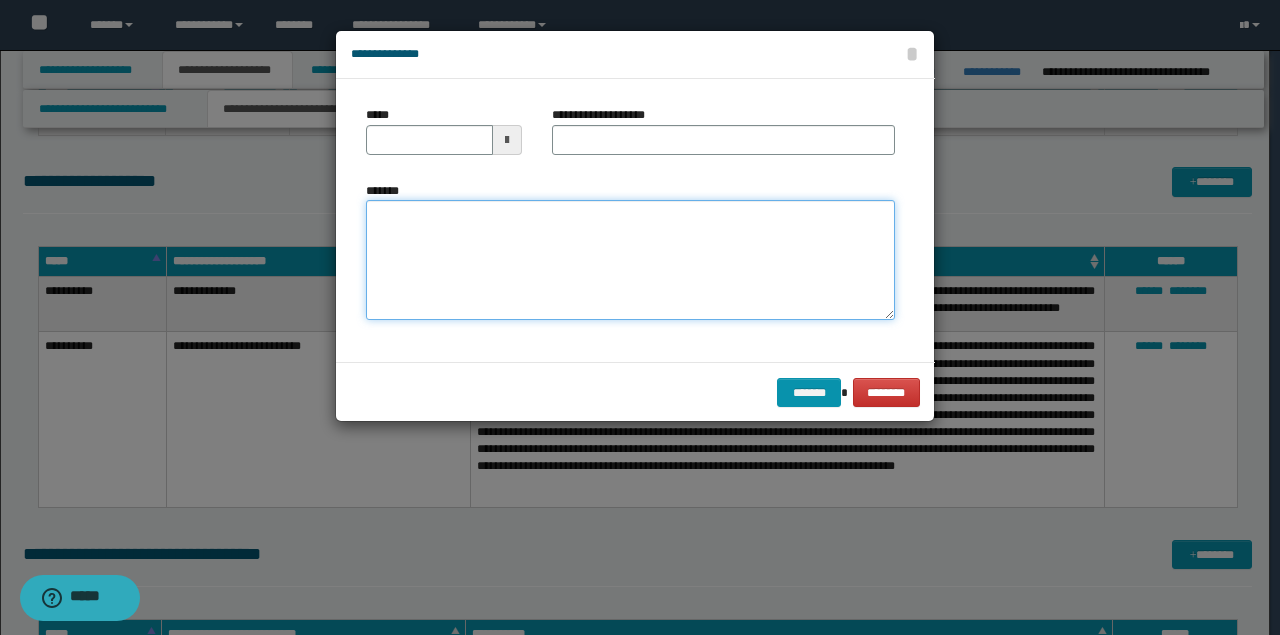 click on "*******" at bounding box center [630, 259] 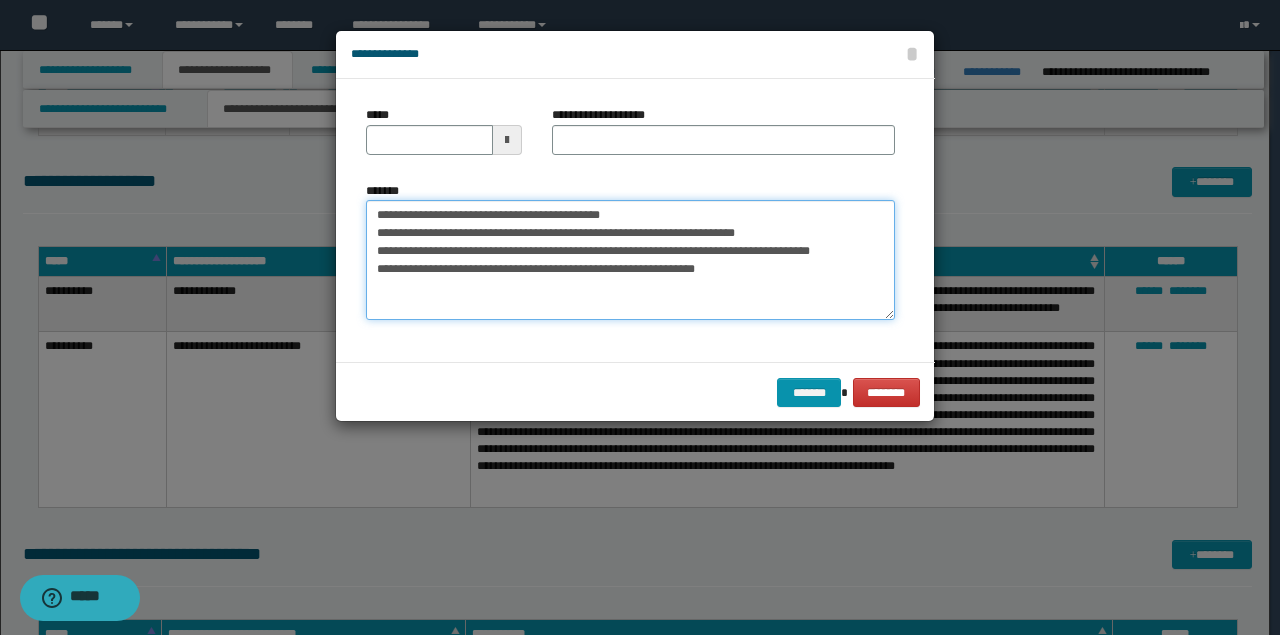 type 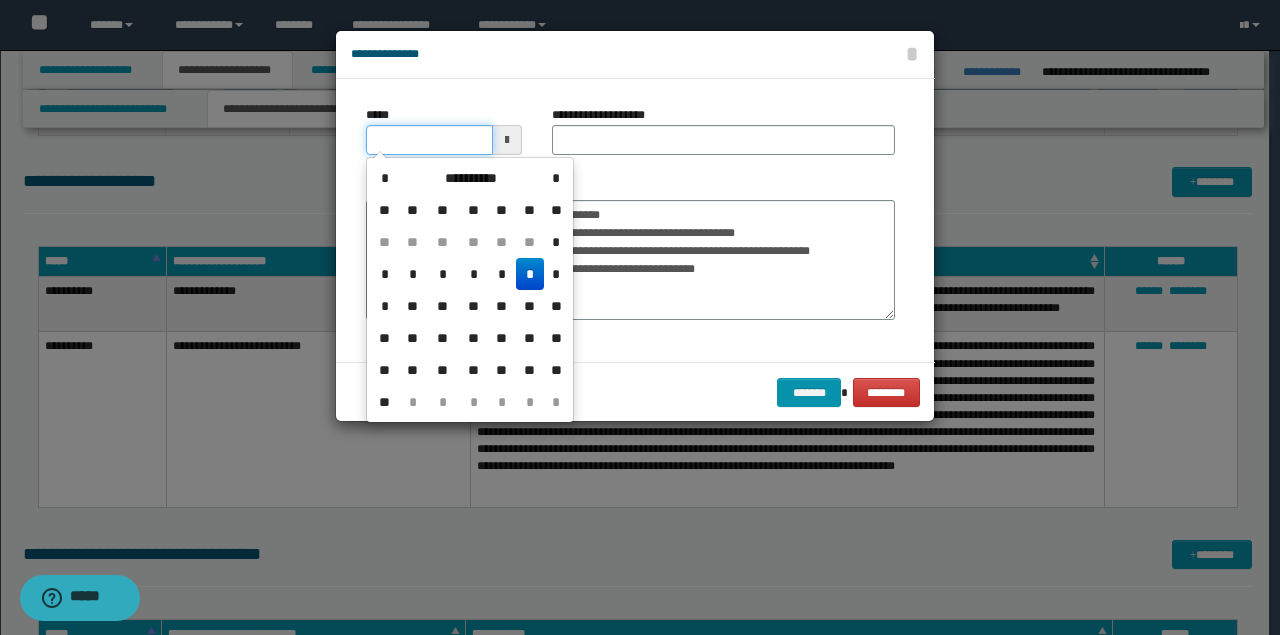 click on "*****" at bounding box center [429, 140] 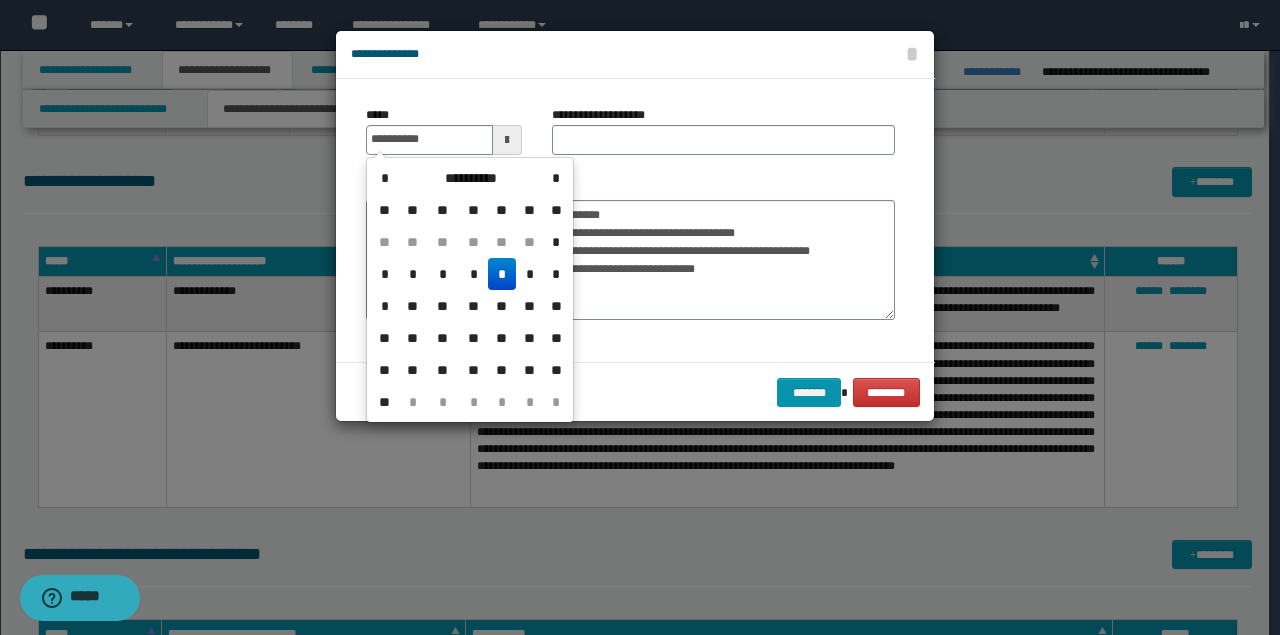 click on "*" at bounding box center (502, 274) 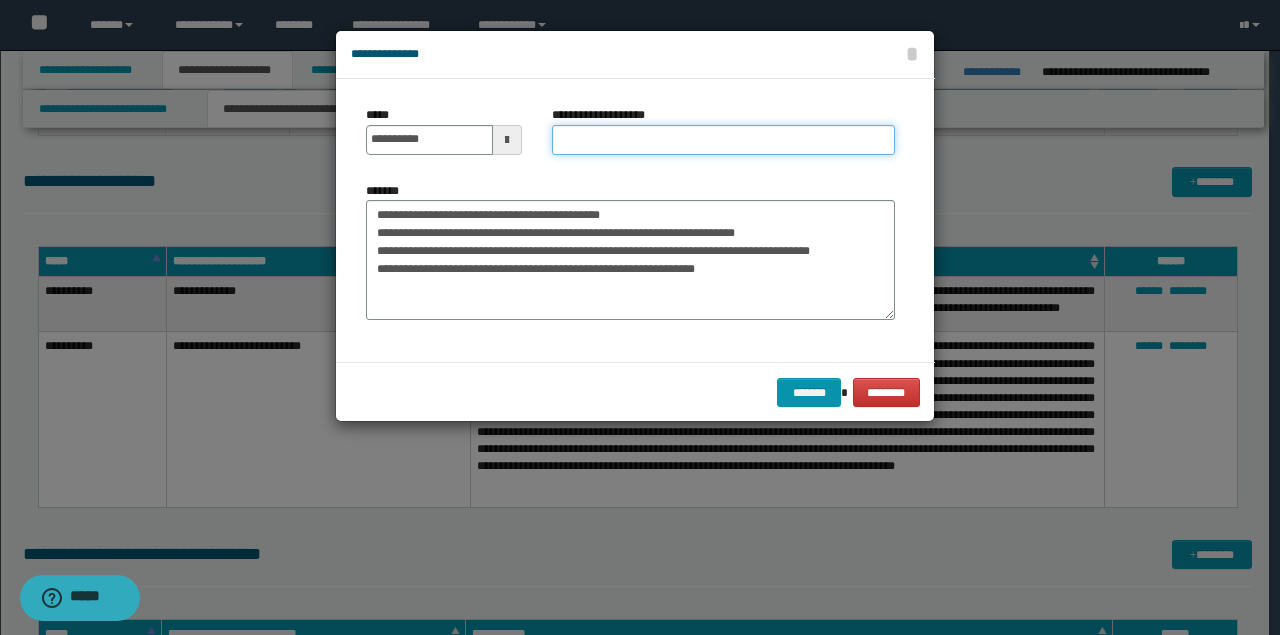 click on "**********" at bounding box center (723, 140) 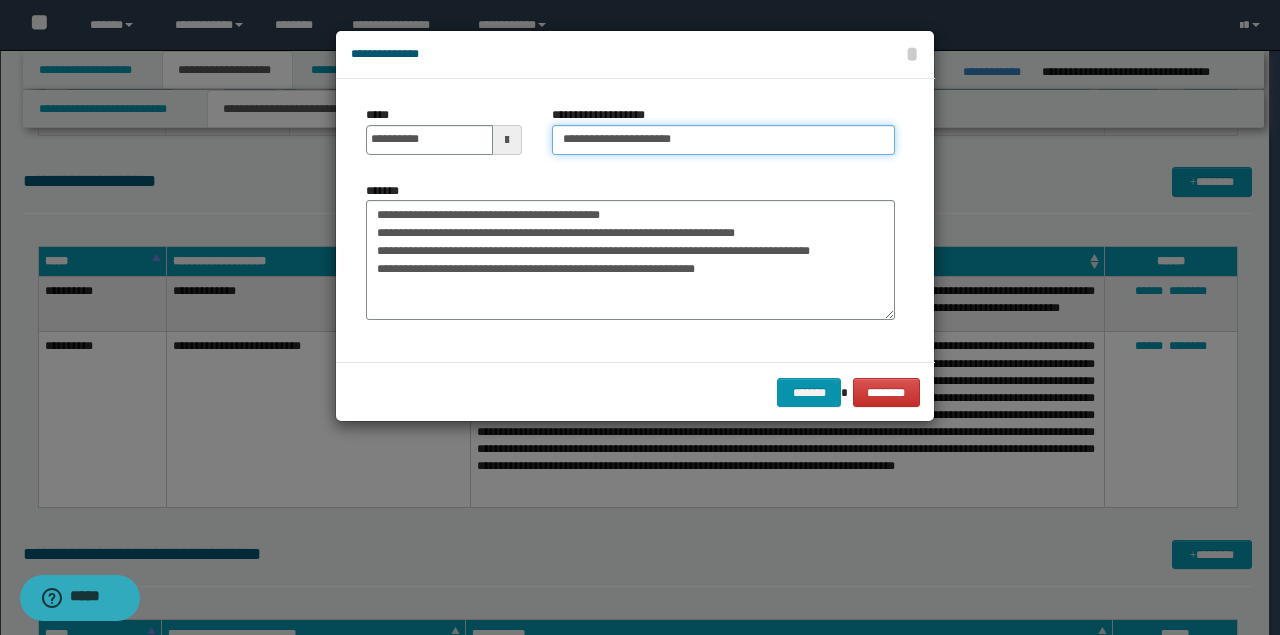 type on "**********" 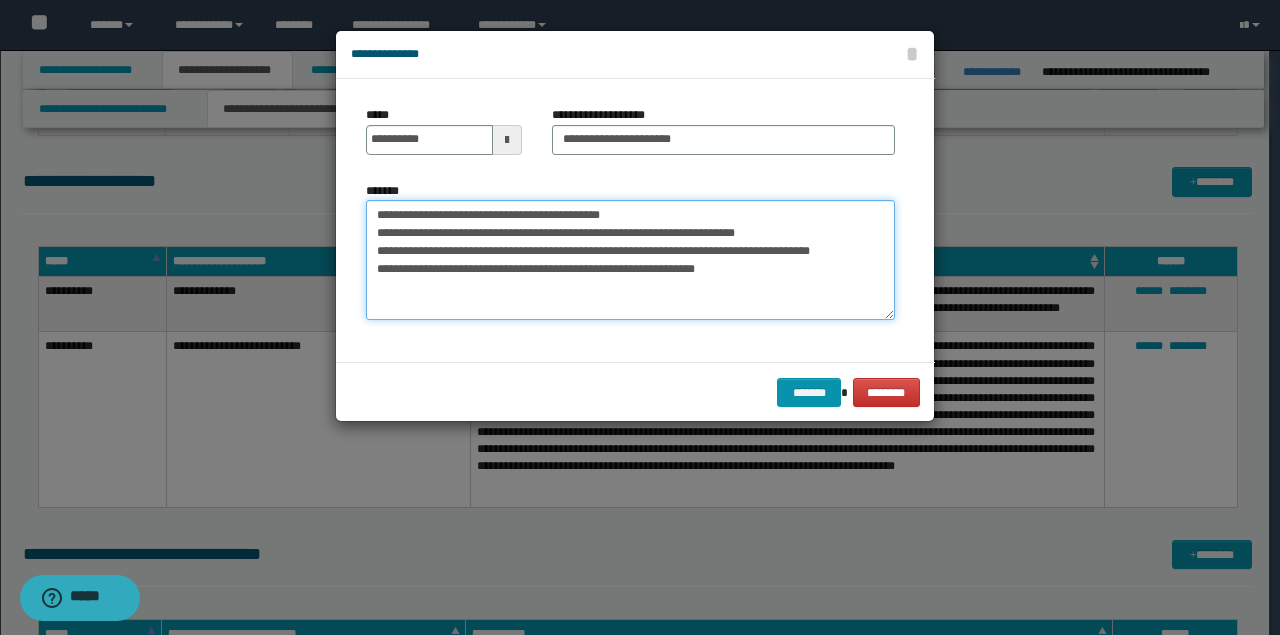 click on "**********" at bounding box center [630, 259] 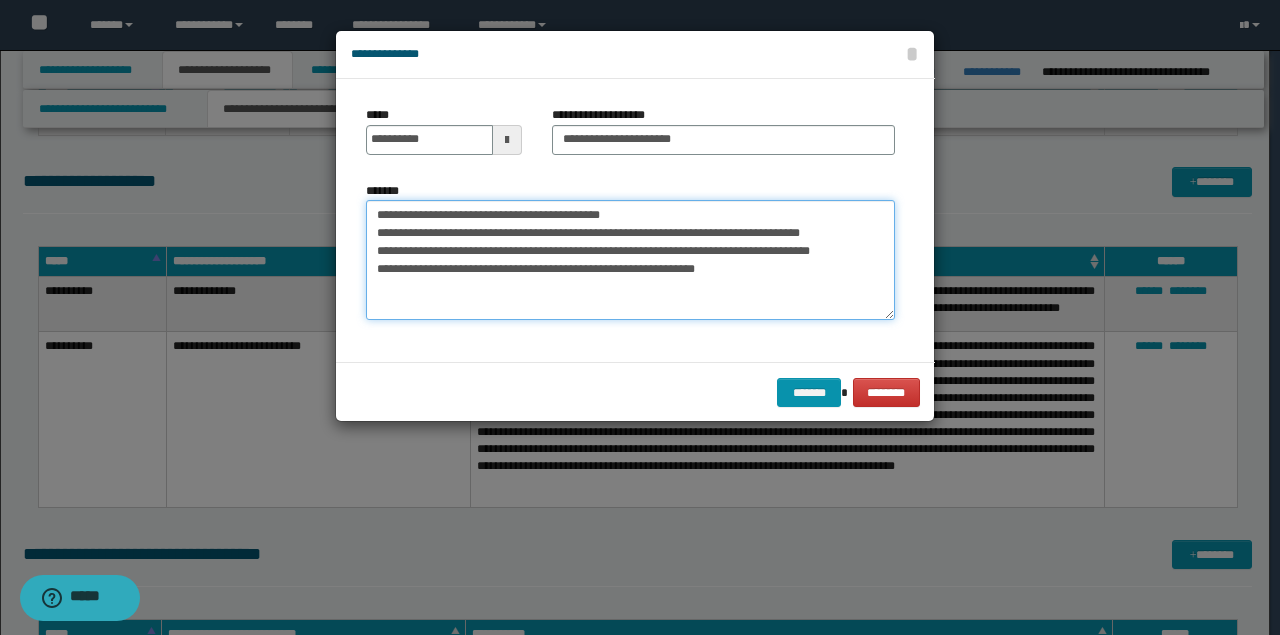 click on "**********" at bounding box center (630, 259) 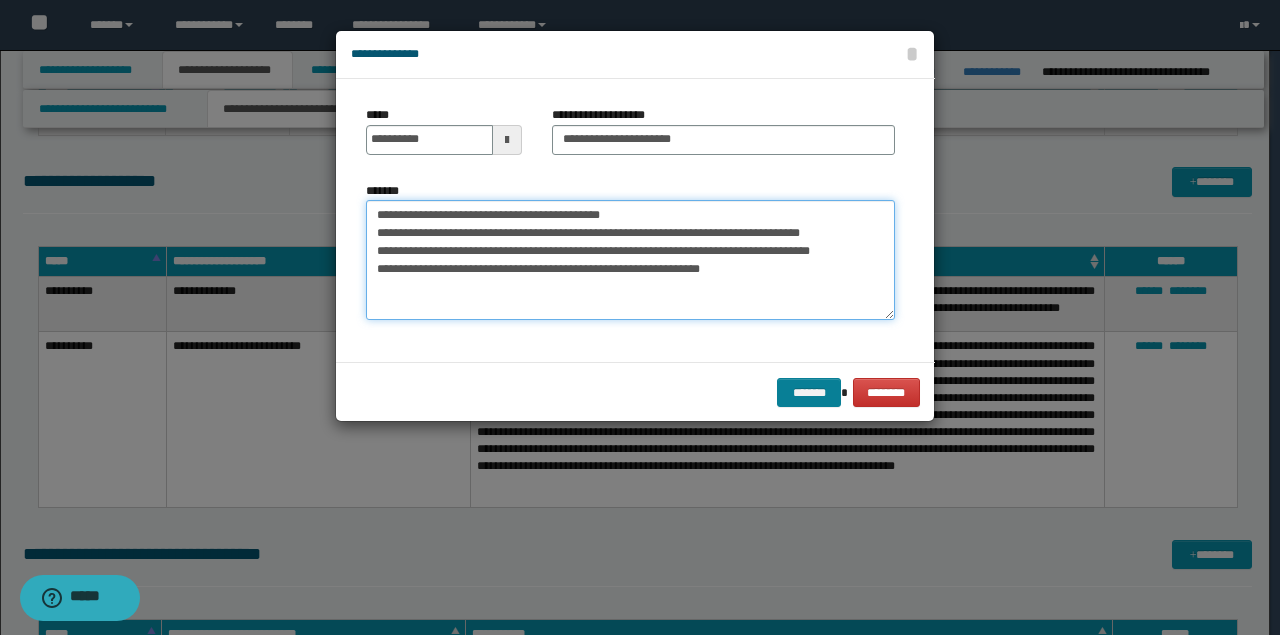 type on "**********" 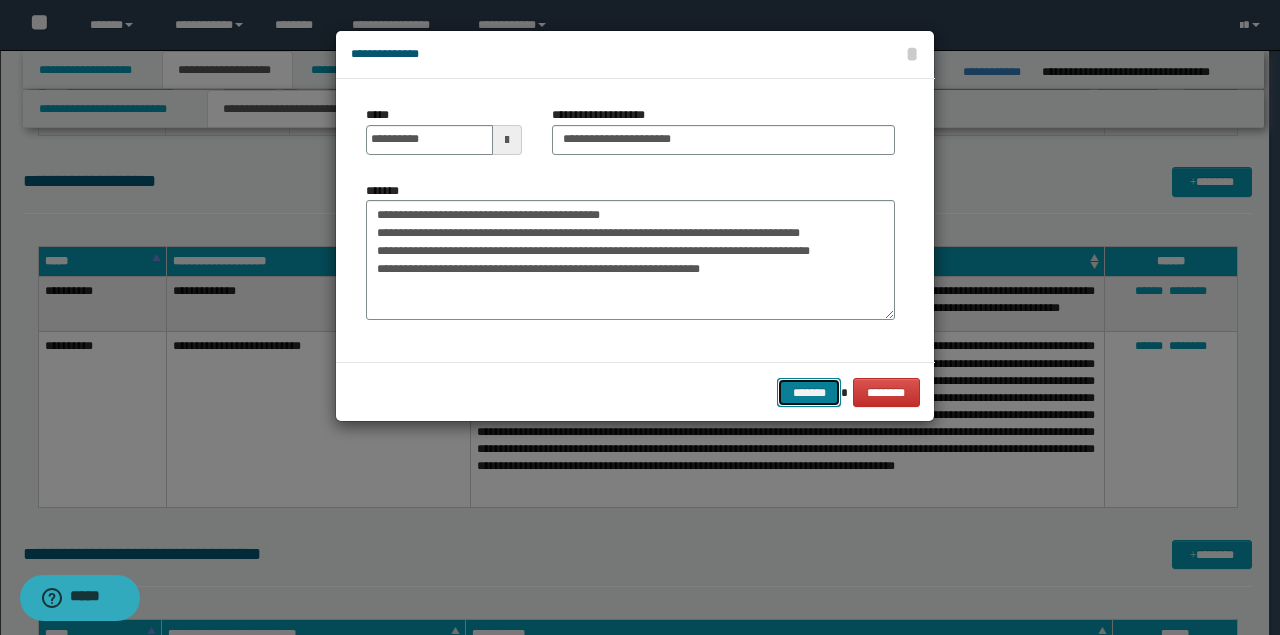 click on "*******" at bounding box center (809, 392) 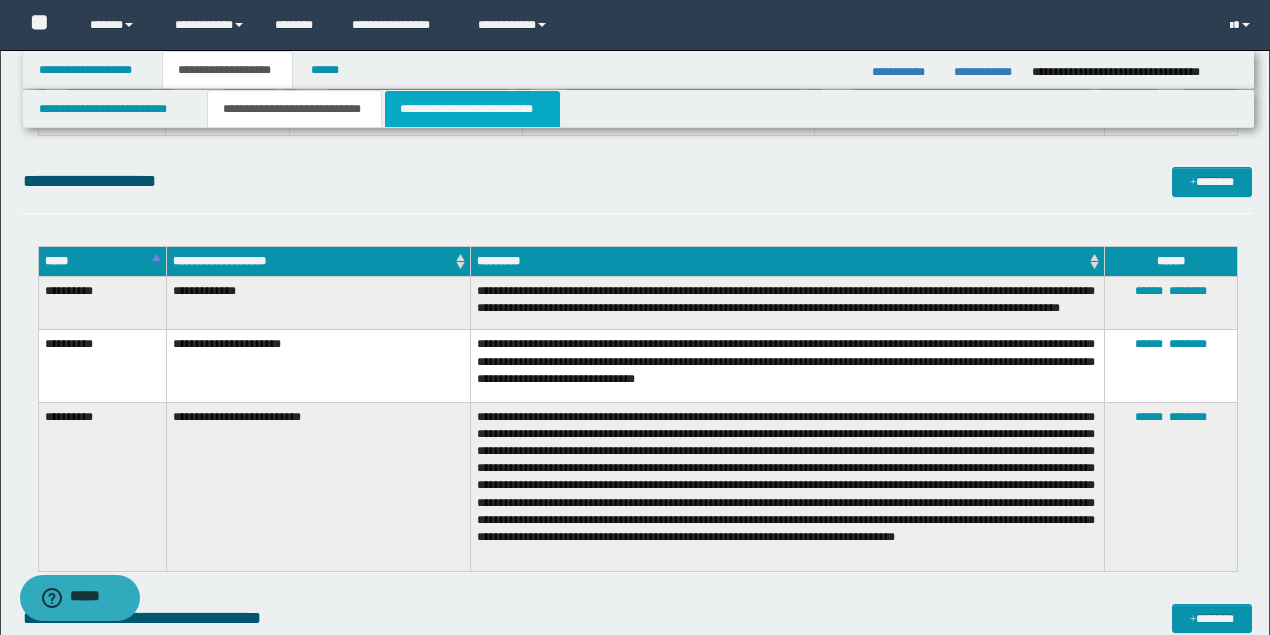 click on "**********" at bounding box center (472, 109) 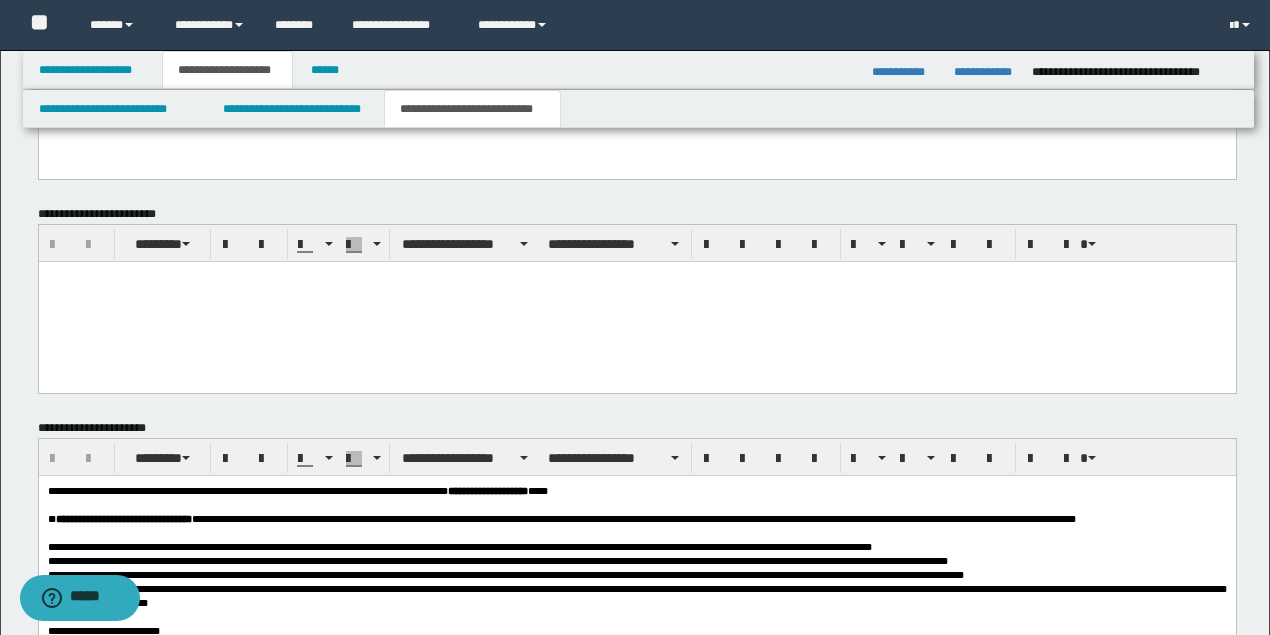 scroll, scrollTop: 933, scrollLeft: 0, axis: vertical 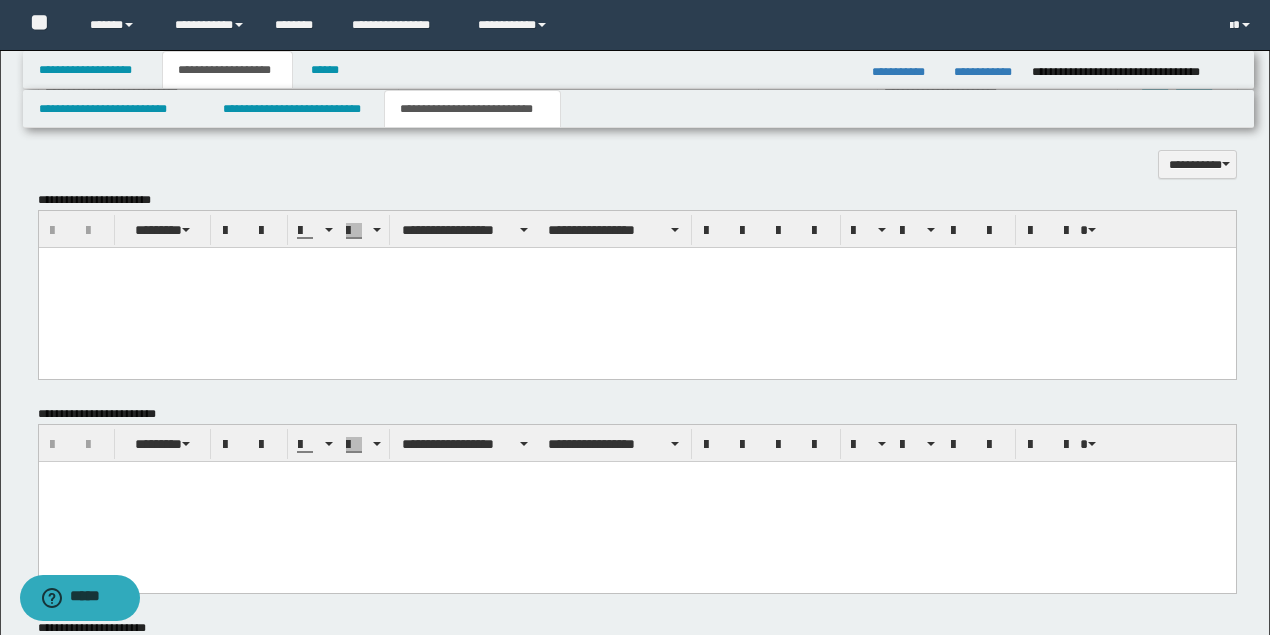 click at bounding box center (636, 287) 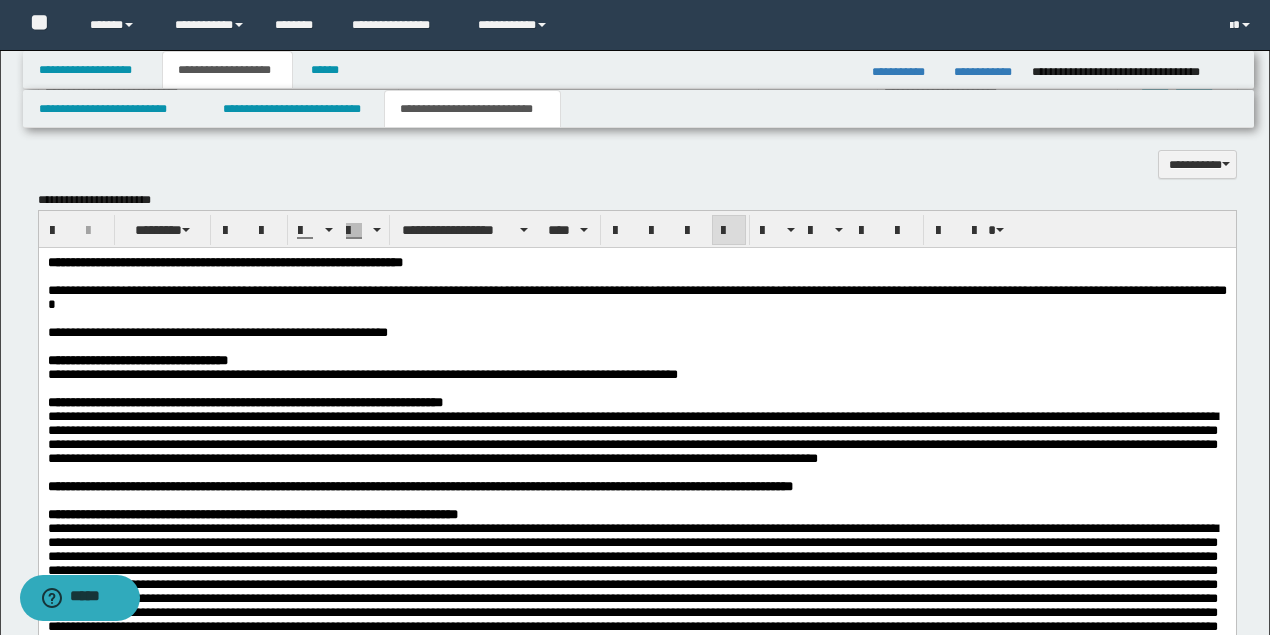 click on "**********" at bounding box center [137, 331] 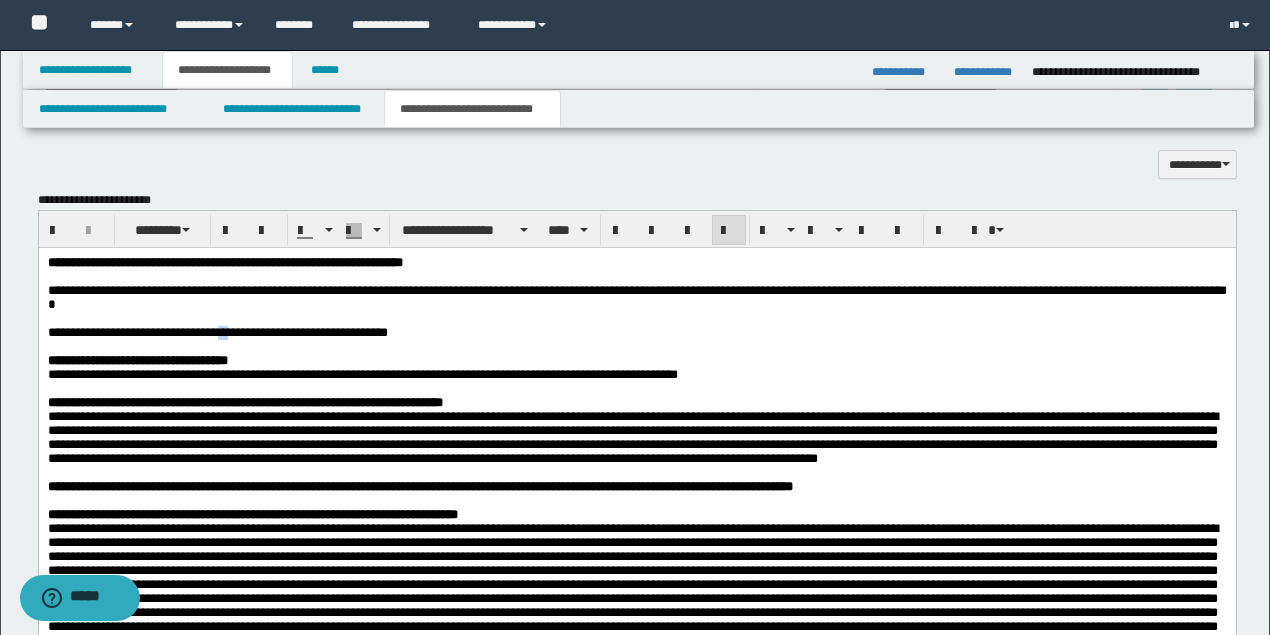 click on "**********" at bounding box center (137, 331) 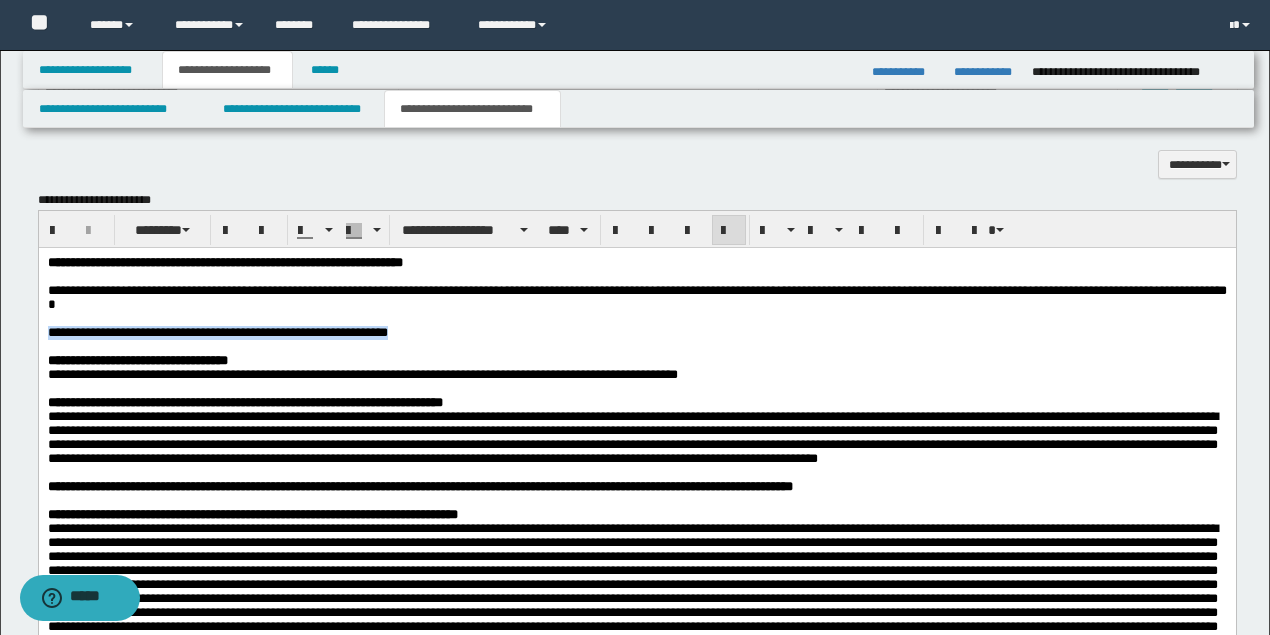click on "**********" at bounding box center [137, 331] 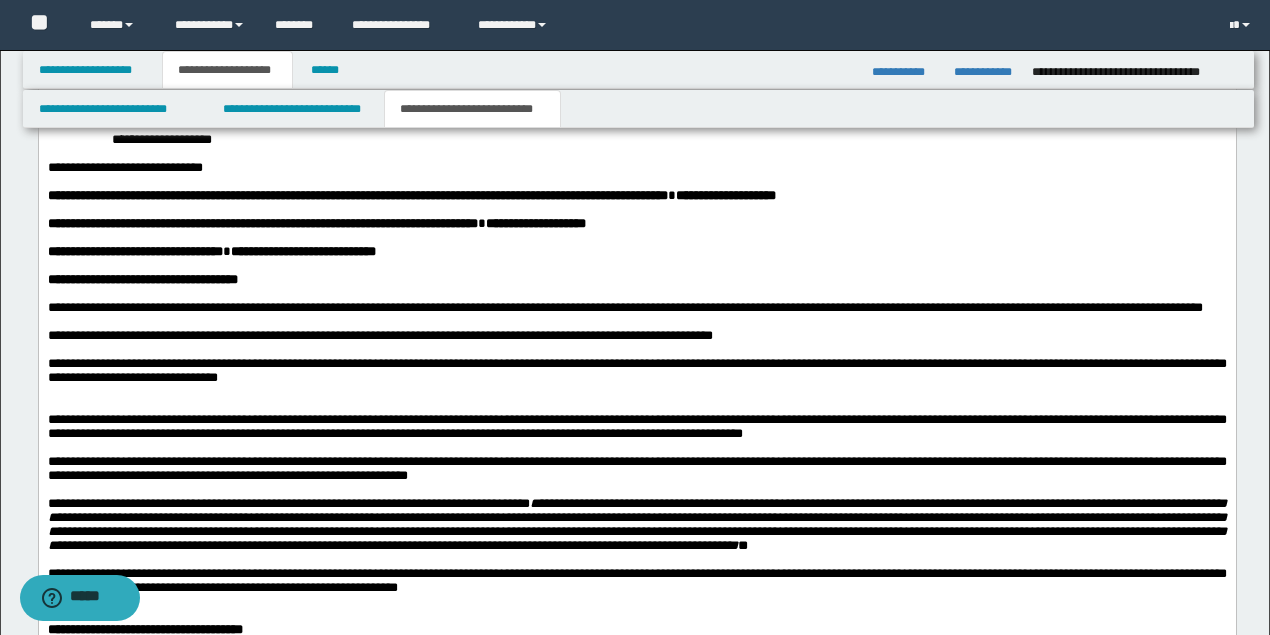 scroll, scrollTop: 1666, scrollLeft: 0, axis: vertical 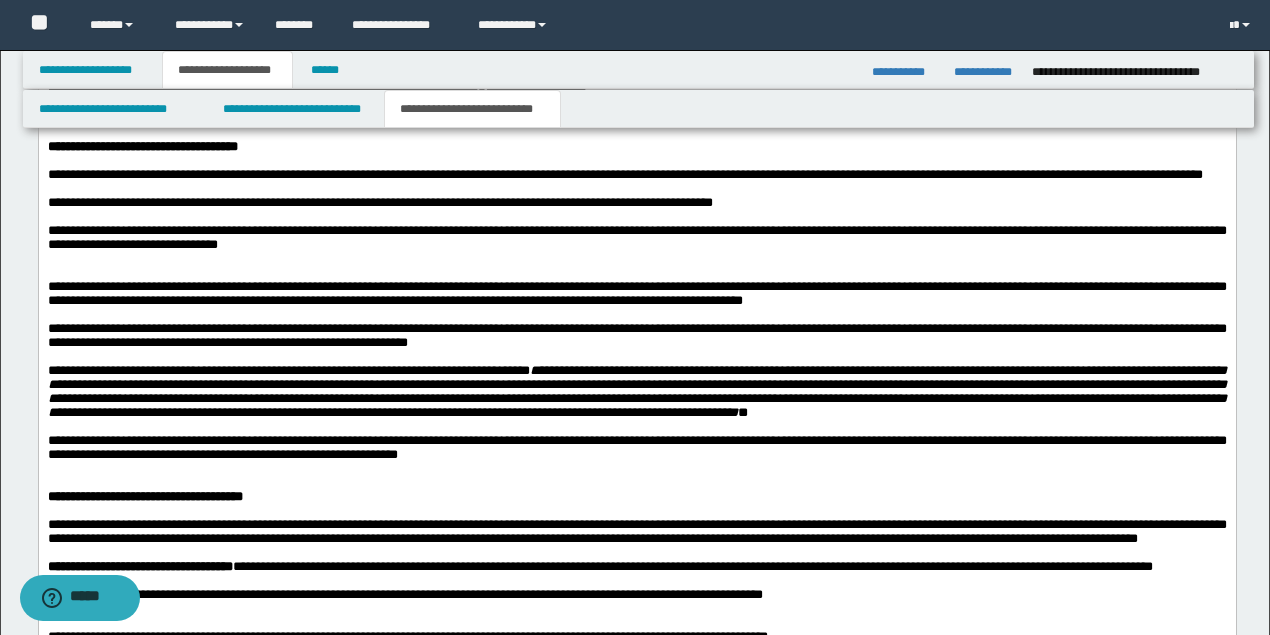 click at bounding box center (636, 273) 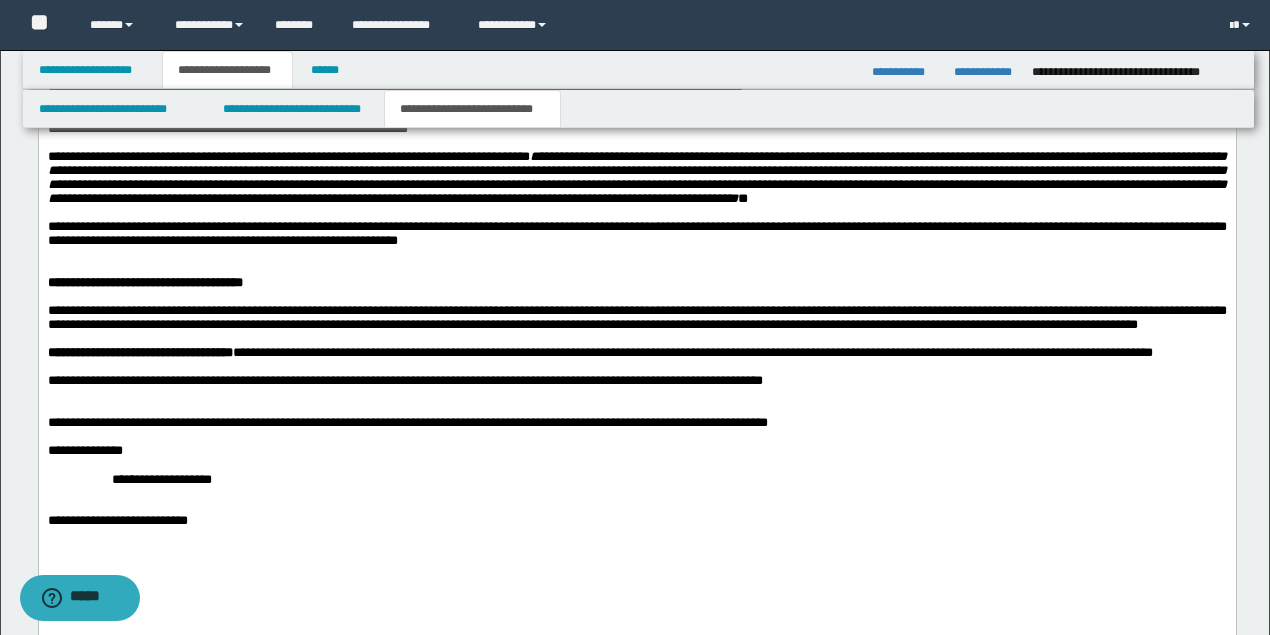 scroll, scrollTop: 2000, scrollLeft: 0, axis: vertical 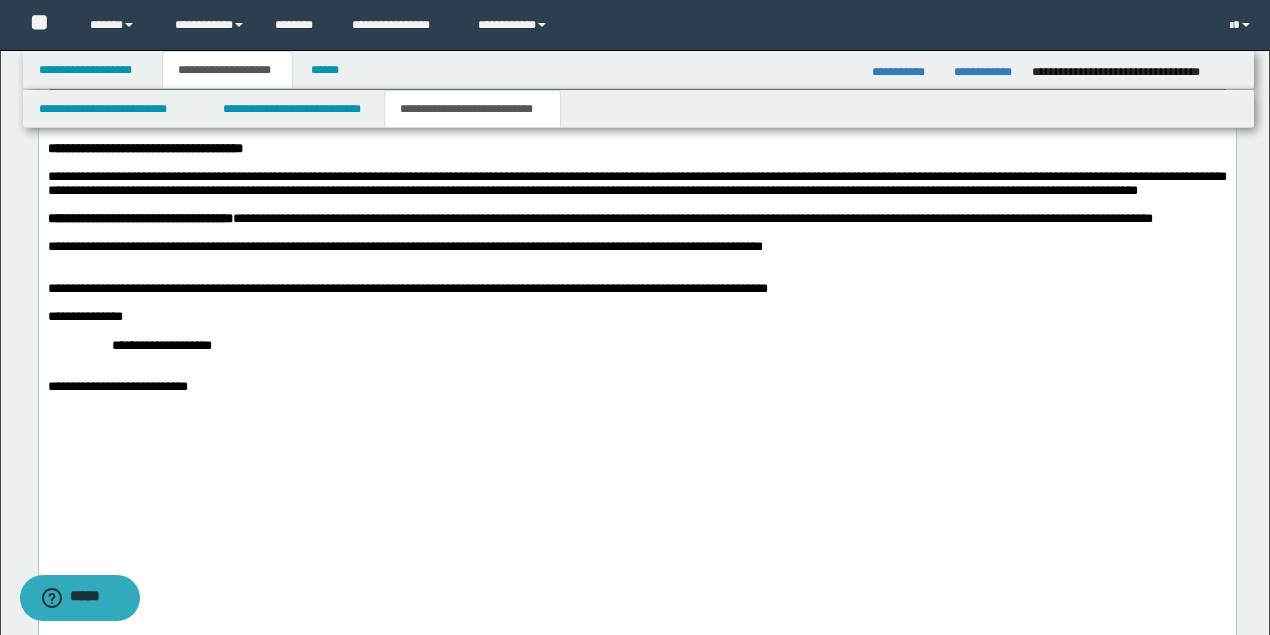 click on "**********" at bounding box center [636, 219] 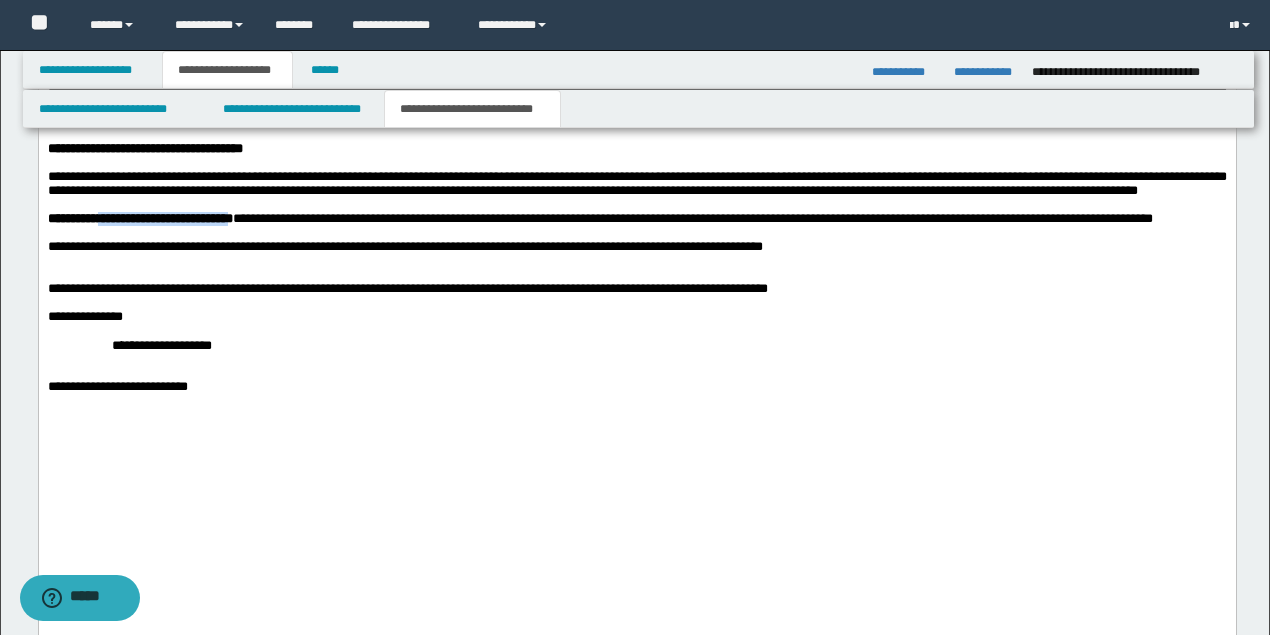 drag, startPoint x: 266, startPoint y: 339, endPoint x: 110, endPoint y: 343, distance: 156.05127 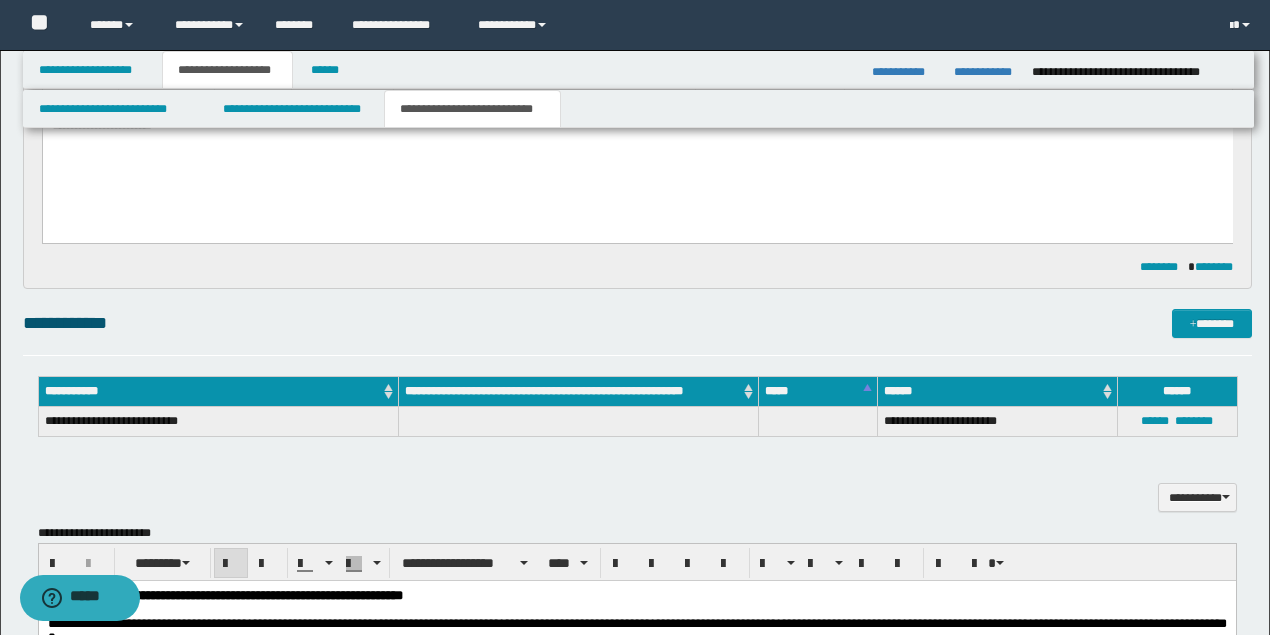 scroll, scrollTop: 800, scrollLeft: 0, axis: vertical 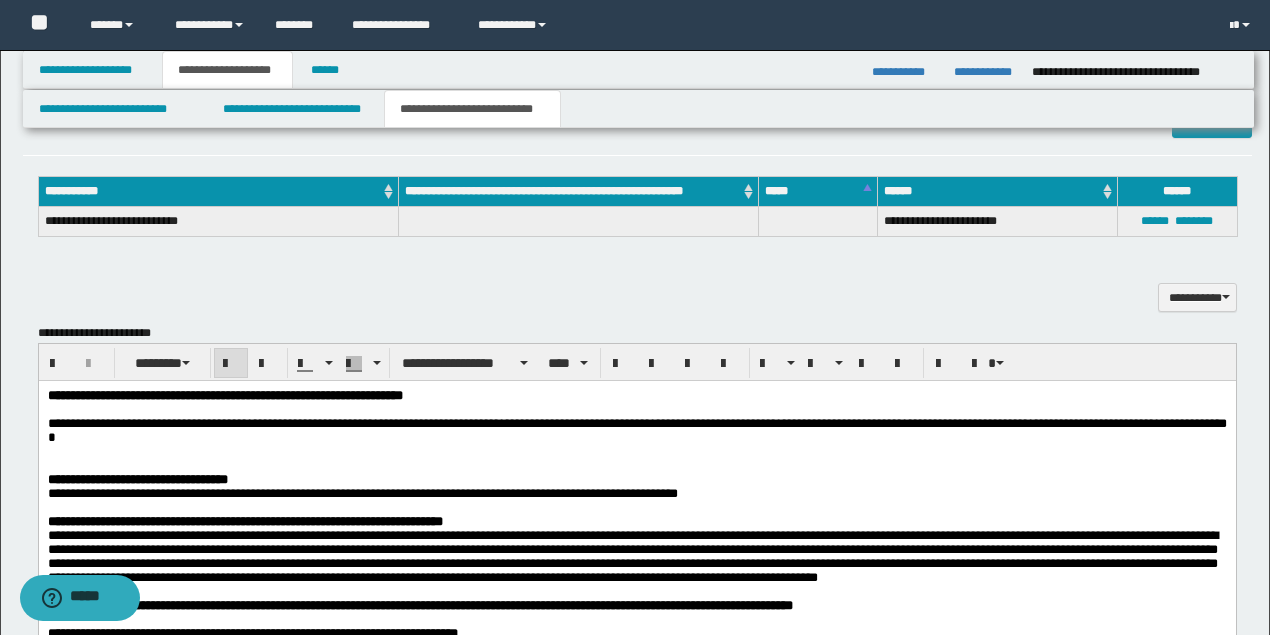 click at bounding box center (231, 363) 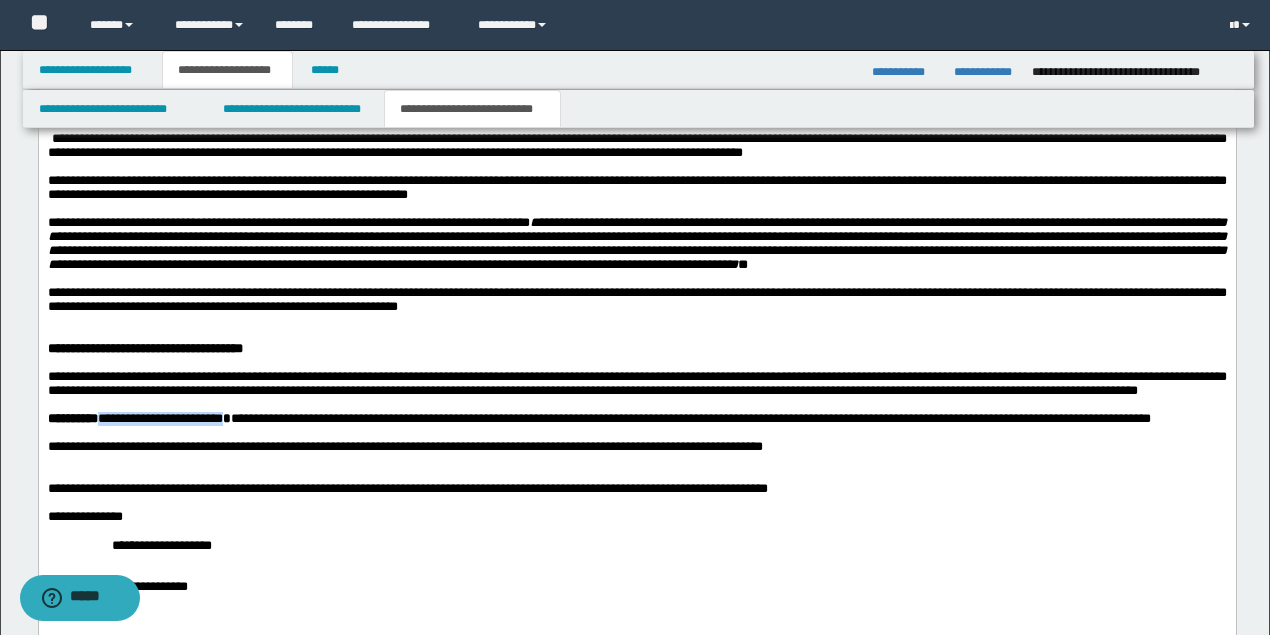 scroll, scrollTop: 2000, scrollLeft: 0, axis: vertical 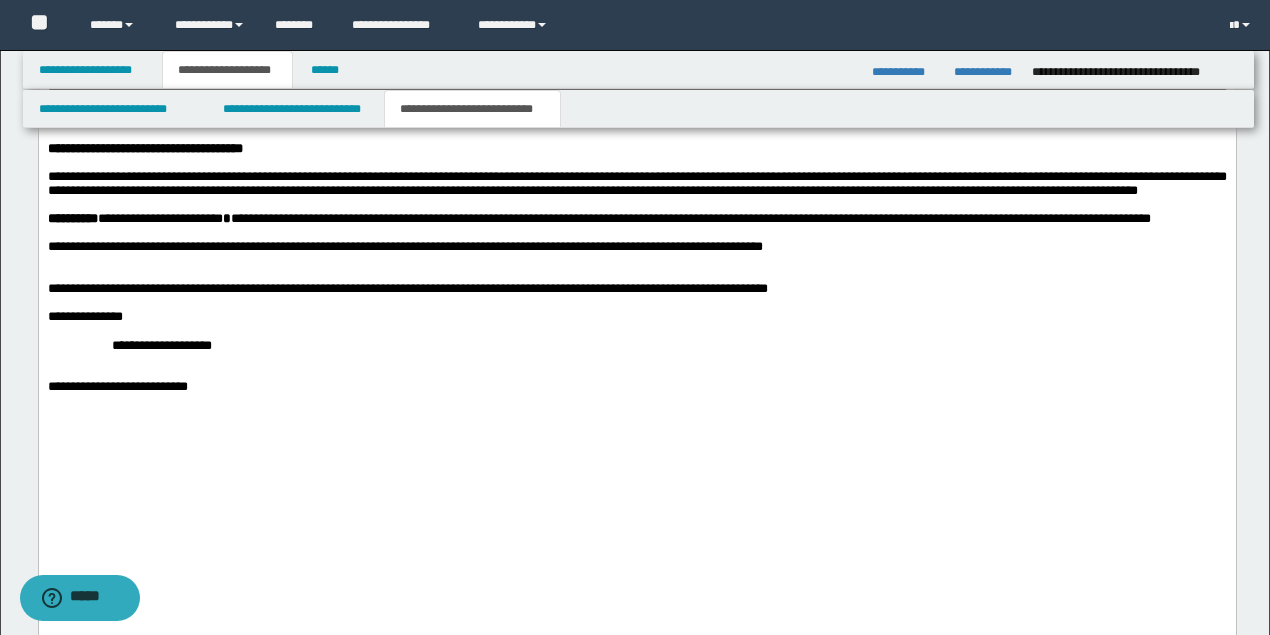 drag, startPoint x: 344, startPoint y: -493, endPoint x: 344, endPoint y: 372, distance: 865 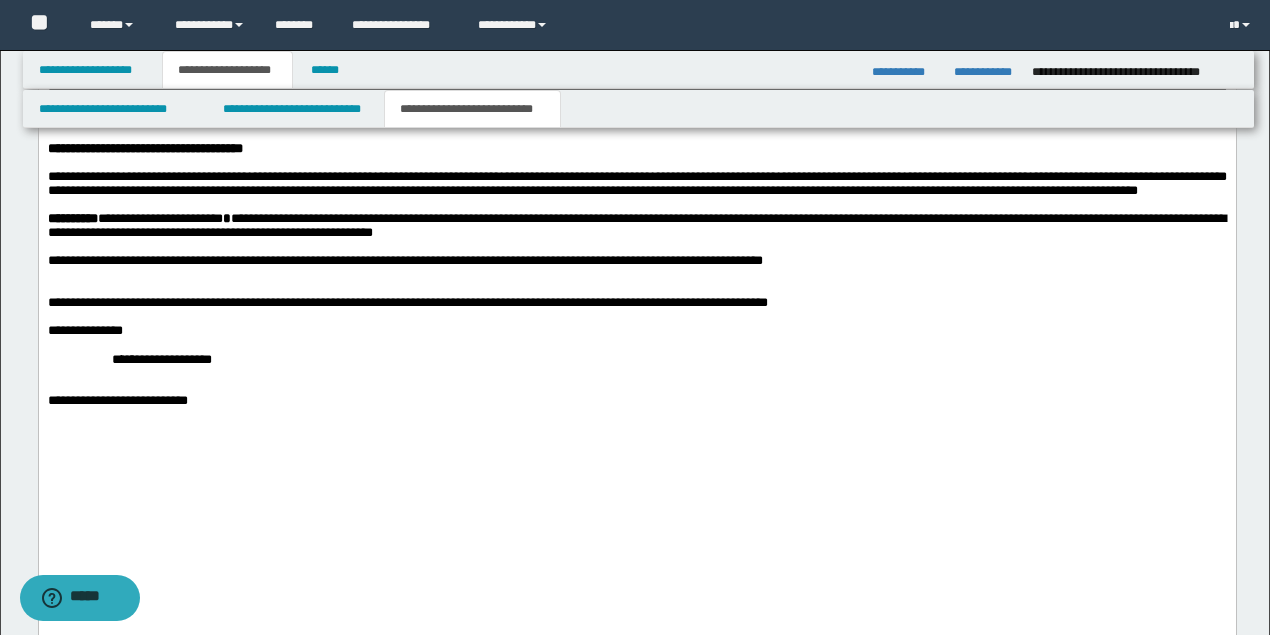 click on "**********" at bounding box center (636, 225) 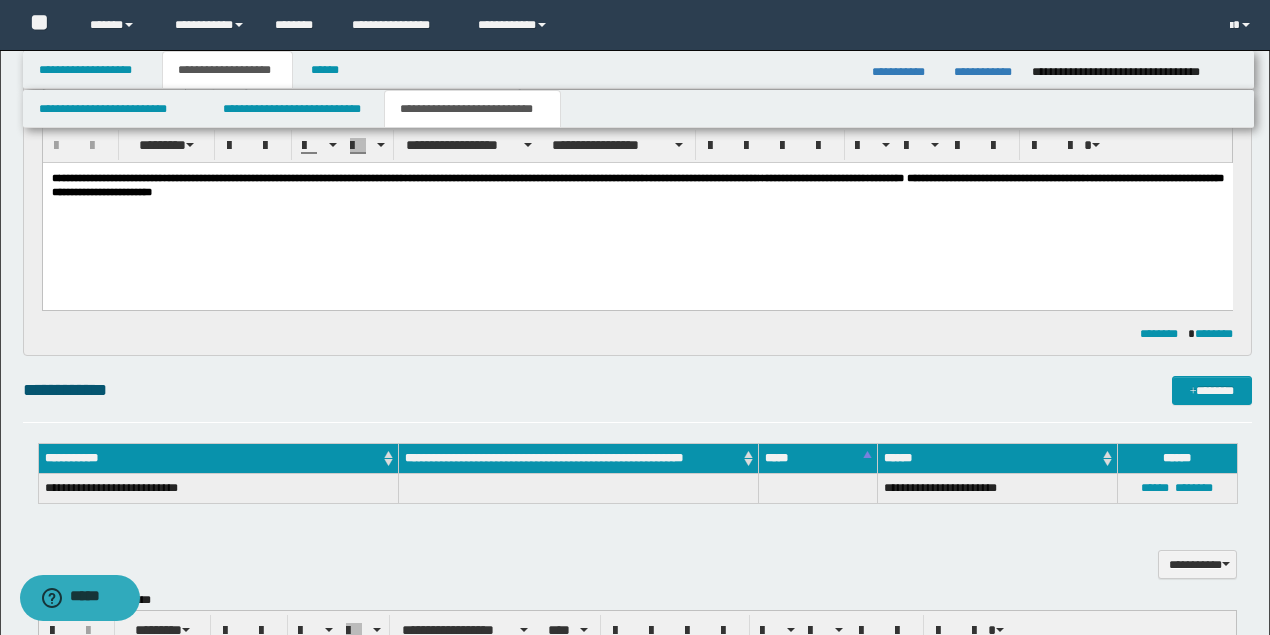 scroll, scrollTop: 733, scrollLeft: 0, axis: vertical 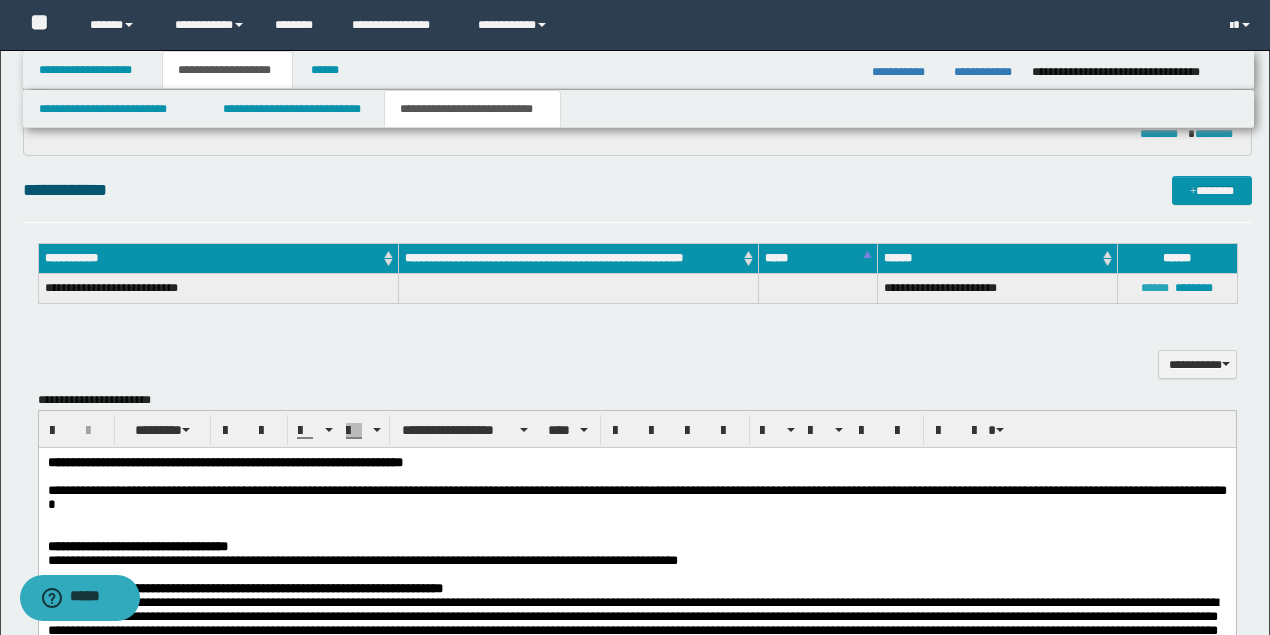 click on "******" at bounding box center [1155, 288] 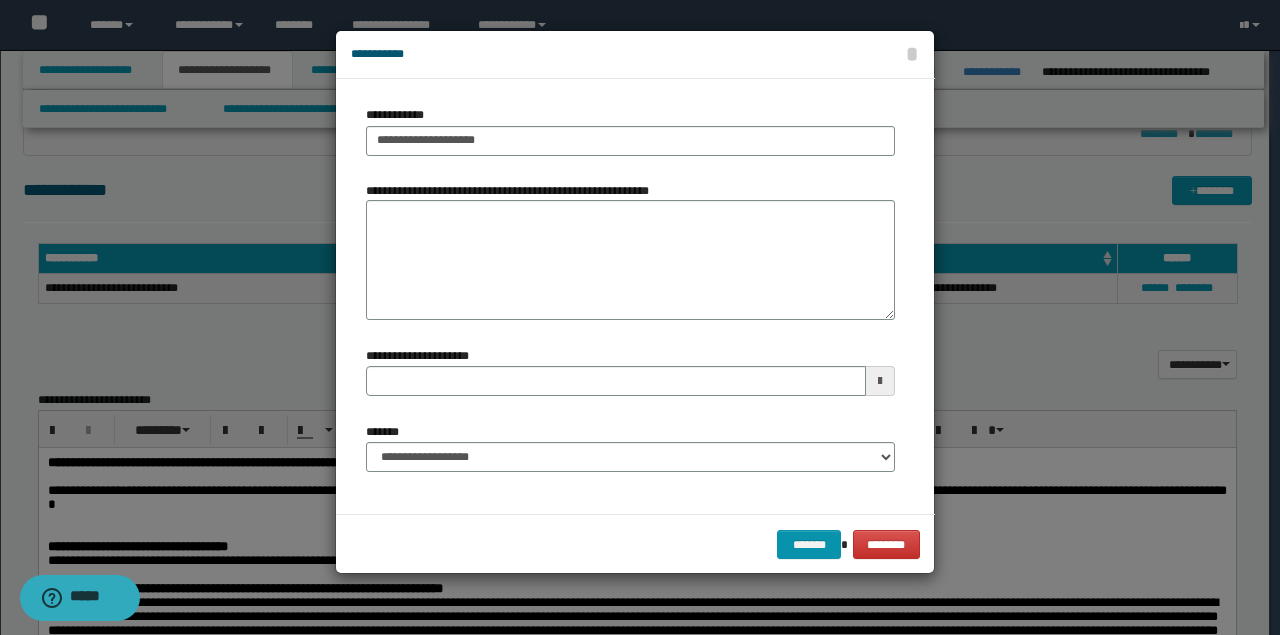 type 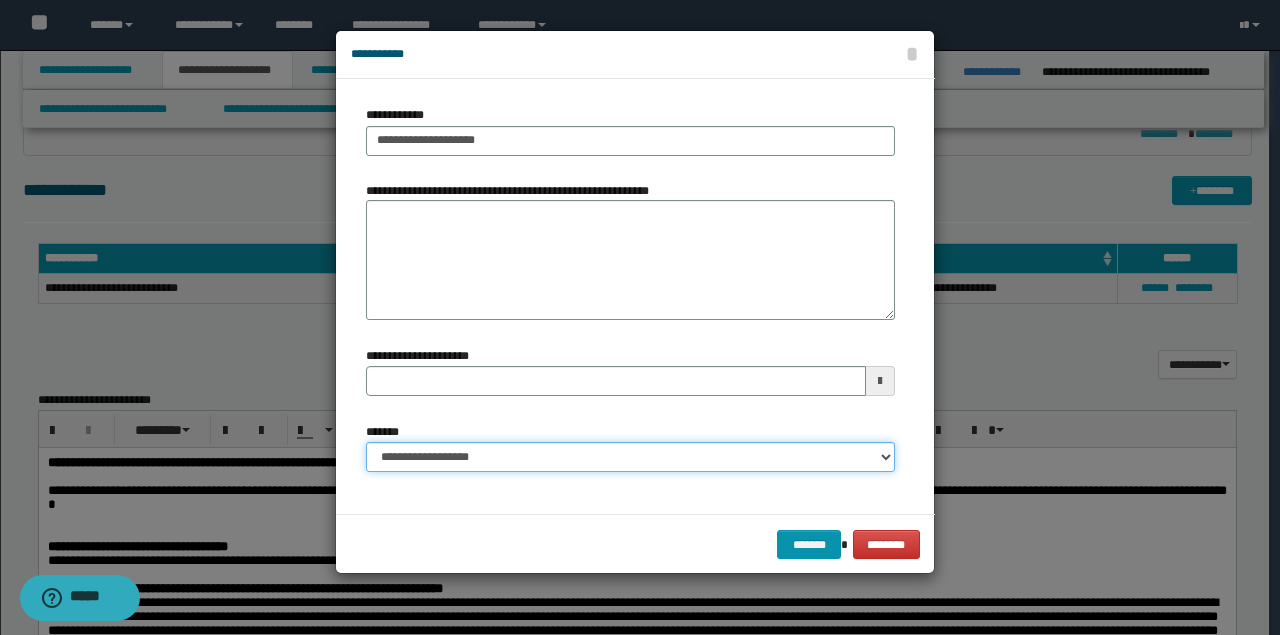 click on "**********" at bounding box center [630, 457] 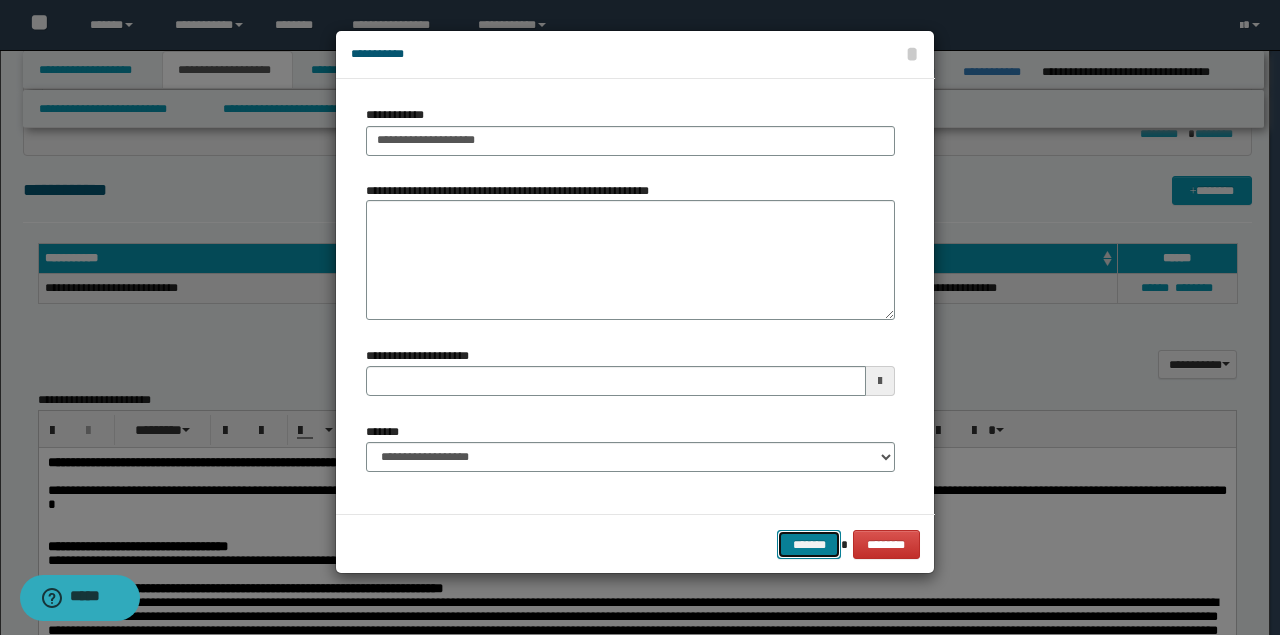 click on "*******" at bounding box center (809, 544) 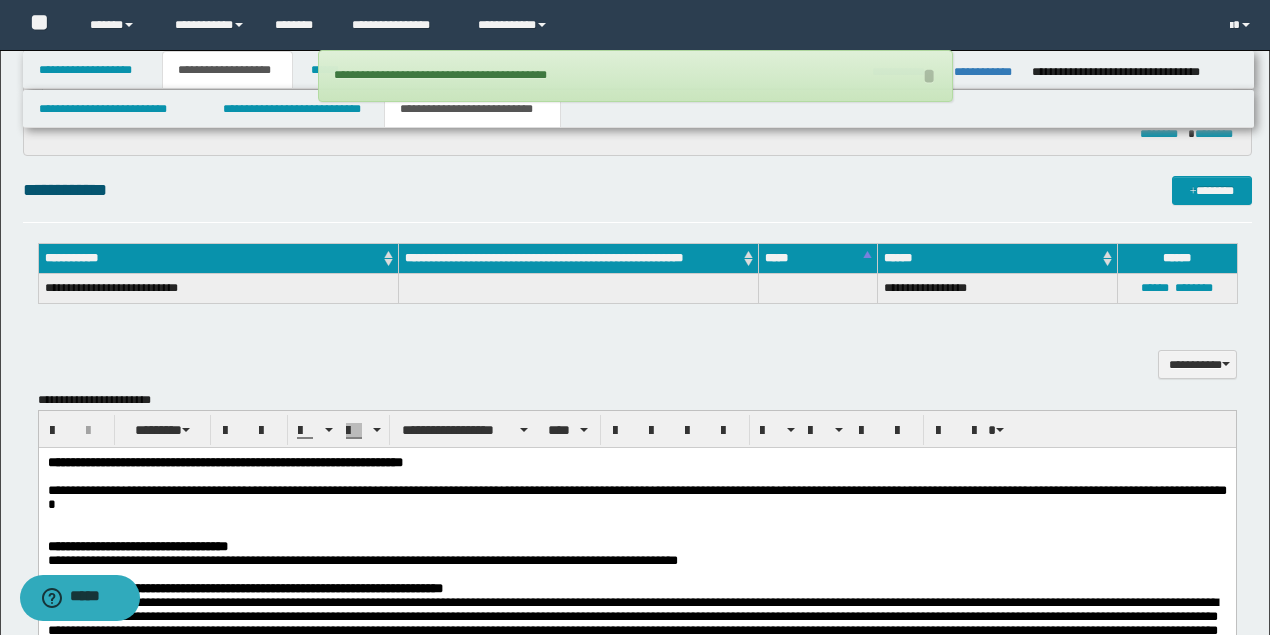 click on "**********" at bounding box center (637, 1053) 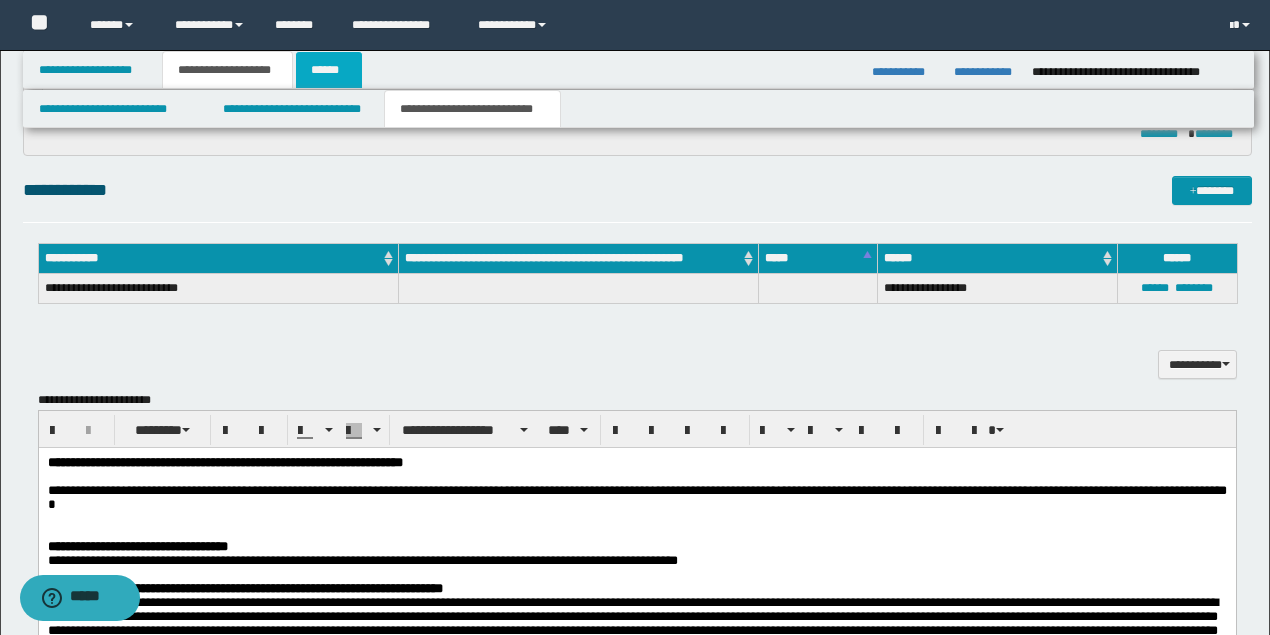 click on "******" at bounding box center (329, 70) 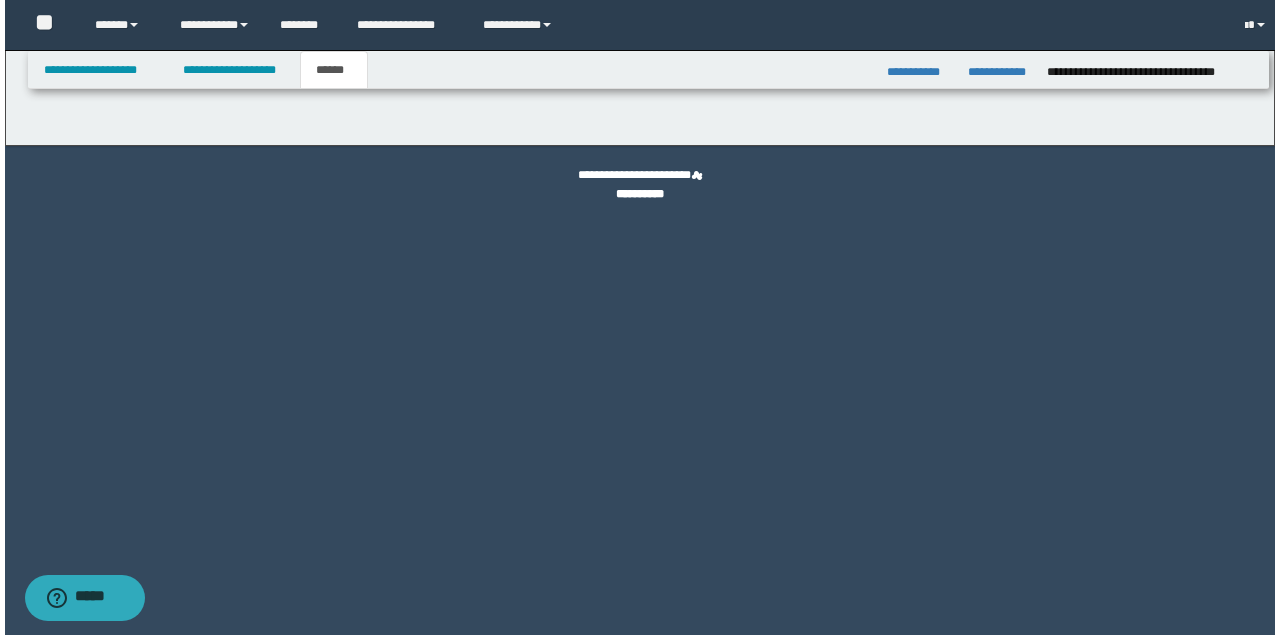 scroll, scrollTop: 0, scrollLeft: 0, axis: both 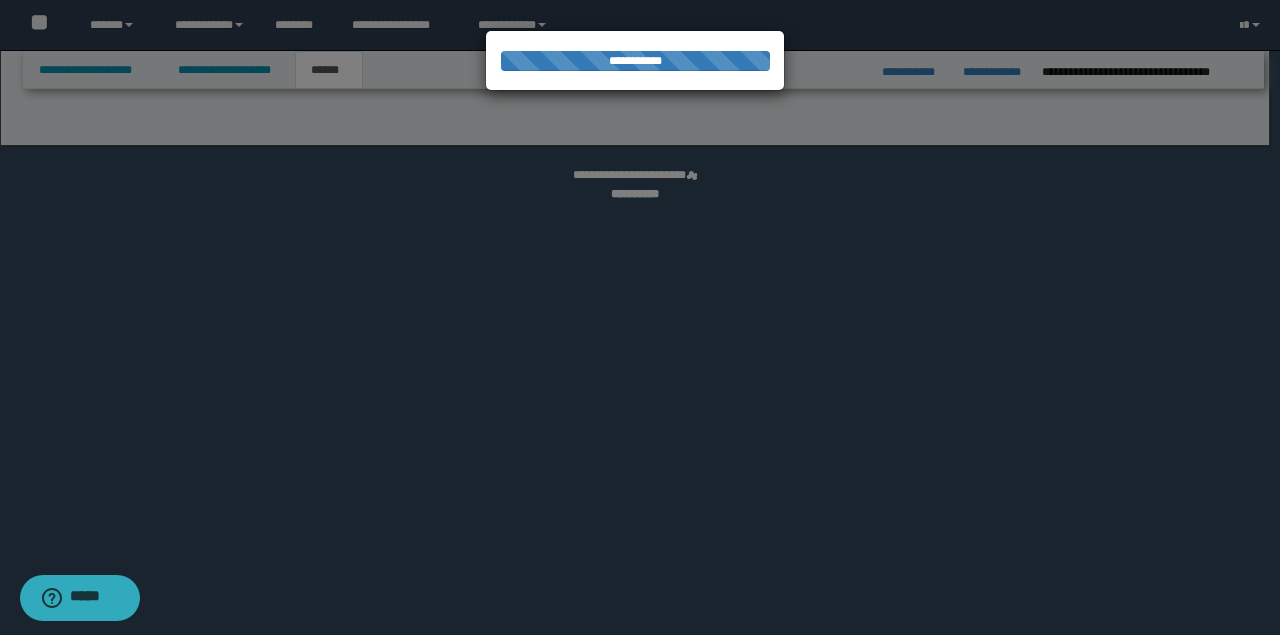 select on "**" 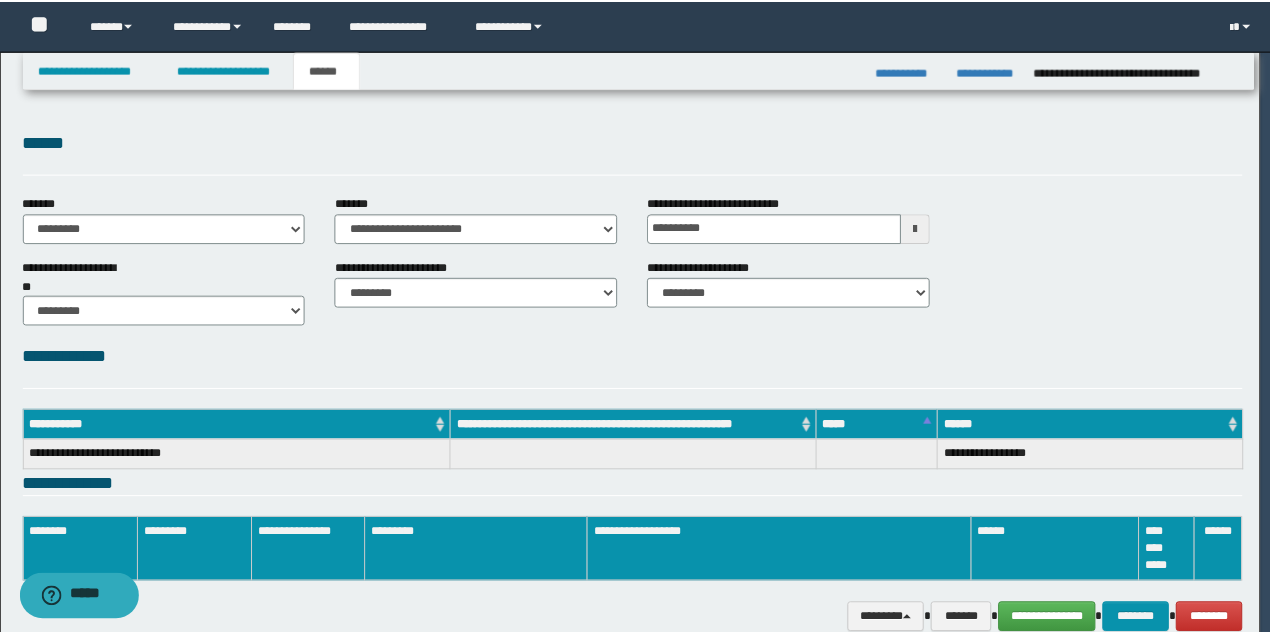 scroll, scrollTop: 0, scrollLeft: 0, axis: both 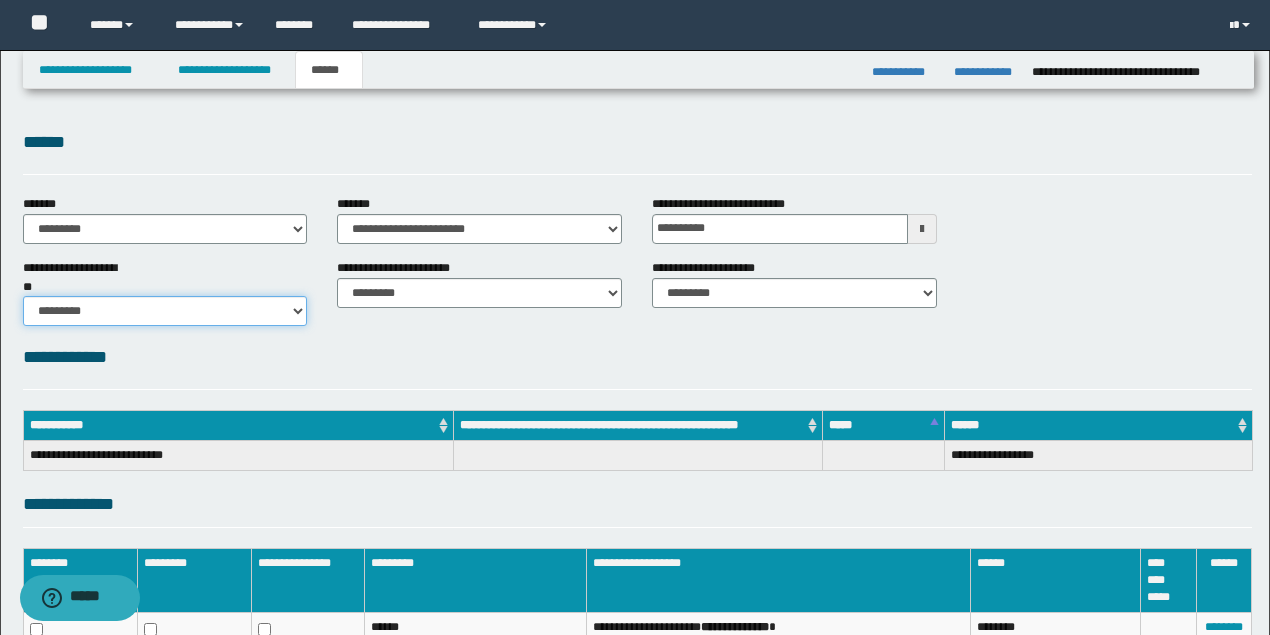 click on "*********
**
**" at bounding box center [165, 311] 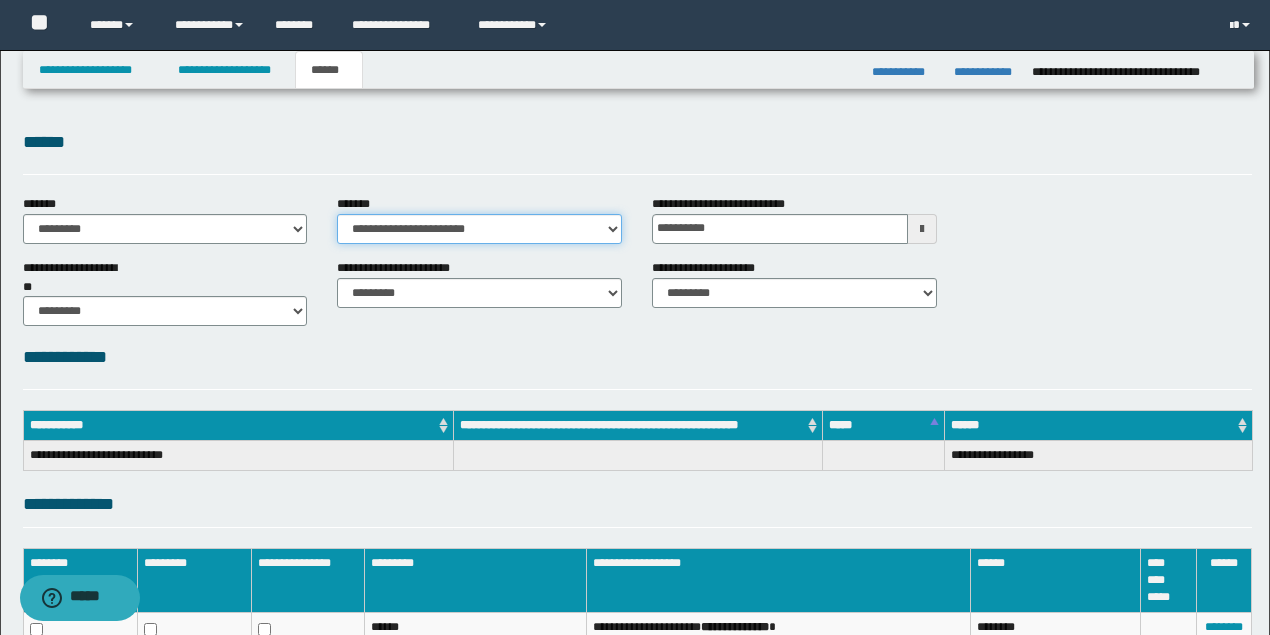 click on "**********" at bounding box center (479, 229) 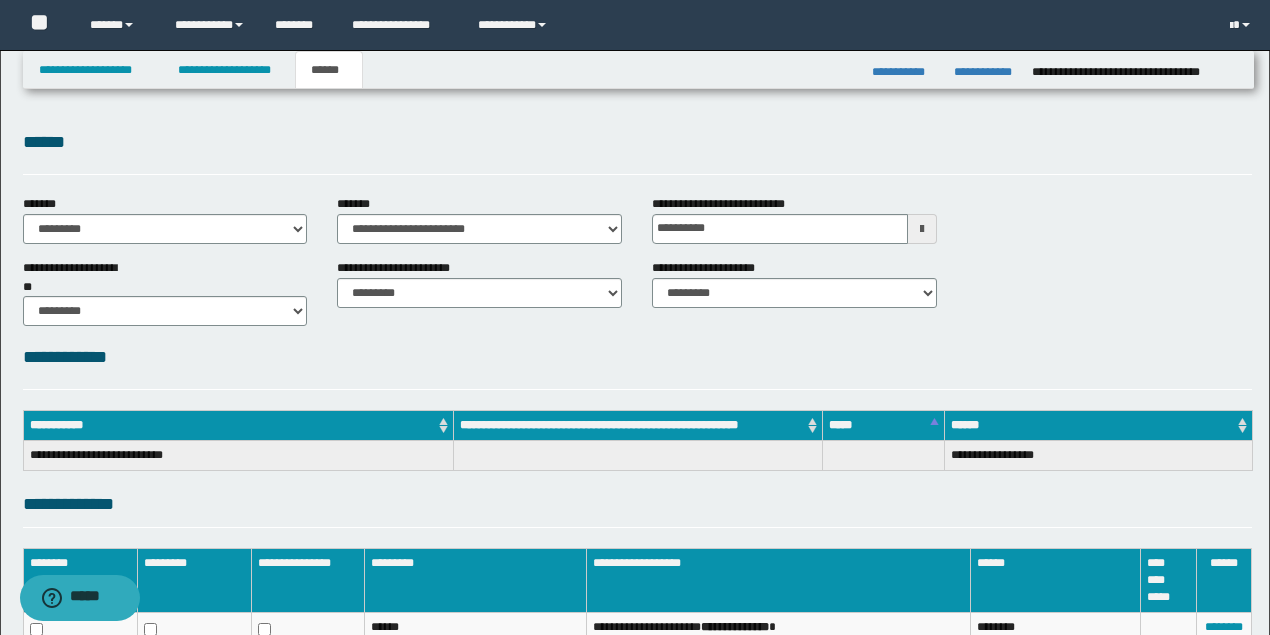 click on "**********" at bounding box center (637, 366) 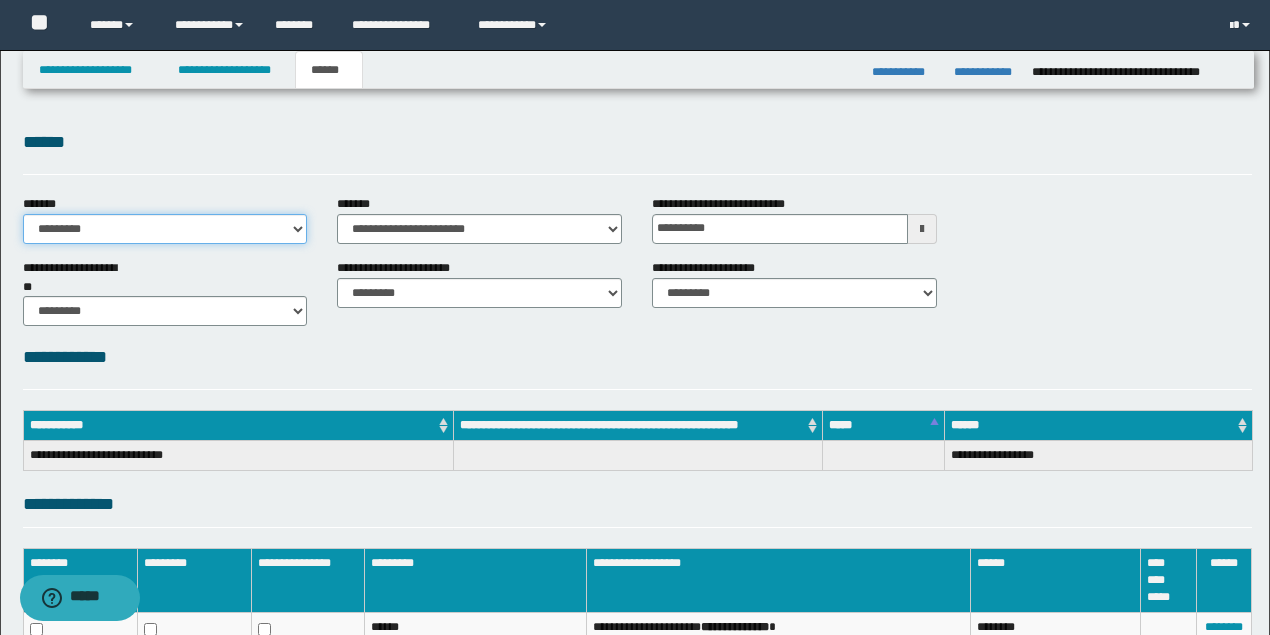 click on "**********" at bounding box center (165, 229) 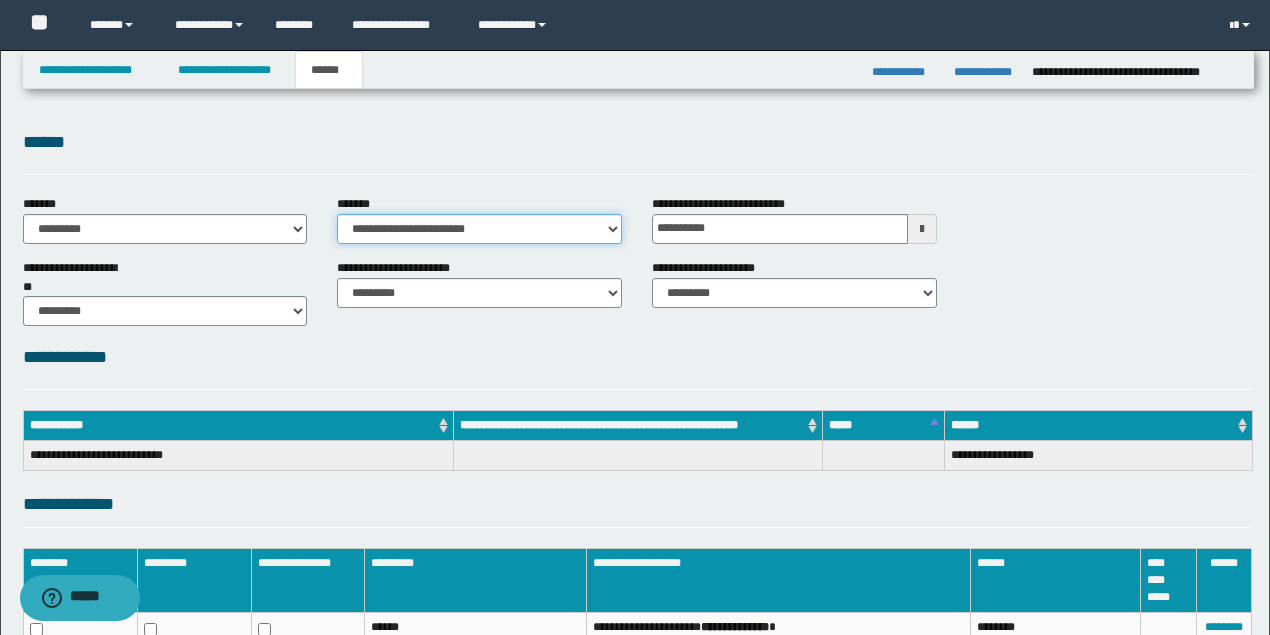 click on "**********" at bounding box center (479, 229) 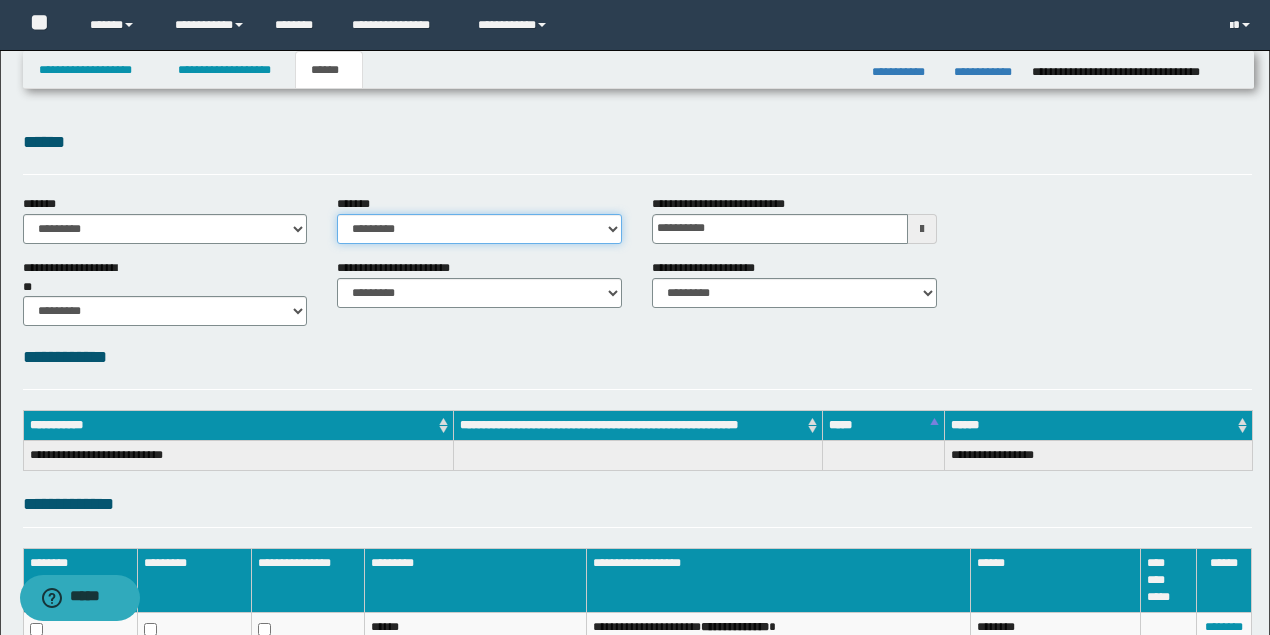 click on "**********" at bounding box center (479, 229) 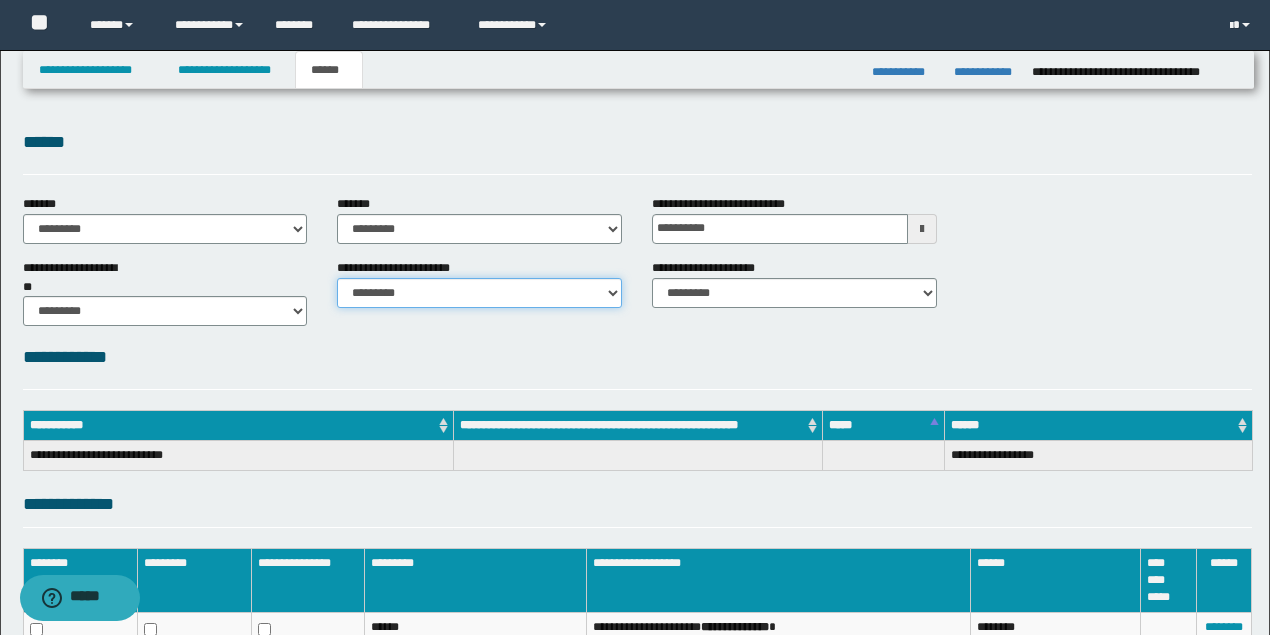 click on "*********
*********
*********" at bounding box center [479, 293] 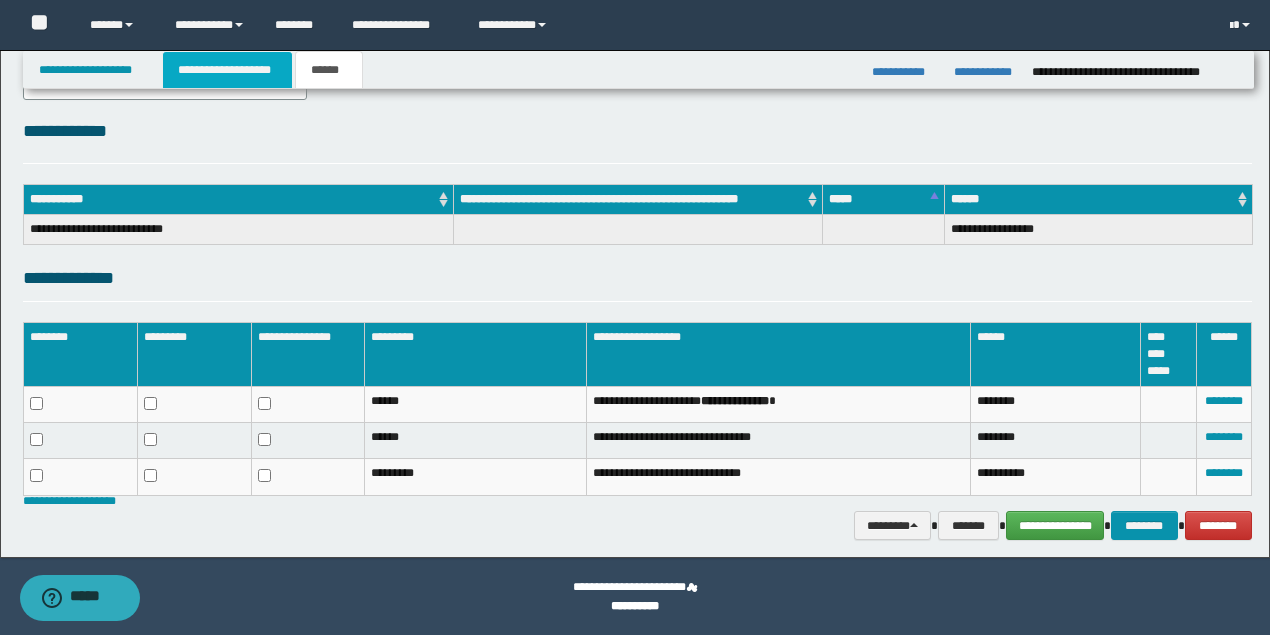 click on "**********" at bounding box center [227, 70] 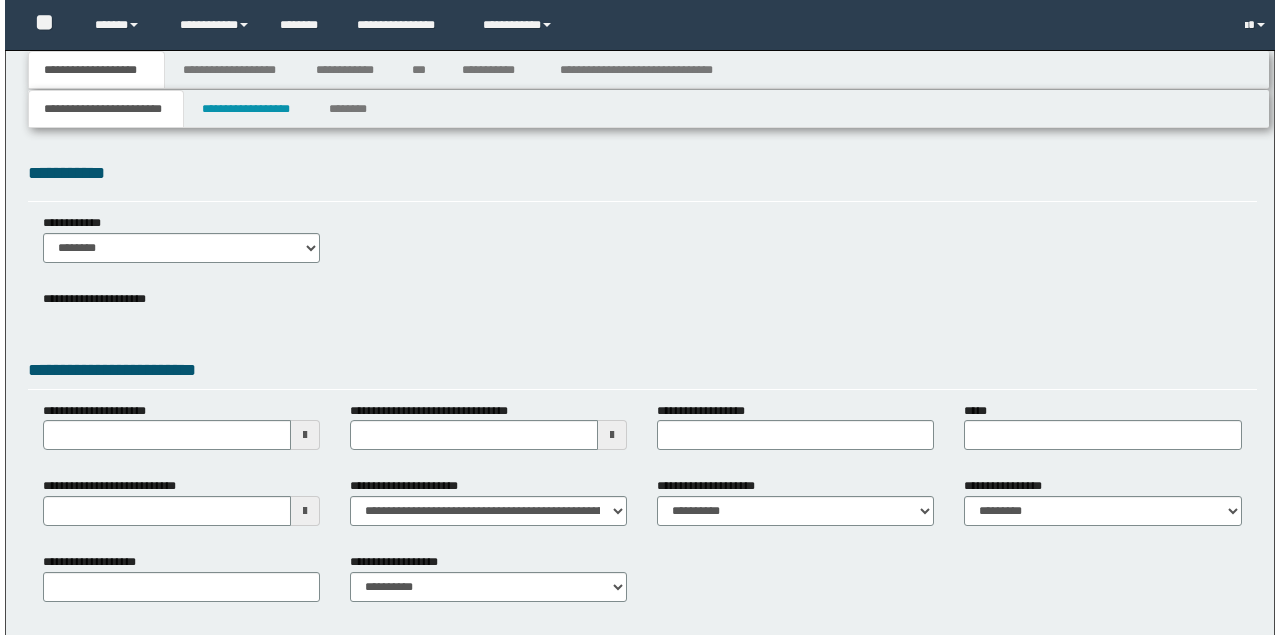 scroll, scrollTop: 0, scrollLeft: 0, axis: both 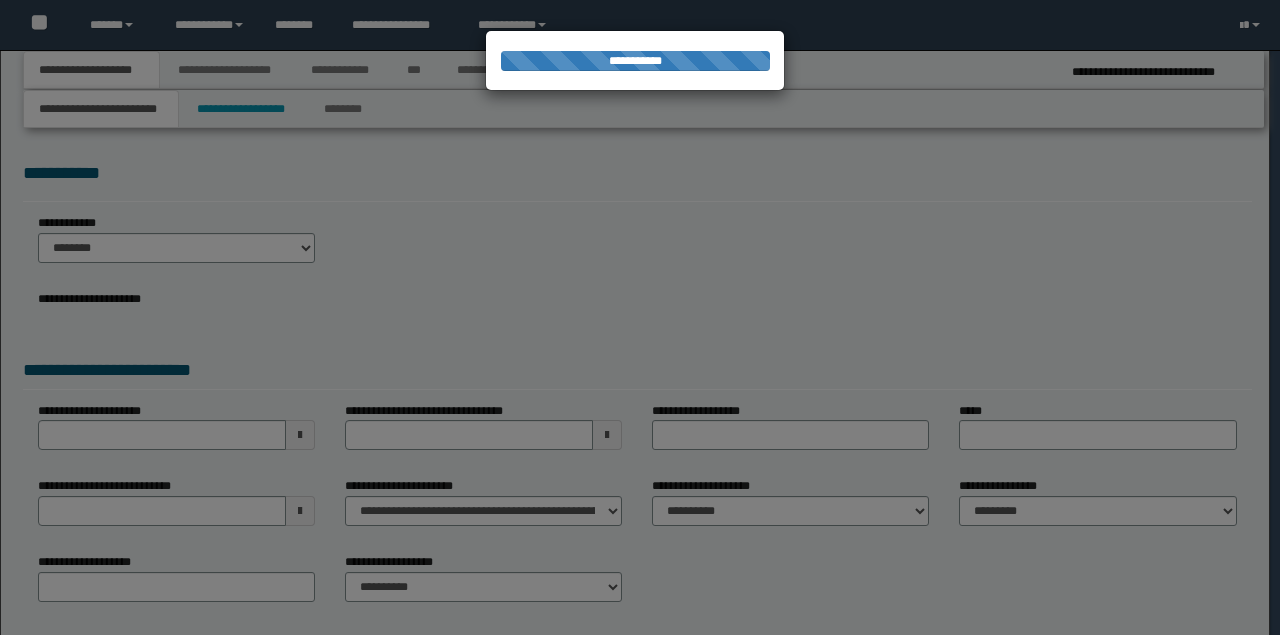 select on "*" 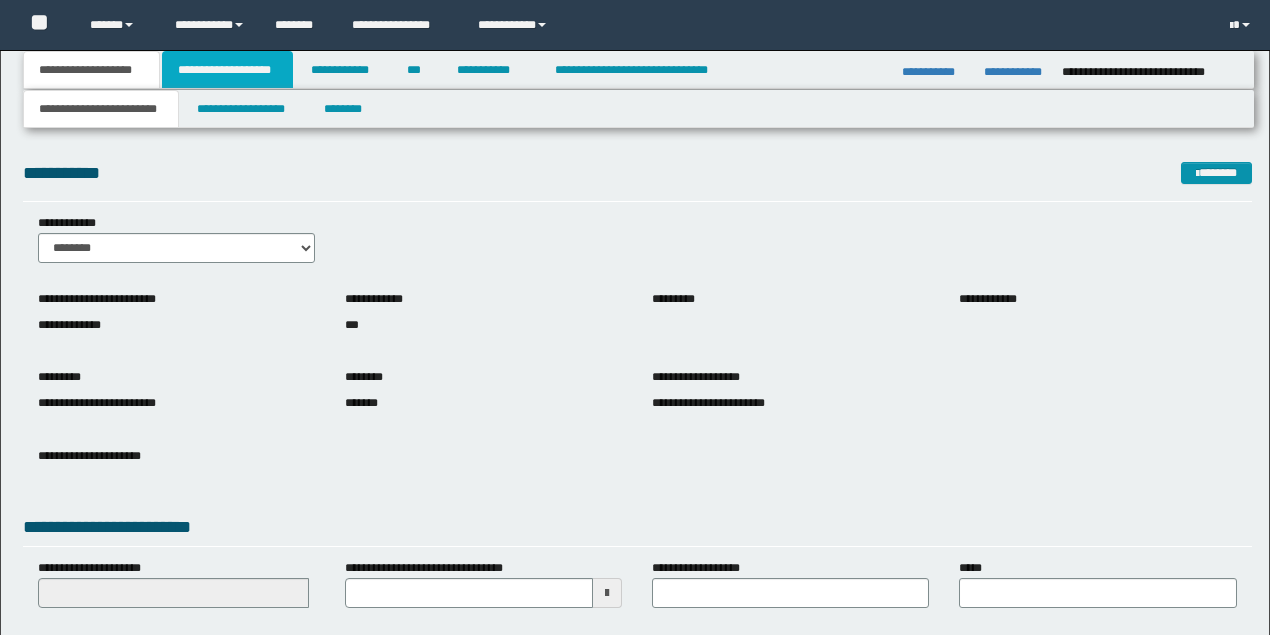 click on "**********" at bounding box center (227, 70) 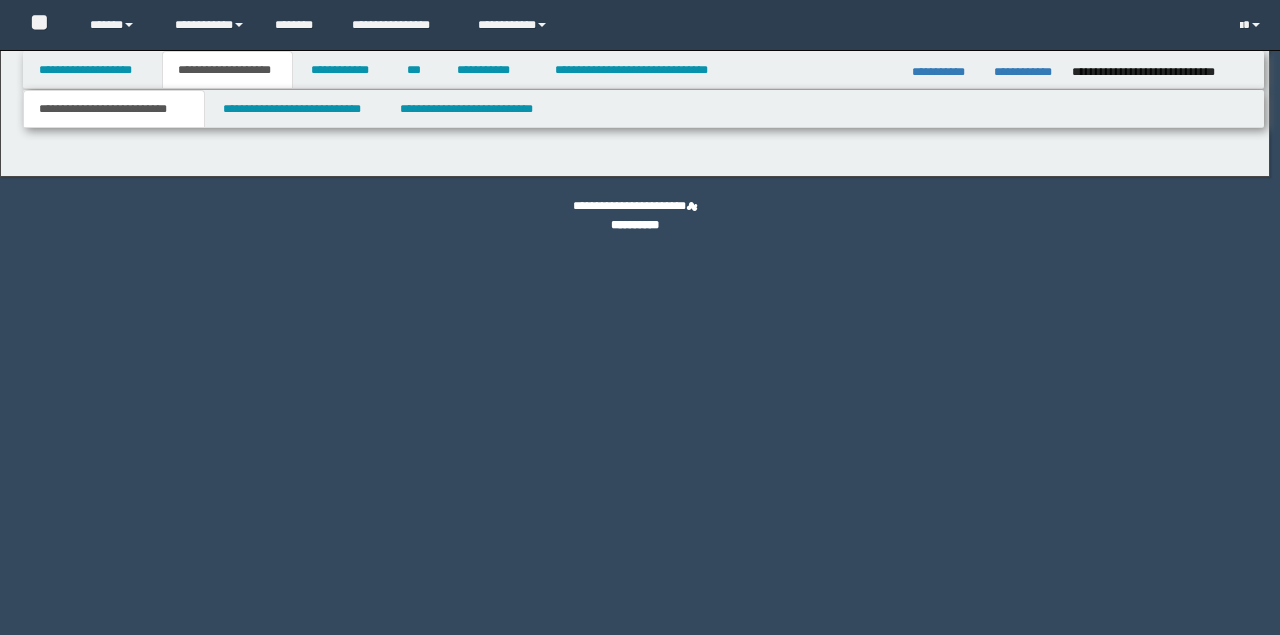 scroll, scrollTop: 0, scrollLeft: 0, axis: both 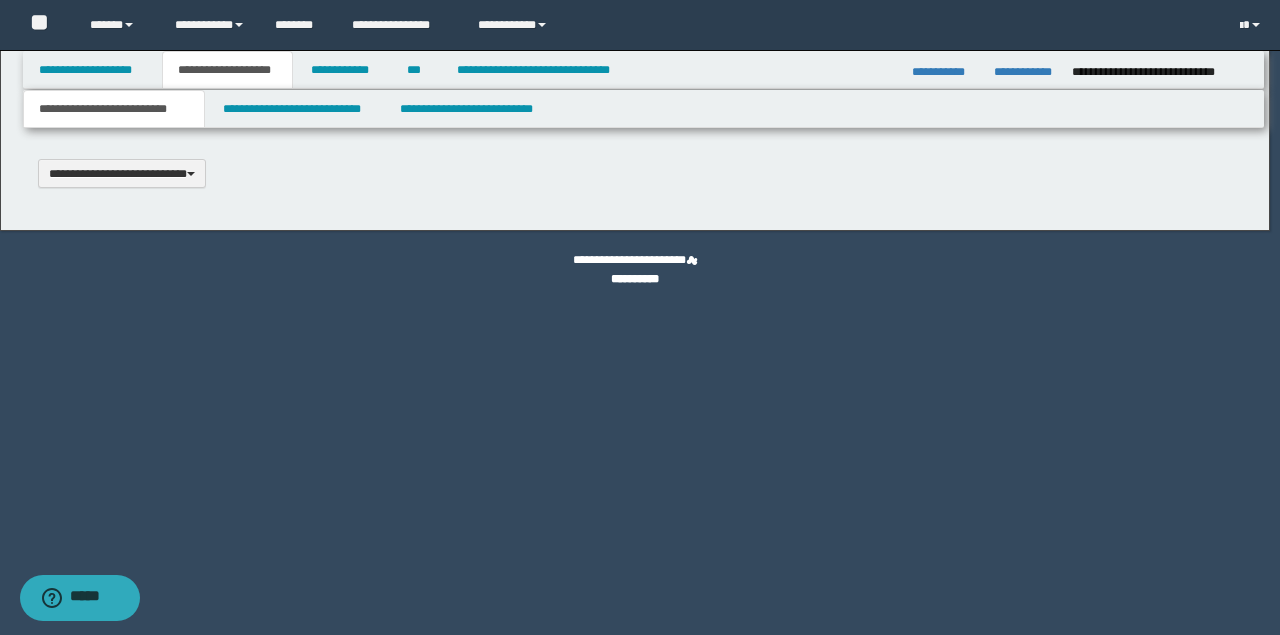 type 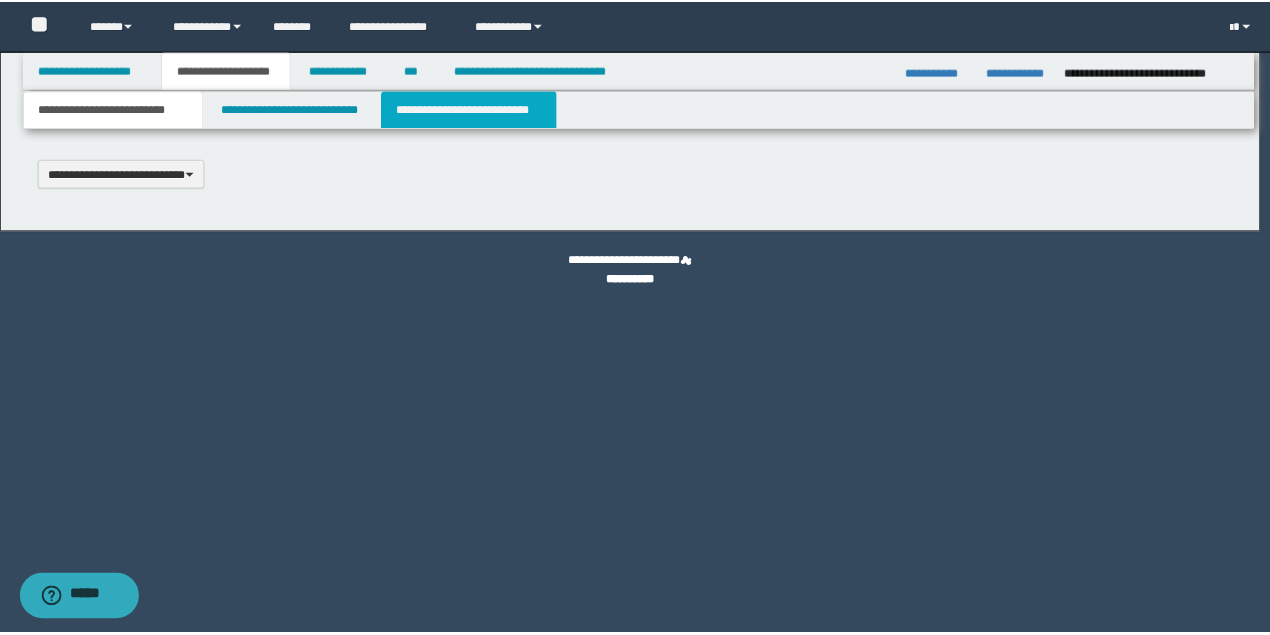 scroll, scrollTop: 0, scrollLeft: 0, axis: both 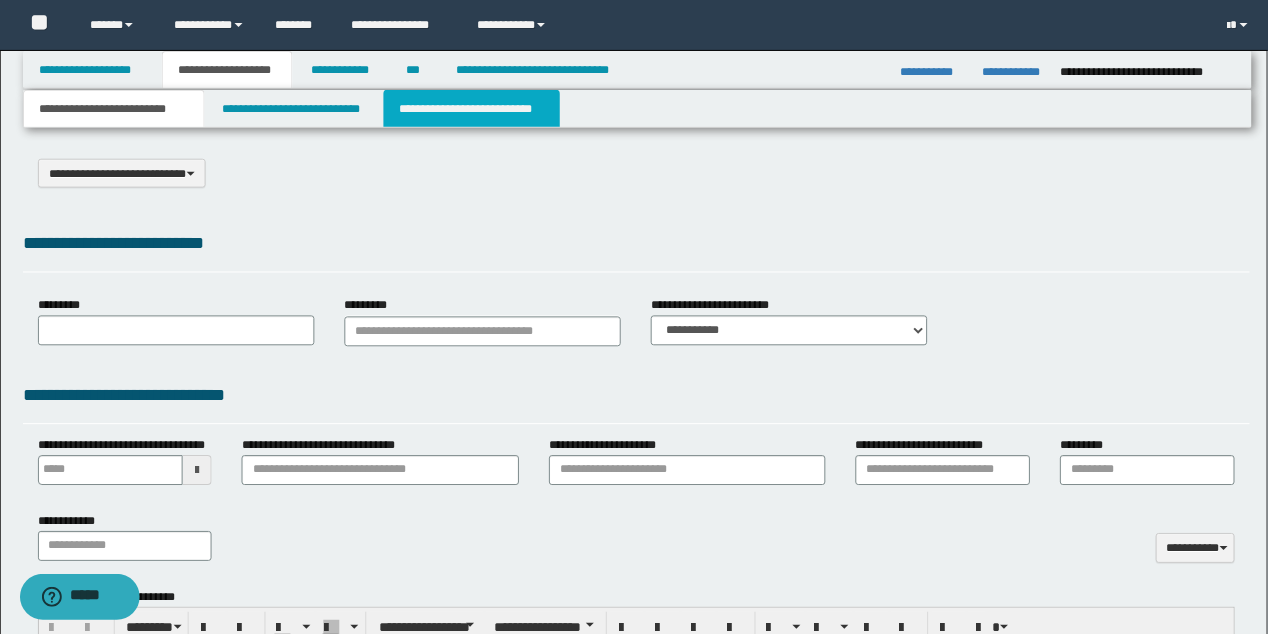 click on "**********" at bounding box center (472, 109) 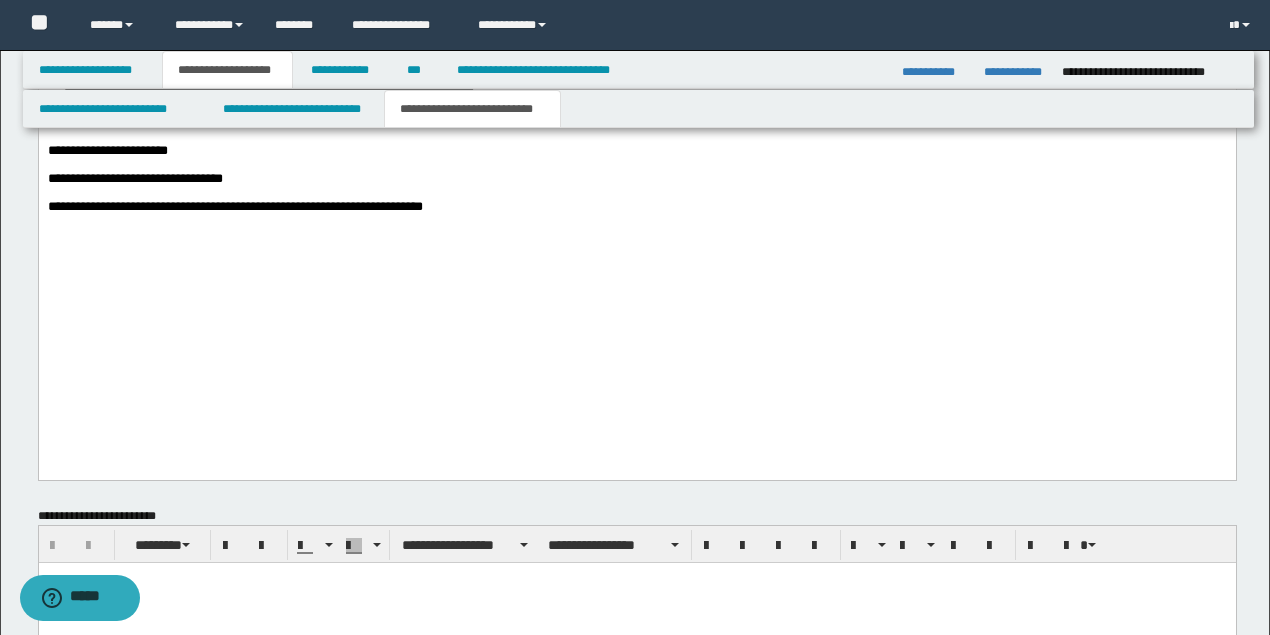 scroll, scrollTop: 3000, scrollLeft: 0, axis: vertical 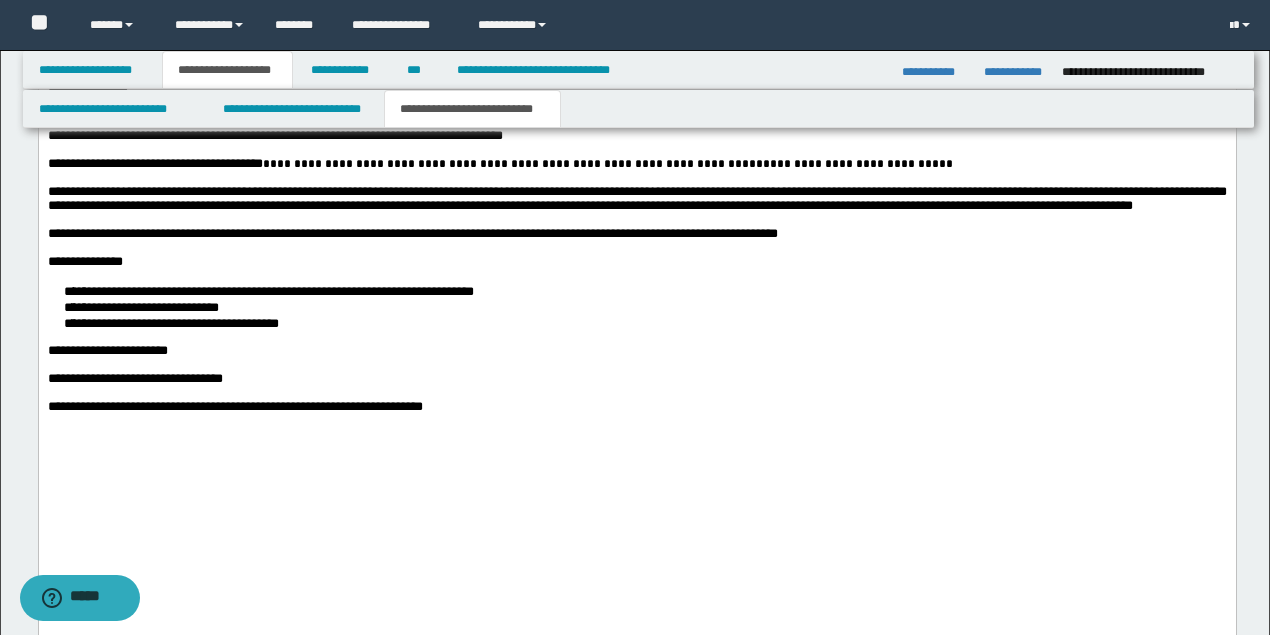 click on "**********" at bounding box center [636, 123] 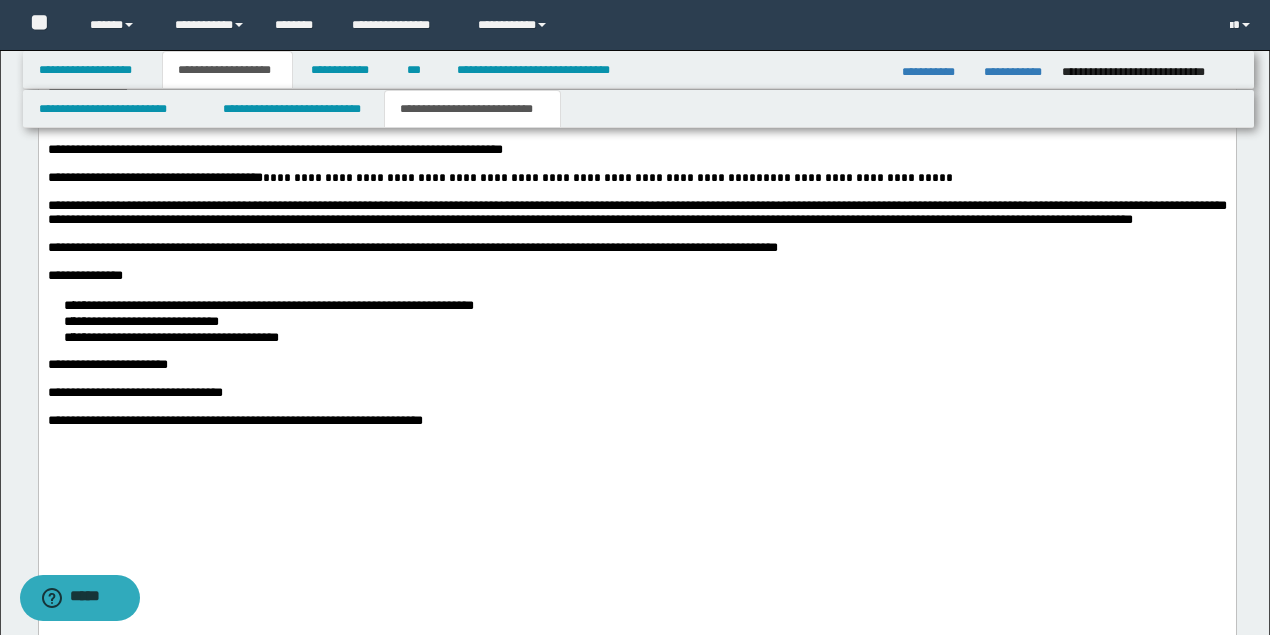 scroll, scrollTop: 2933, scrollLeft: 0, axis: vertical 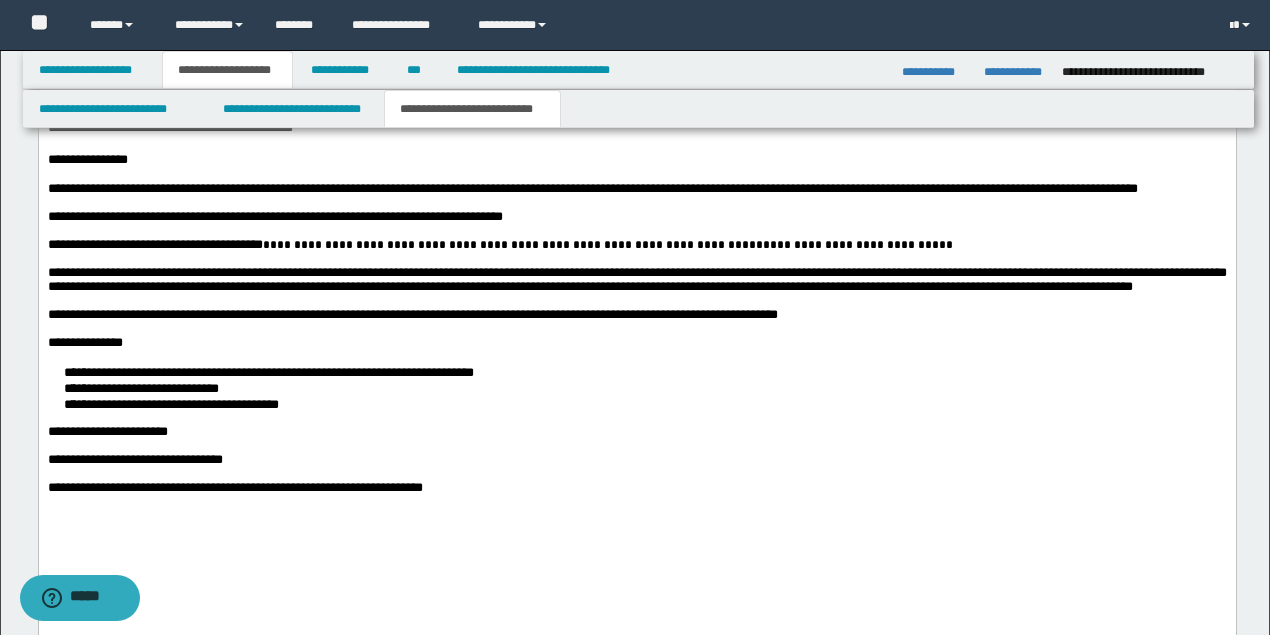 click on "**********" at bounding box center [636, 101] 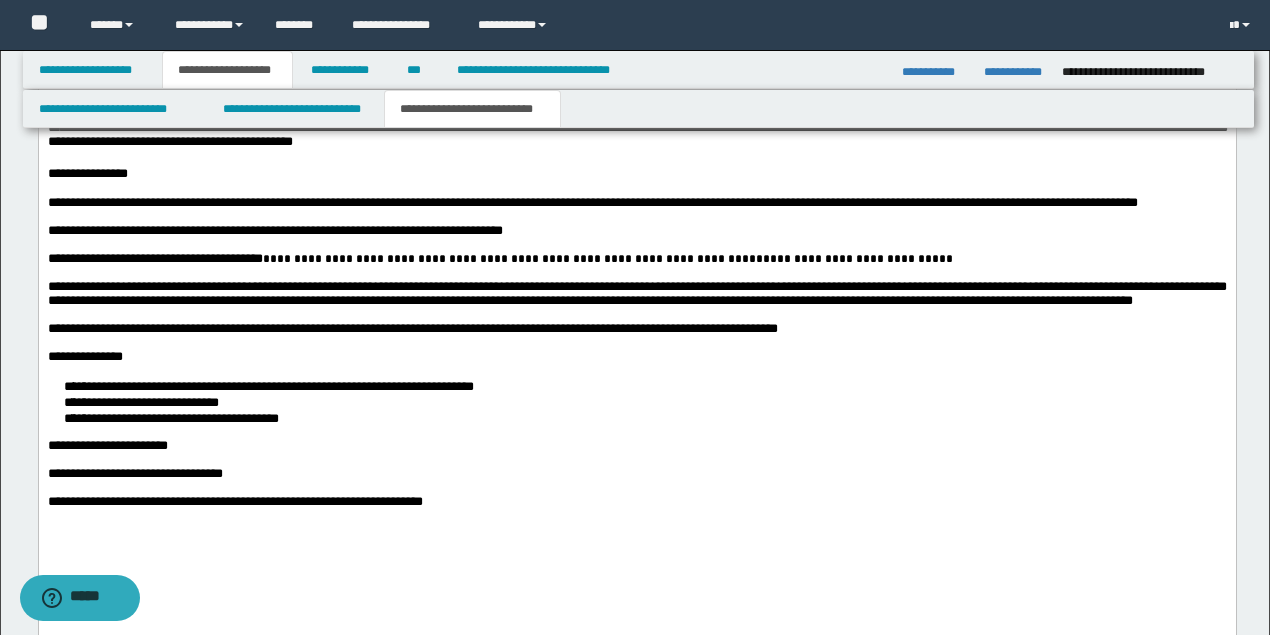 scroll, scrollTop: 3000, scrollLeft: 0, axis: vertical 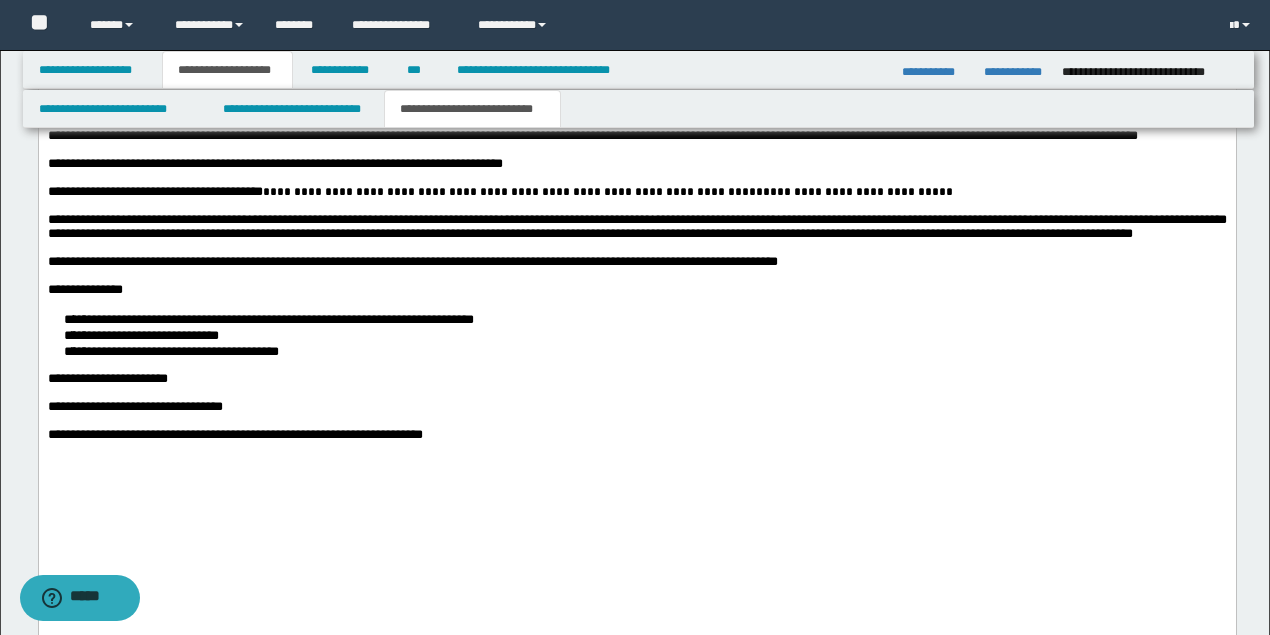 click on "**********" at bounding box center [636, 227] 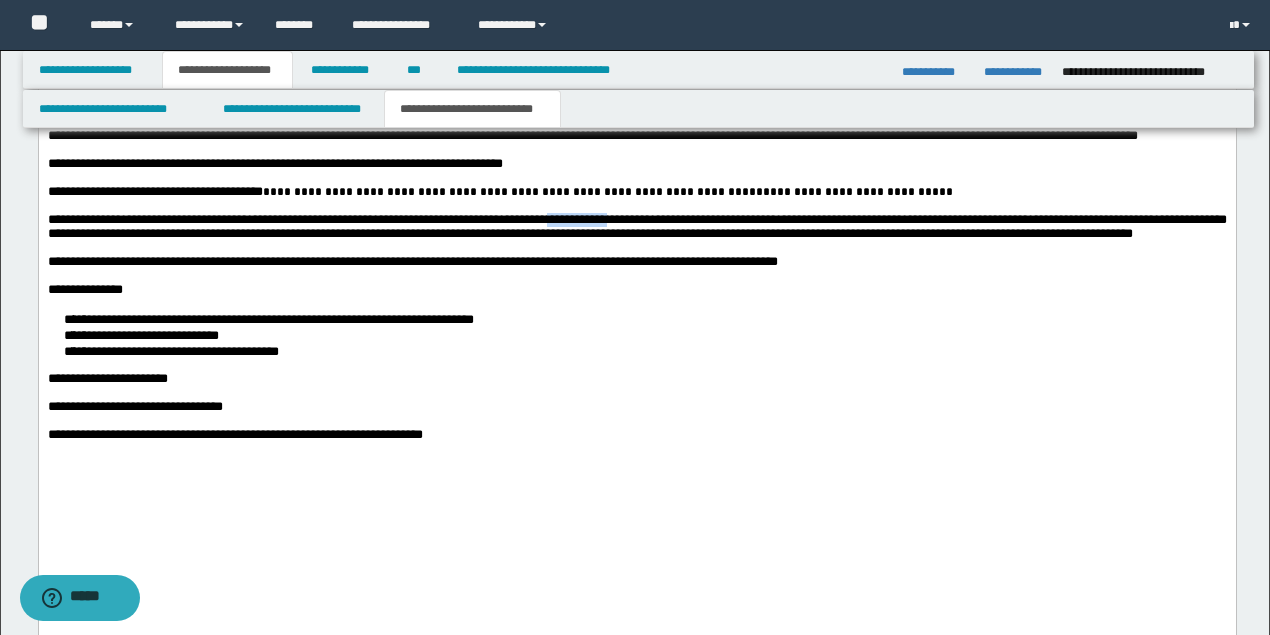 drag, startPoint x: 712, startPoint y: 354, endPoint x: 648, endPoint y: 352, distance: 64.03124 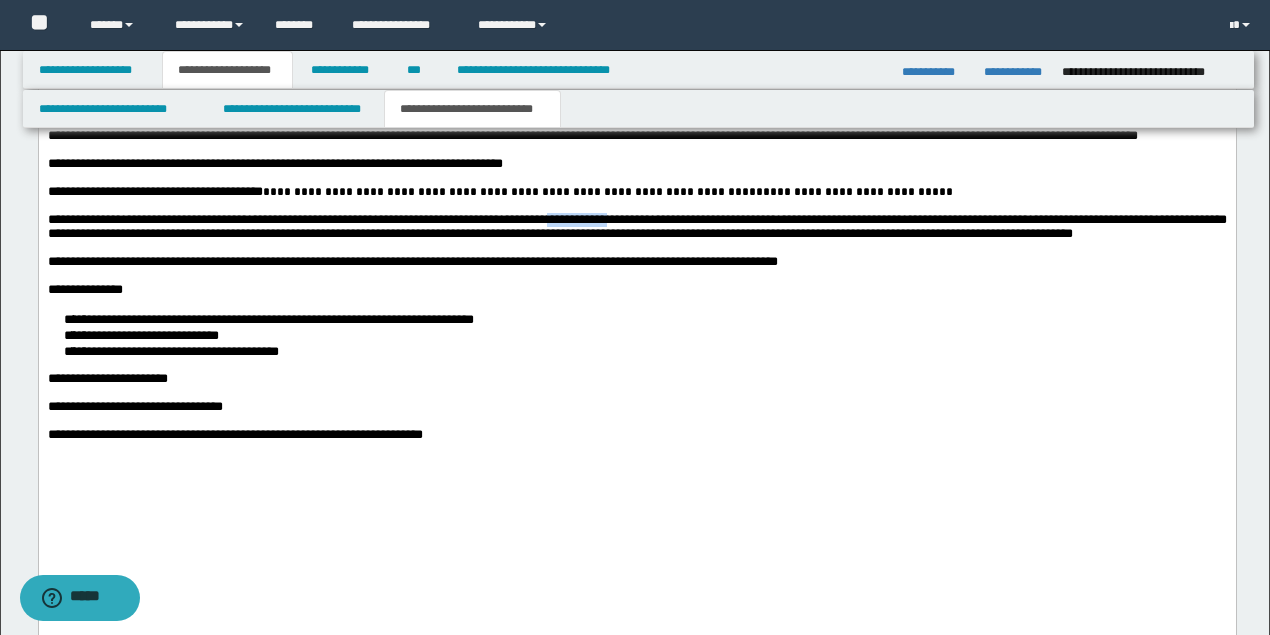 type 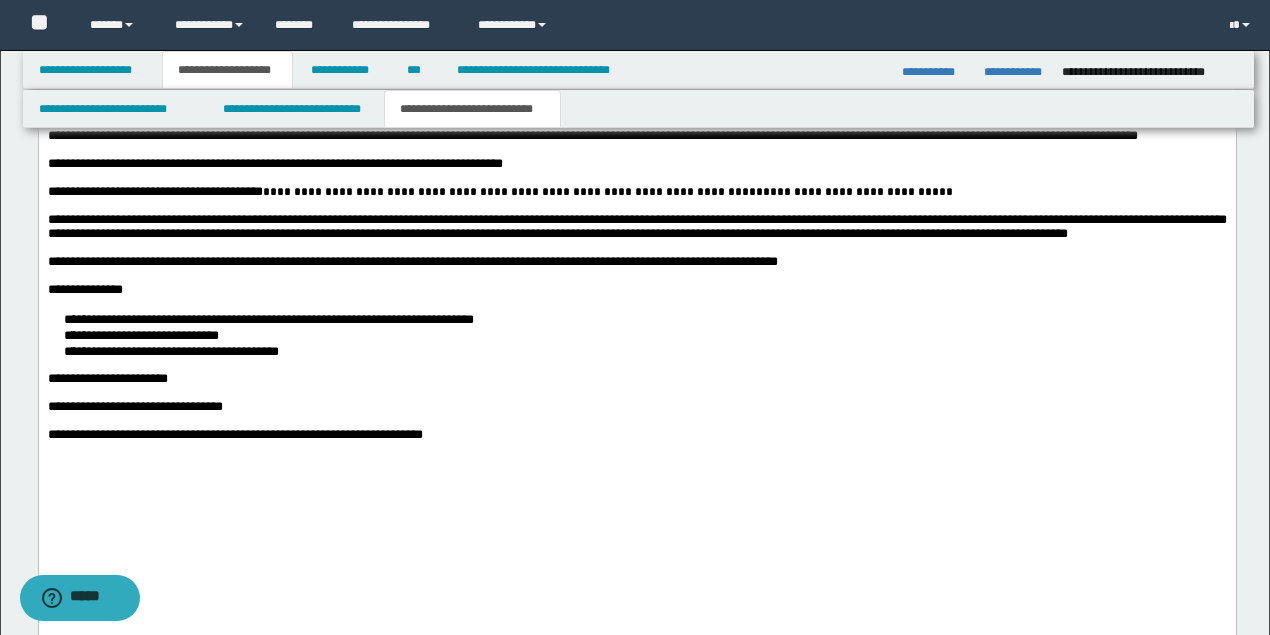 click on "**********" at bounding box center [636, 227] 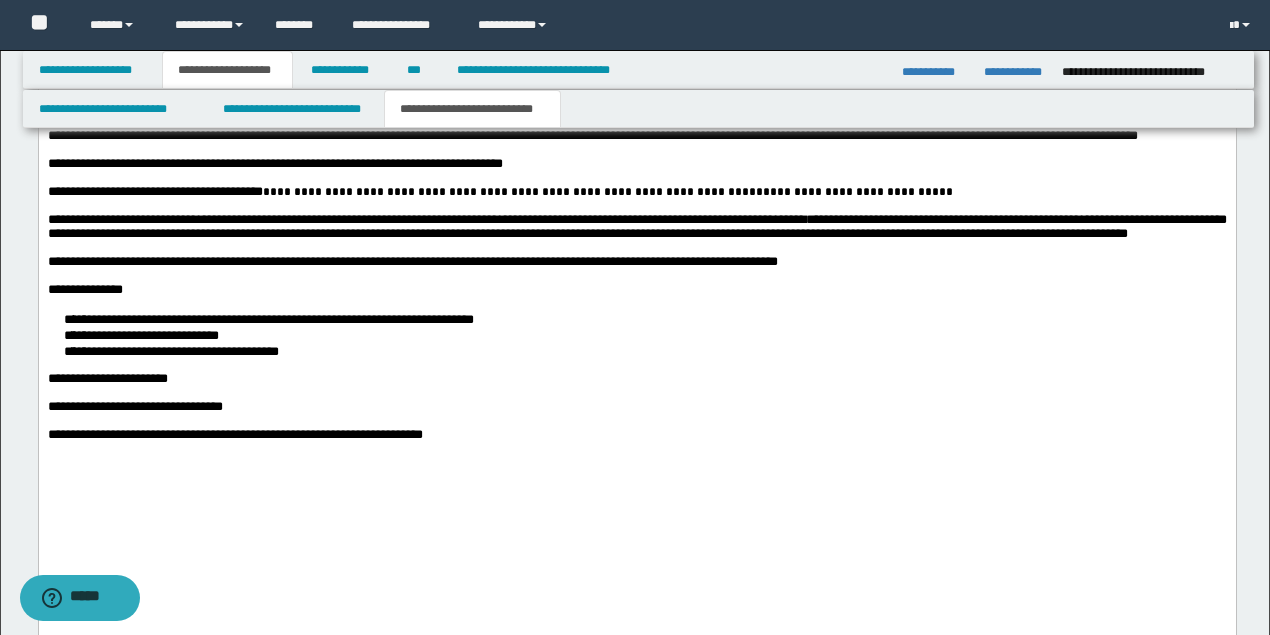 scroll, scrollTop: 3133, scrollLeft: 0, axis: vertical 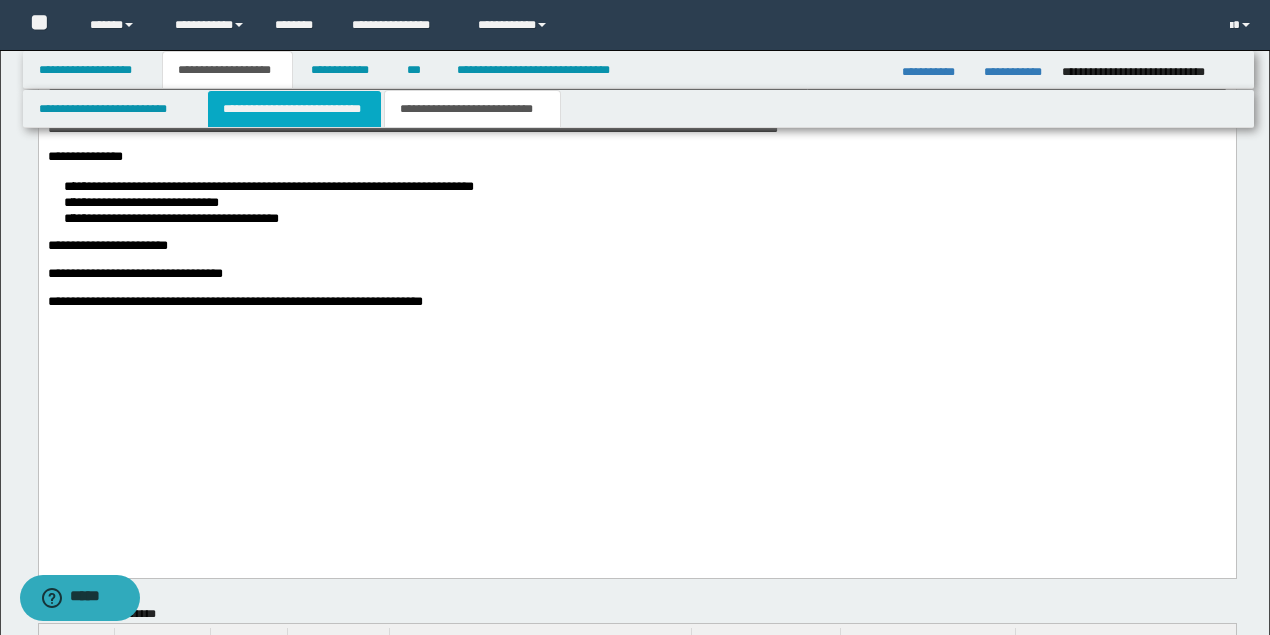 click on "**********" at bounding box center (294, 109) 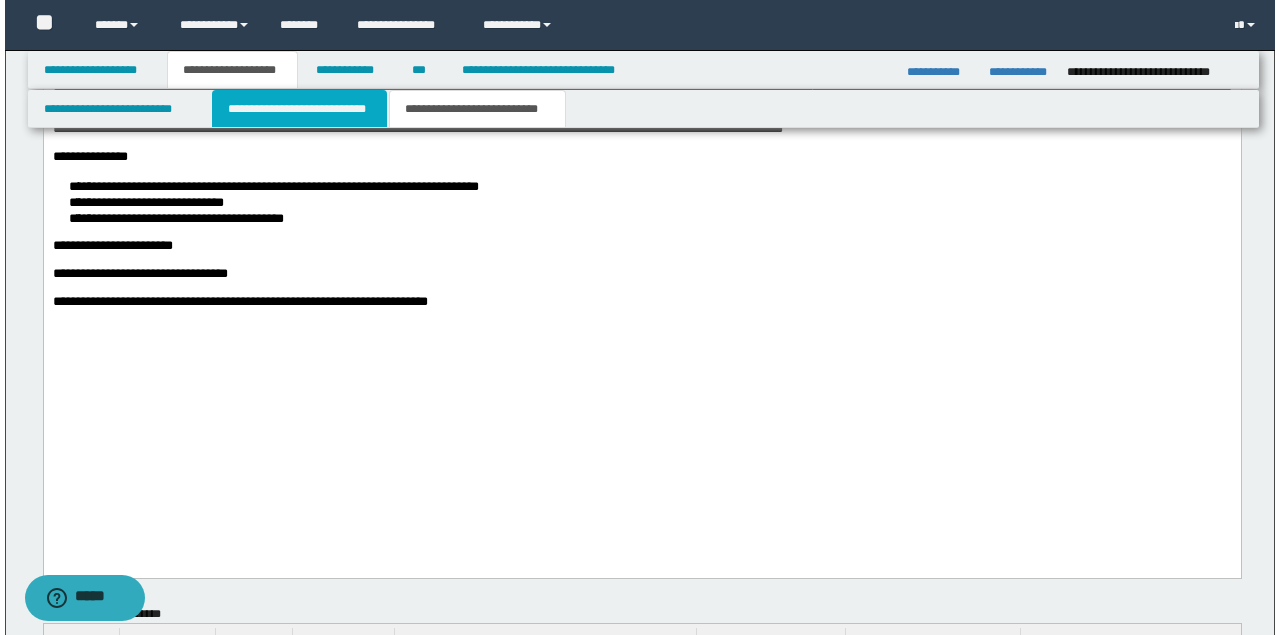 scroll, scrollTop: 0, scrollLeft: 0, axis: both 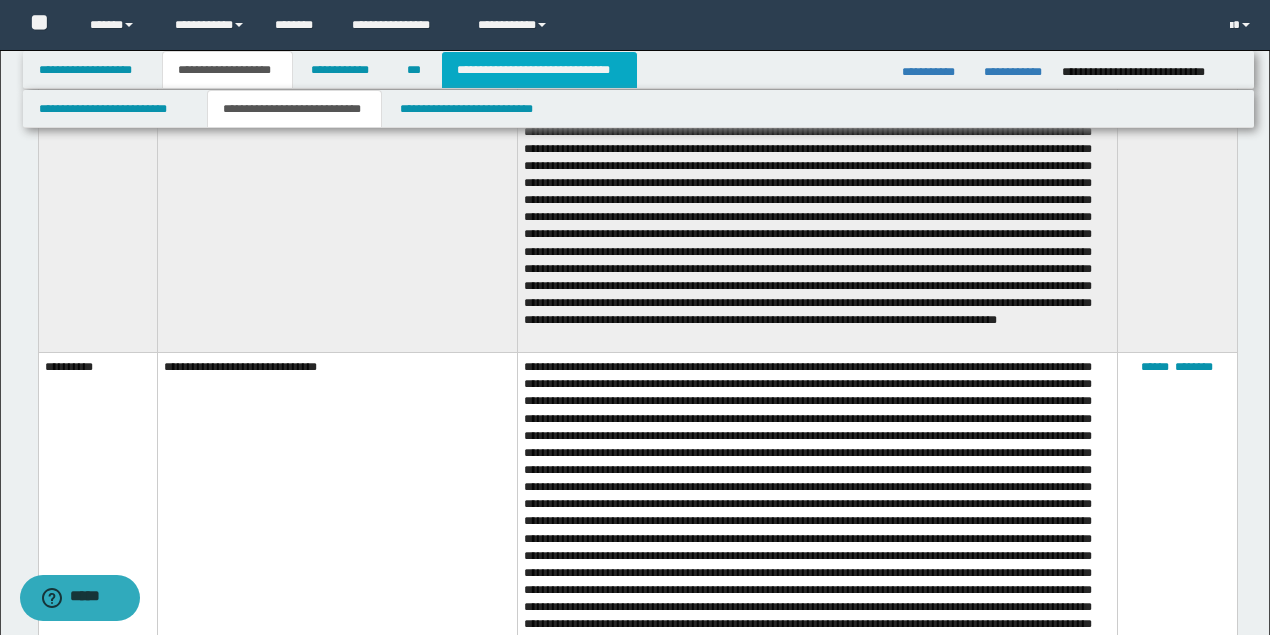 click on "**********" at bounding box center [539, 70] 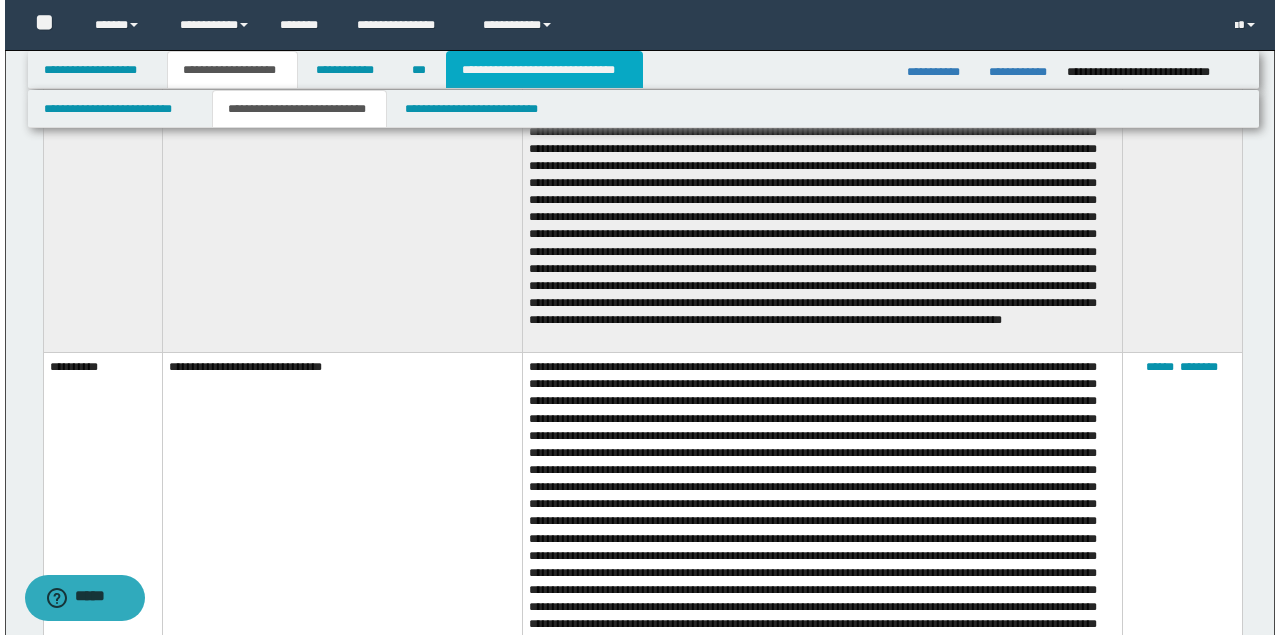 scroll, scrollTop: 0, scrollLeft: 0, axis: both 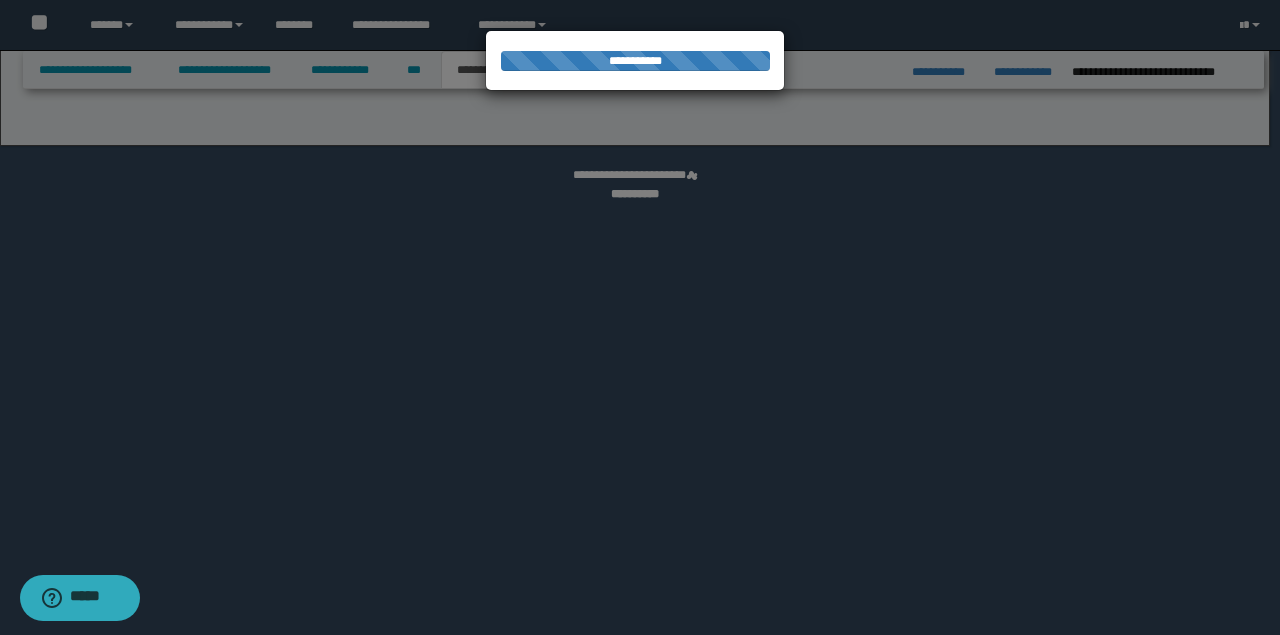 select on "*" 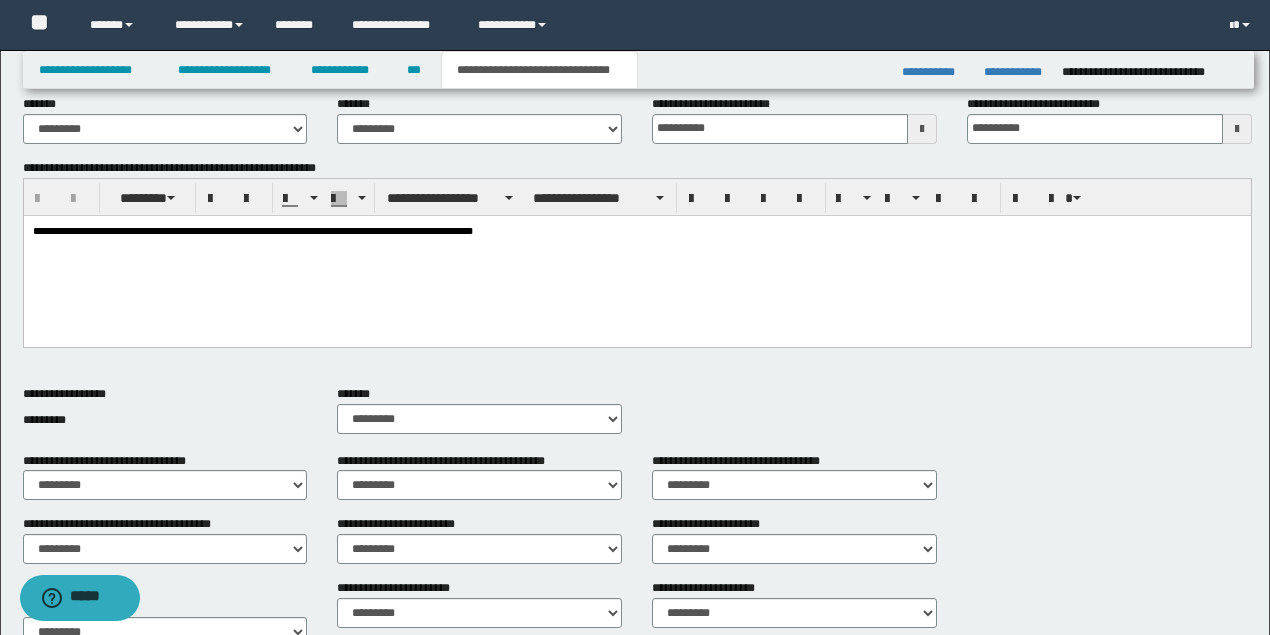 scroll, scrollTop: 219, scrollLeft: 0, axis: vertical 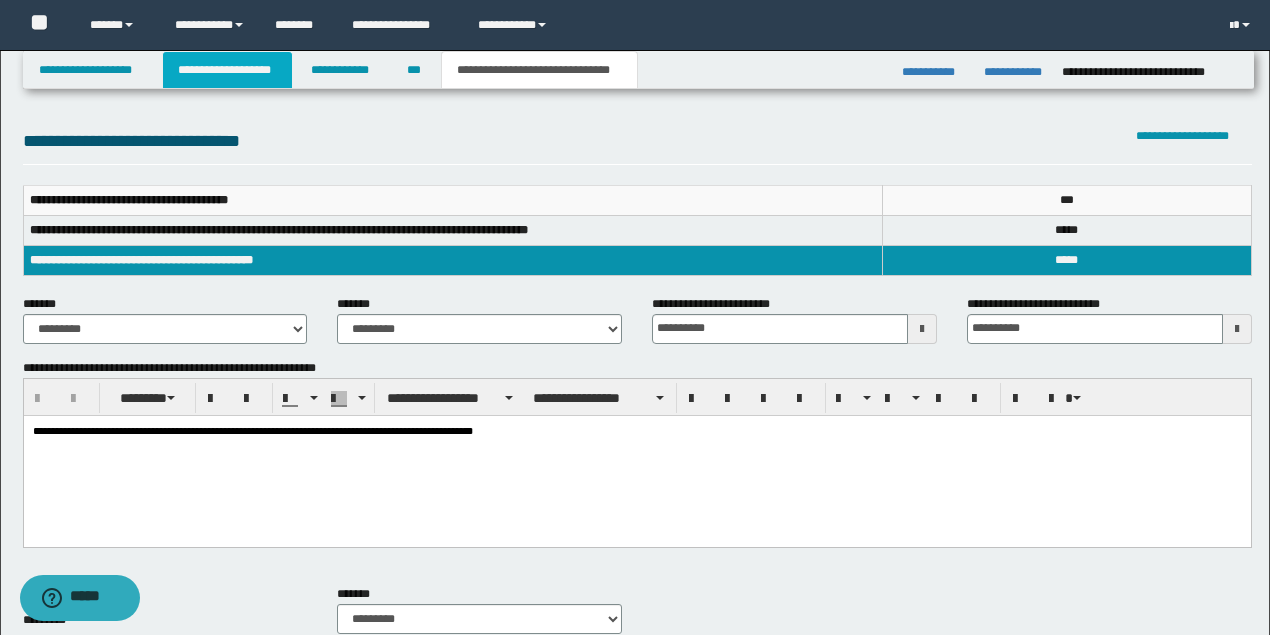 click on "**********" at bounding box center (227, 70) 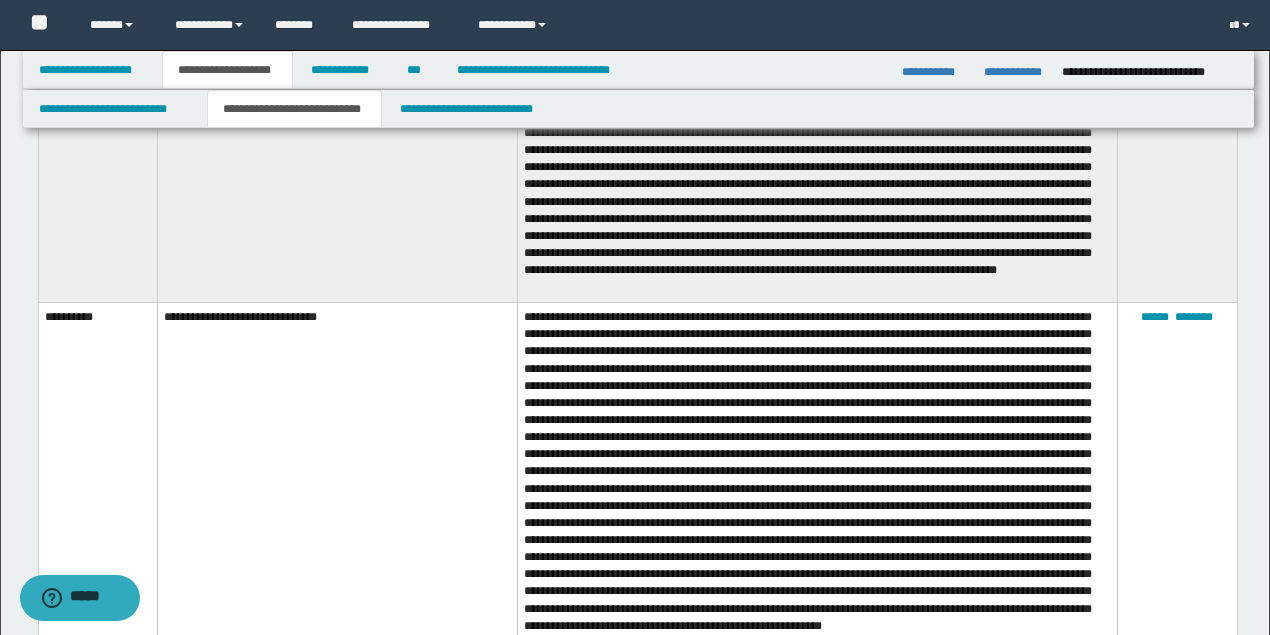 scroll, scrollTop: 2650, scrollLeft: 0, axis: vertical 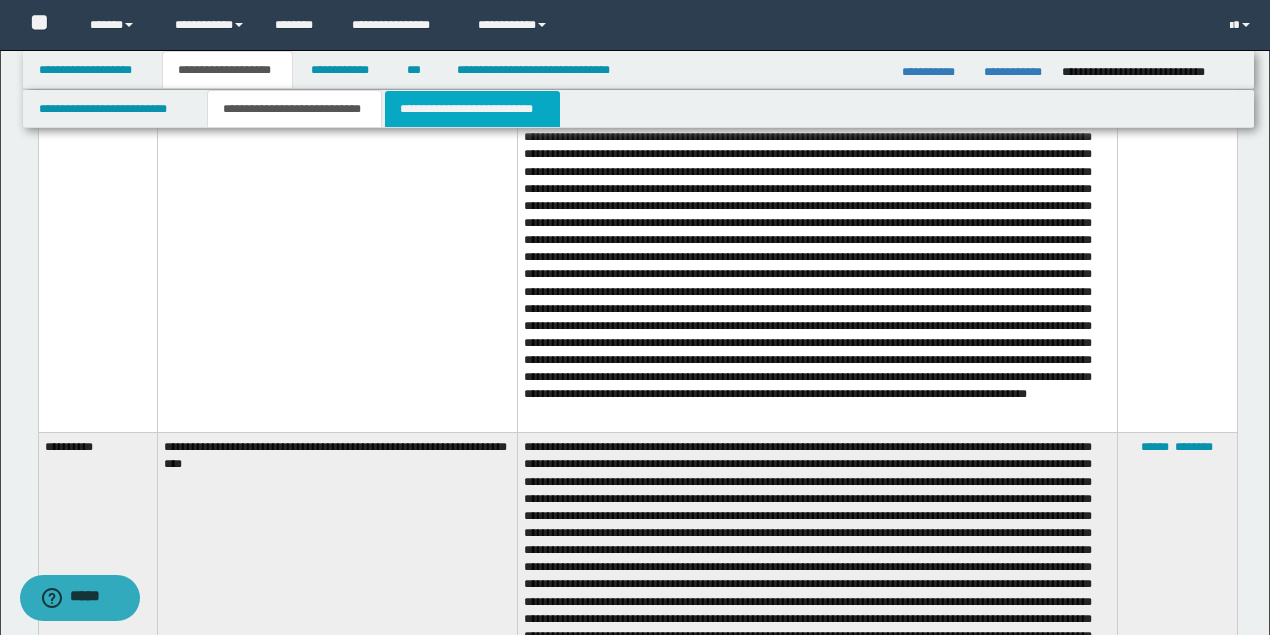 click on "**********" at bounding box center (472, 109) 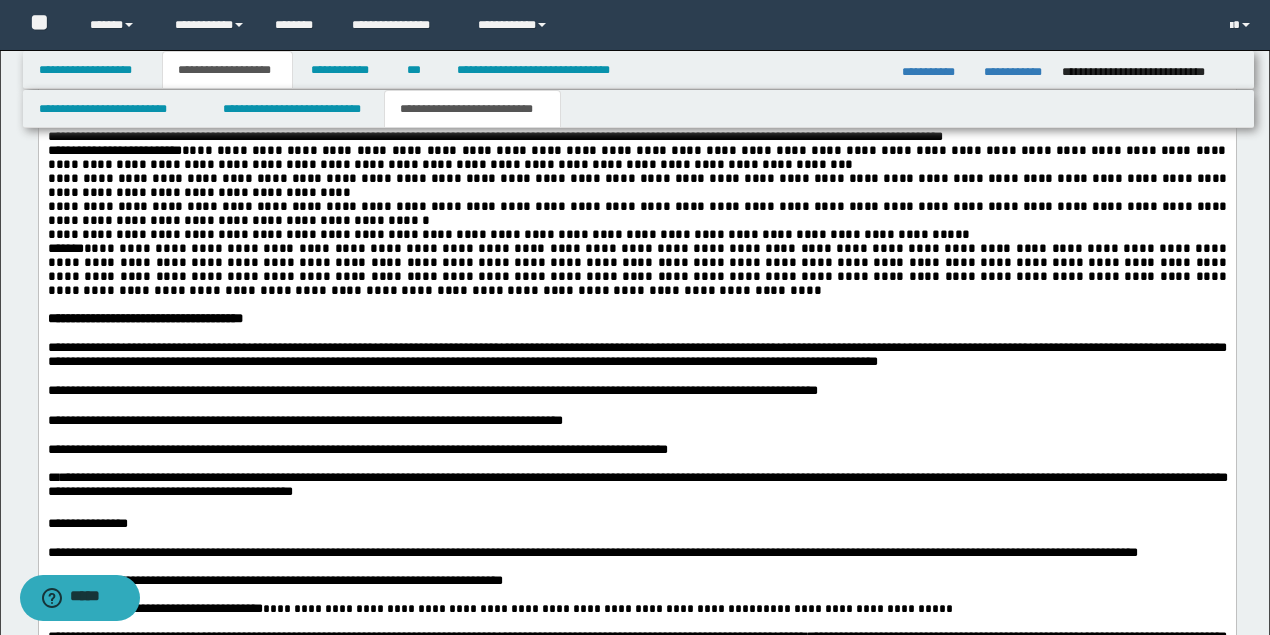 scroll, scrollTop: 2450, scrollLeft: 0, axis: vertical 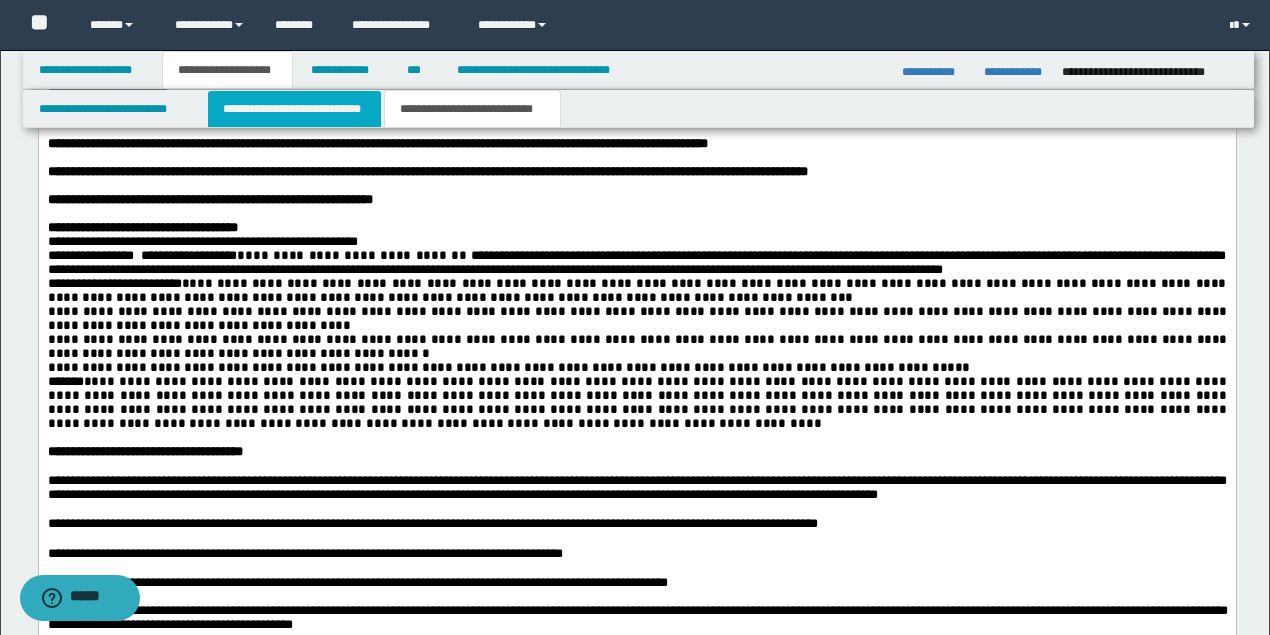 click on "**********" at bounding box center (294, 109) 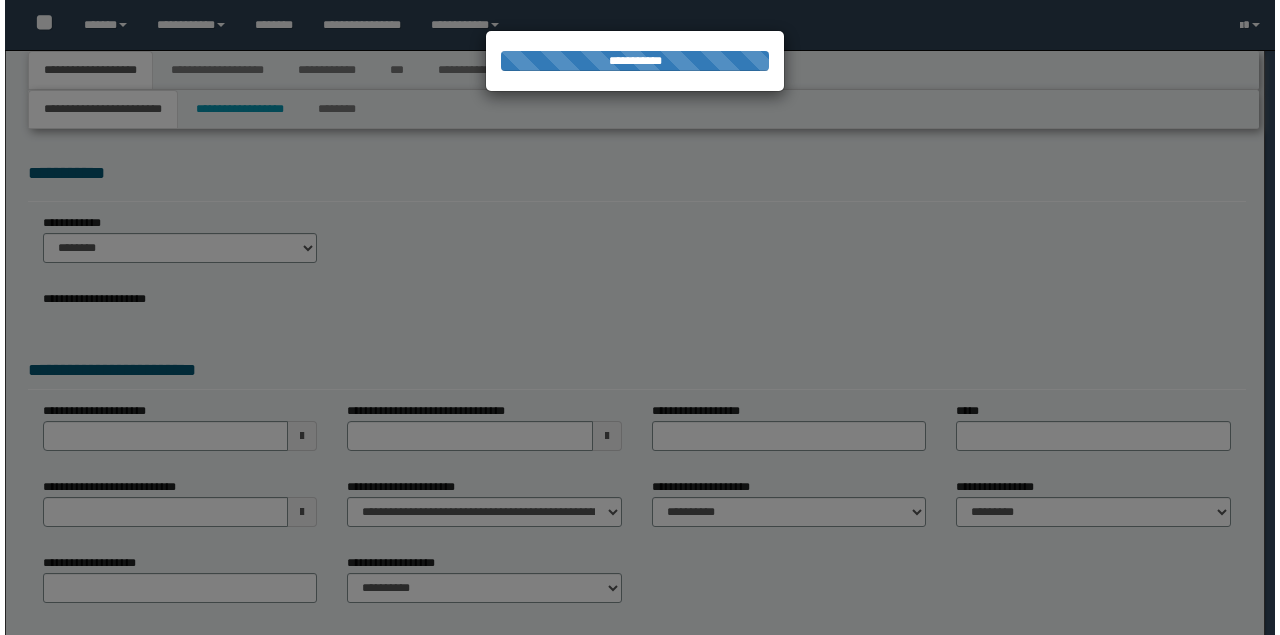 scroll, scrollTop: 0, scrollLeft: 0, axis: both 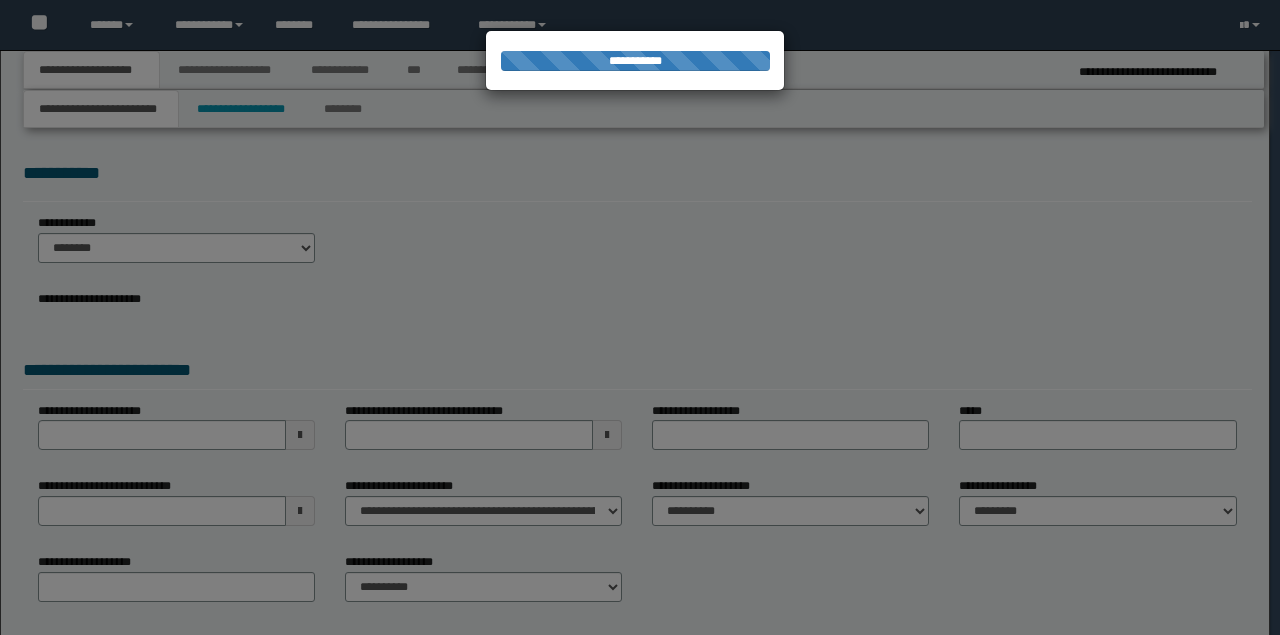 select on "*" 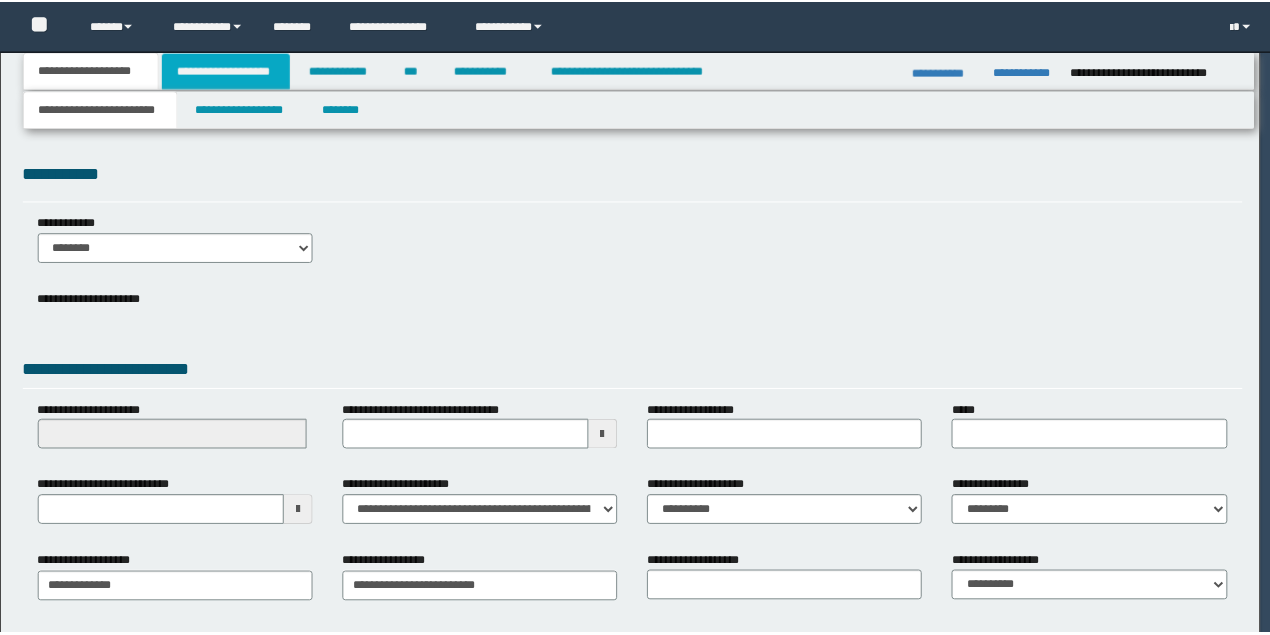 scroll, scrollTop: 0, scrollLeft: 0, axis: both 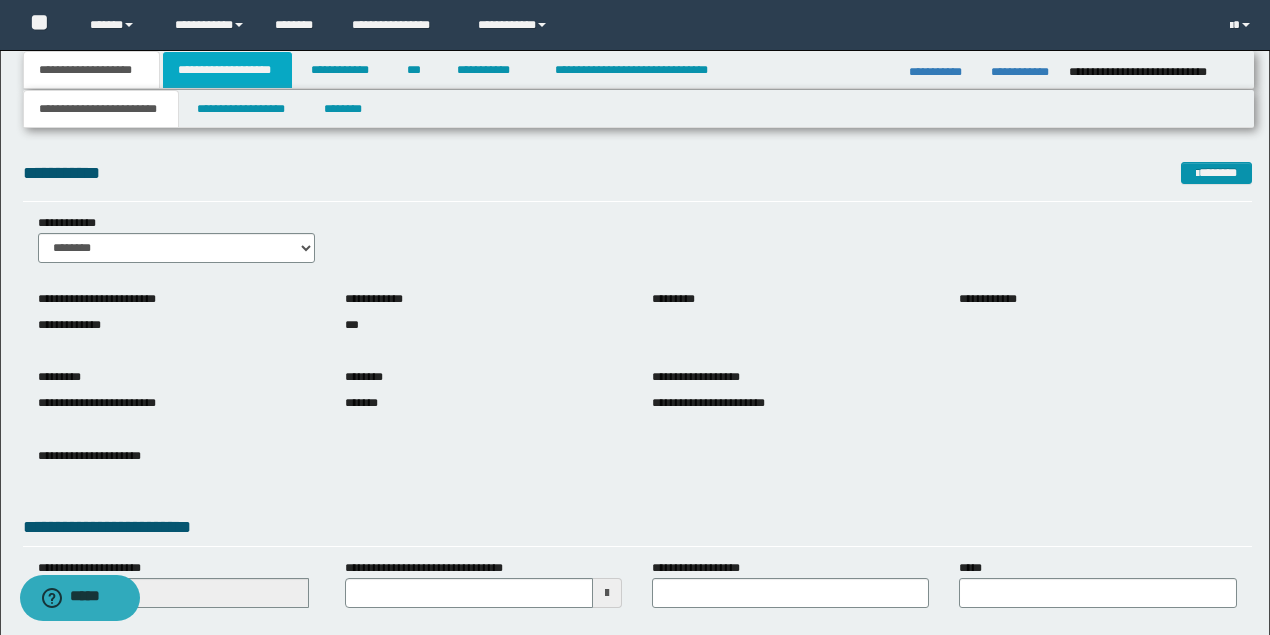 click on "**********" at bounding box center [227, 70] 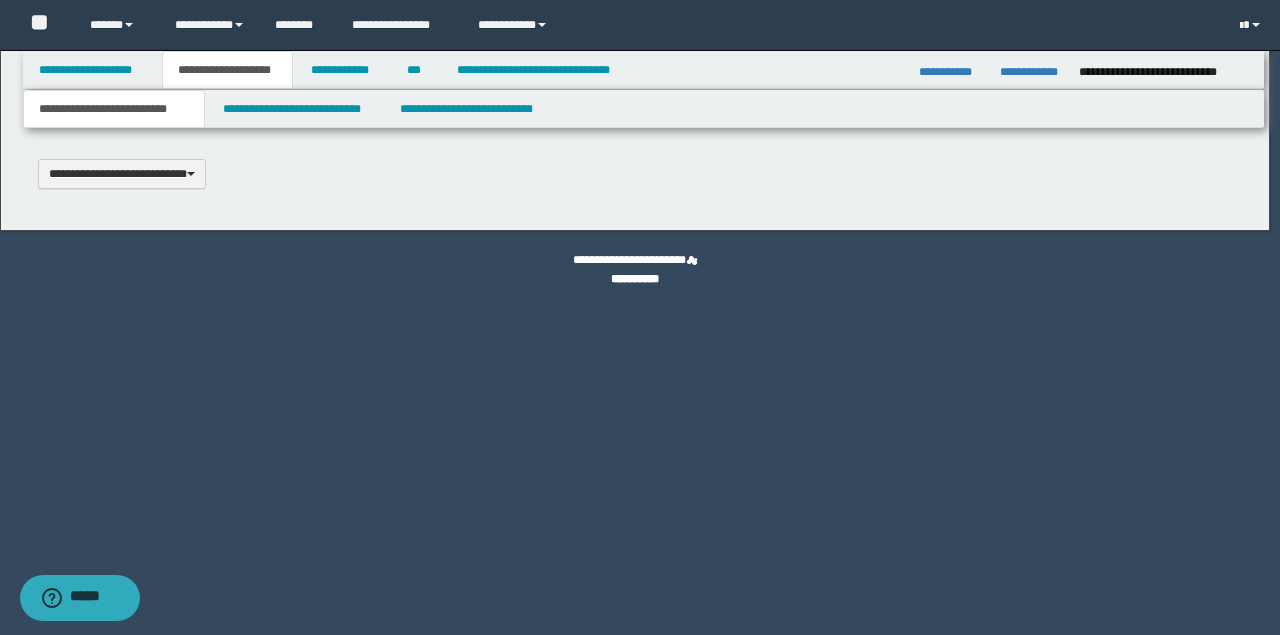 type 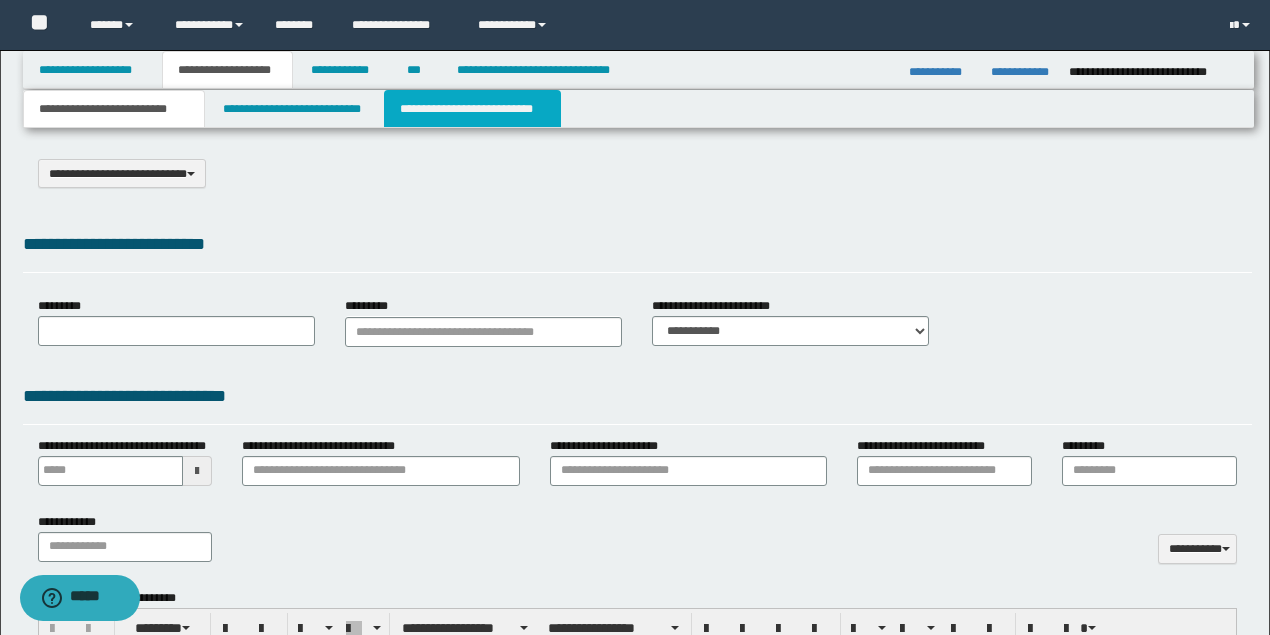 click on "**********" at bounding box center (472, 109) 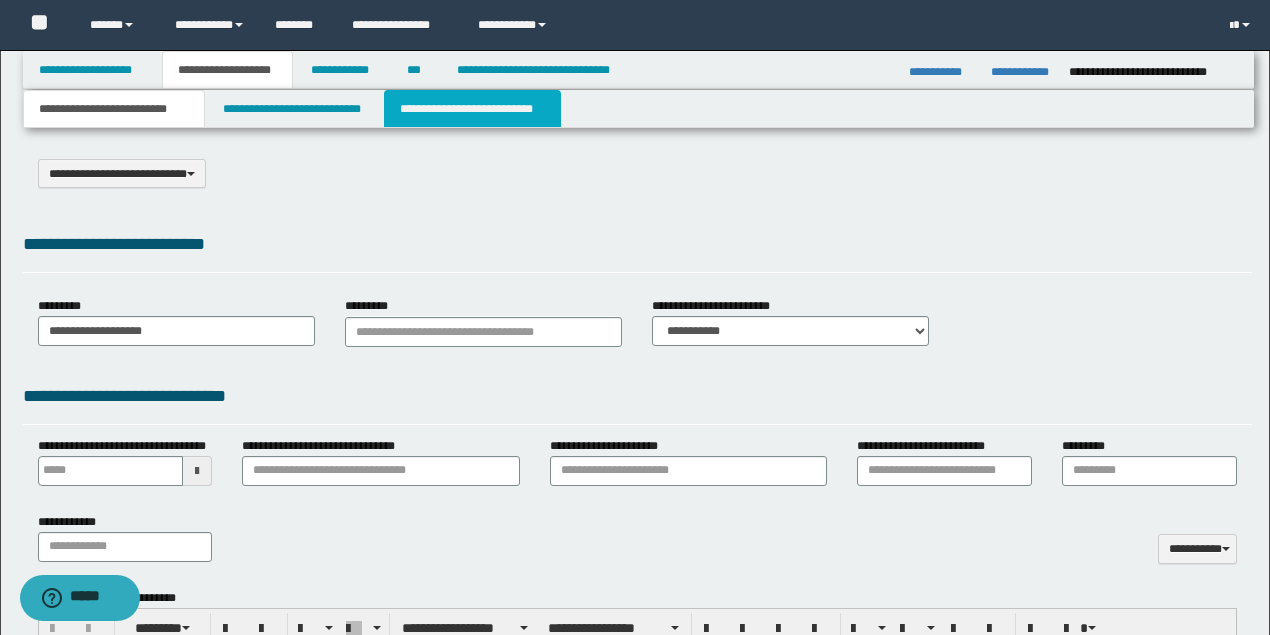 scroll, scrollTop: 0, scrollLeft: 0, axis: both 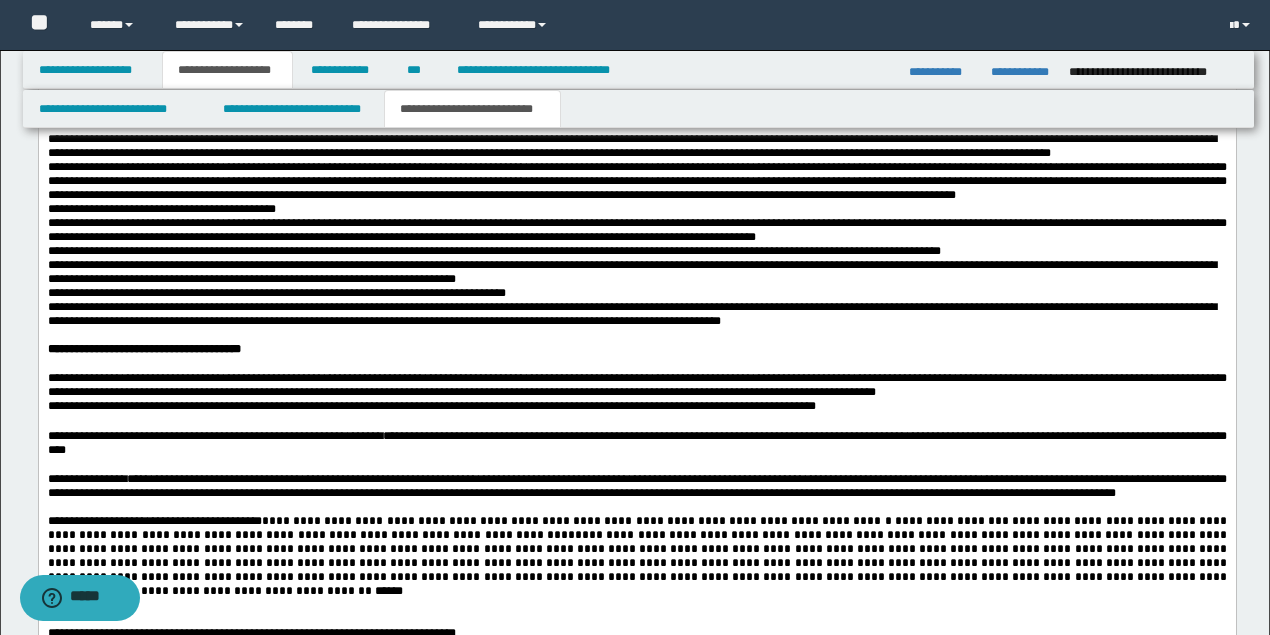 click on "**********" at bounding box center [636, 486] 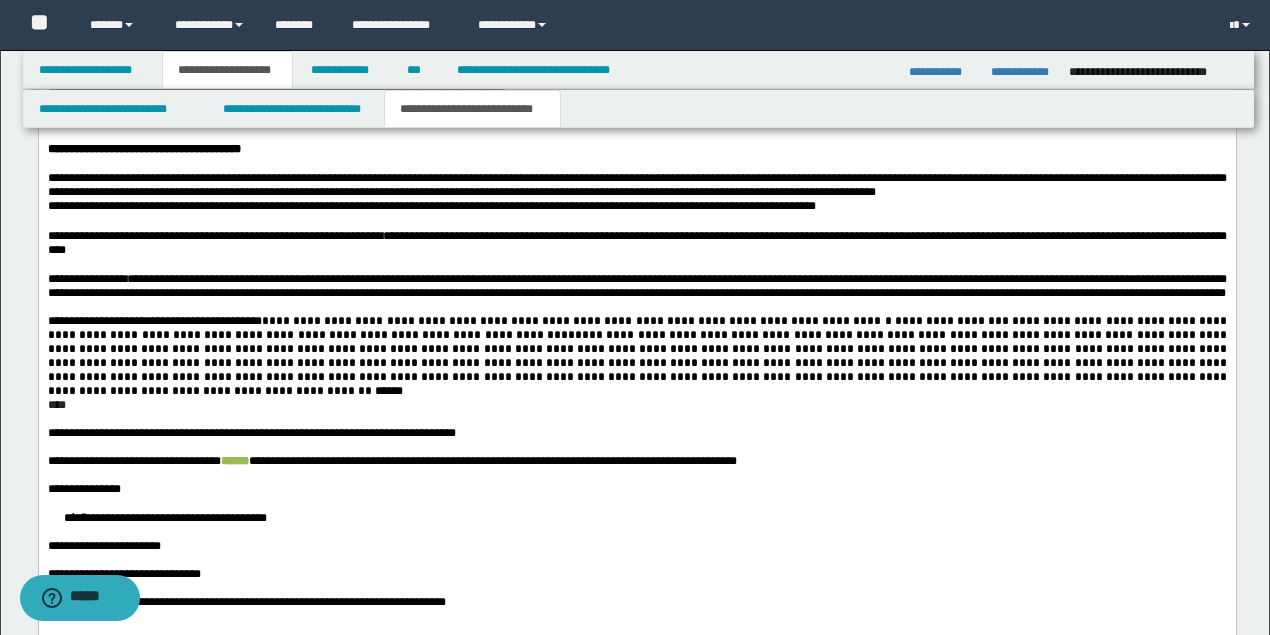 scroll, scrollTop: 2866, scrollLeft: 0, axis: vertical 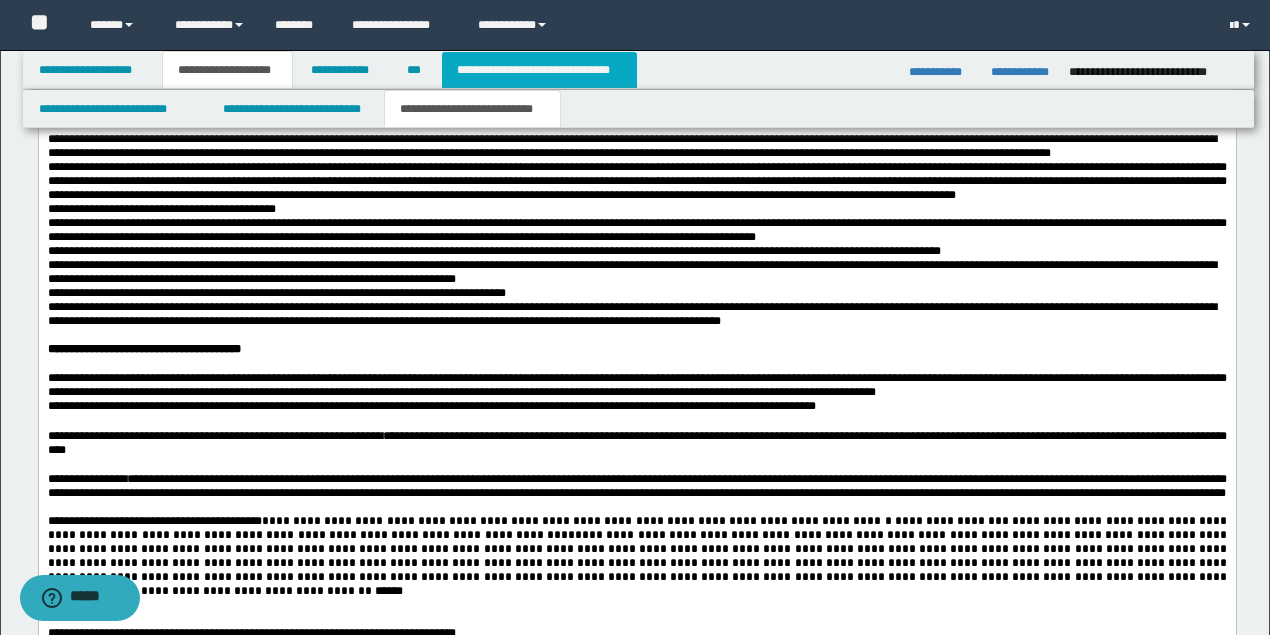 click on "**********" at bounding box center [539, 70] 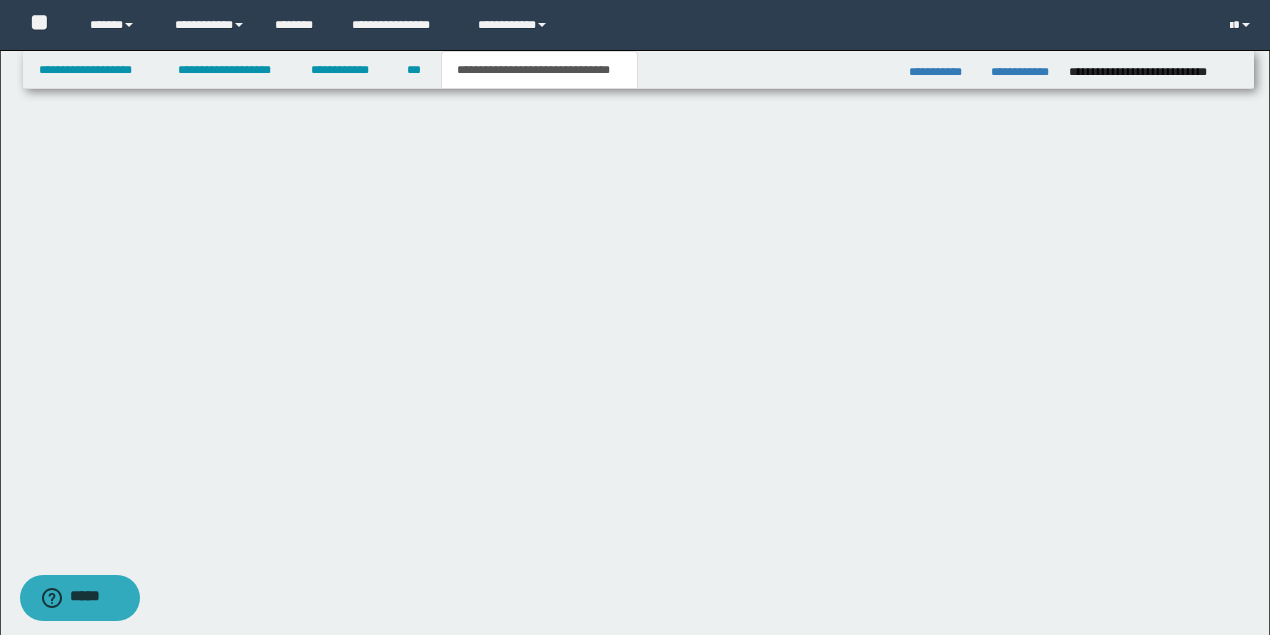 scroll, scrollTop: 0, scrollLeft: 0, axis: both 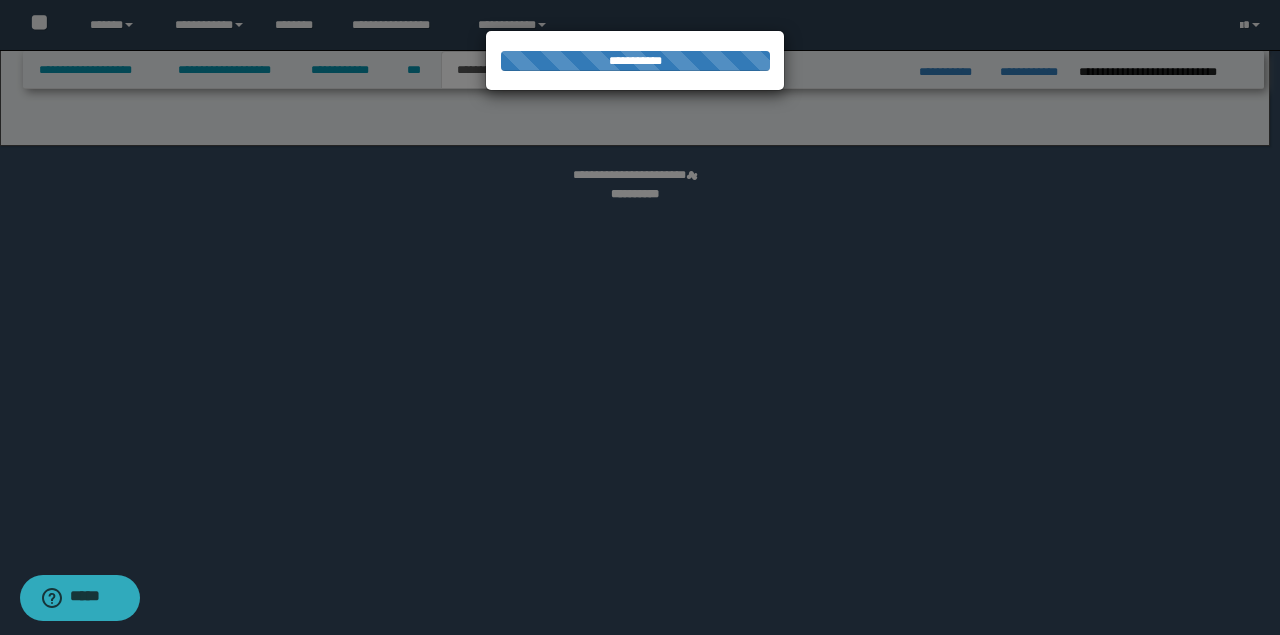 select on "*" 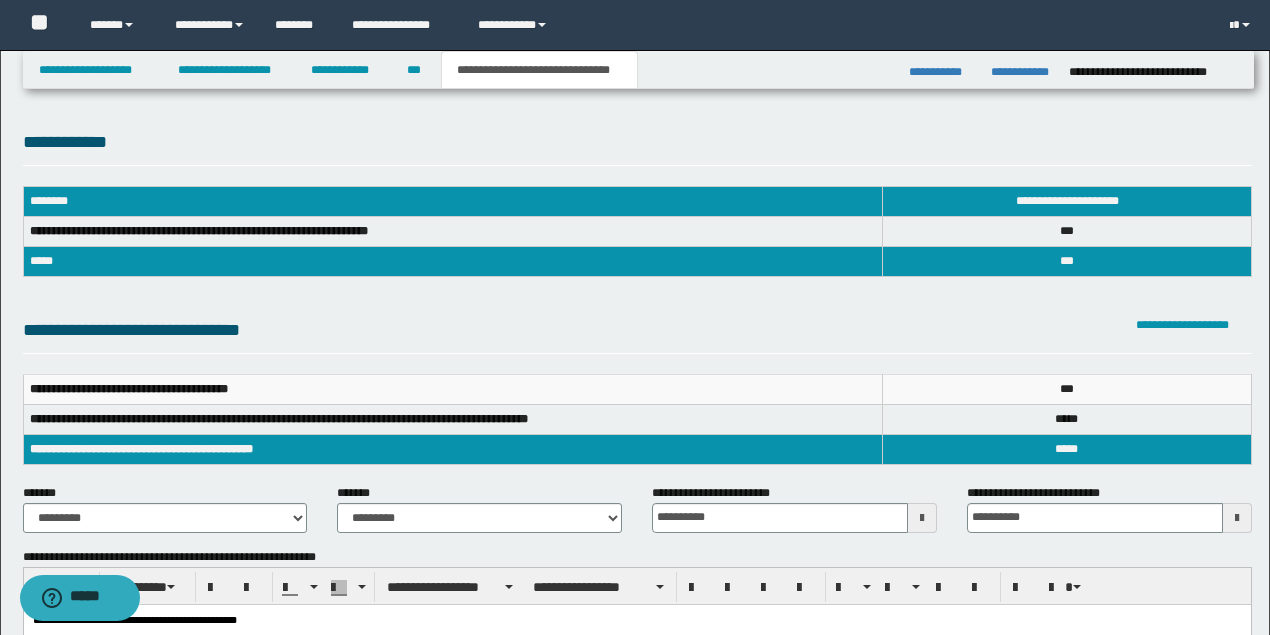 scroll, scrollTop: 133, scrollLeft: 0, axis: vertical 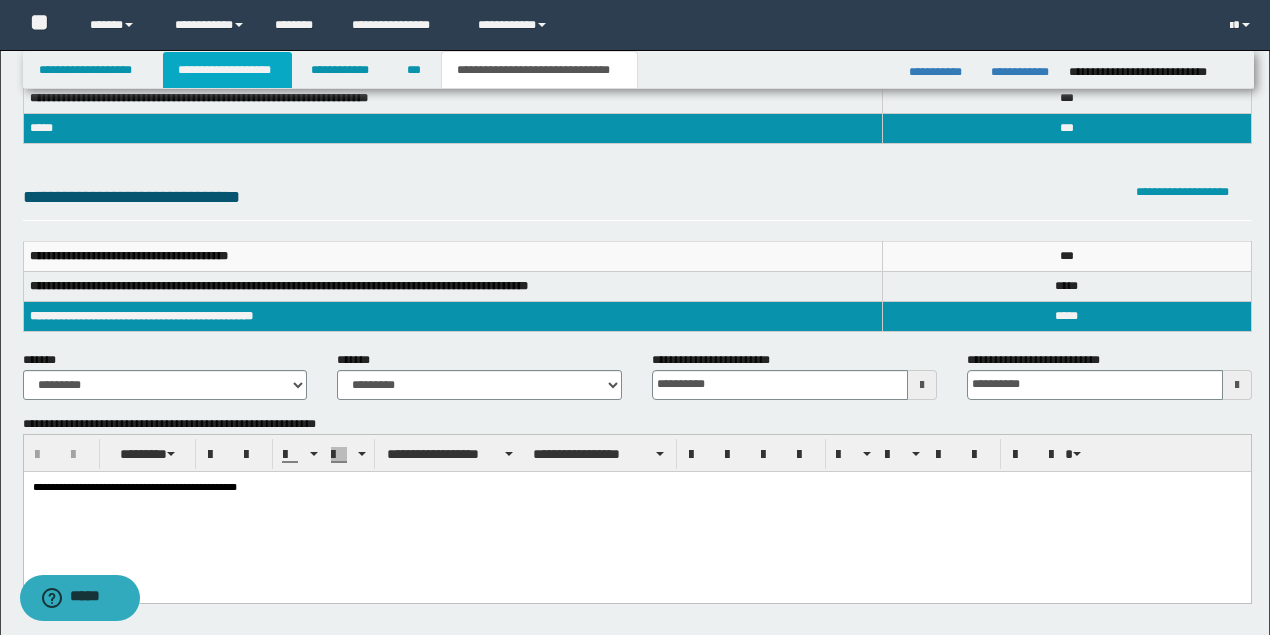 click on "**********" at bounding box center (227, 70) 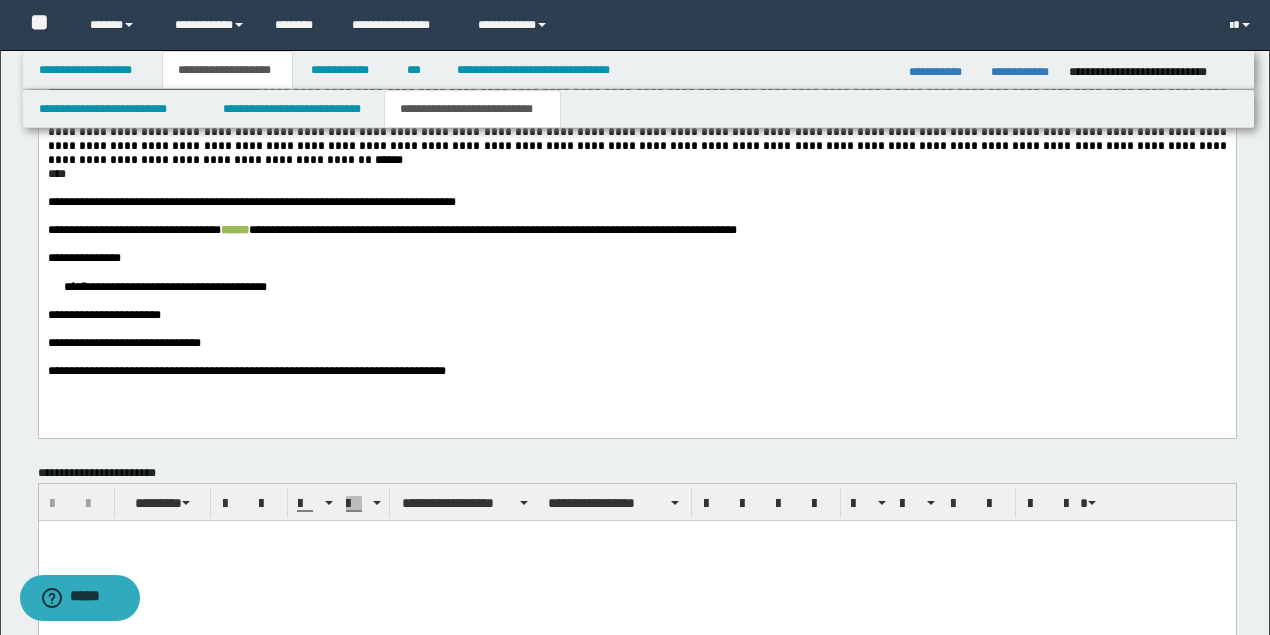 scroll, scrollTop: 3164, scrollLeft: 0, axis: vertical 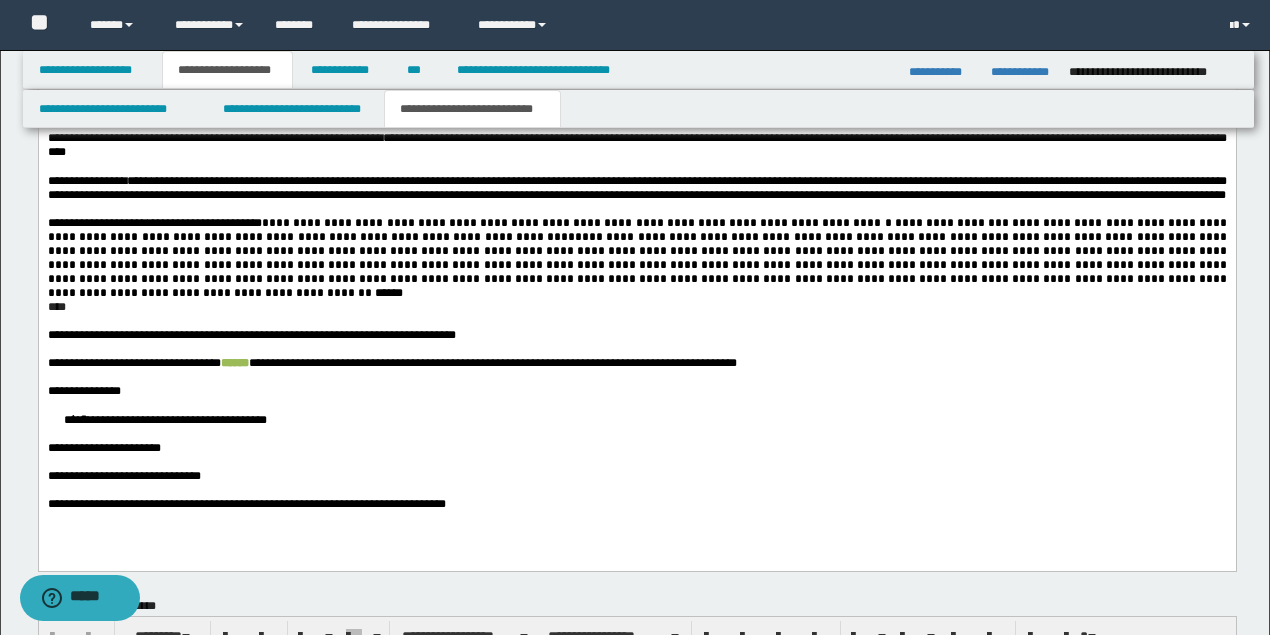 click on "*" at bounding box center (195, 476) 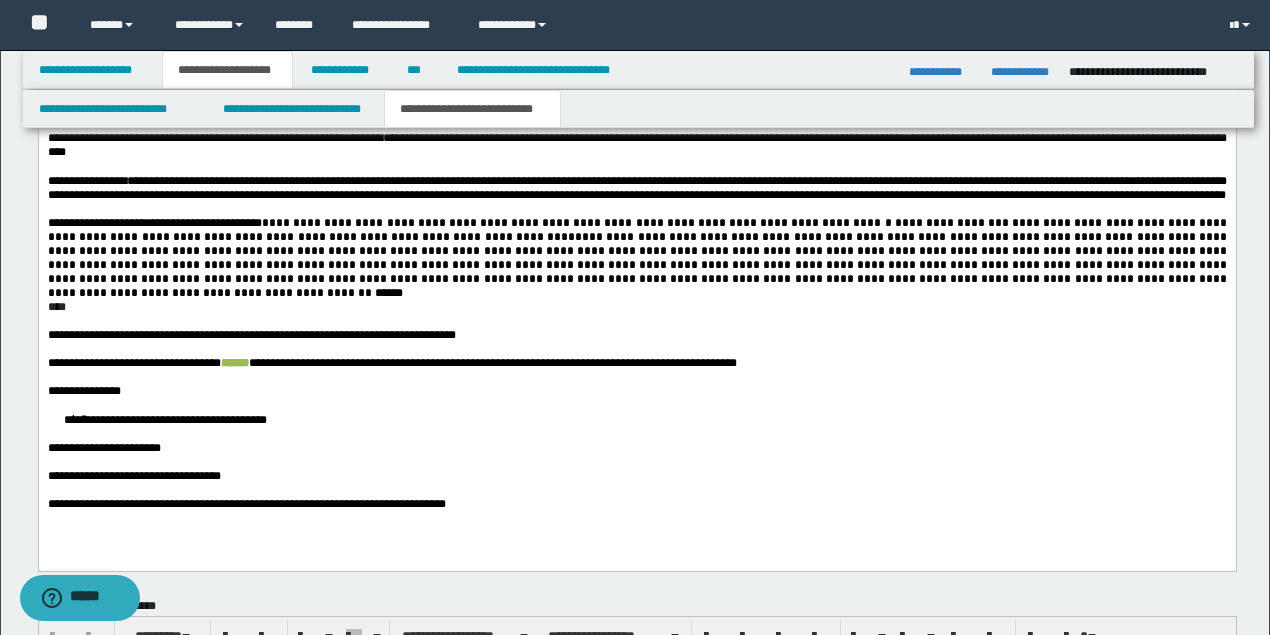 click on "**********" at bounding box center (391, 363) 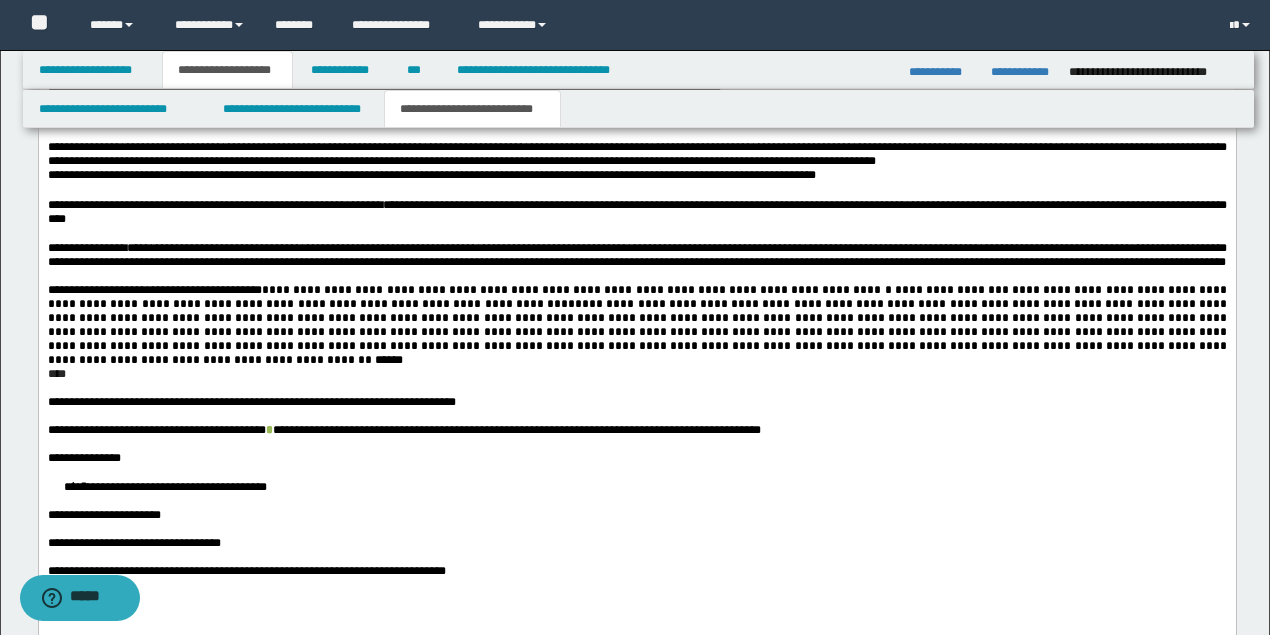 scroll, scrollTop: 3230, scrollLeft: 0, axis: vertical 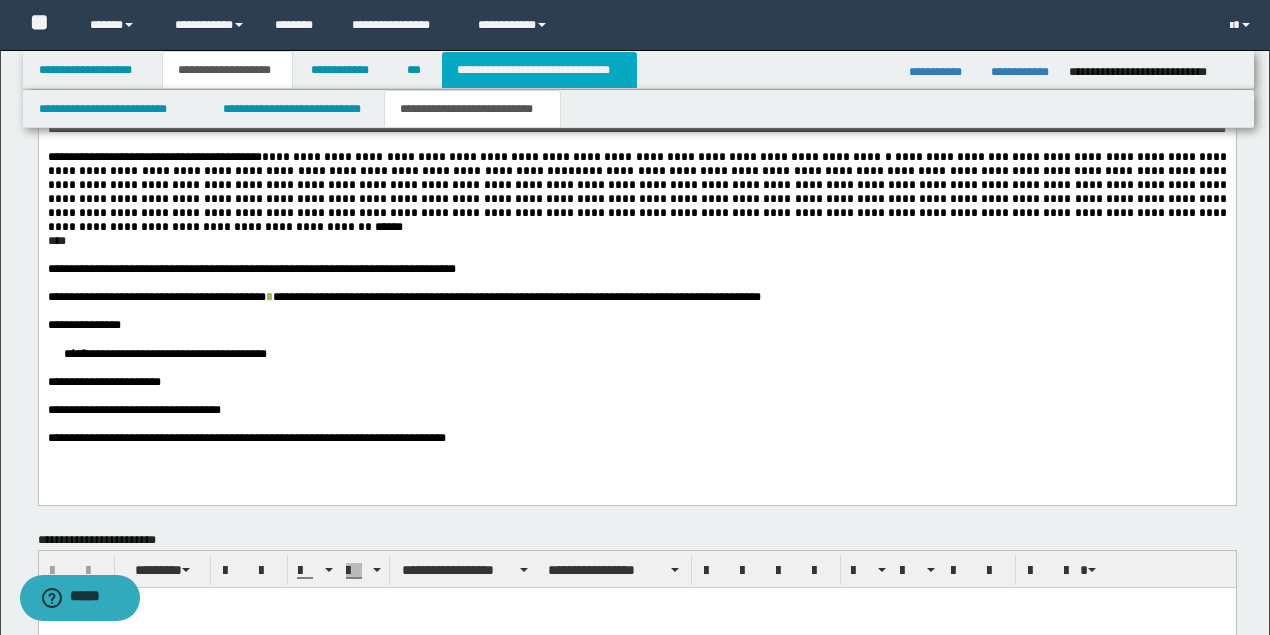 drag, startPoint x: 483, startPoint y: 82, endPoint x: 700, endPoint y: 282, distance: 295.10846 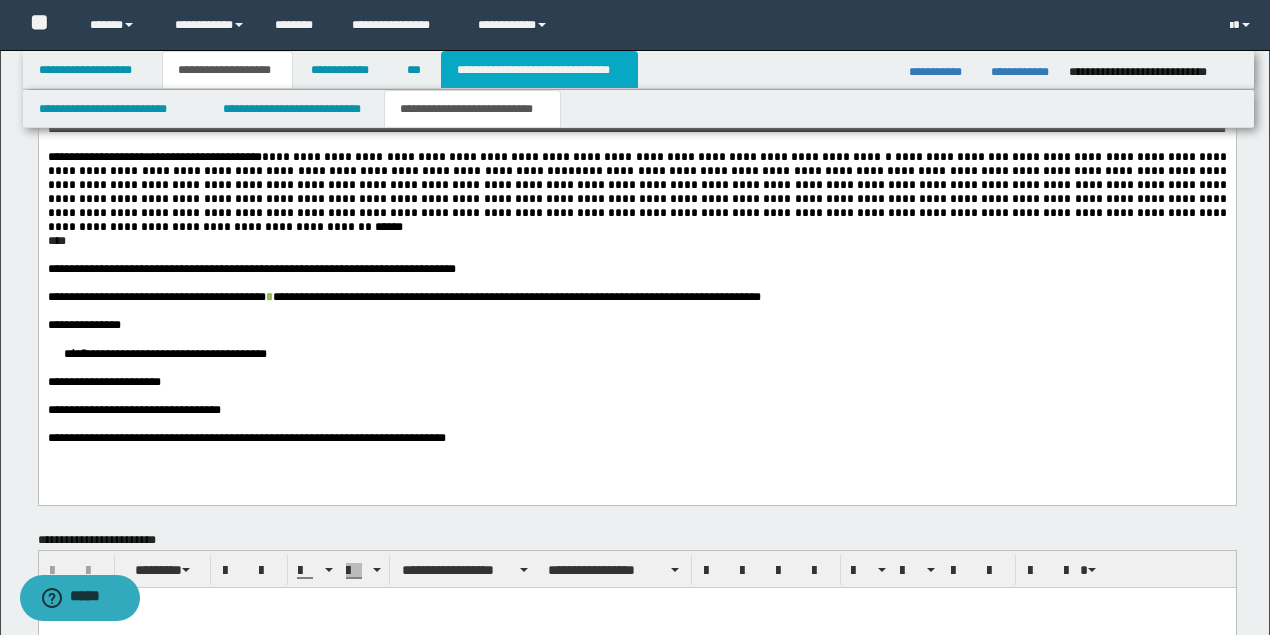 click on "**********" at bounding box center [539, 70] 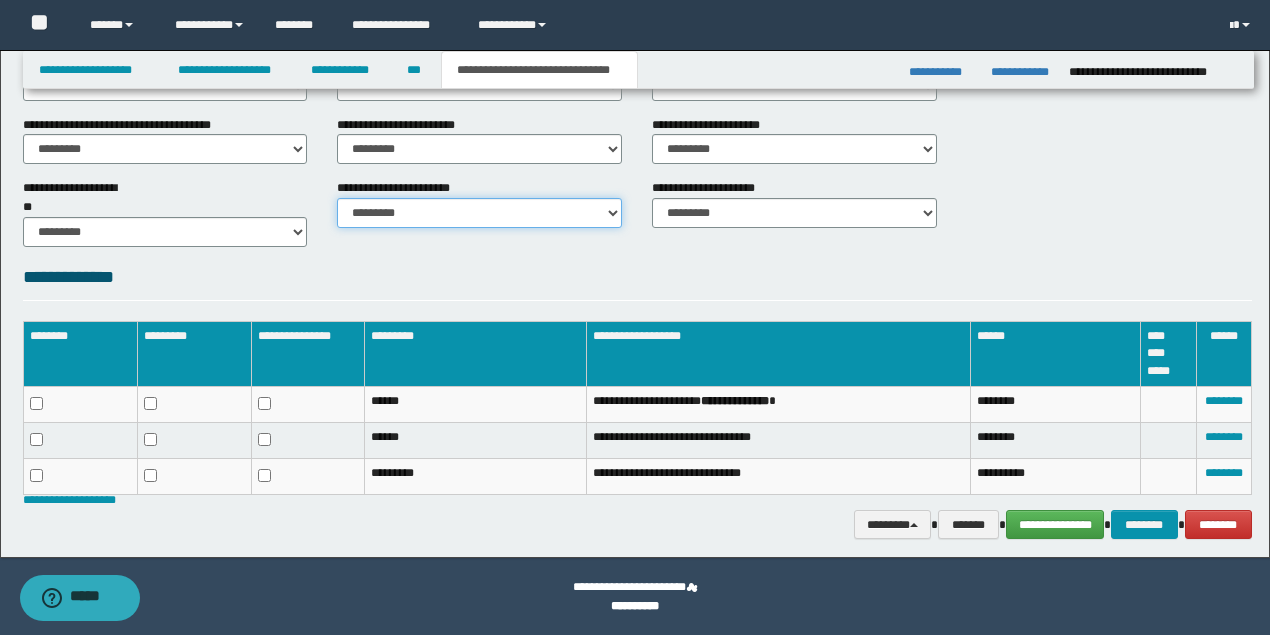 click on "*********
*********
*********" at bounding box center (479, 213) 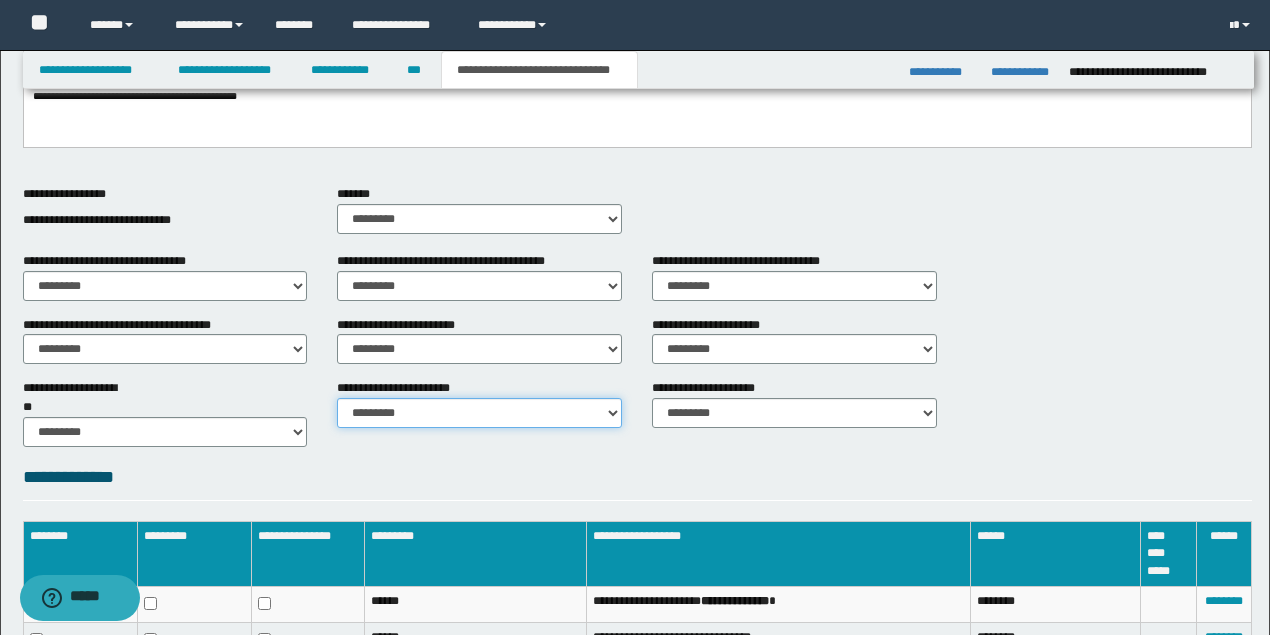 scroll, scrollTop: 324, scrollLeft: 0, axis: vertical 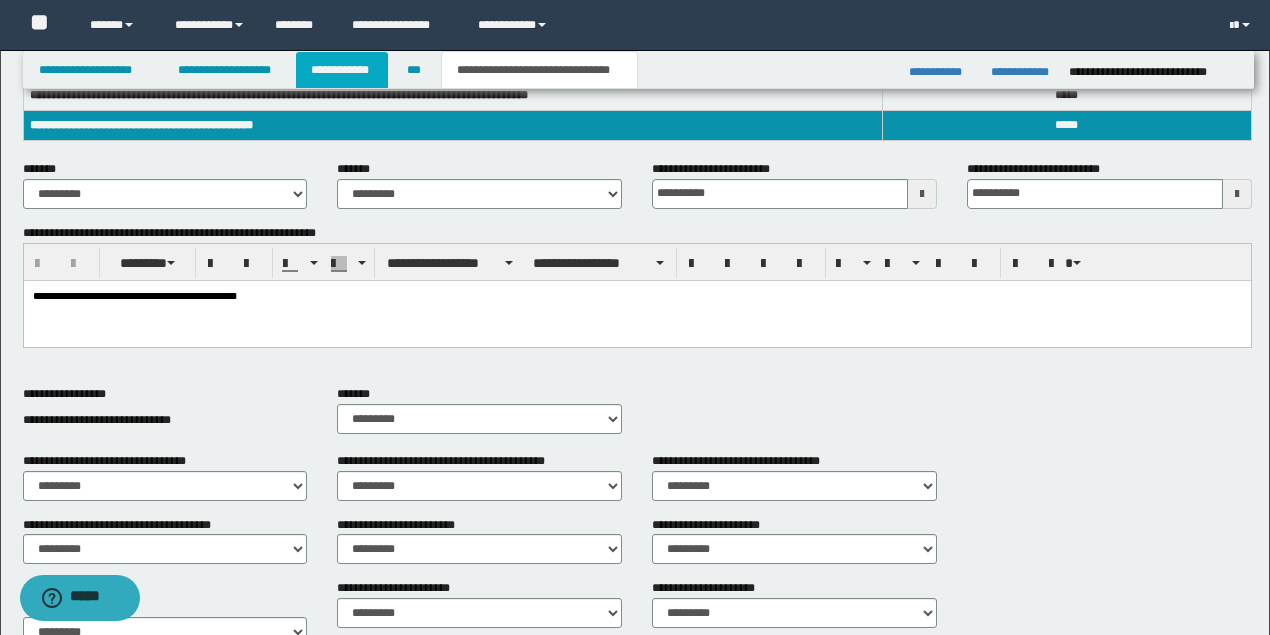 click on "**********" at bounding box center [342, 70] 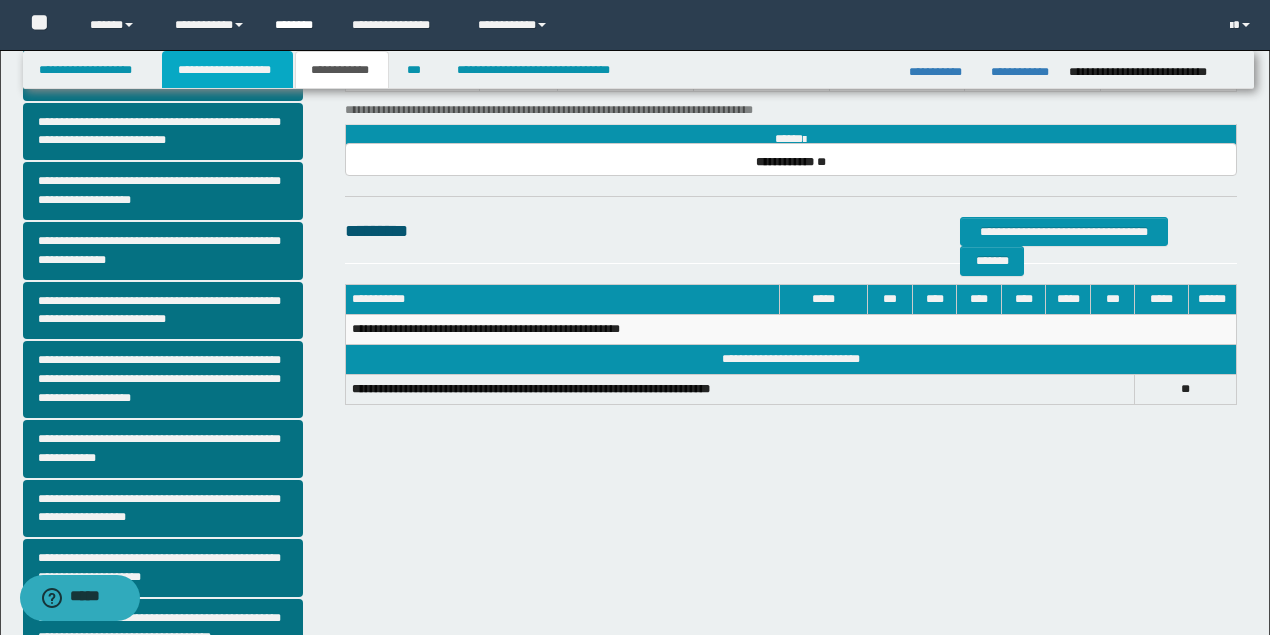 drag, startPoint x: 247, startPoint y: 64, endPoint x: 284, endPoint y: 2, distance: 72.20111 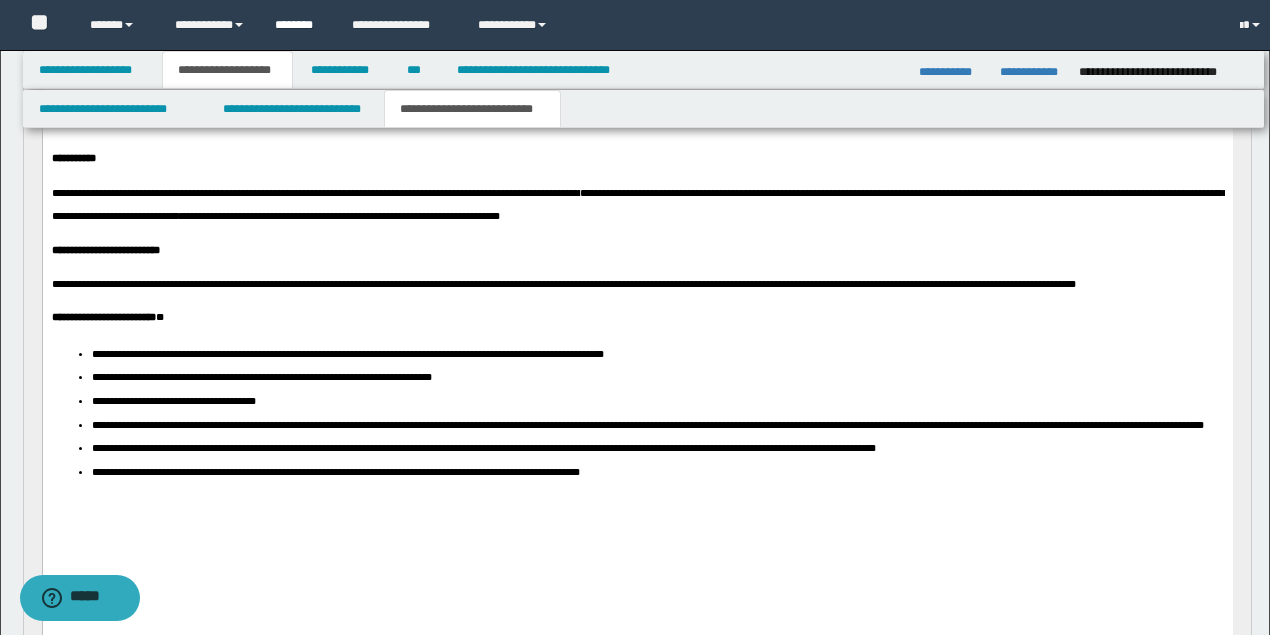 scroll, scrollTop: 354, scrollLeft: 0, axis: vertical 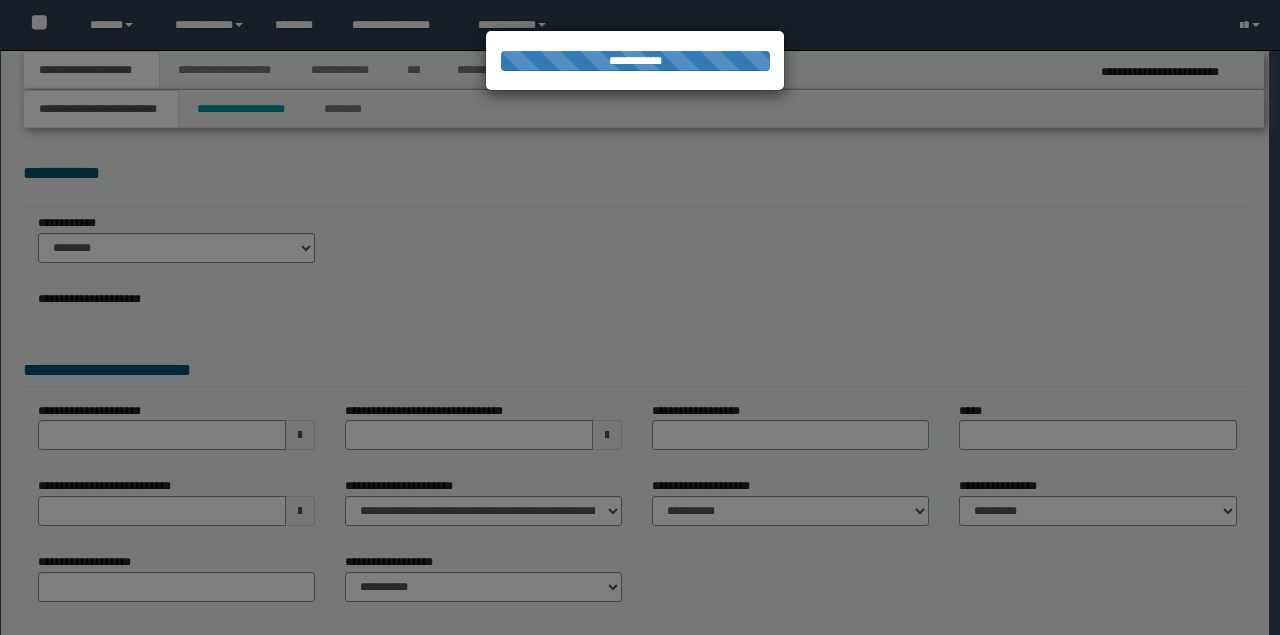select on "*" 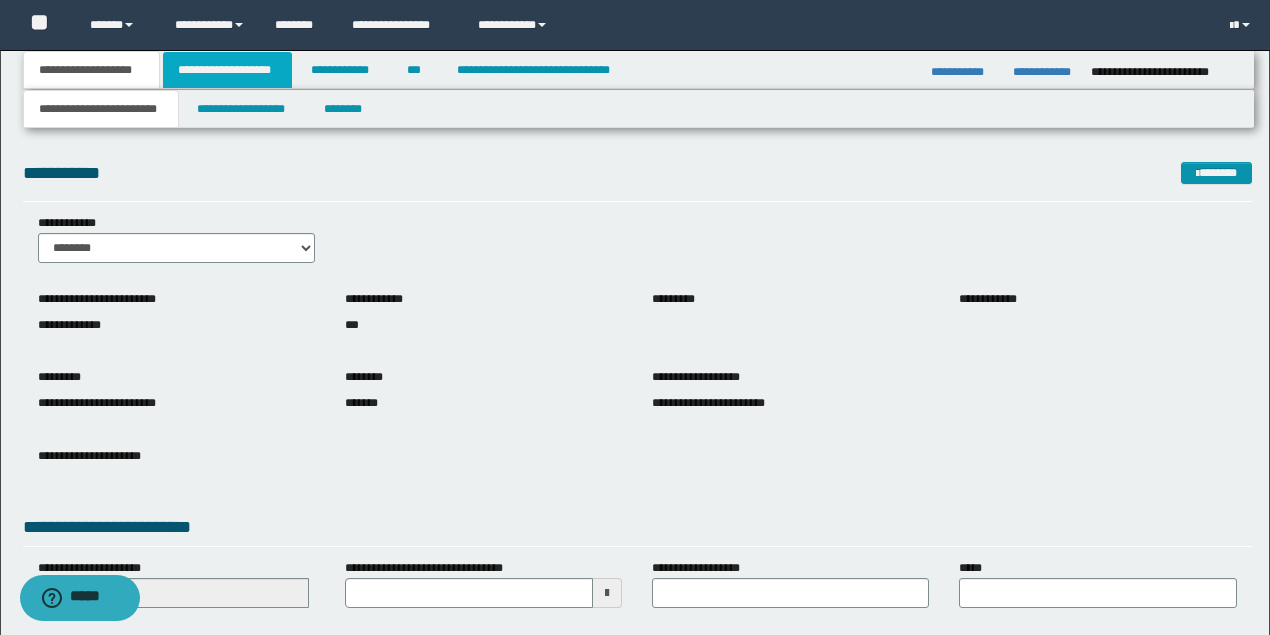 drag, startPoint x: 222, startPoint y: 74, endPoint x: 234, endPoint y: 85, distance: 16.27882 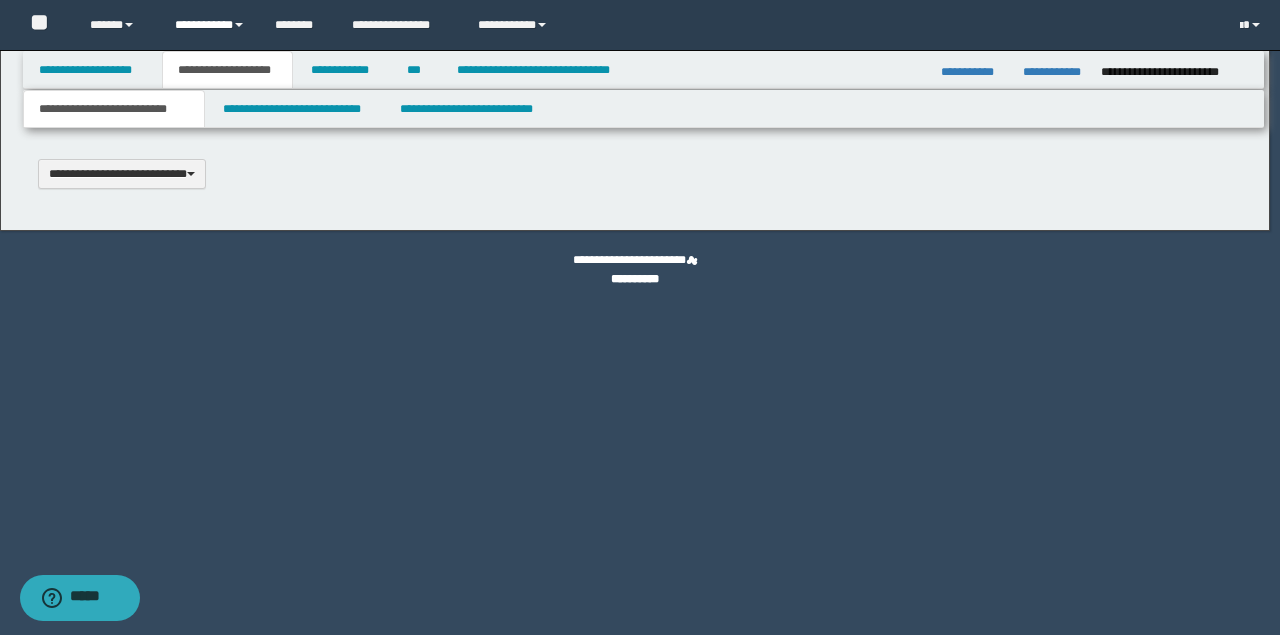 type 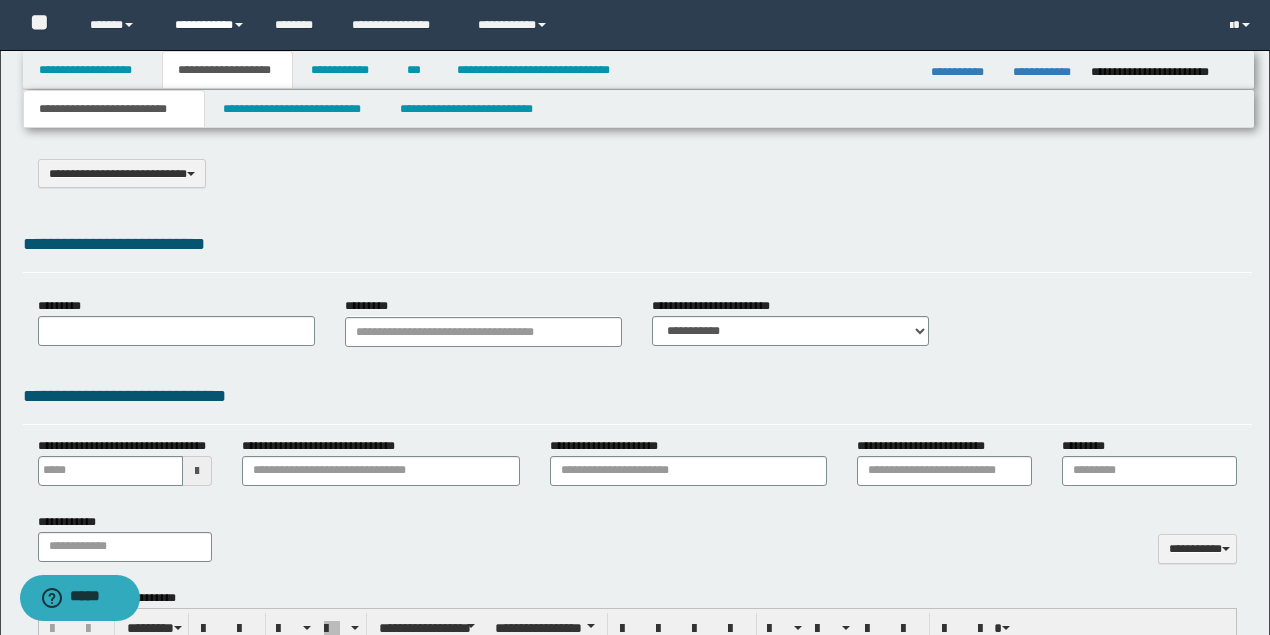 type on "**********" 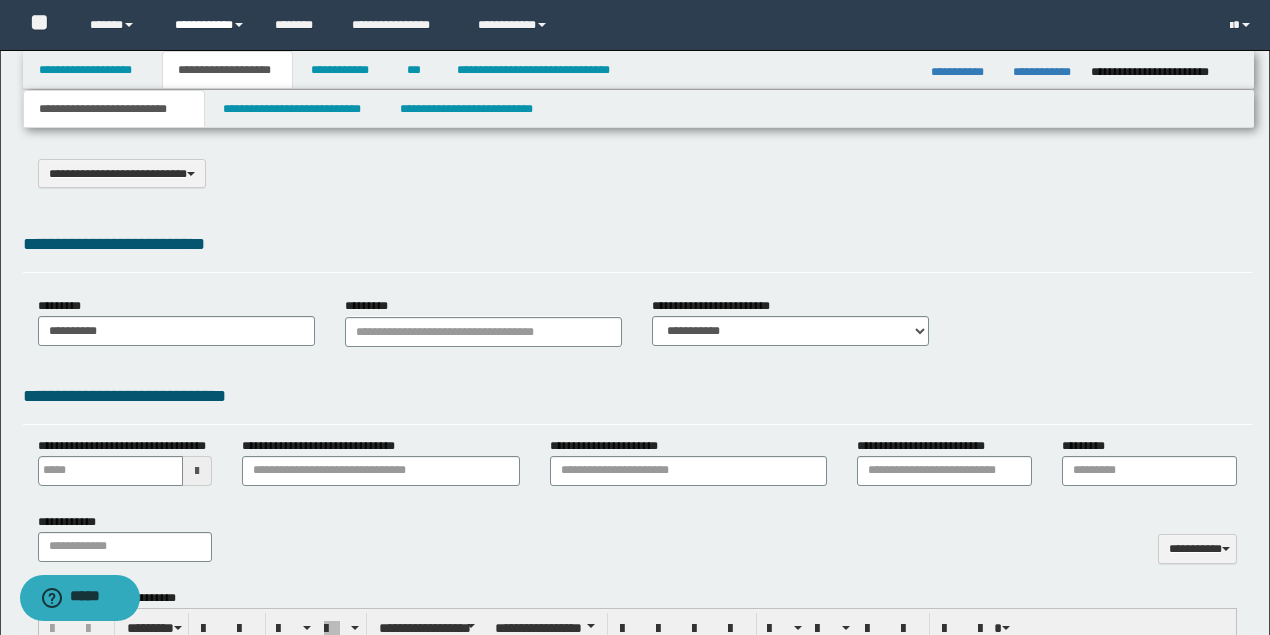 type on "**********" 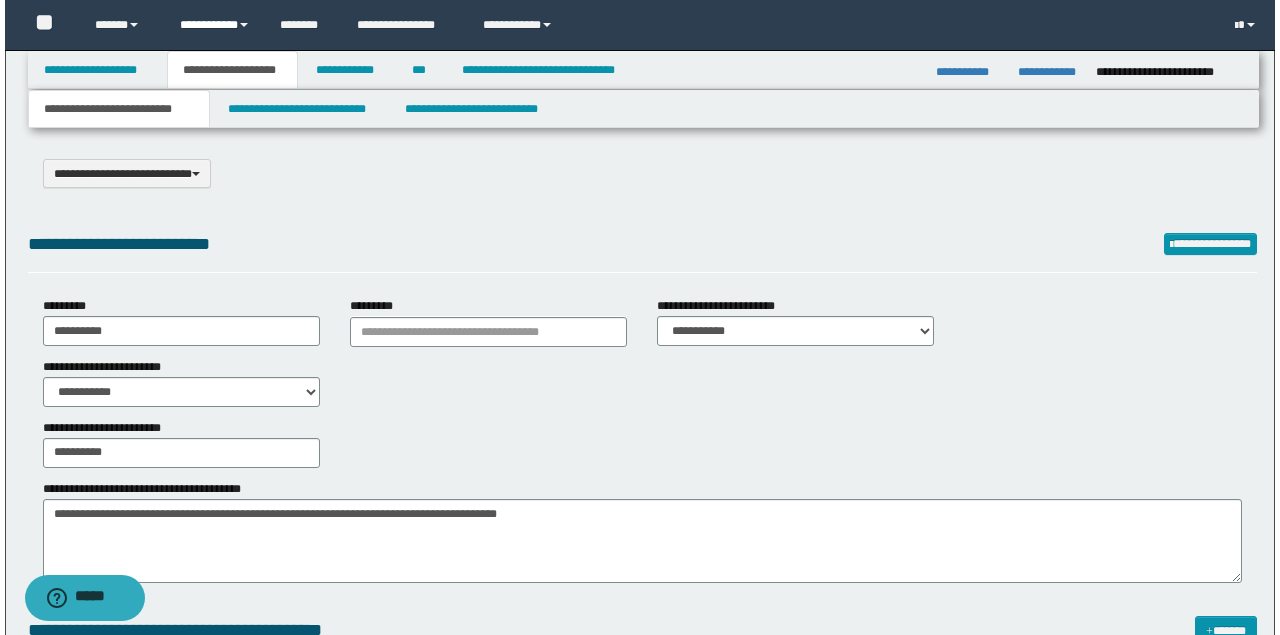 scroll, scrollTop: 0, scrollLeft: 0, axis: both 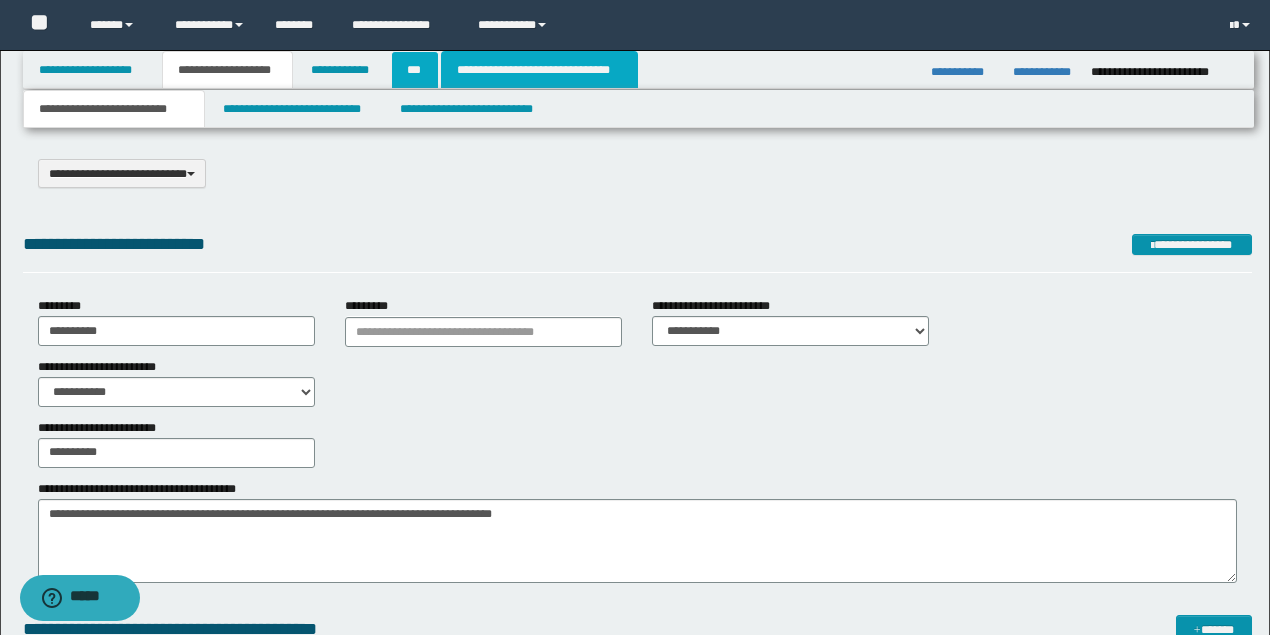 drag, startPoint x: 487, startPoint y: 70, endPoint x: 417, endPoint y: 78, distance: 70.45566 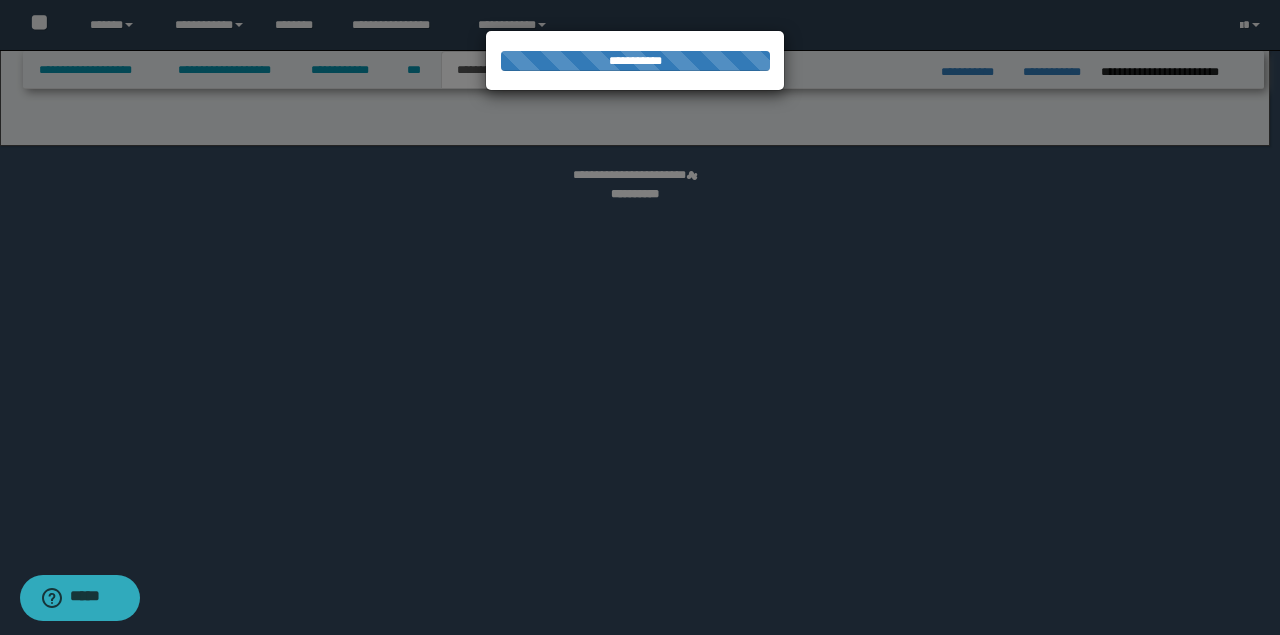 select on "*" 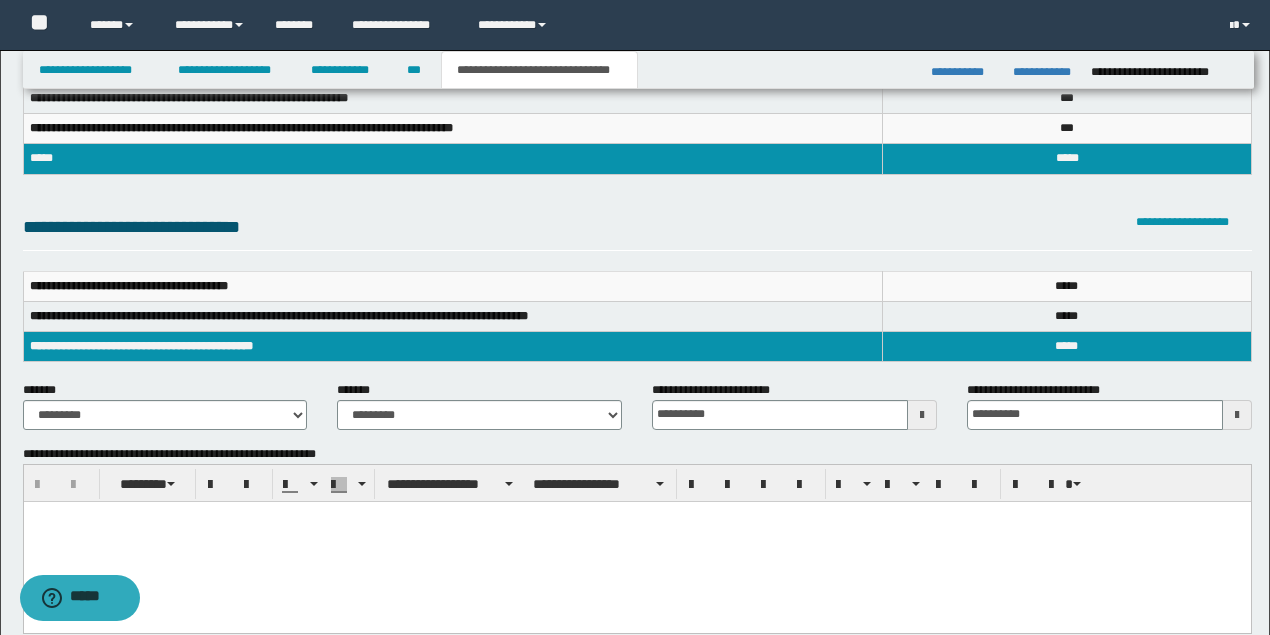 scroll, scrollTop: 66, scrollLeft: 0, axis: vertical 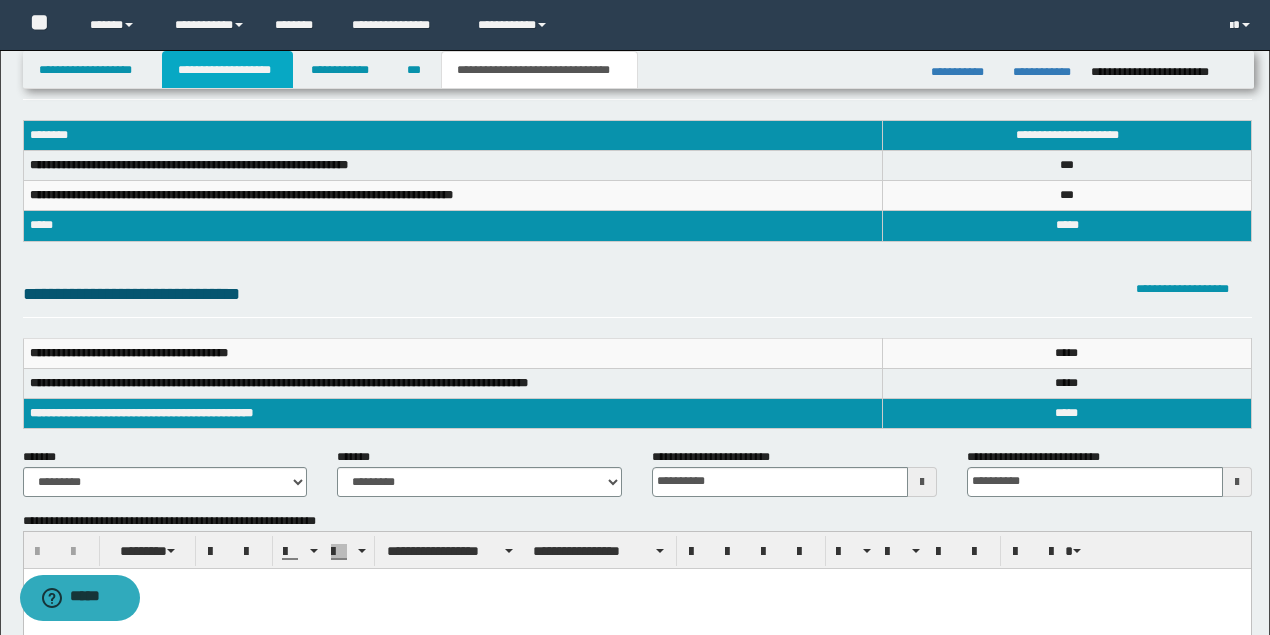 drag, startPoint x: 262, startPoint y: 69, endPoint x: 313, endPoint y: 110, distance: 65.43699 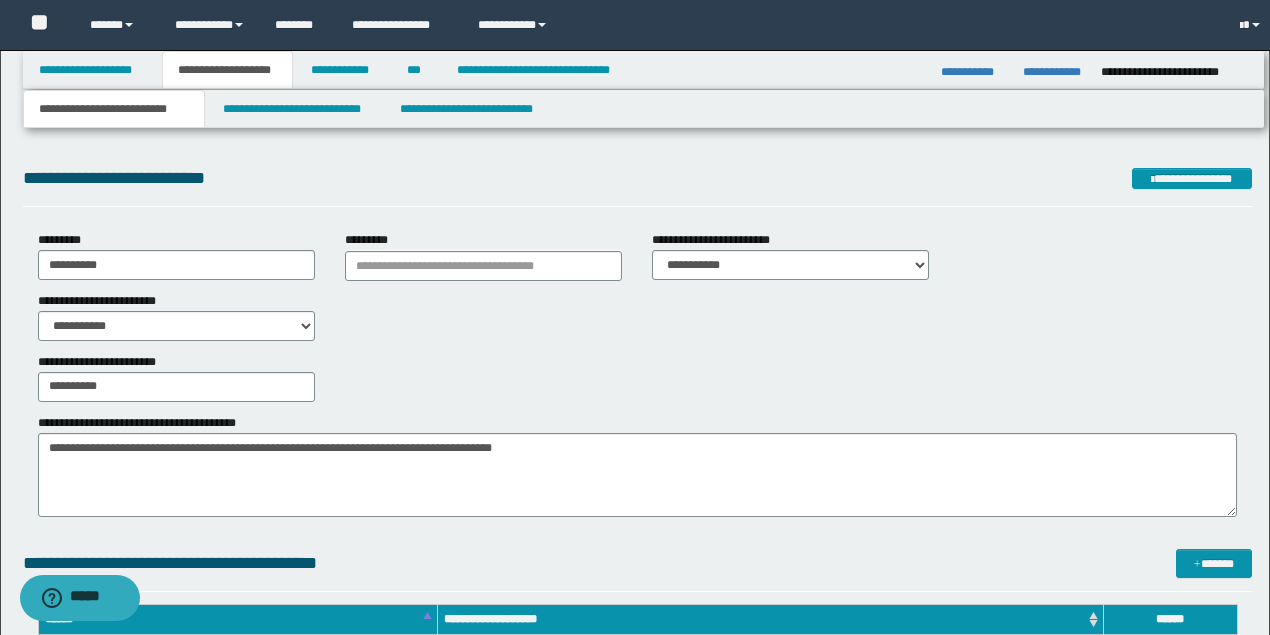 scroll, scrollTop: 97, scrollLeft: 0, axis: vertical 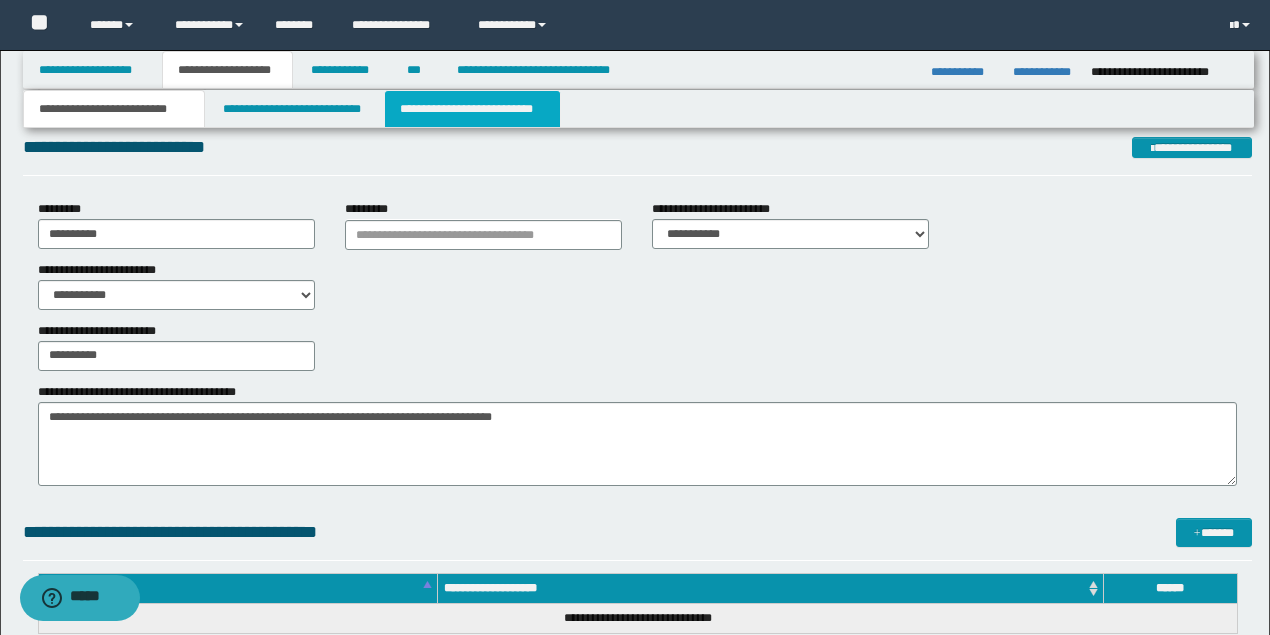 click on "**********" at bounding box center [472, 109] 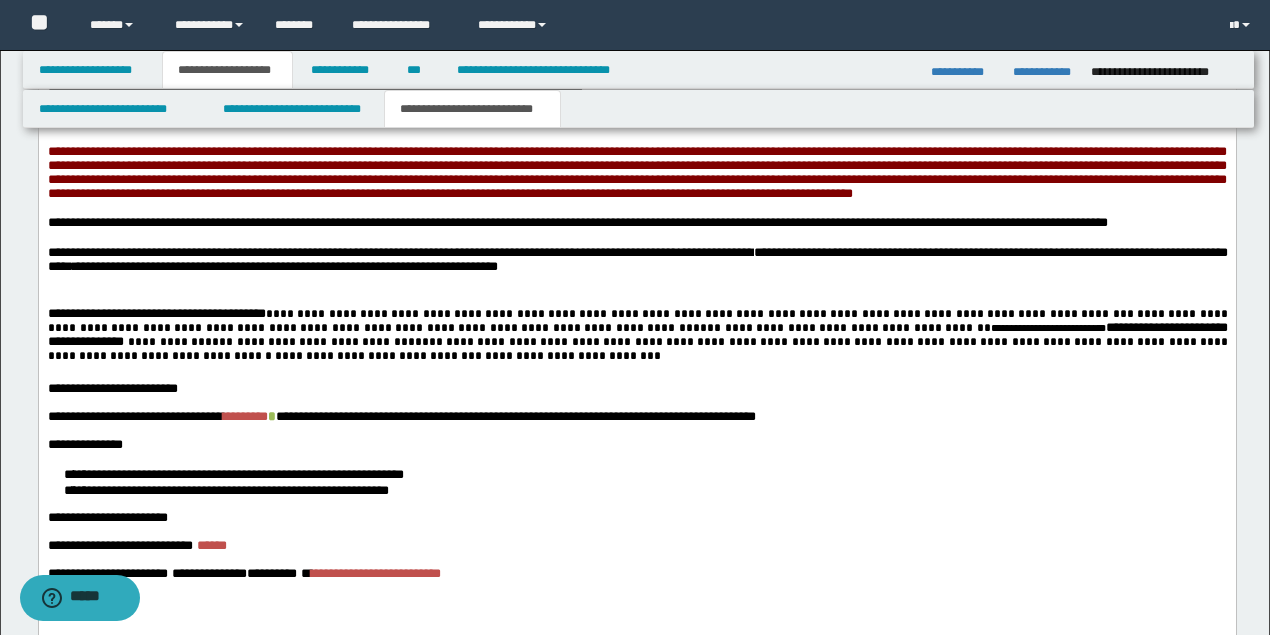 scroll, scrollTop: 2666, scrollLeft: 0, axis: vertical 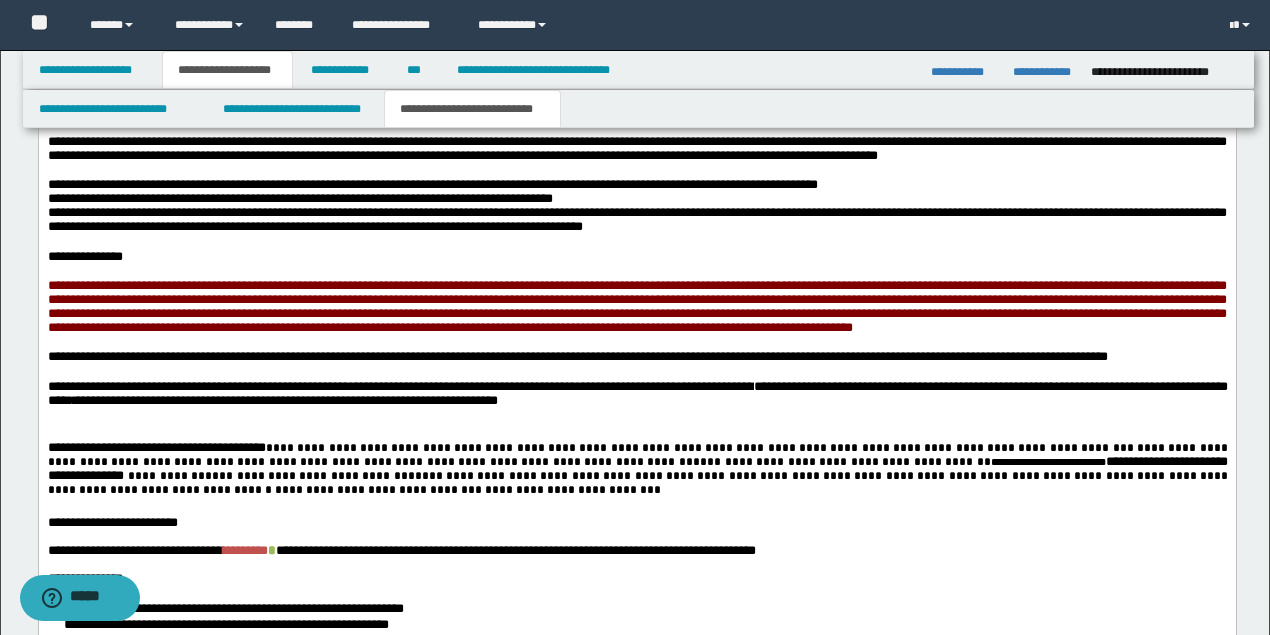 click on "**********" at bounding box center (636, 307) 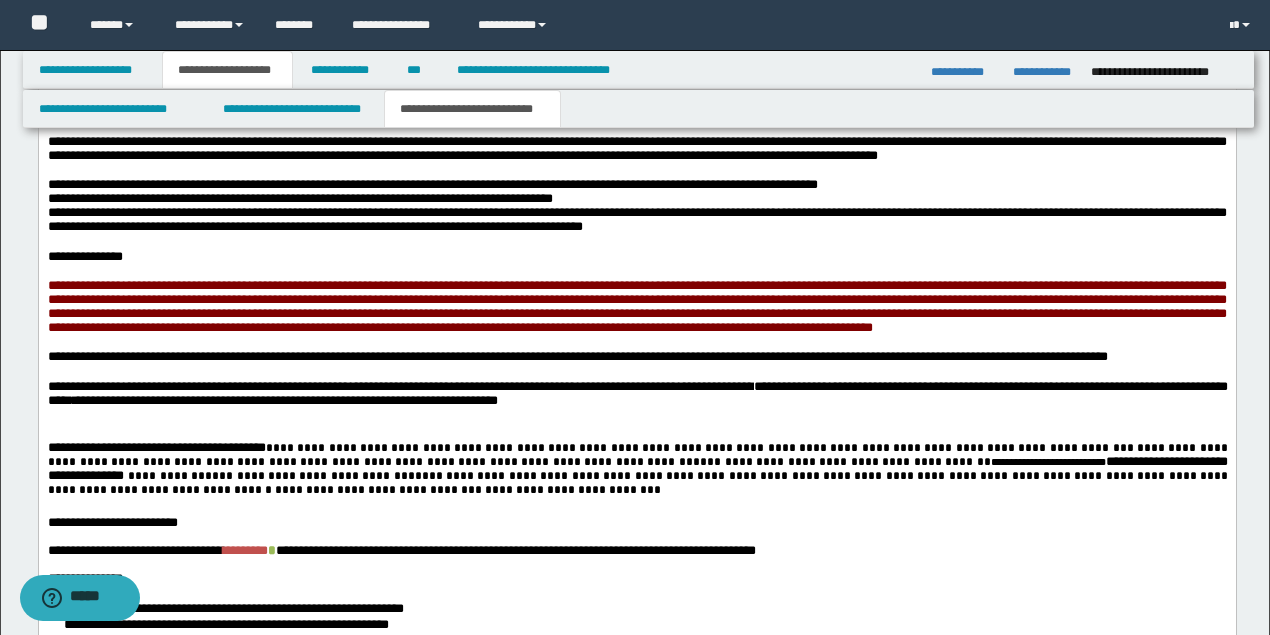 click on "**********" at bounding box center (636, 307) 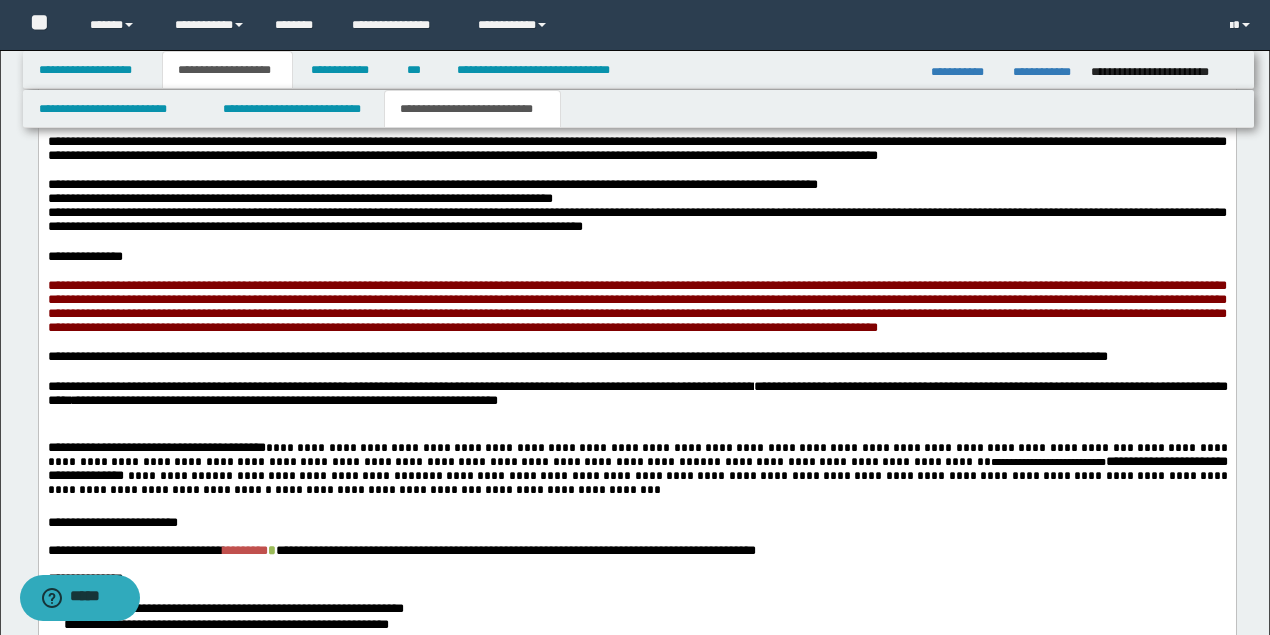 click on "**********" at bounding box center [636, 307] 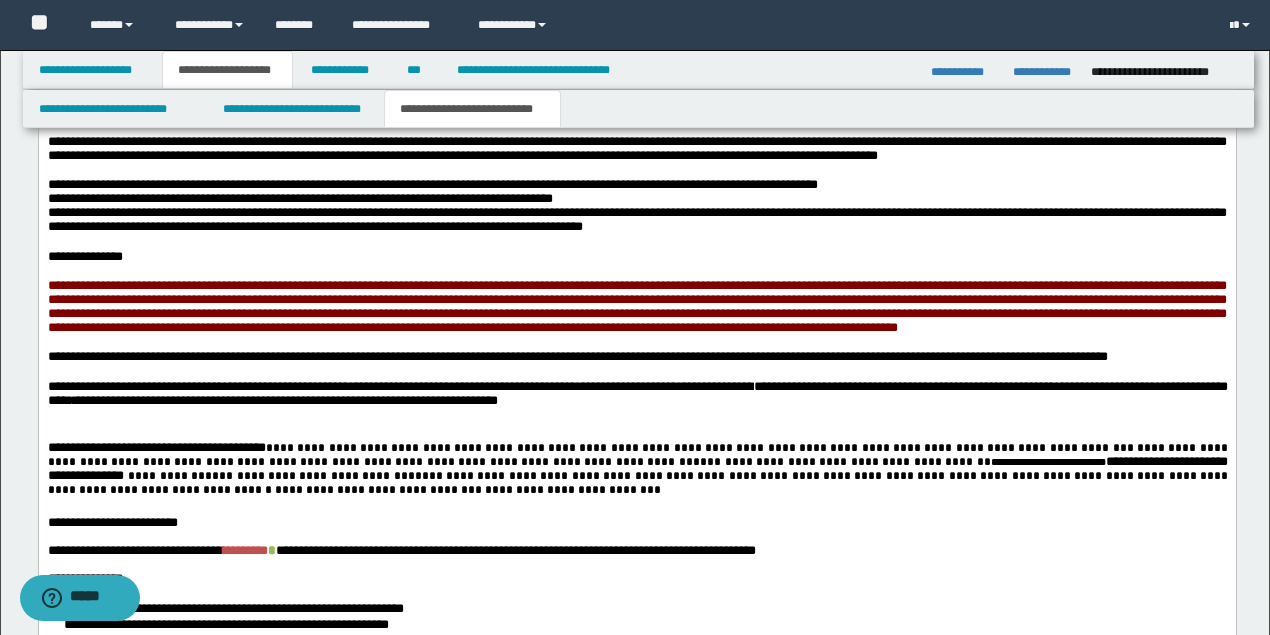 click on "**********" at bounding box center (636, 307) 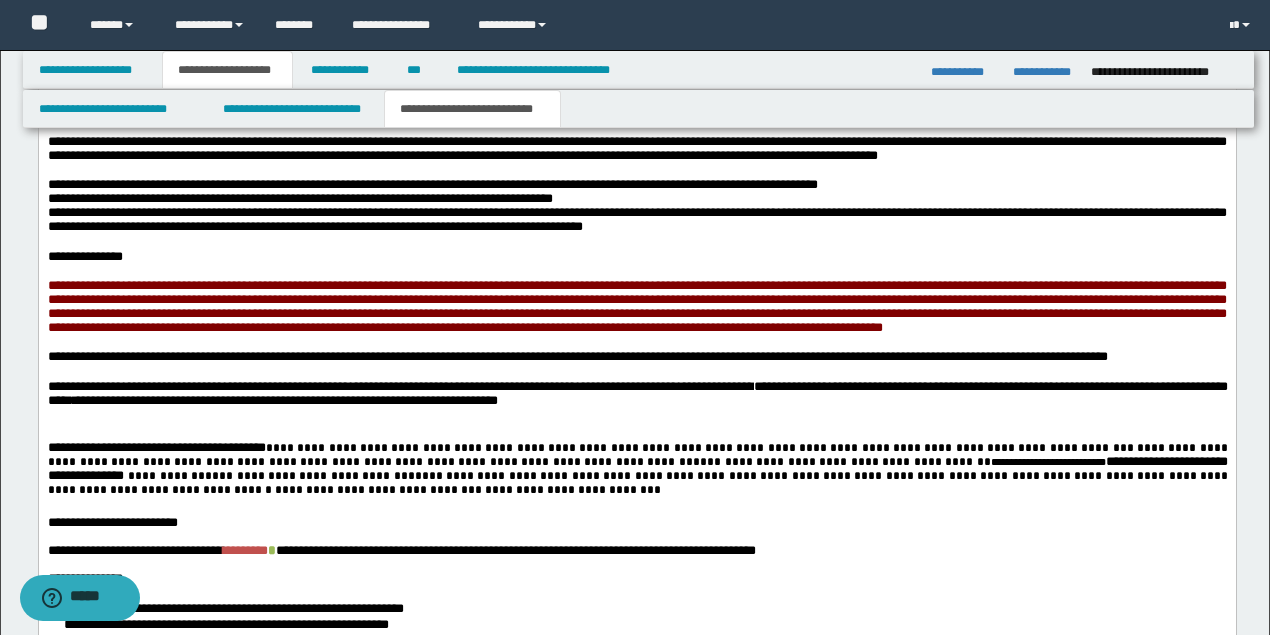 click on "**********" at bounding box center [636, 308] 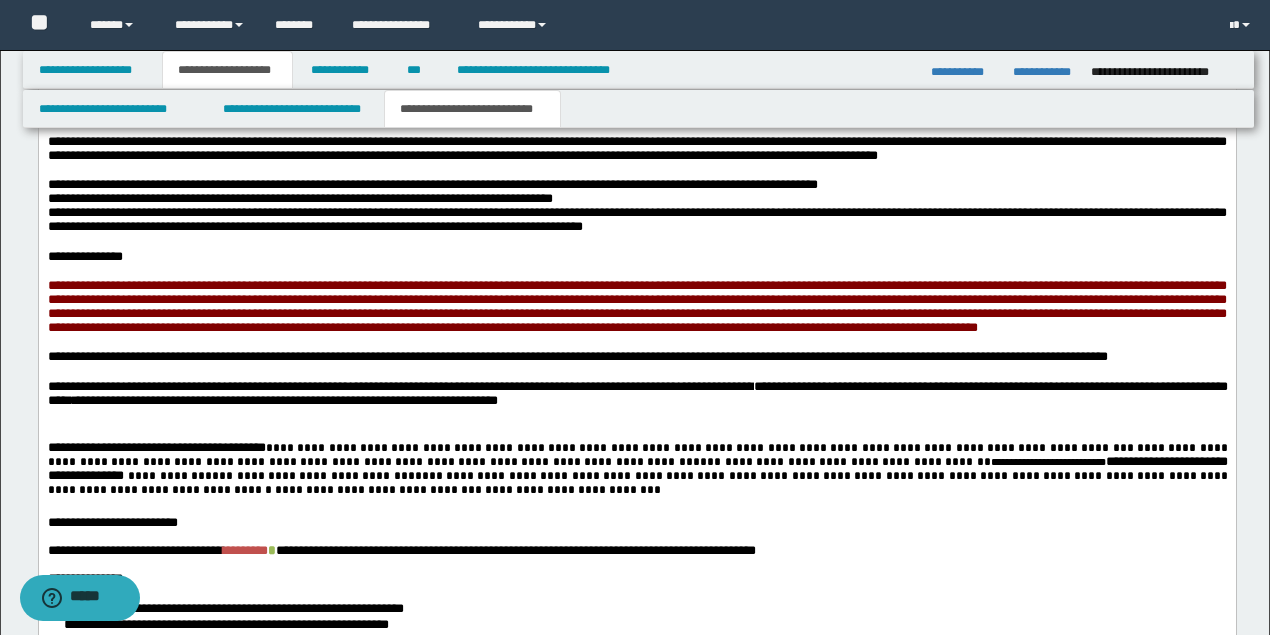 scroll, scrollTop: 2800, scrollLeft: 0, axis: vertical 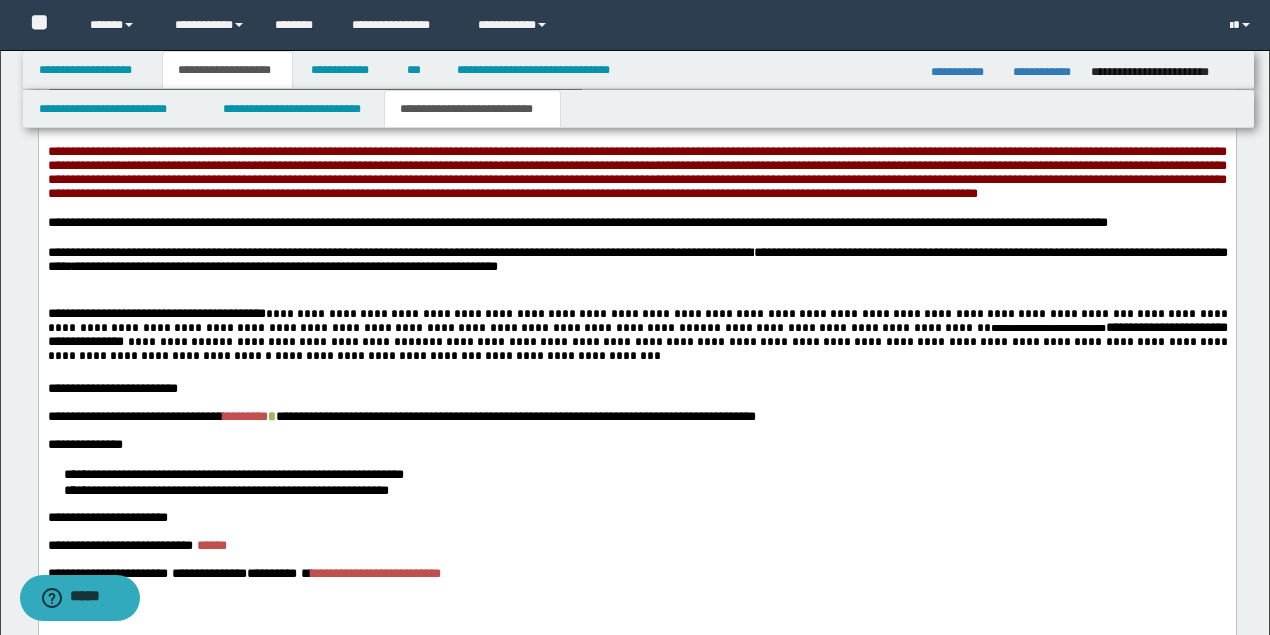 click on "**********" at bounding box center (637, 262) 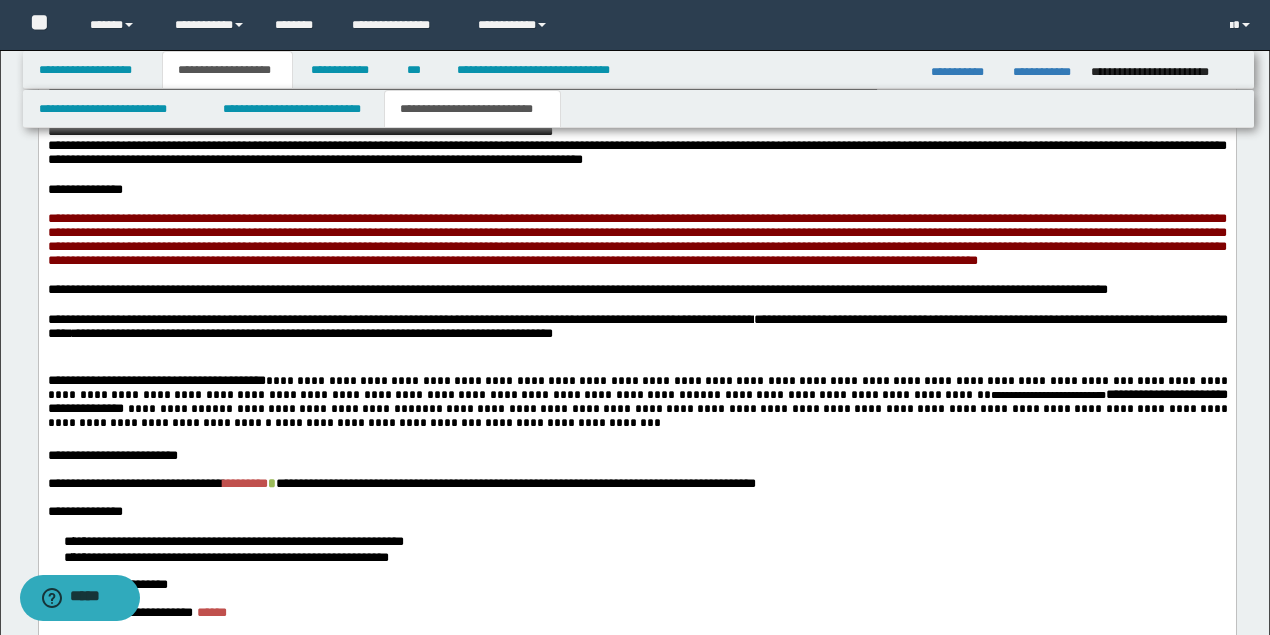 scroll, scrollTop: 2600, scrollLeft: 0, axis: vertical 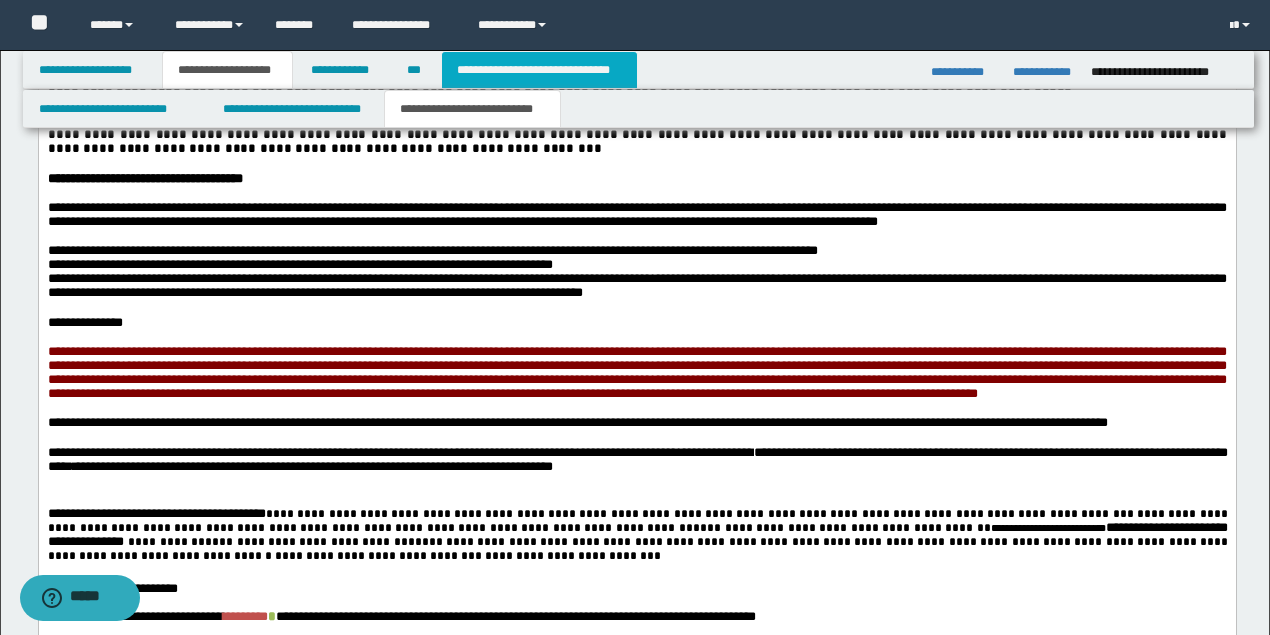 click on "**********" at bounding box center (539, 70) 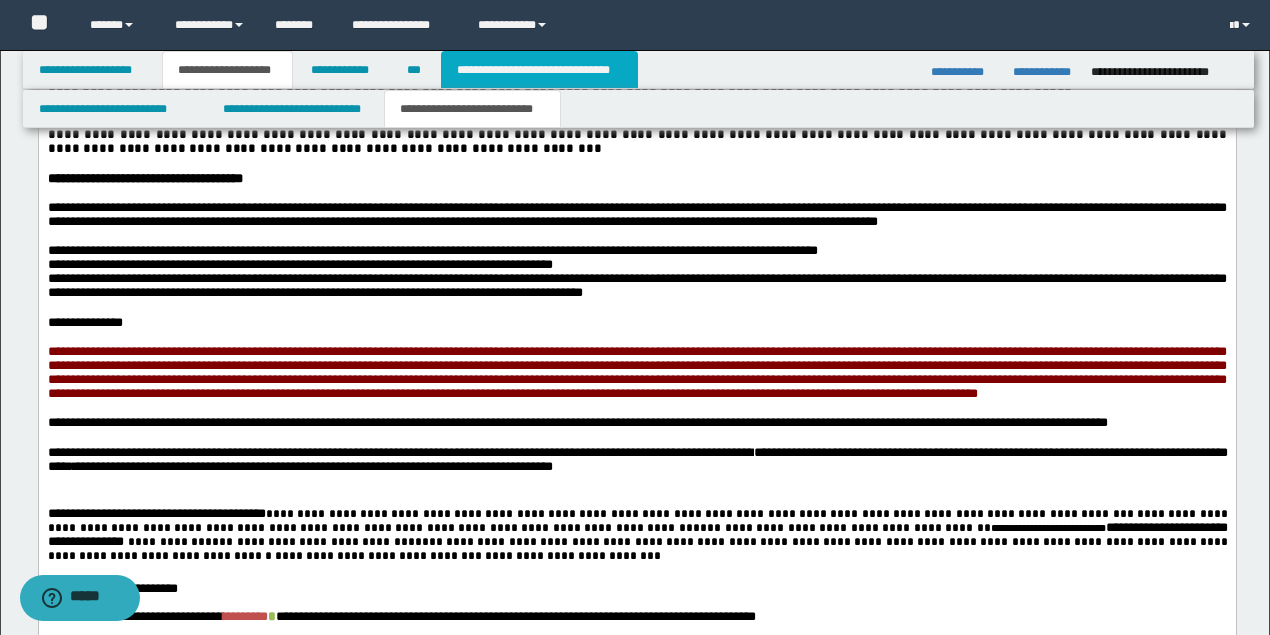 type on "**********" 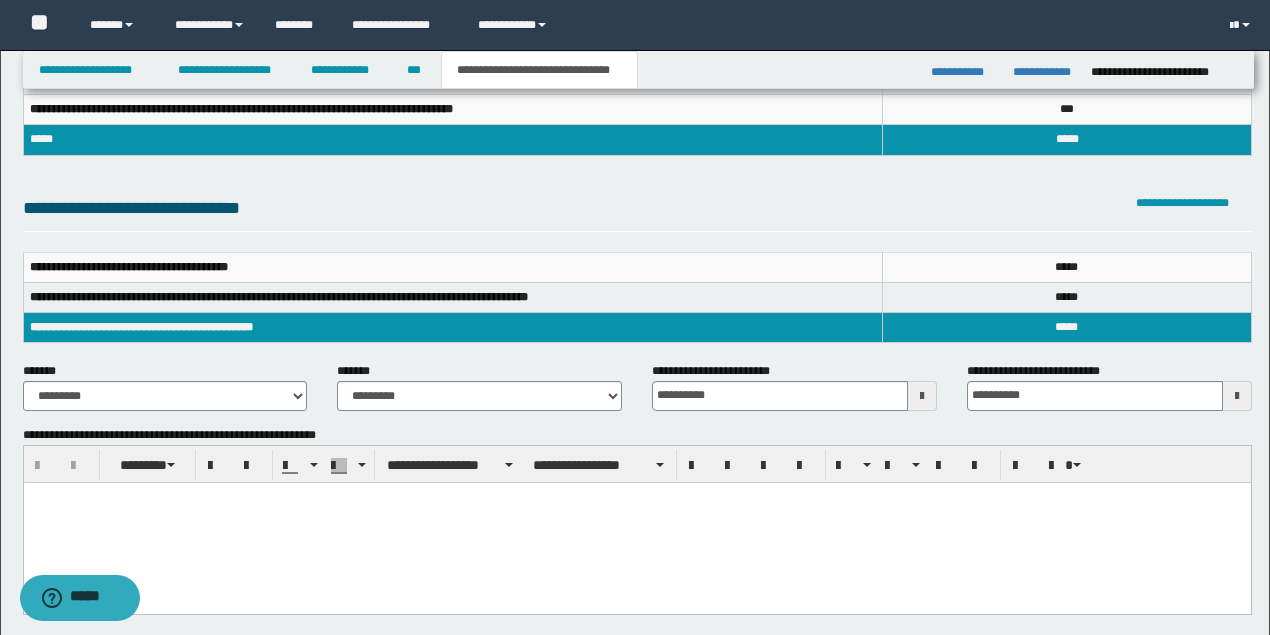 scroll, scrollTop: 19, scrollLeft: 0, axis: vertical 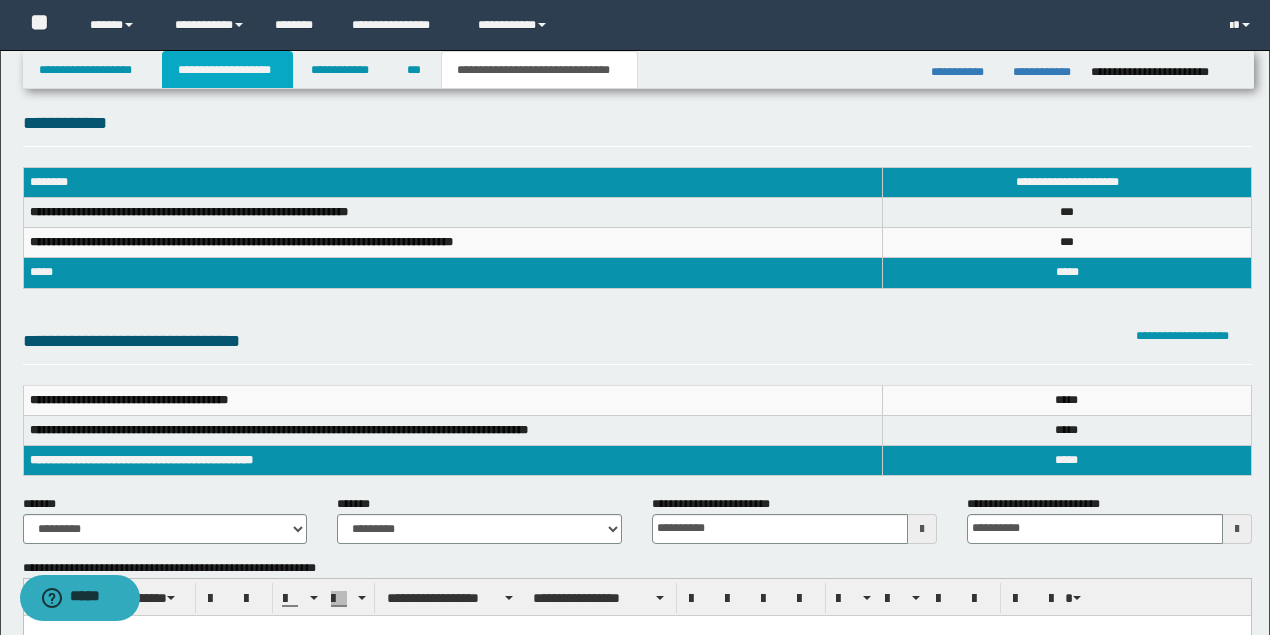 drag, startPoint x: 198, startPoint y: 75, endPoint x: 348, endPoint y: 125, distance: 158.11388 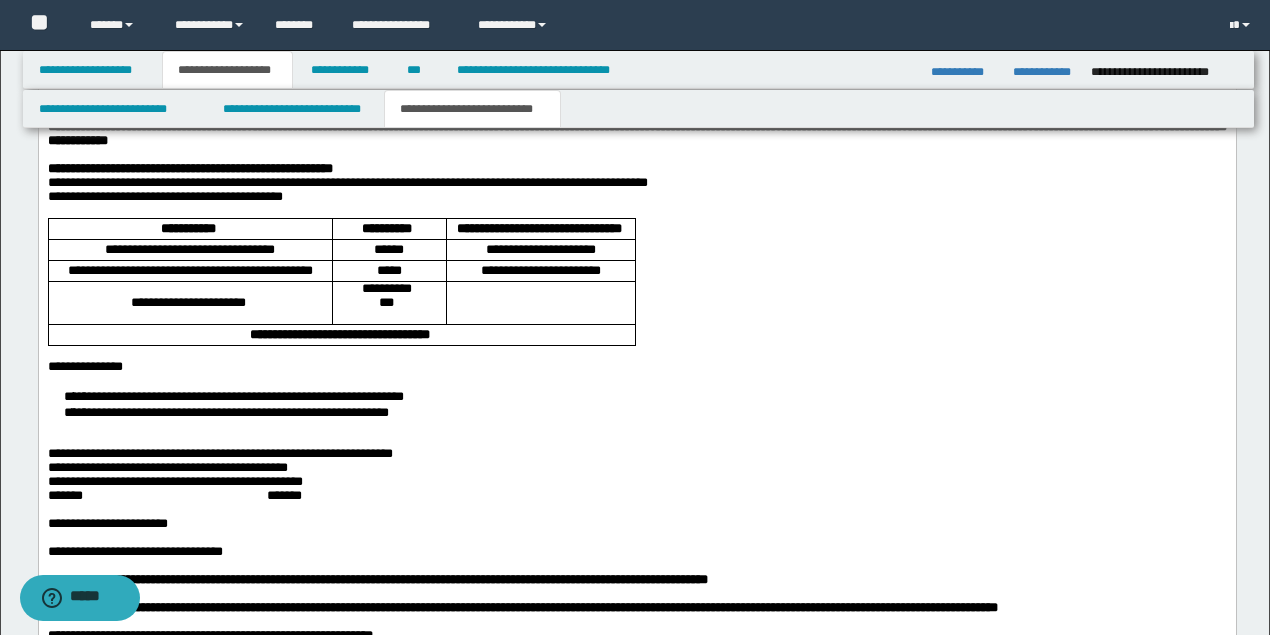 scroll, scrollTop: 2116, scrollLeft: 0, axis: vertical 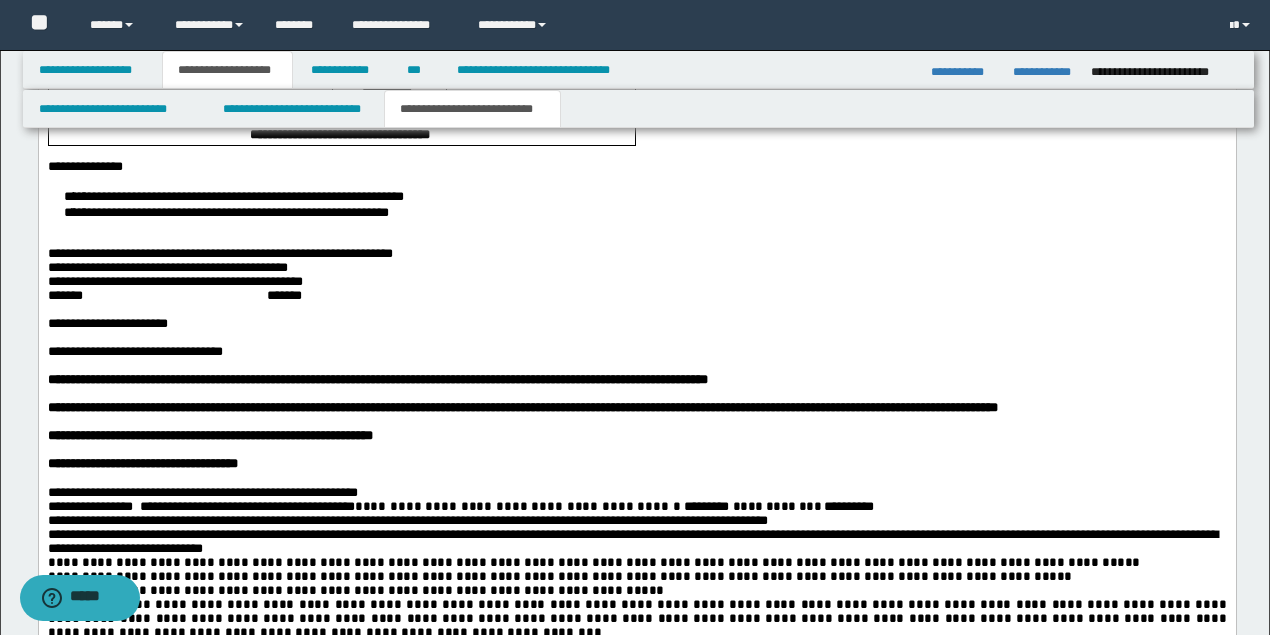 click on "******" at bounding box center (288, 296) 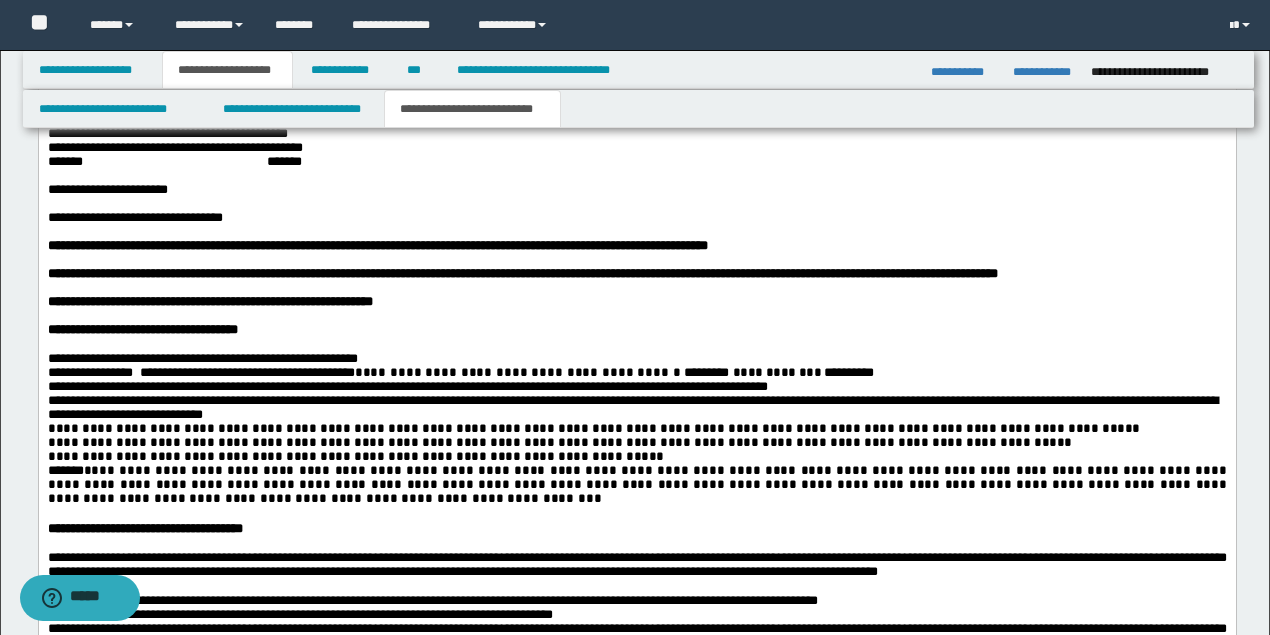 scroll, scrollTop: 2050, scrollLeft: 0, axis: vertical 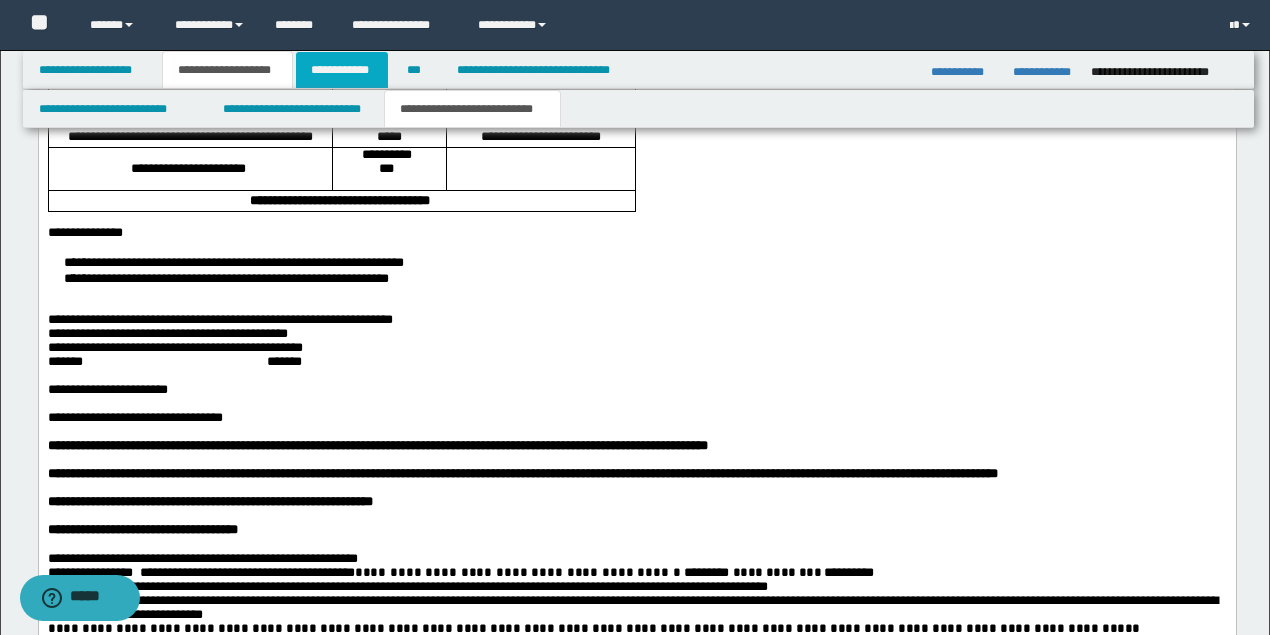 click on "**********" at bounding box center [342, 70] 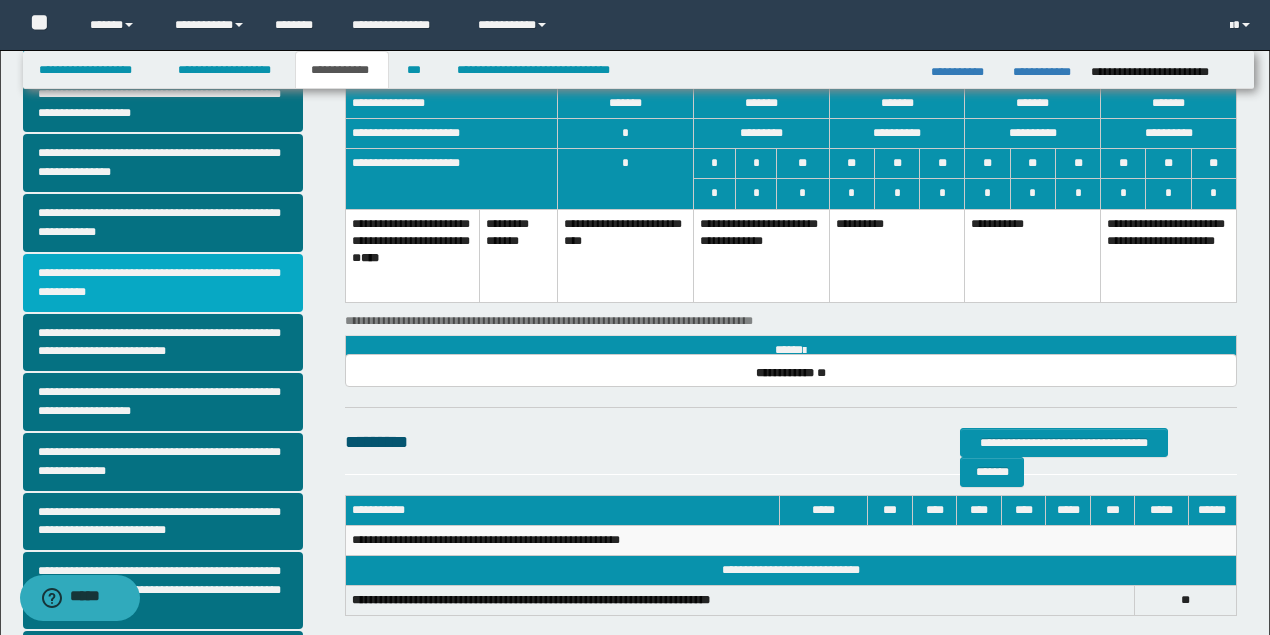 scroll, scrollTop: 0, scrollLeft: 0, axis: both 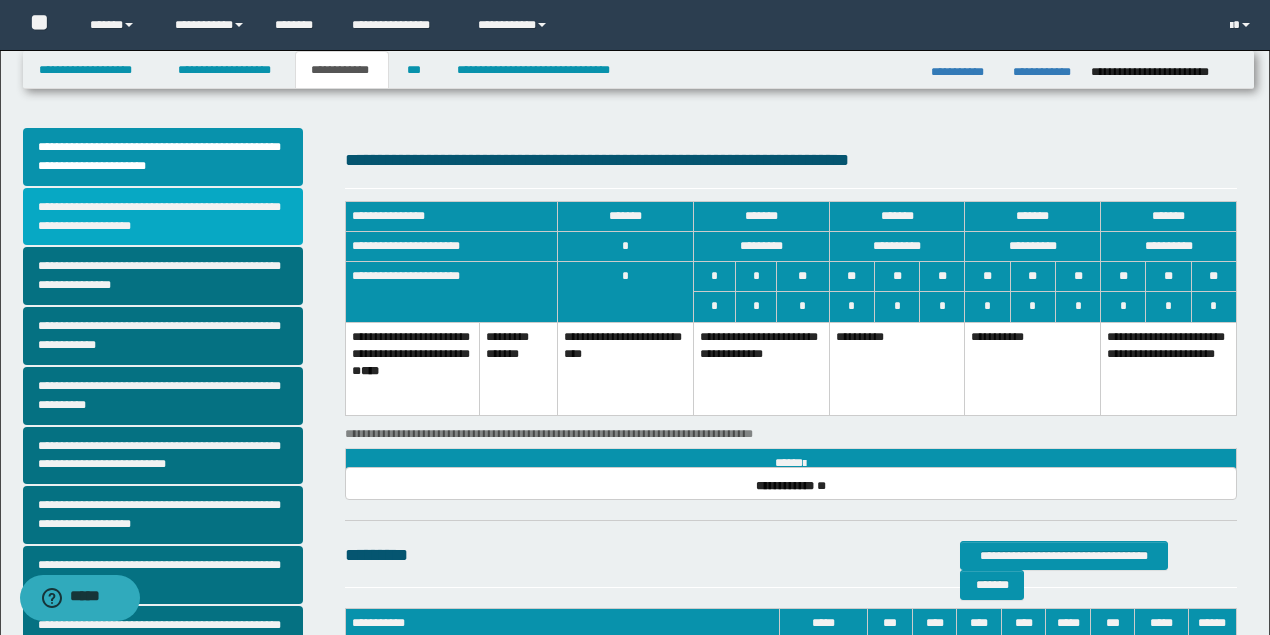 click on "**********" at bounding box center [163, 217] 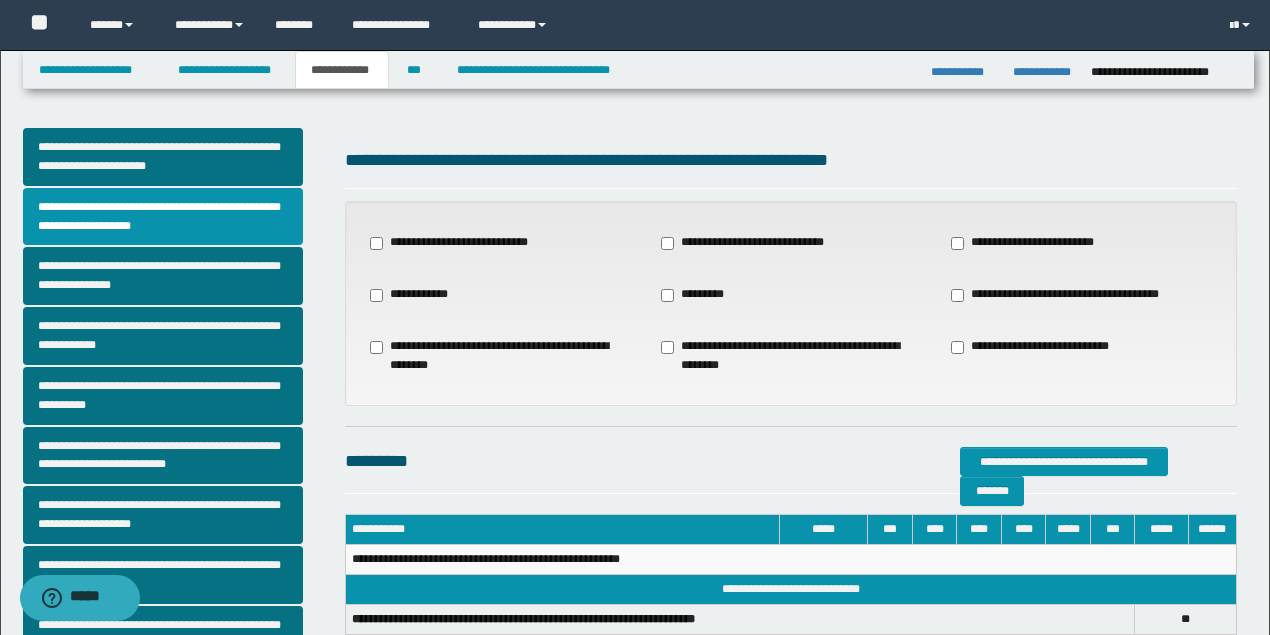 click on "**********" at bounding box center (749, 243) 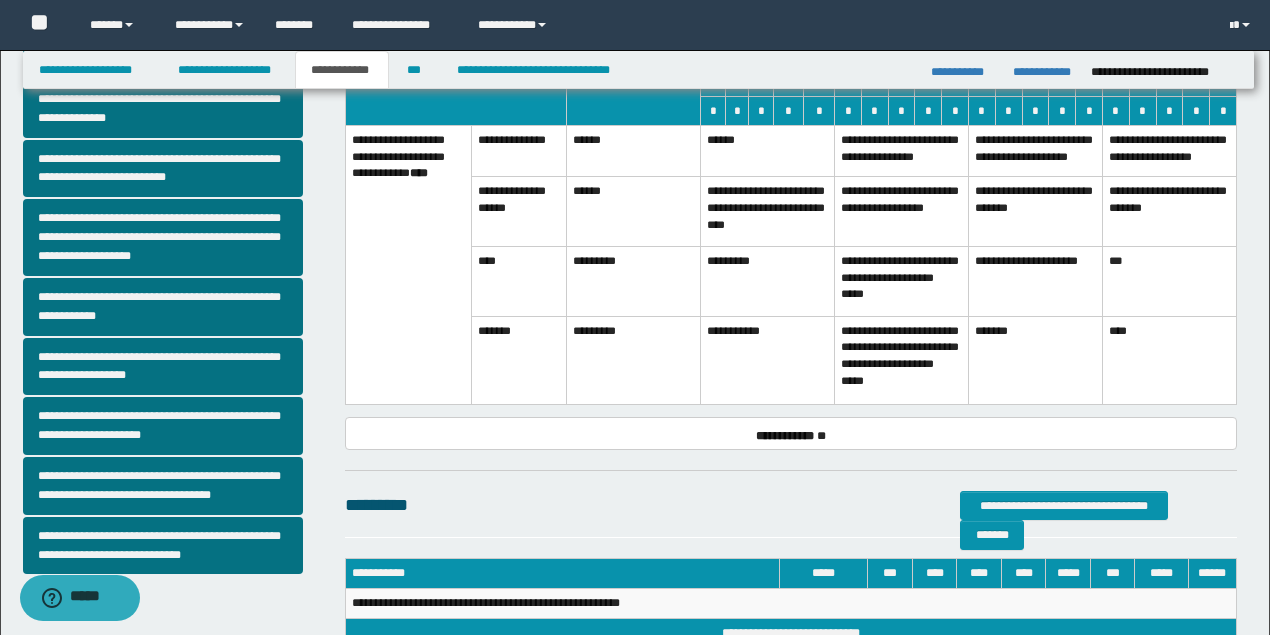 scroll, scrollTop: 333, scrollLeft: 0, axis: vertical 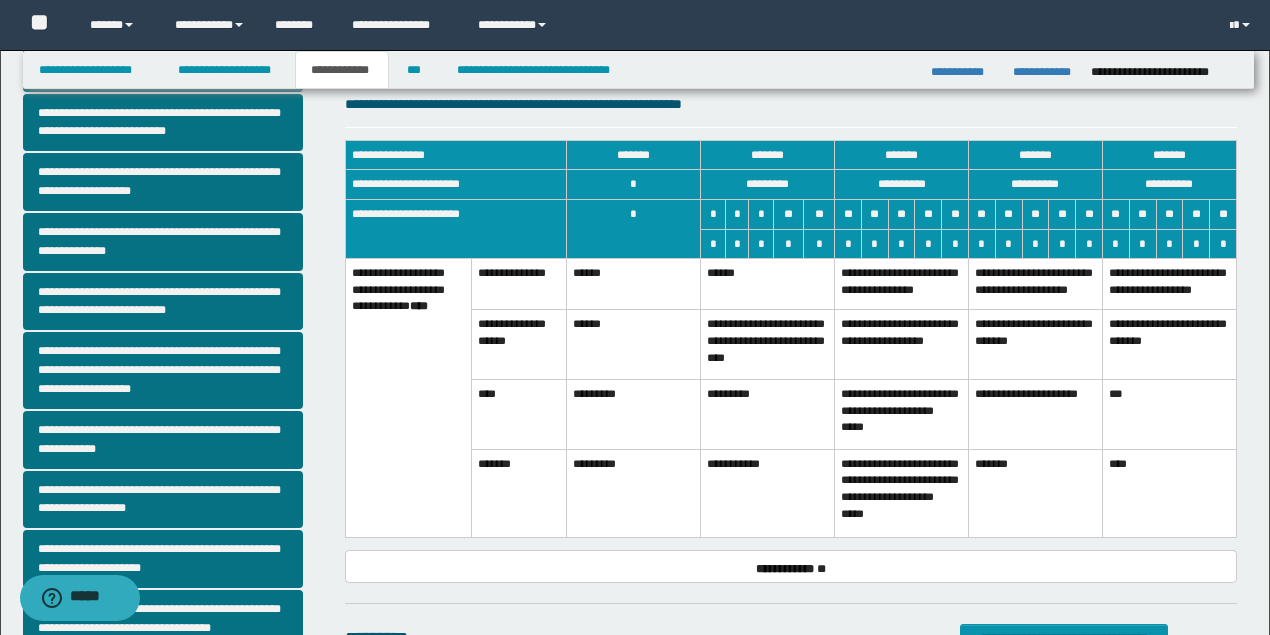 click on "**********" at bounding box center [902, 284] 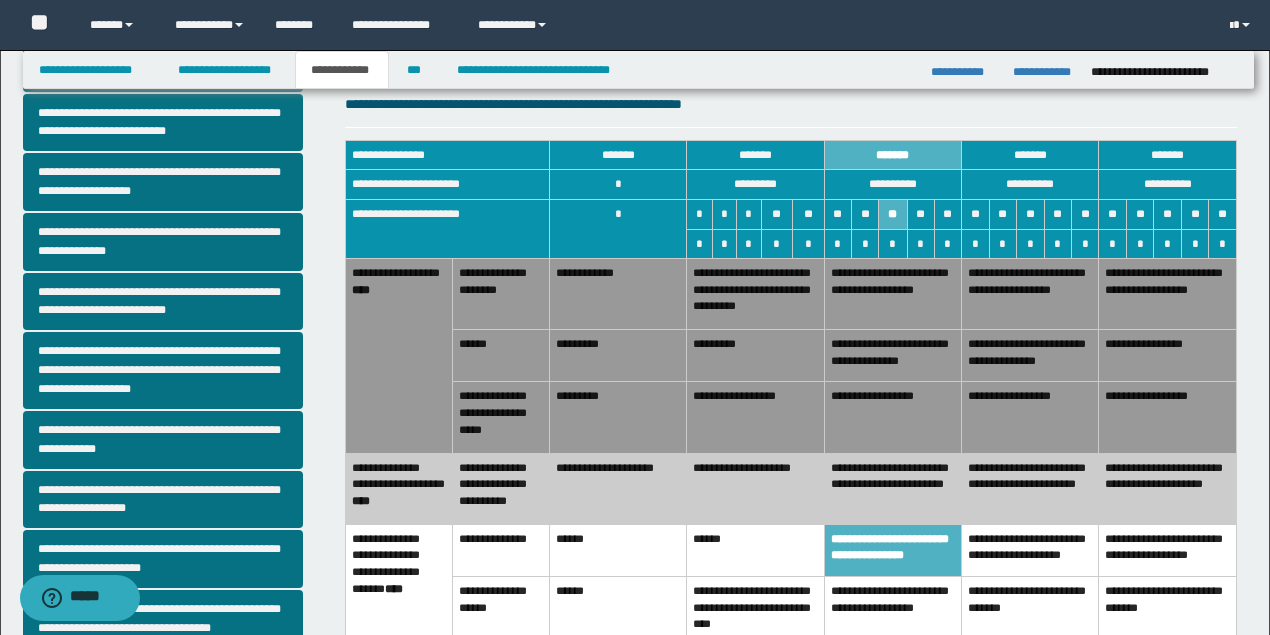 click on "**********" at bounding box center [755, 488] 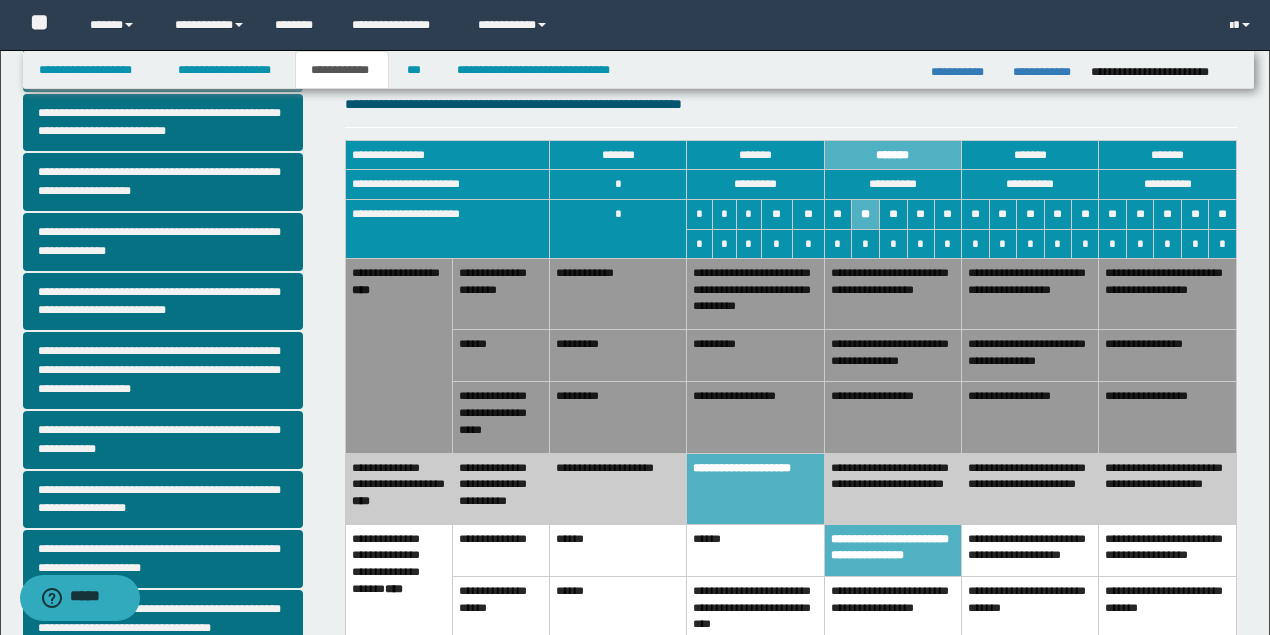 click on "**********" at bounding box center (892, 294) 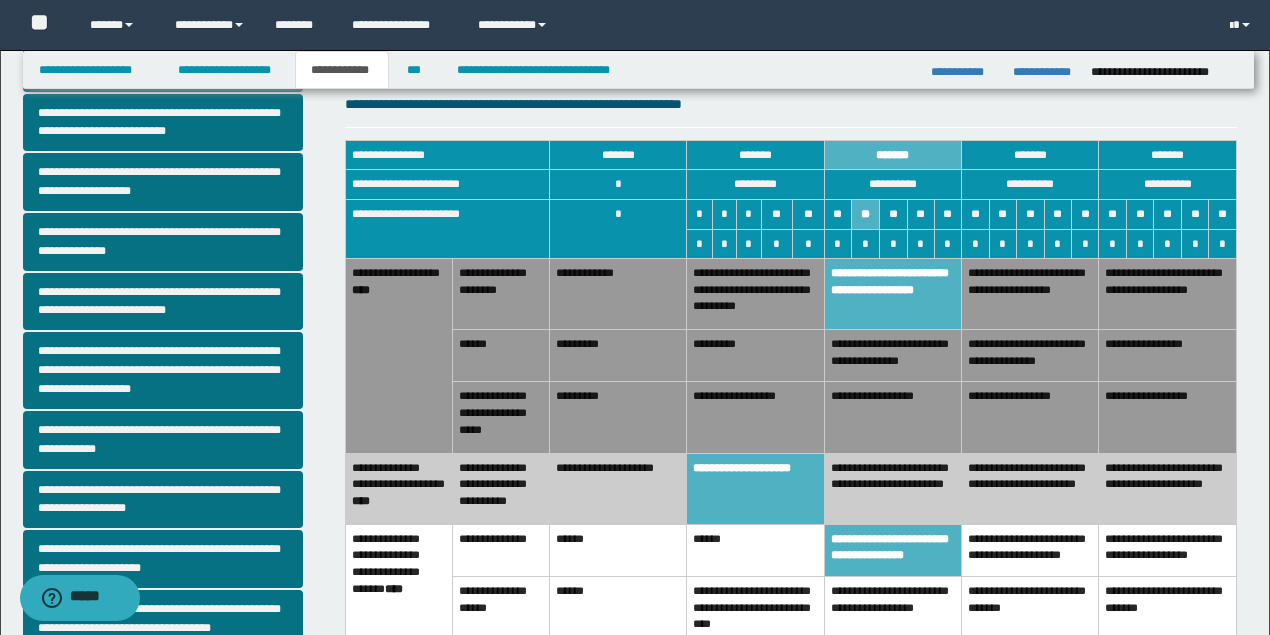 click on "**********" at bounding box center [617, 488] 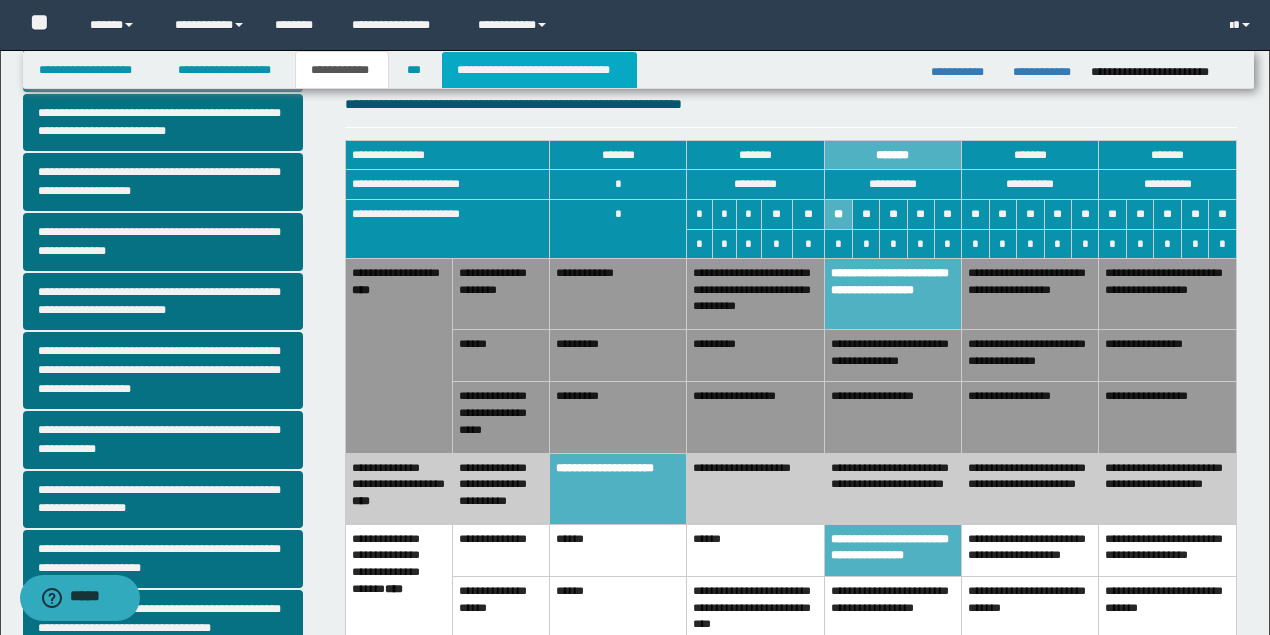 click on "**********" at bounding box center (539, 70) 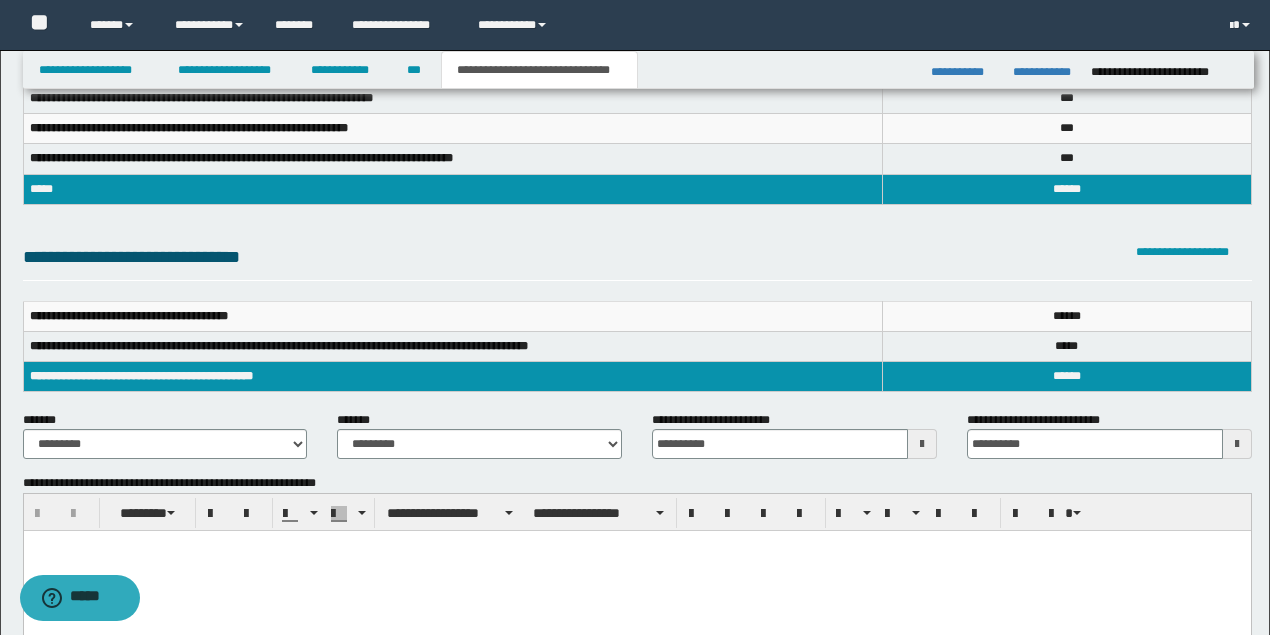 scroll, scrollTop: 0, scrollLeft: 0, axis: both 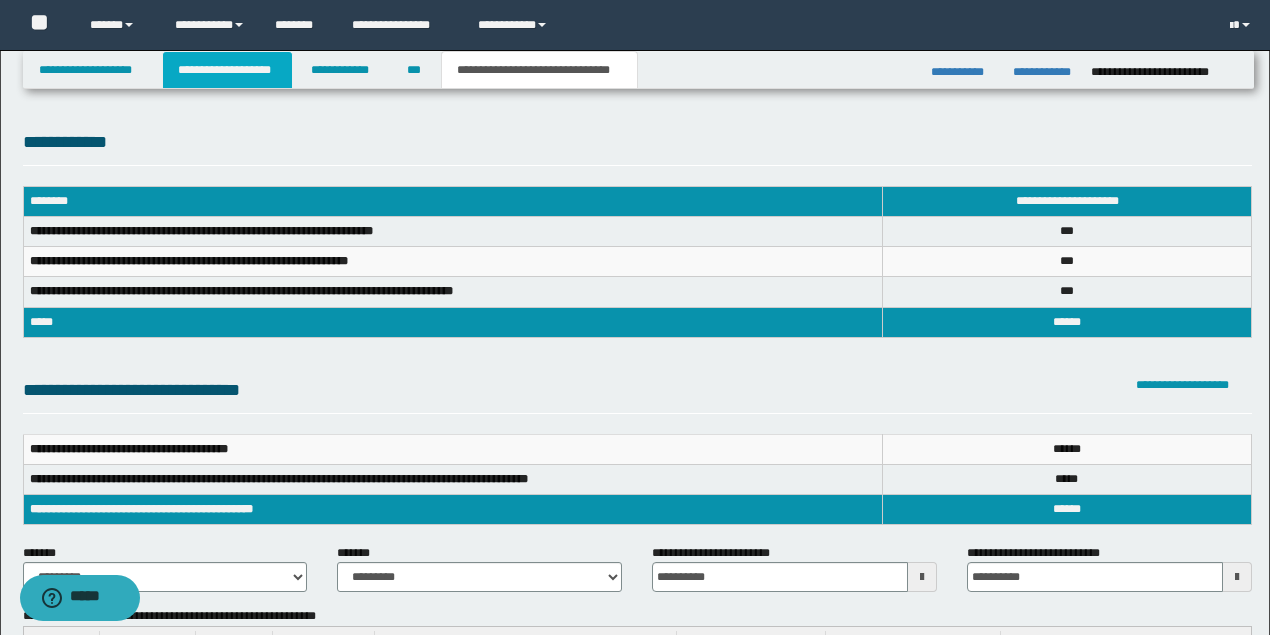 click on "**********" at bounding box center [227, 70] 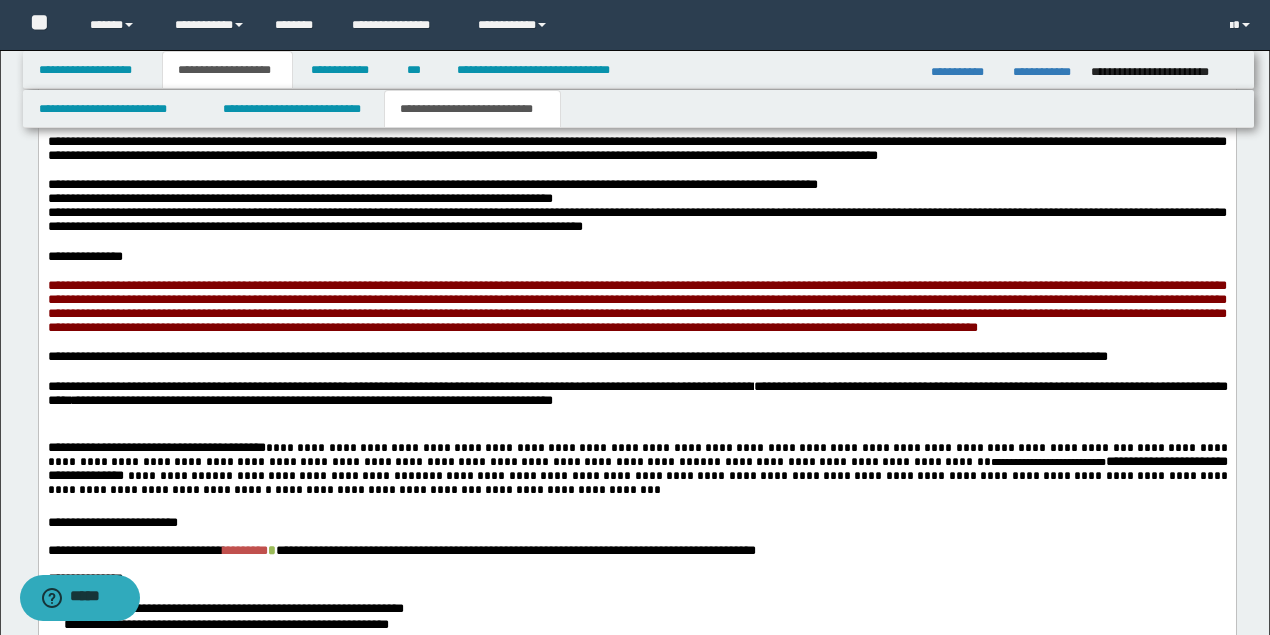 scroll, scrollTop: 2733, scrollLeft: 0, axis: vertical 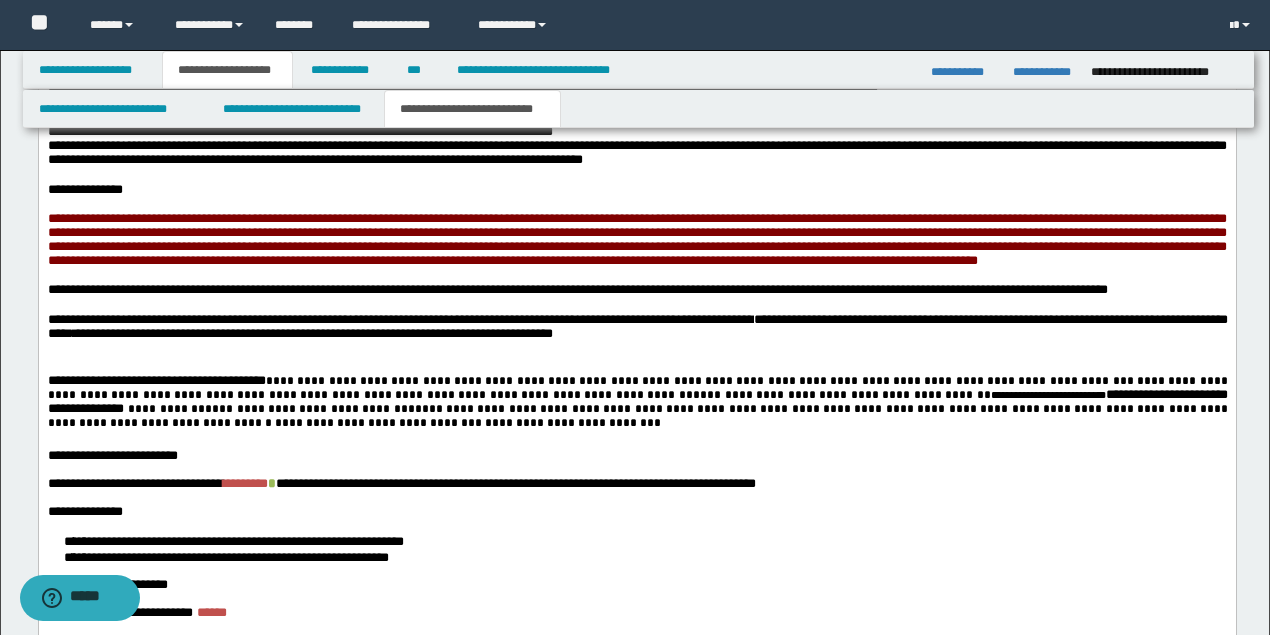 click on "**********" at bounding box center (636, 240) 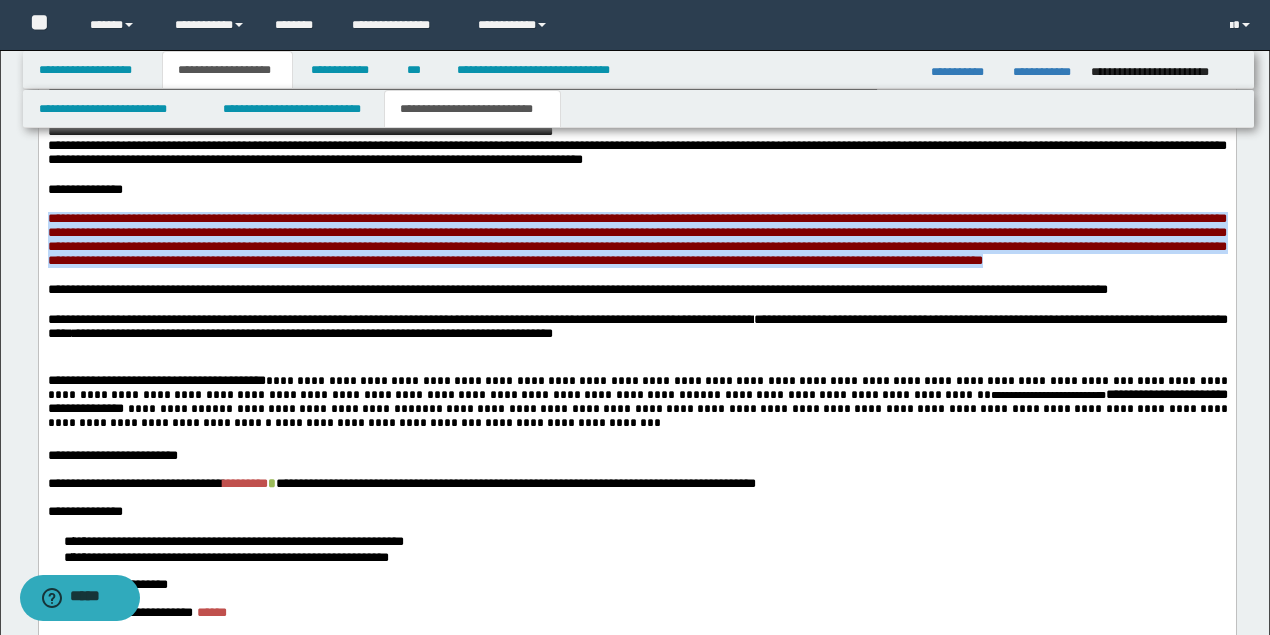 drag, startPoint x: 696, startPoint y: 388, endPoint x: 54, endPoint y: 306, distance: 647.2156 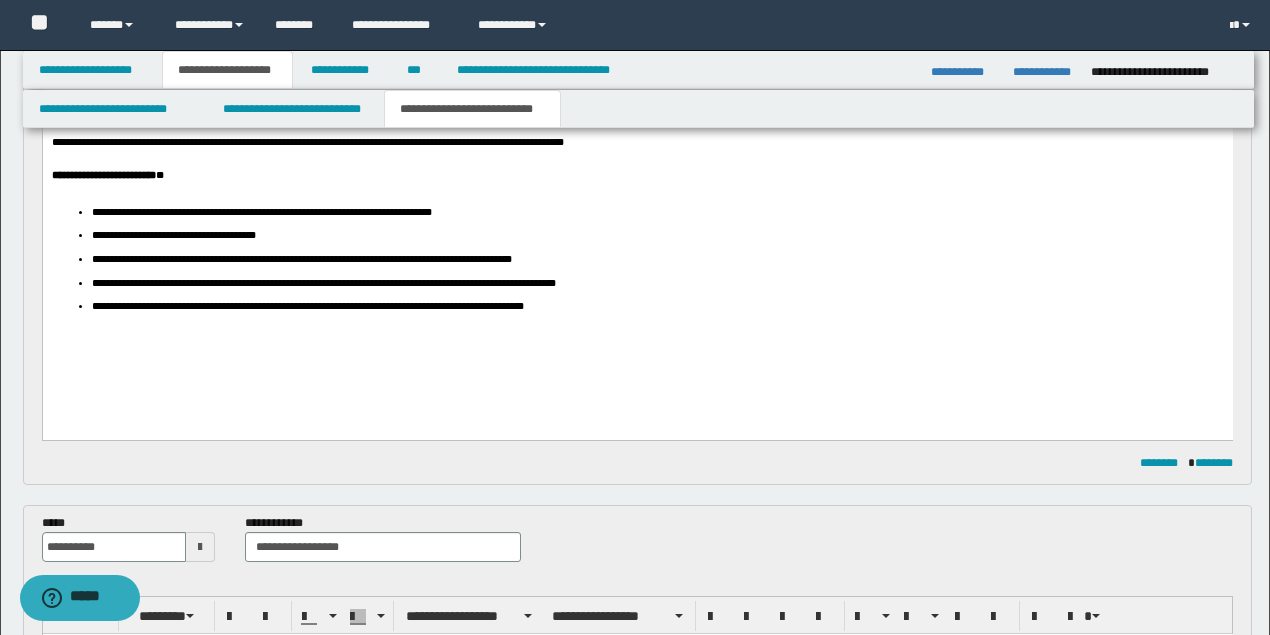 scroll, scrollTop: 733, scrollLeft: 0, axis: vertical 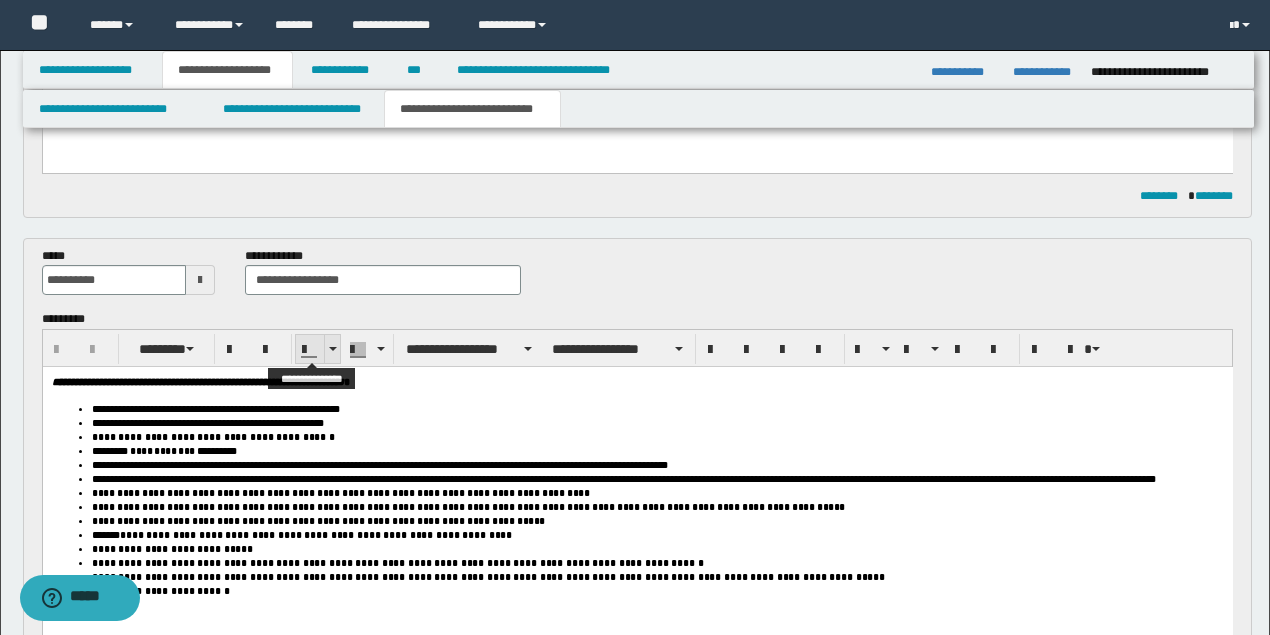 click at bounding box center (332, 349) 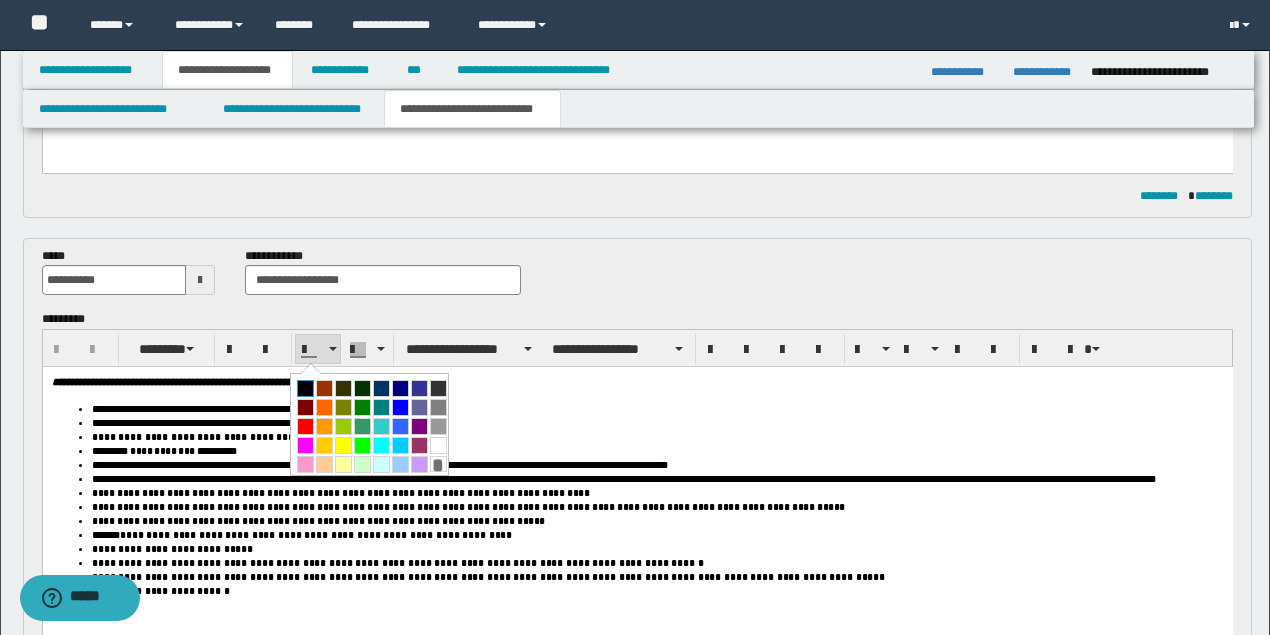 click at bounding box center [305, 388] 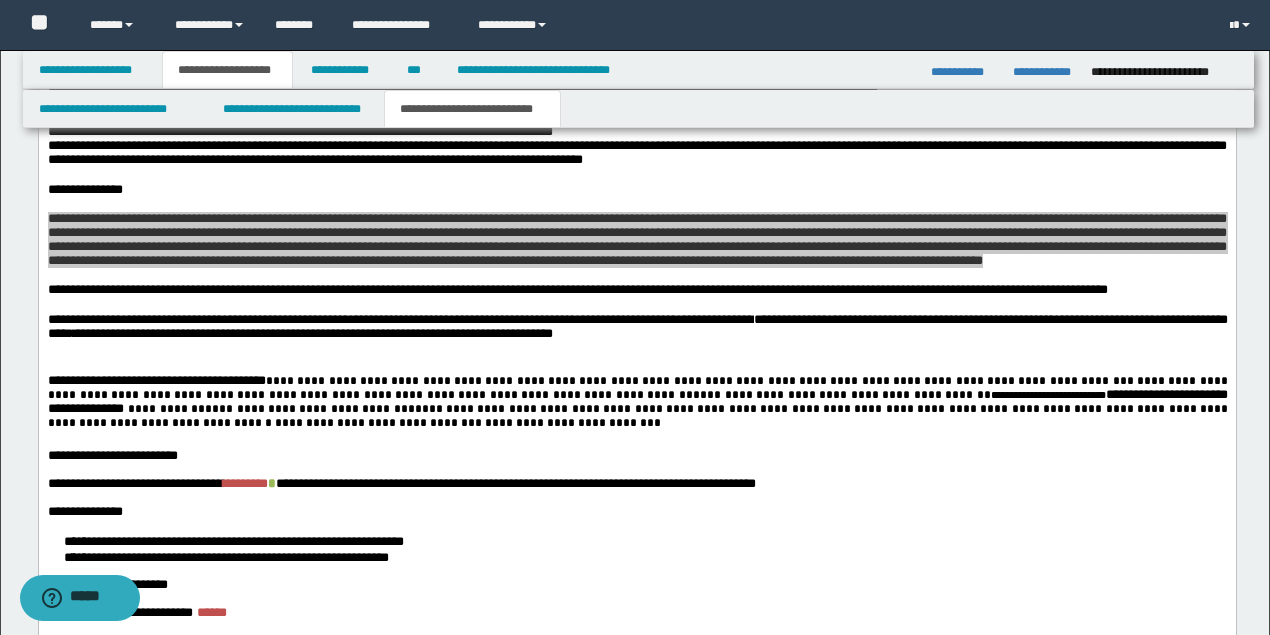 scroll, scrollTop: 3133, scrollLeft: 0, axis: vertical 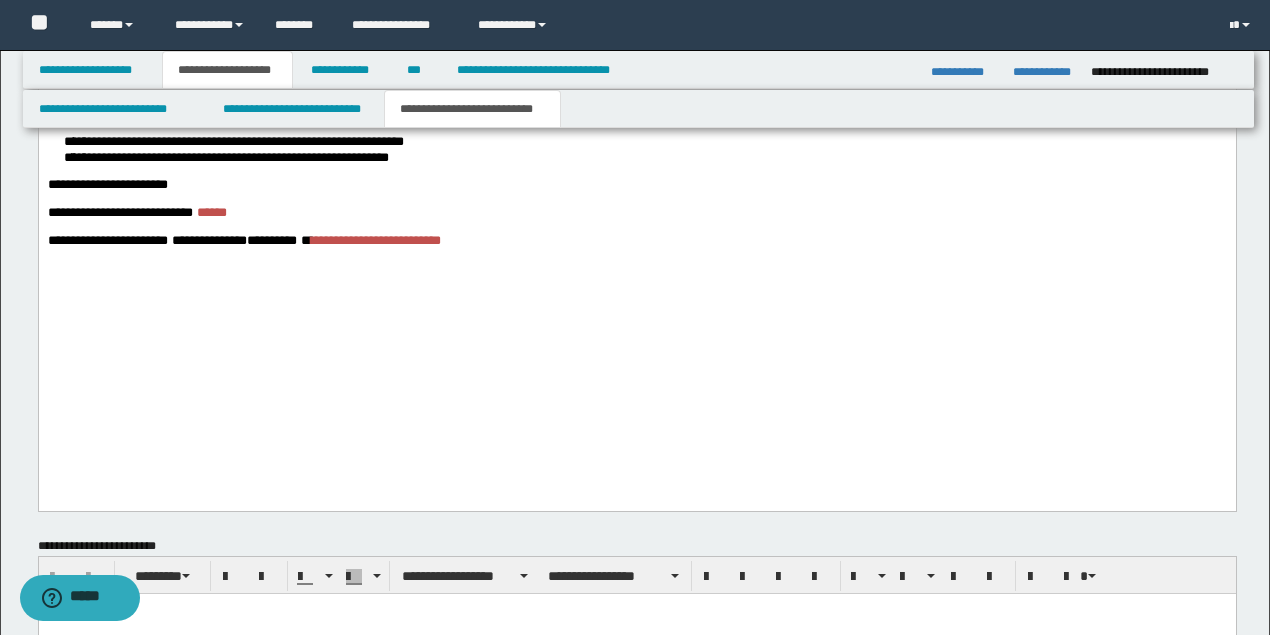 click on "******" at bounding box center [211, 213] 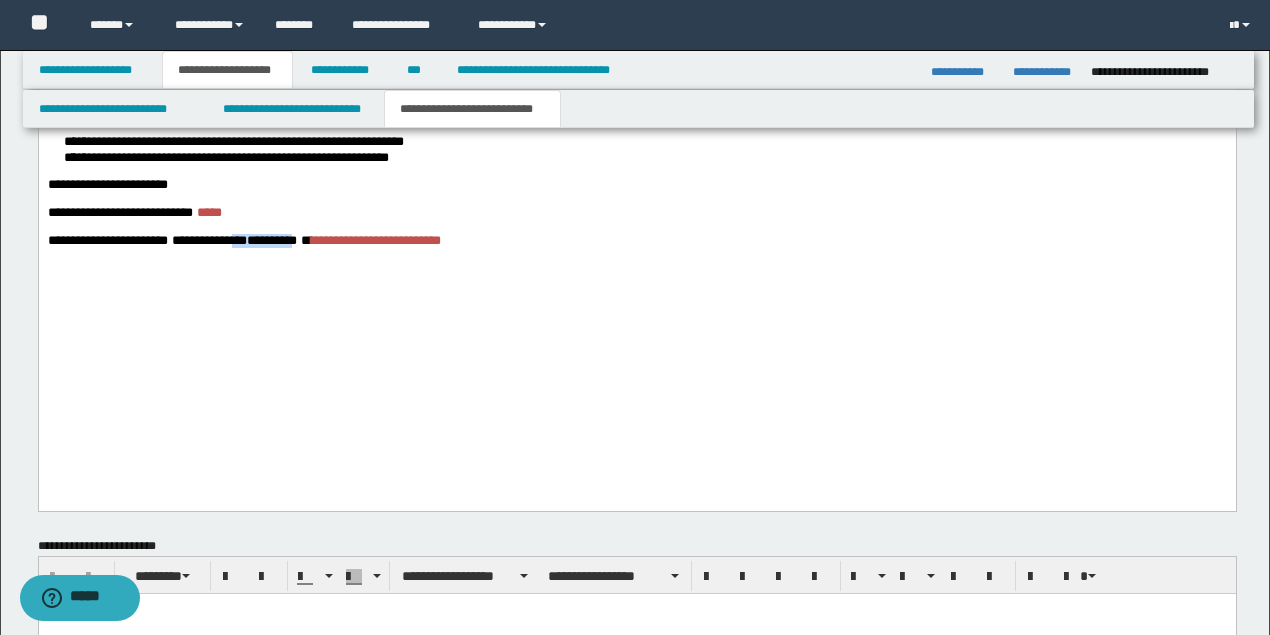 drag, startPoint x: 274, startPoint y: 396, endPoint x: 365, endPoint y: 352, distance: 101.07918 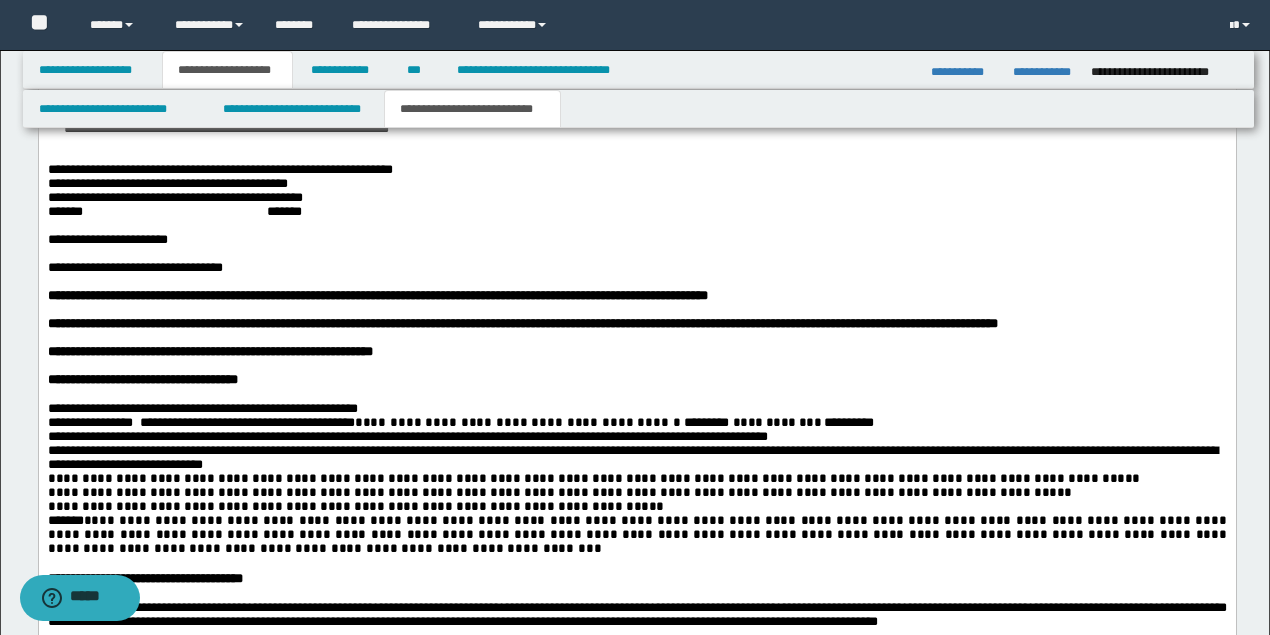 scroll, scrollTop: 2533, scrollLeft: 0, axis: vertical 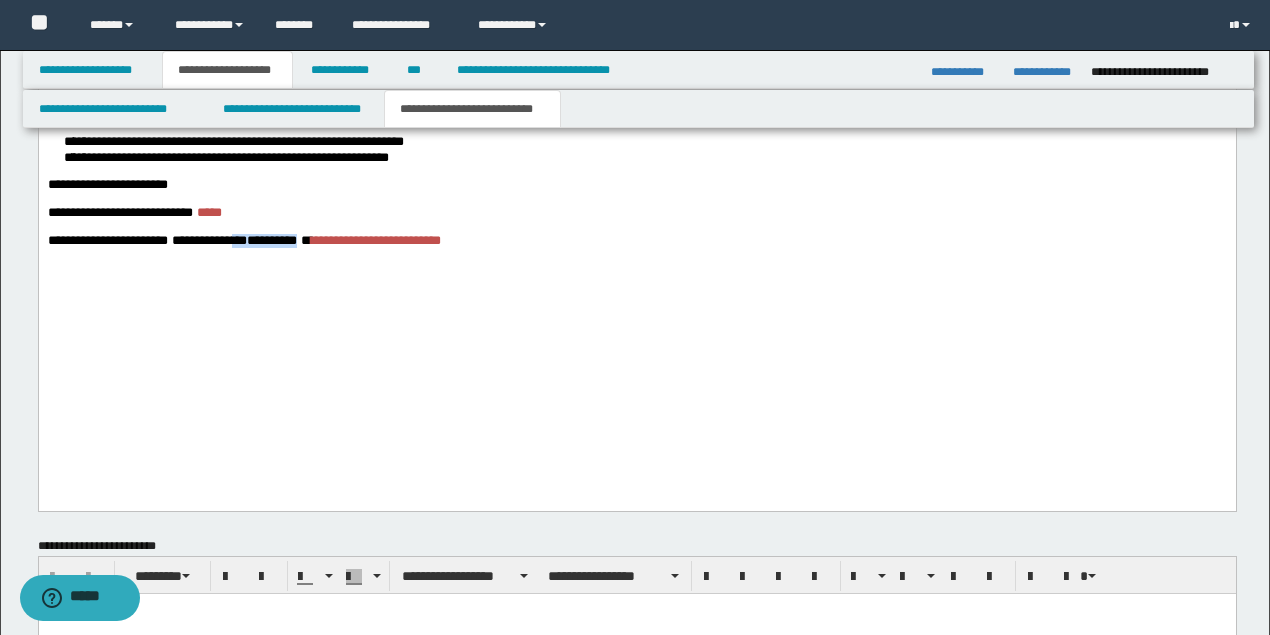 click on "**********" at bounding box center [303, 241] 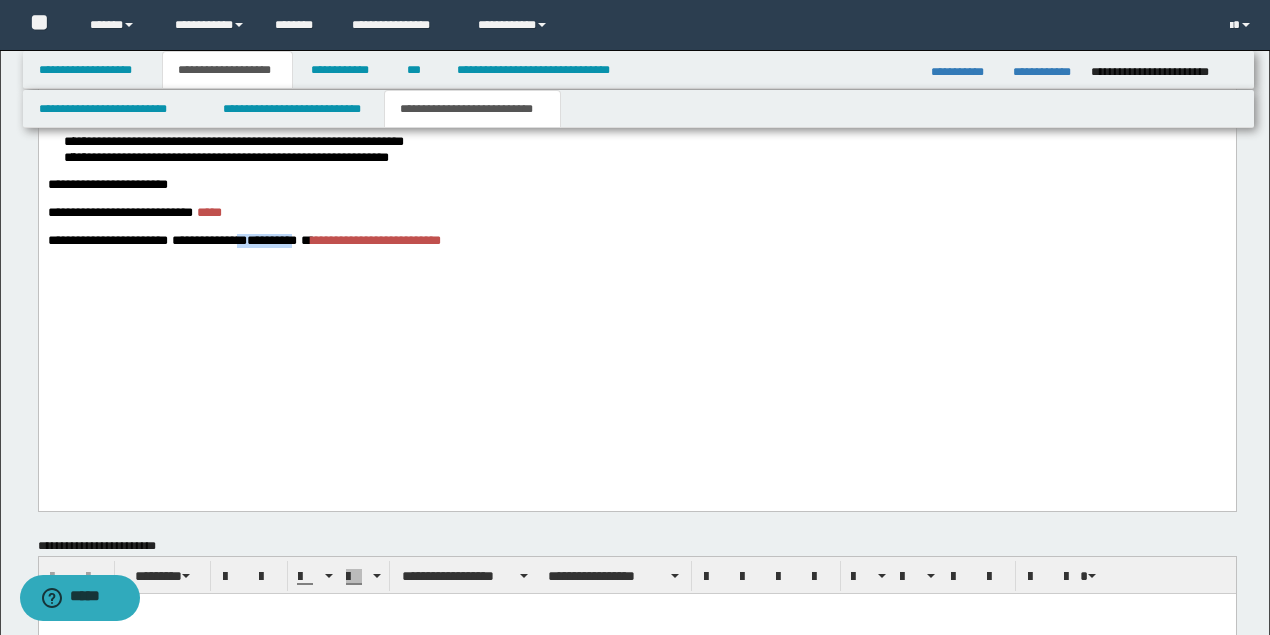 drag, startPoint x: 276, startPoint y: 391, endPoint x: 358, endPoint y: 394, distance: 82.05486 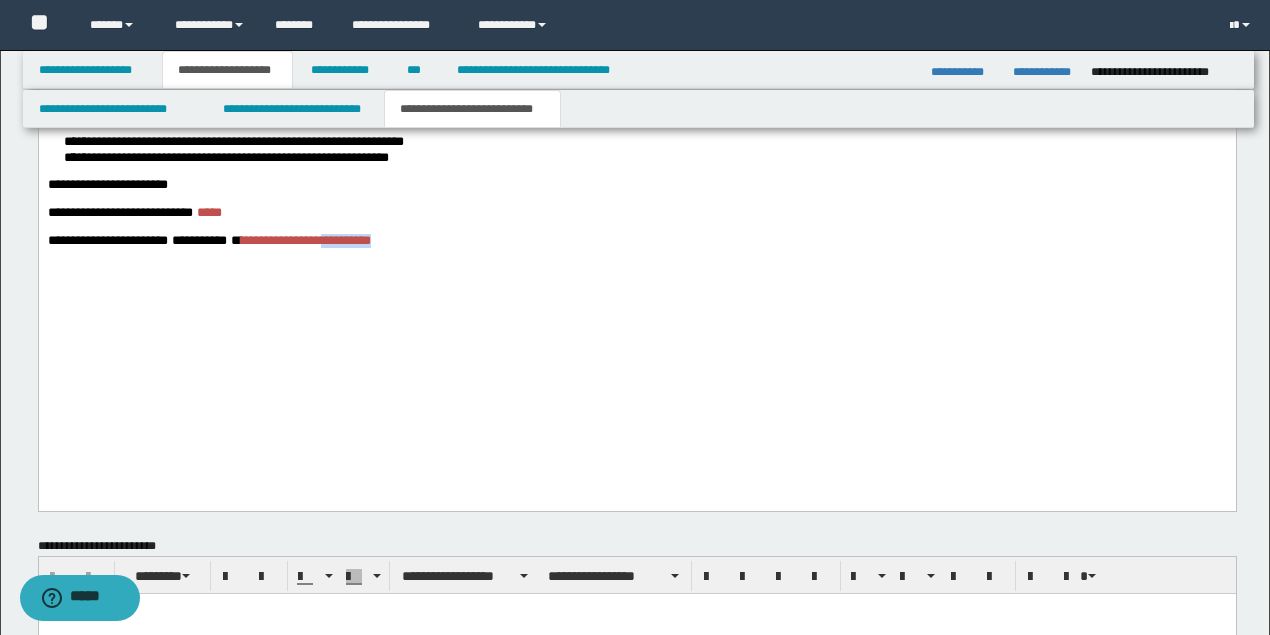 drag, startPoint x: 484, startPoint y: 397, endPoint x: 376, endPoint y: 394, distance: 108.04166 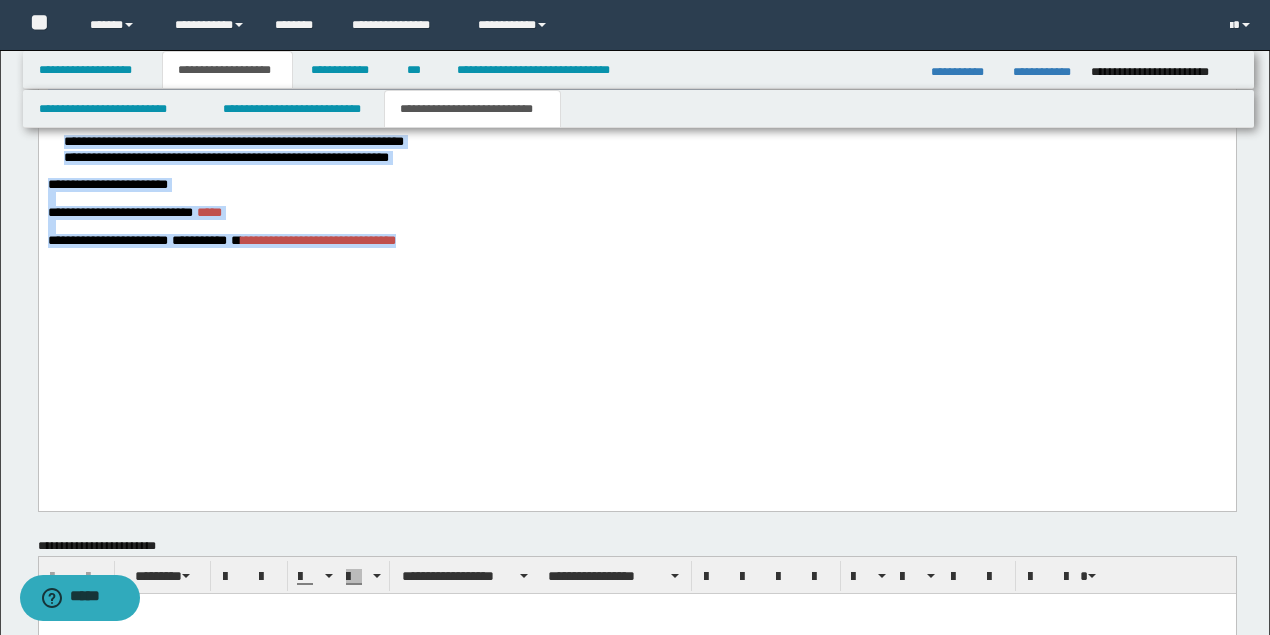 drag, startPoint x: 588, startPoint y: 406, endPoint x: 148, endPoint y: 28, distance: 580.0724 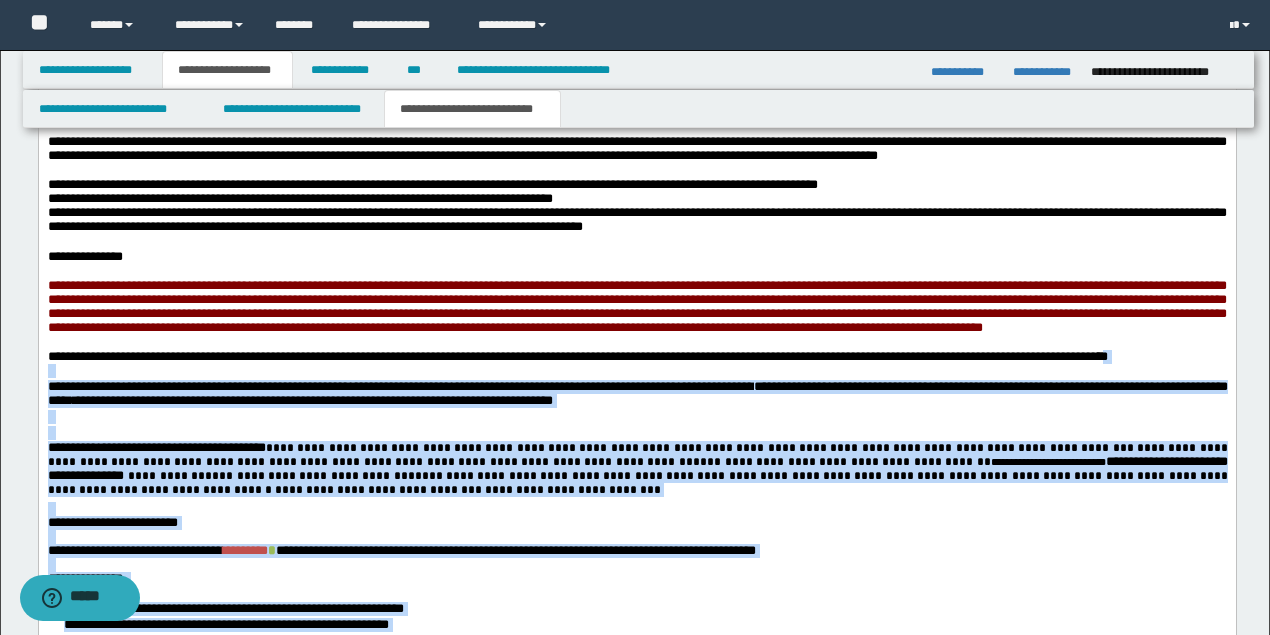 scroll, scrollTop: 2733, scrollLeft: 0, axis: vertical 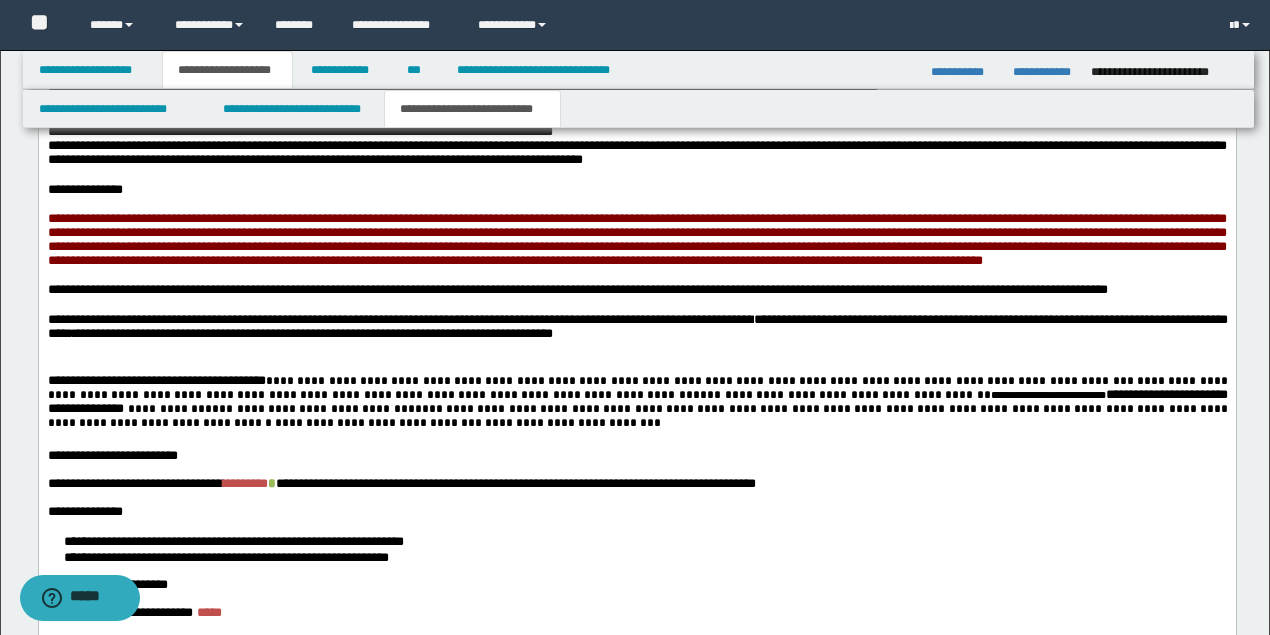 click at bounding box center (637, 205) 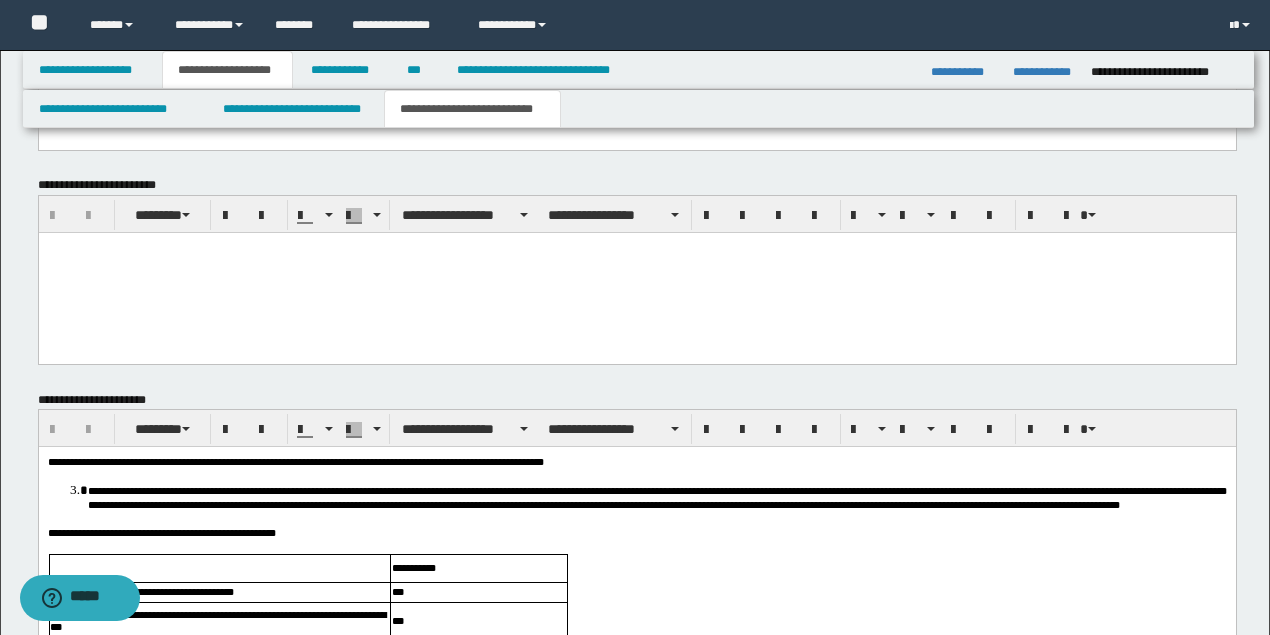 drag, startPoint x: 112, startPoint y: -469, endPoint x: 449, endPoint y: 360, distance: 894.8799 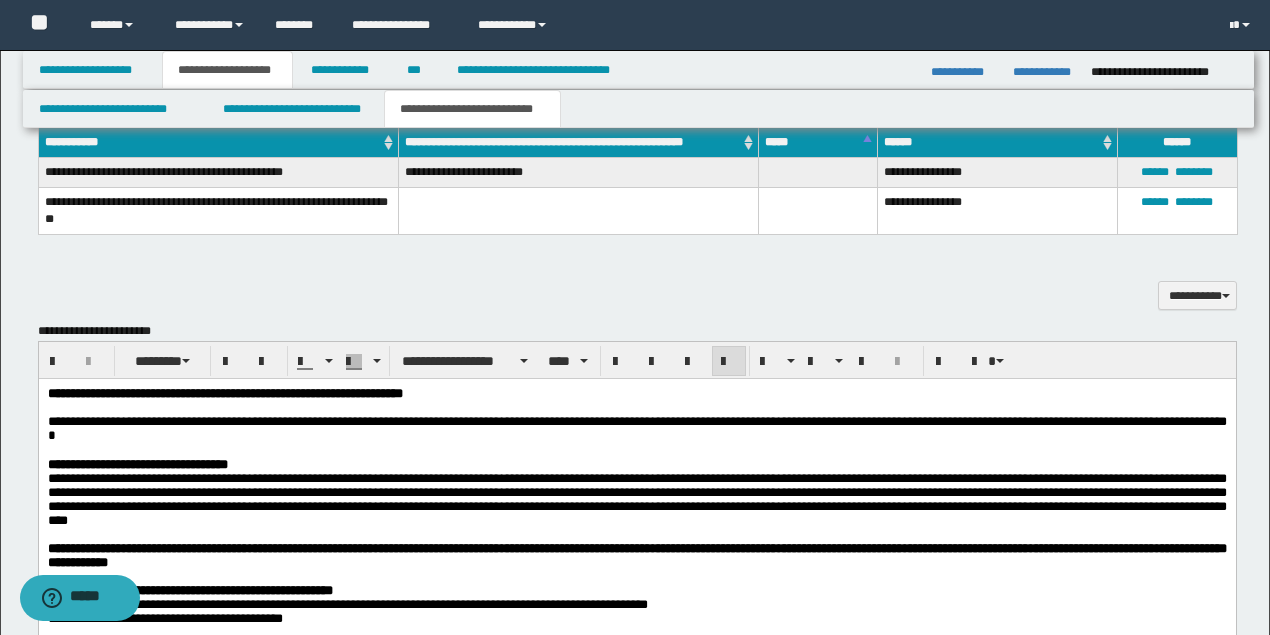 scroll, scrollTop: 1627, scrollLeft: 0, axis: vertical 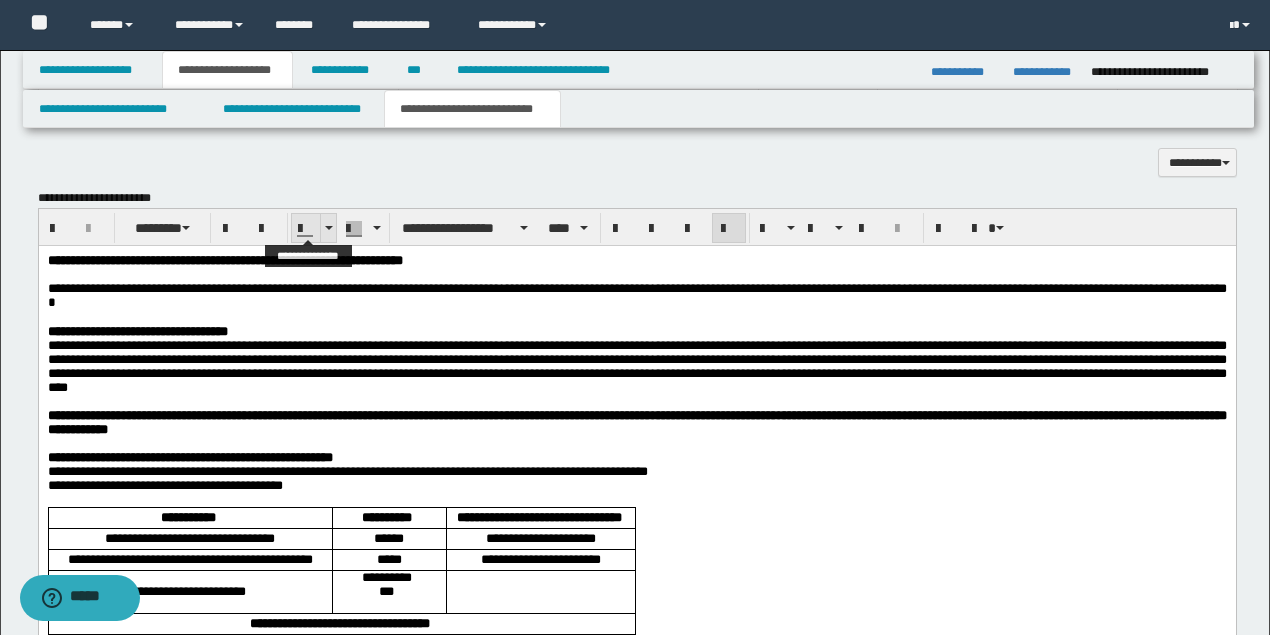click at bounding box center (328, 228) 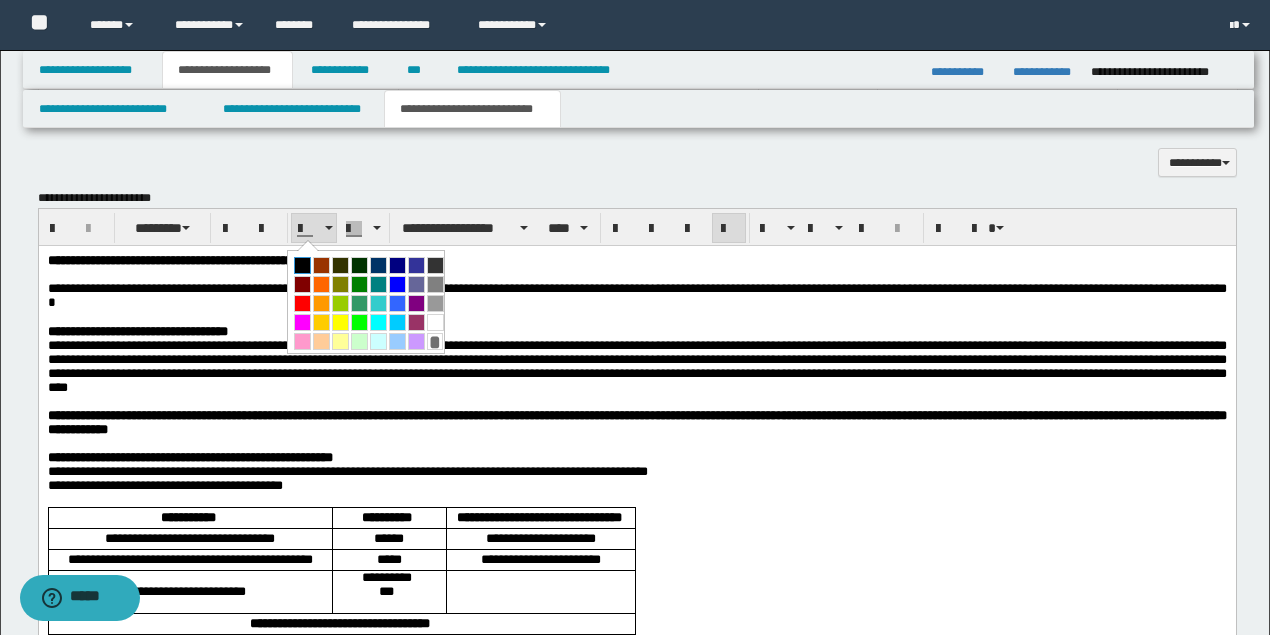 click at bounding box center (302, 265) 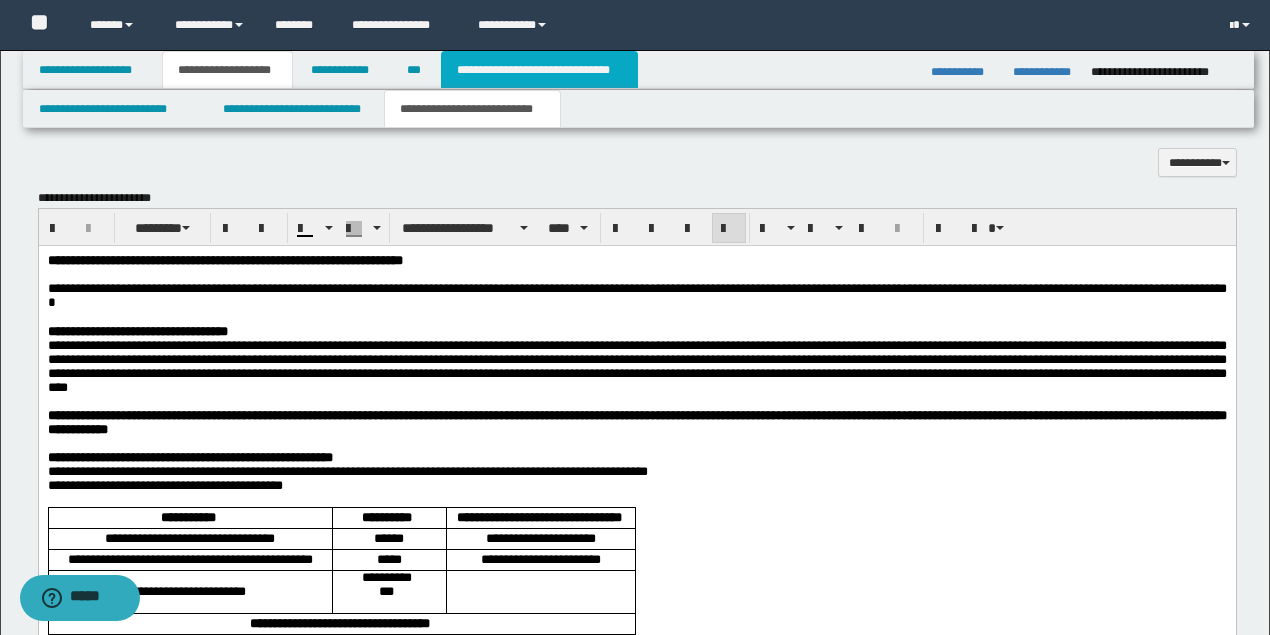 drag, startPoint x: 478, startPoint y: 74, endPoint x: 476, endPoint y: 88, distance: 14.142136 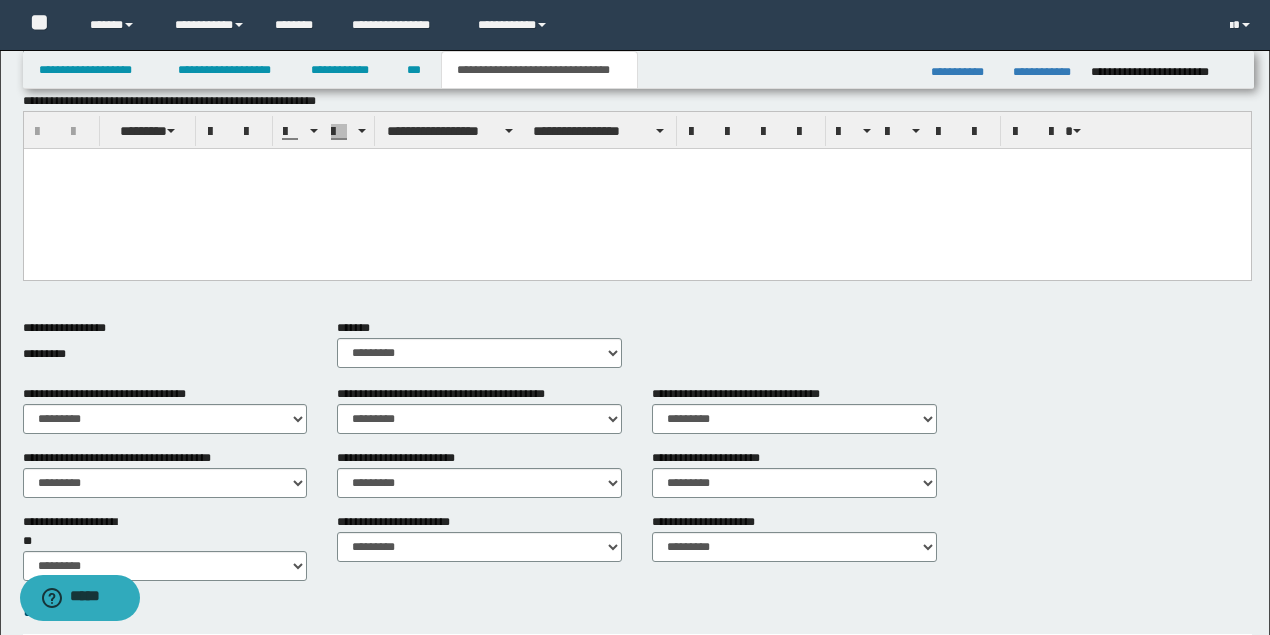 scroll, scrollTop: 448, scrollLeft: 0, axis: vertical 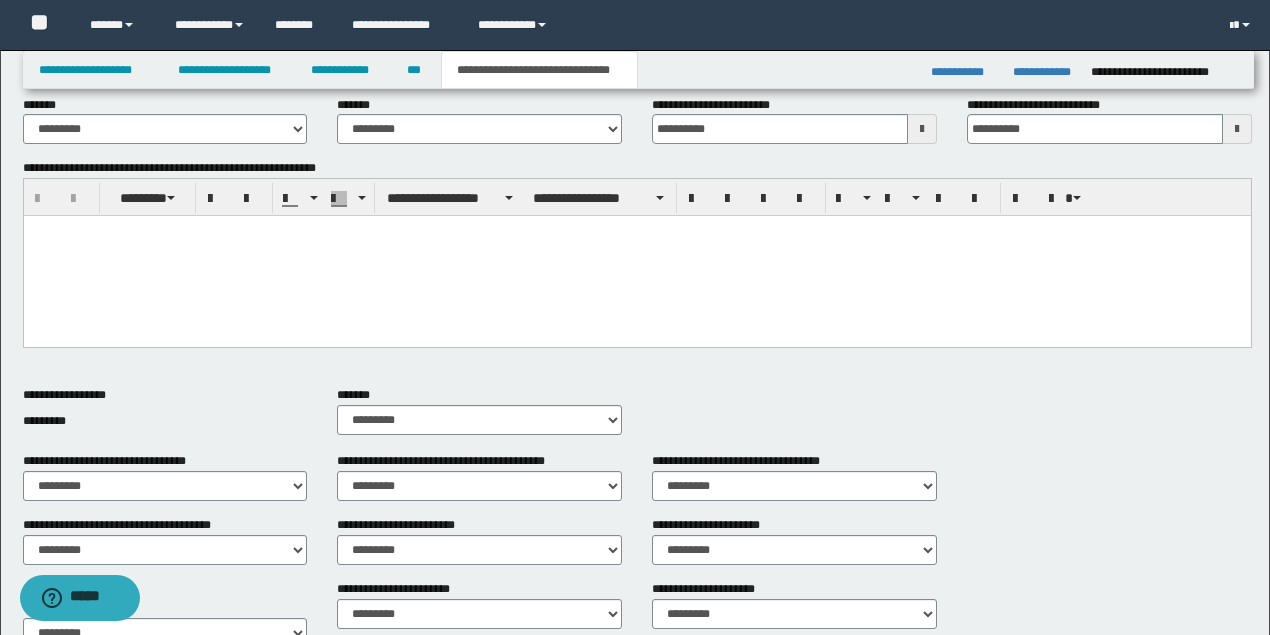 click at bounding box center (636, 256) 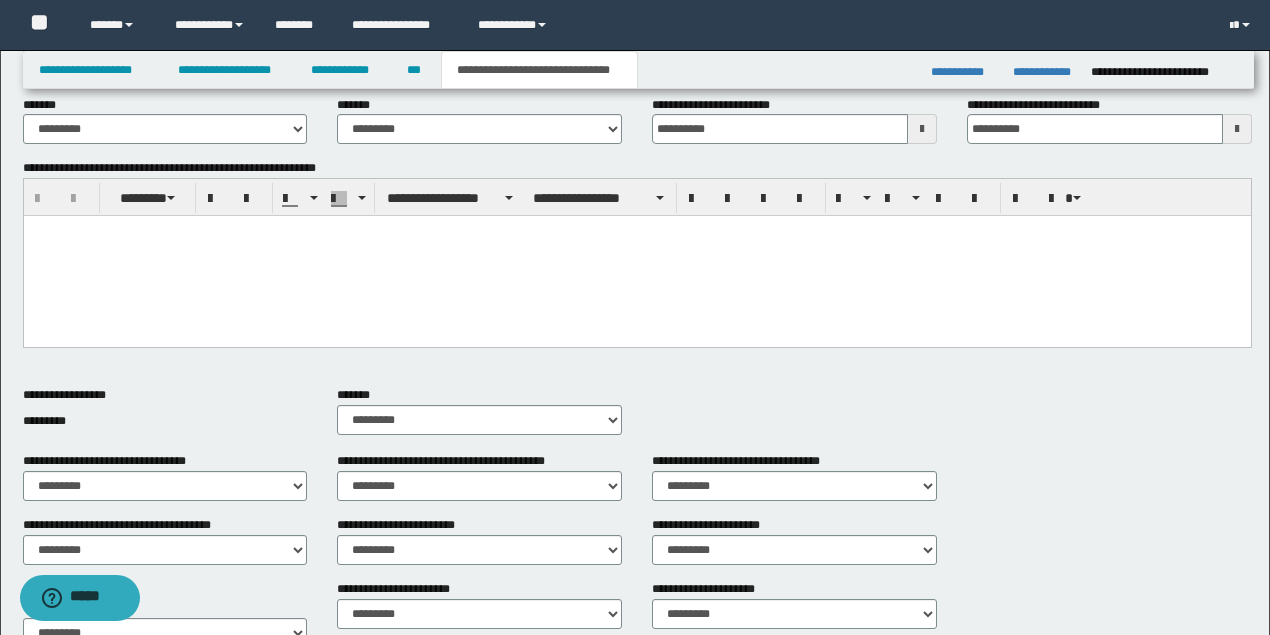 type 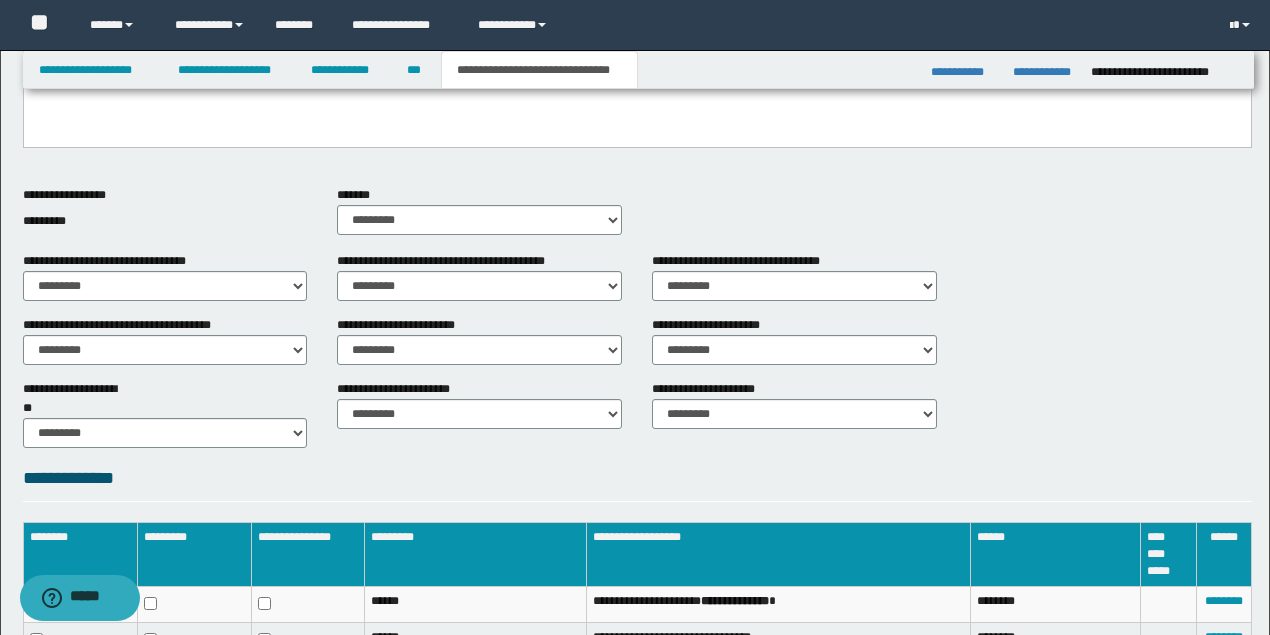 scroll, scrollTop: 715, scrollLeft: 0, axis: vertical 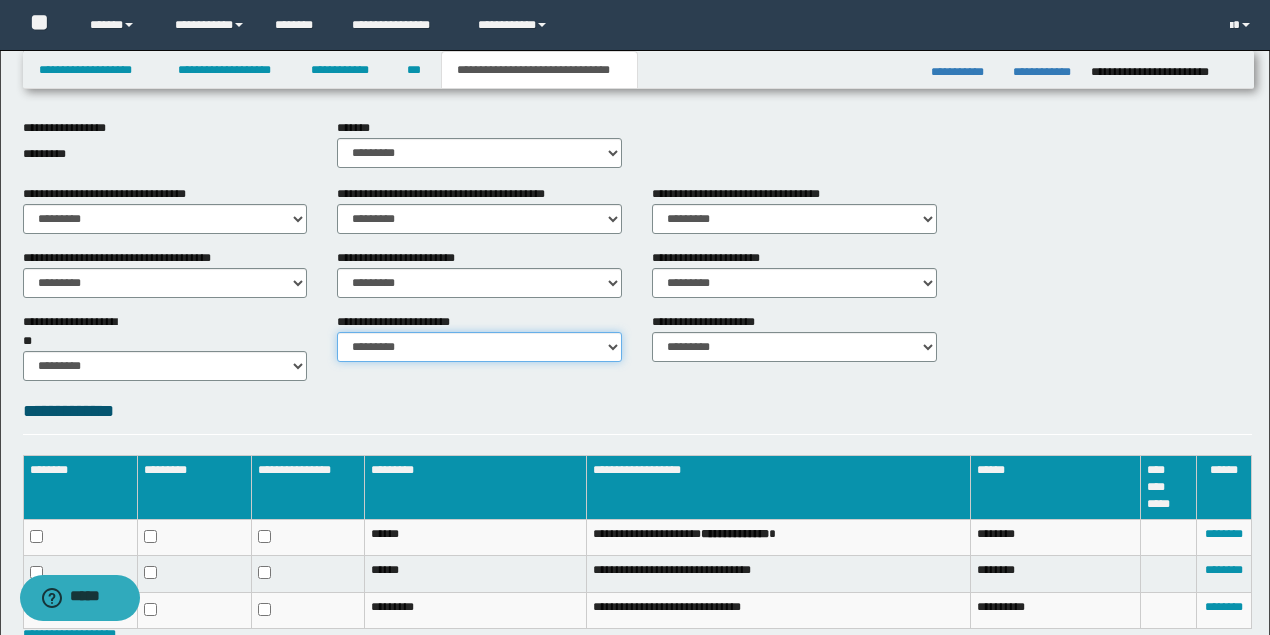 click on "*********
*********
*********" at bounding box center (479, 347) 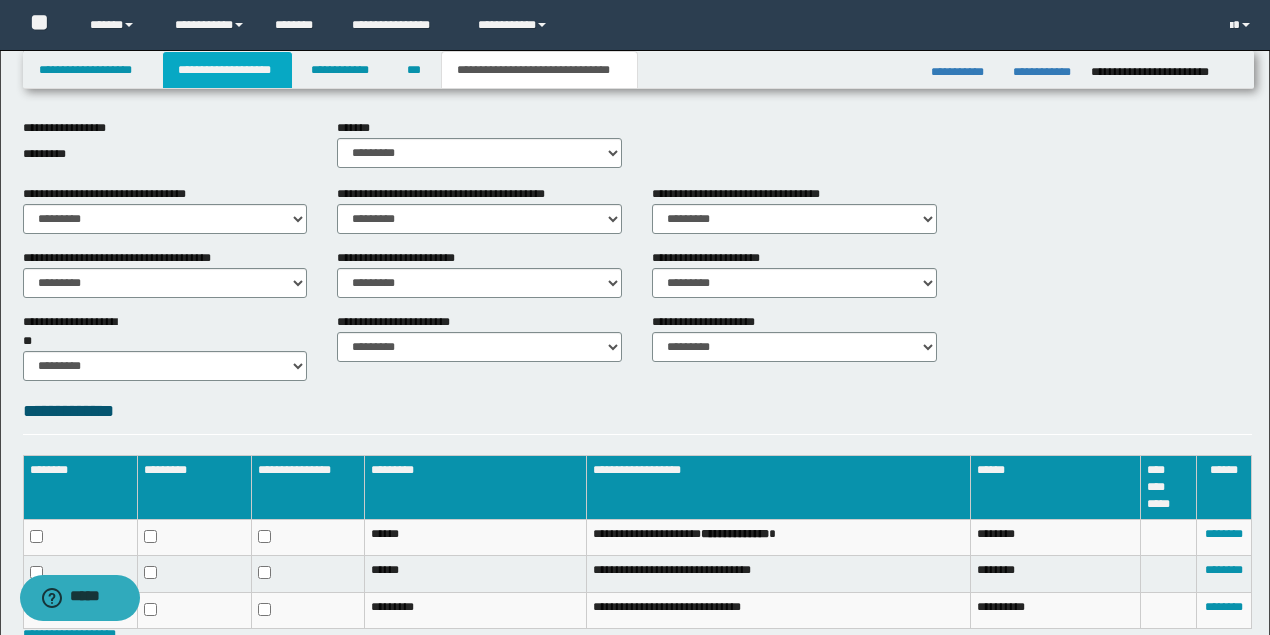 click on "**********" at bounding box center (227, 70) 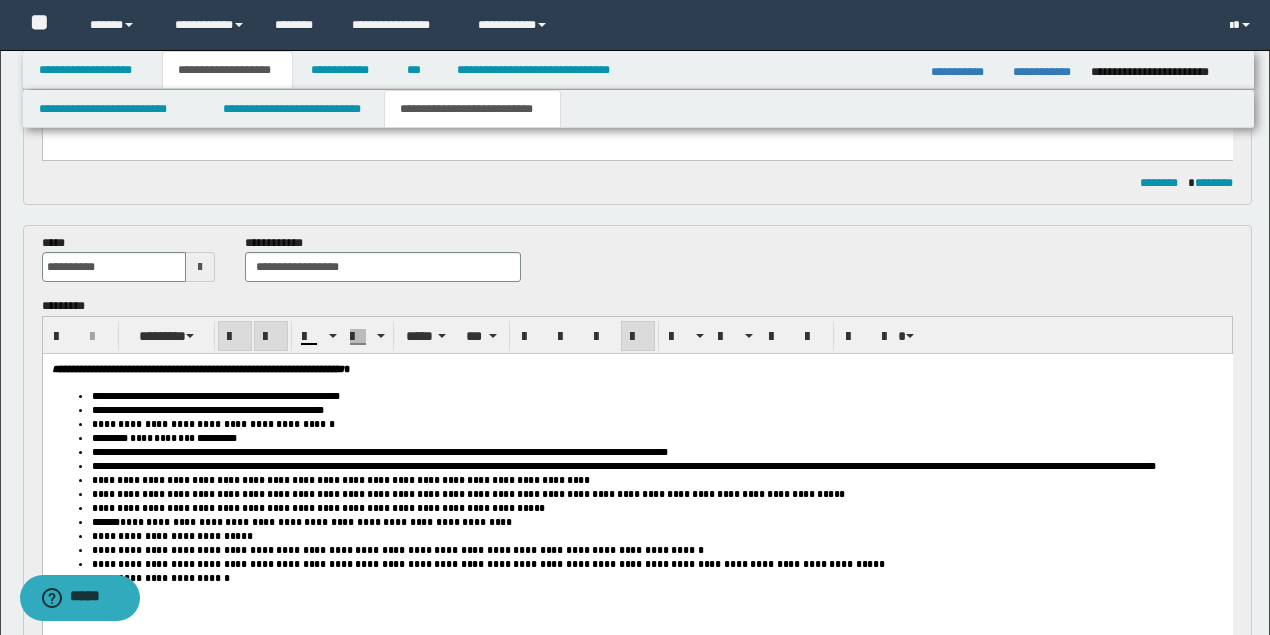scroll, scrollTop: 946, scrollLeft: 0, axis: vertical 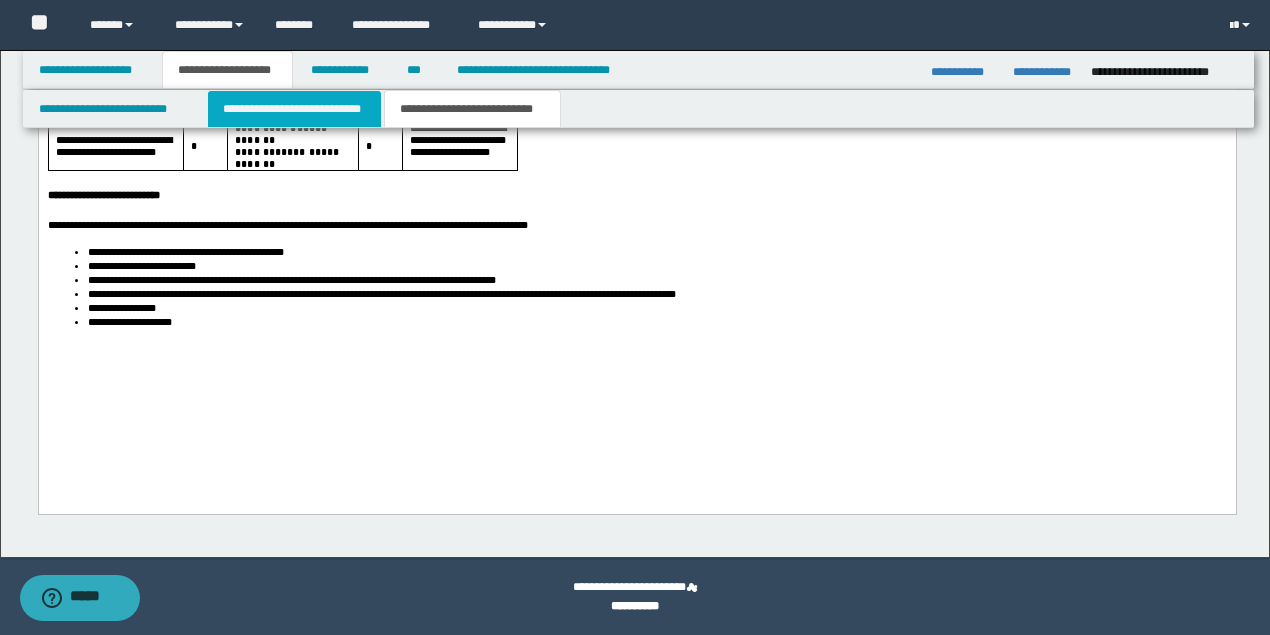 click on "**********" at bounding box center [294, 109] 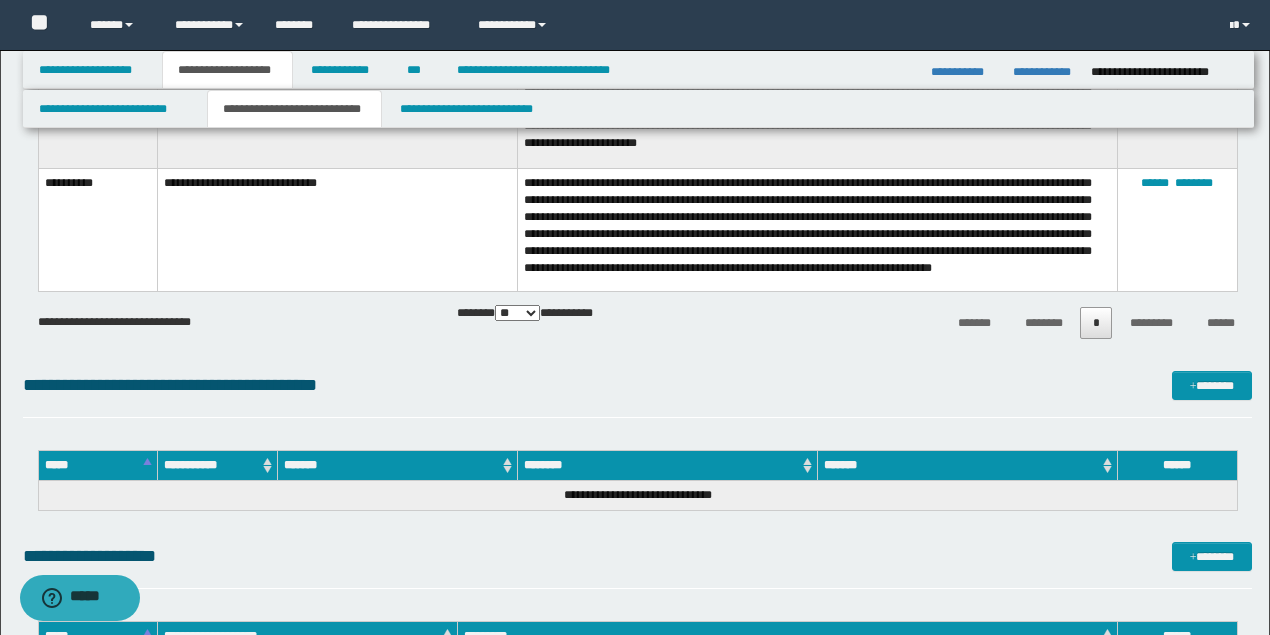 scroll, scrollTop: 5333, scrollLeft: 0, axis: vertical 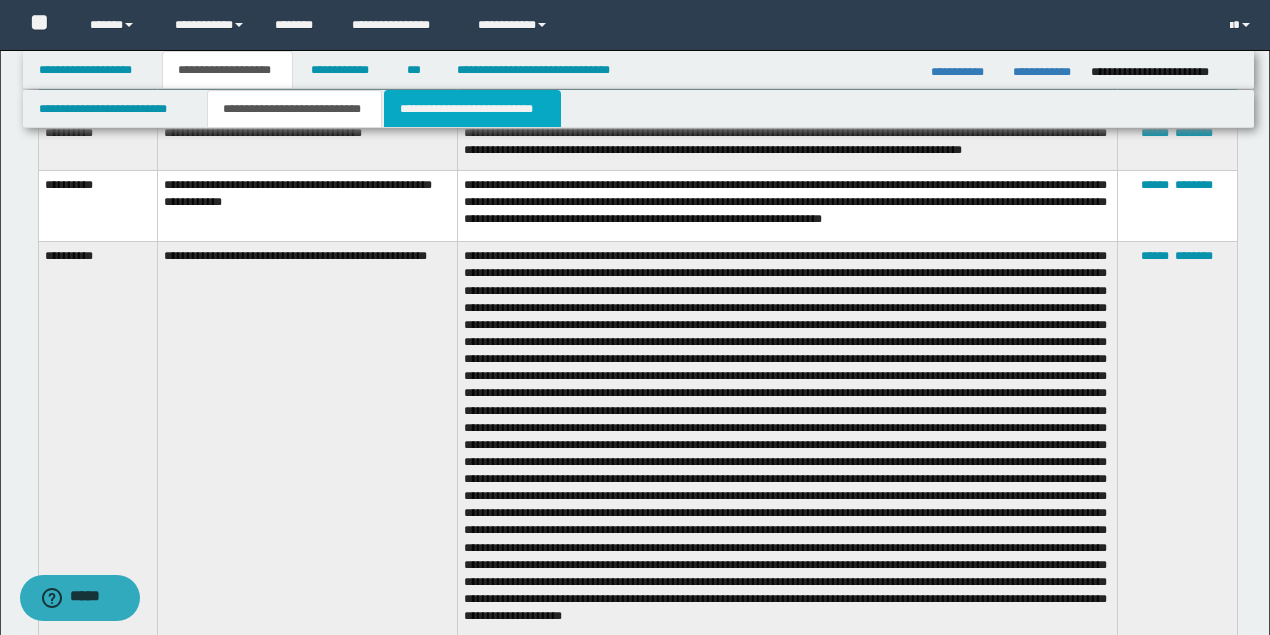 drag, startPoint x: 471, startPoint y: 99, endPoint x: 518, endPoint y: 142, distance: 63.702435 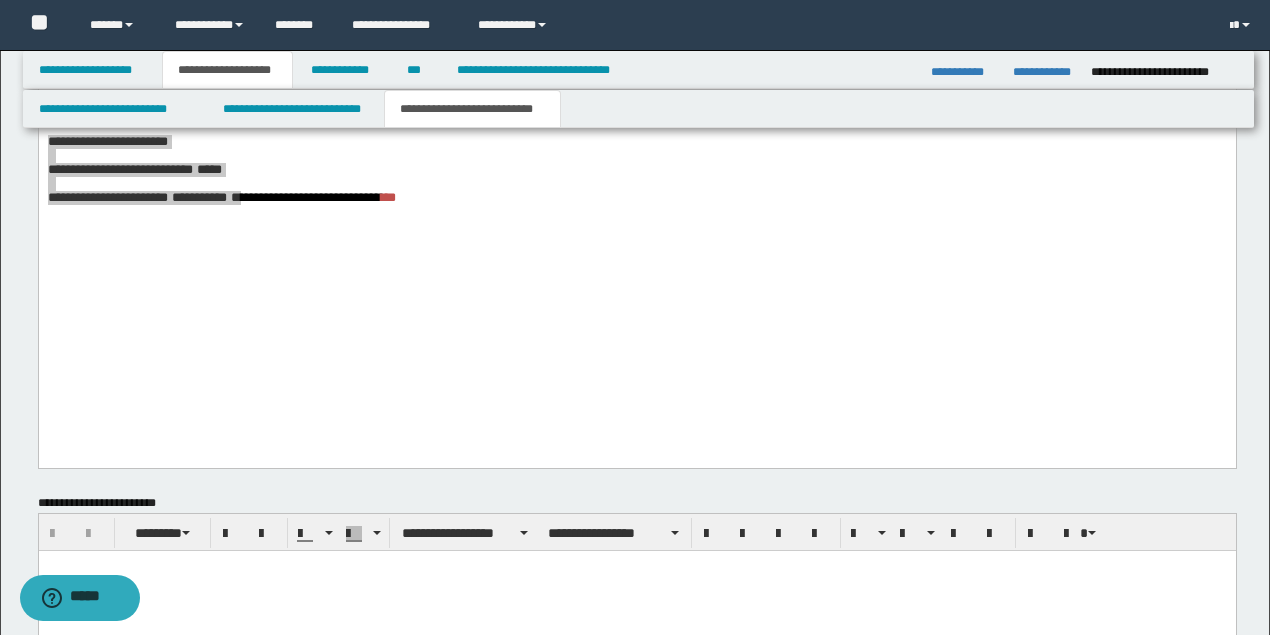 scroll, scrollTop: 3043, scrollLeft: 0, axis: vertical 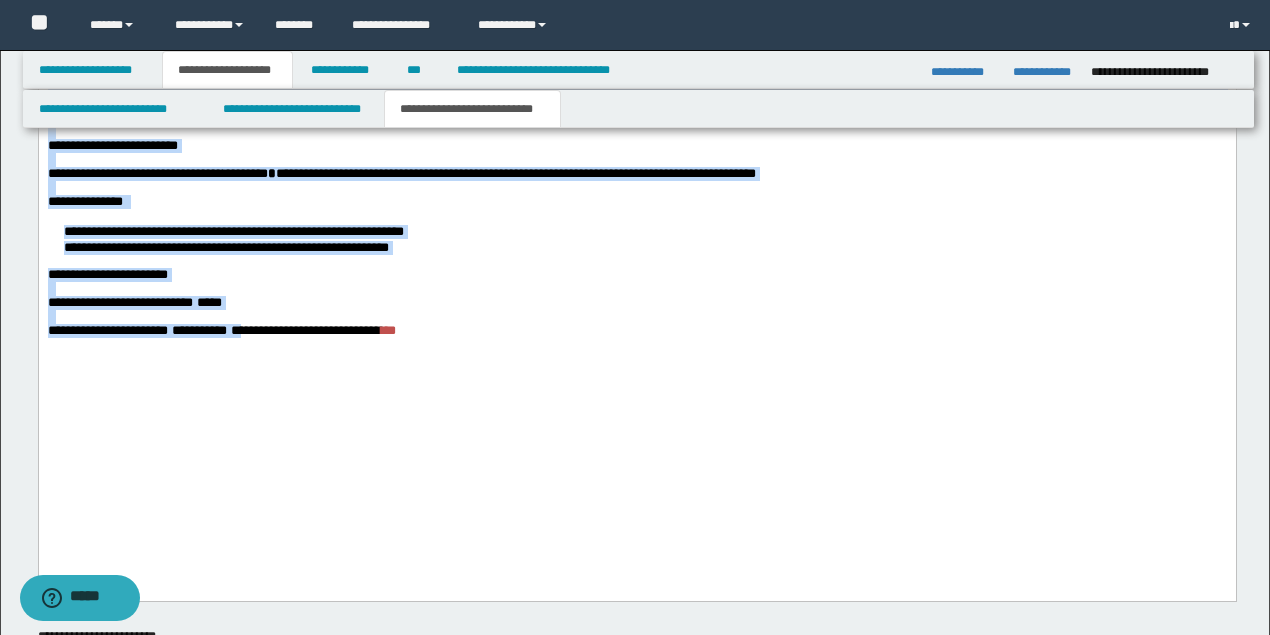 click at bounding box center [636, 161] 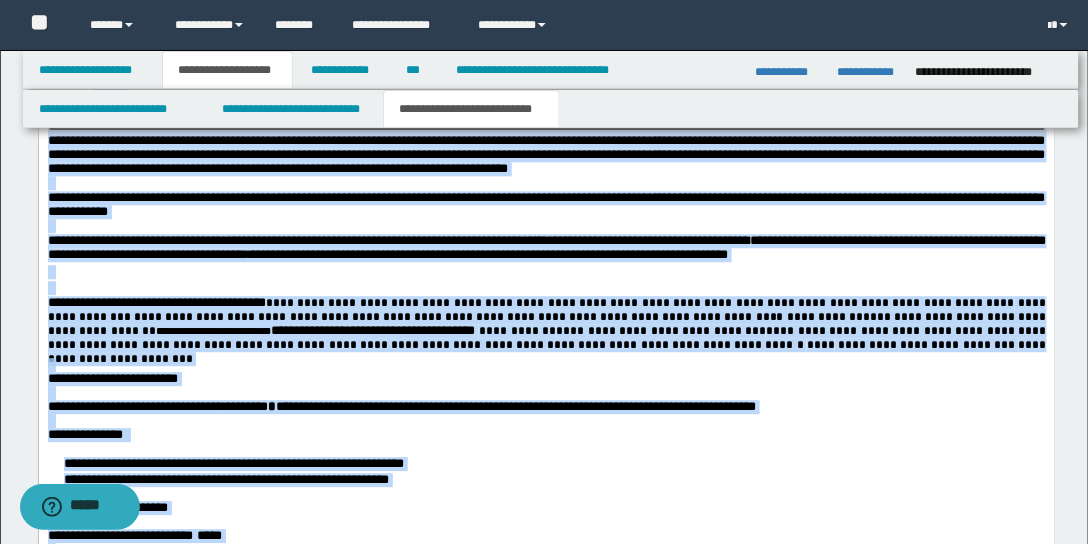scroll, scrollTop: 3329, scrollLeft: 0, axis: vertical 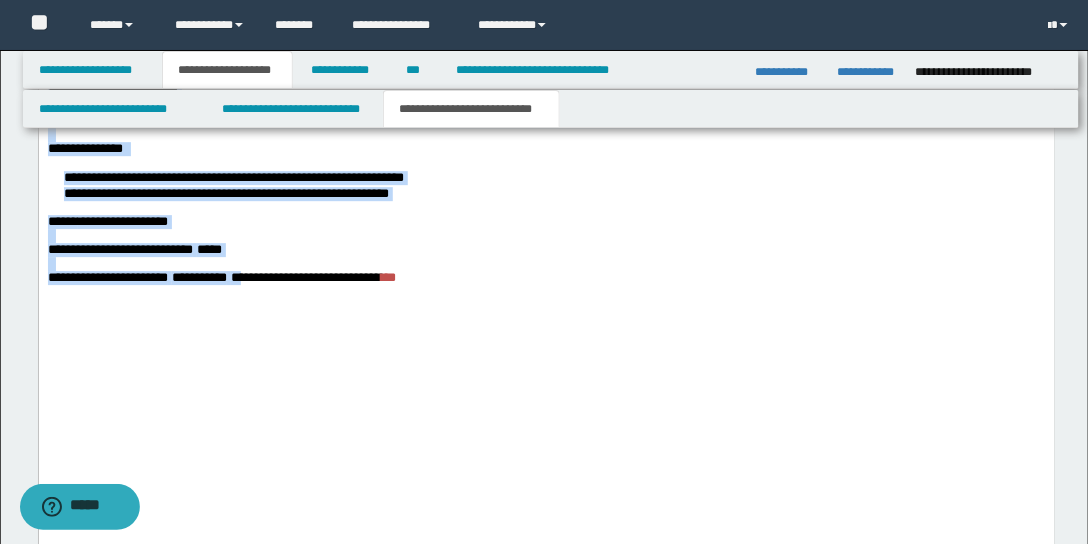 click at bounding box center (546, 136) 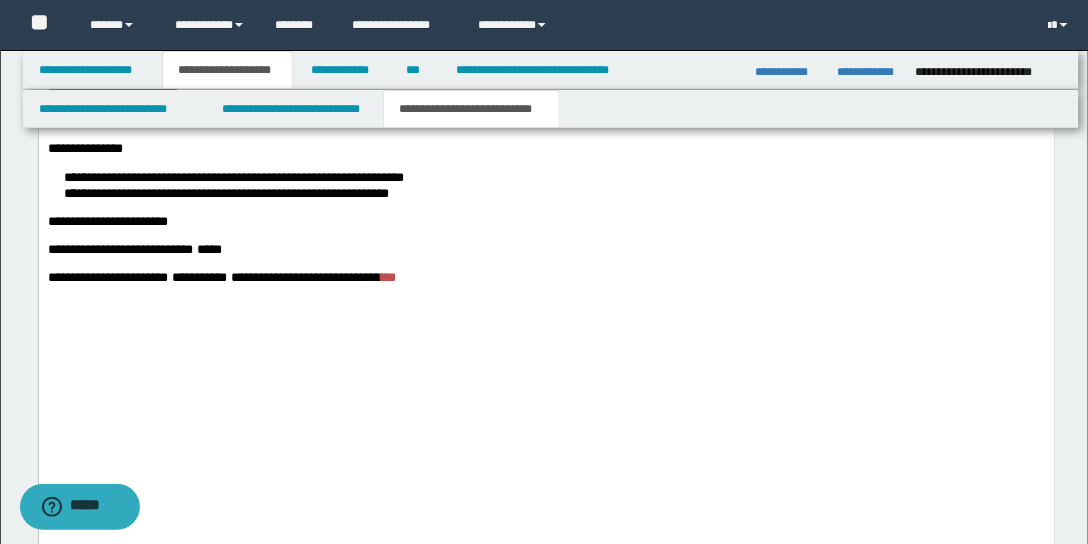 click on "**********" at bounding box center (546, 94) 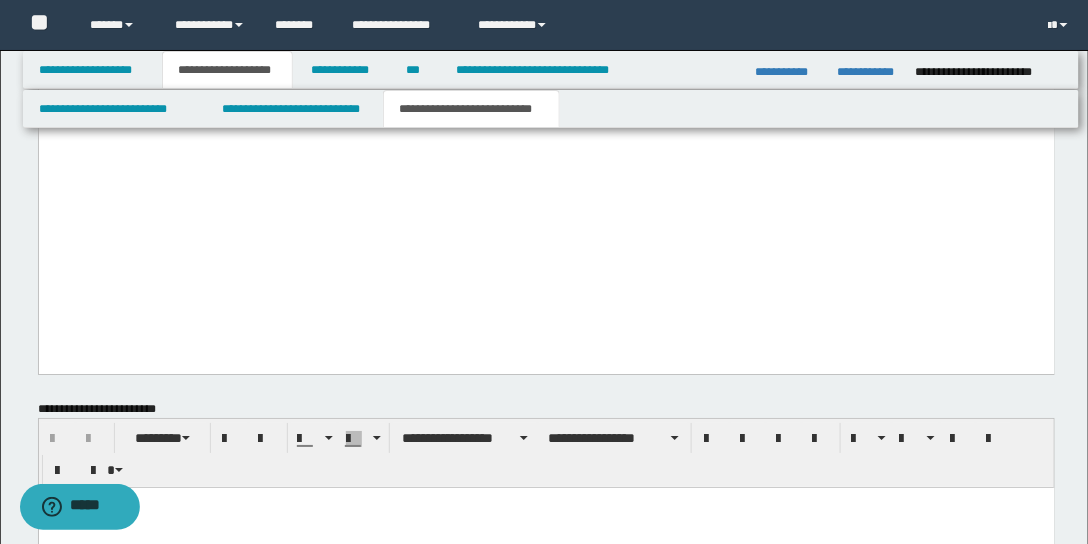 scroll, scrollTop: 3443, scrollLeft: 0, axis: vertical 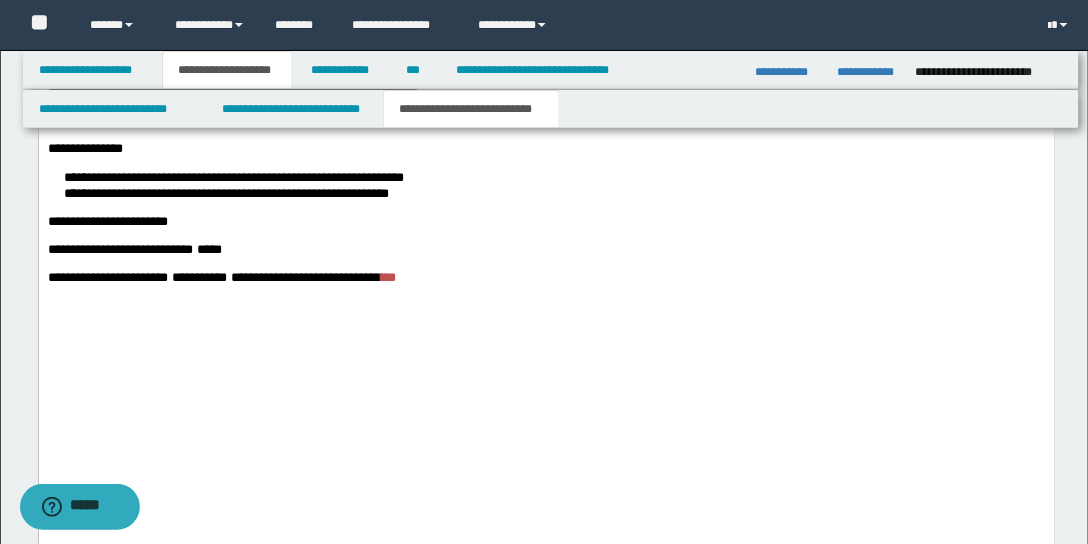 click on "**********" at bounding box center (401, 121) 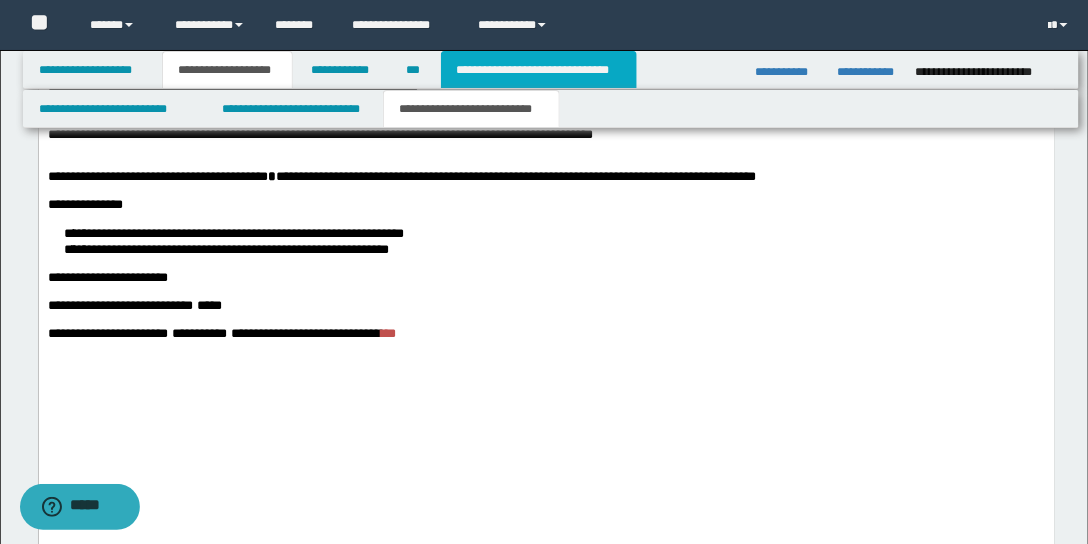 click on "**********" at bounding box center (539, 70) 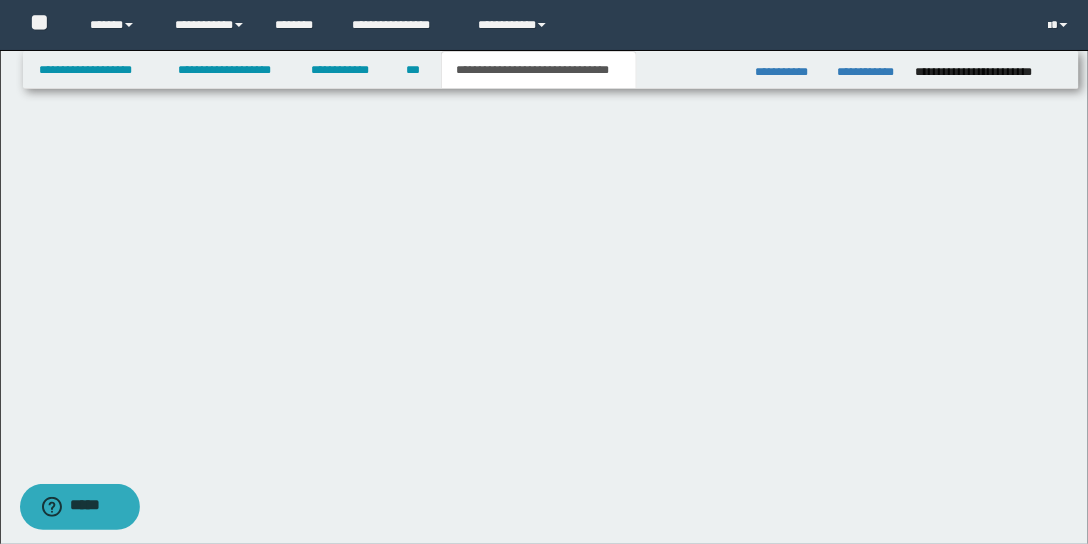 scroll, scrollTop: 1572, scrollLeft: 0, axis: vertical 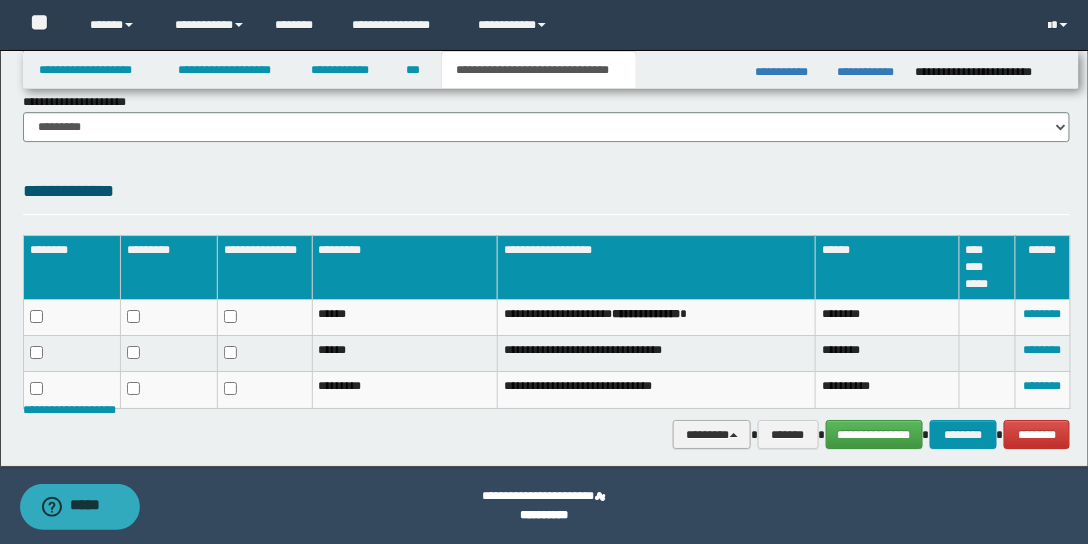 click on "********" at bounding box center [712, 434] 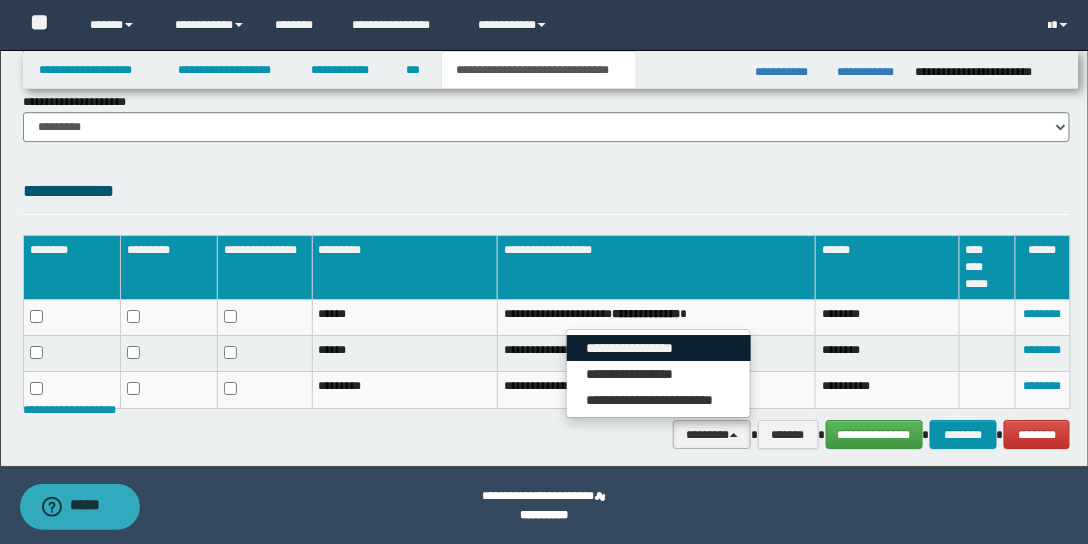 click on "**********" at bounding box center (659, 348) 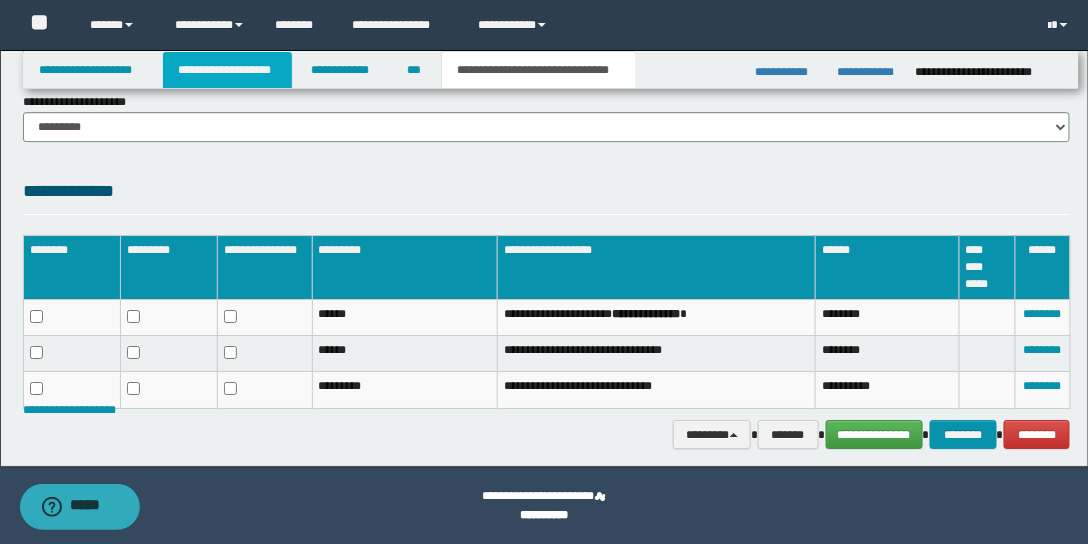 click on "**********" at bounding box center (227, 70) 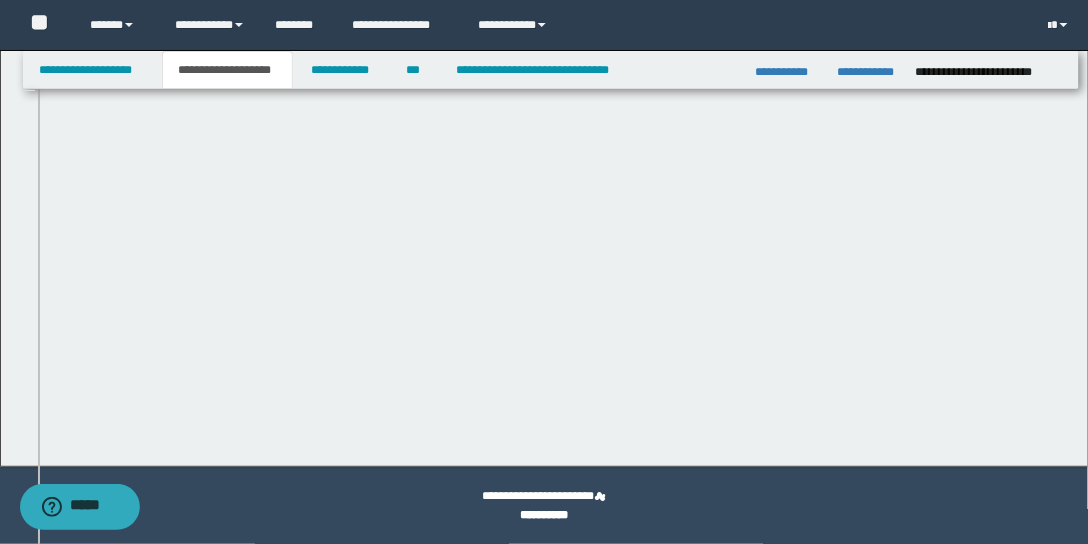scroll, scrollTop: 1604, scrollLeft: 0, axis: vertical 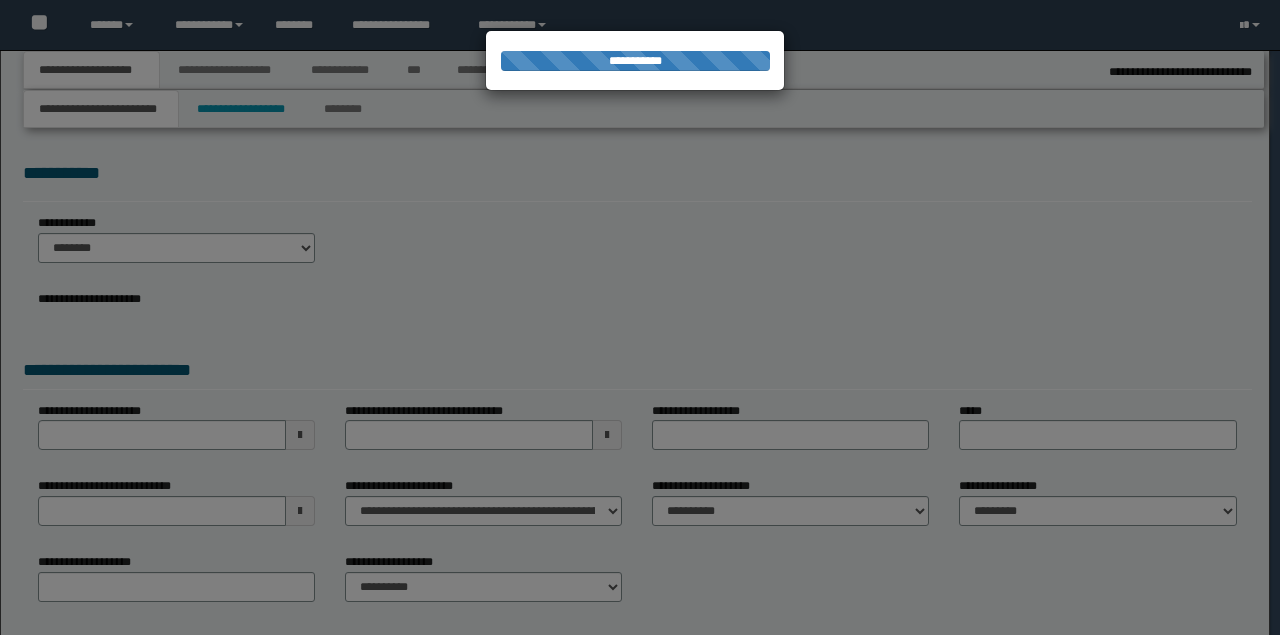 select on "*" 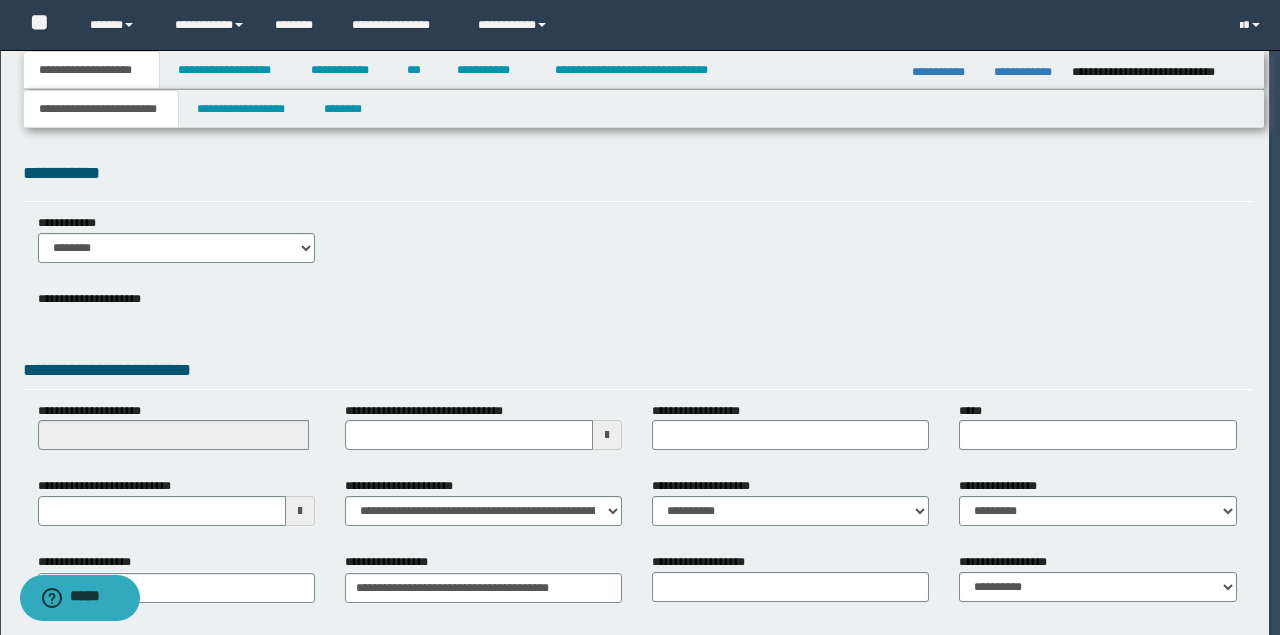 scroll, scrollTop: 0, scrollLeft: 0, axis: both 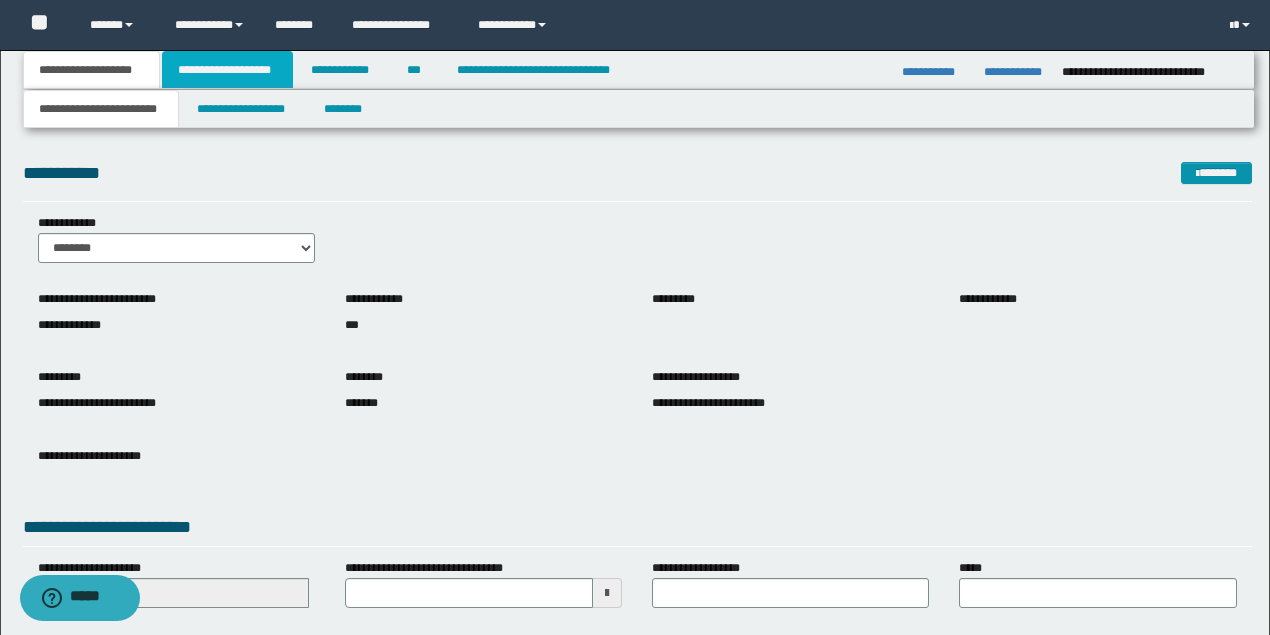 click on "**********" at bounding box center [227, 70] 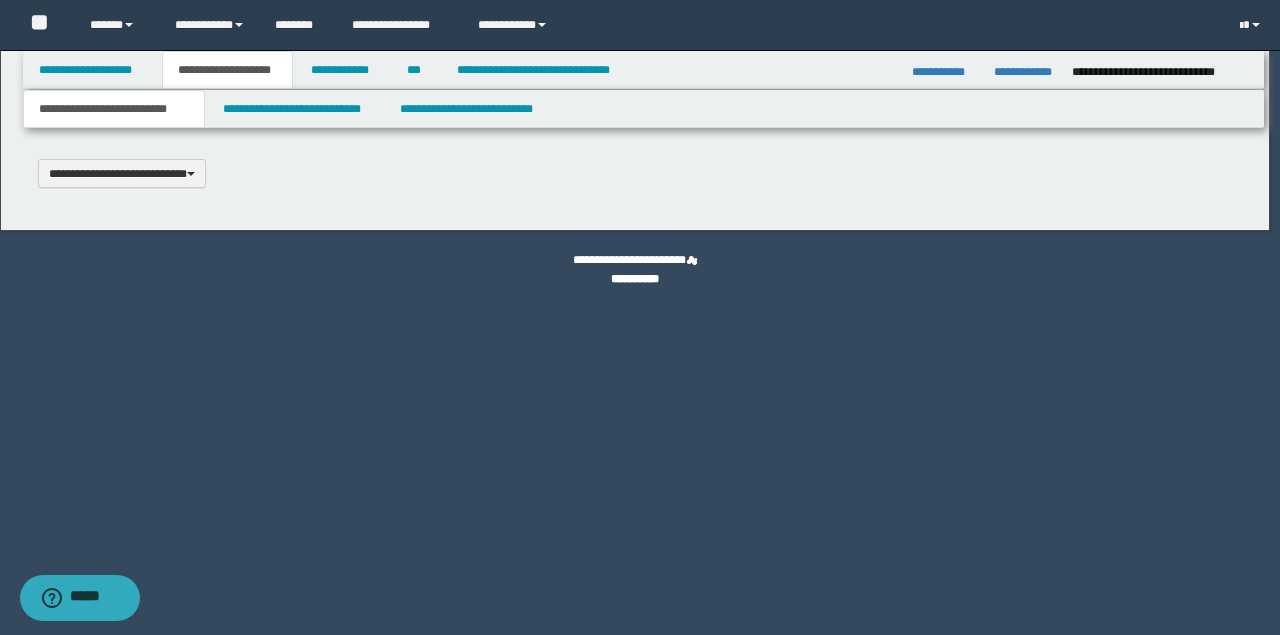 type 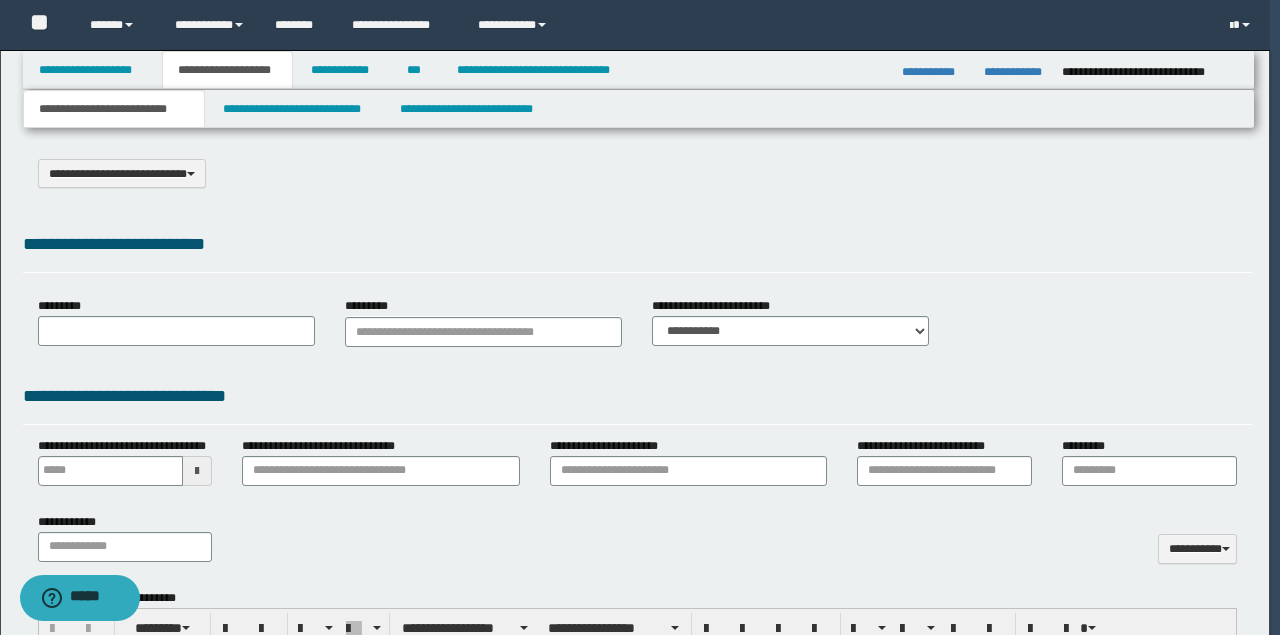 scroll, scrollTop: 0, scrollLeft: 0, axis: both 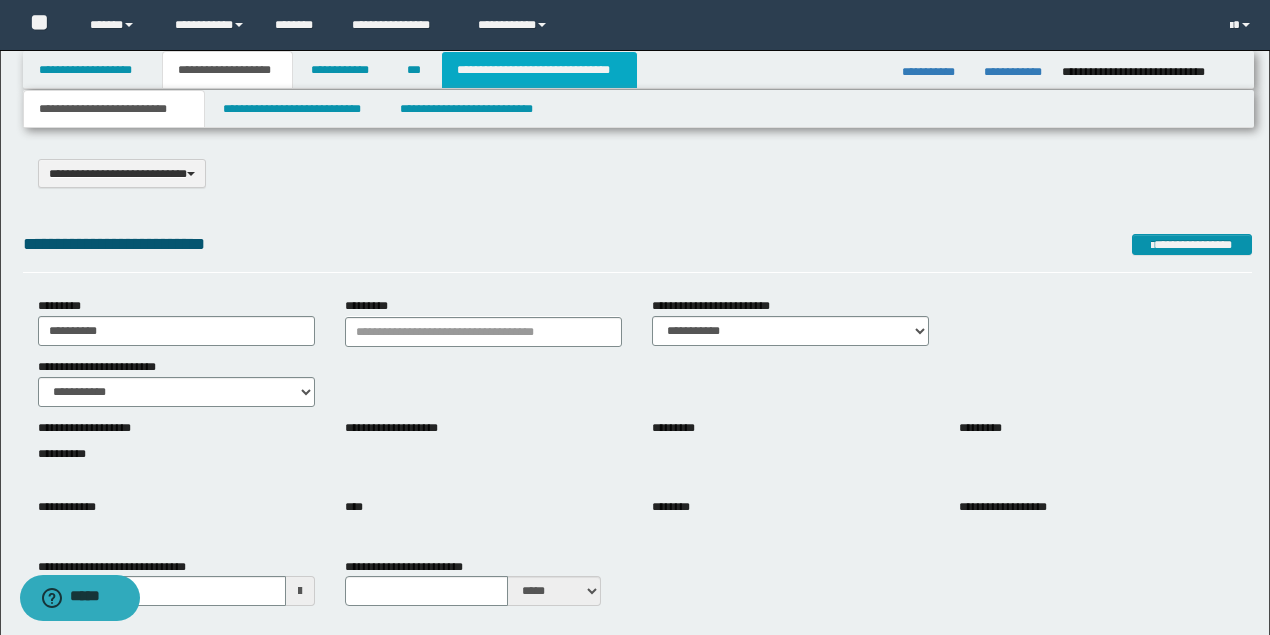 click on "**********" at bounding box center (539, 70) 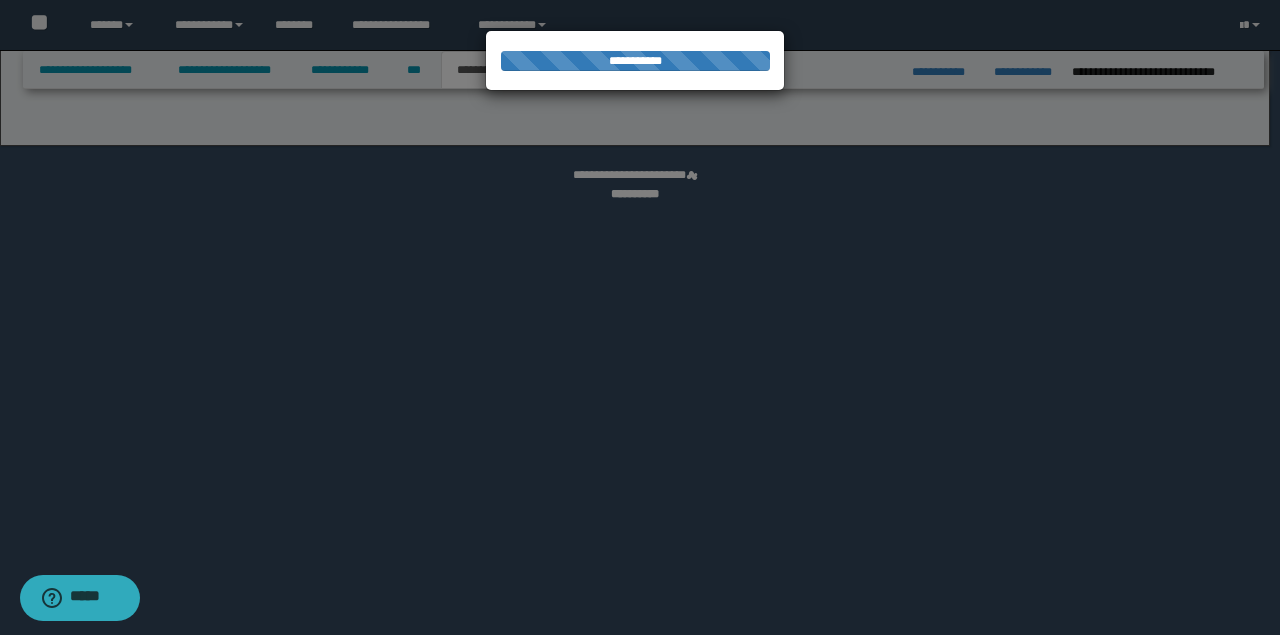 select on "*" 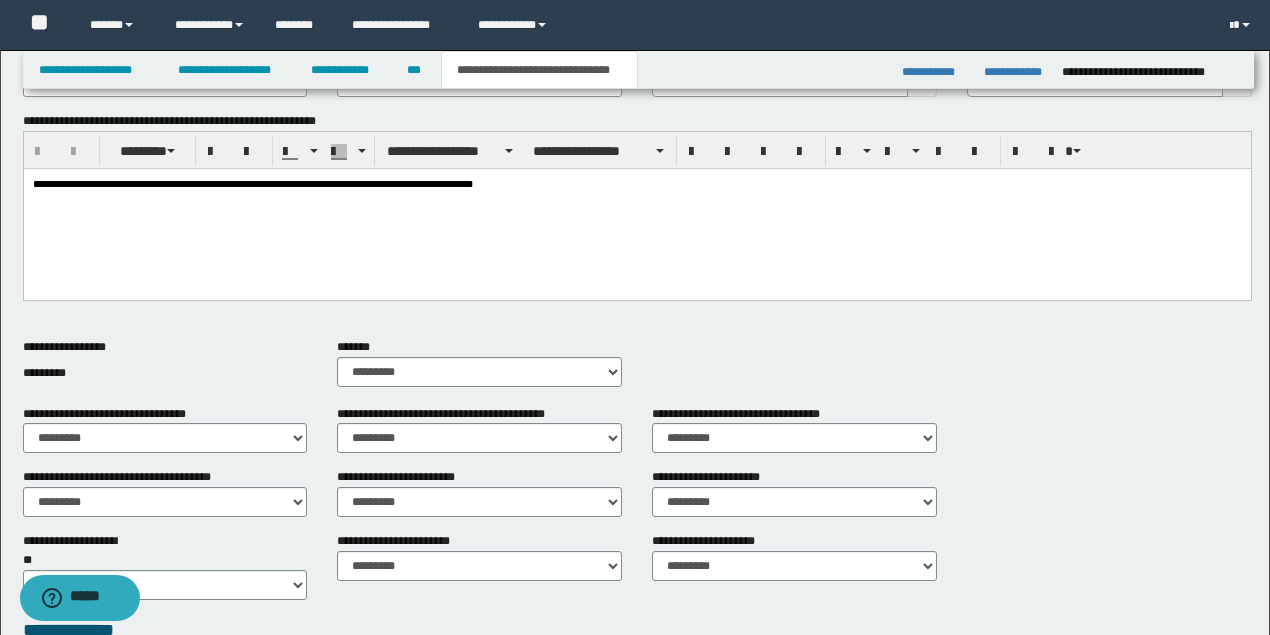 scroll, scrollTop: 819, scrollLeft: 0, axis: vertical 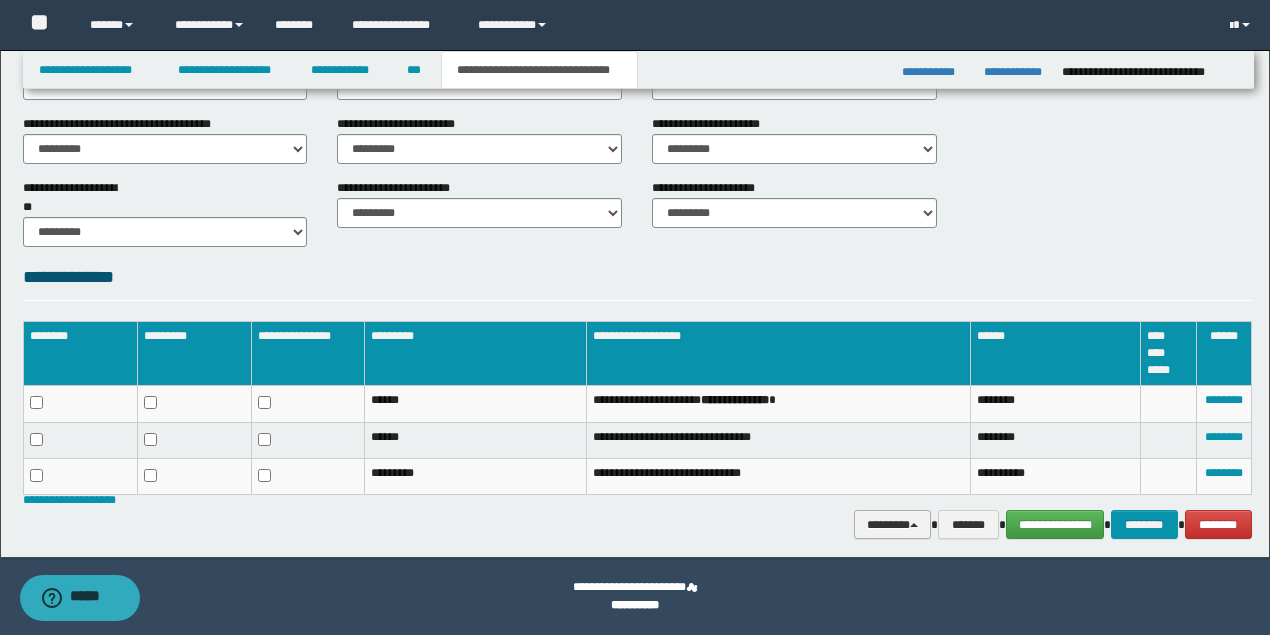 click on "********" at bounding box center [893, 524] 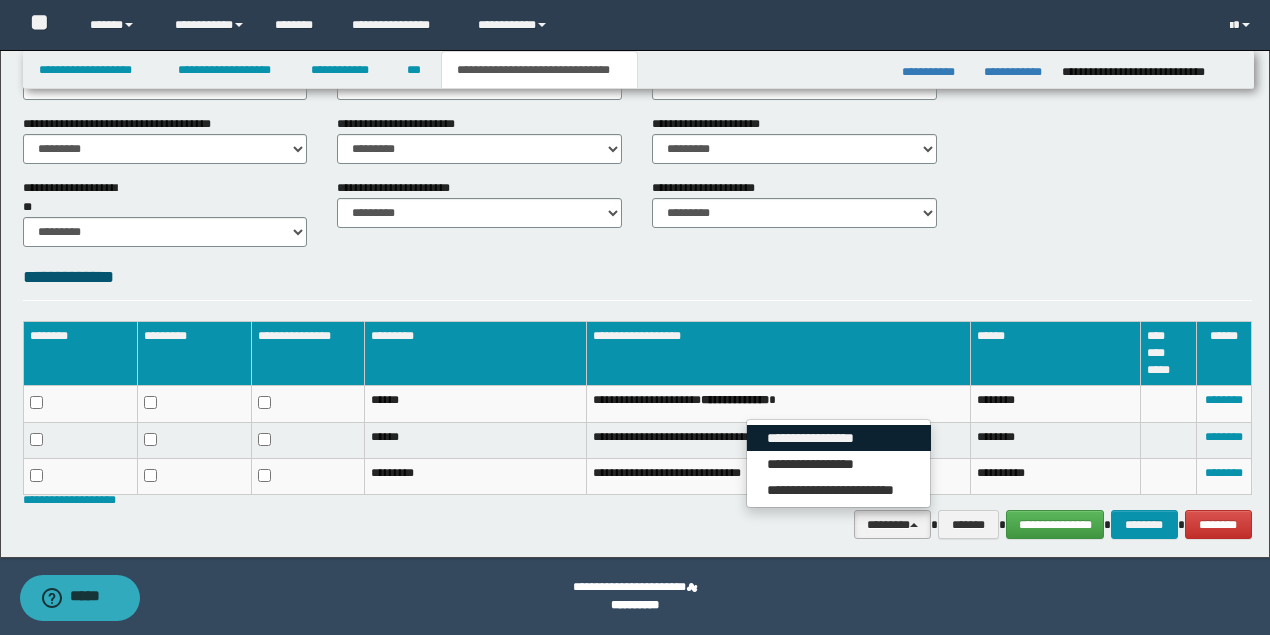 click on "**********" at bounding box center (839, 438) 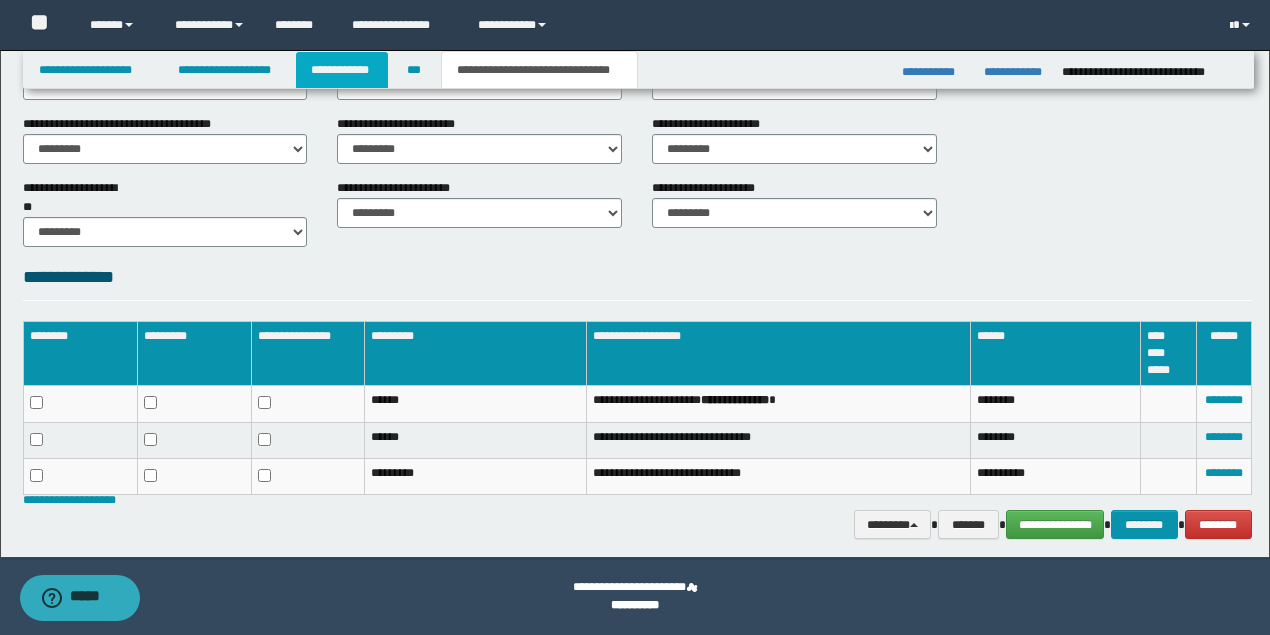 click on "**********" at bounding box center (342, 70) 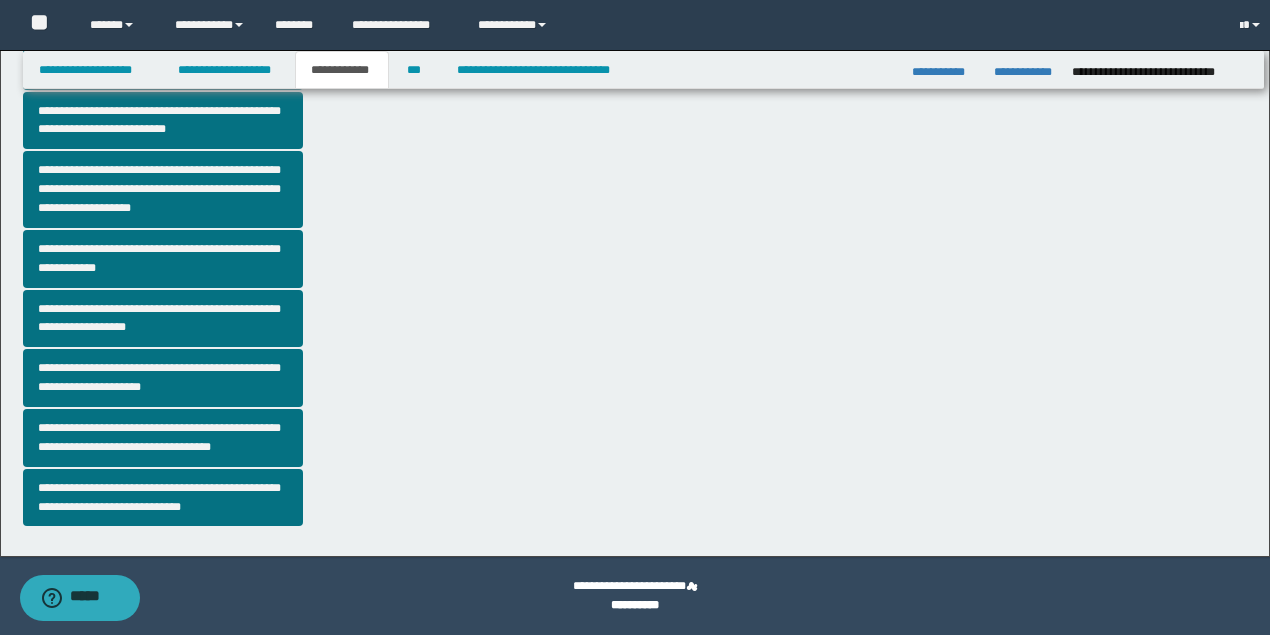scroll, scrollTop: 513, scrollLeft: 0, axis: vertical 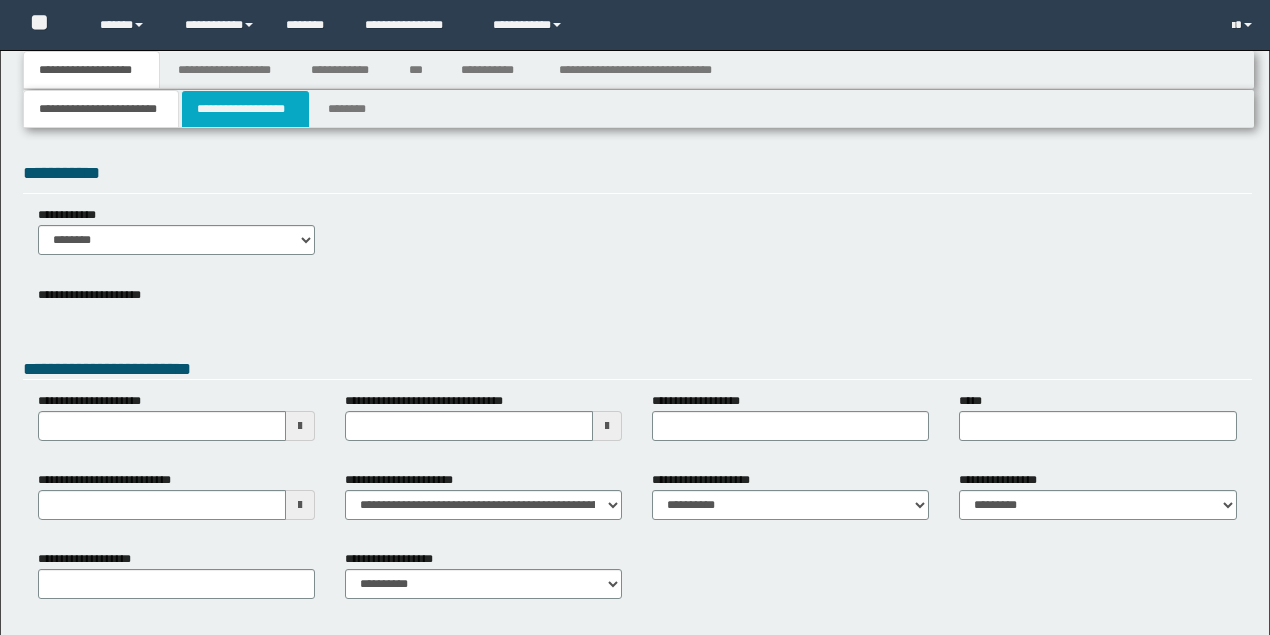 type 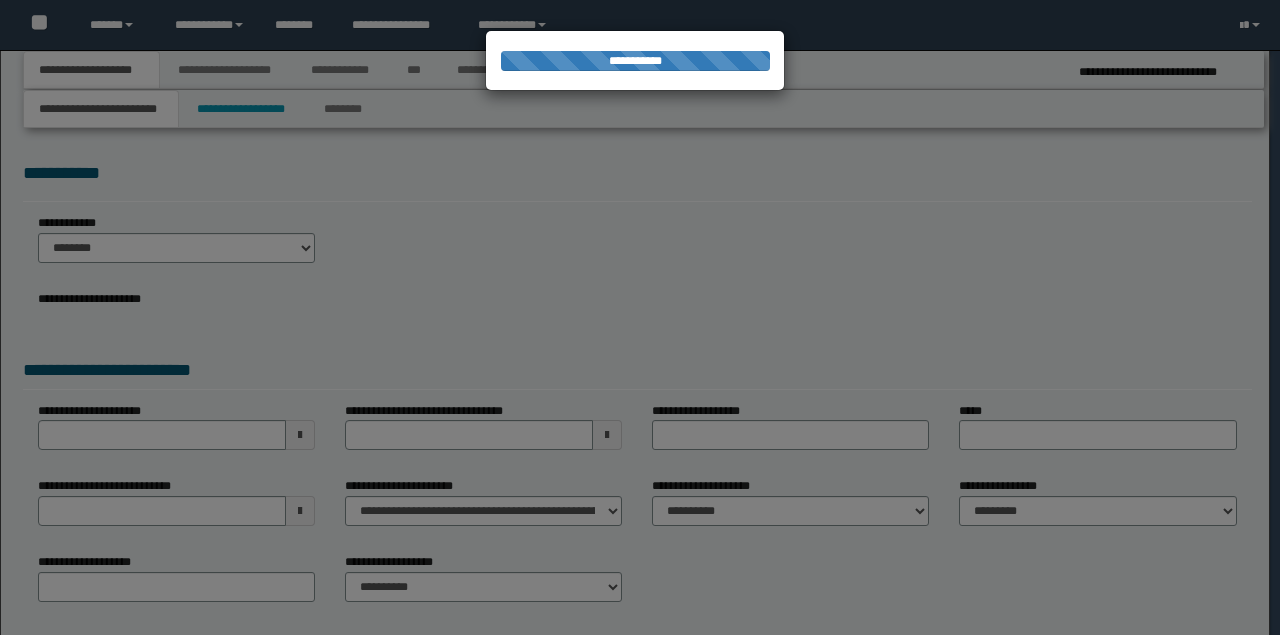 type on "**********" 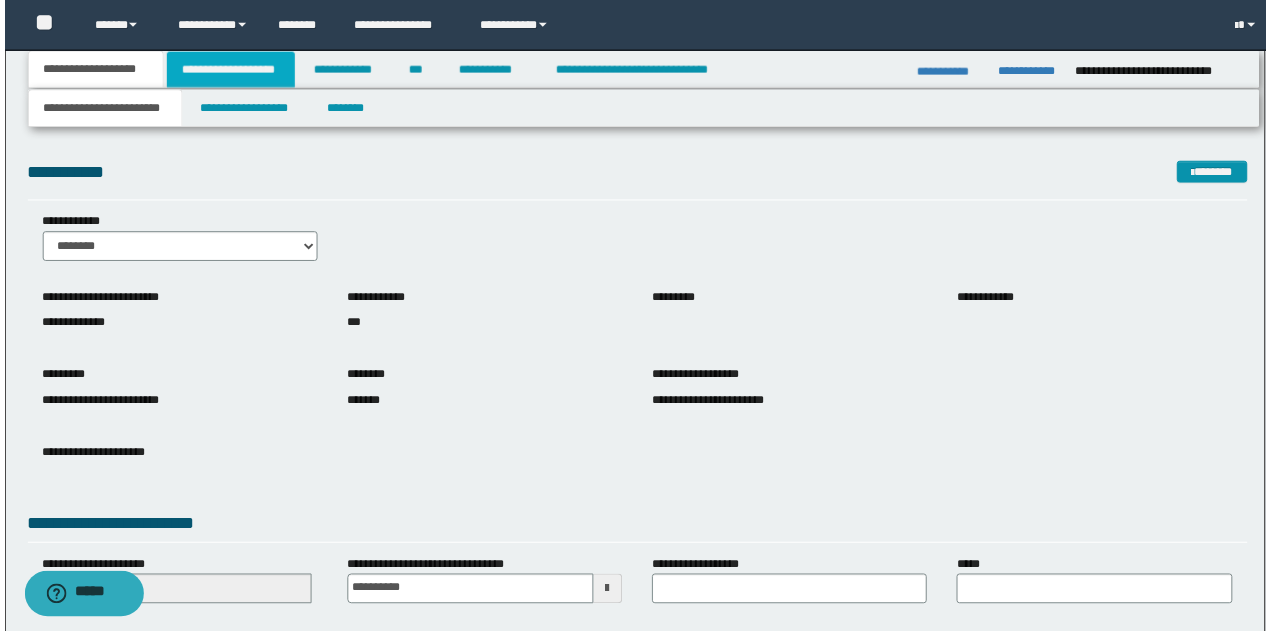 scroll, scrollTop: 0, scrollLeft: 0, axis: both 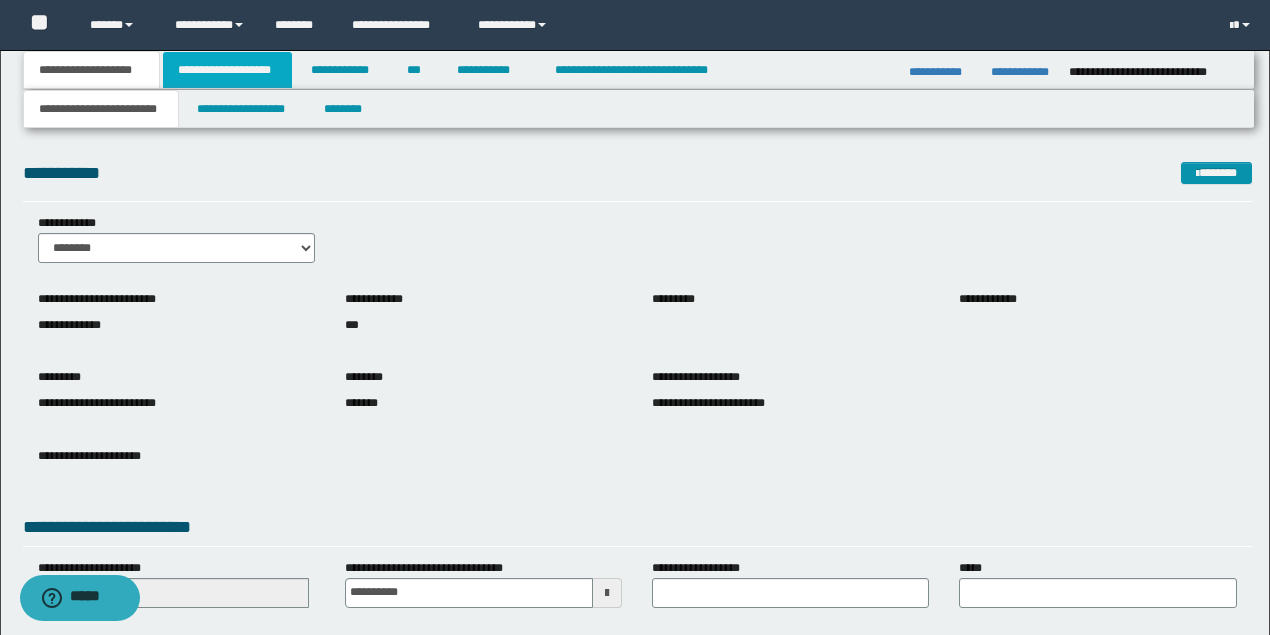 click on "**********" at bounding box center [227, 70] 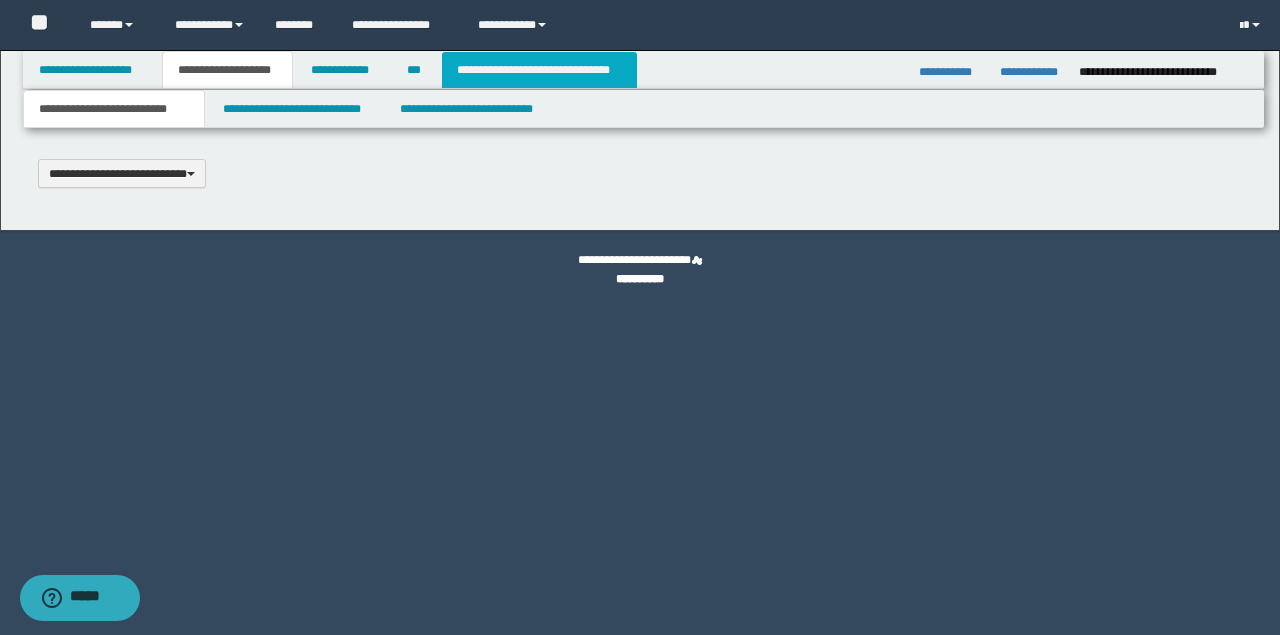 click on "**********" at bounding box center [539, 70] 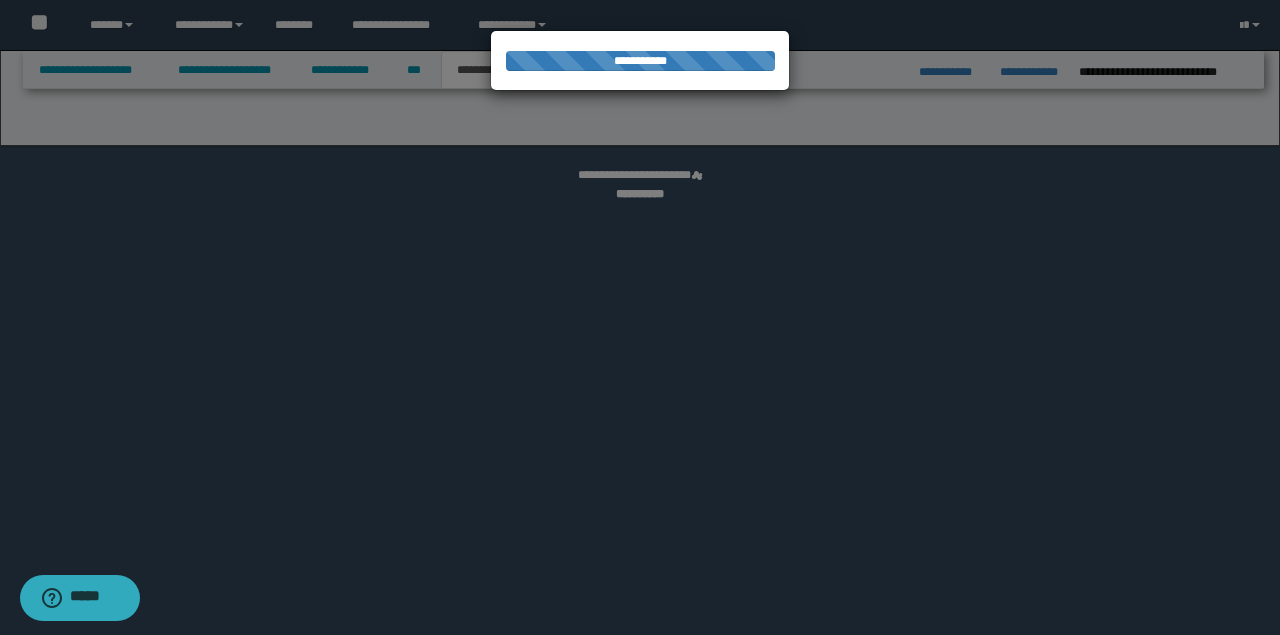 scroll, scrollTop: 0, scrollLeft: 0, axis: both 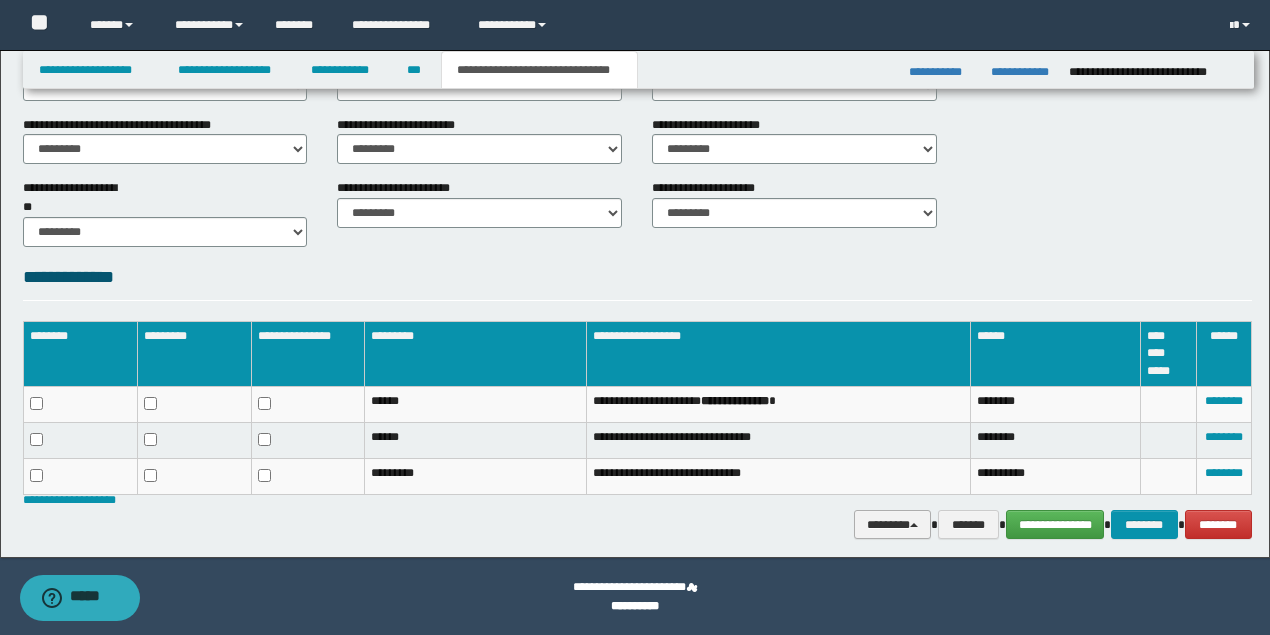 click on "********" at bounding box center (893, 524) 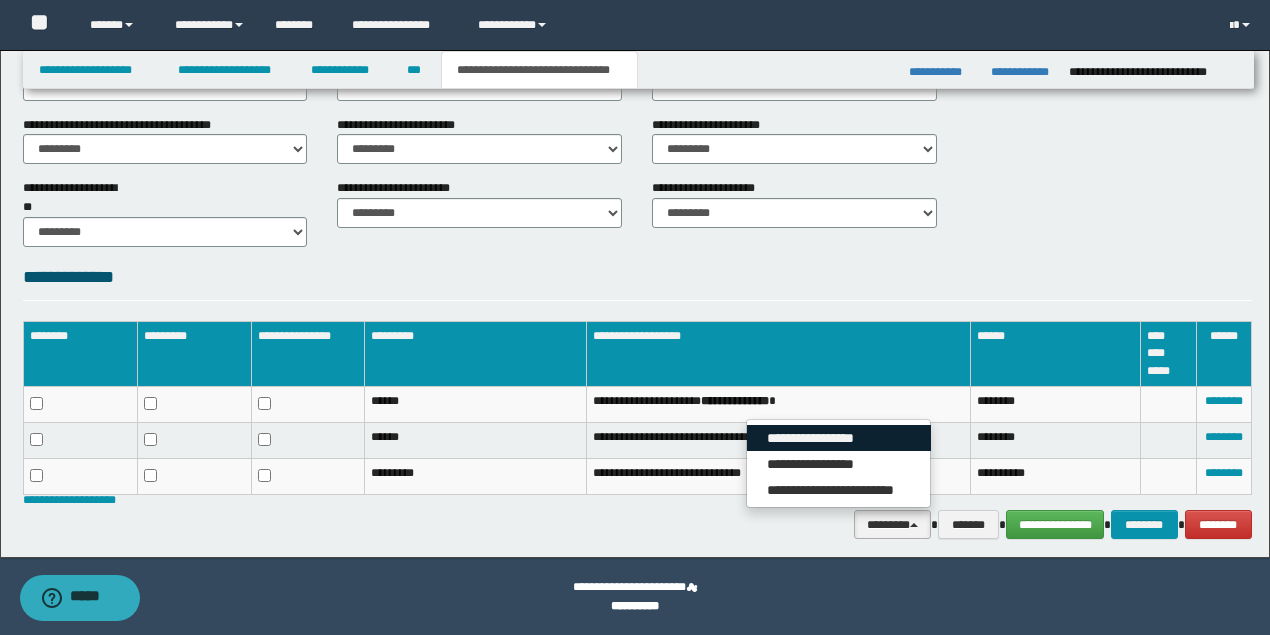 click on "**********" at bounding box center [839, 438] 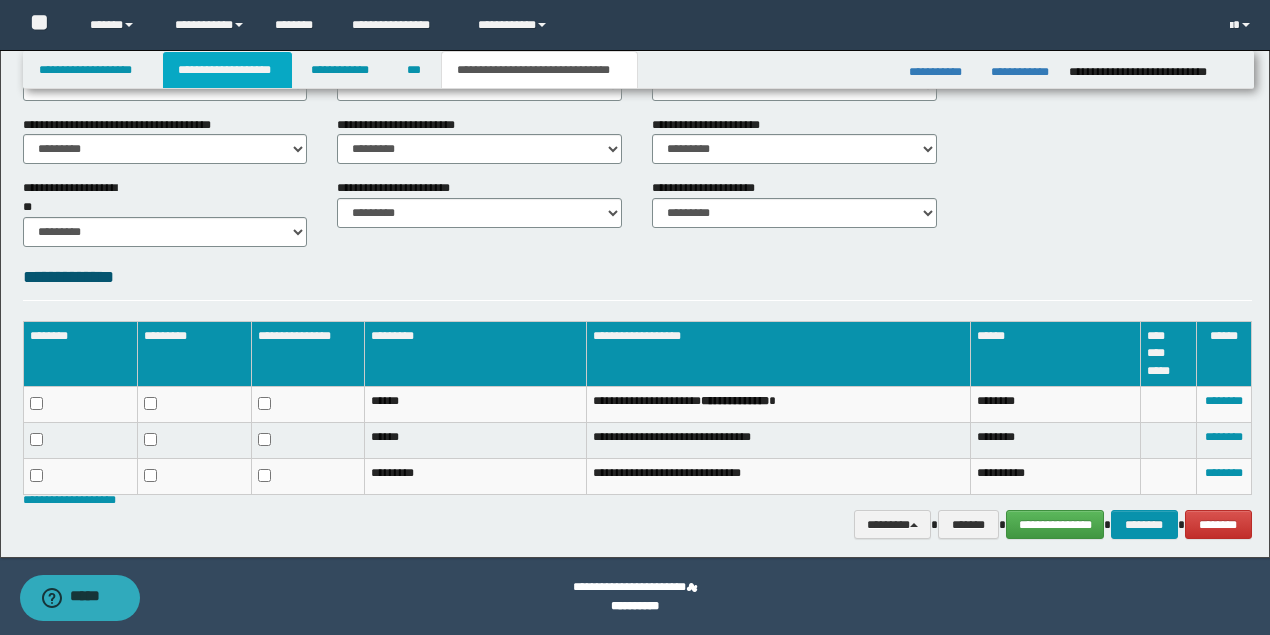 click on "**********" at bounding box center [227, 70] 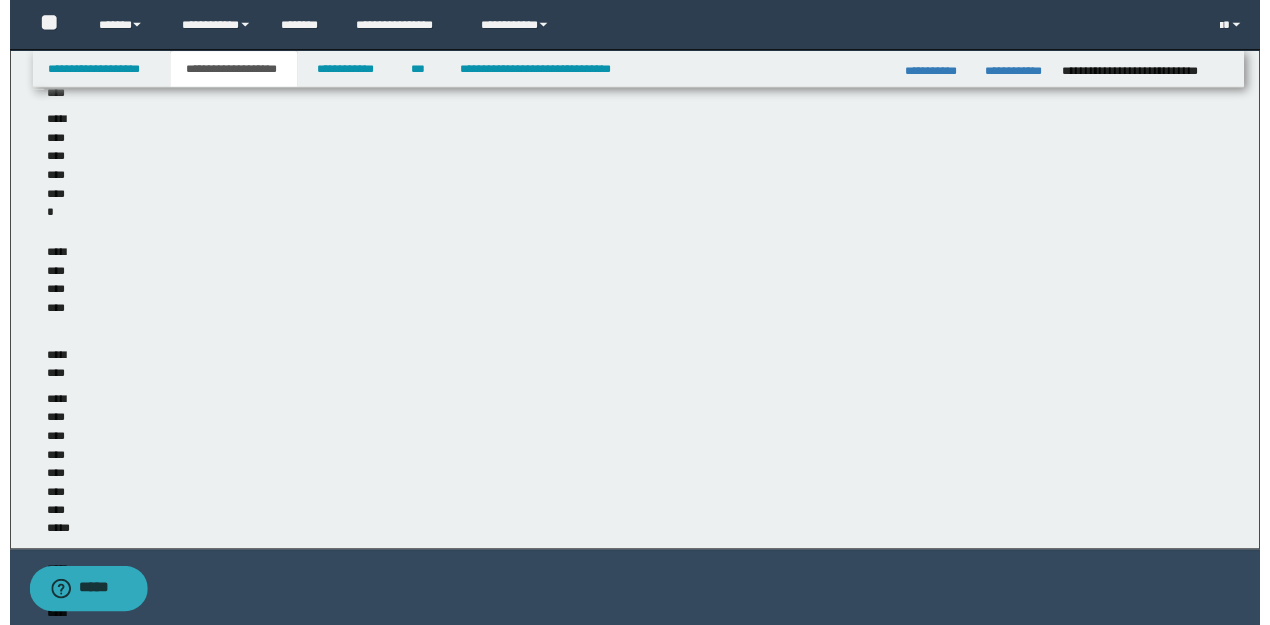 scroll, scrollTop: 820, scrollLeft: 0, axis: vertical 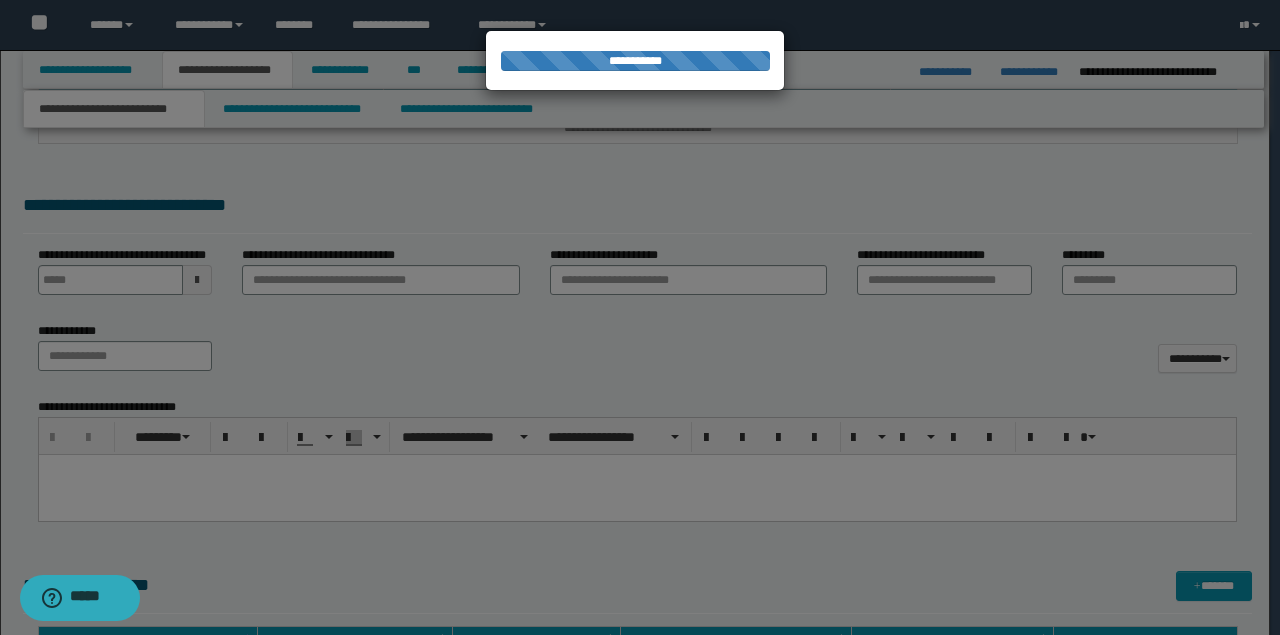 type 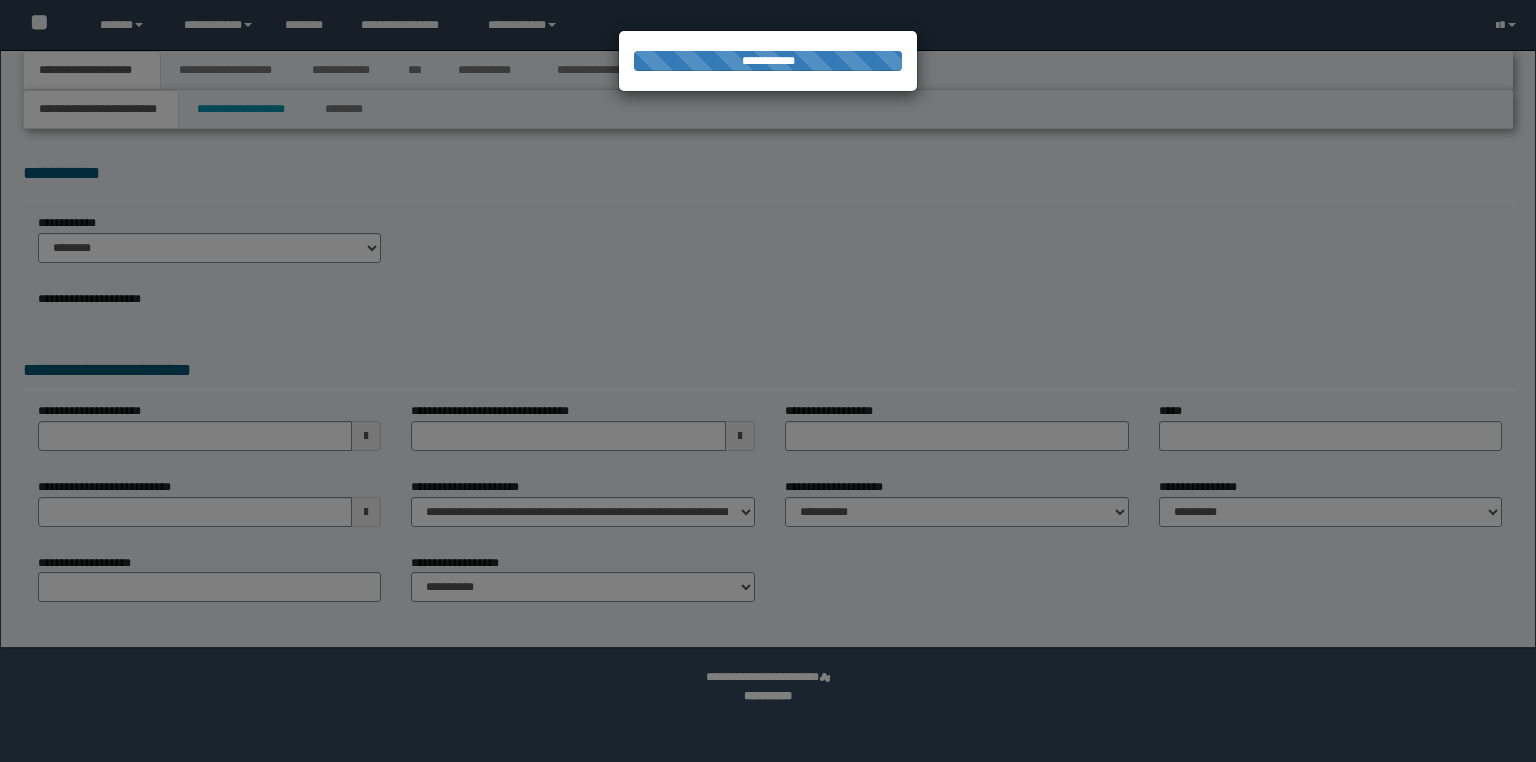 scroll, scrollTop: 0, scrollLeft: 0, axis: both 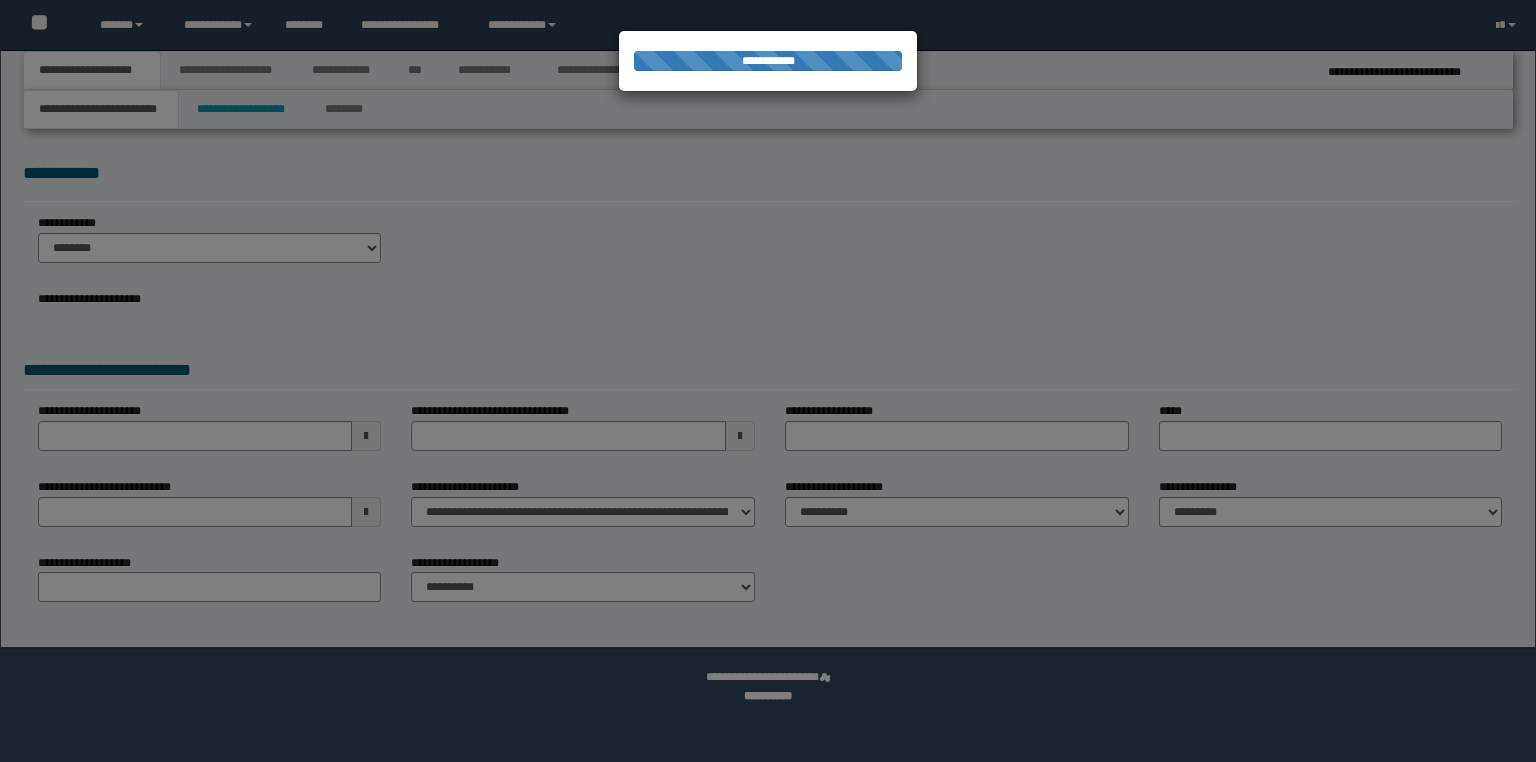 select on "*" 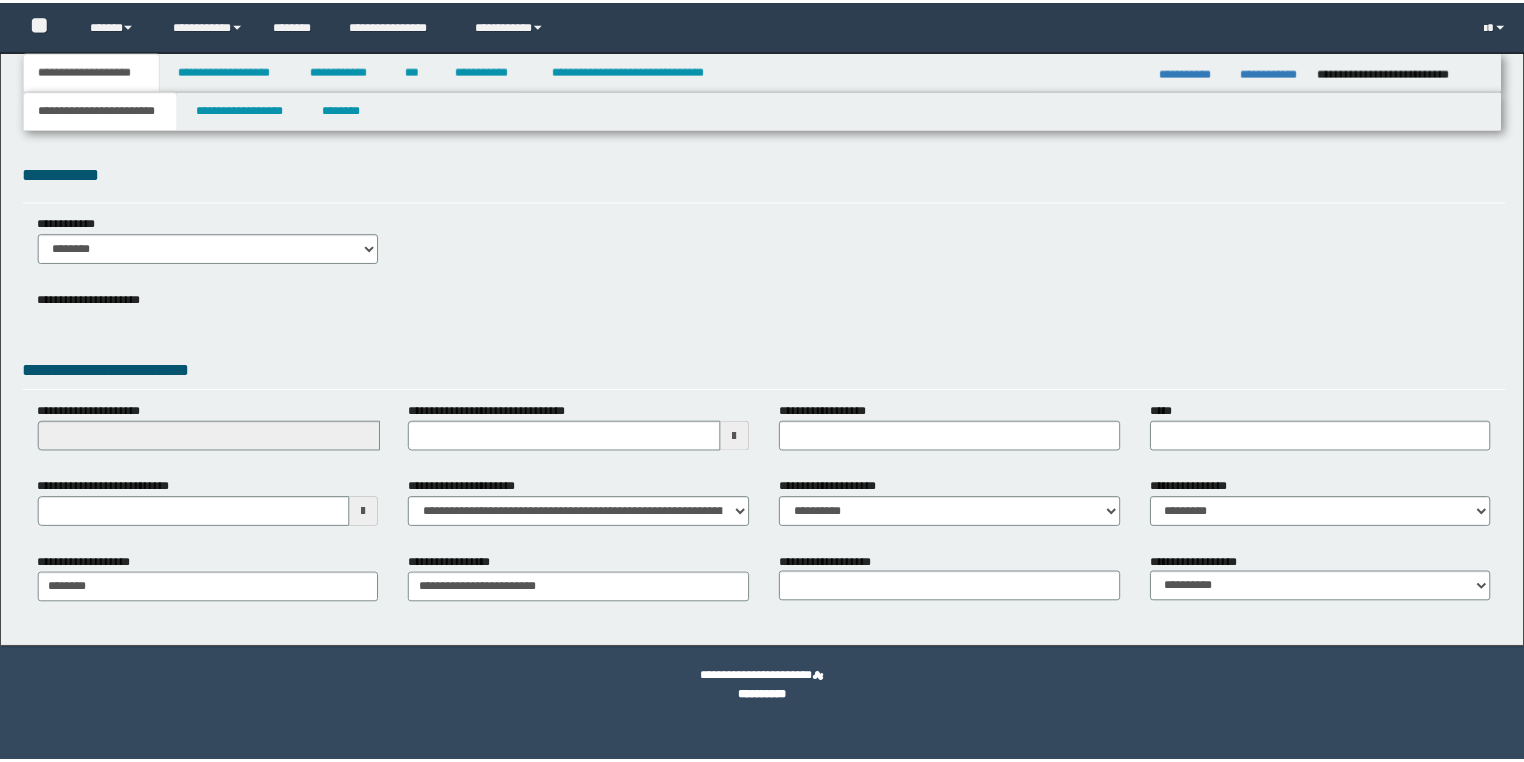 scroll, scrollTop: 0, scrollLeft: 0, axis: both 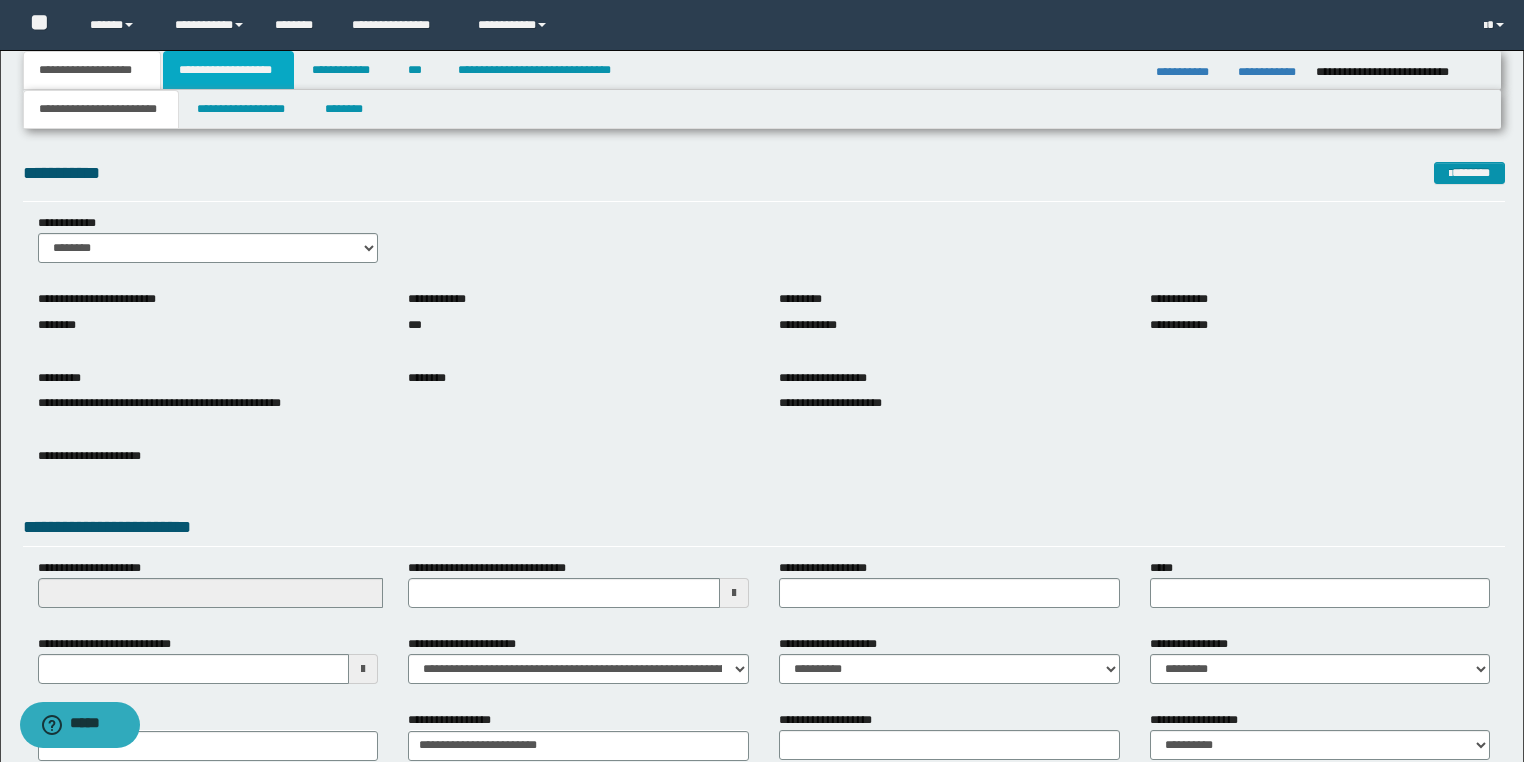 drag, startPoint x: 229, startPoint y: 76, endPoint x: 349, endPoint y: 136, distance: 134.16408 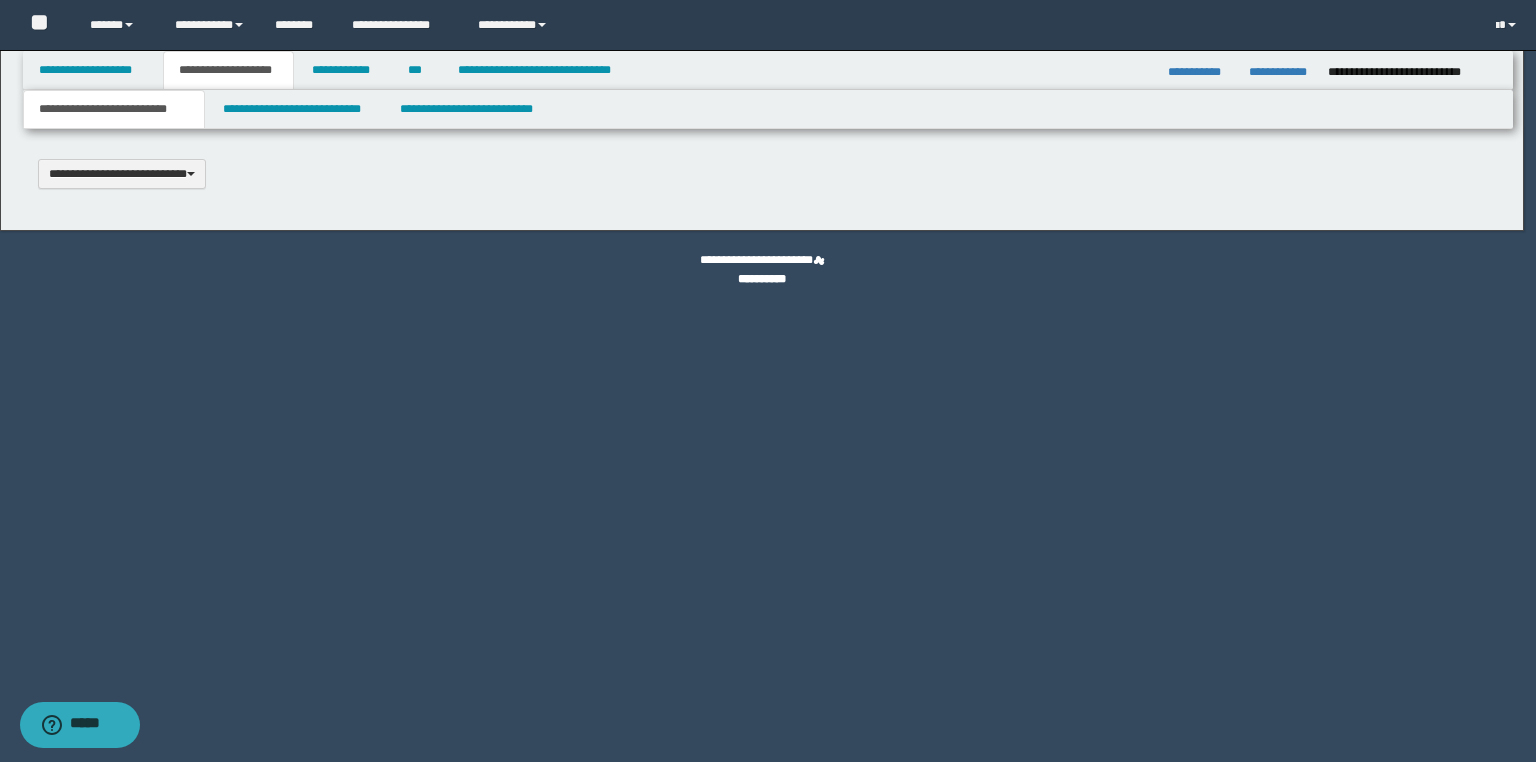 type 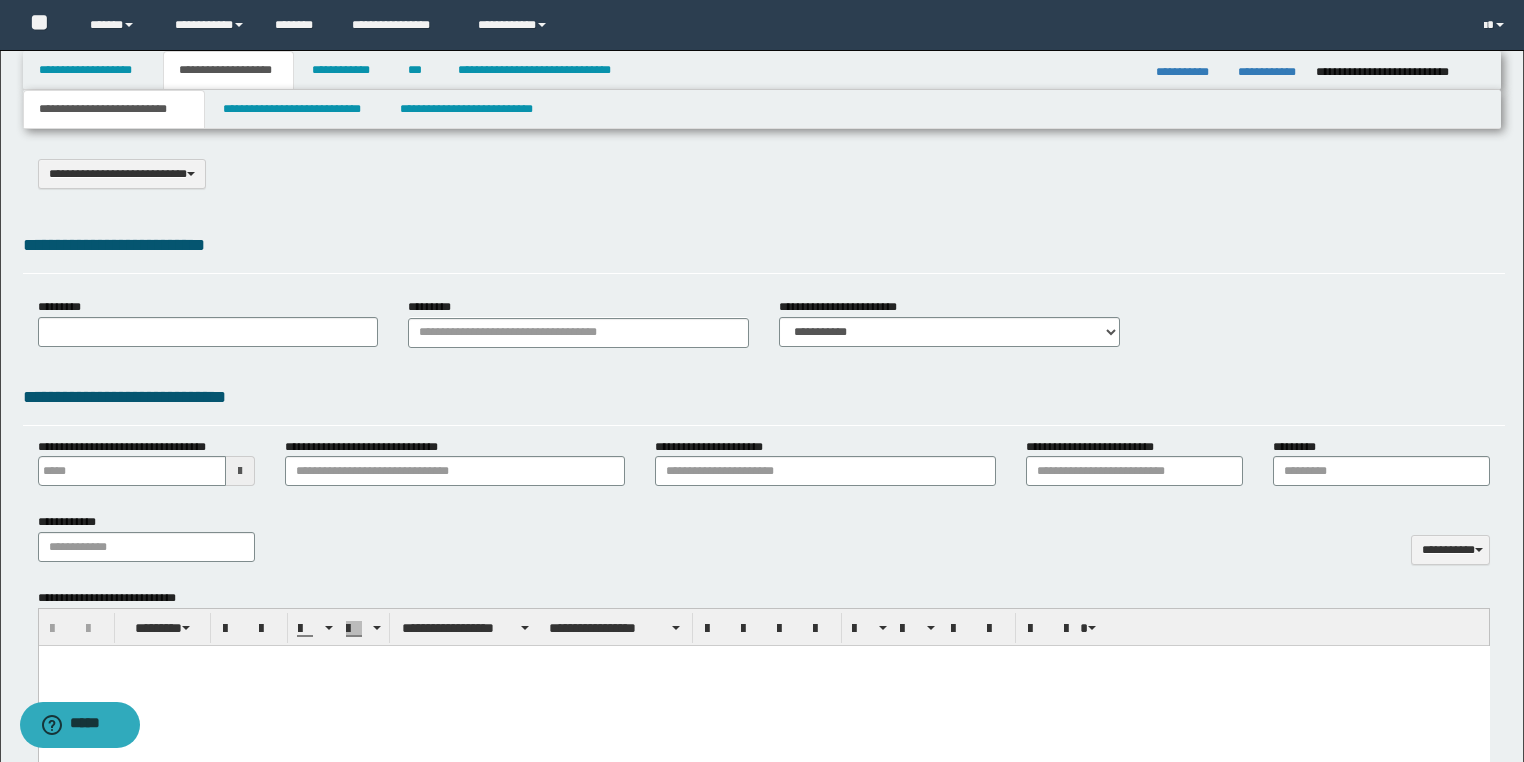 type on "*********" 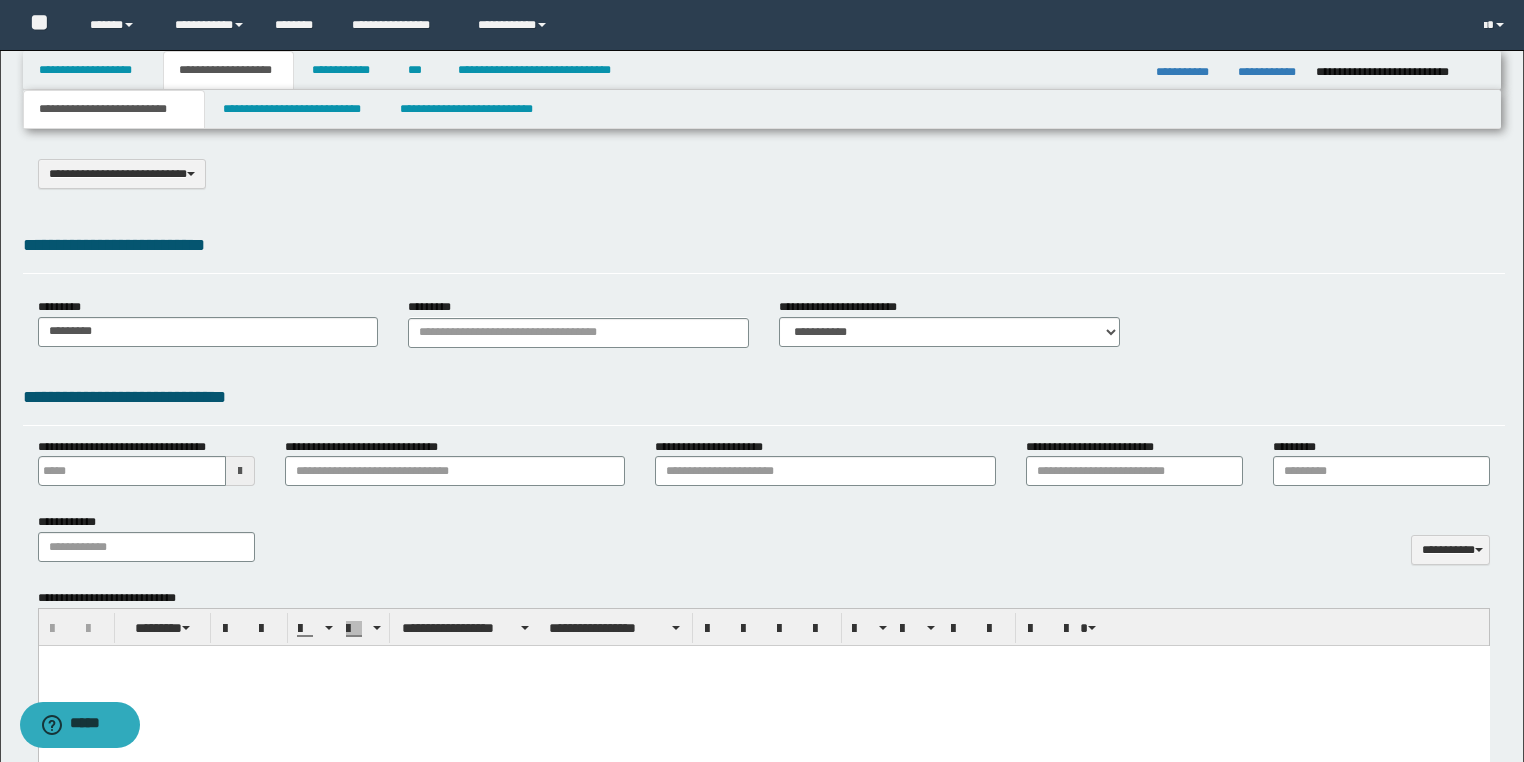 type 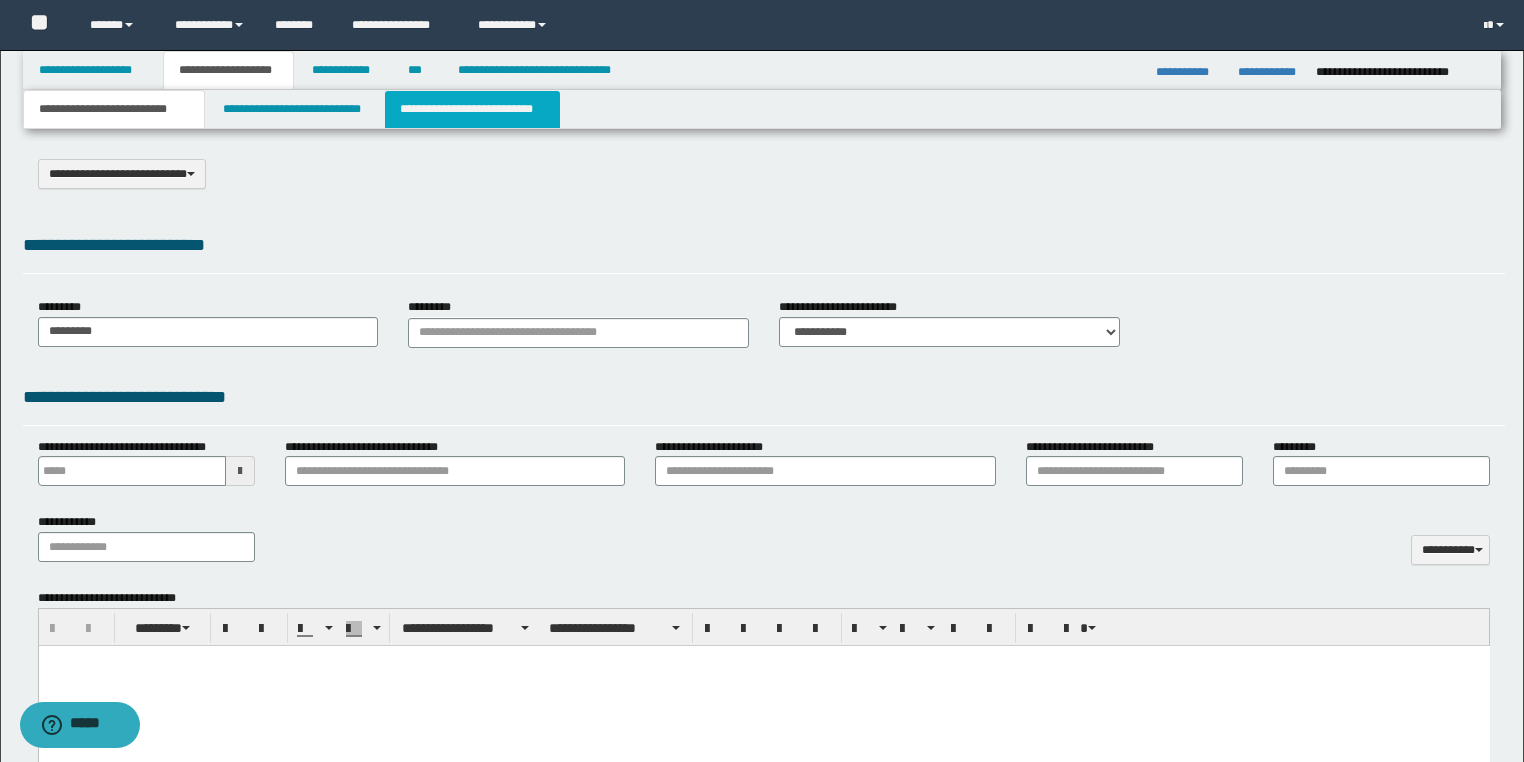 scroll, scrollTop: 0, scrollLeft: 0, axis: both 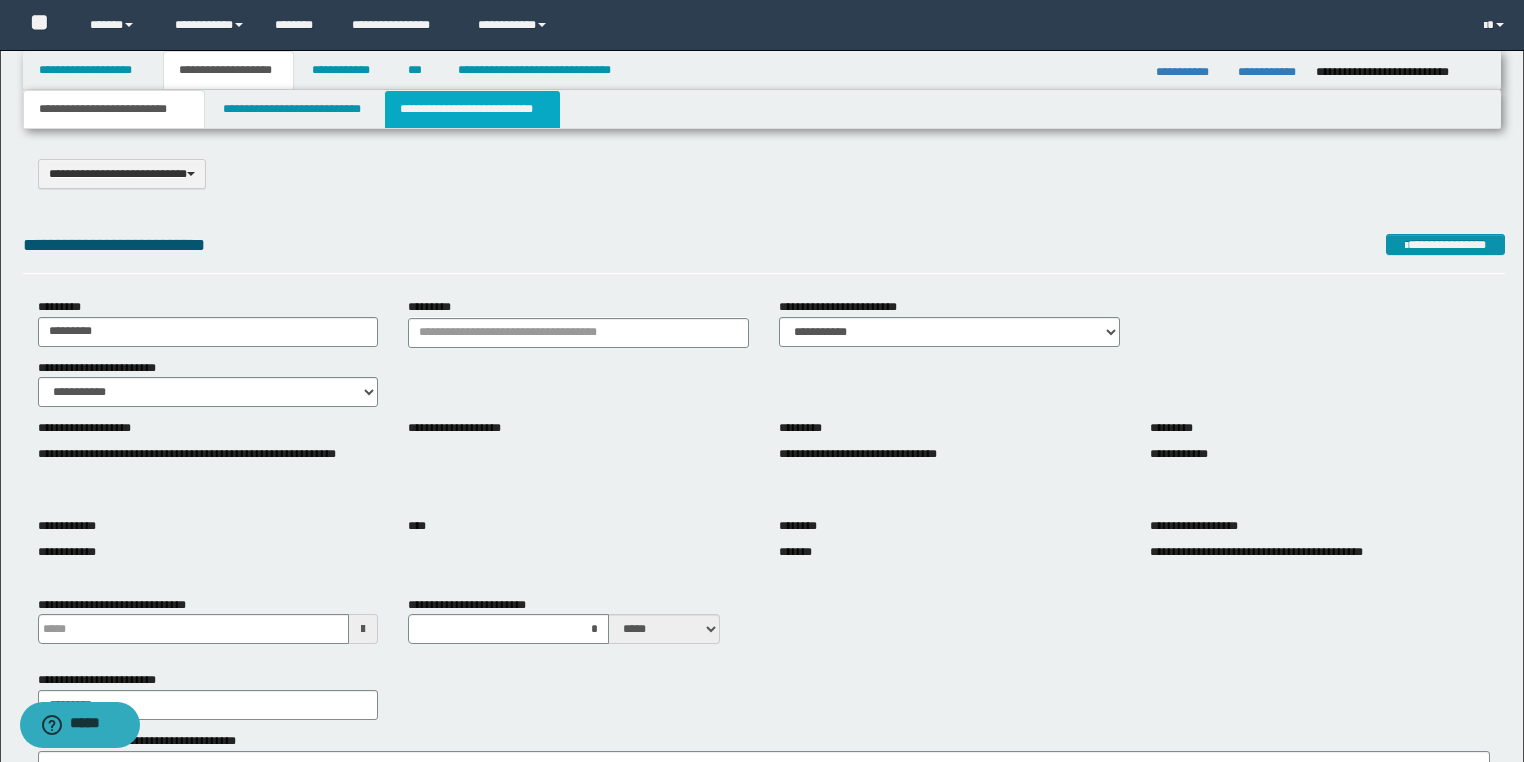 drag, startPoint x: 460, startPoint y: 113, endPoint x: 526, endPoint y: 286, distance: 185.1621 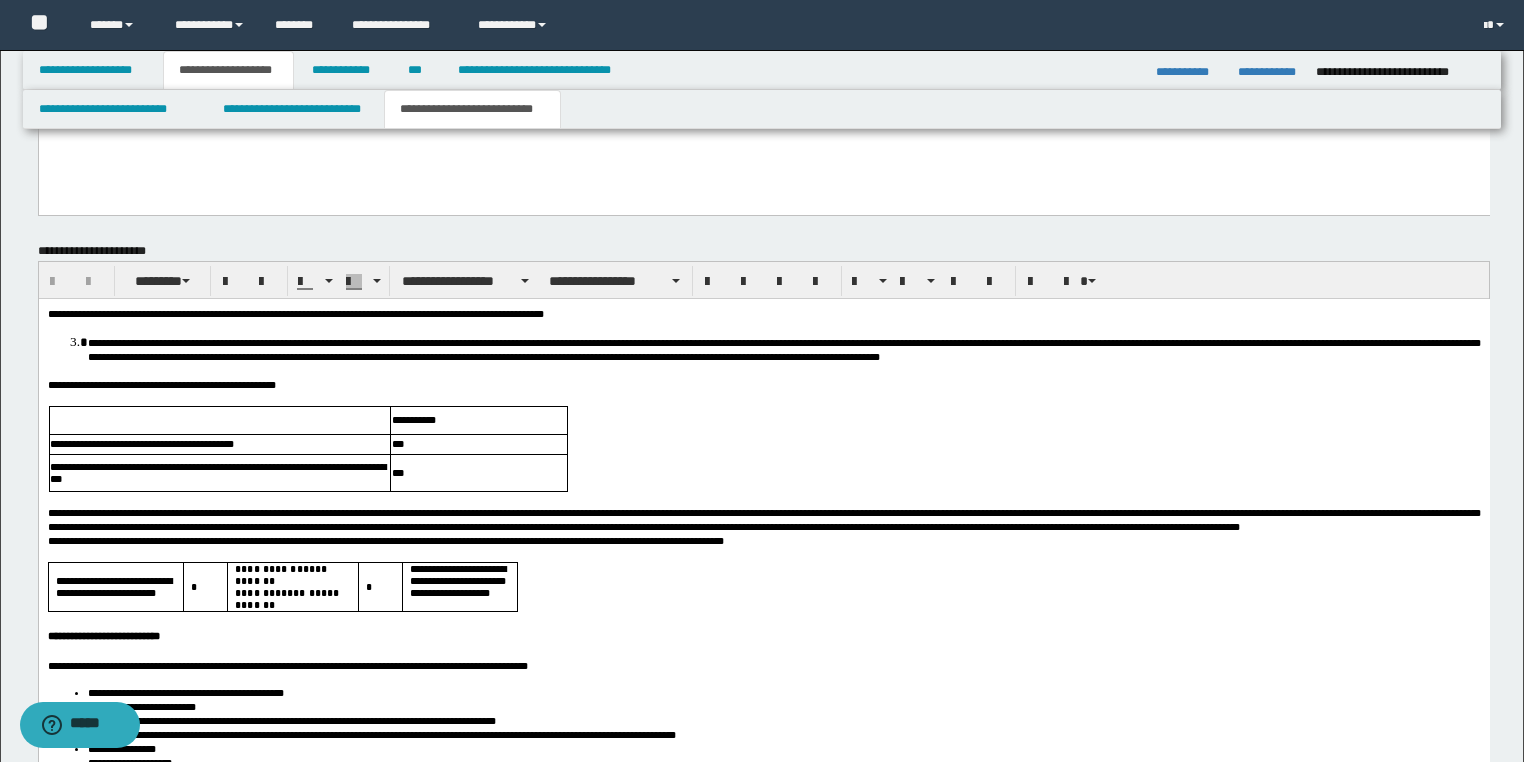 scroll, scrollTop: 3920, scrollLeft: 0, axis: vertical 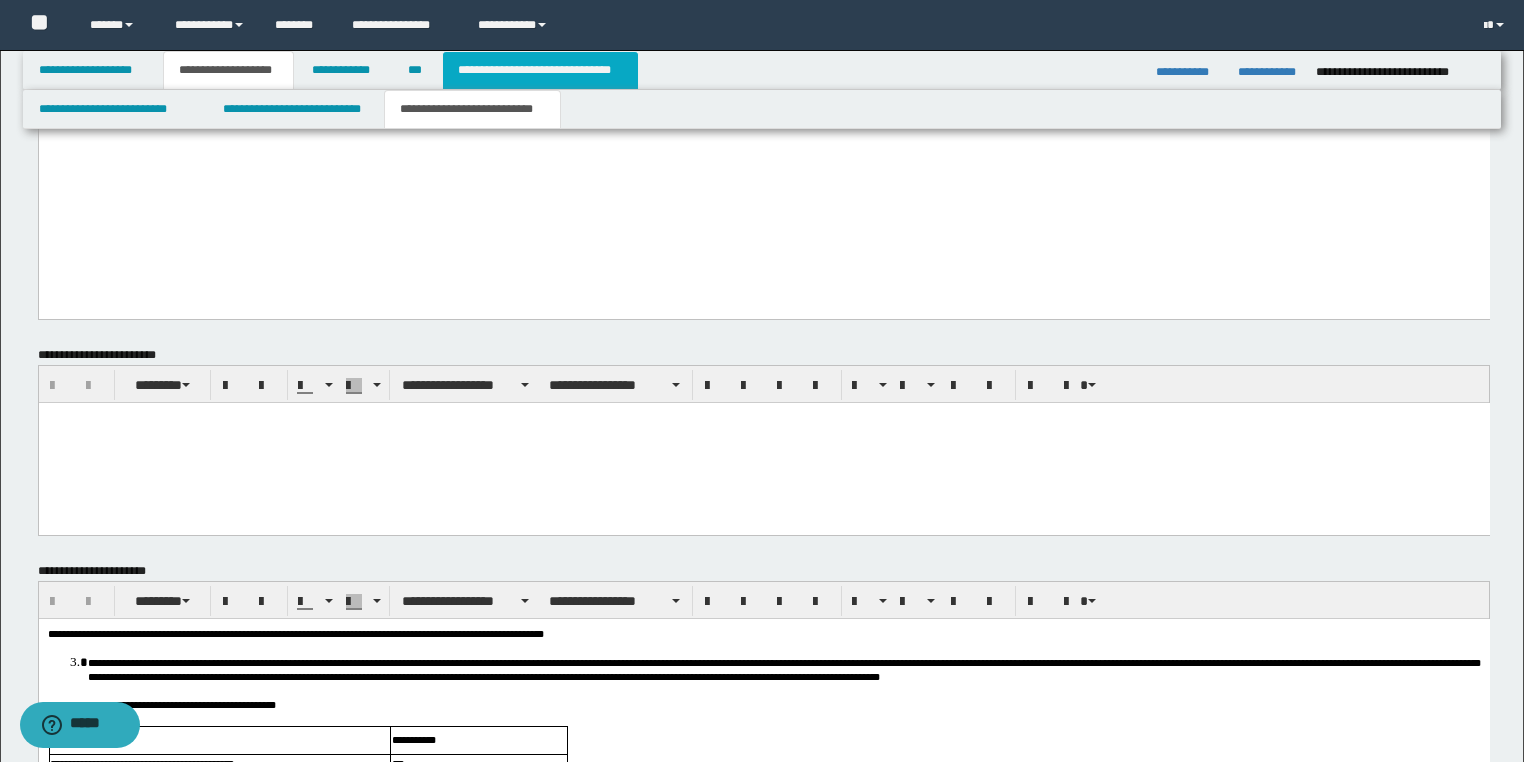 click on "**********" at bounding box center [540, 70] 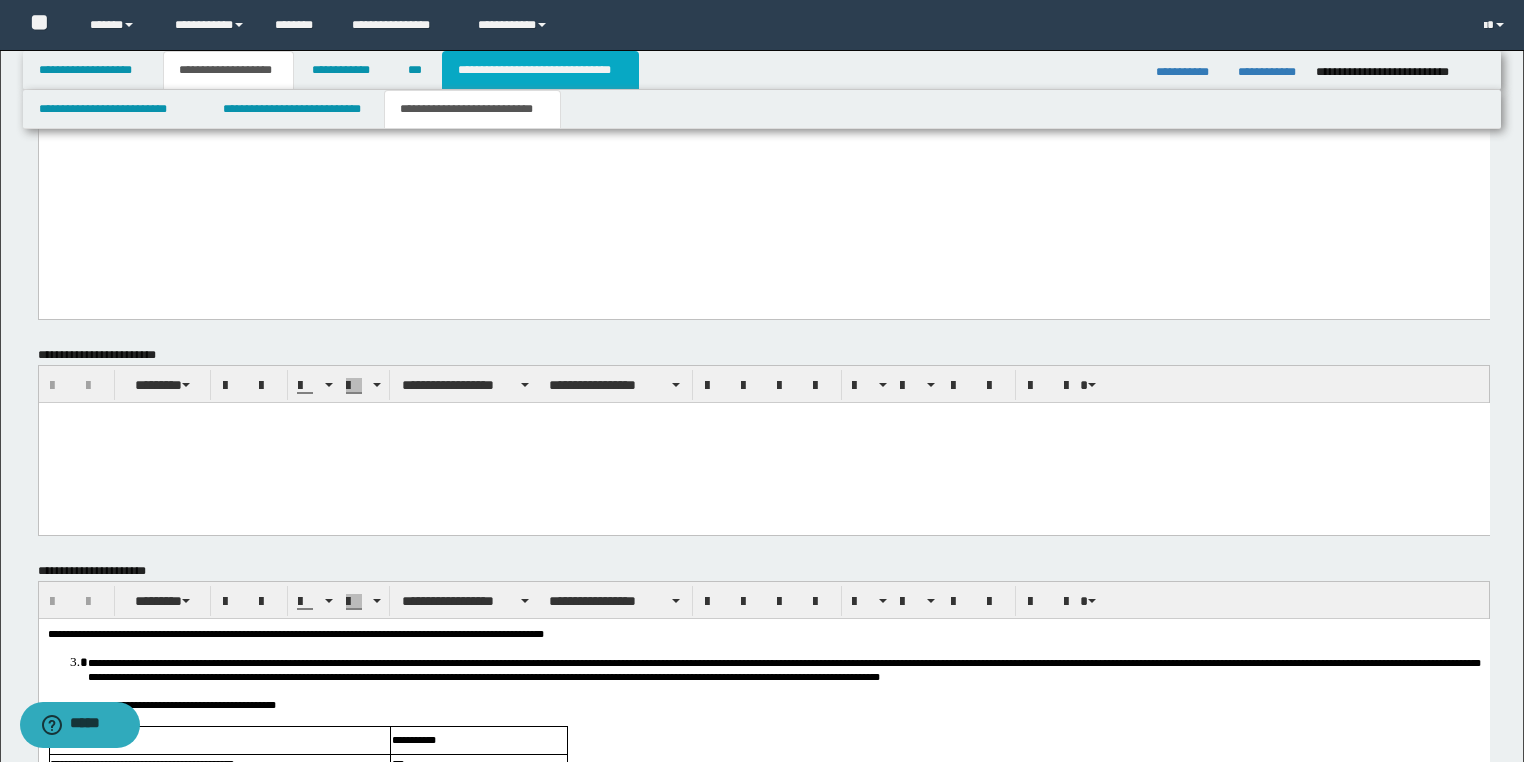 scroll, scrollTop: 0, scrollLeft: 0, axis: both 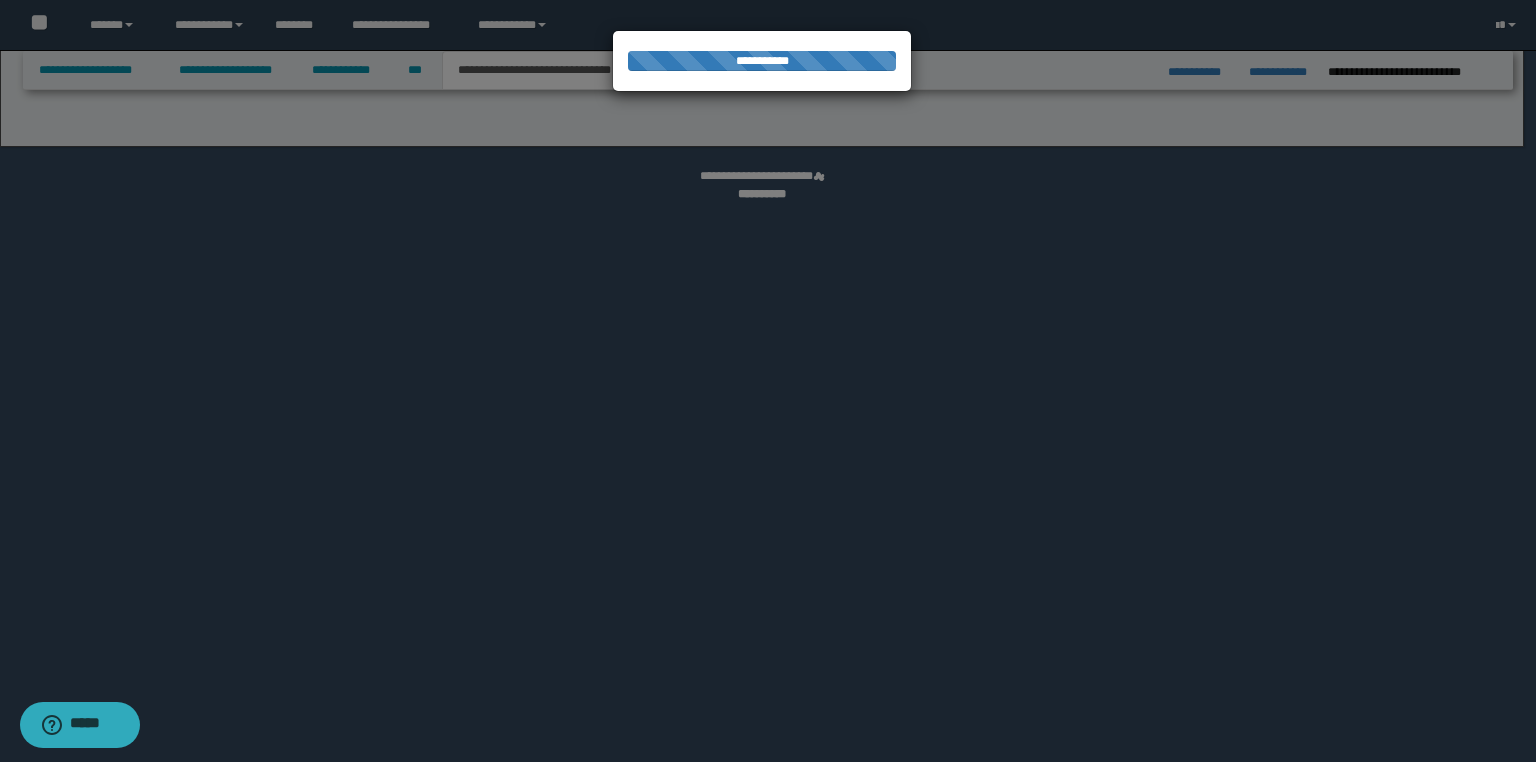 select on "*" 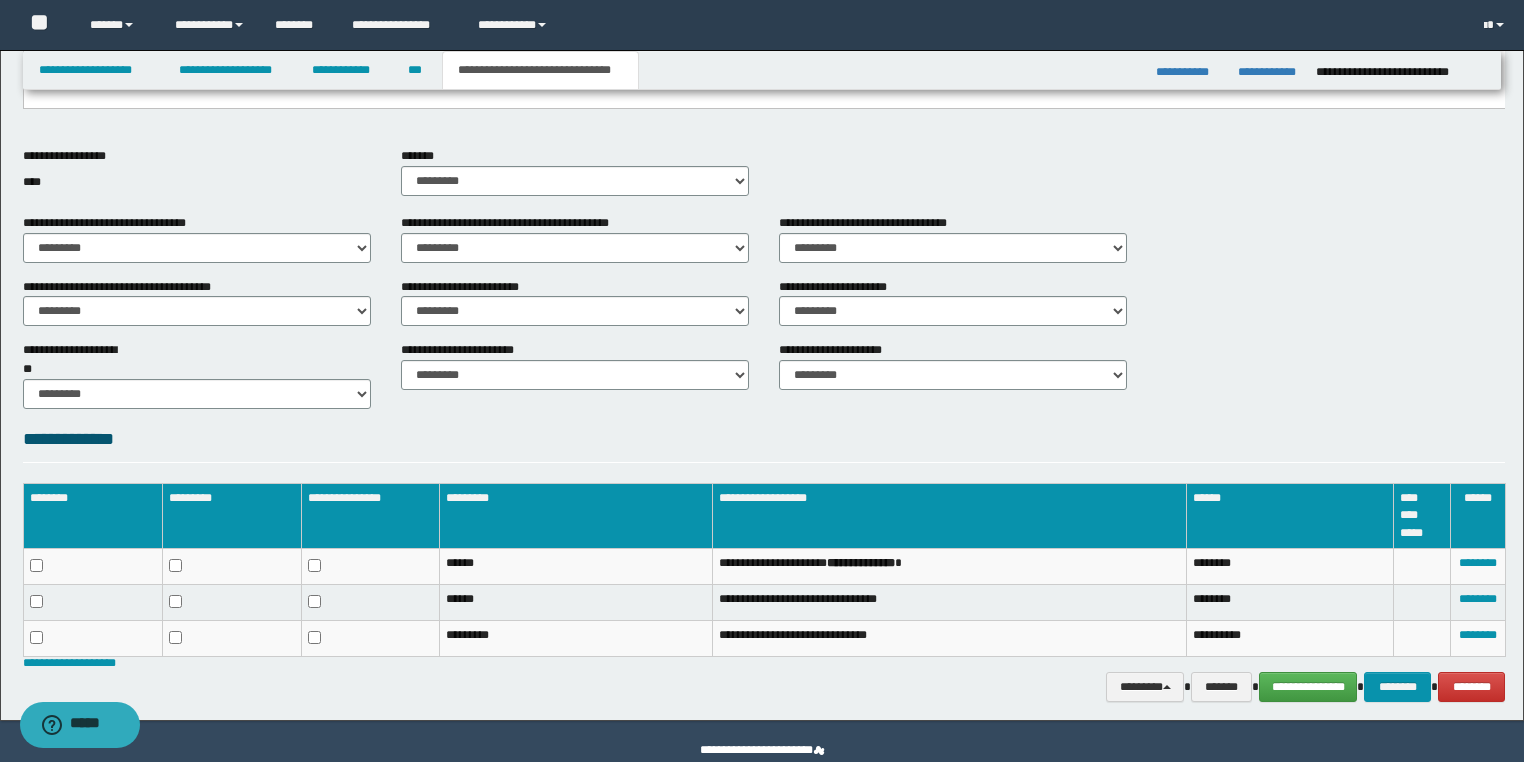scroll, scrollTop: 400, scrollLeft: 0, axis: vertical 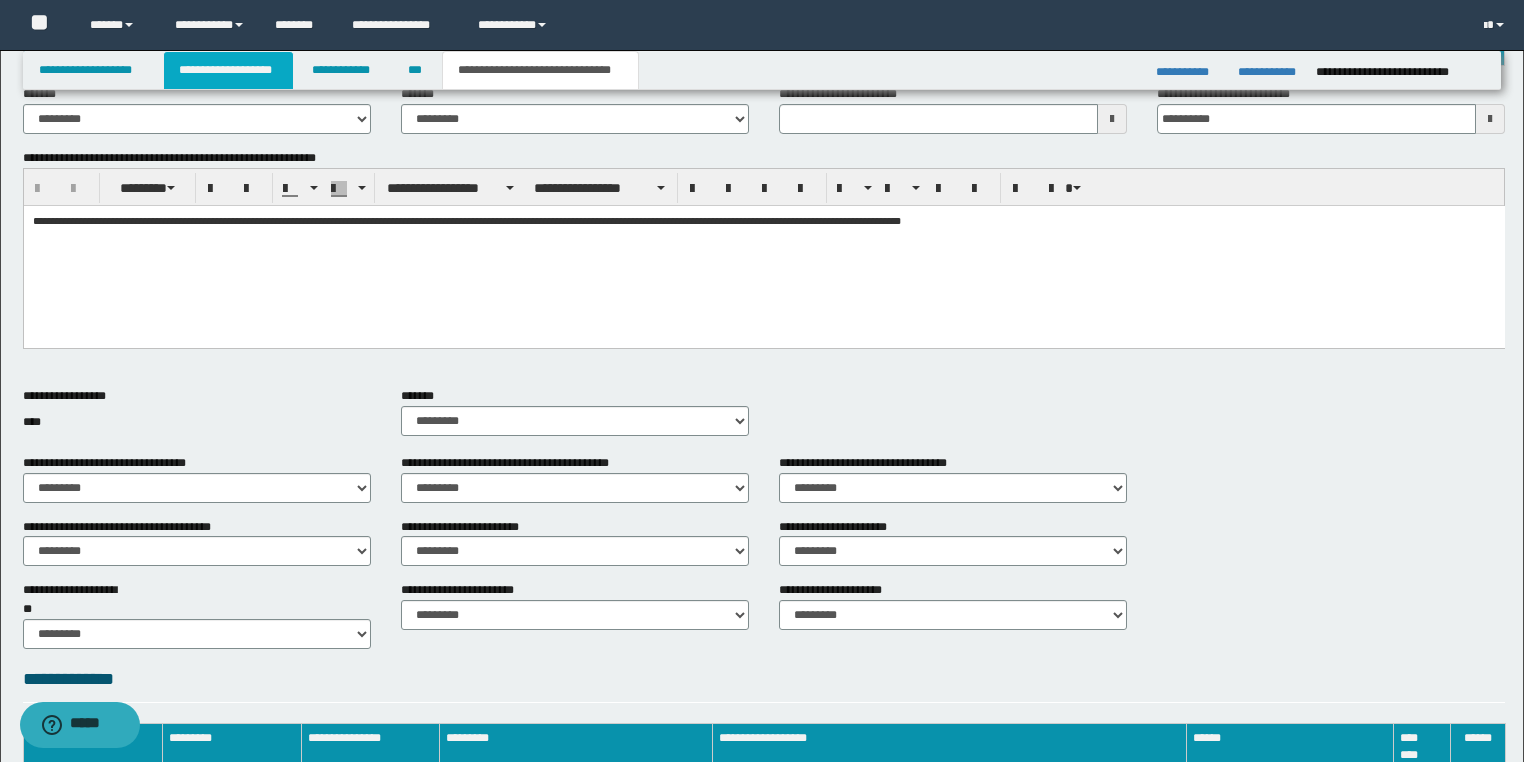 click on "**********" at bounding box center [228, 70] 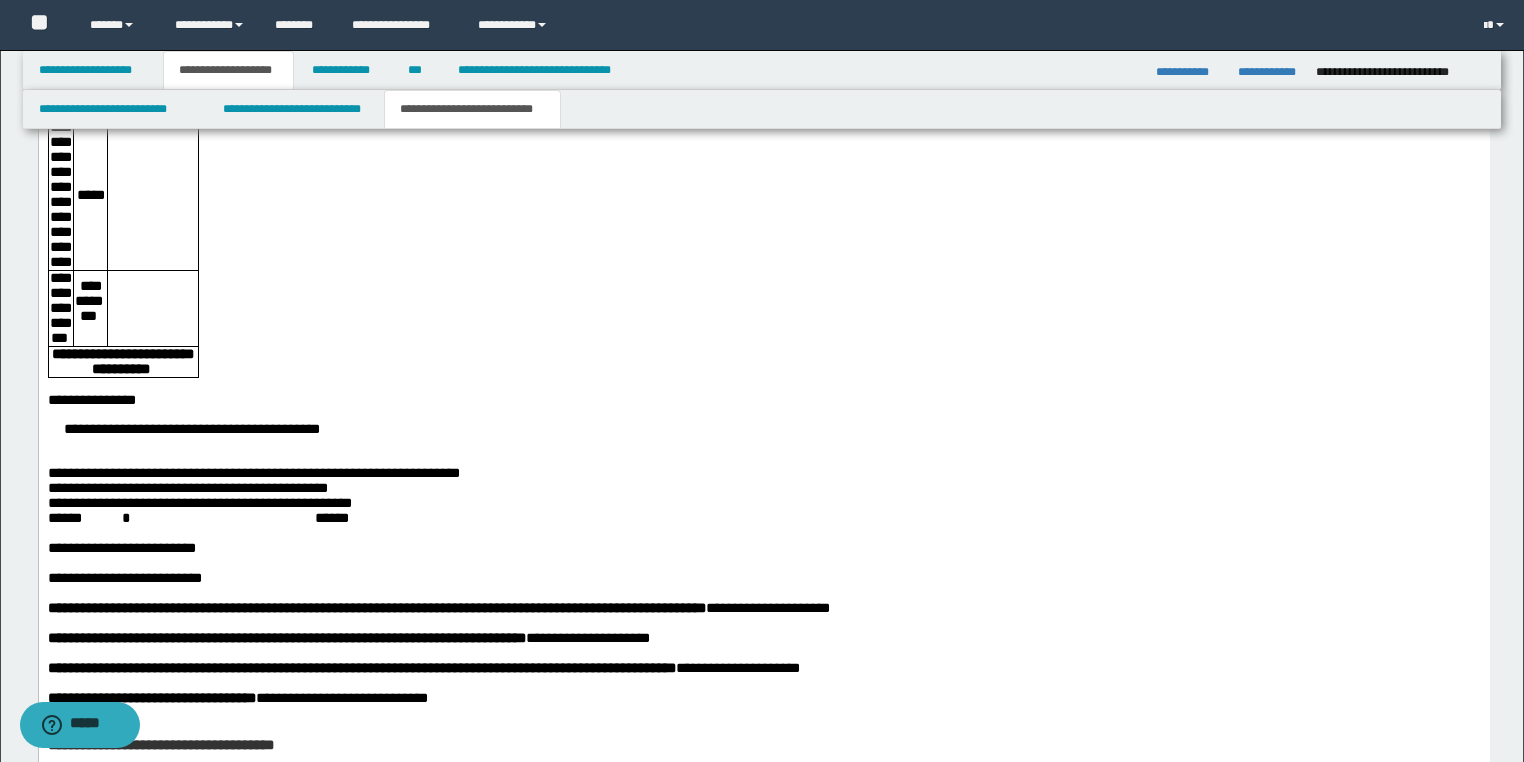 scroll, scrollTop: 2191, scrollLeft: 0, axis: vertical 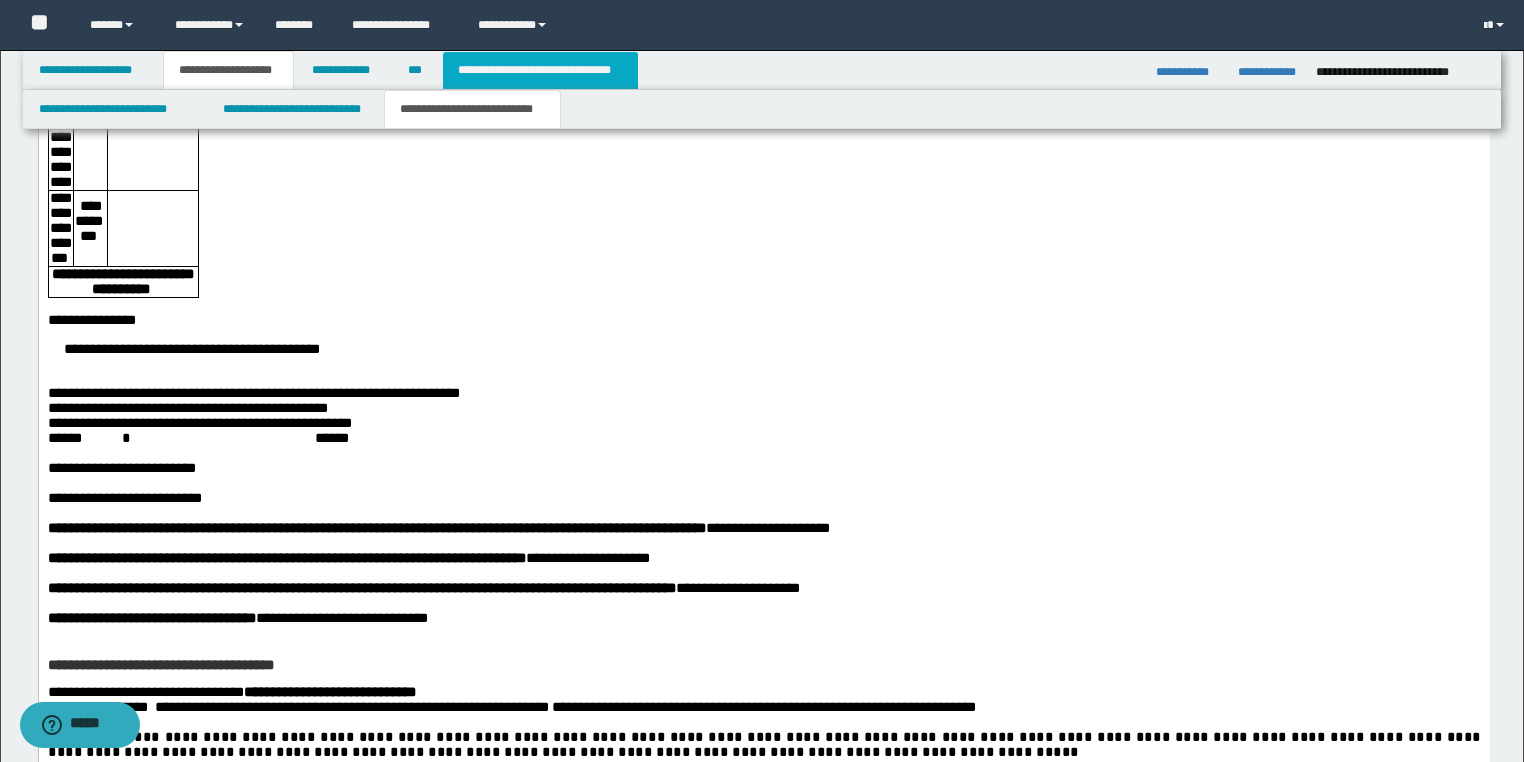 click on "**********" at bounding box center [540, 70] 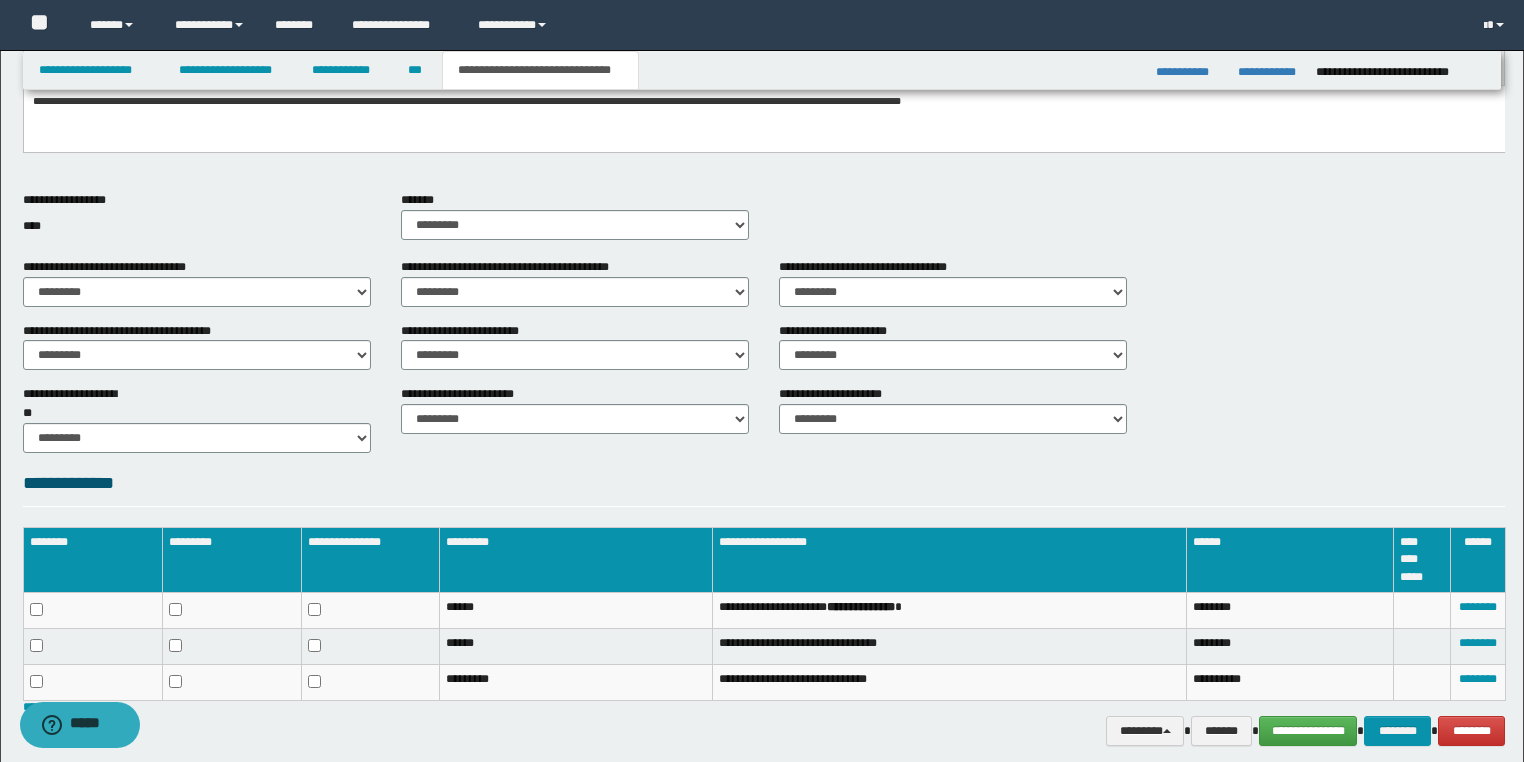 scroll, scrollTop: 280, scrollLeft: 0, axis: vertical 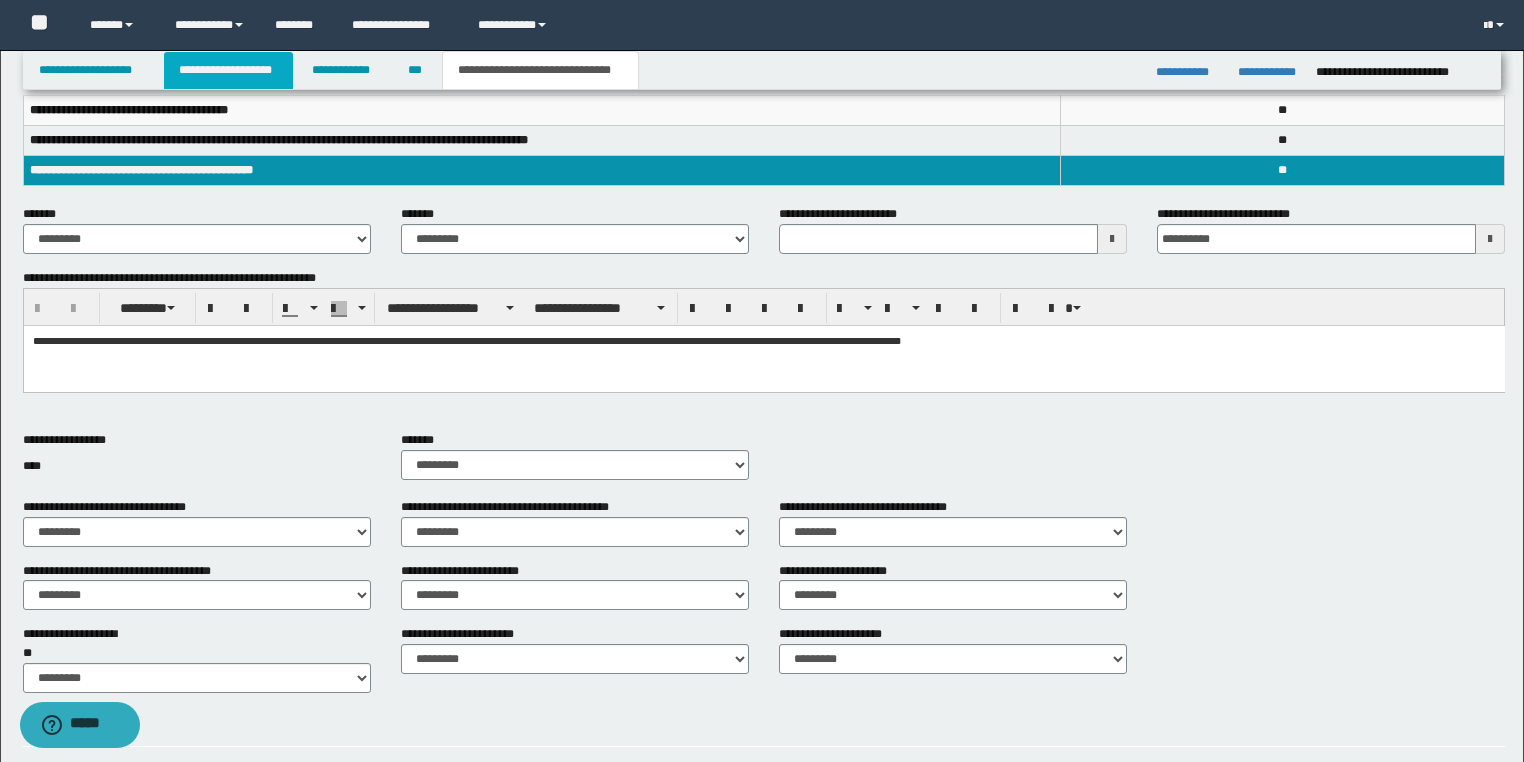 click on "**********" at bounding box center (228, 70) 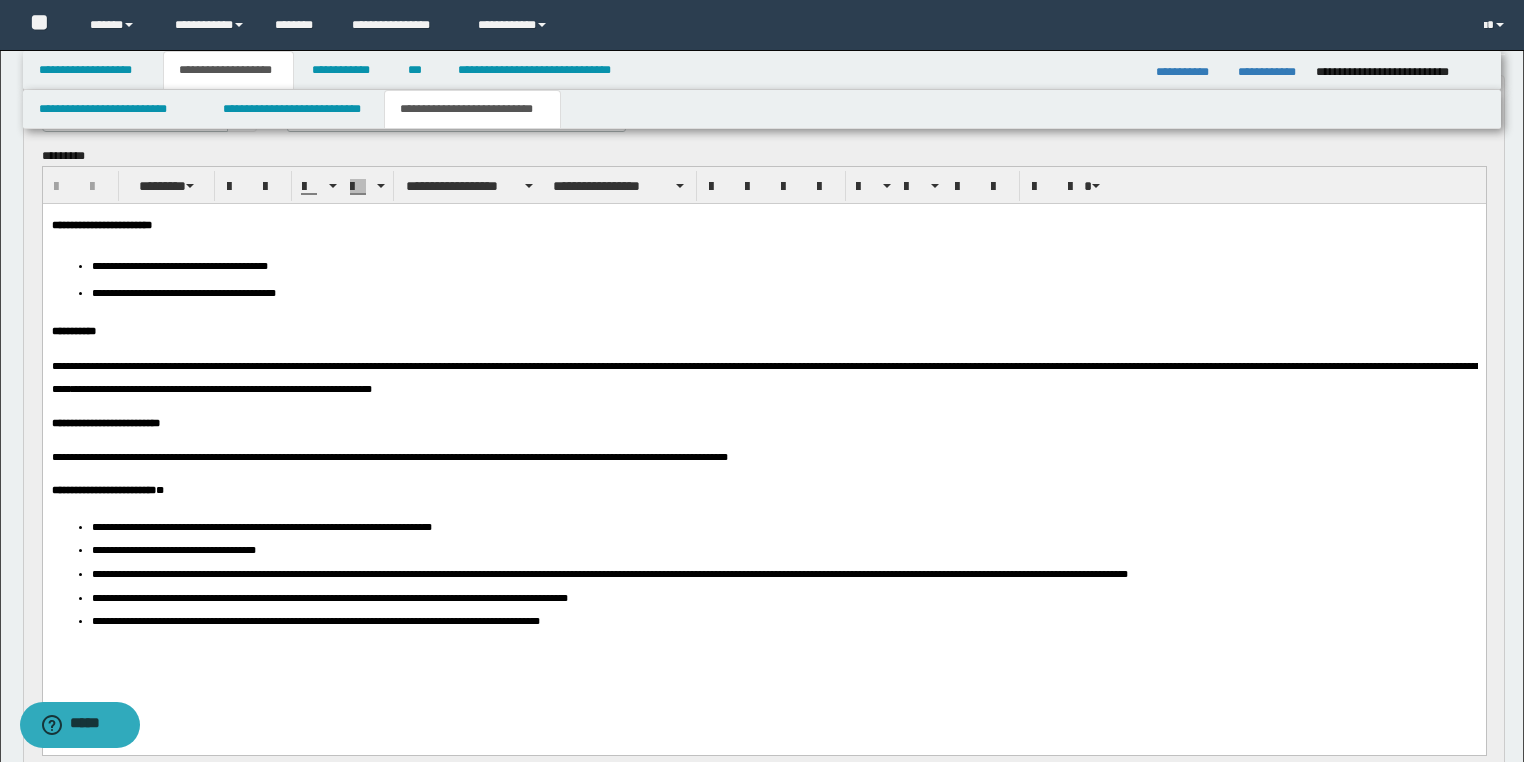 scroll, scrollTop: 0, scrollLeft: 0, axis: both 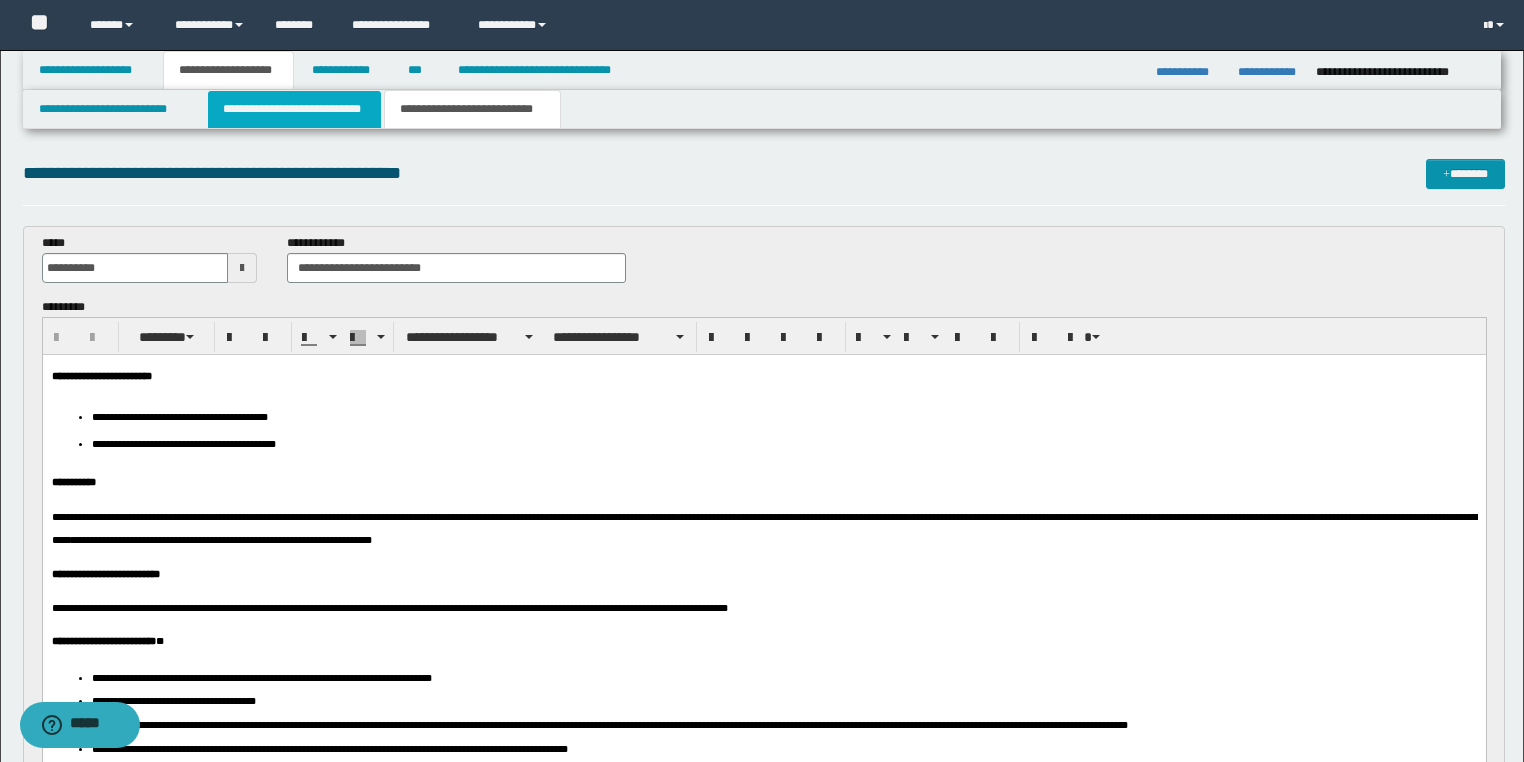click on "**********" at bounding box center (294, 109) 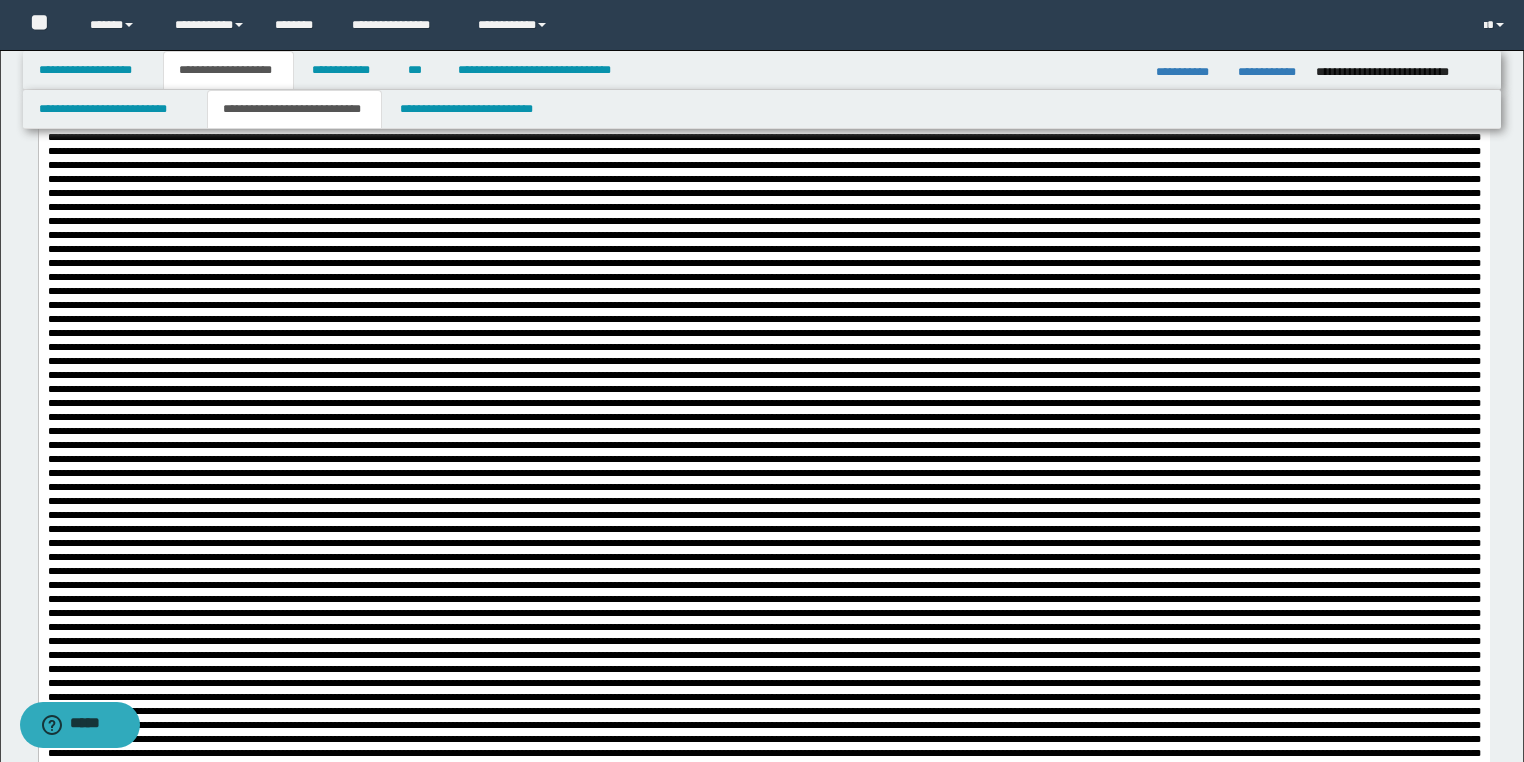 scroll, scrollTop: 160, scrollLeft: 0, axis: vertical 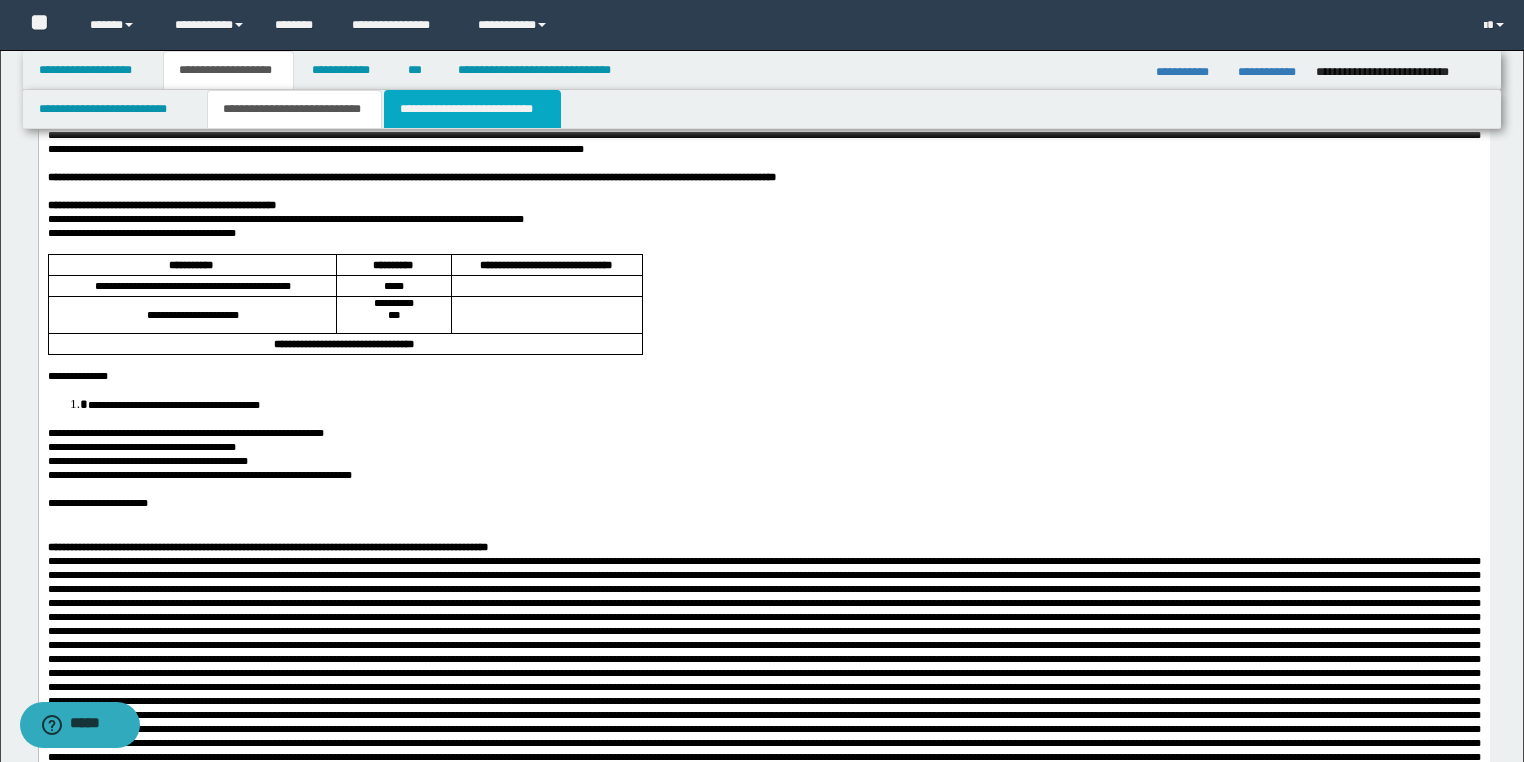 drag, startPoint x: 448, startPoint y: 122, endPoint x: 445, endPoint y: 132, distance: 10.440307 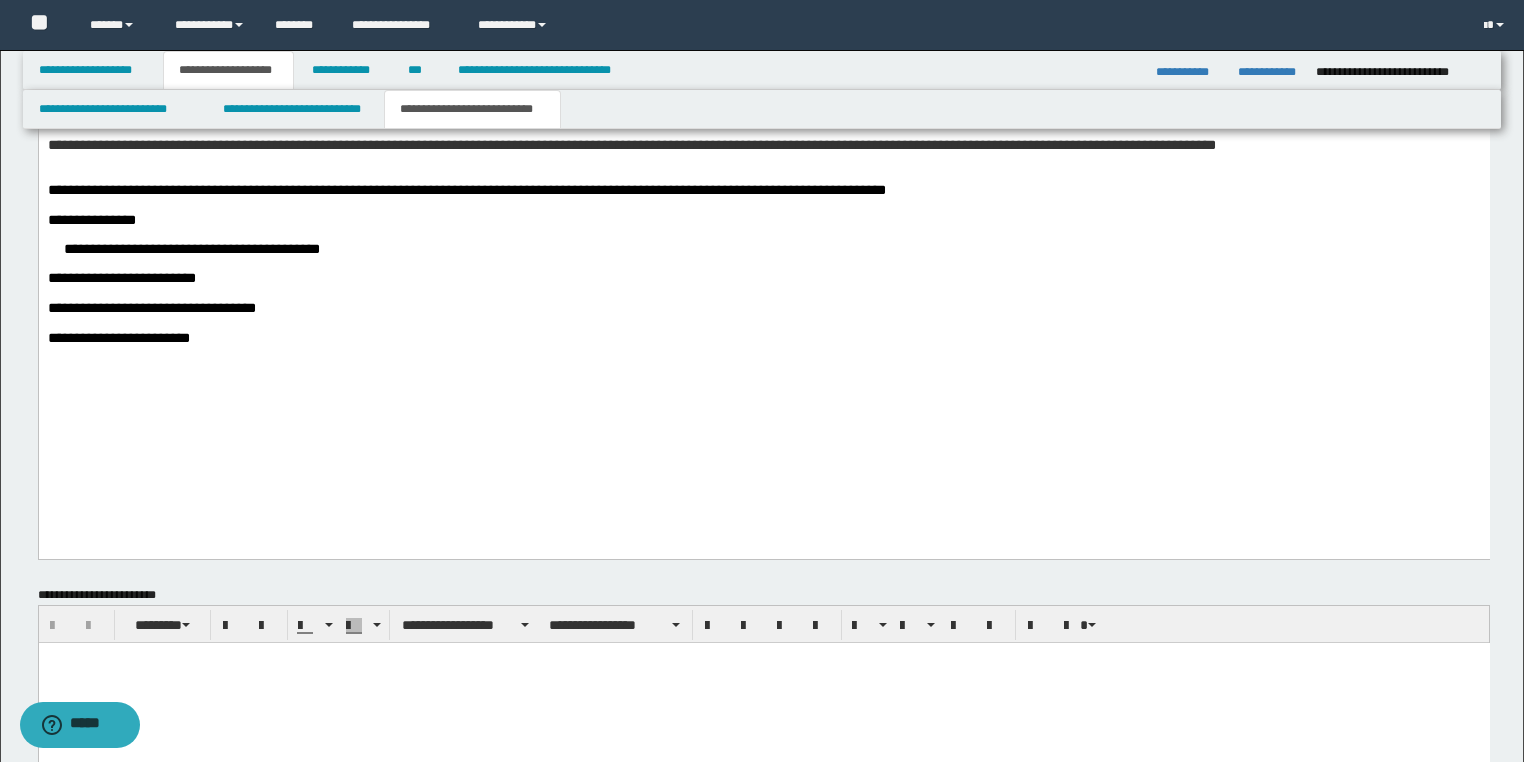 scroll, scrollTop: 3440, scrollLeft: 0, axis: vertical 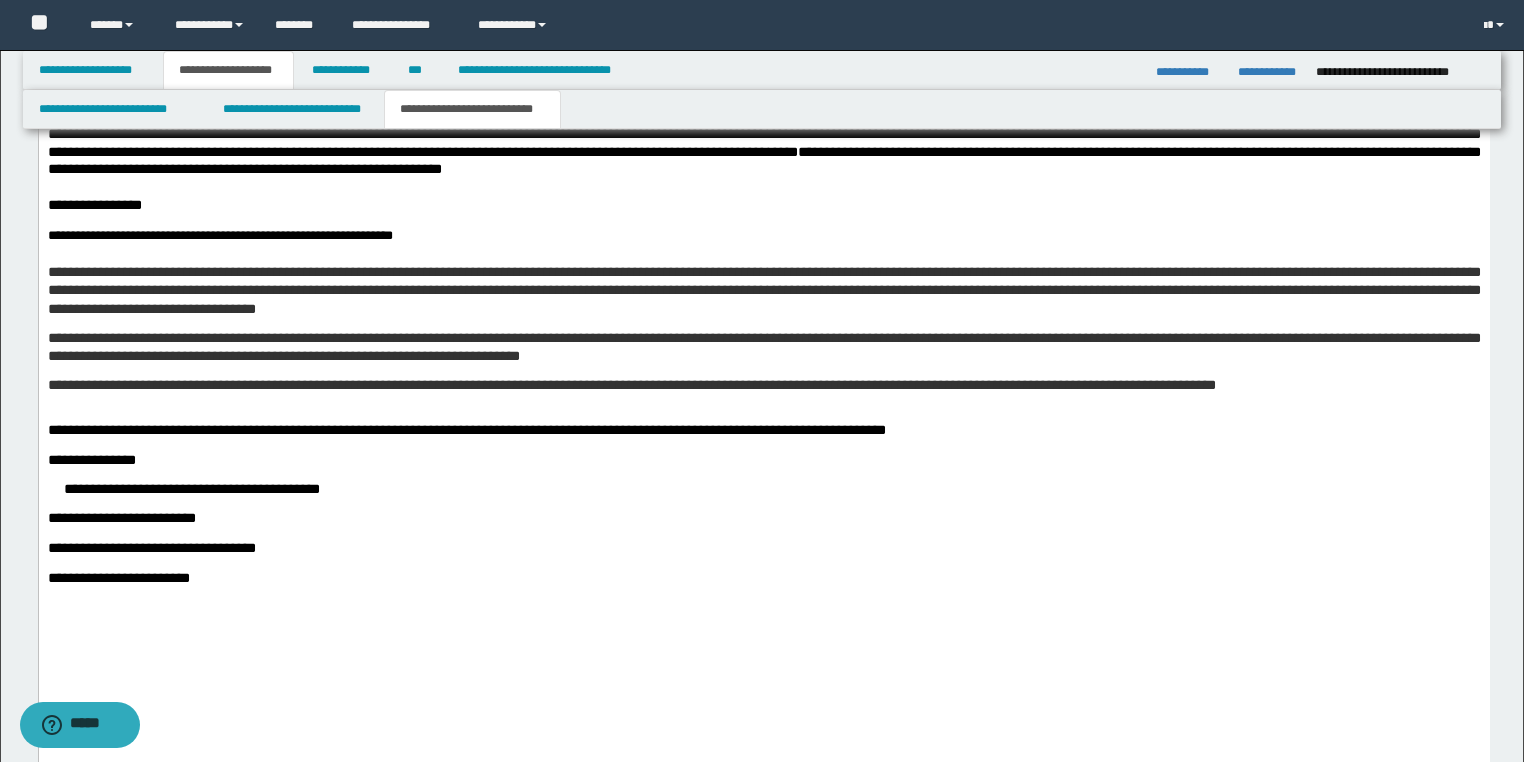 click on "**********" at bounding box center [631, 386] 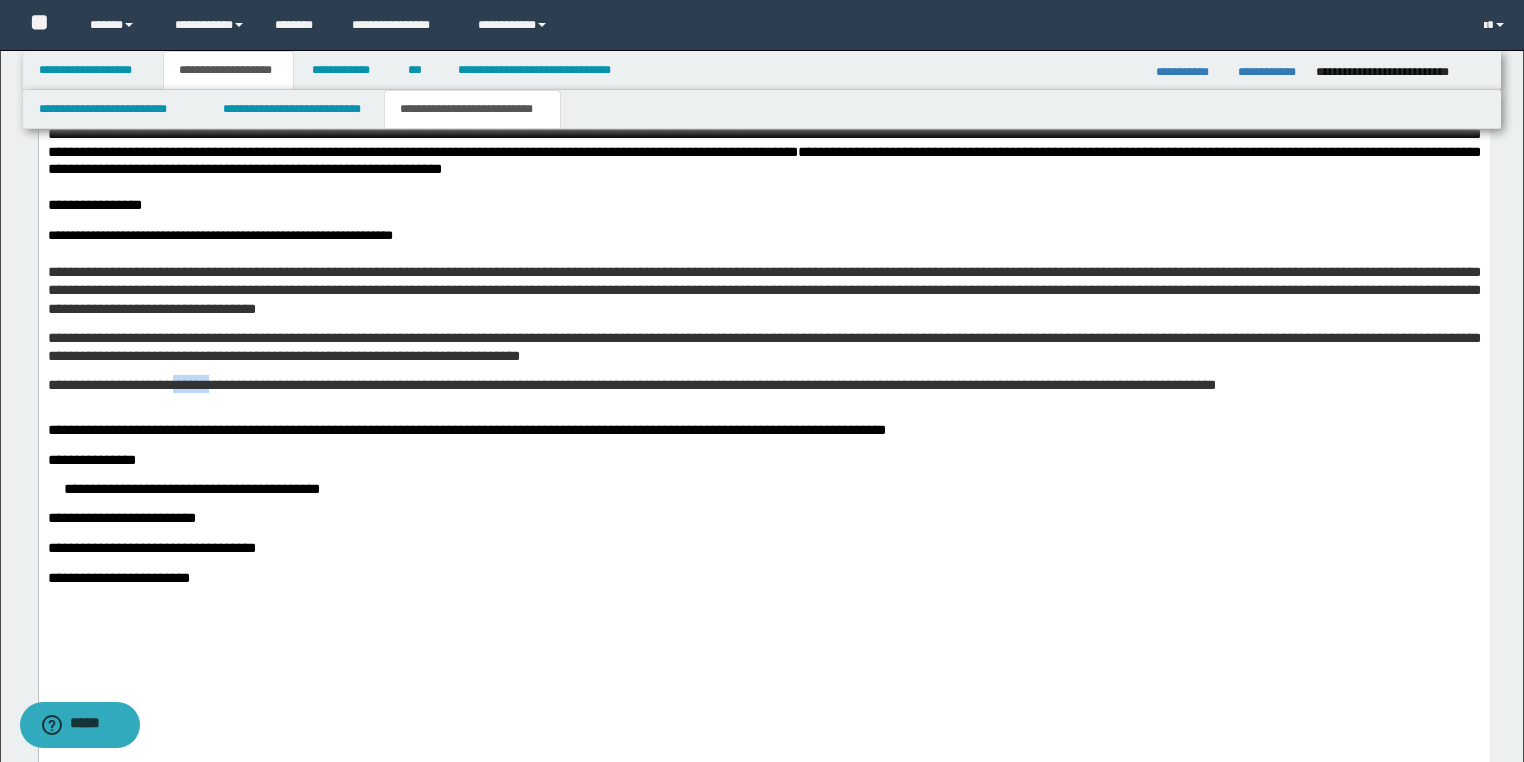 click on "**********" at bounding box center (631, 386) 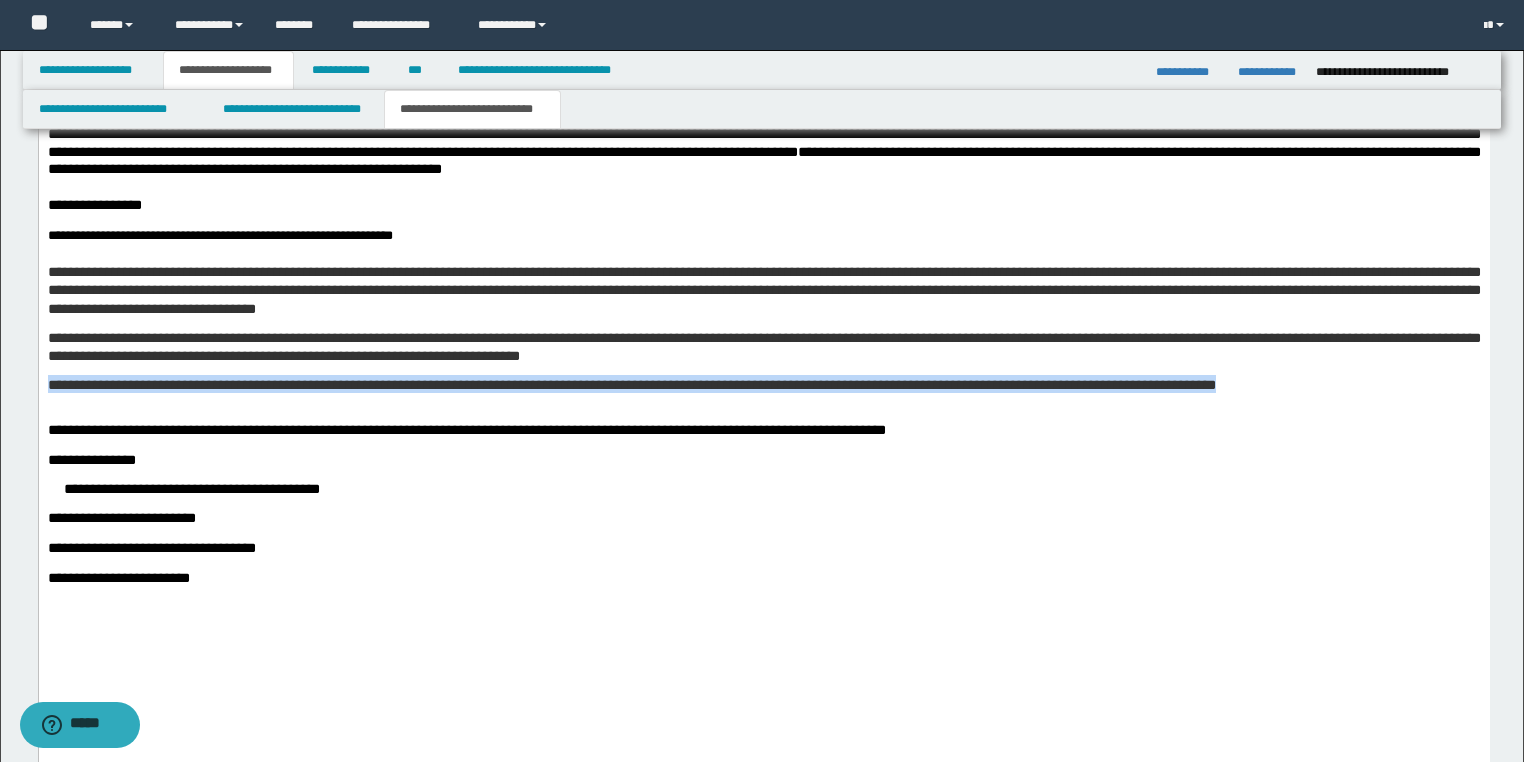 click on "**********" at bounding box center [631, 386] 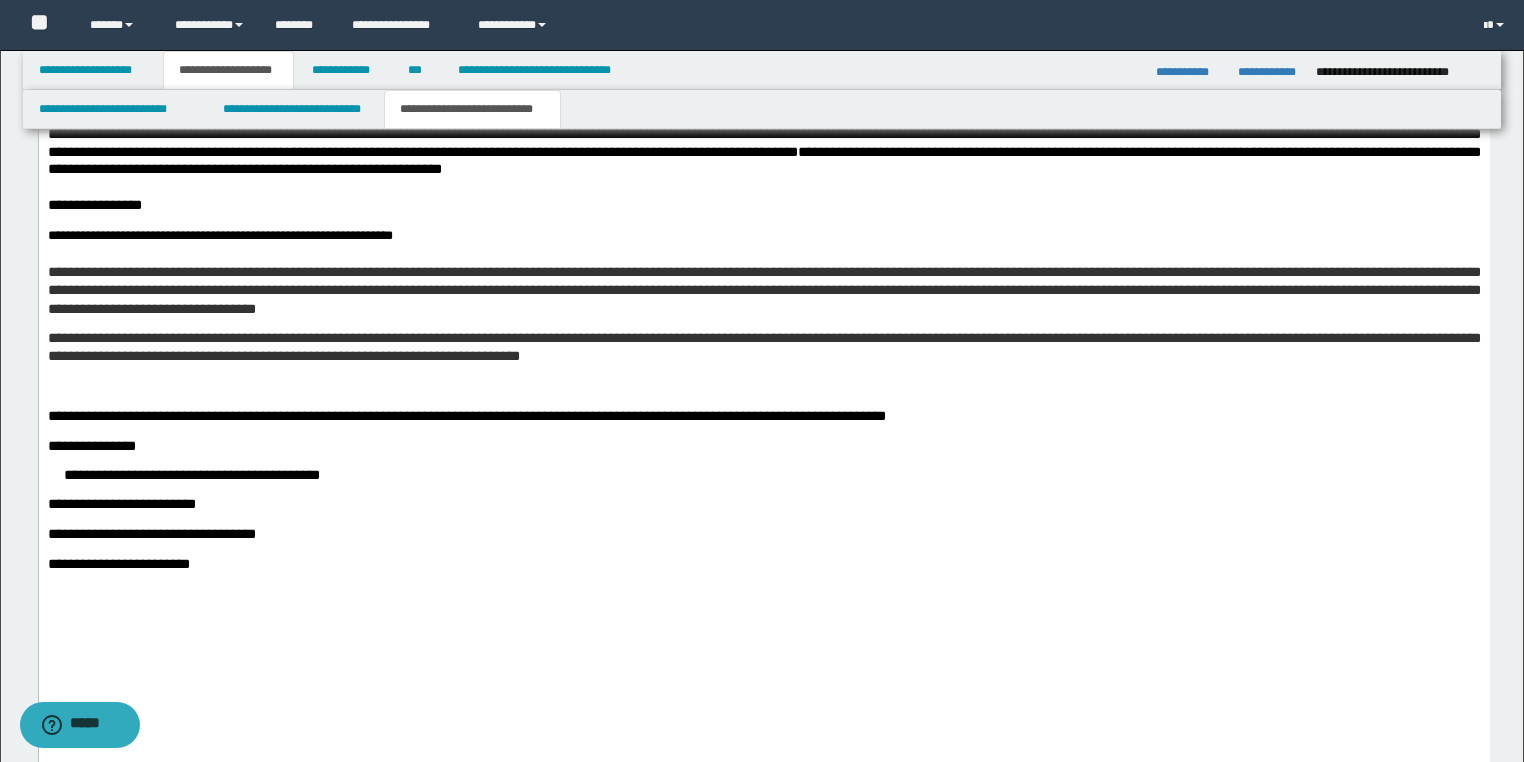 click on "**********" at bounding box center (763, 348) 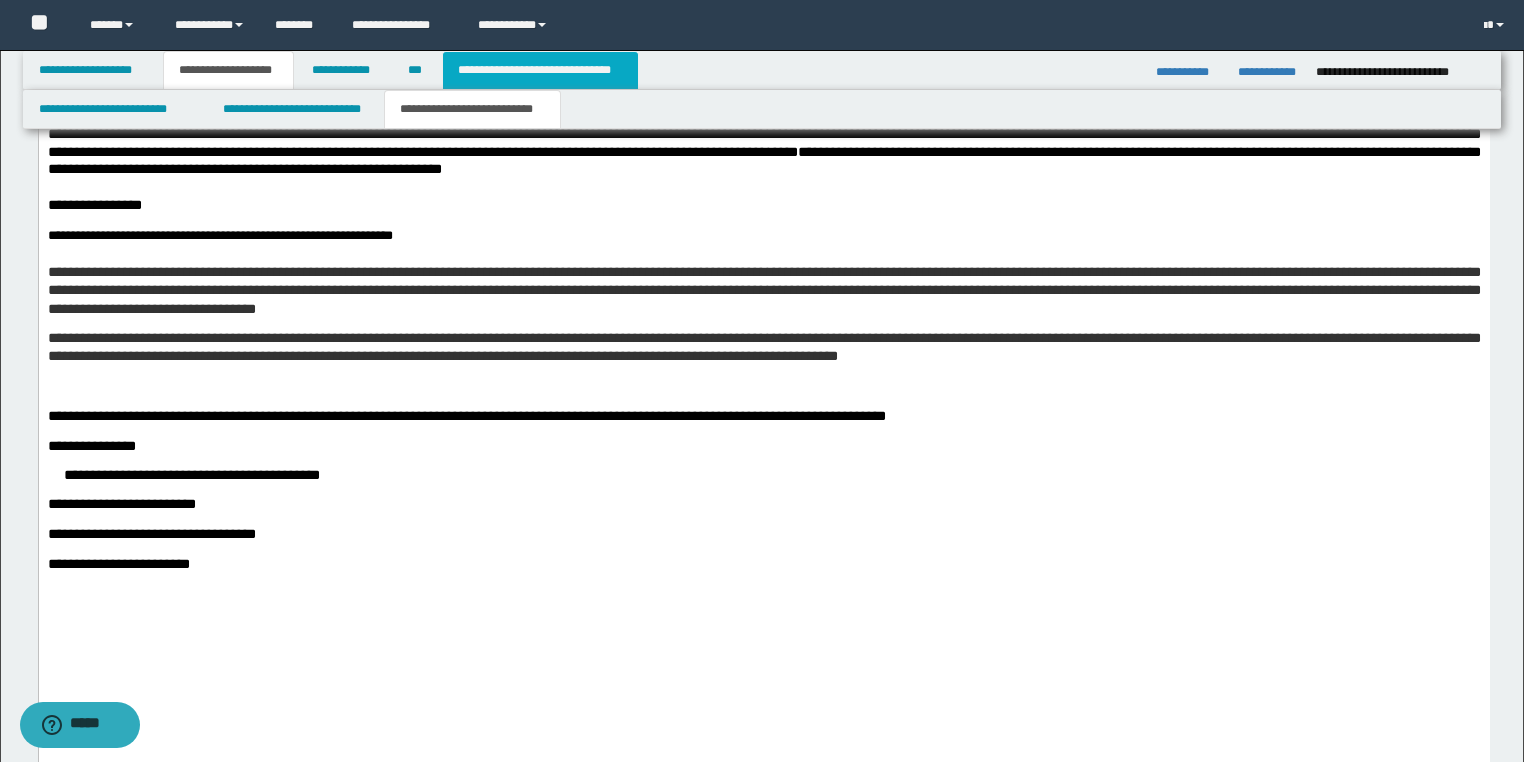 click on "**********" at bounding box center (540, 70) 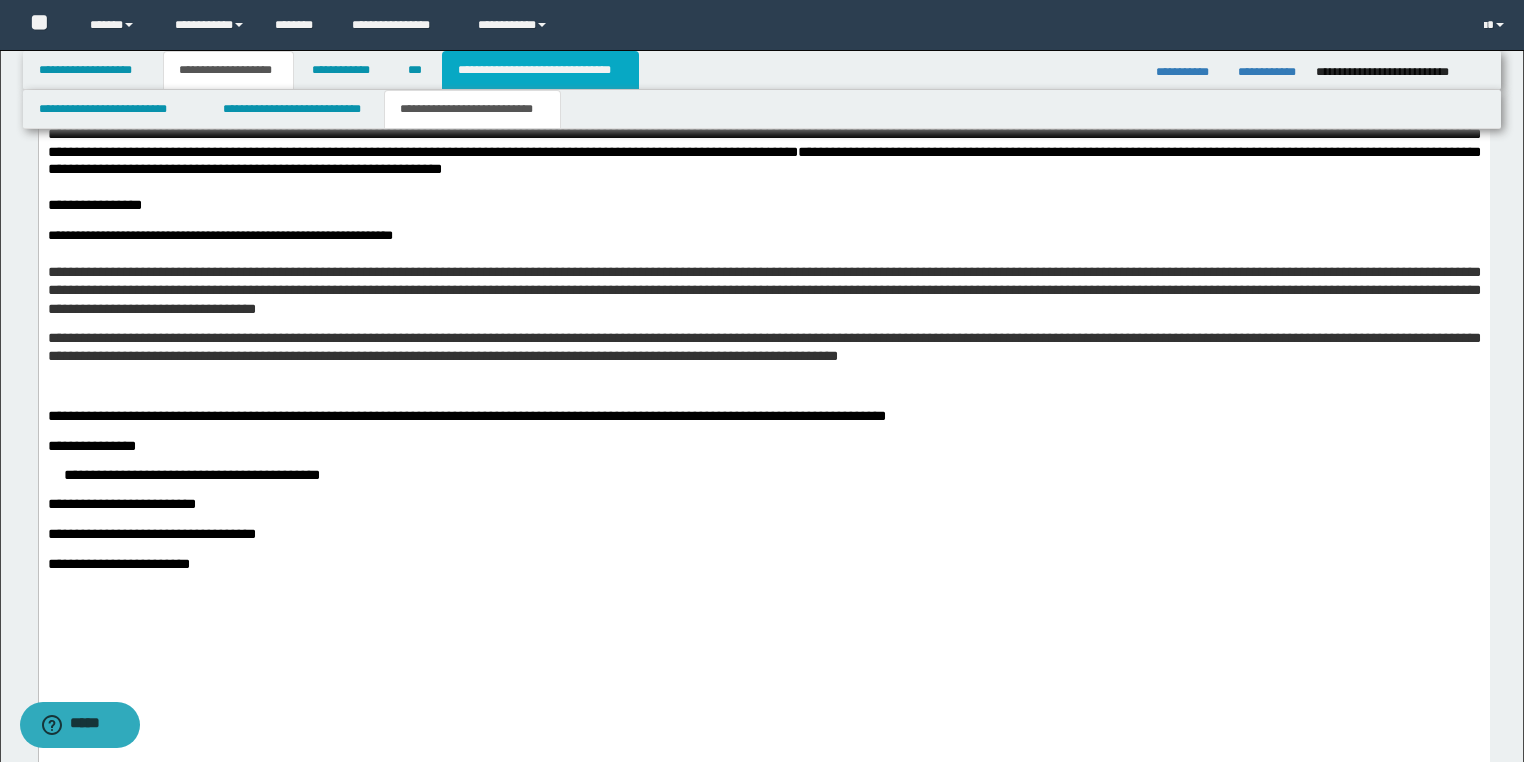 type 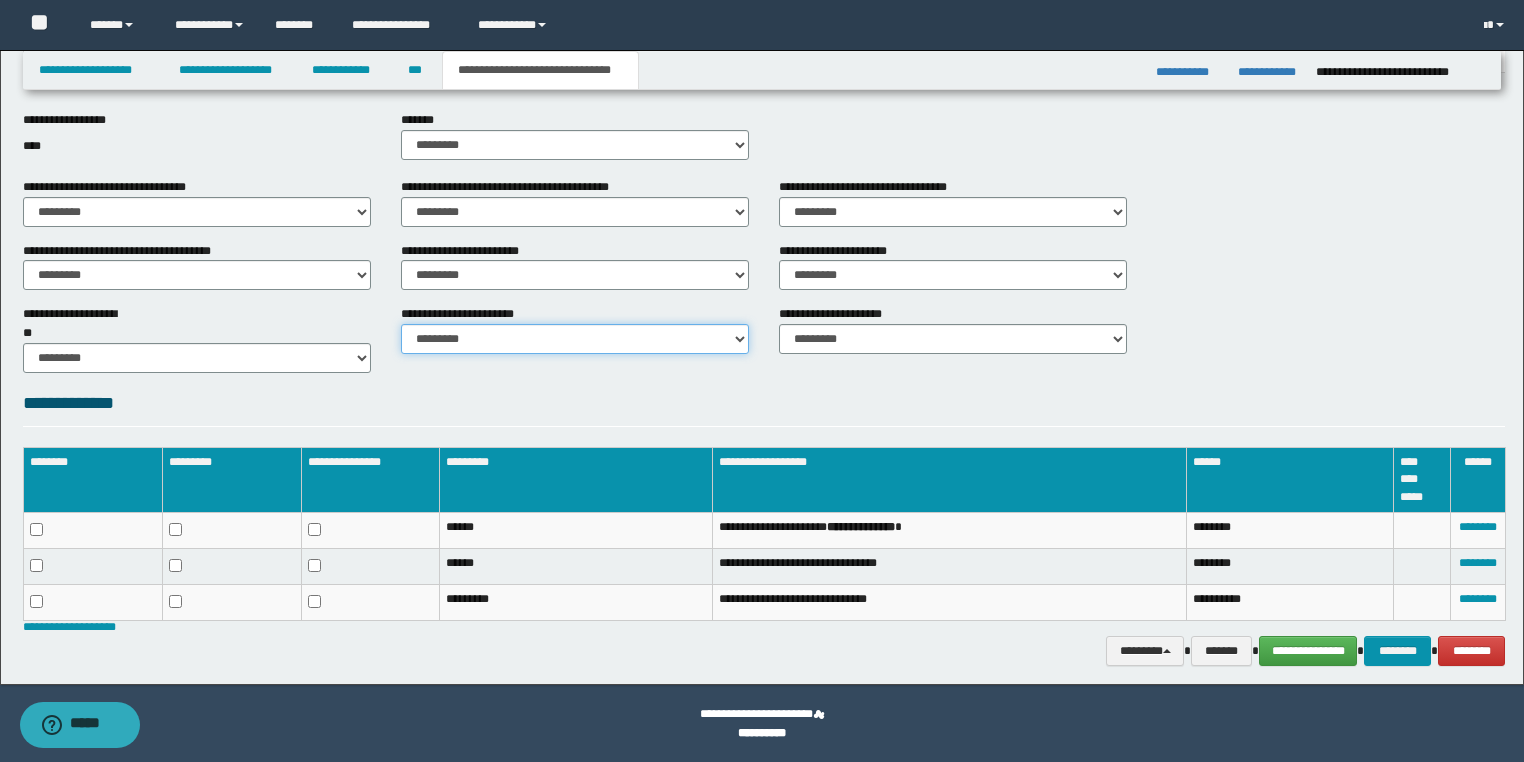 click on "*********
*********
*********" at bounding box center (575, 339) 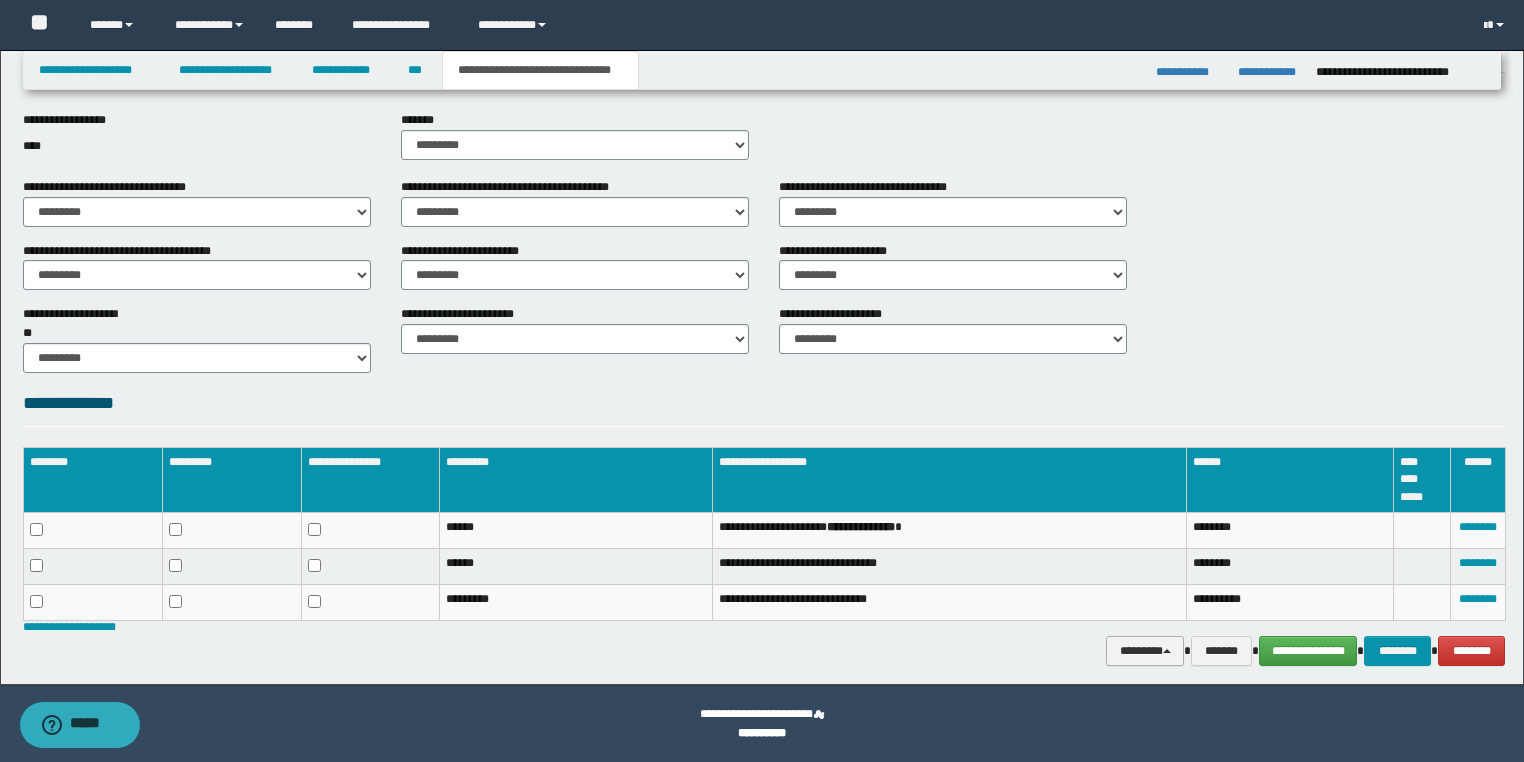 click on "********" at bounding box center (1145, 651) 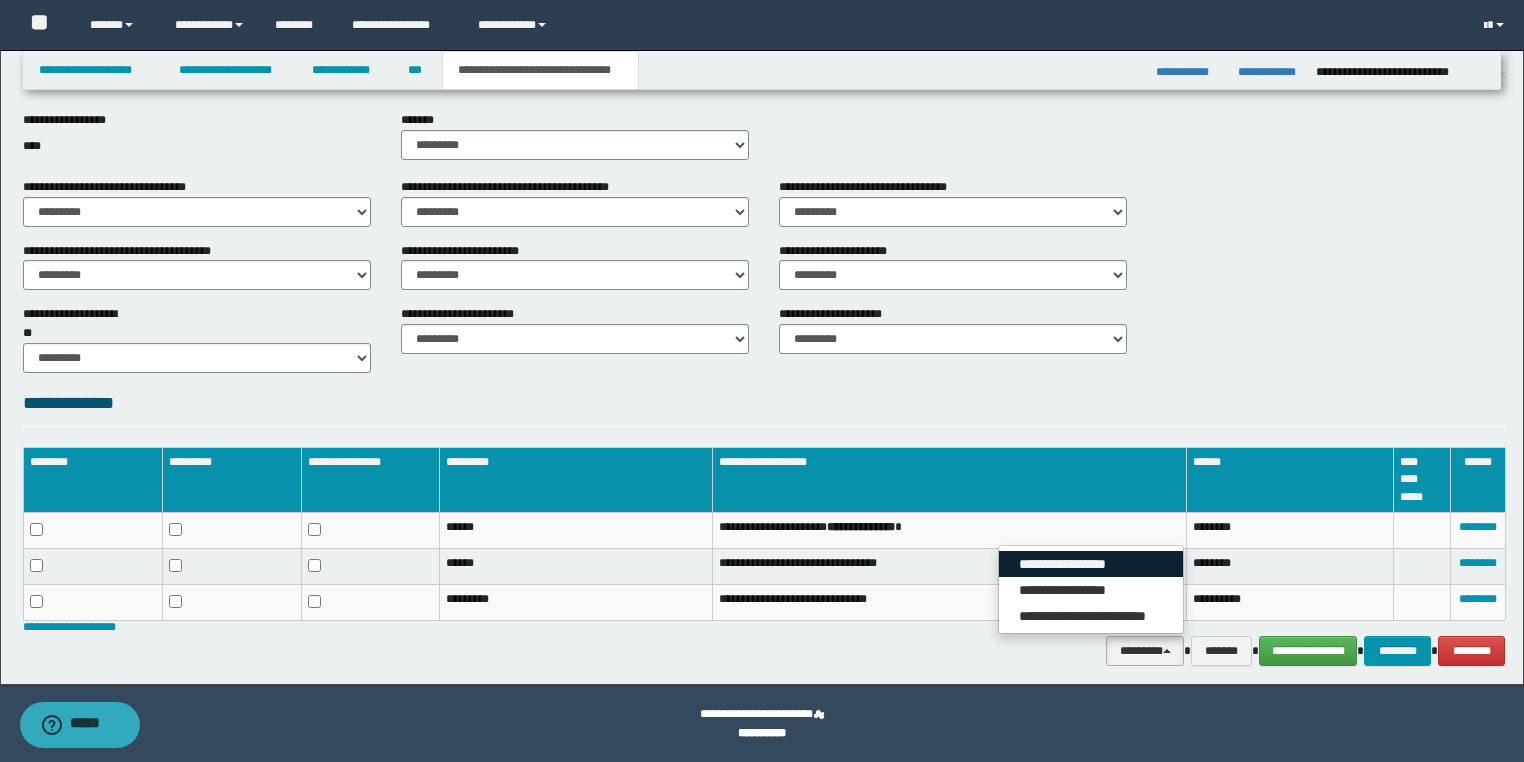 click on "**********" at bounding box center (1091, 564) 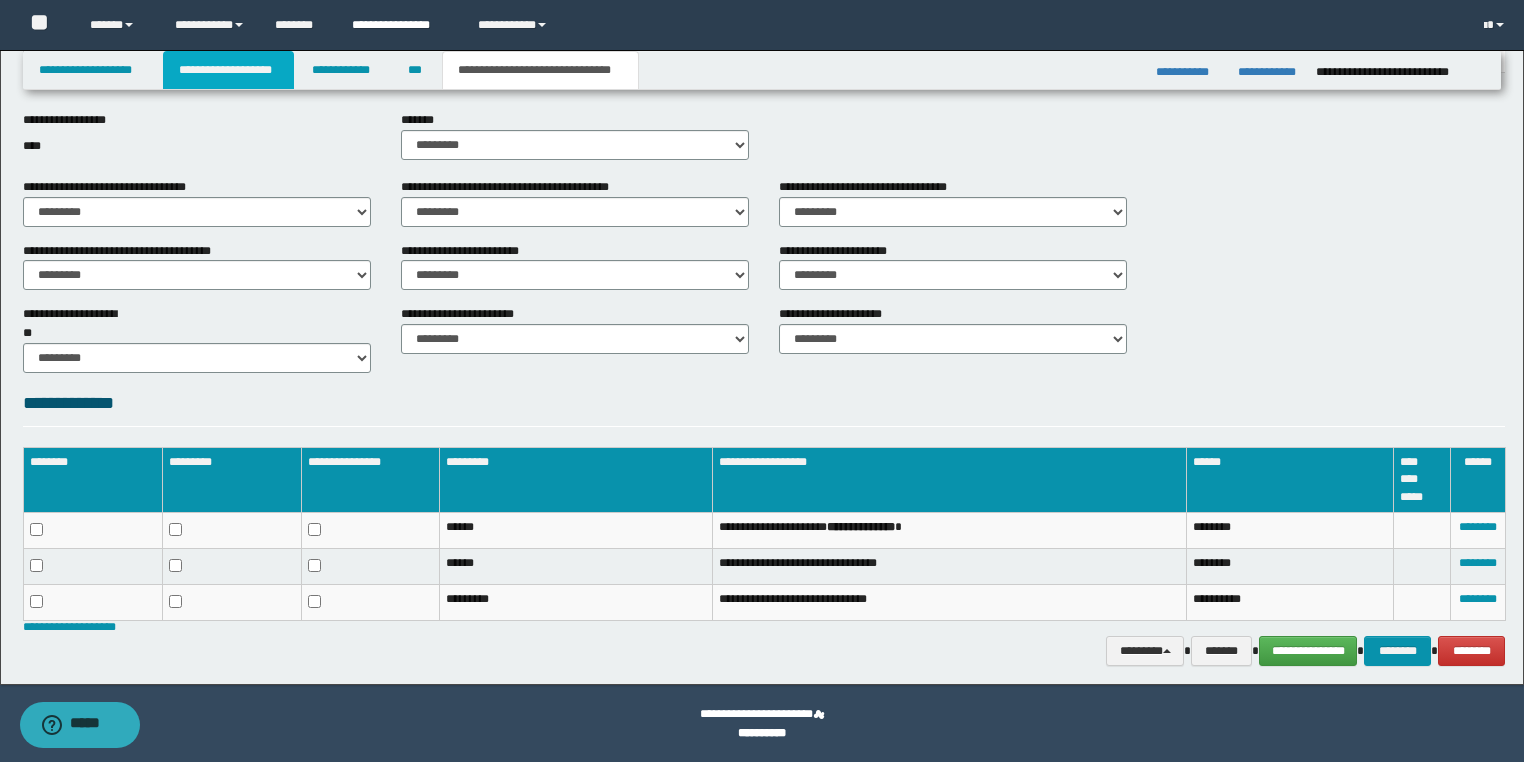 drag, startPoint x: 252, startPoint y: 60, endPoint x: 387, endPoint y: 1, distance: 147.32956 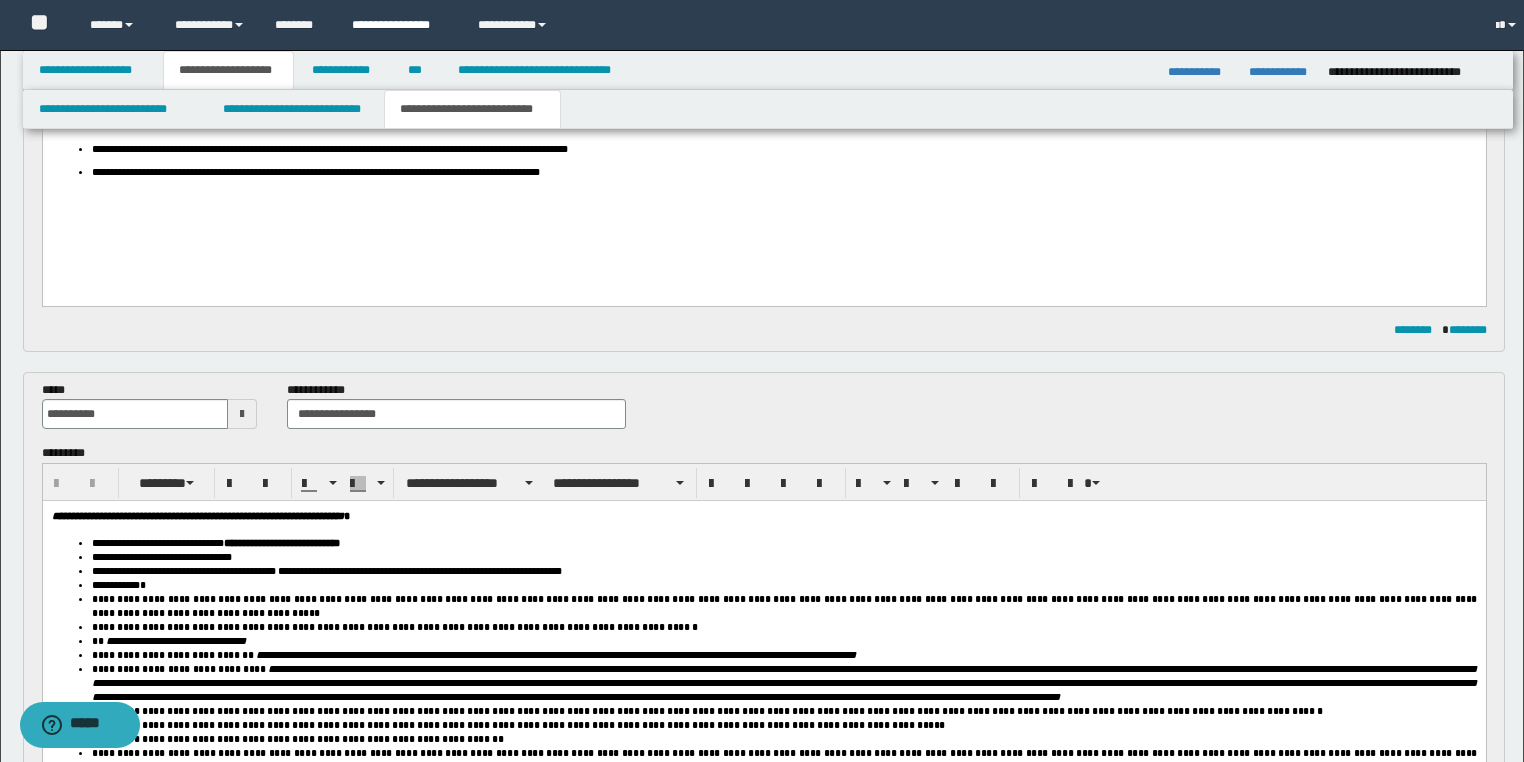 scroll, scrollTop: 631, scrollLeft: 0, axis: vertical 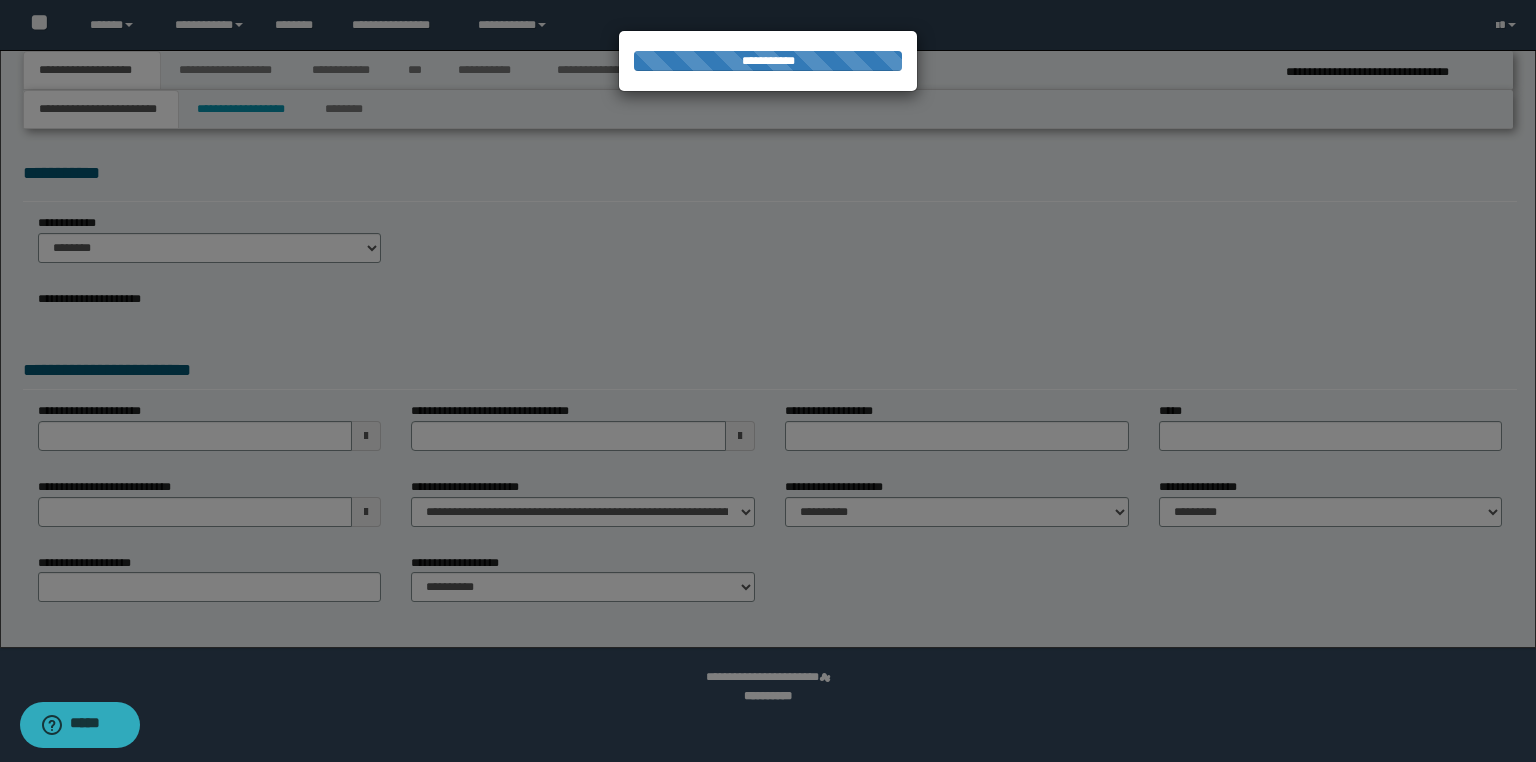 select on "*" 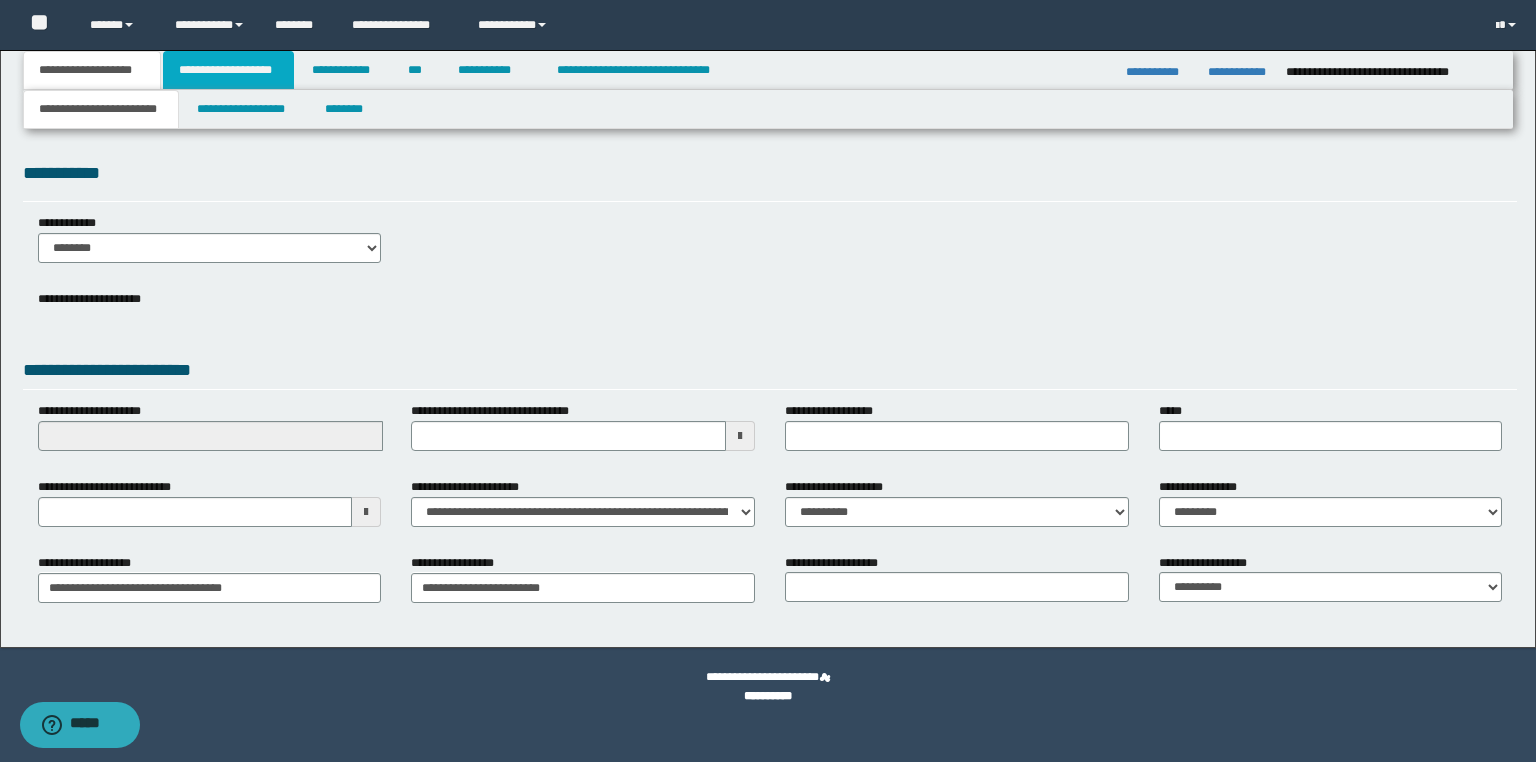 click on "**********" at bounding box center (228, 70) 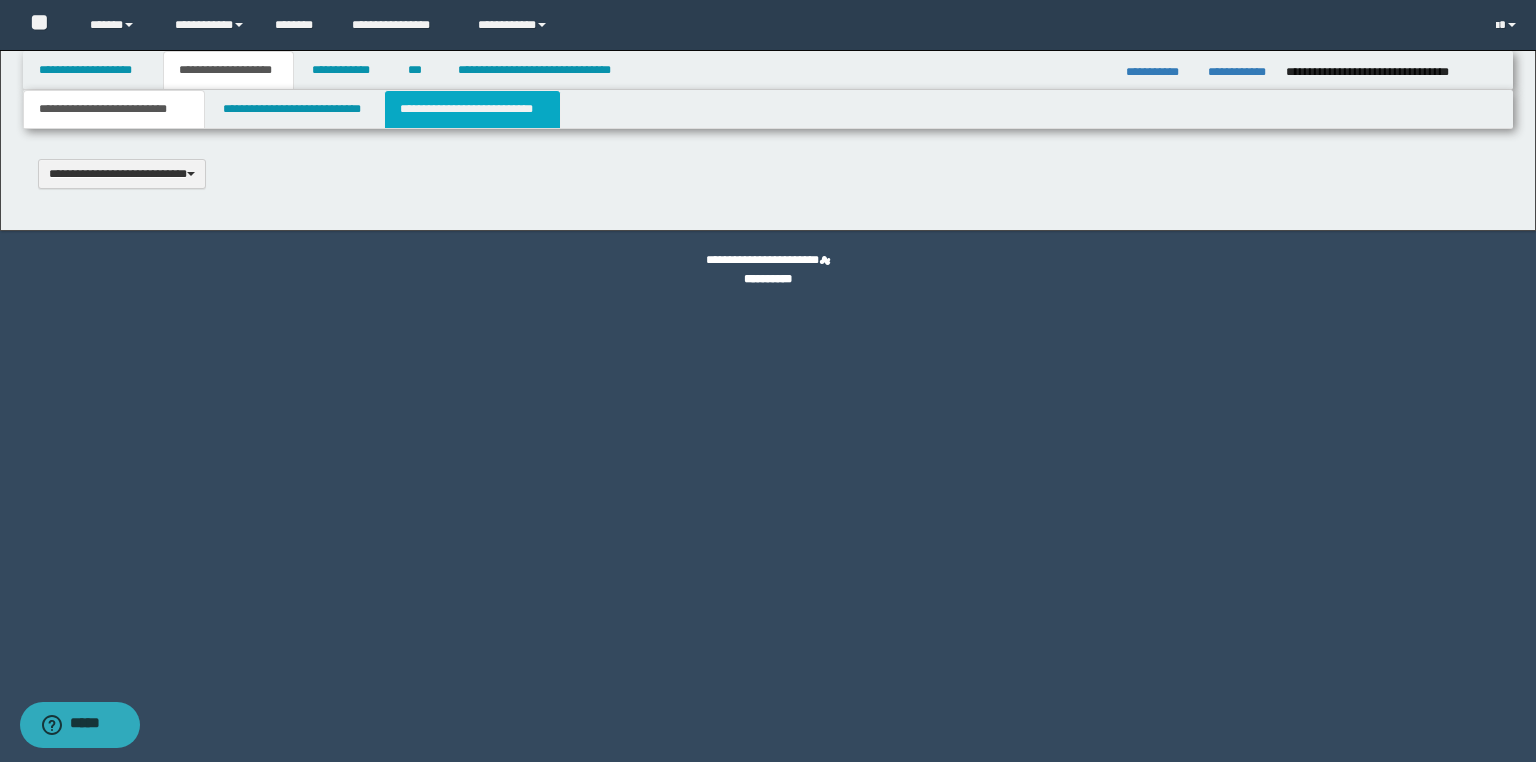 click on "**********" at bounding box center [472, 109] 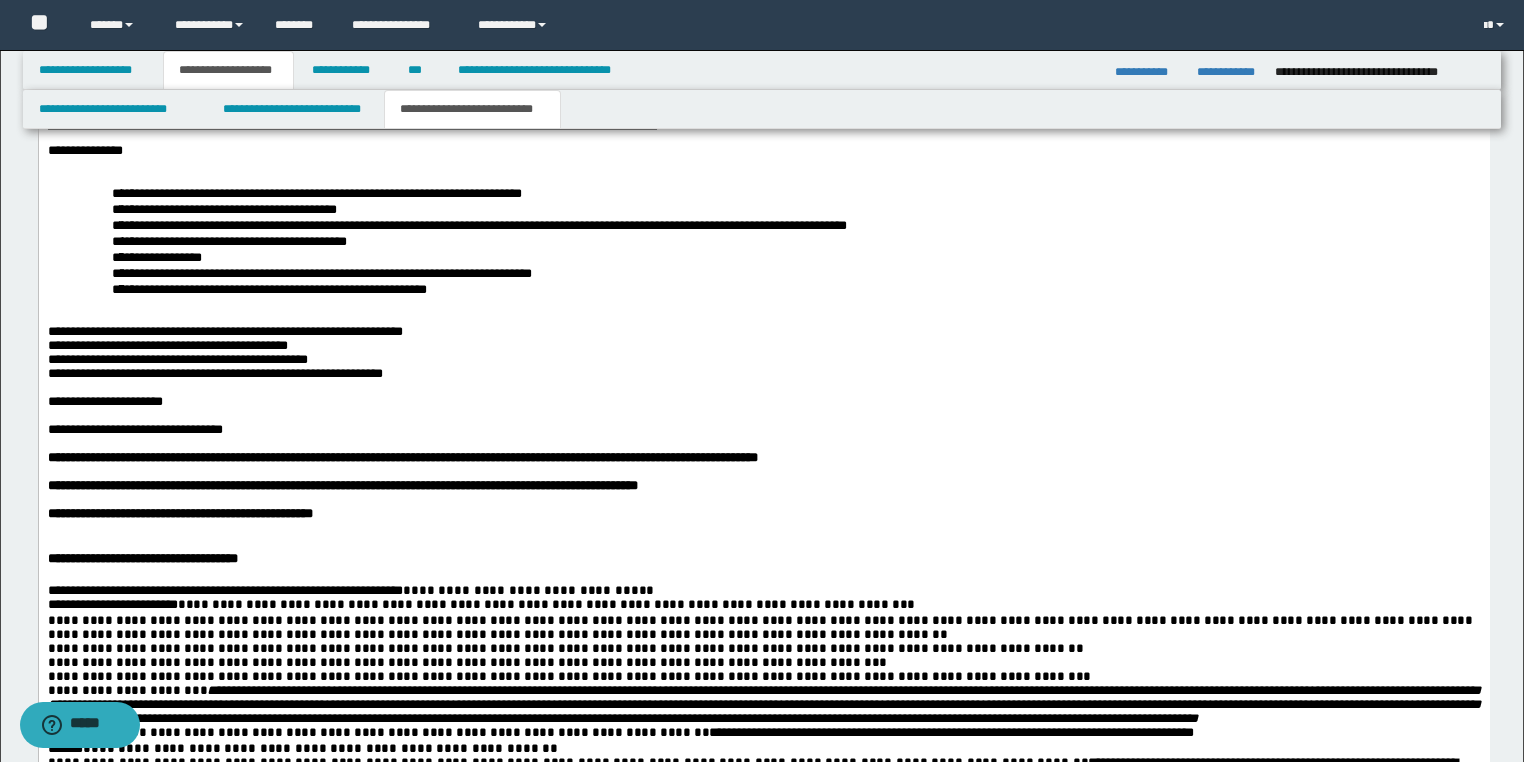 scroll, scrollTop: 2640, scrollLeft: 0, axis: vertical 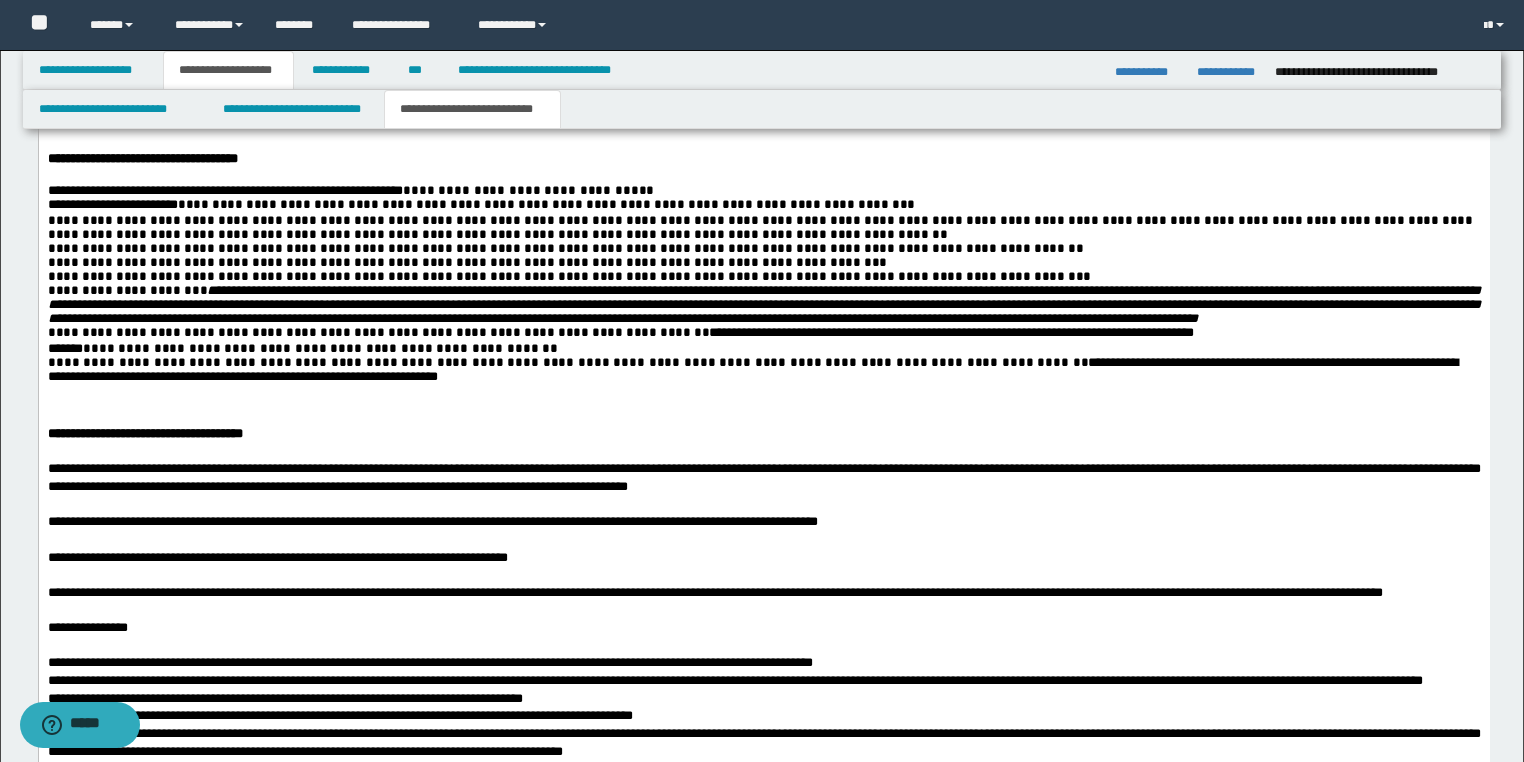 click at bounding box center (763, 416) 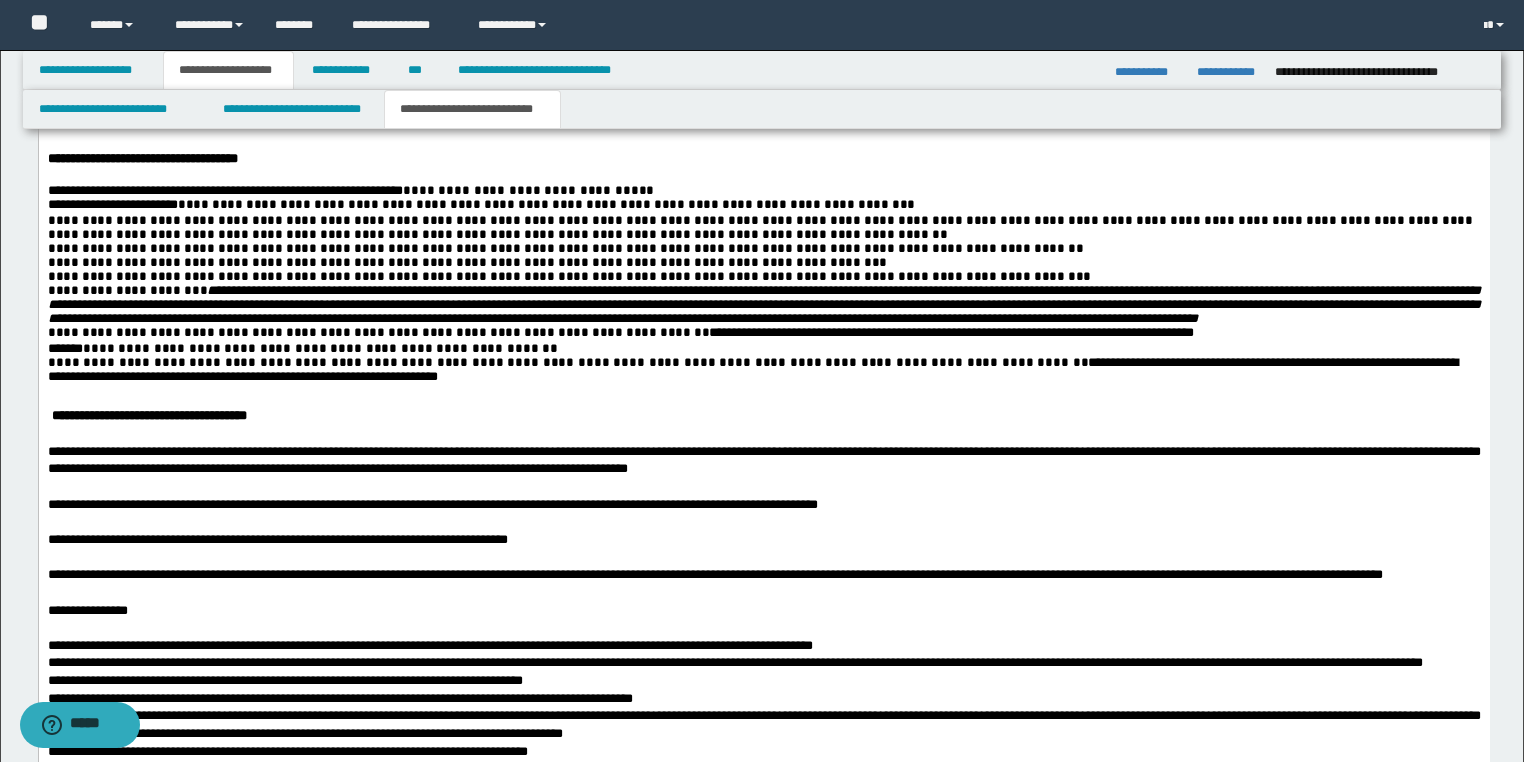 scroll, scrollTop: 2960, scrollLeft: 0, axis: vertical 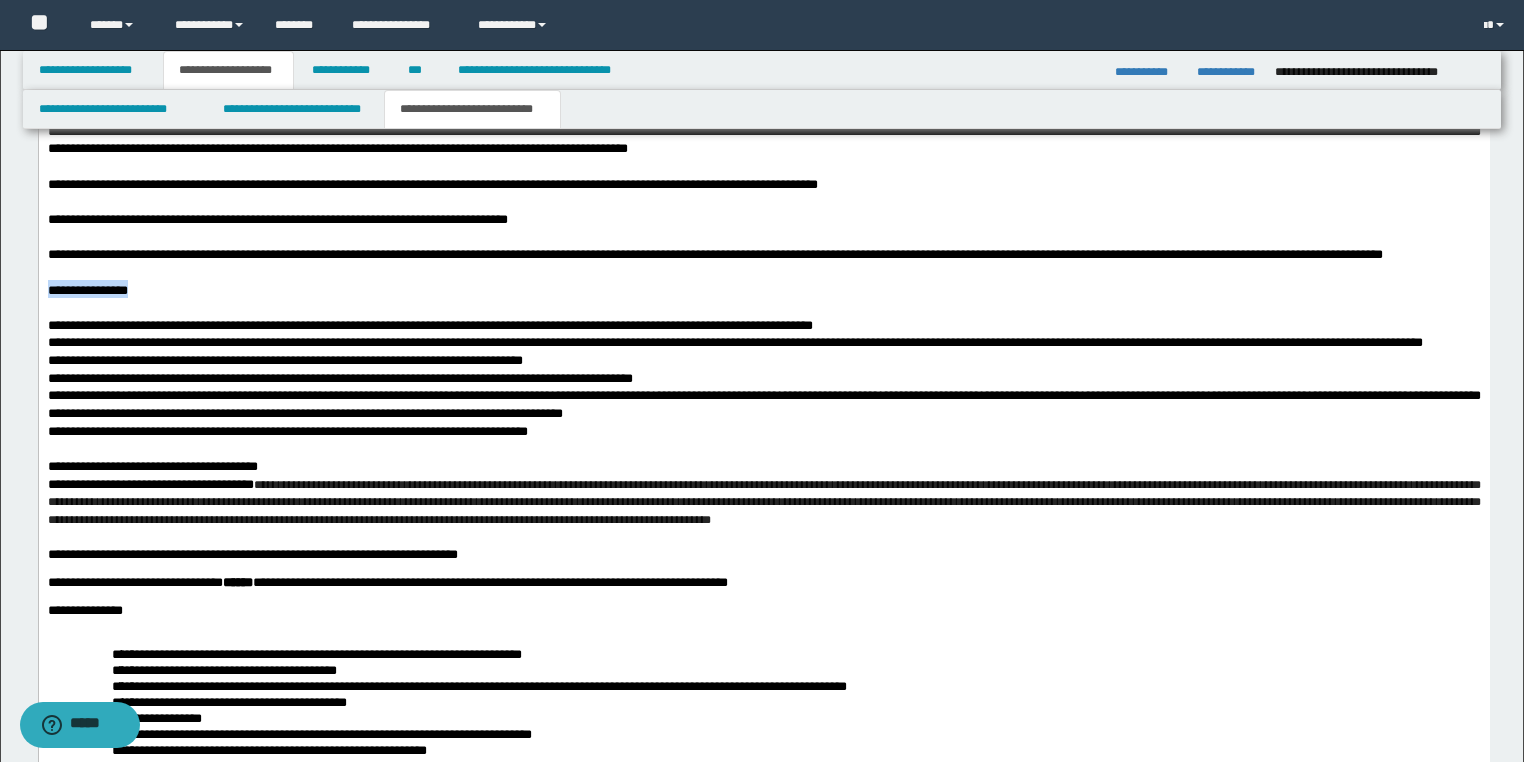 drag, startPoint x: 170, startPoint y: 492, endPoint x: -45, endPoint y: 483, distance: 215.1883 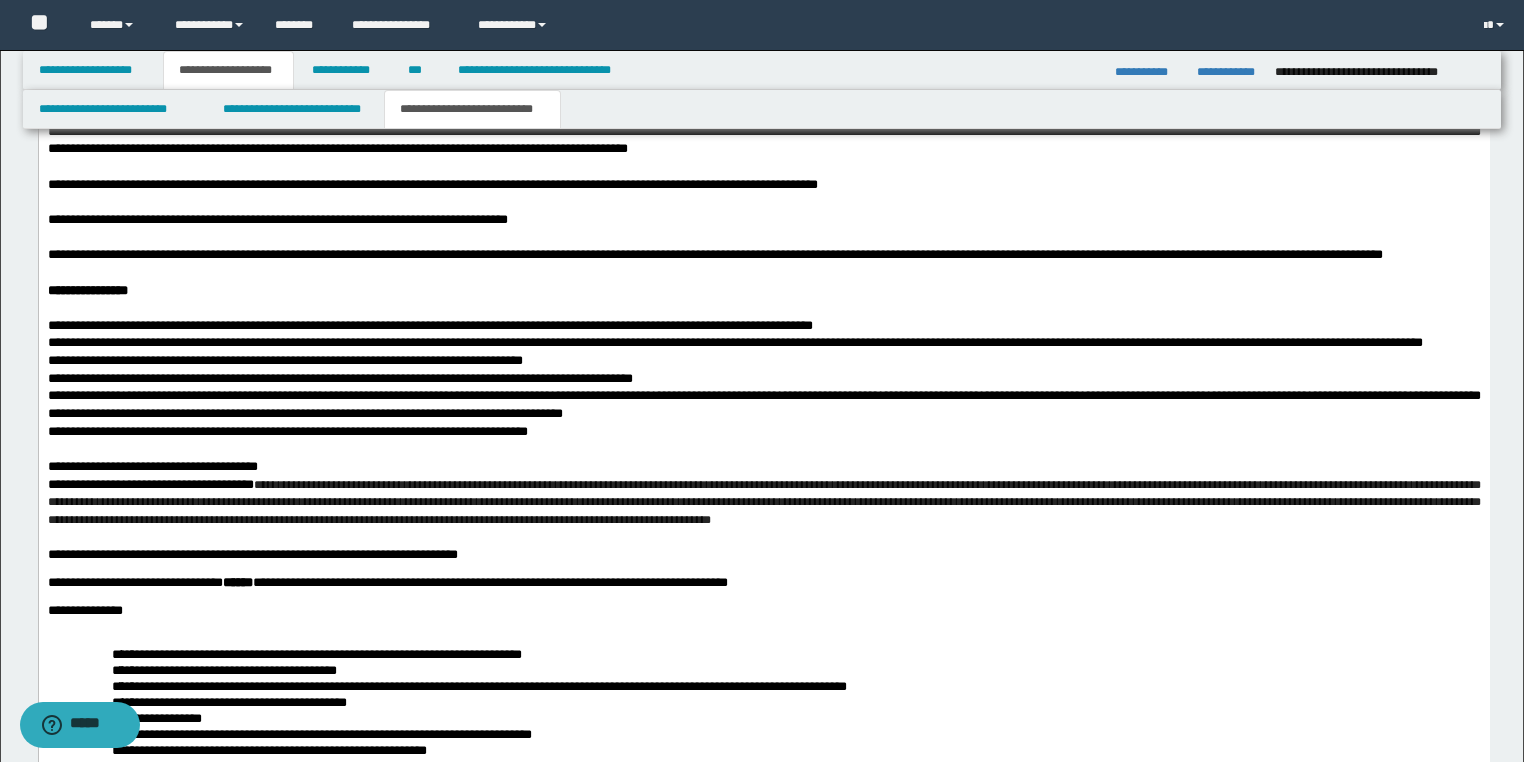 scroll, scrollTop: 3200, scrollLeft: 0, axis: vertical 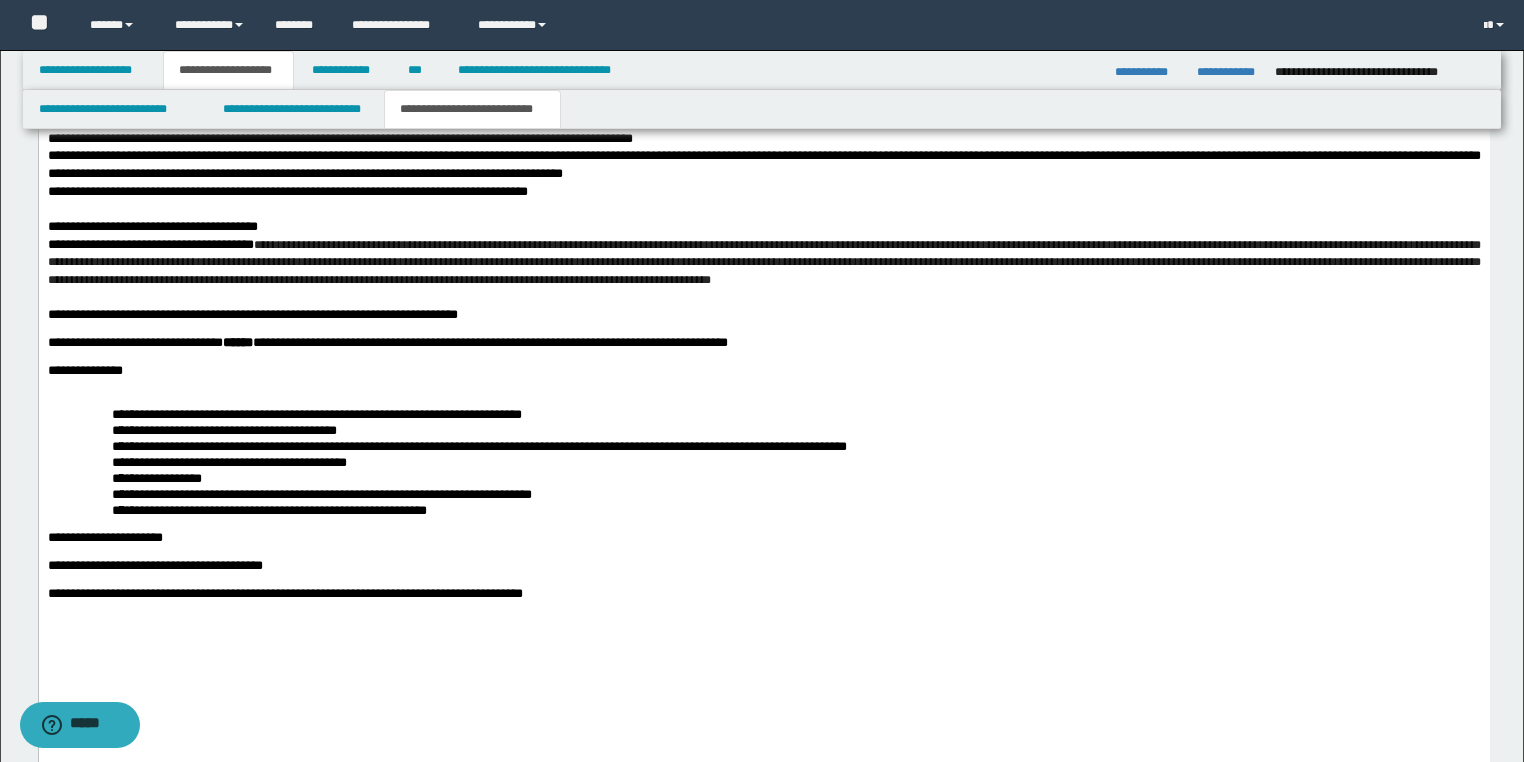 click on "**********" at bounding box center [763, 226] 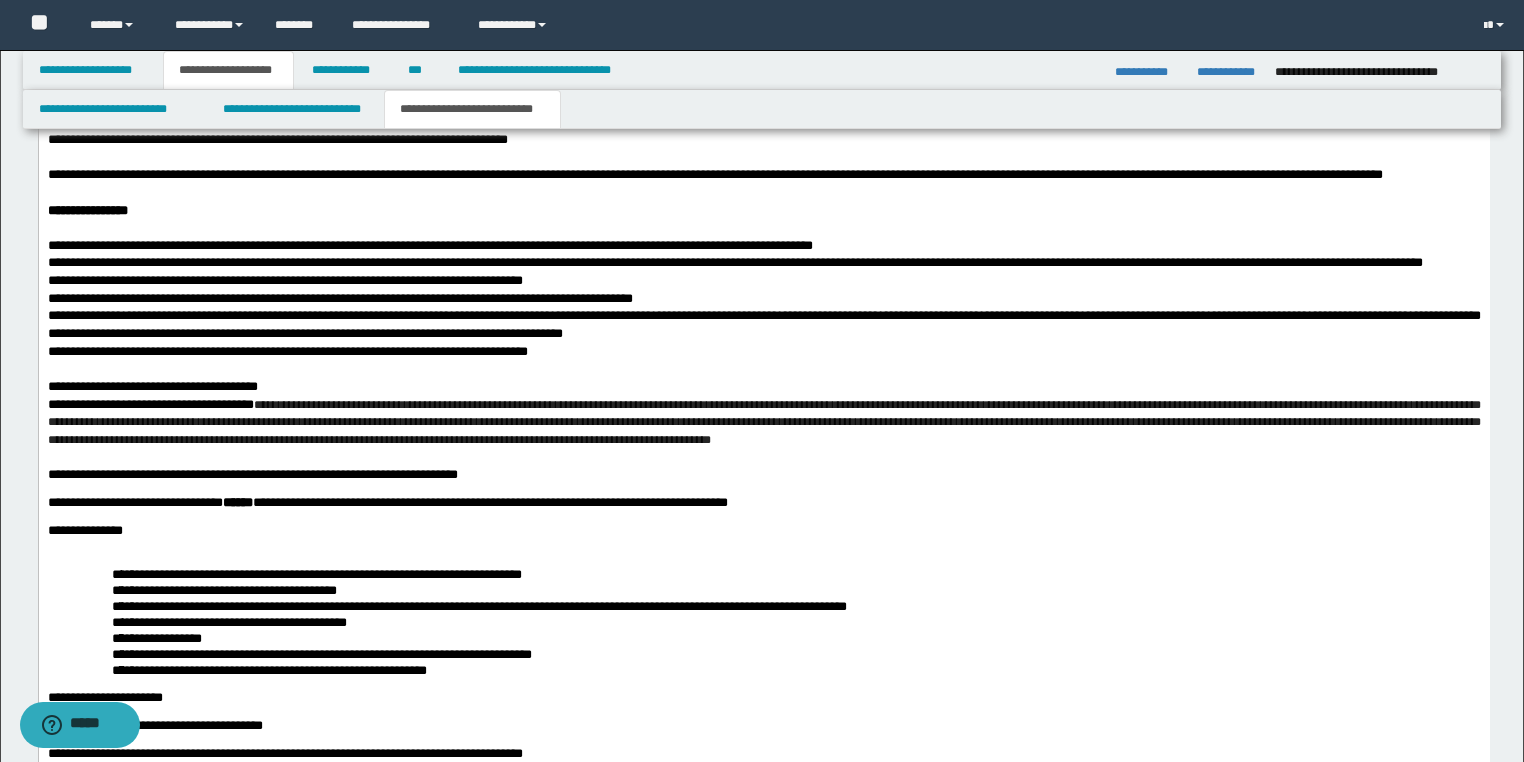 scroll, scrollTop: 3120, scrollLeft: 0, axis: vertical 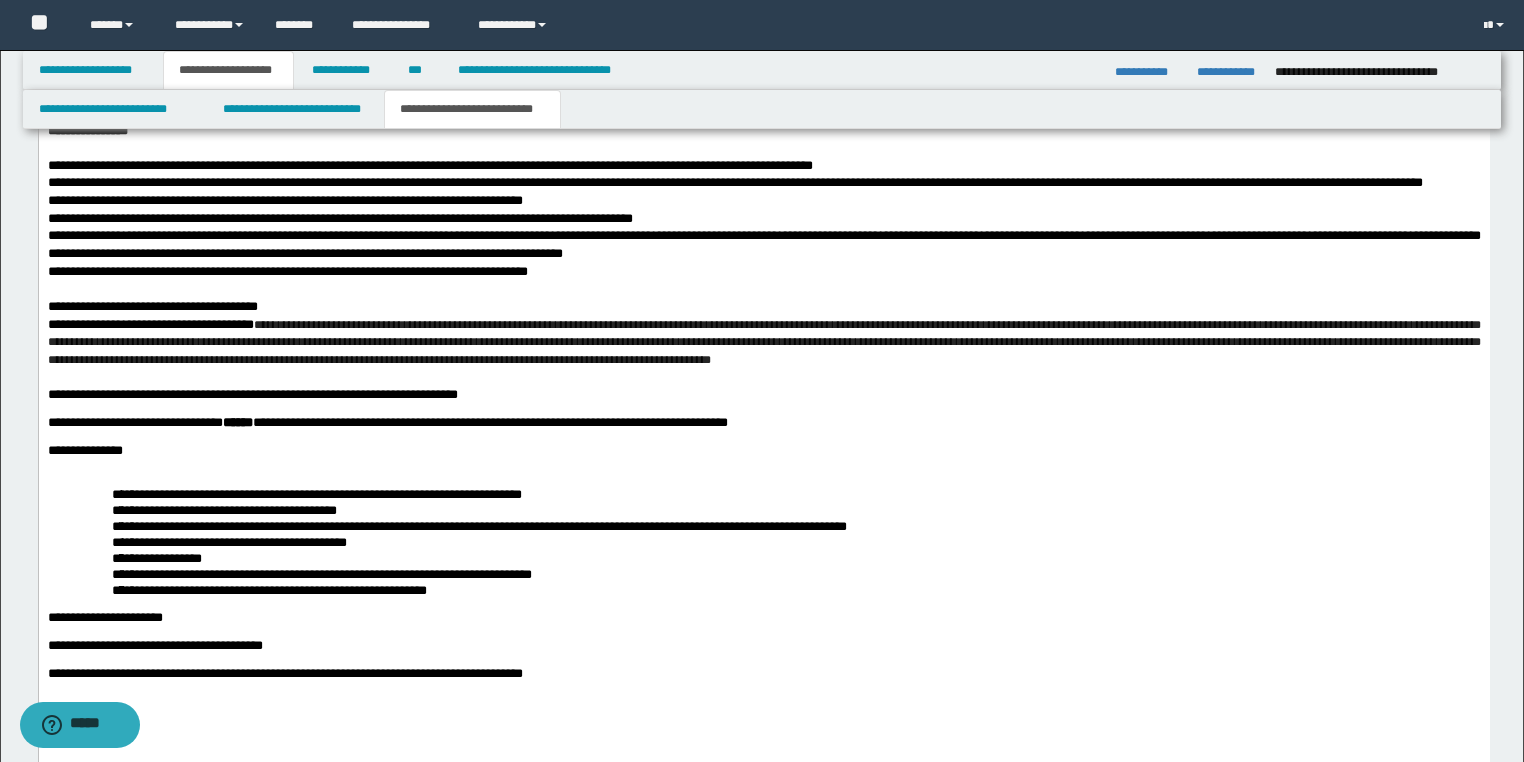 type 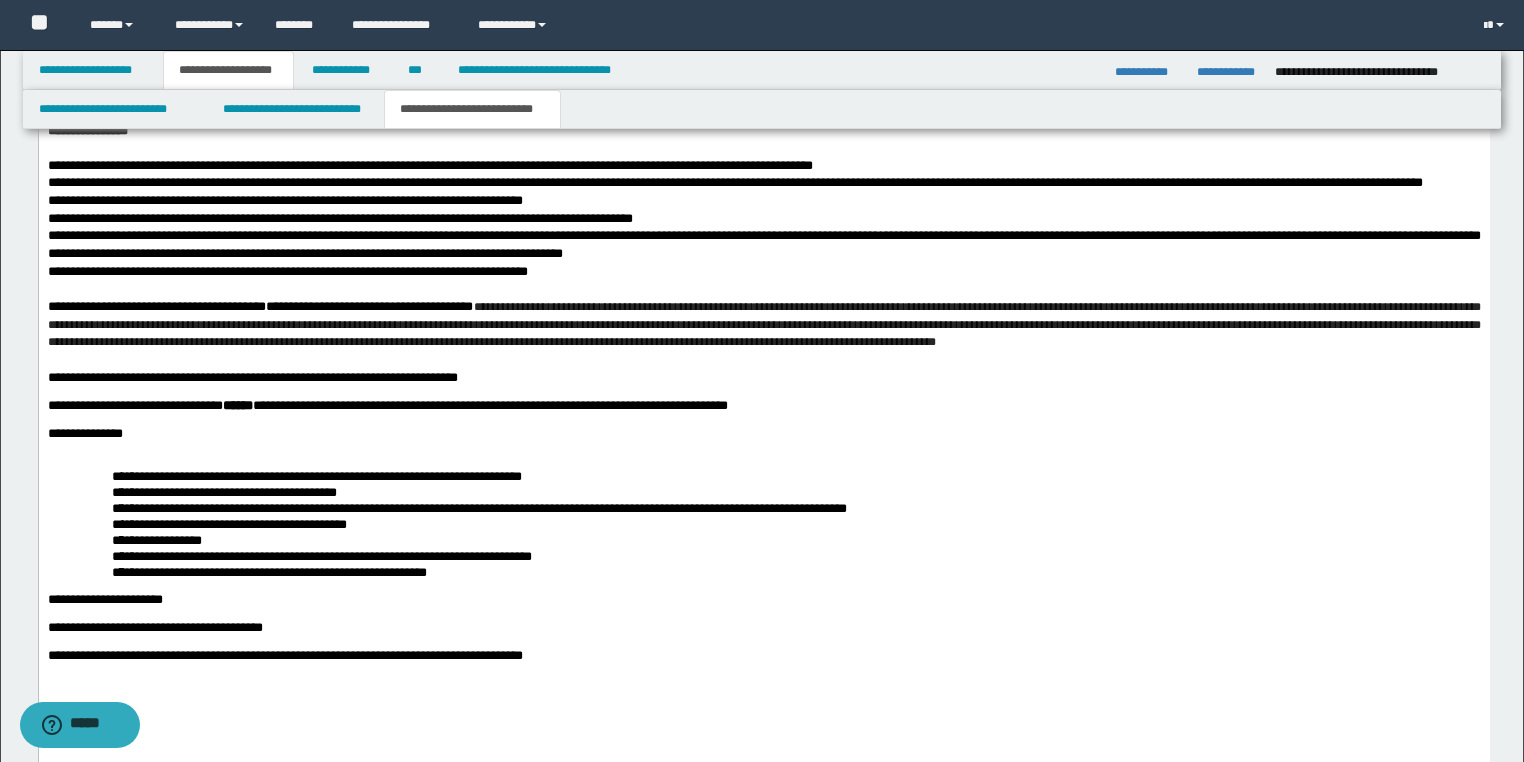 scroll, scrollTop: 3360, scrollLeft: 0, axis: vertical 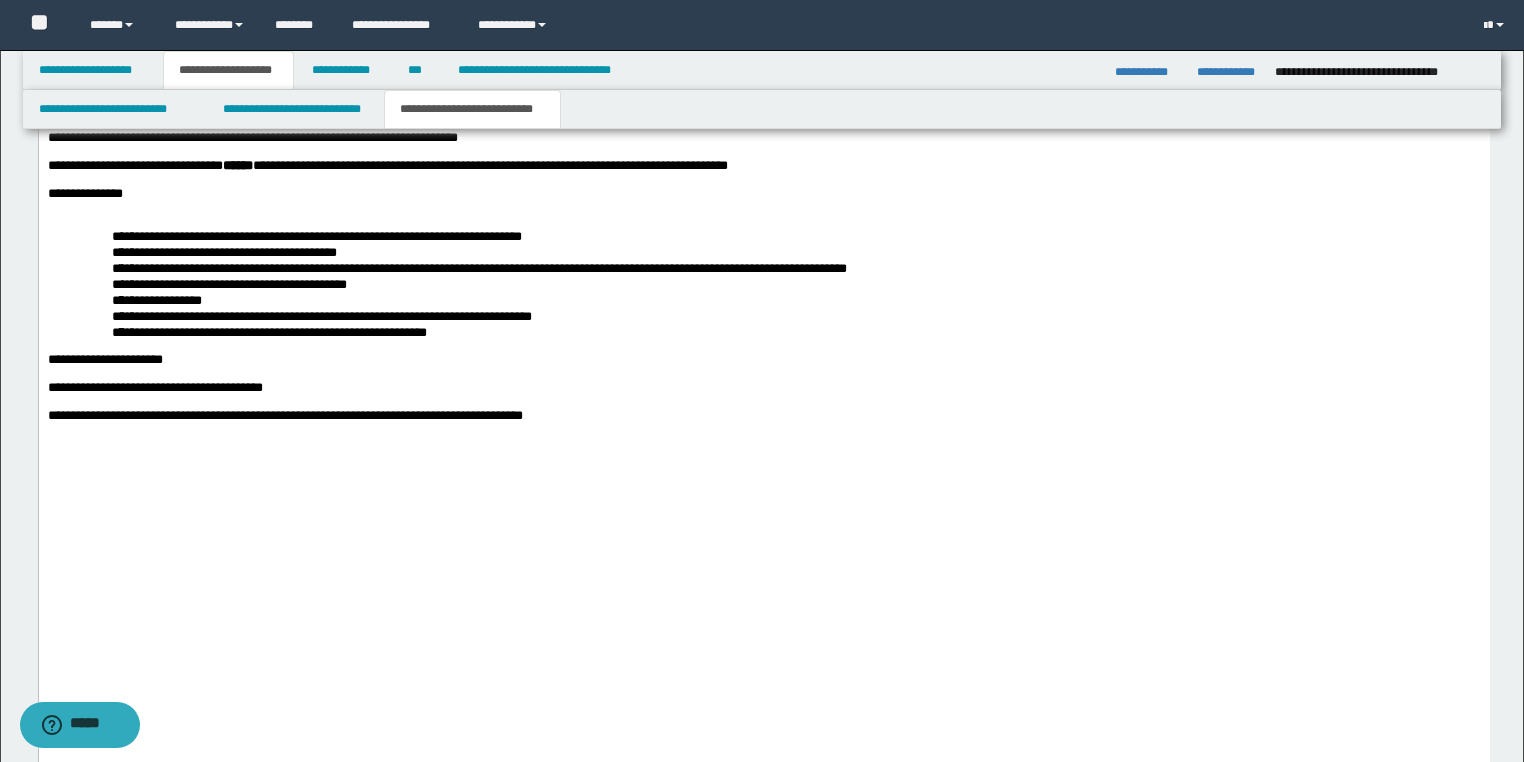 click on "**********" at bounding box center [763, 137] 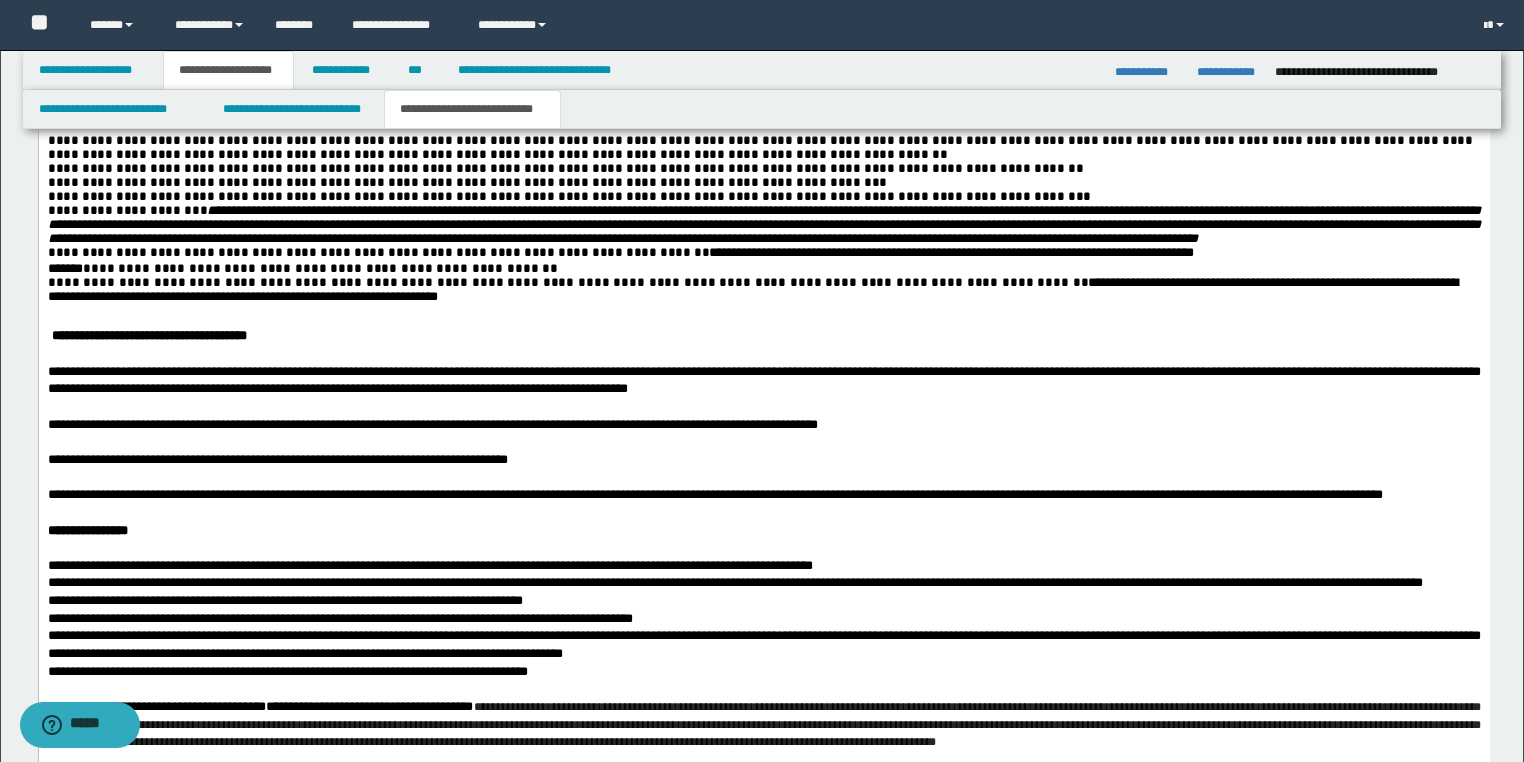 scroll, scrollTop: 2480, scrollLeft: 0, axis: vertical 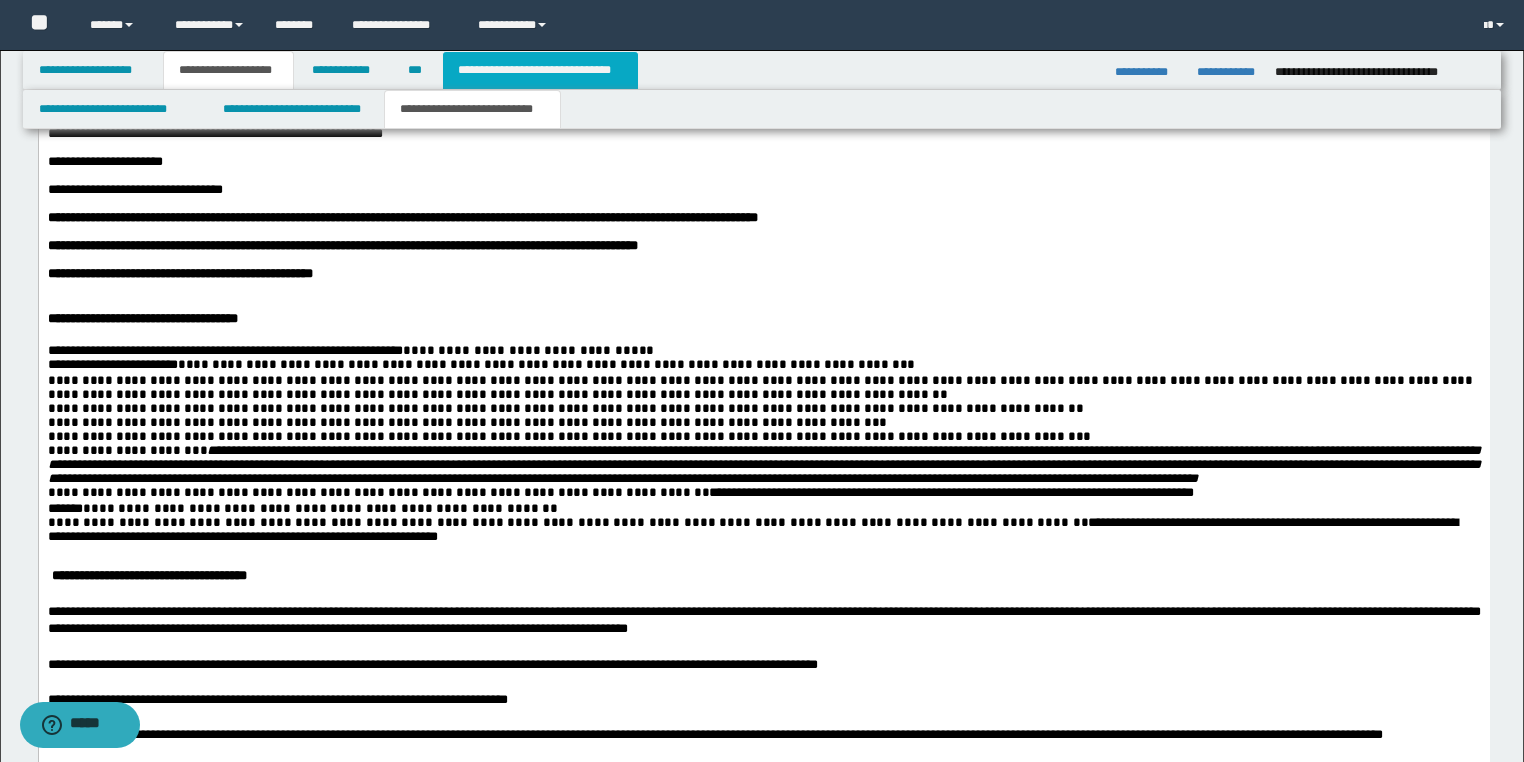 click on "**********" at bounding box center [540, 70] 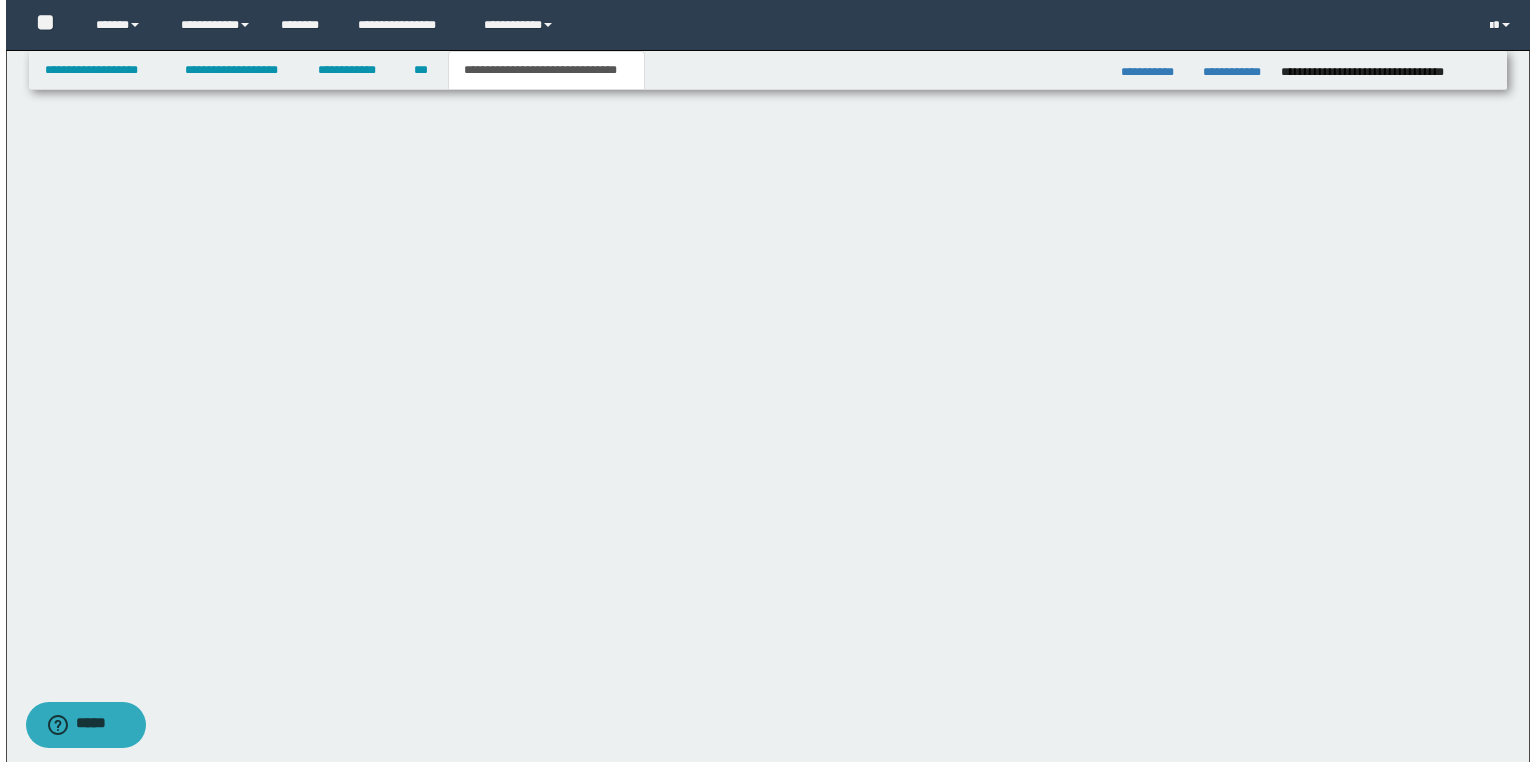 scroll, scrollTop: 0, scrollLeft: 0, axis: both 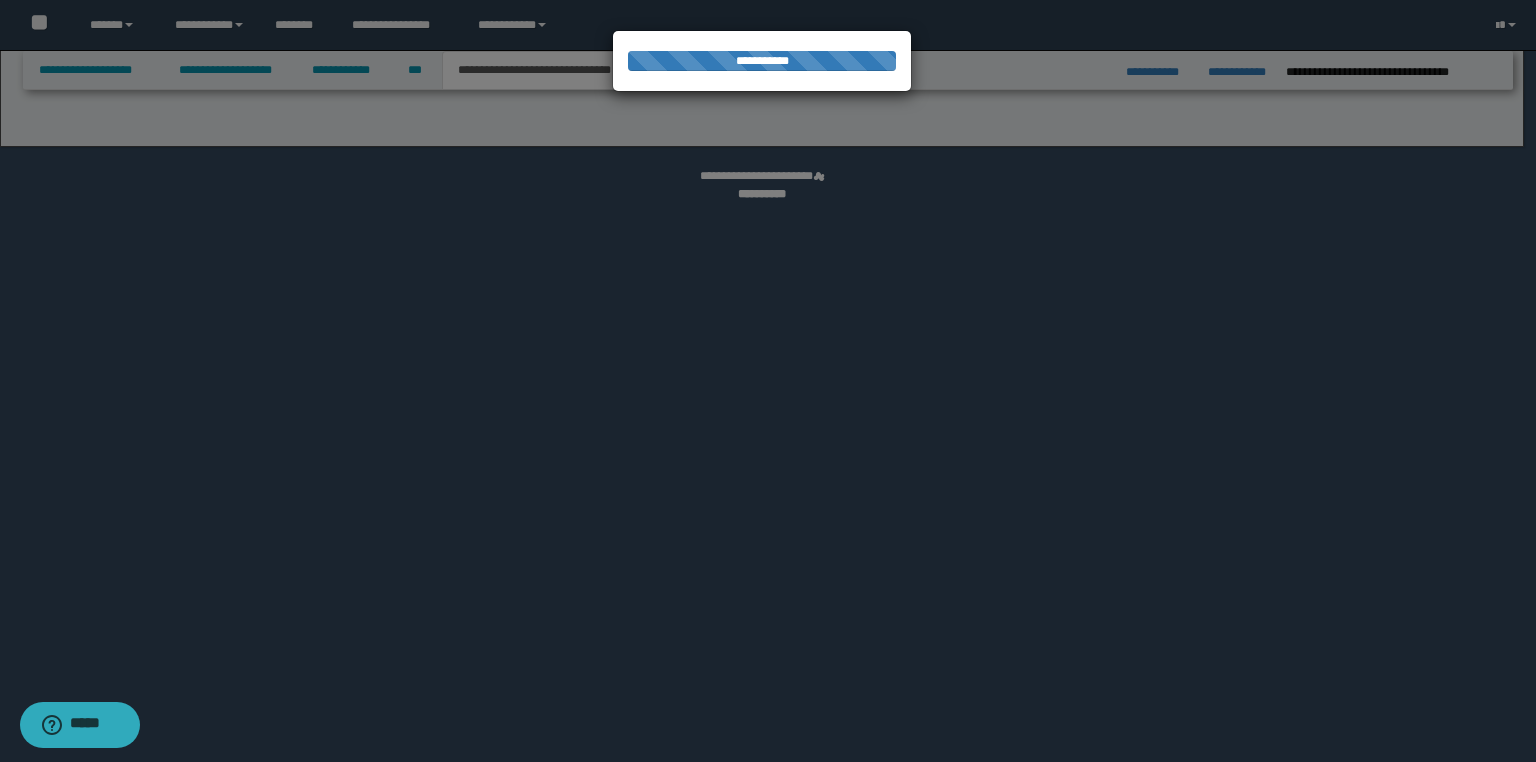 select on "*" 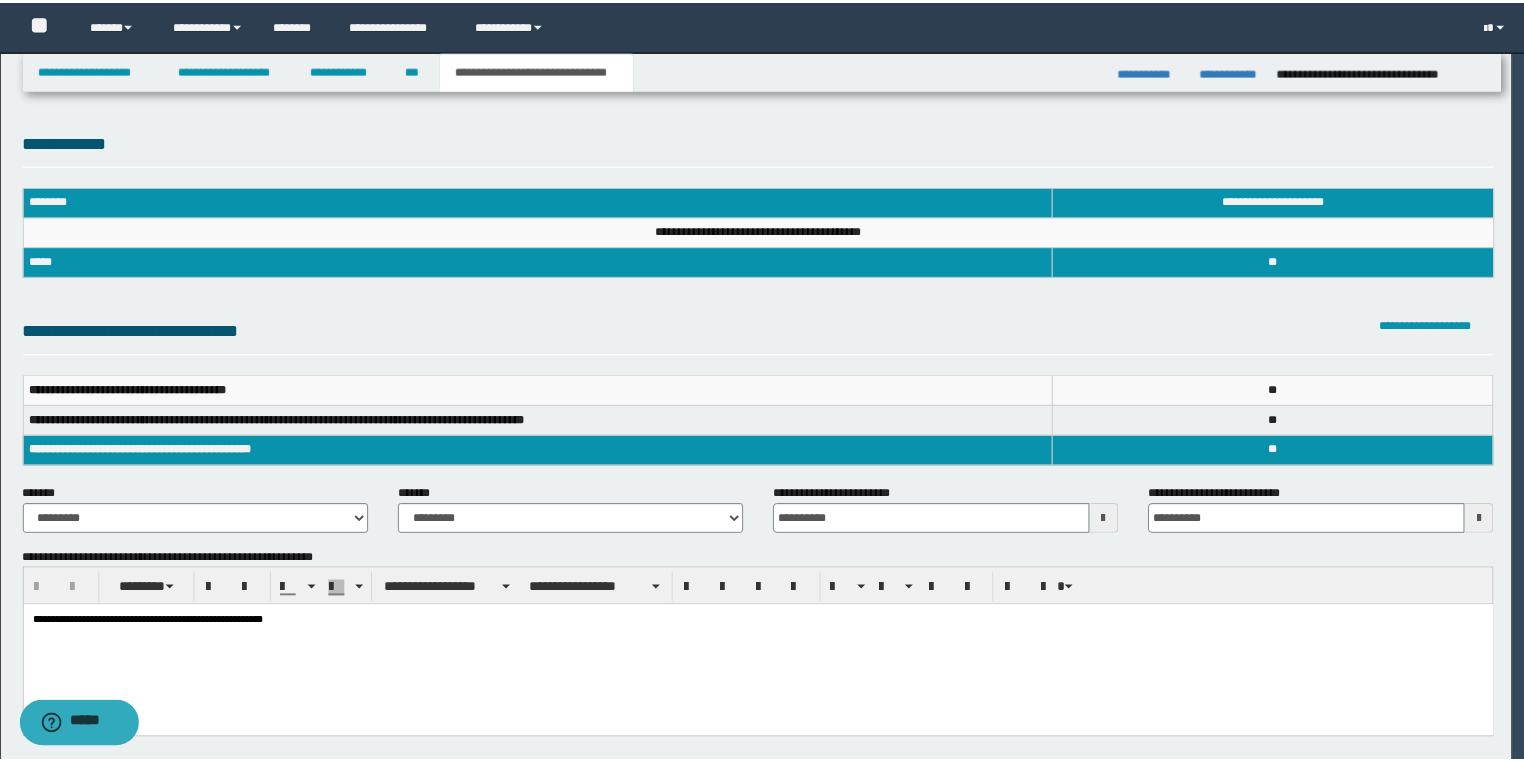 scroll, scrollTop: 0, scrollLeft: 0, axis: both 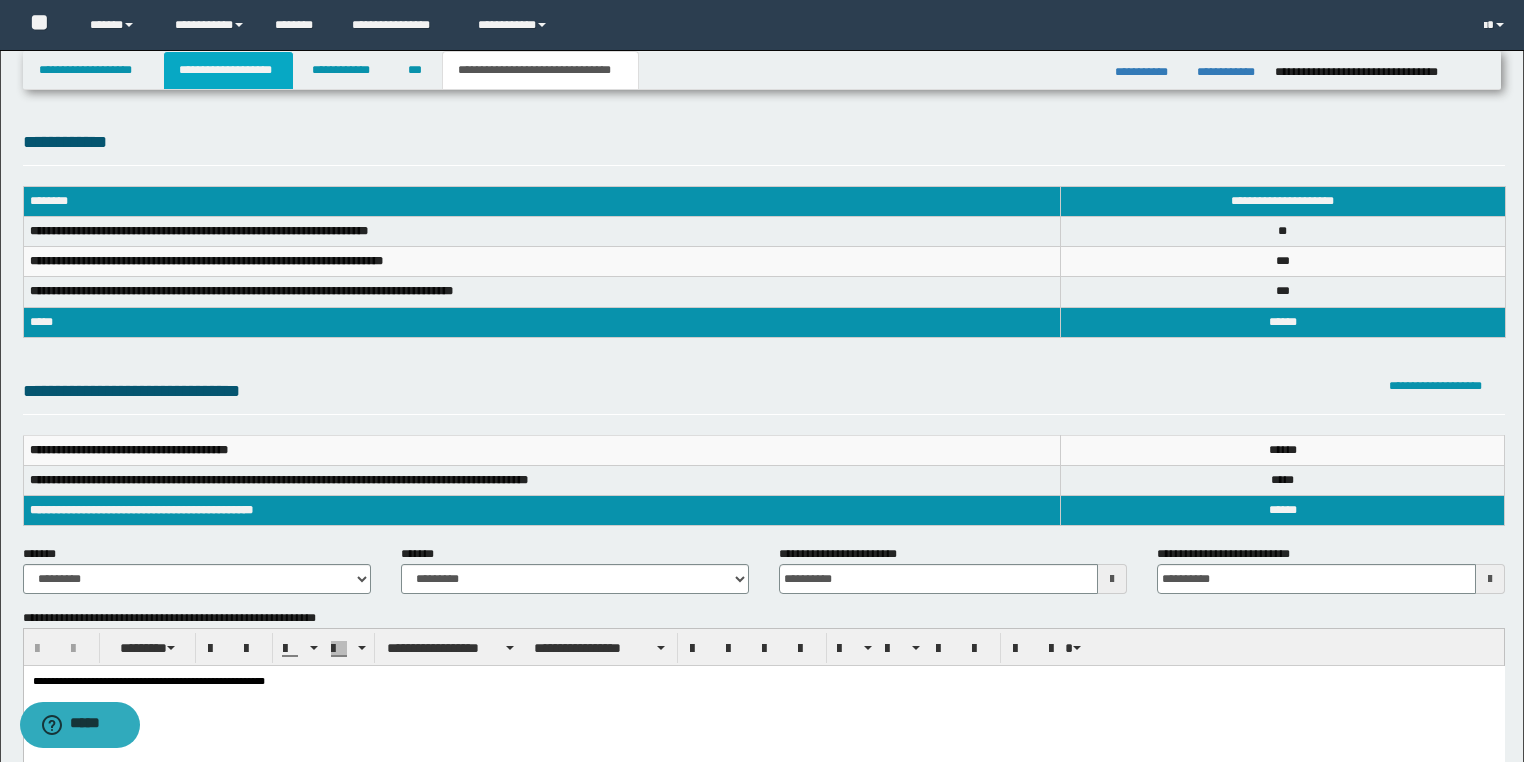 click on "**********" at bounding box center (228, 70) 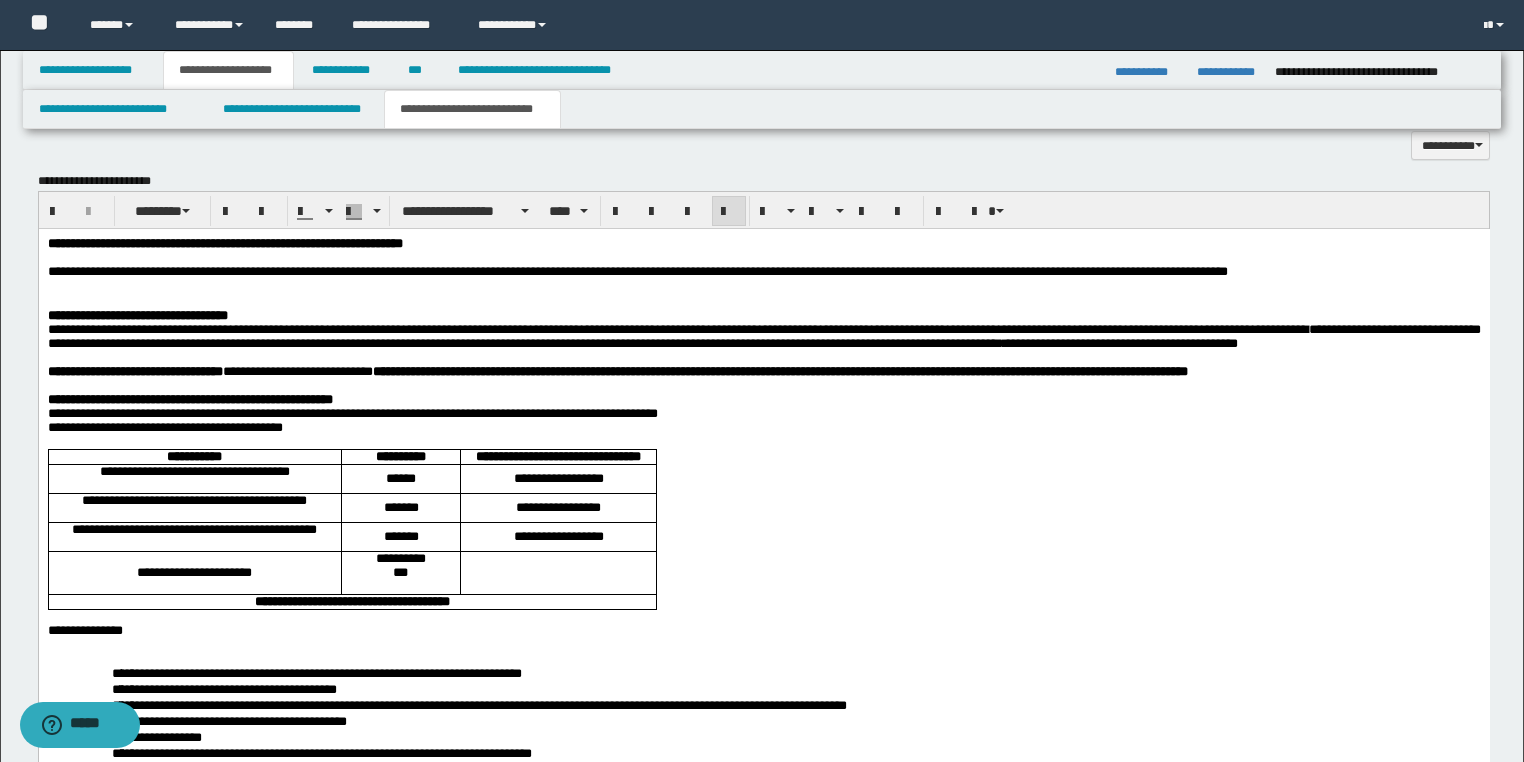 scroll, scrollTop: 2160, scrollLeft: 0, axis: vertical 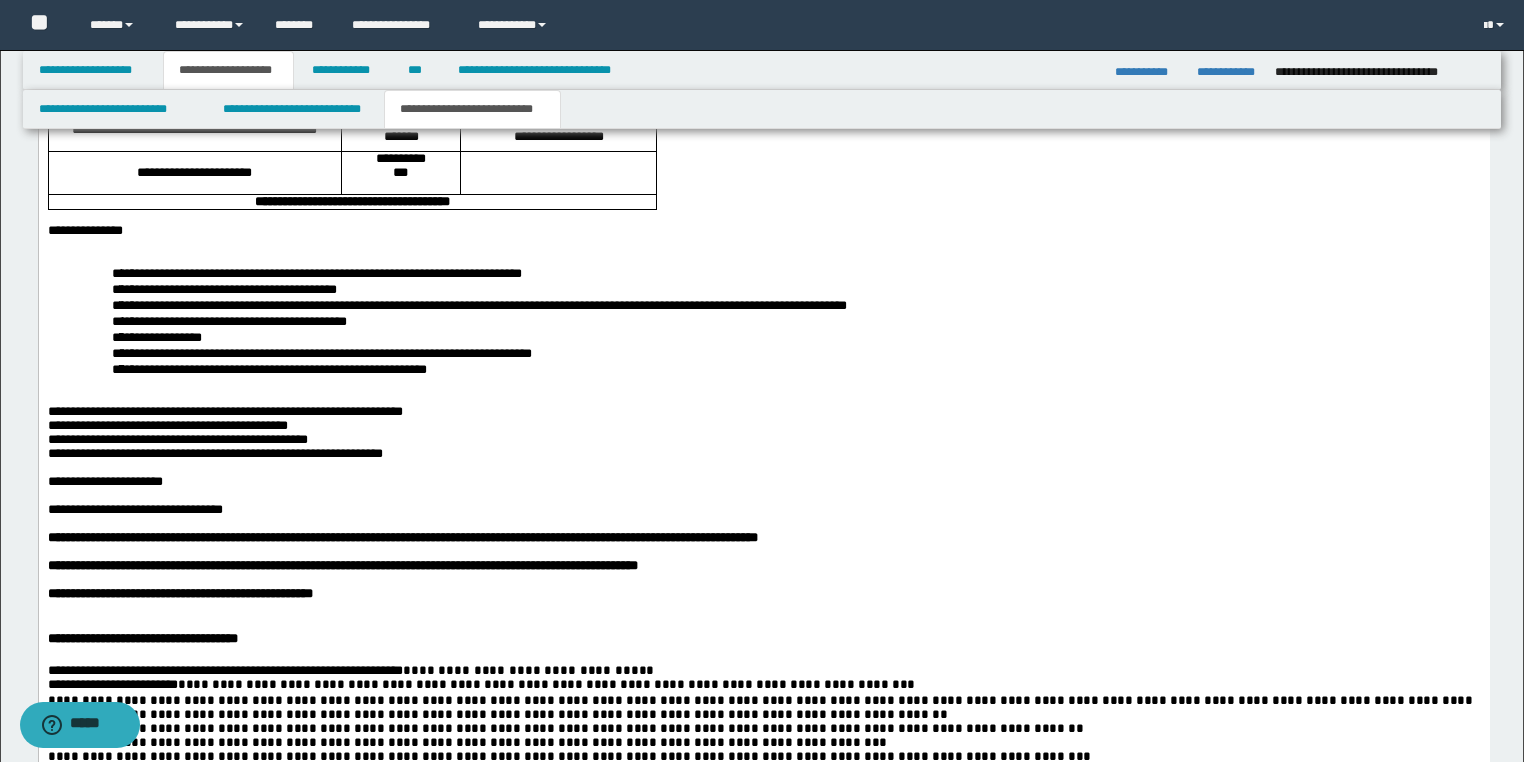 click on "**********" at bounding box center [214, 454] 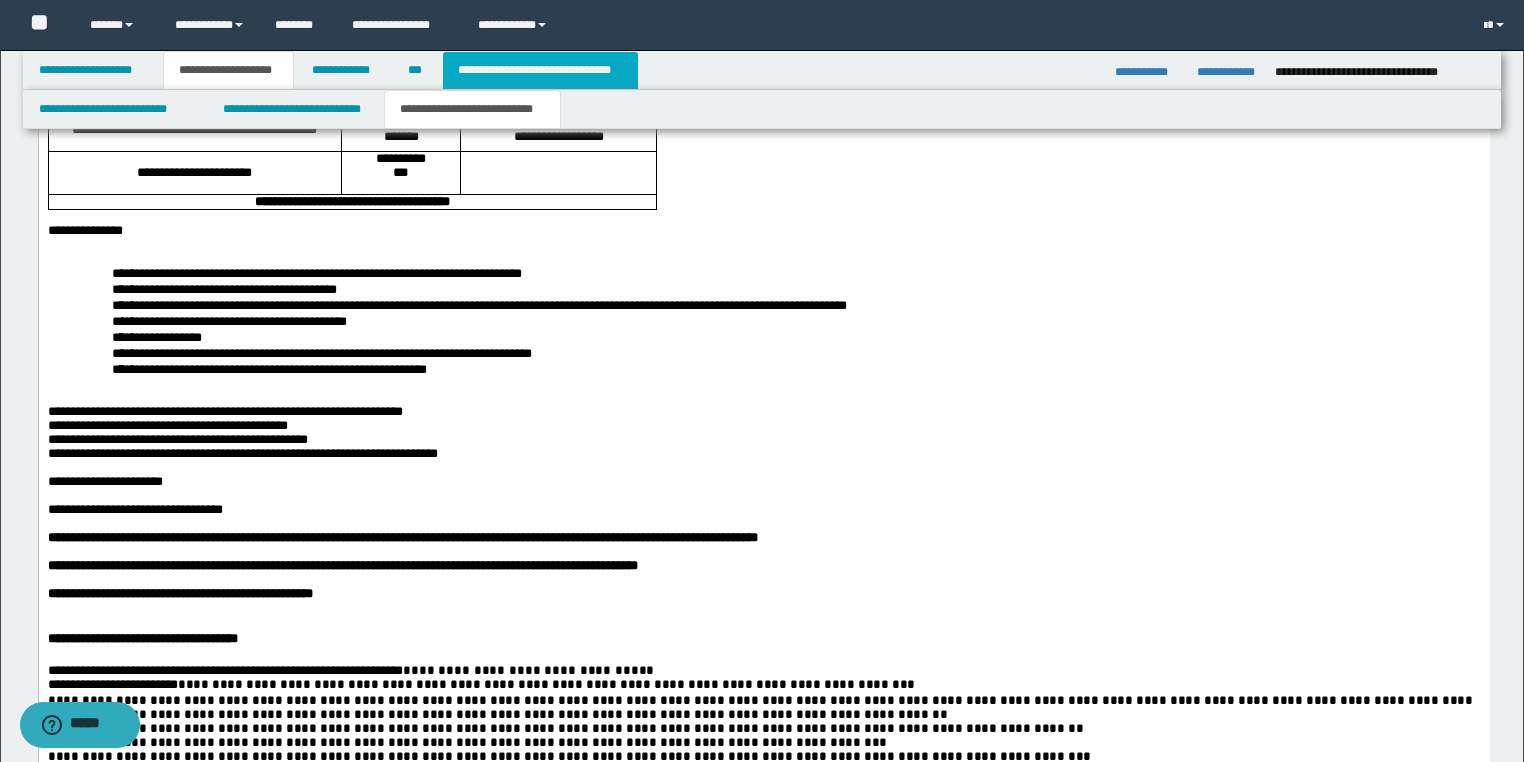 click on "**********" at bounding box center [540, 70] 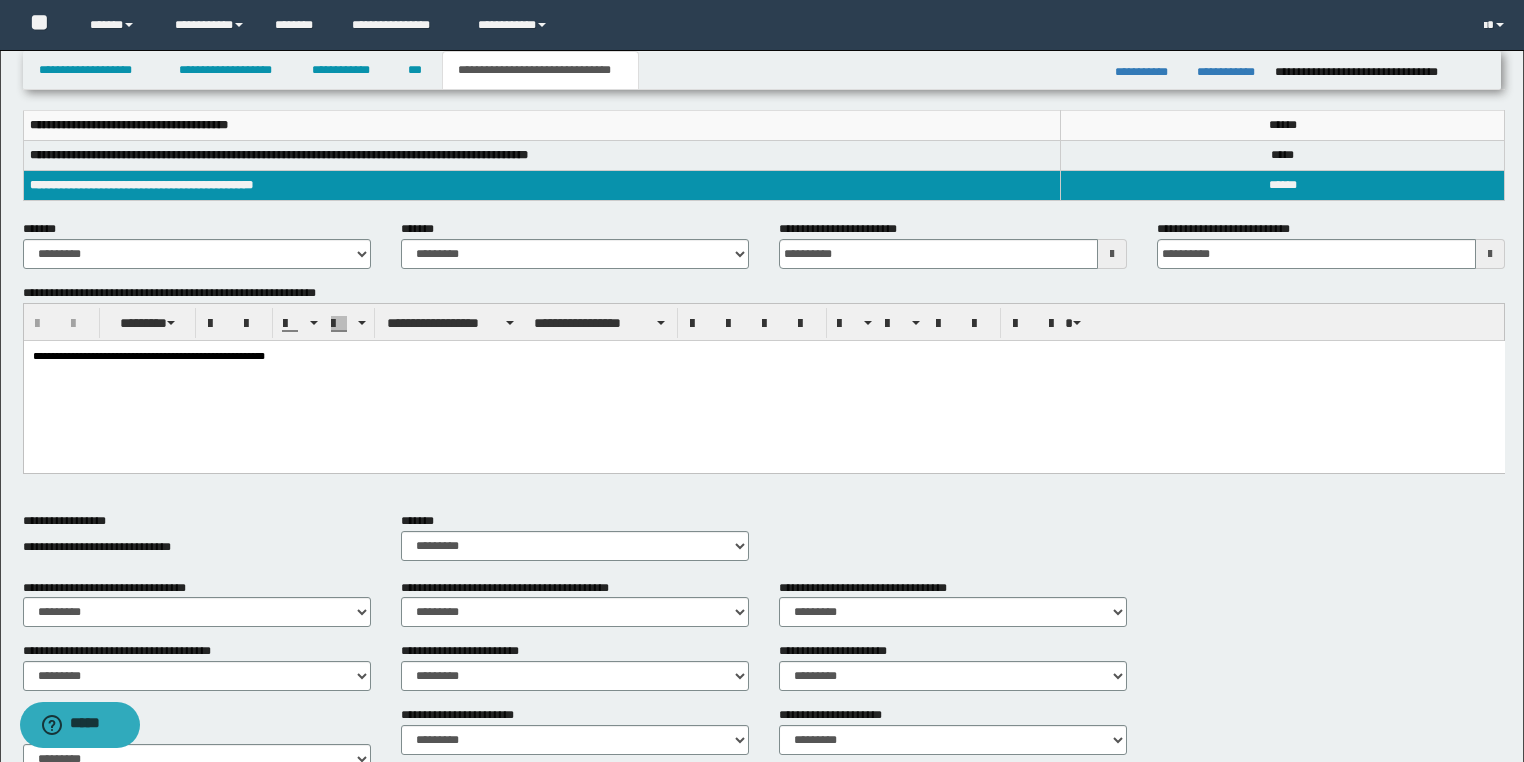 scroll, scrollTop: 85, scrollLeft: 0, axis: vertical 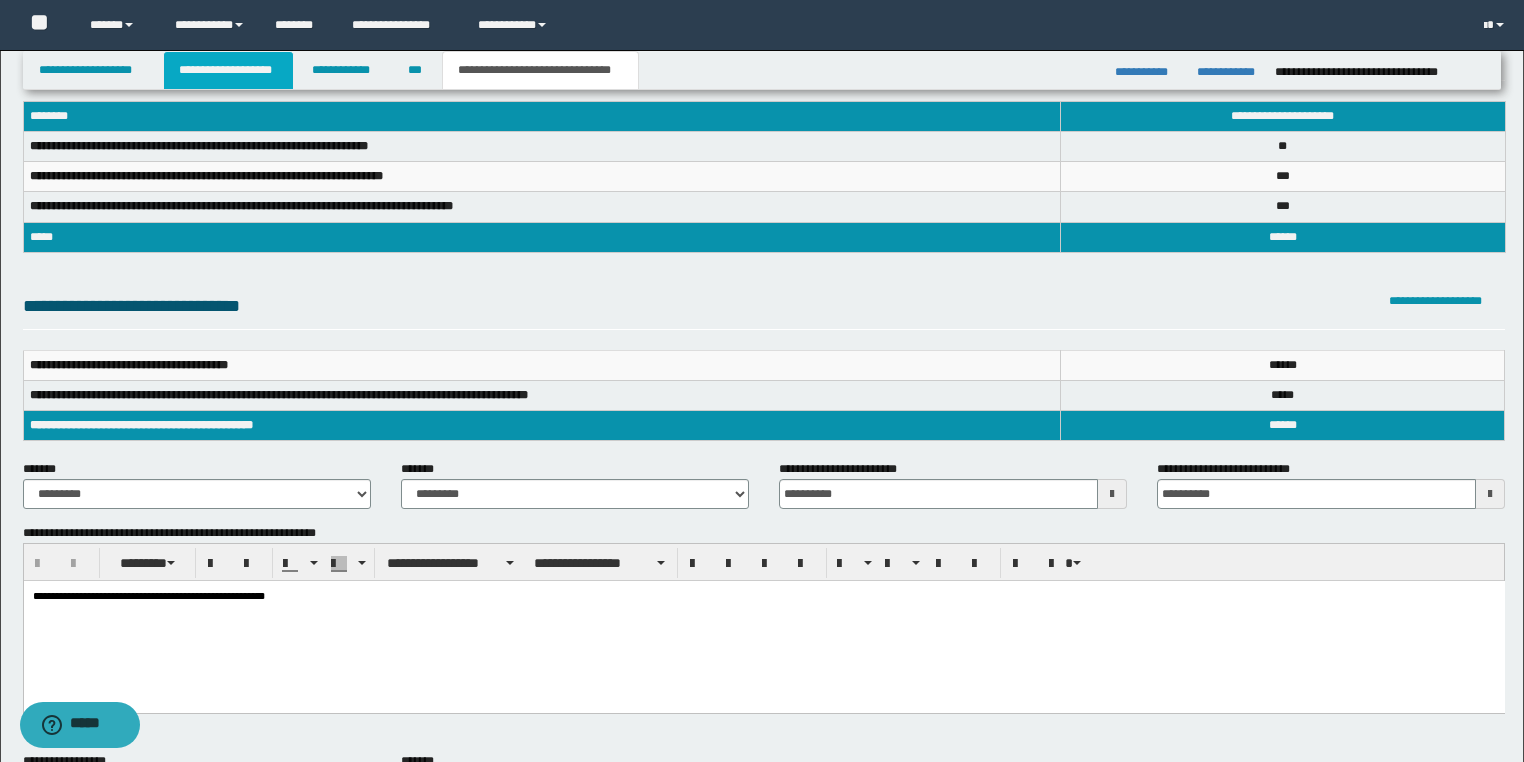 click on "**********" at bounding box center (228, 70) 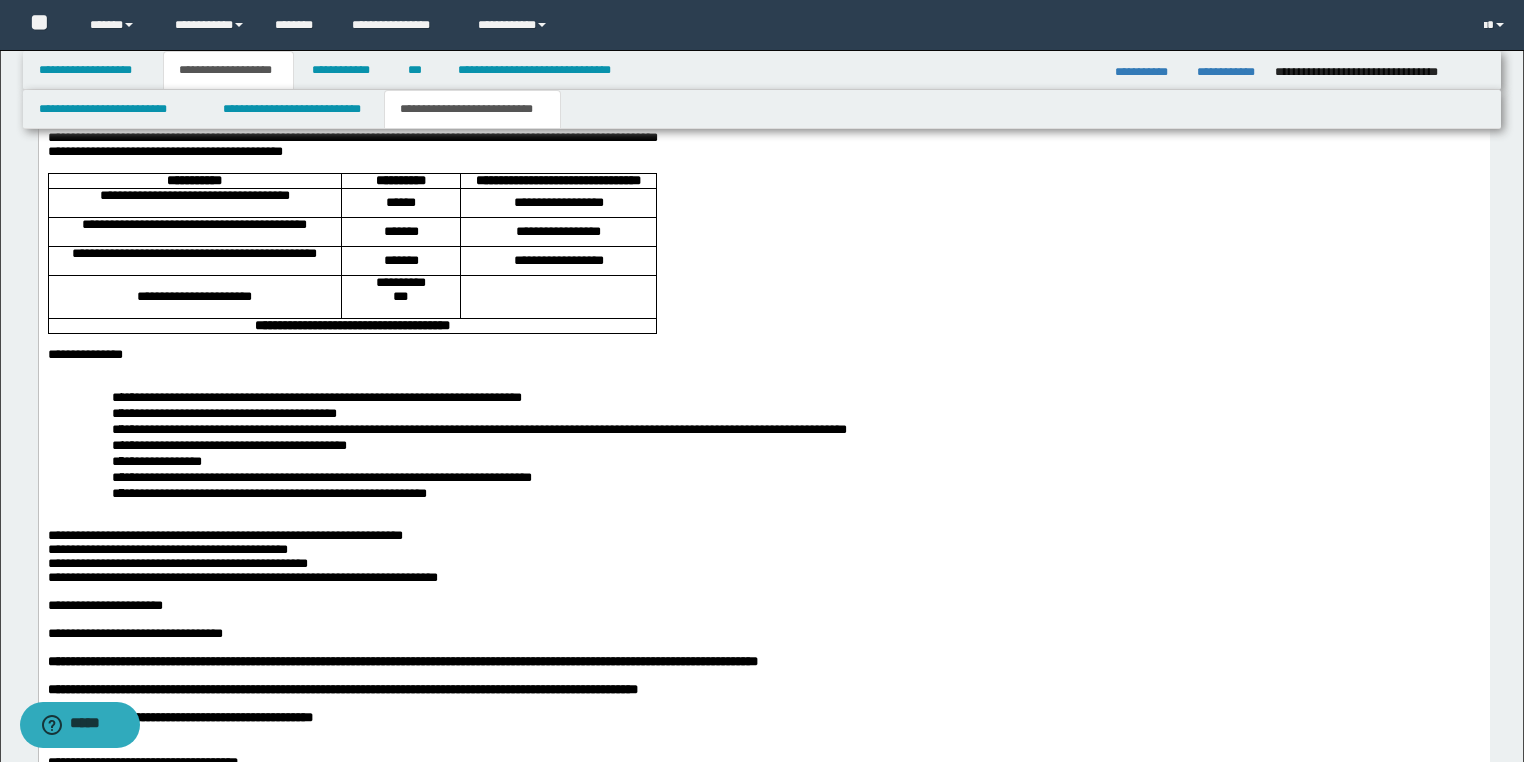 scroll, scrollTop: 2196, scrollLeft: 0, axis: vertical 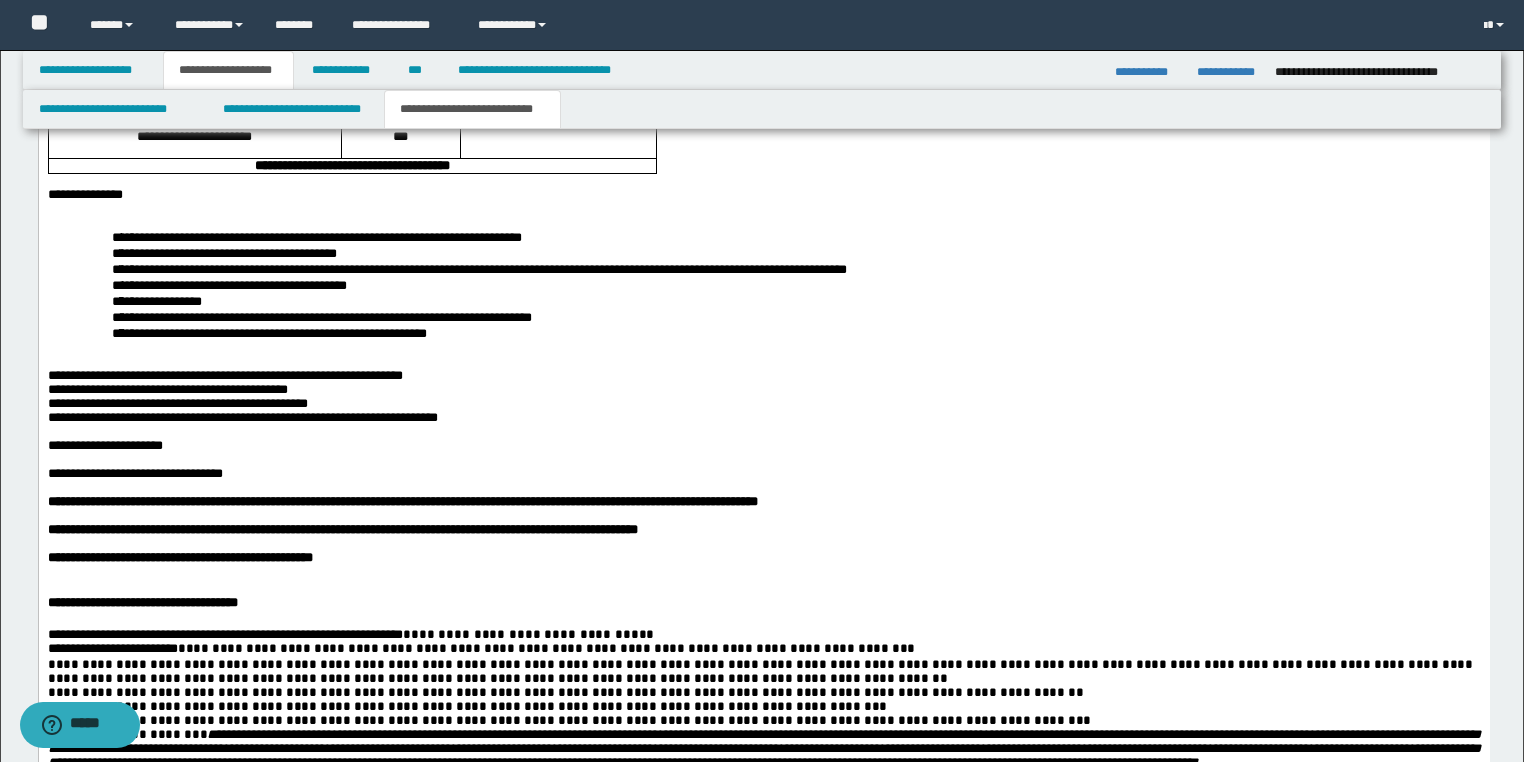 click on "**********" at bounding box center (242, 418) 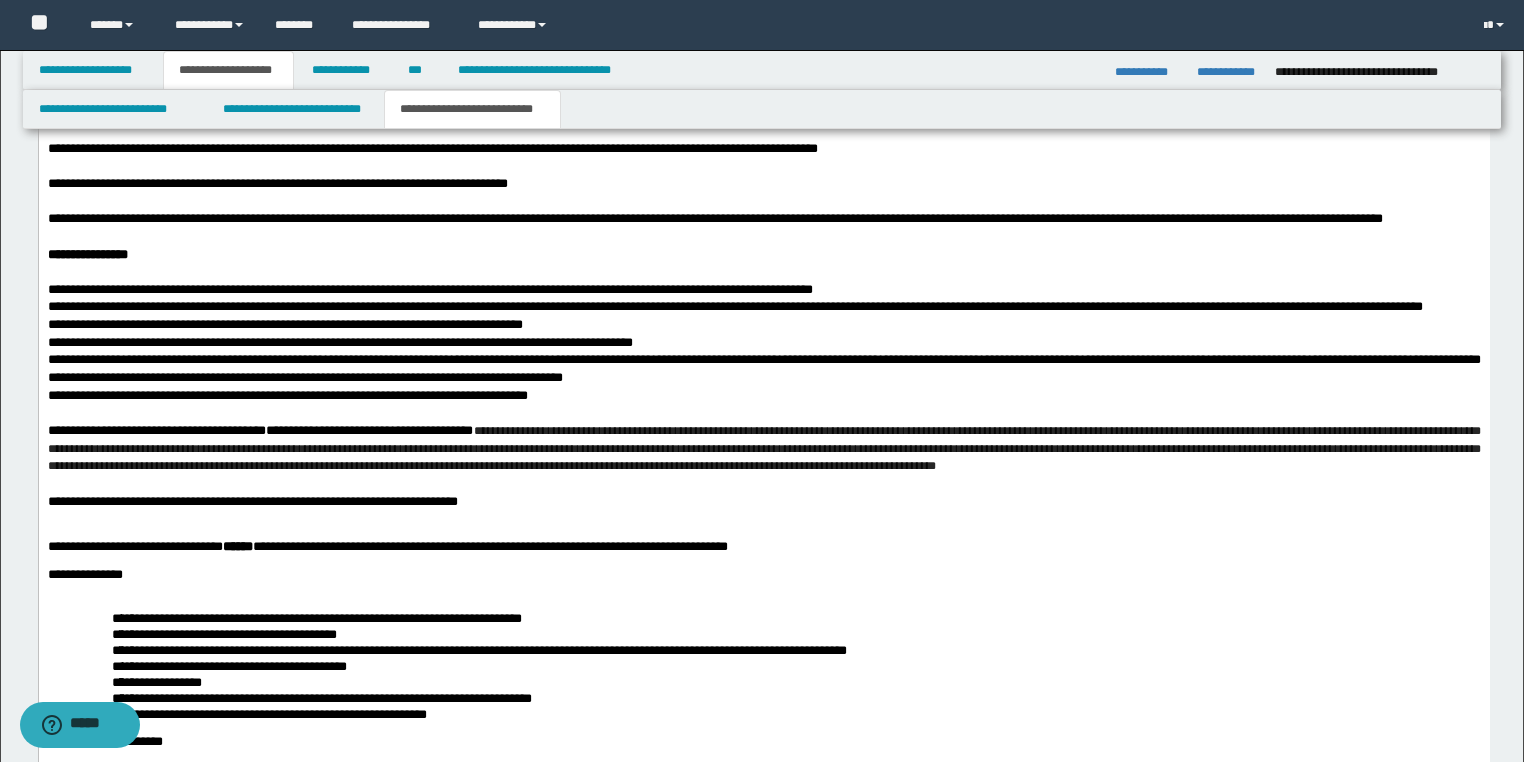 scroll, scrollTop: 3476, scrollLeft: 0, axis: vertical 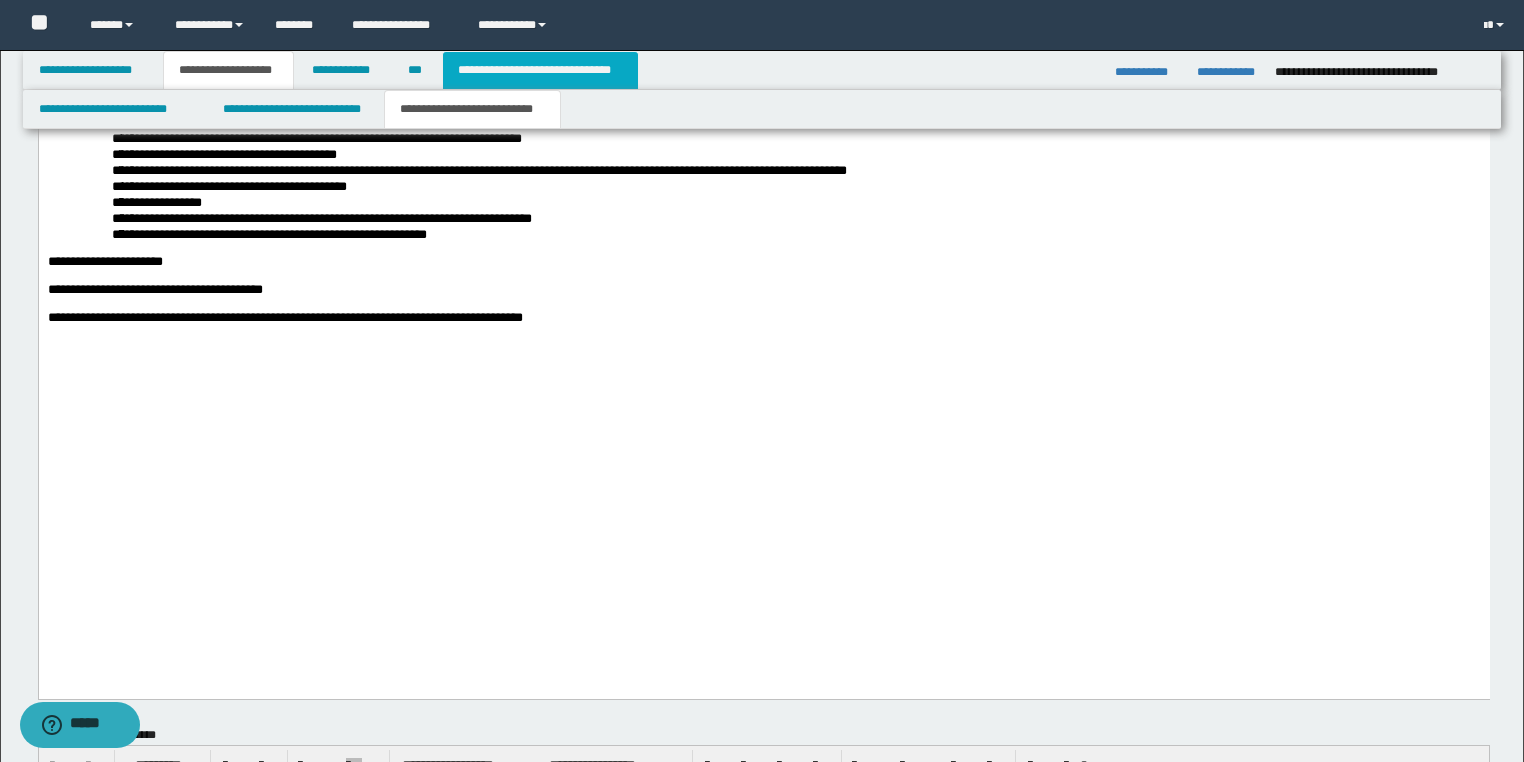 click on "**********" at bounding box center [540, 70] 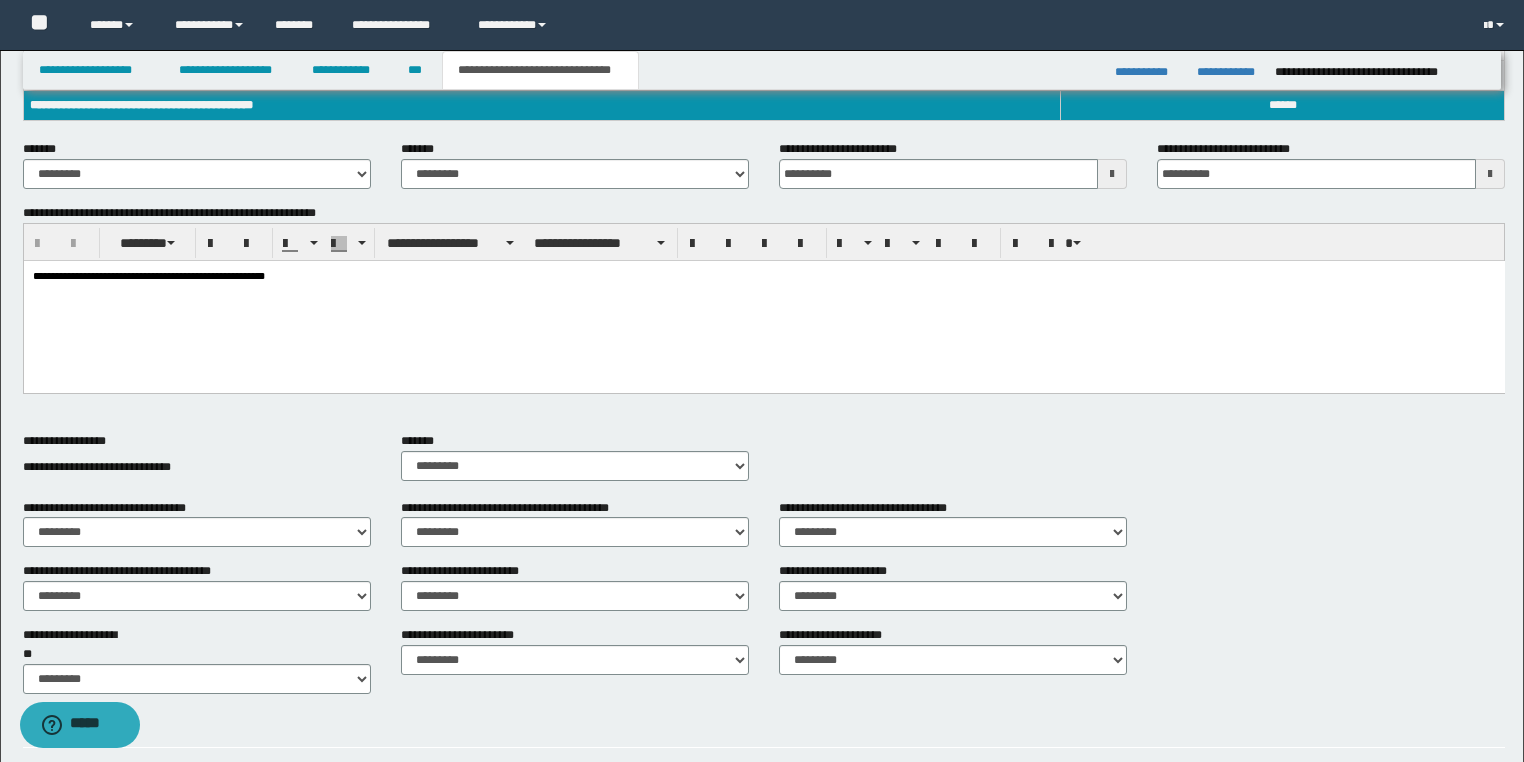 scroll, scrollTop: 5, scrollLeft: 0, axis: vertical 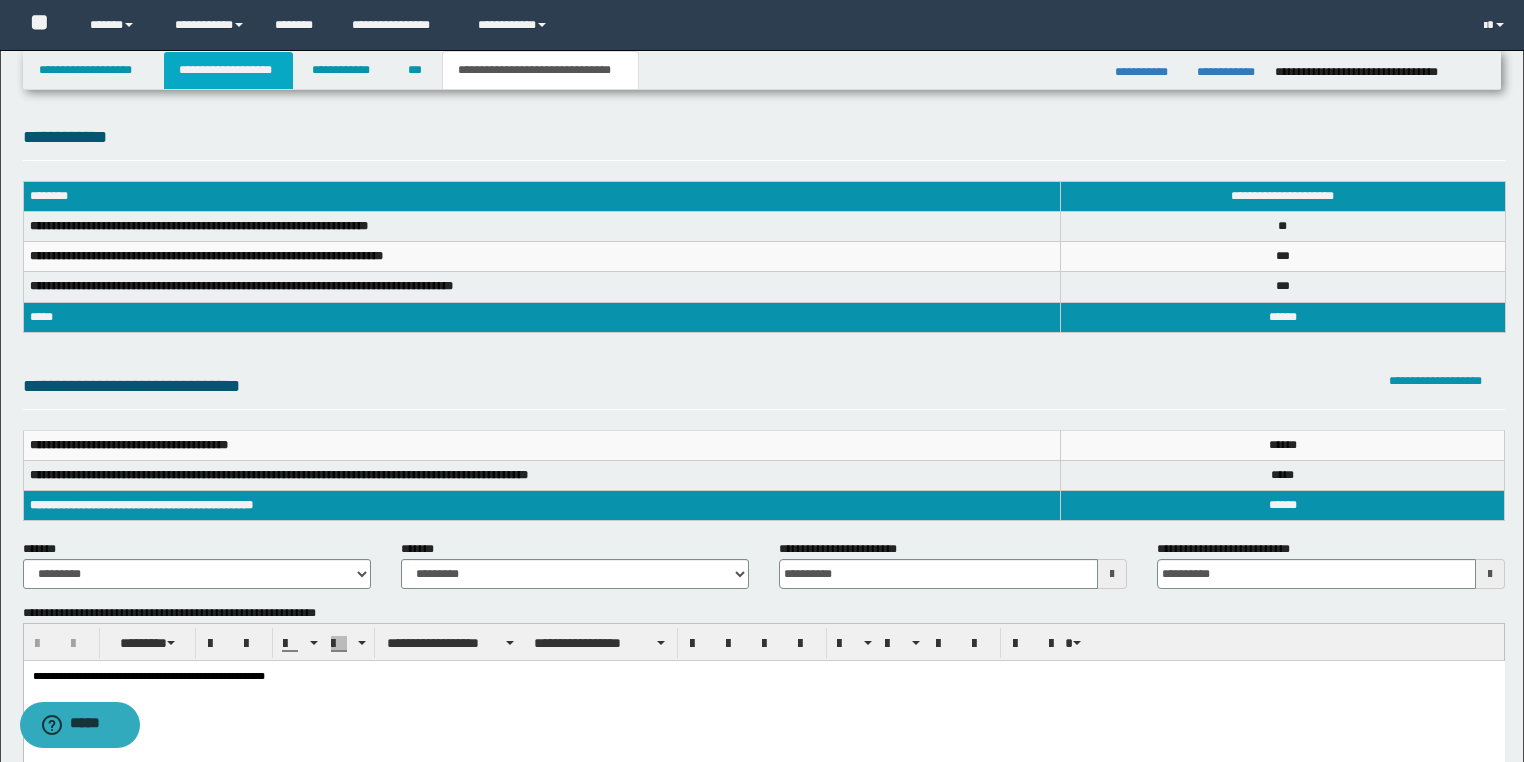 click on "**********" at bounding box center (228, 70) 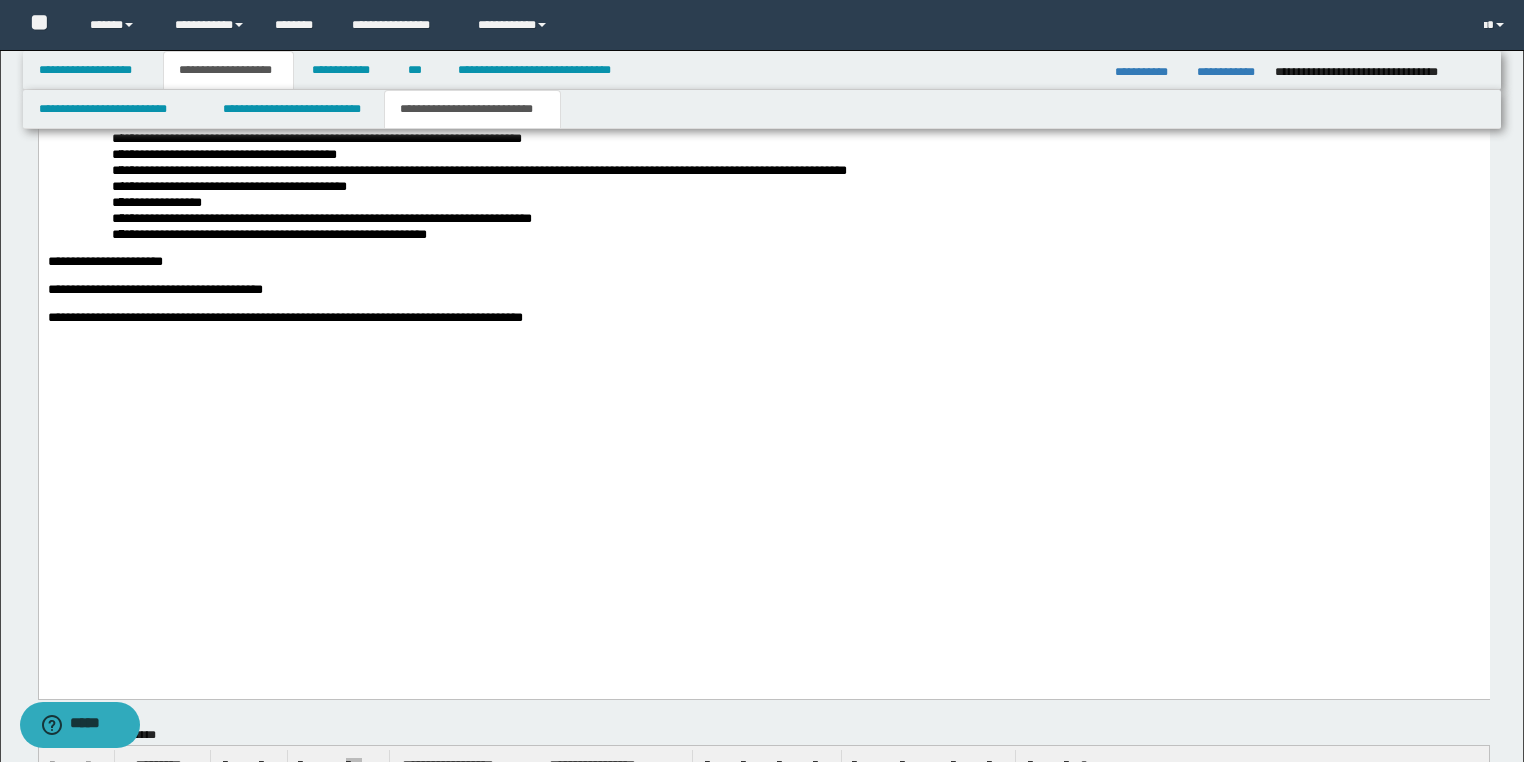 scroll, scrollTop: 3396, scrollLeft: 0, axis: vertical 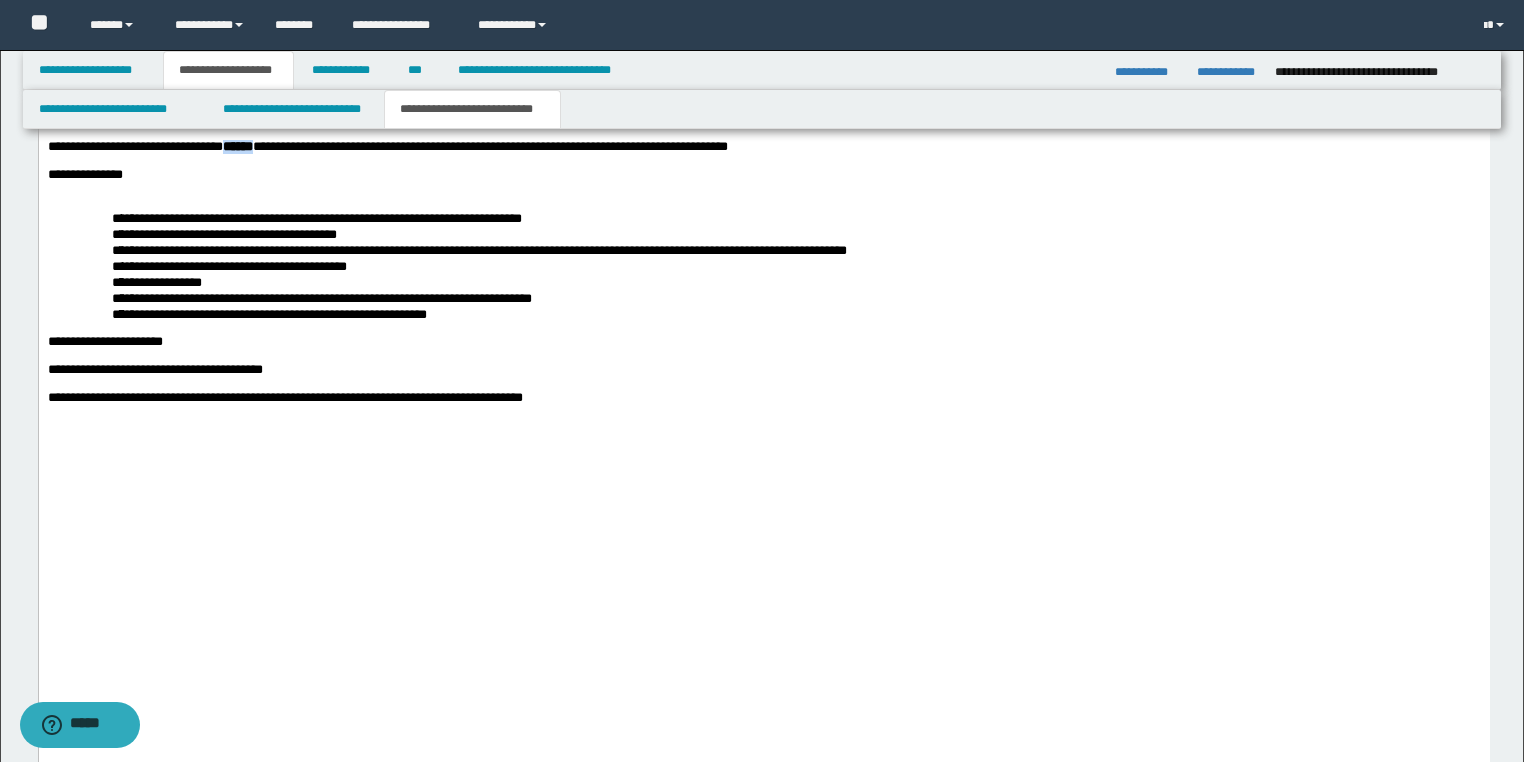 drag, startPoint x: 224, startPoint y: 395, endPoint x: 291, endPoint y: 396, distance: 67.00746 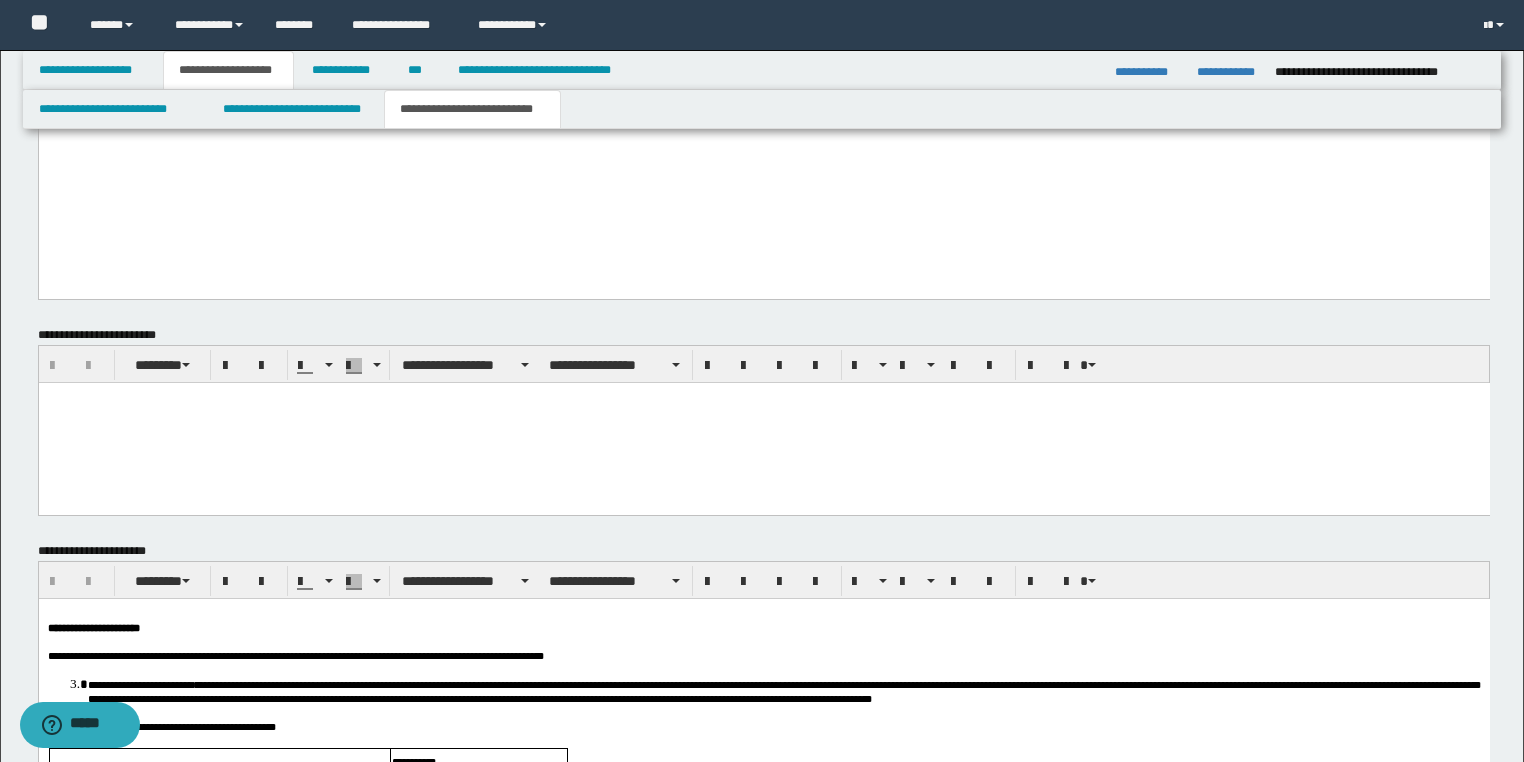 scroll, scrollTop: 3716, scrollLeft: 0, axis: vertical 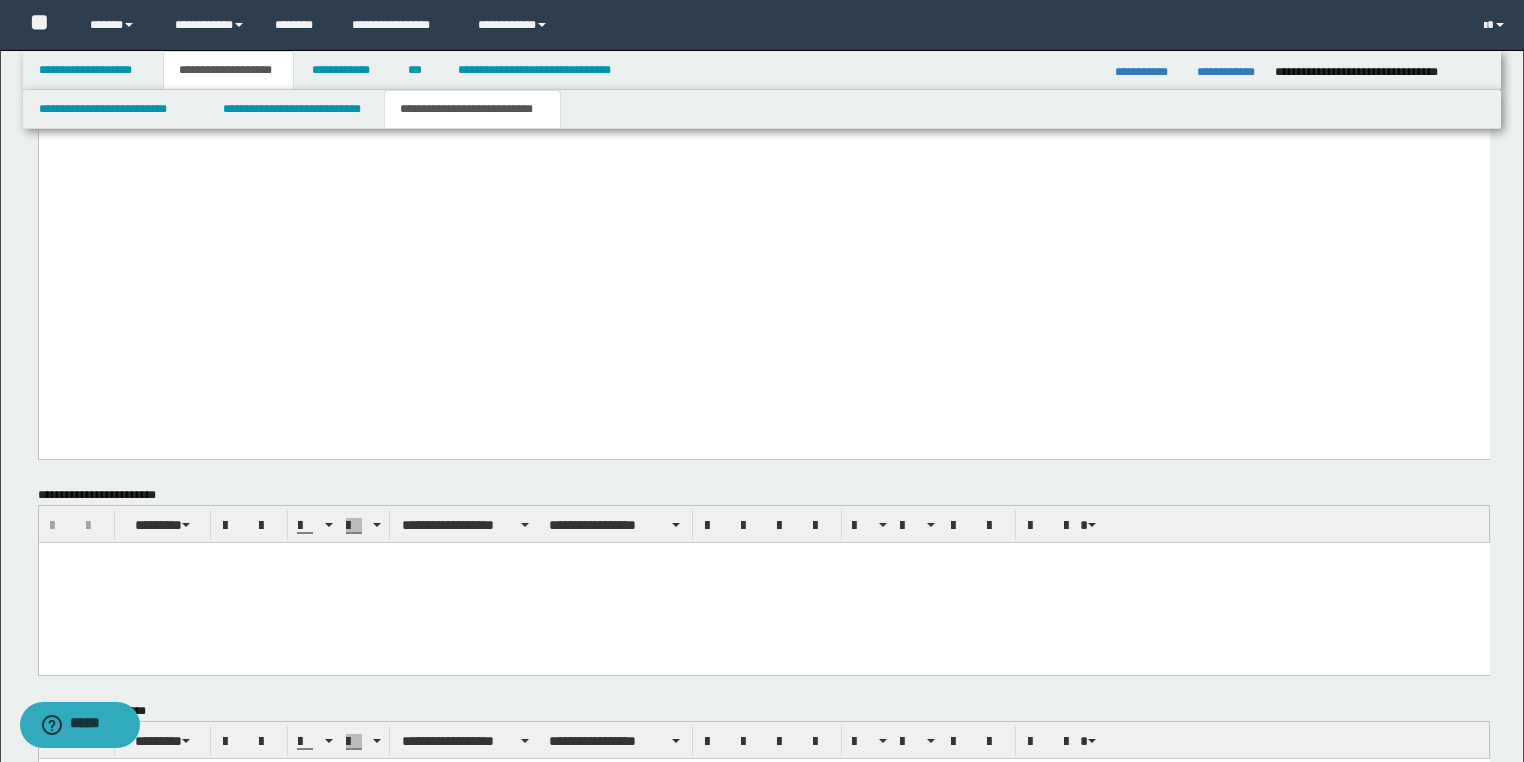 click on "**********" at bounding box center (763, 51) 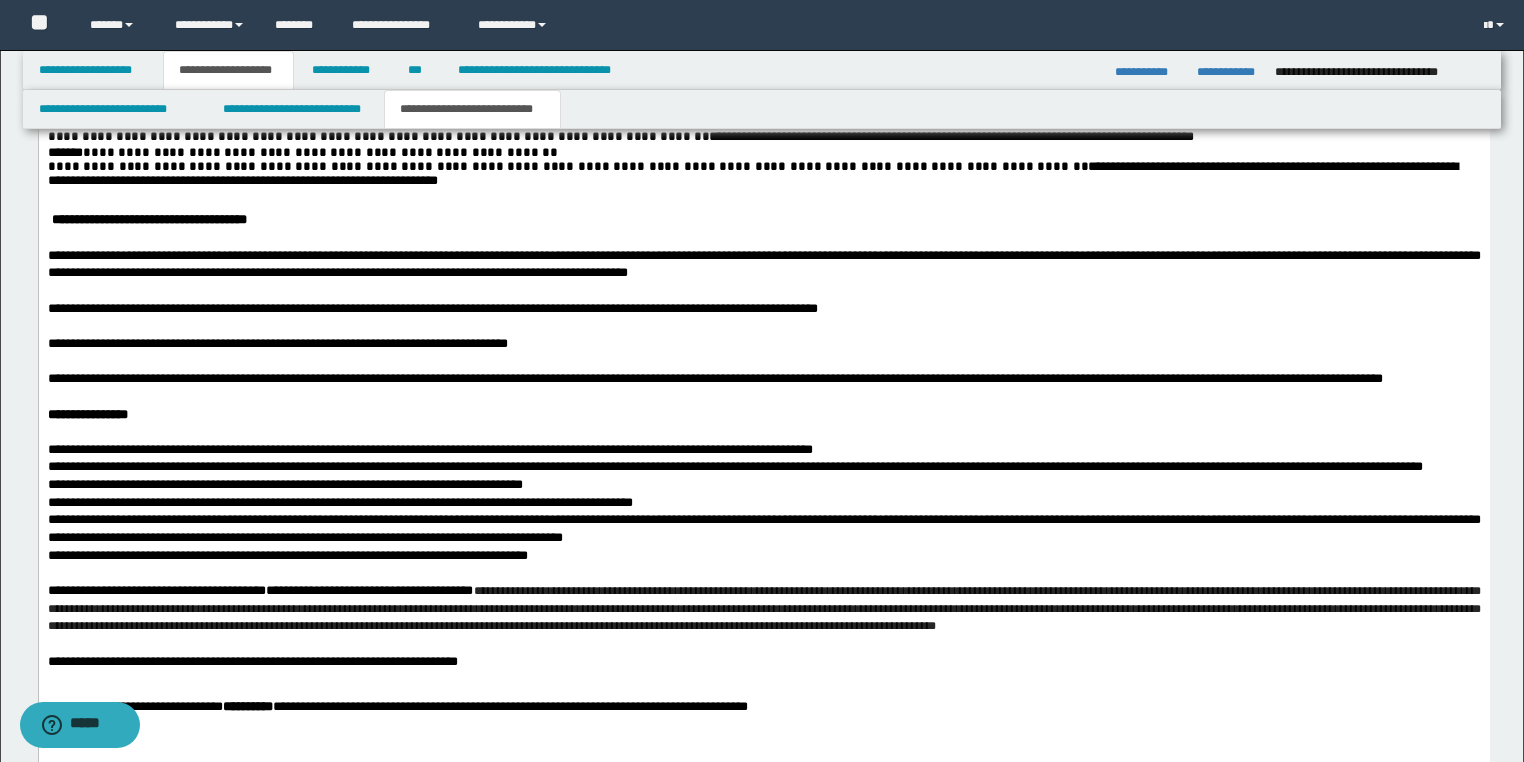 scroll, scrollTop: 2436, scrollLeft: 0, axis: vertical 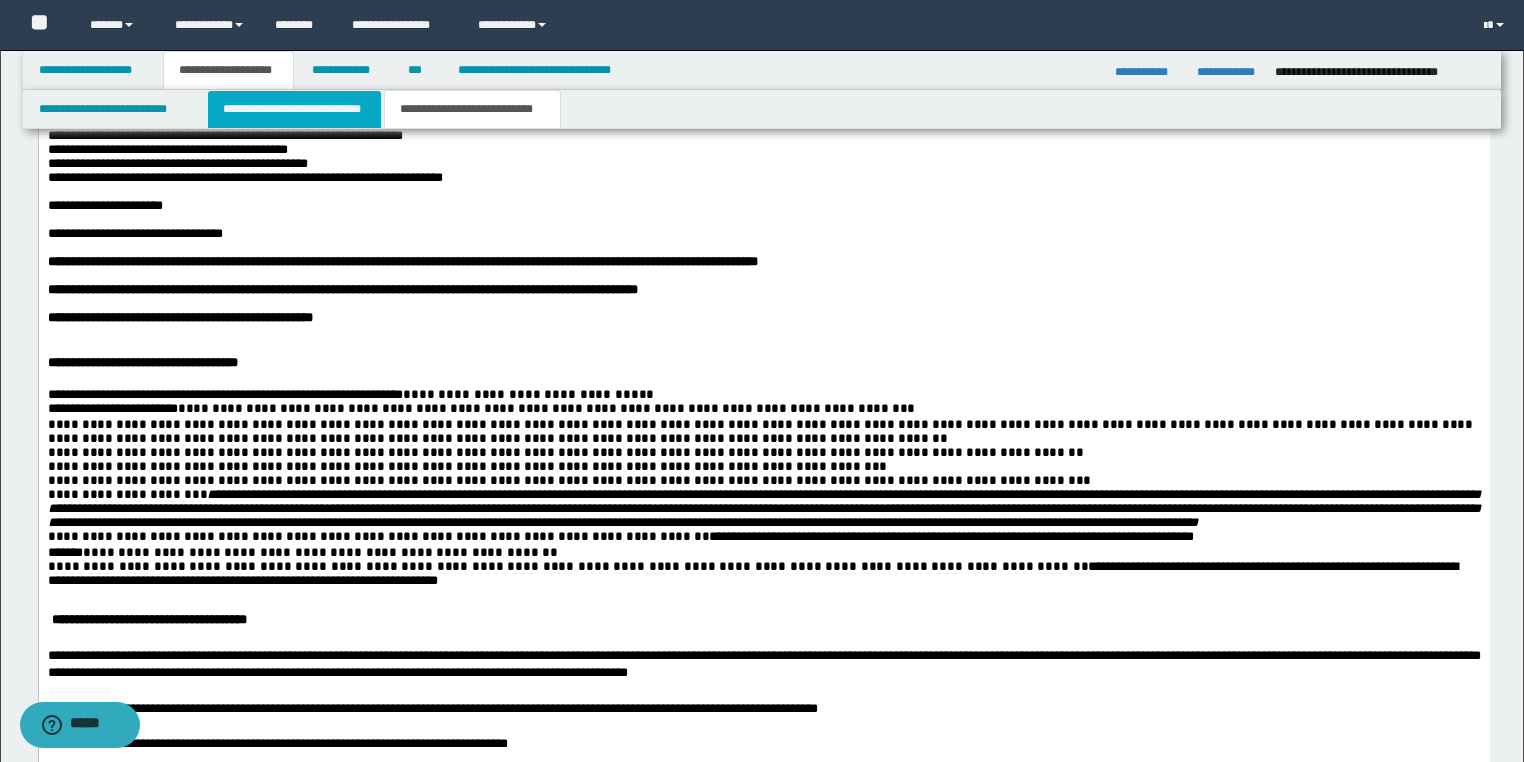 click on "**********" at bounding box center [294, 109] 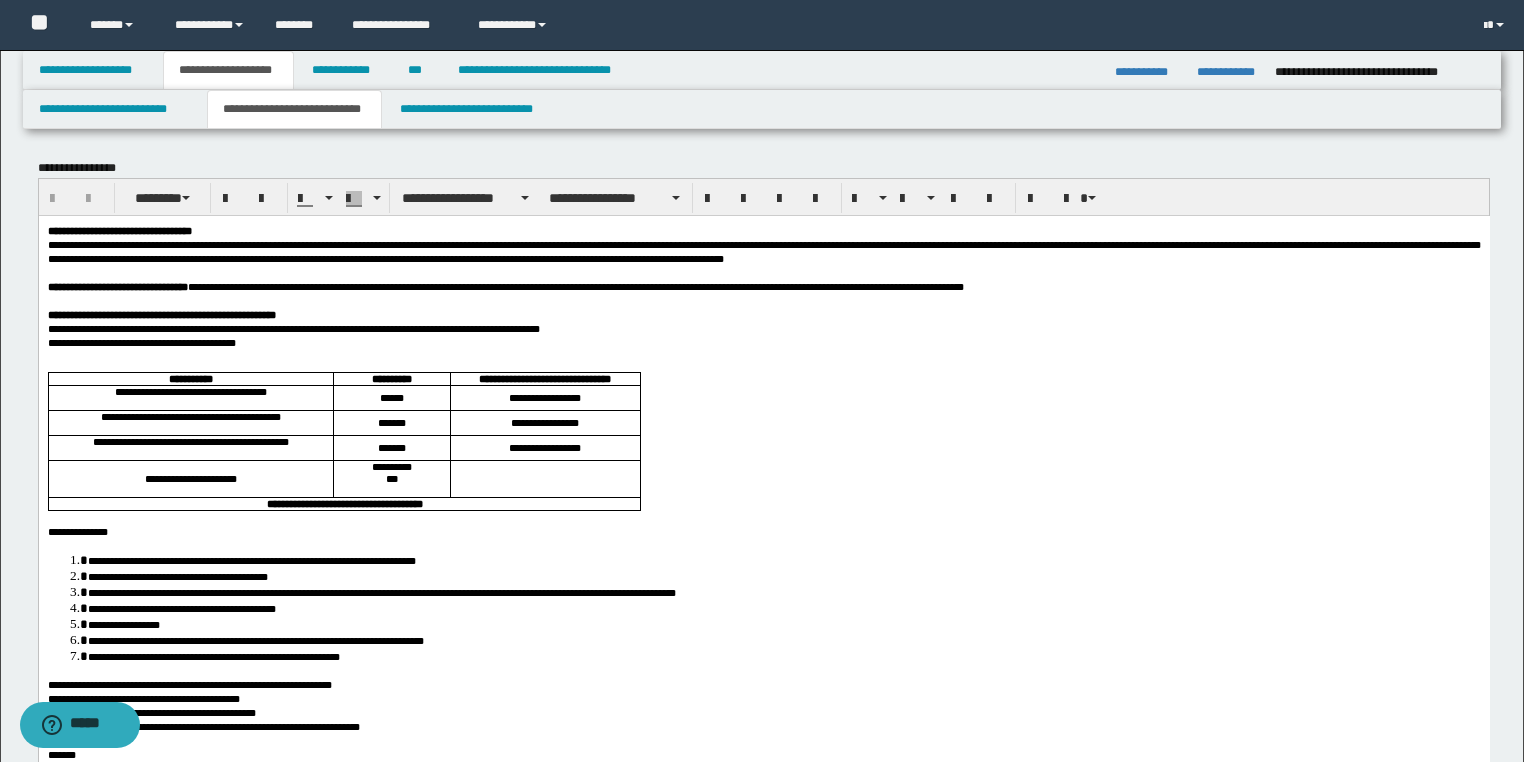 scroll, scrollTop: 80, scrollLeft: 0, axis: vertical 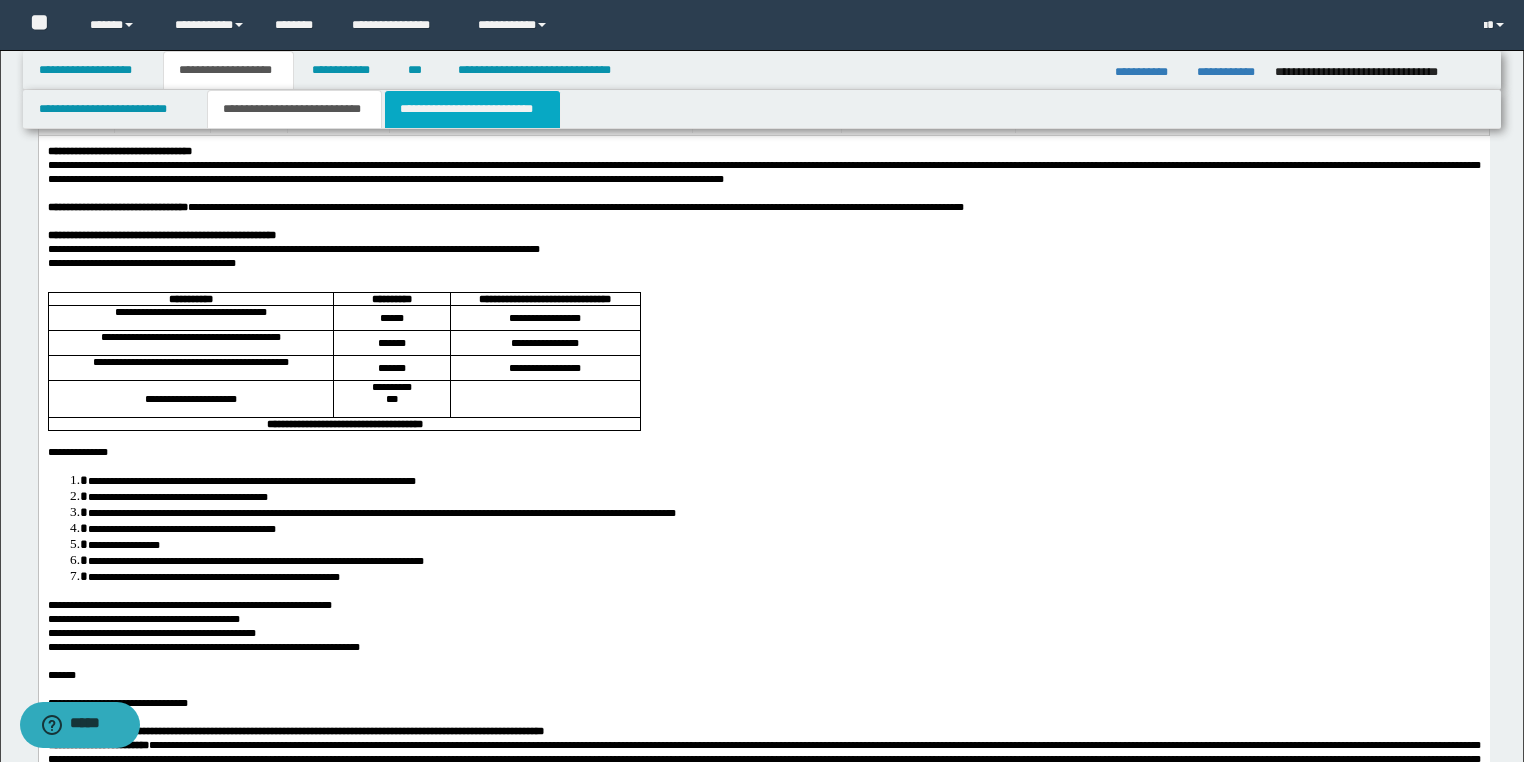 click on "**********" at bounding box center (472, 109) 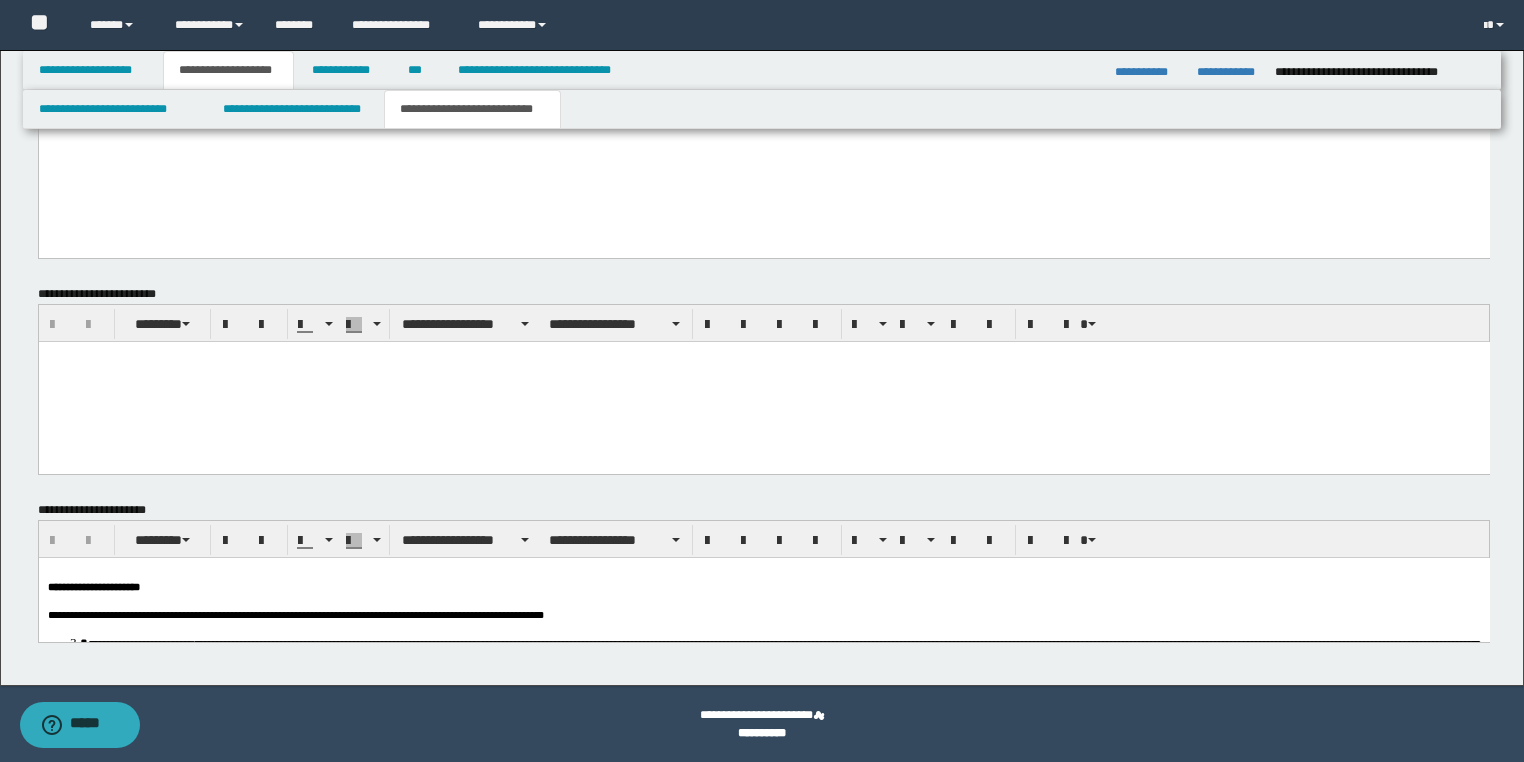 scroll, scrollTop: 3597, scrollLeft: 0, axis: vertical 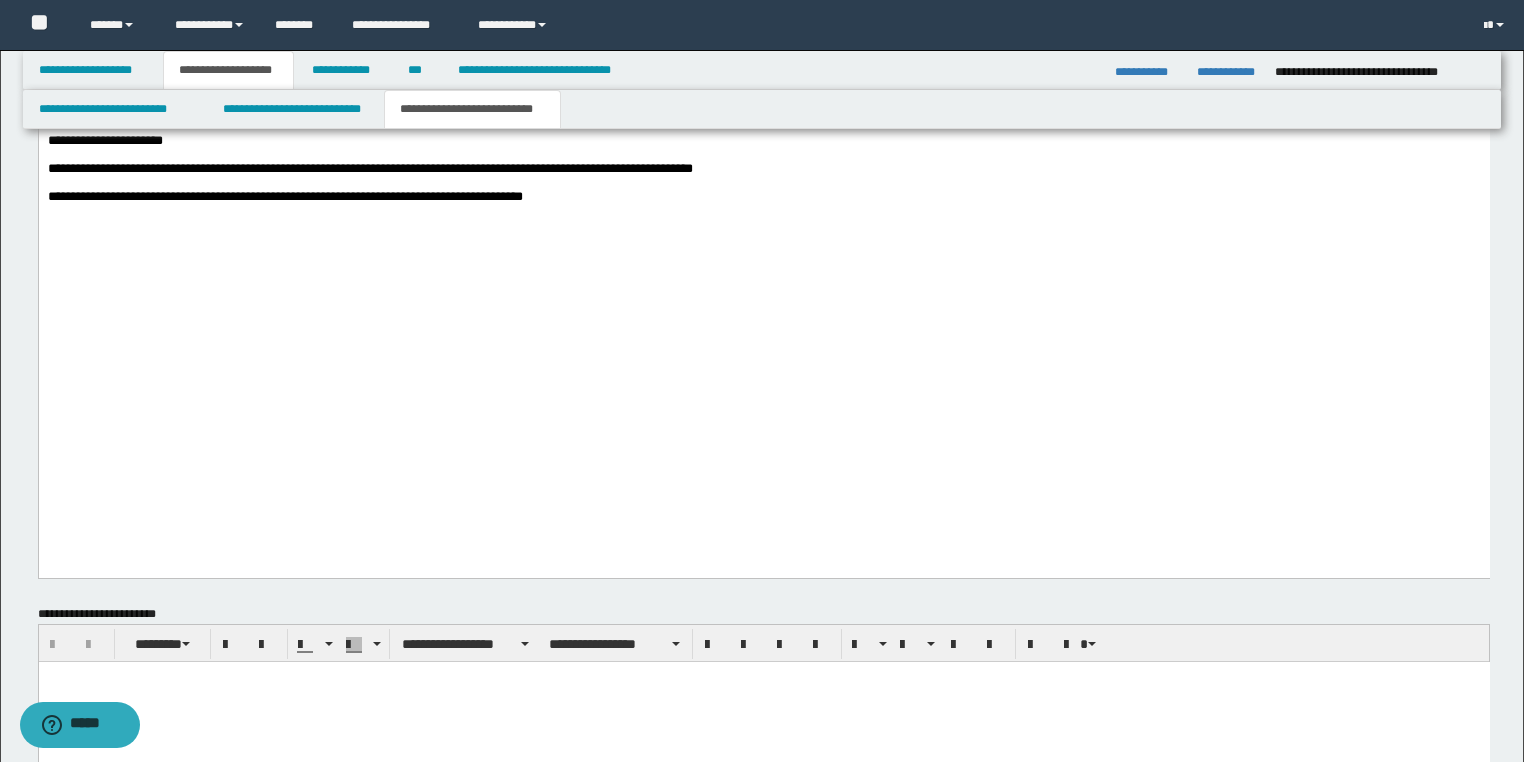 click on "**********" at bounding box center [369, 169] 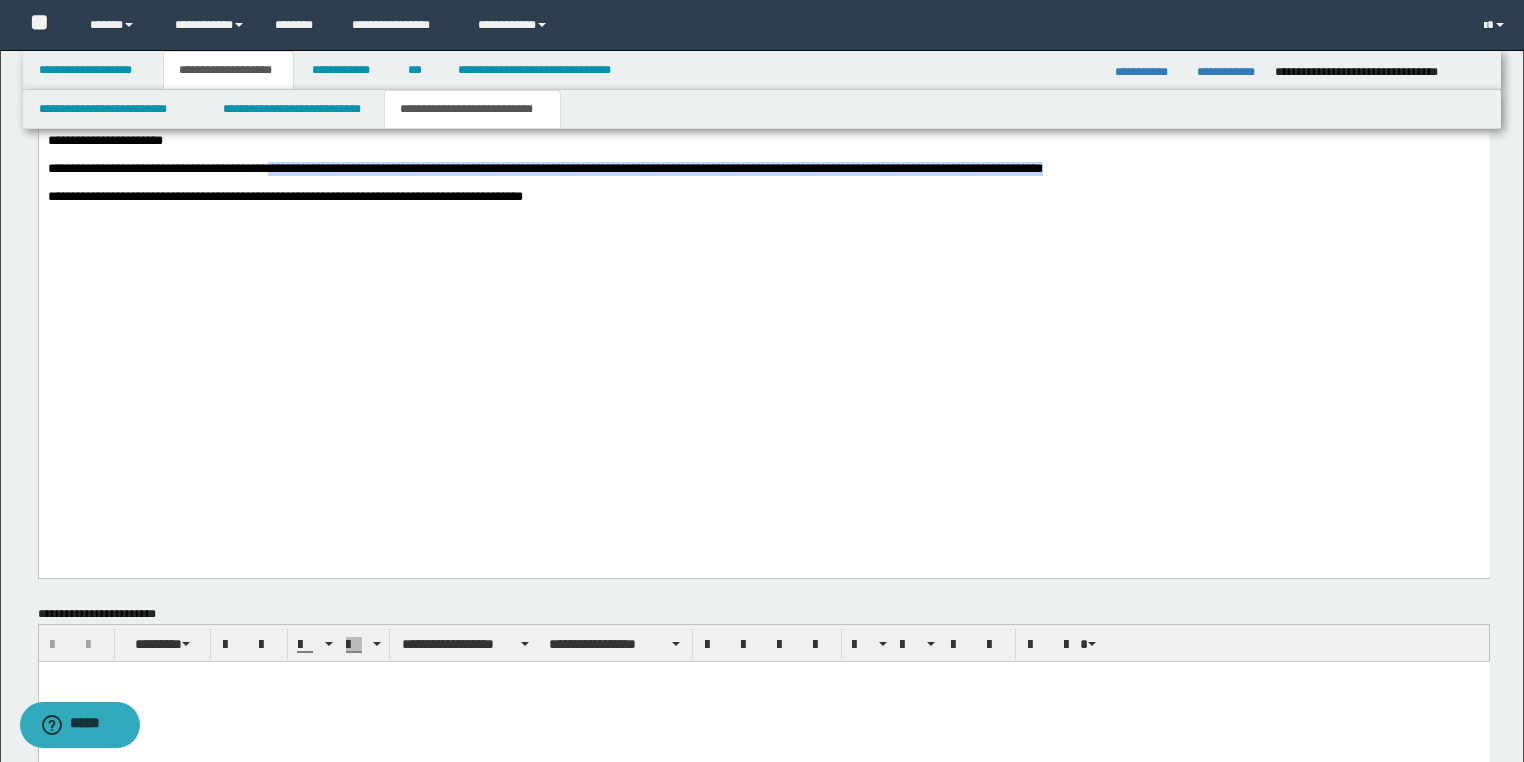 drag, startPoint x: 1475, startPoint y: 423, endPoint x: 275, endPoint y: 429, distance: 1200.015 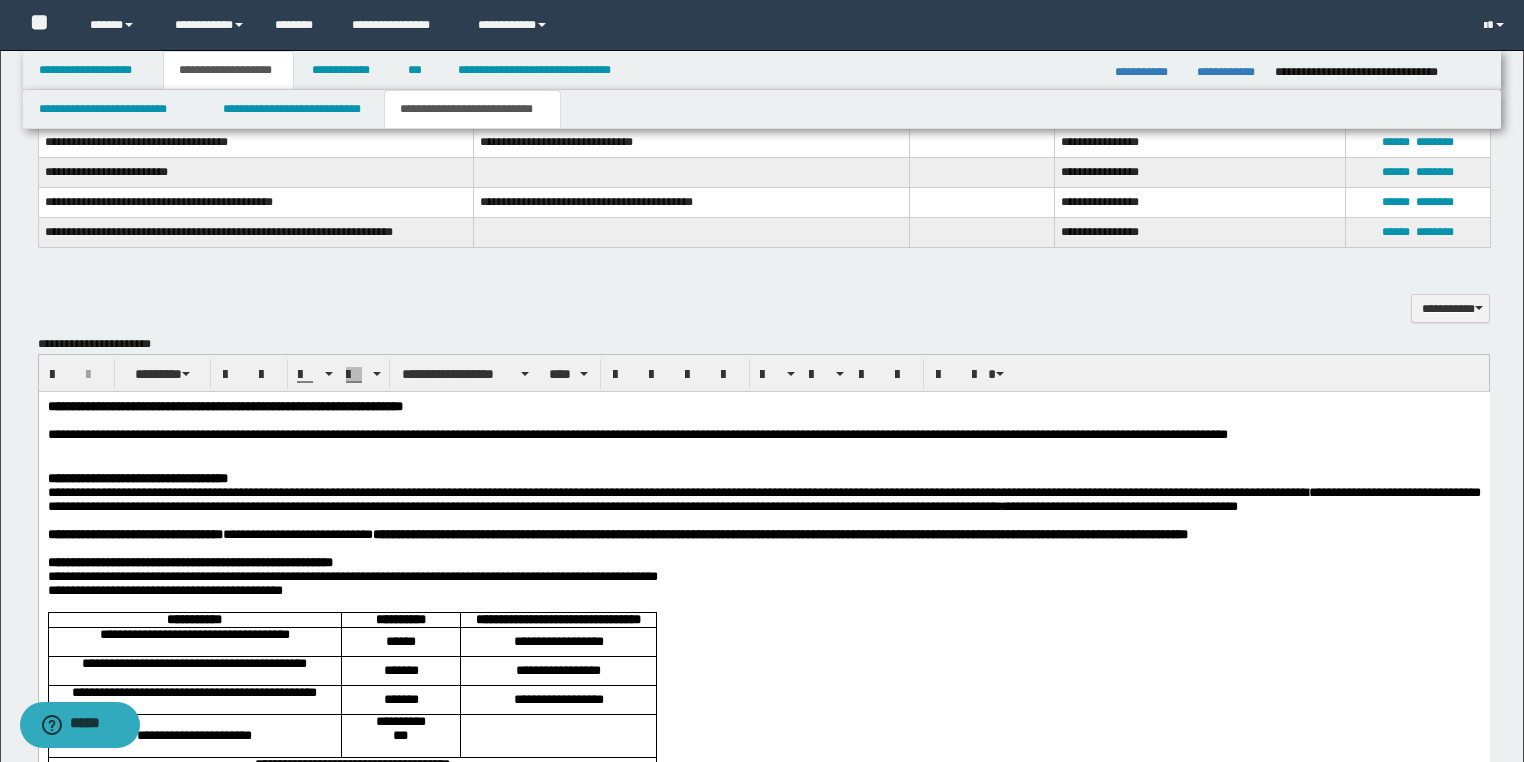 scroll, scrollTop: 1757, scrollLeft: 0, axis: vertical 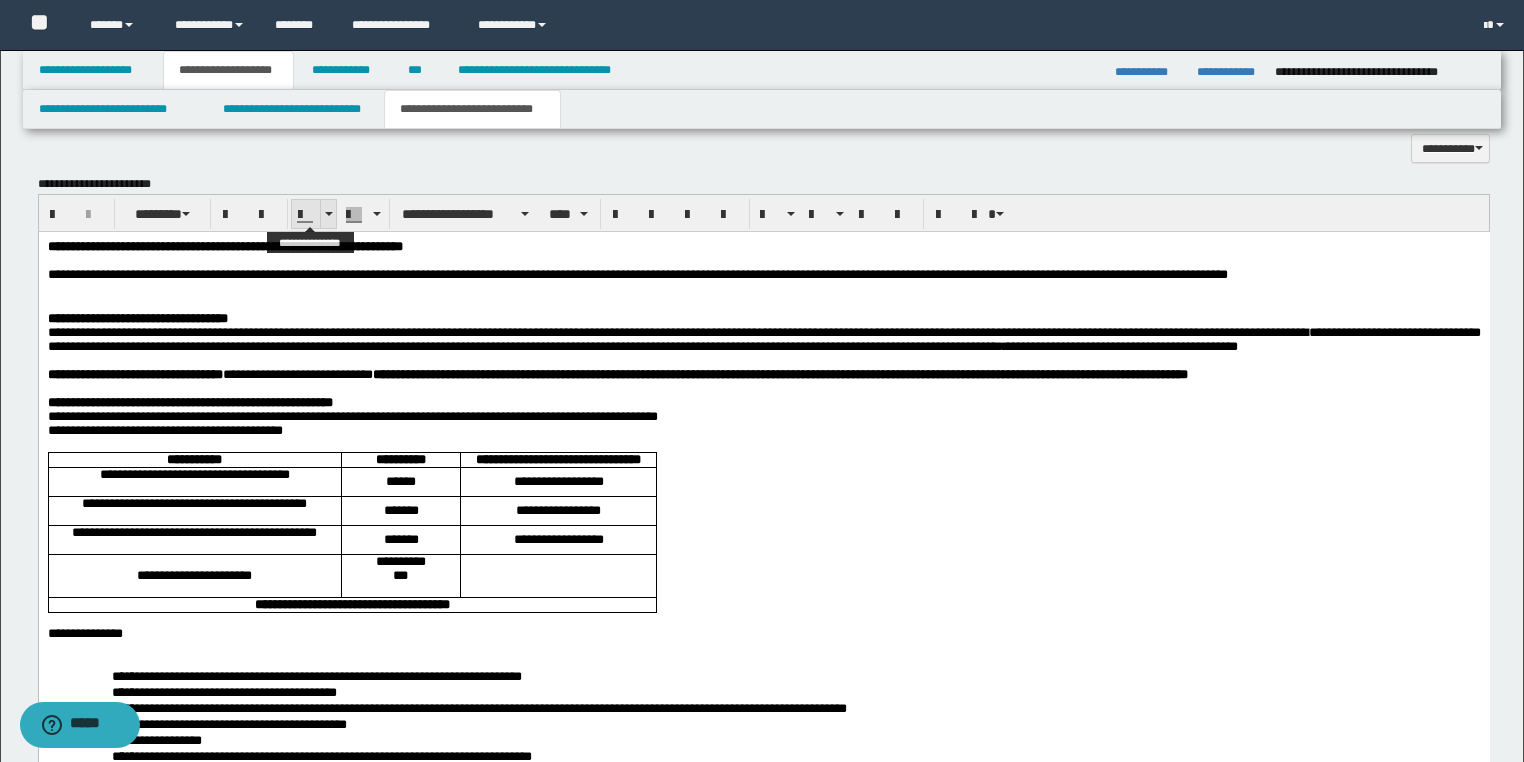 click at bounding box center [329, 214] 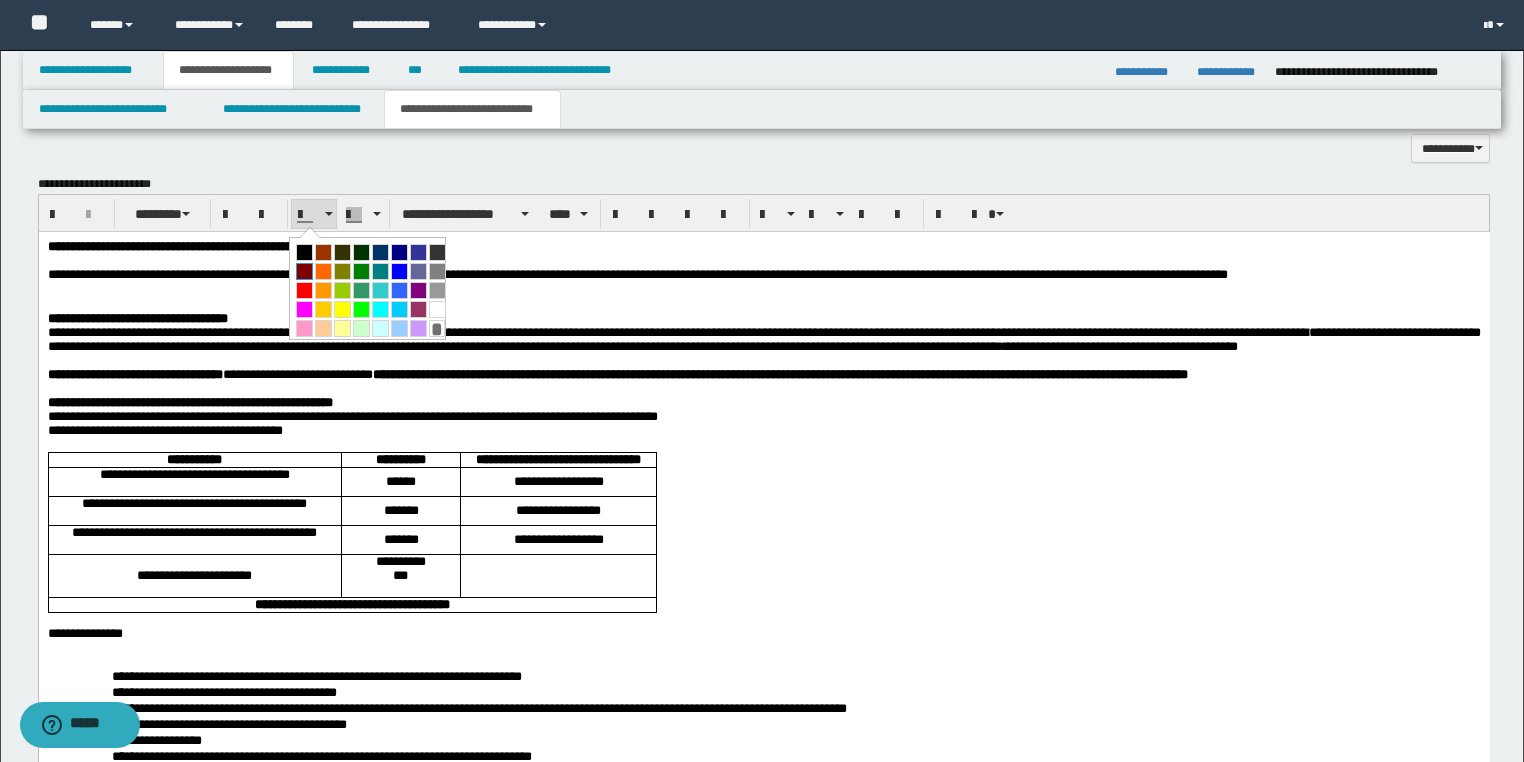 click at bounding box center [304, 271] 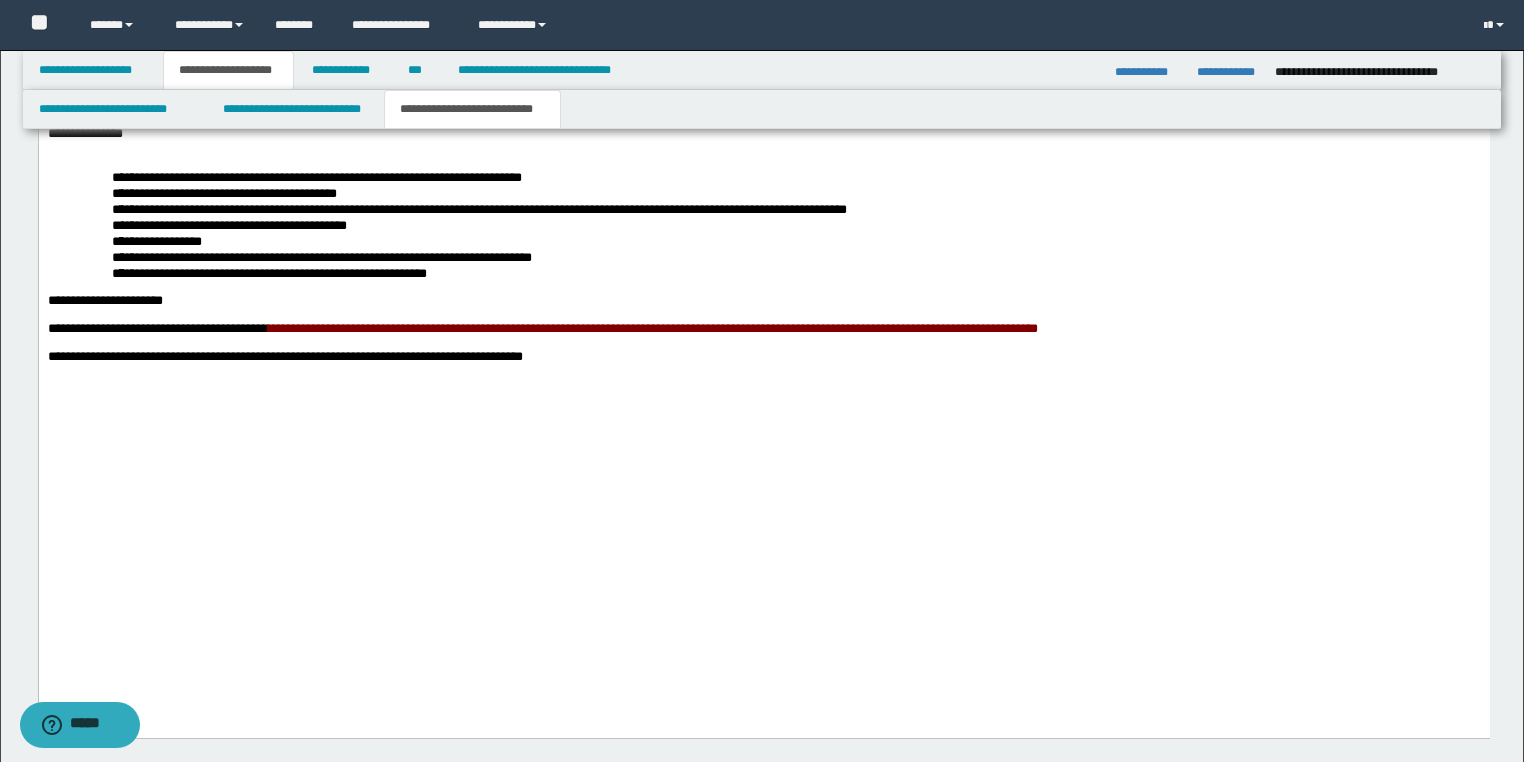 scroll, scrollTop: 3757, scrollLeft: 0, axis: vertical 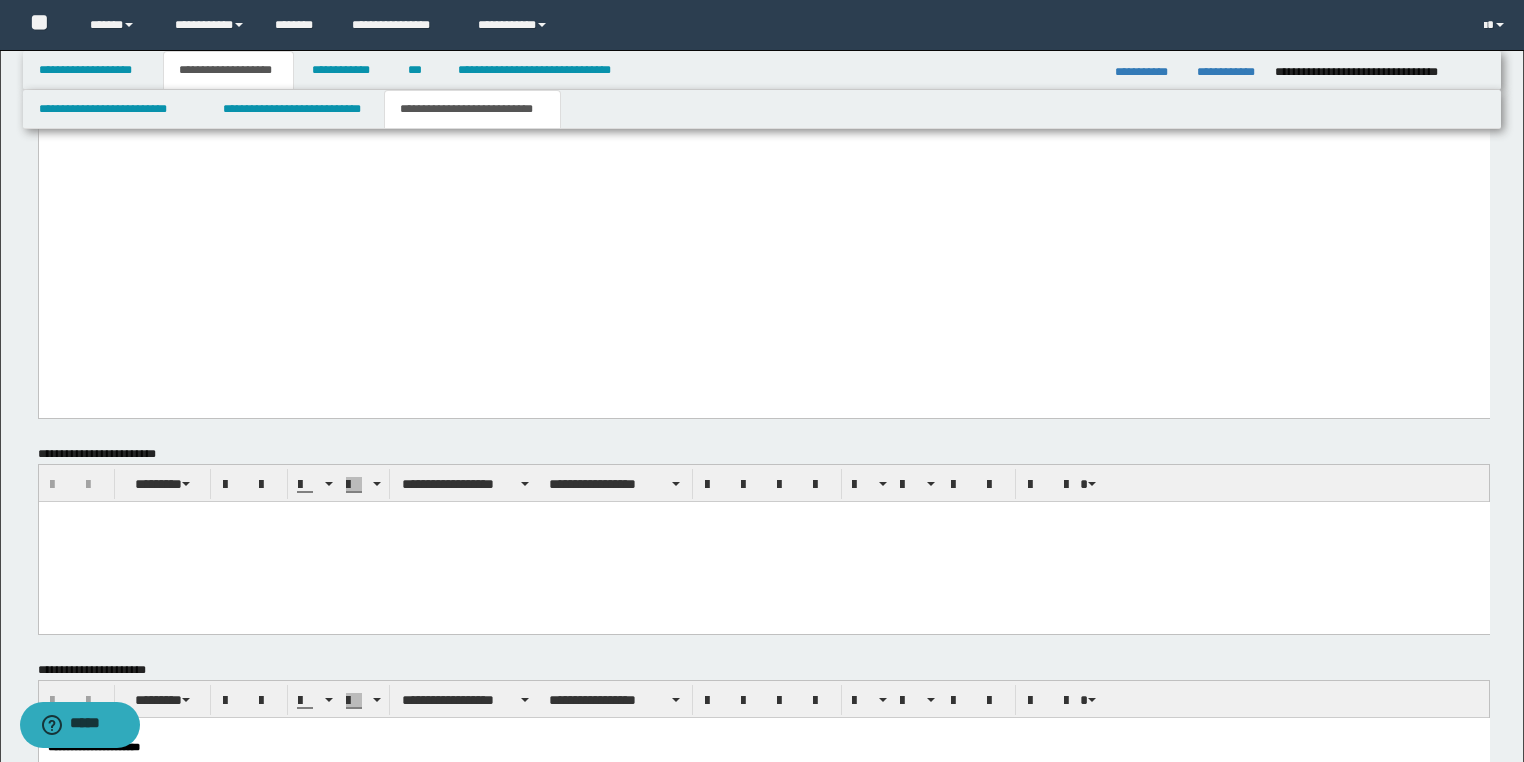 click on "**********" at bounding box center (764, -696) 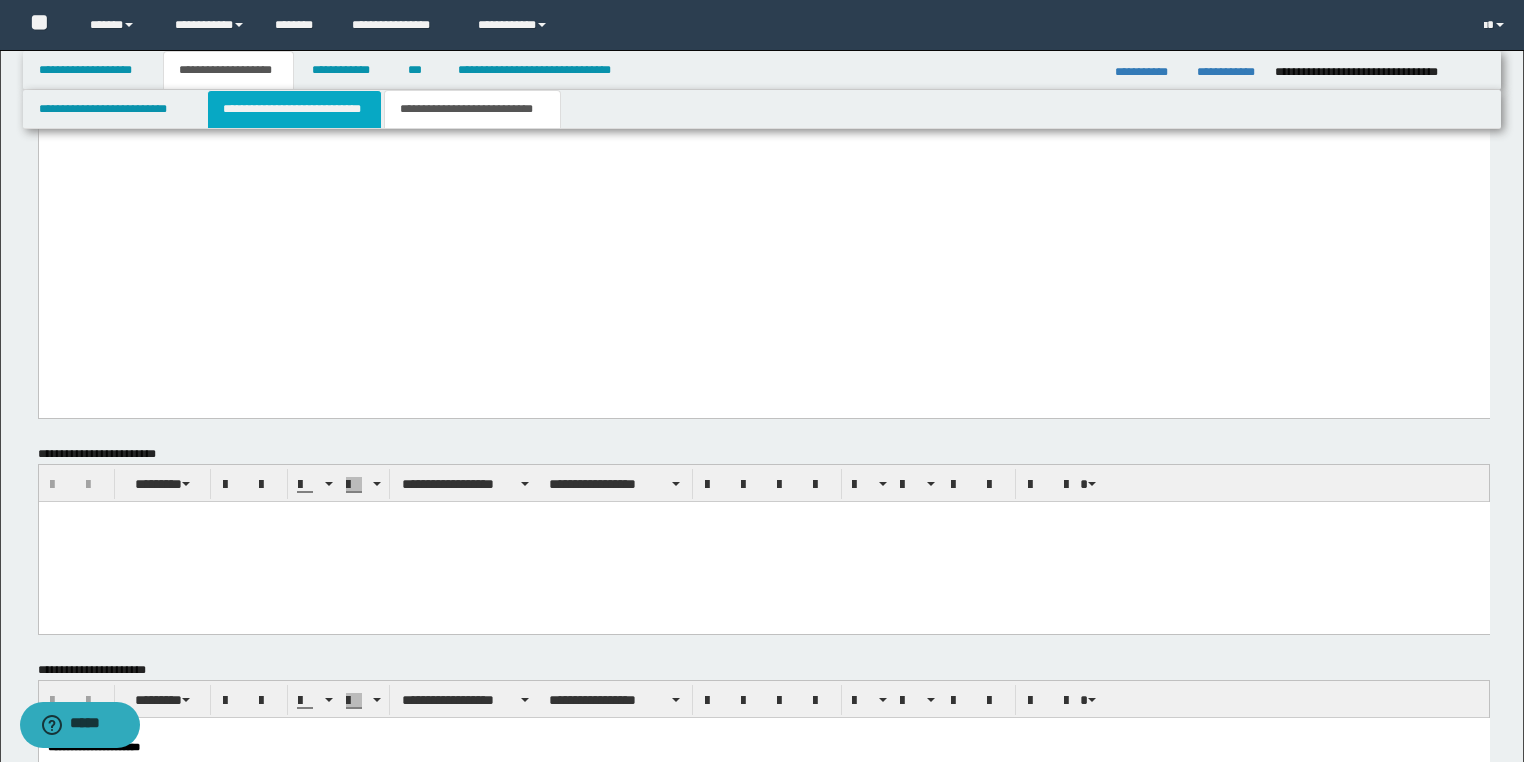 click on "**********" at bounding box center (294, 109) 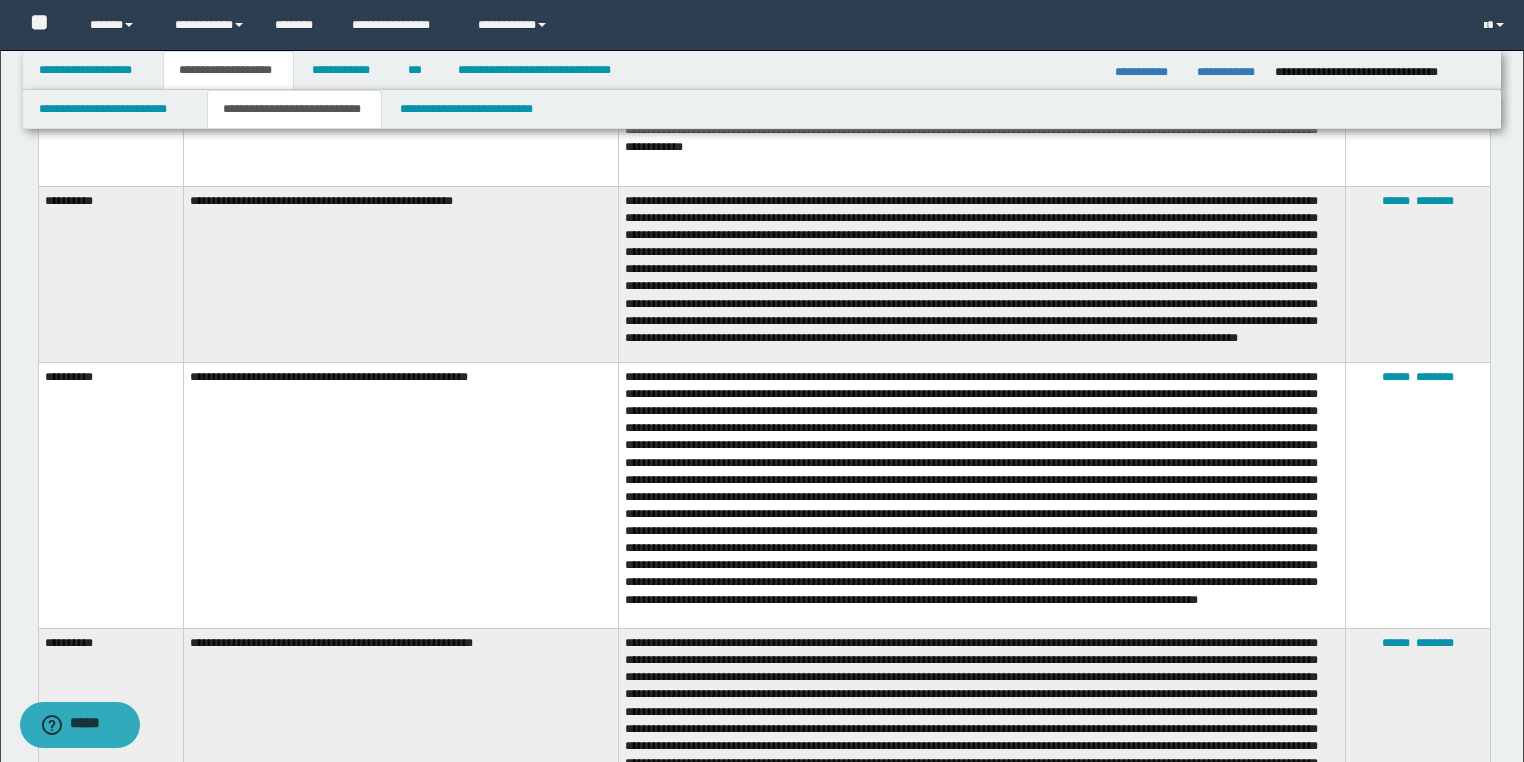click on "**********" at bounding box center (400, 495) 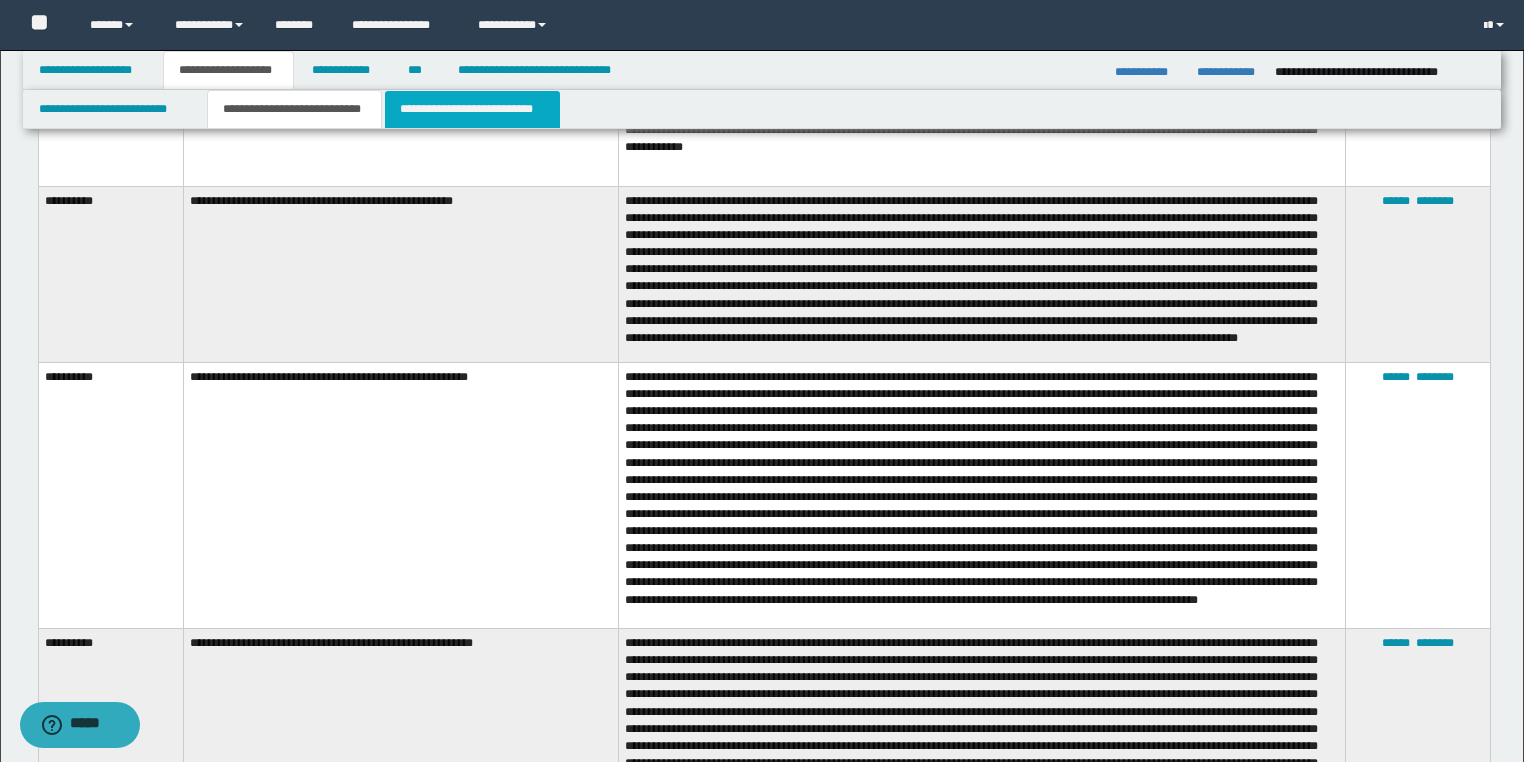click on "**********" at bounding box center (472, 109) 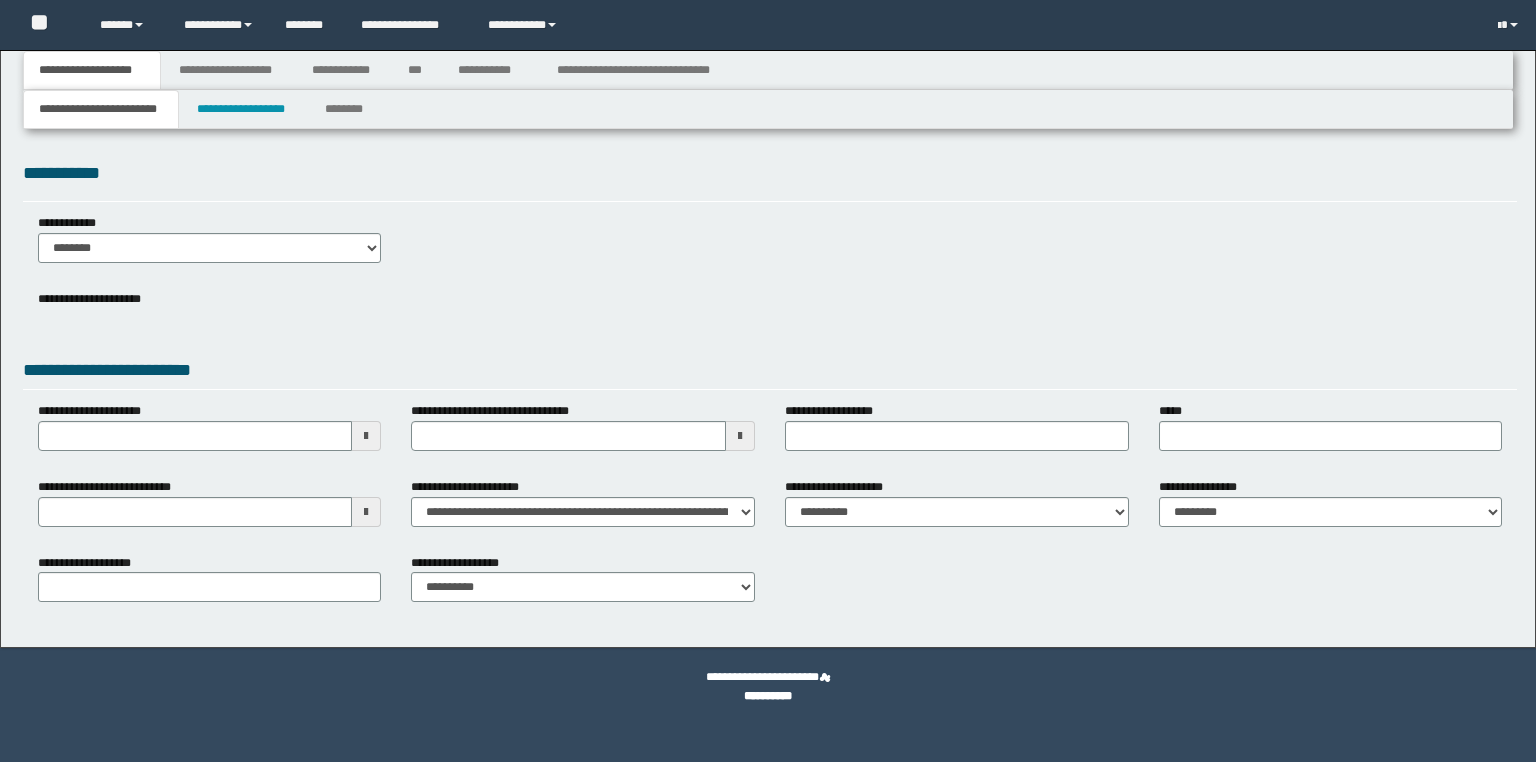 scroll, scrollTop: 0, scrollLeft: 0, axis: both 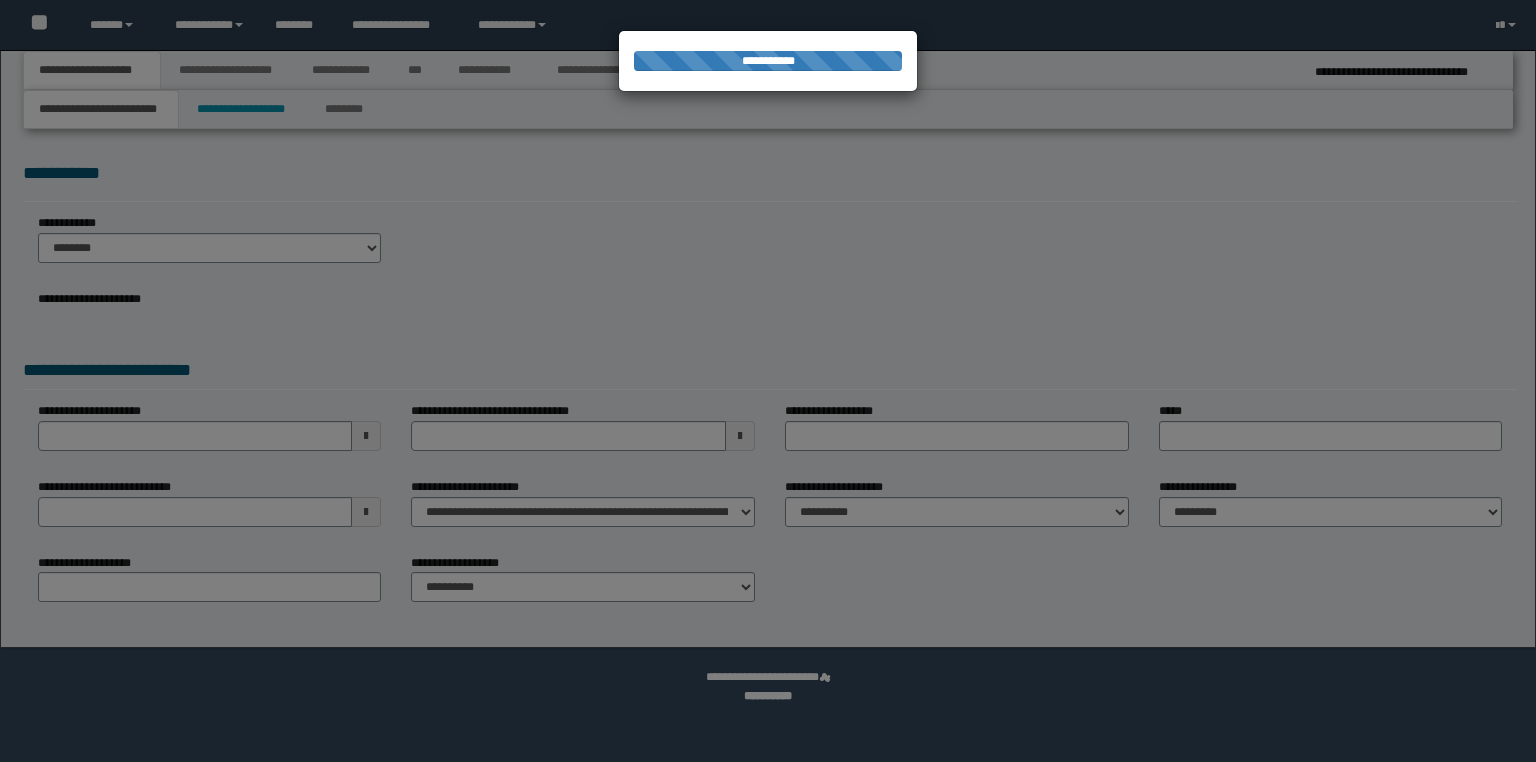 select on "*" 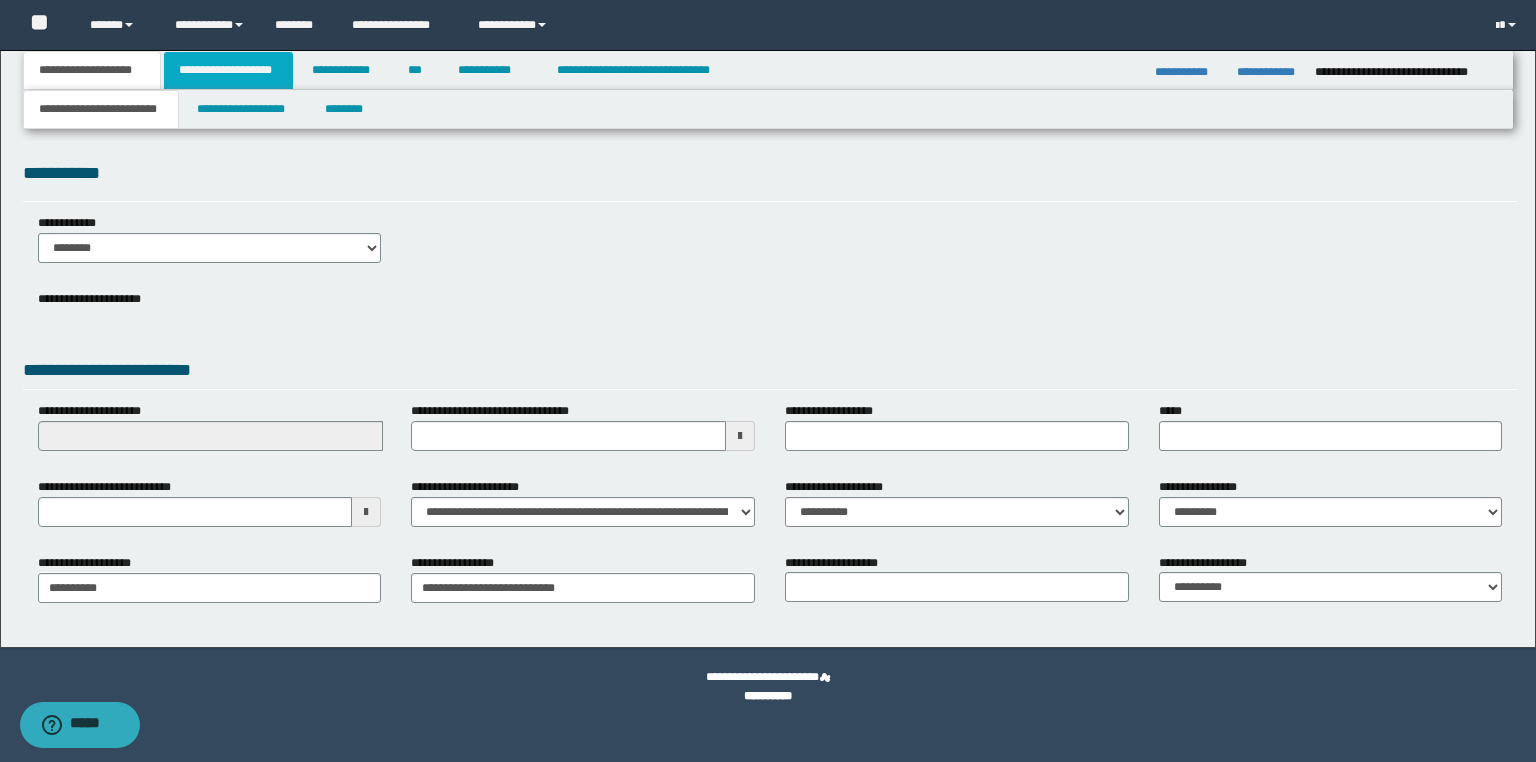 scroll, scrollTop: 0, scrollLeft: 0, axis: both 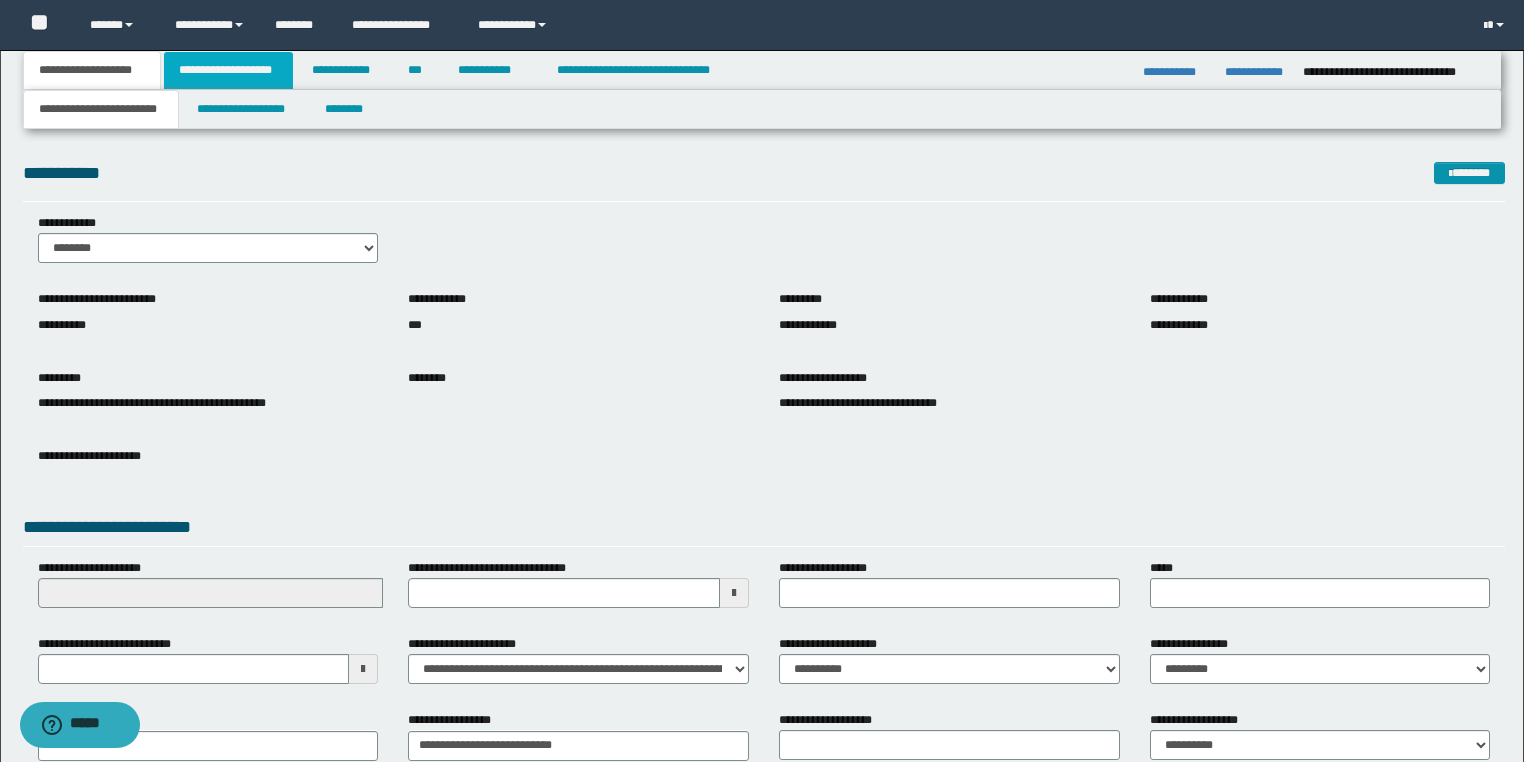 click on "**********" at bounding box center [228, 70] 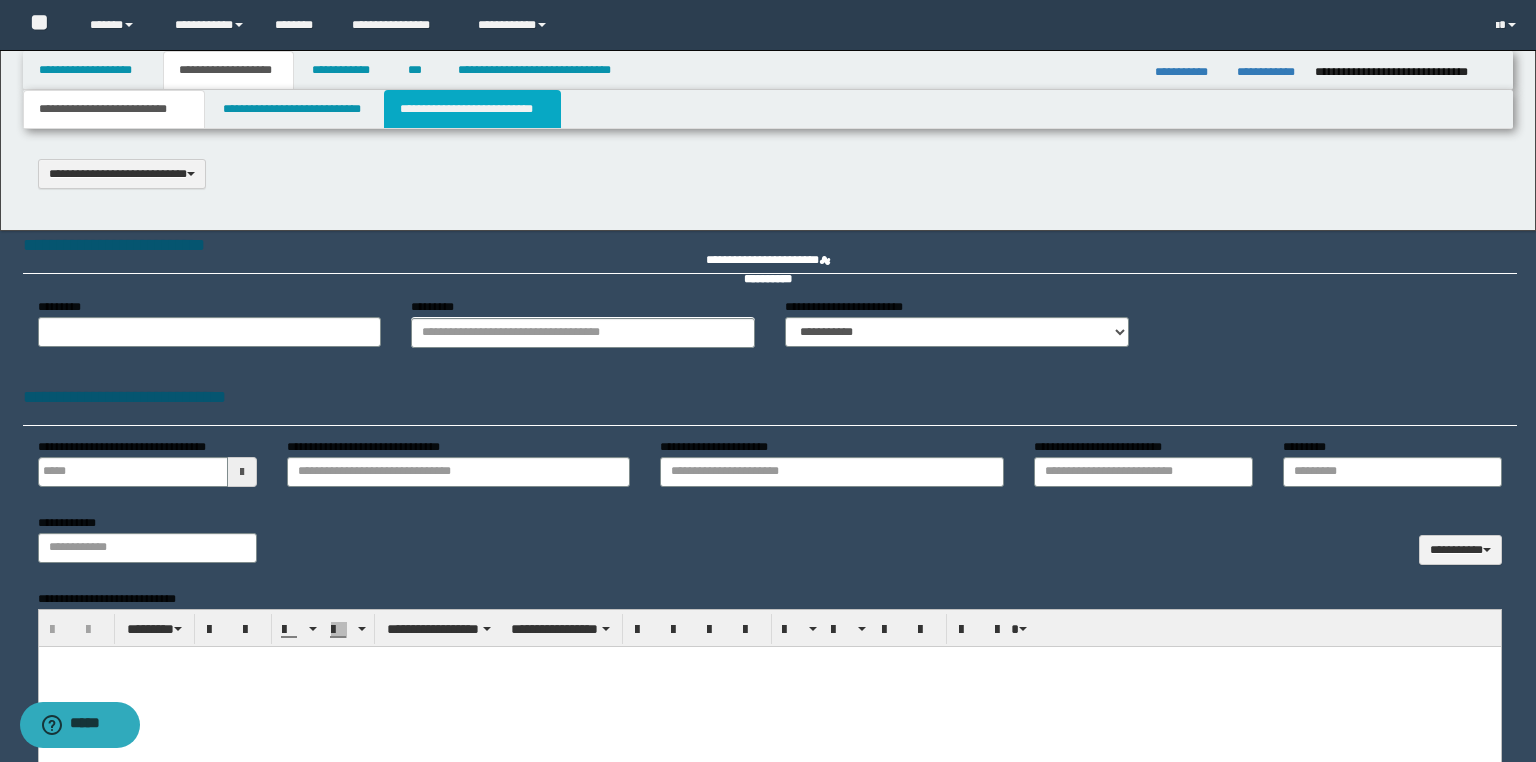 click on "**********" at bounding box center (472, 109) 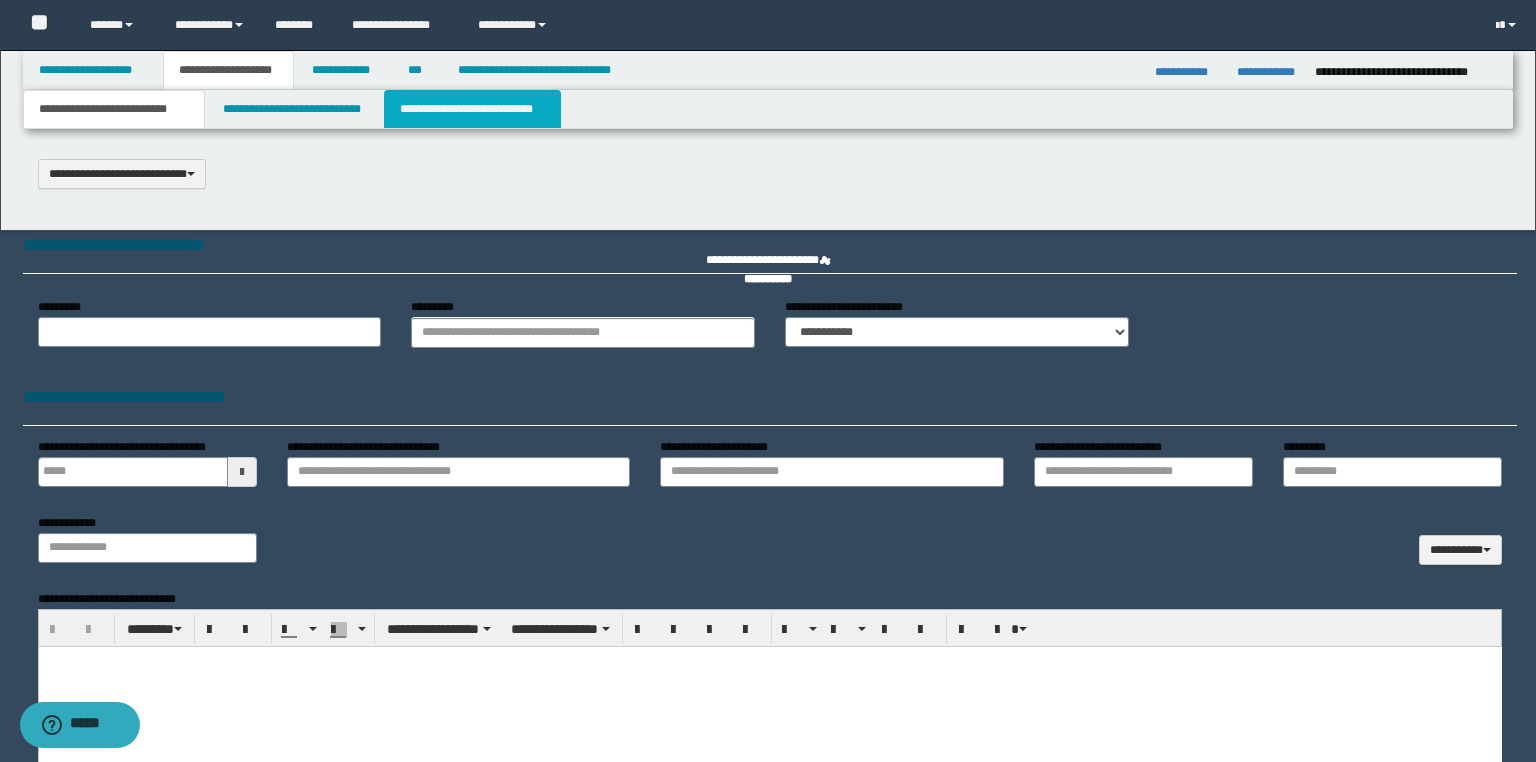 scroll, scrollTop: 0, scrollLeft: 0, axis: both 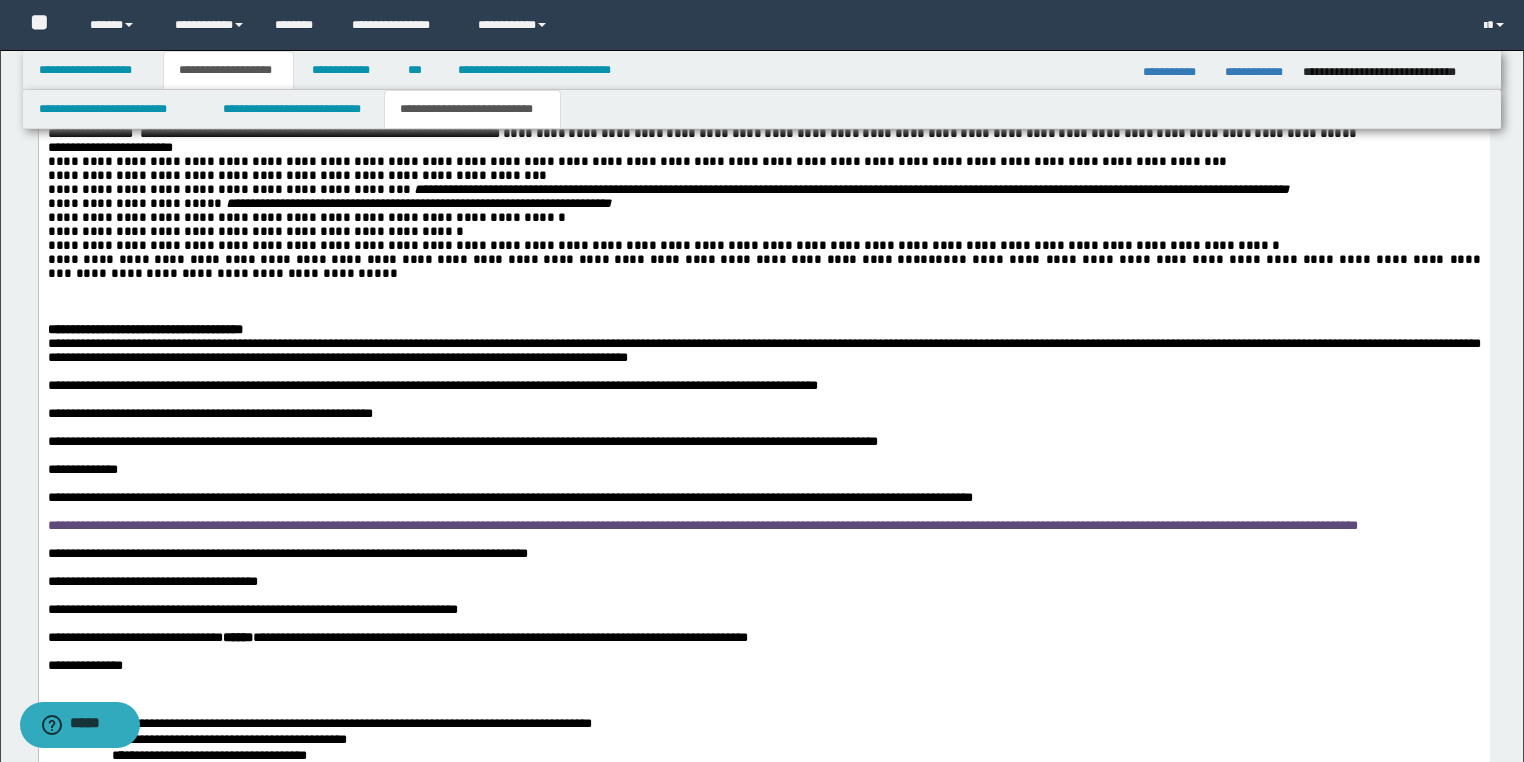 click at bounding box center (763, 302) 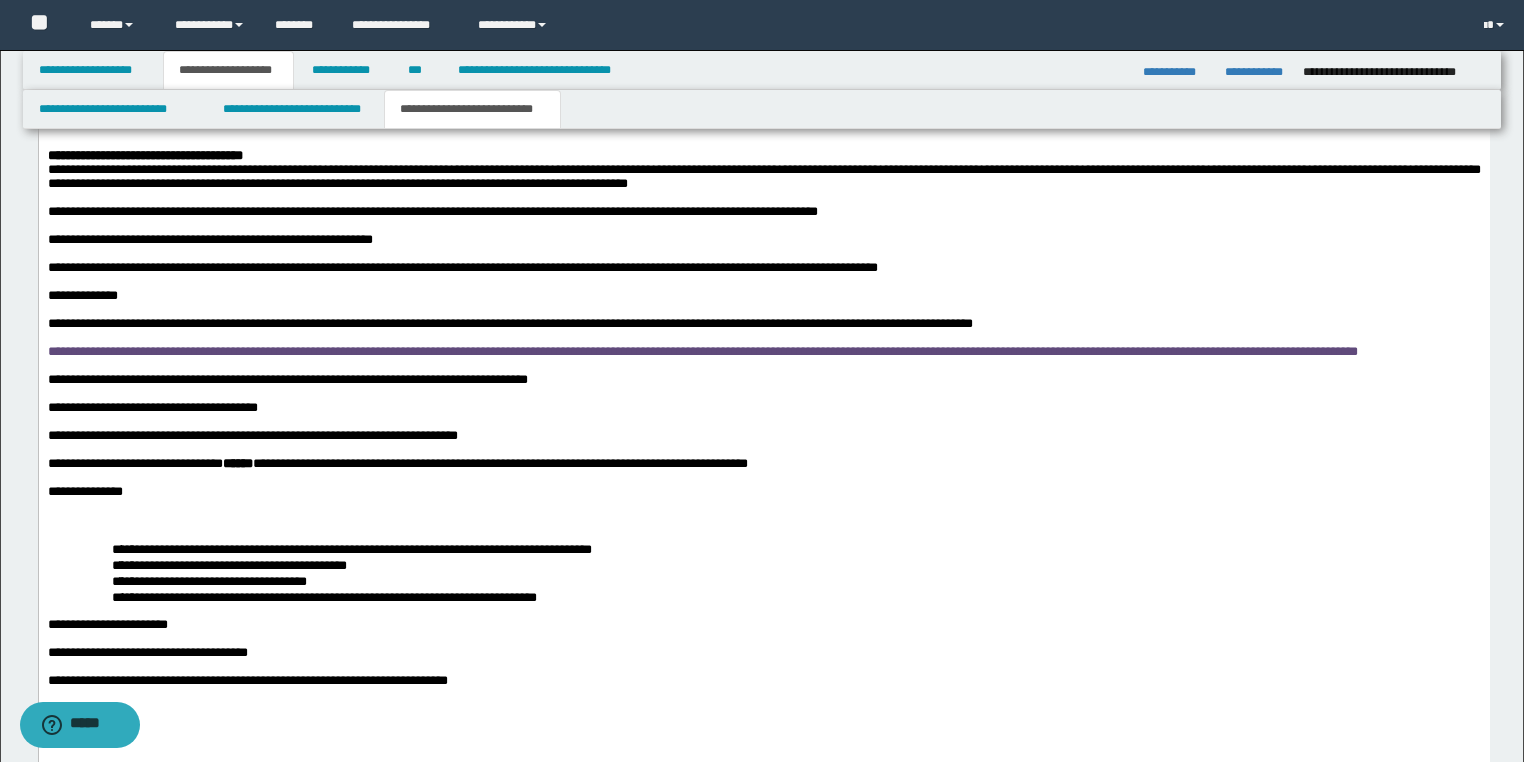 scroll, scrollTop: 2880, scrollLeft: 0, axis: vertical 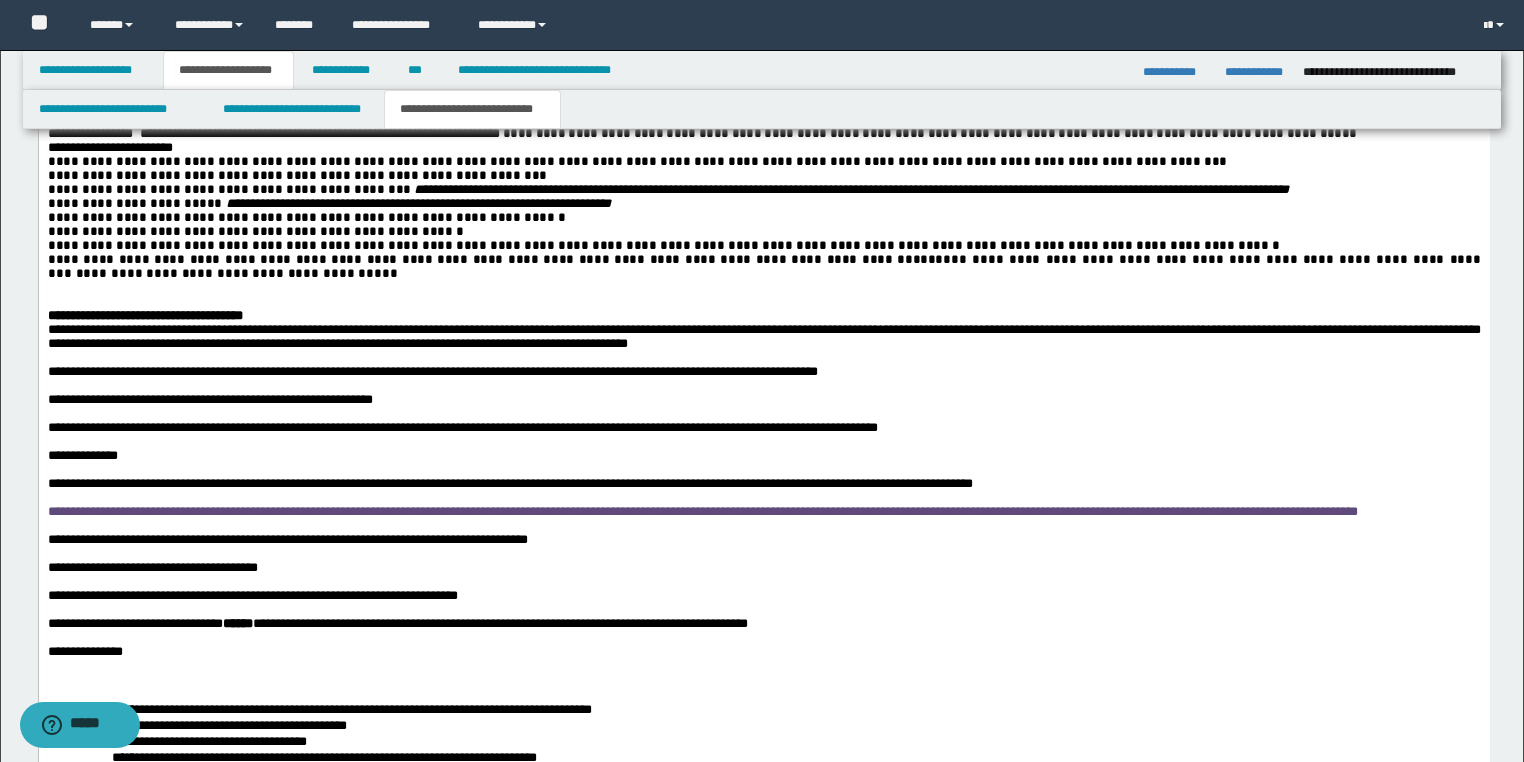 type 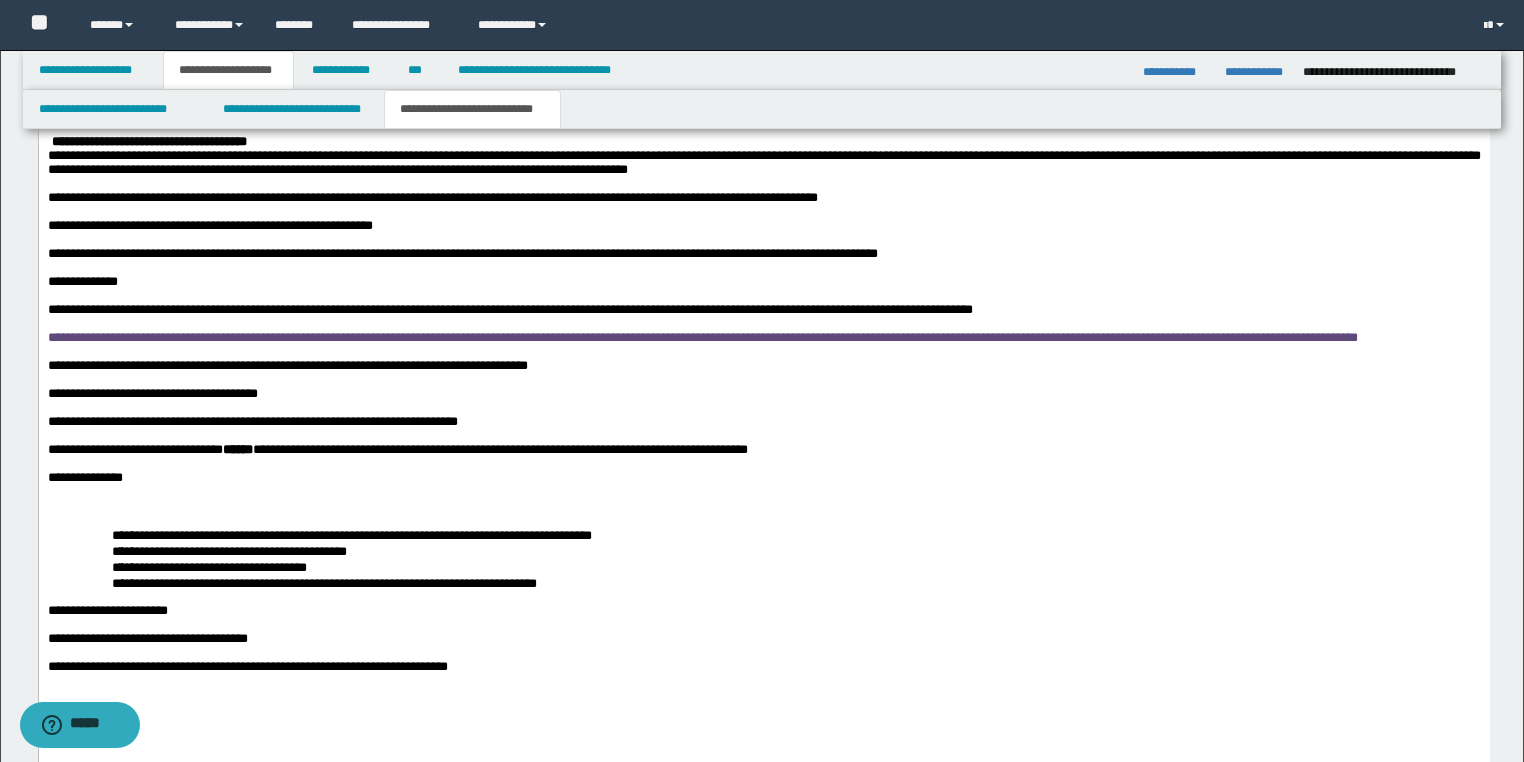 scroll, scrollTop: 3120, scrollLeft: 0, axis: vertical 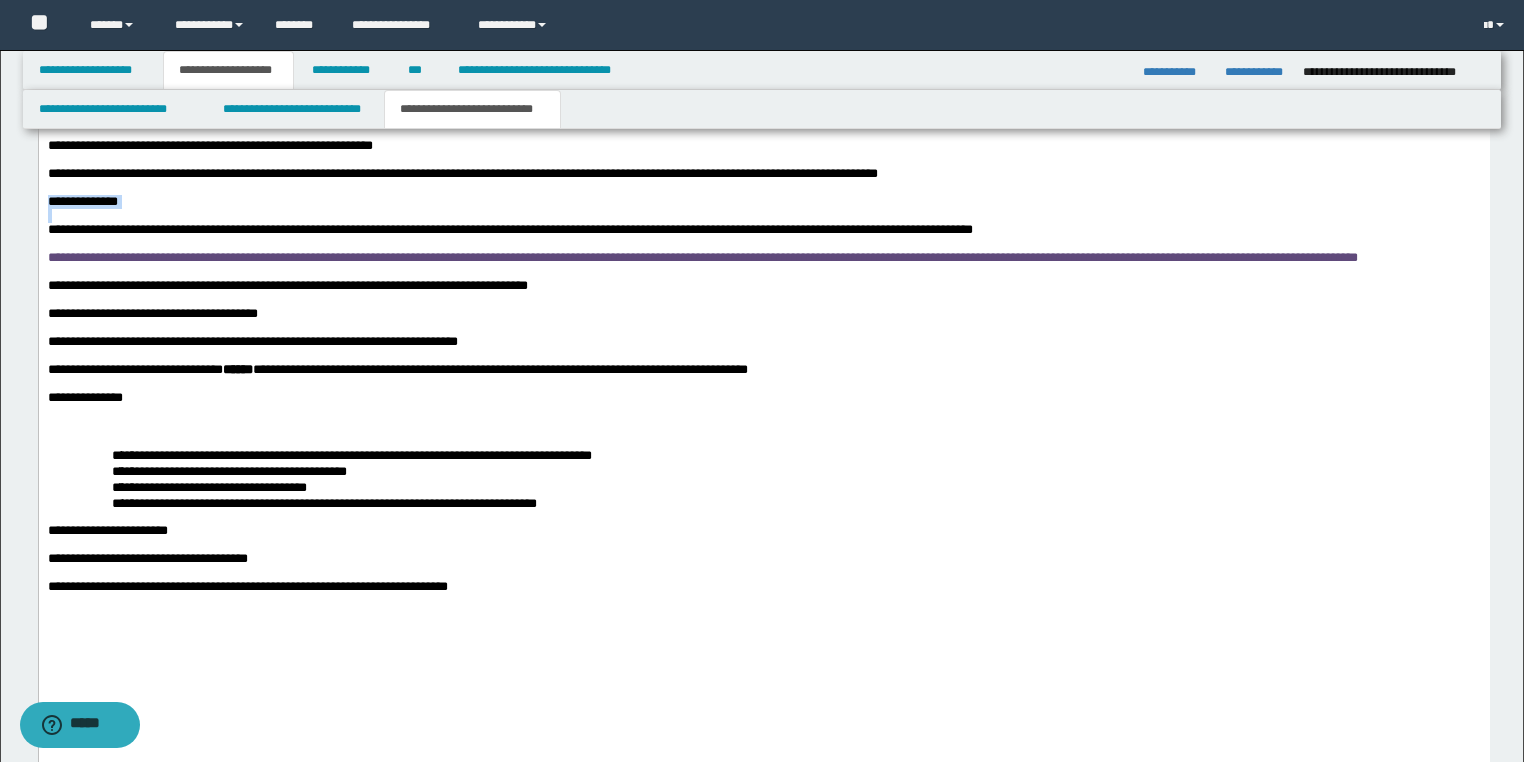 drag, startPoint x: 141, startPoint y: 429, endPoint x: 43, endPoint y: 425, distance: 98.0816 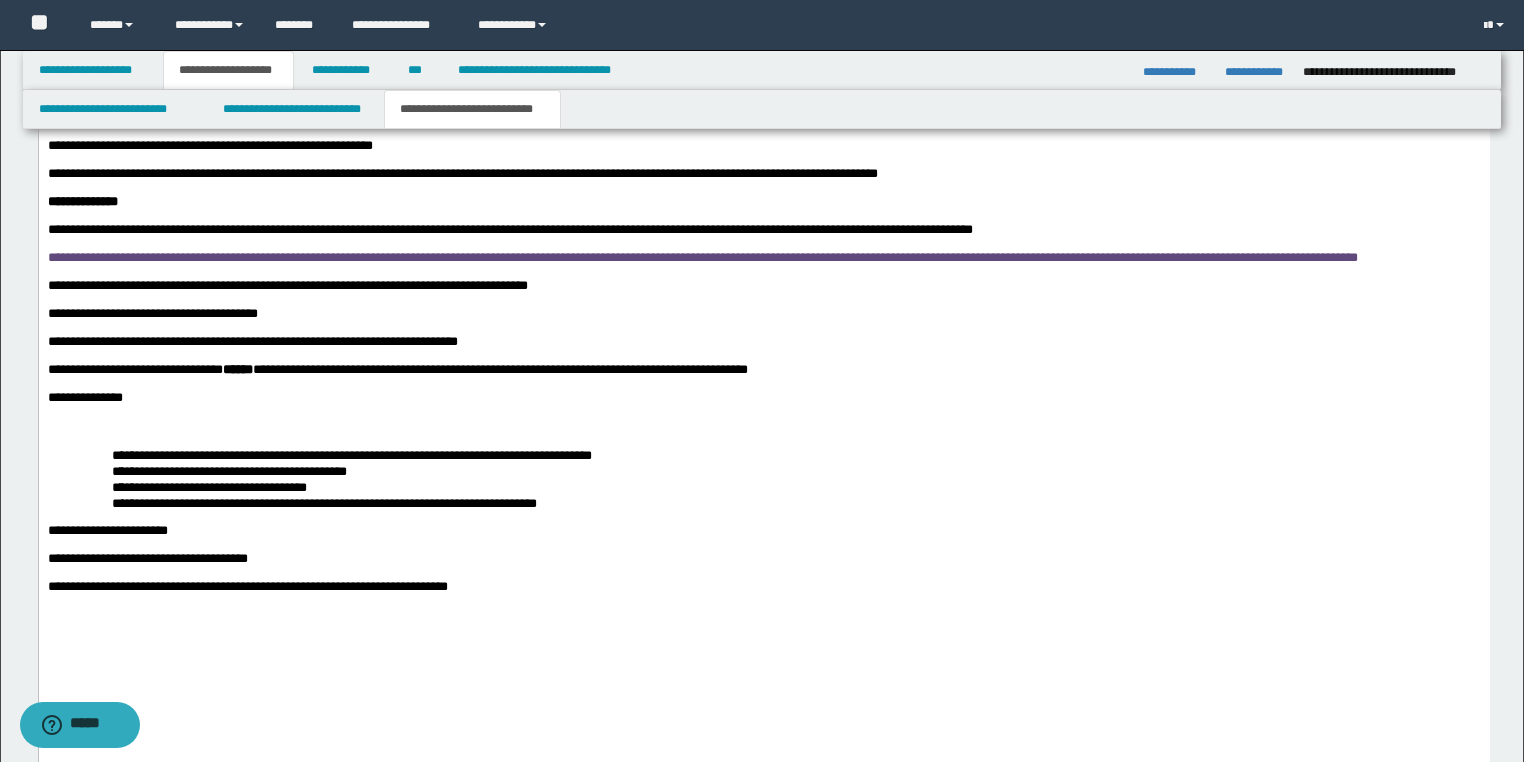 click at bounding box center (763, 272) 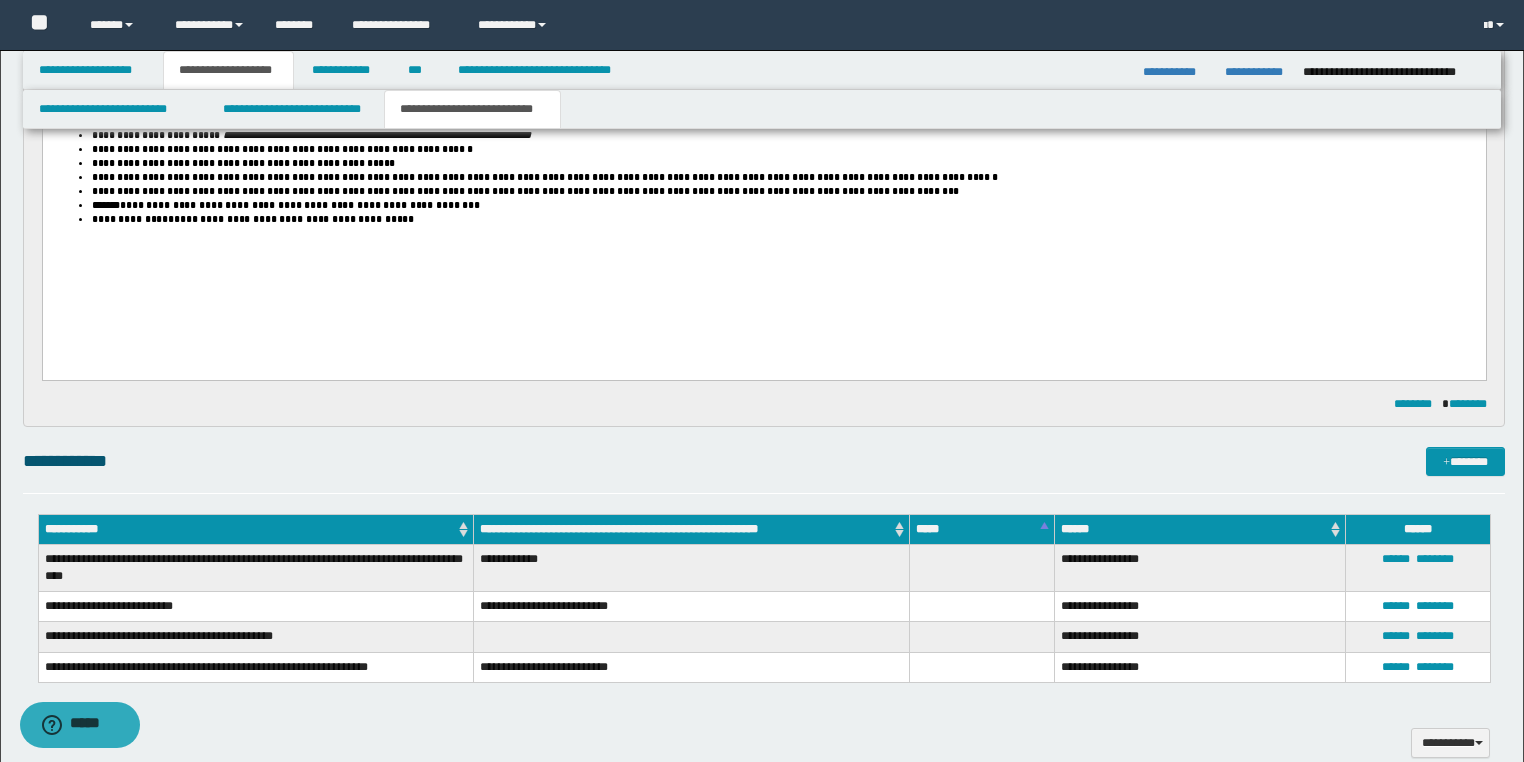 scroll, scrollTop: 1040, scrollLeft: 0, axis: vertical 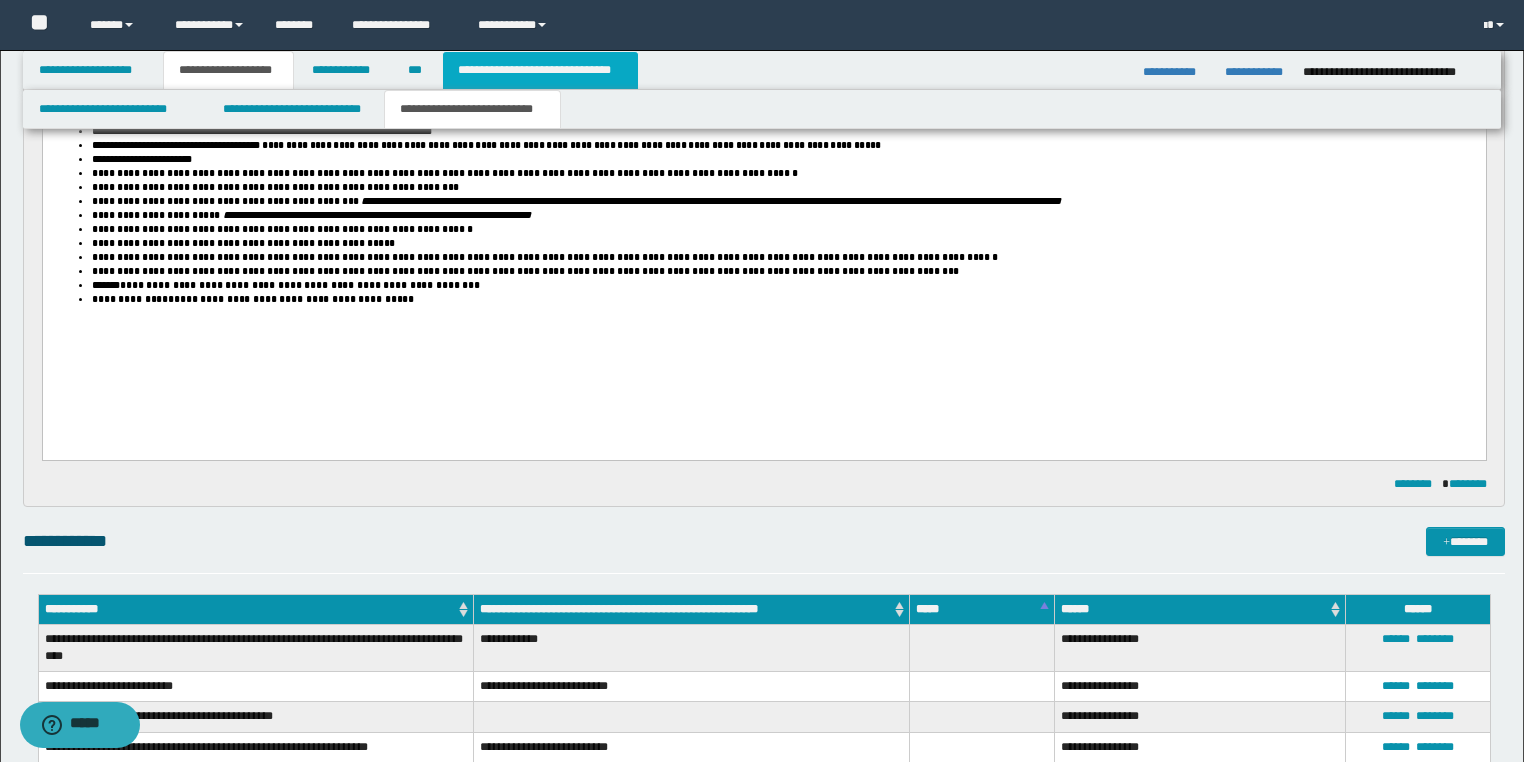 click on "**********" at bounding box center [540, 70] 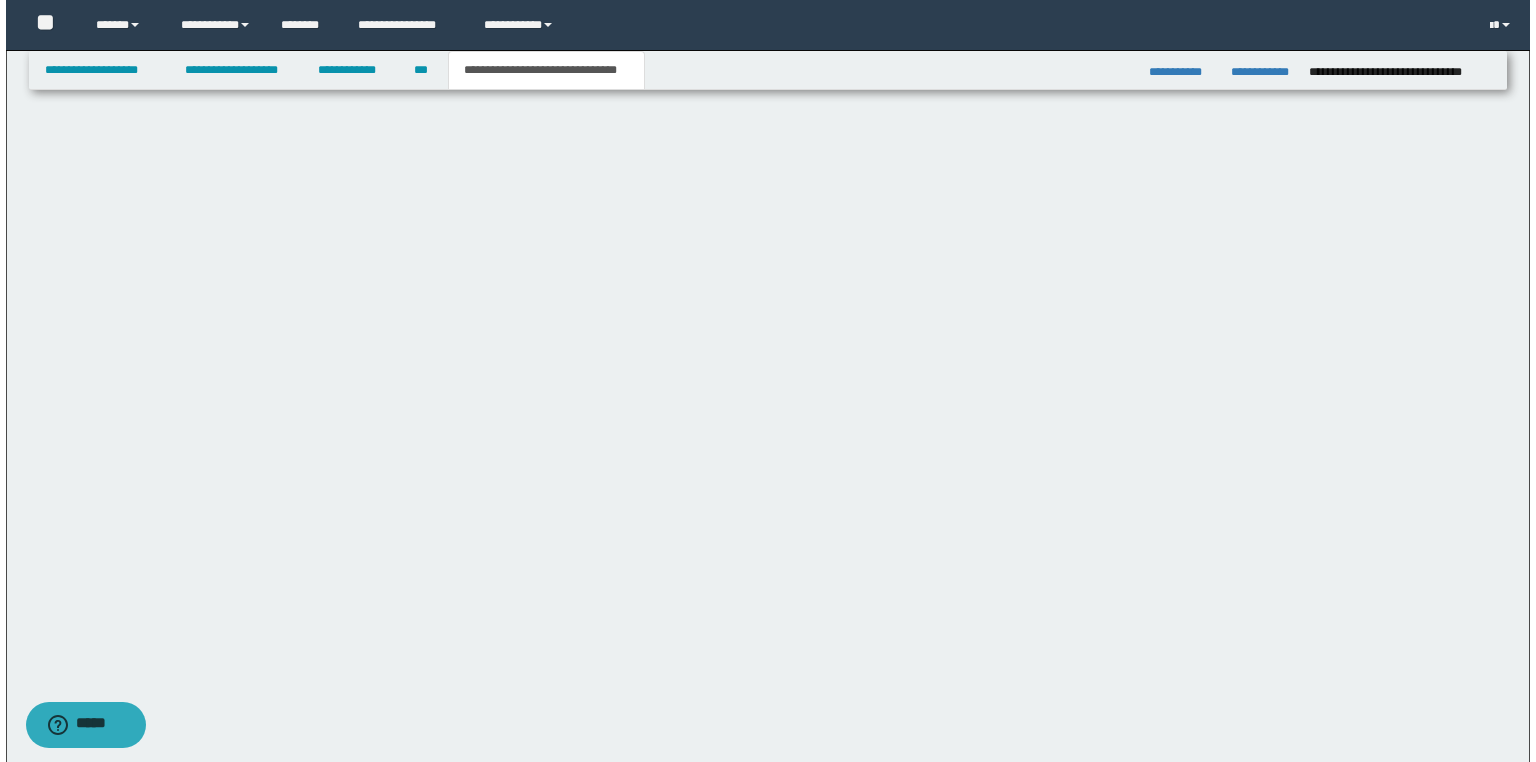 scroll, scrollTop: 0, scrollLeft: 0, axis: both 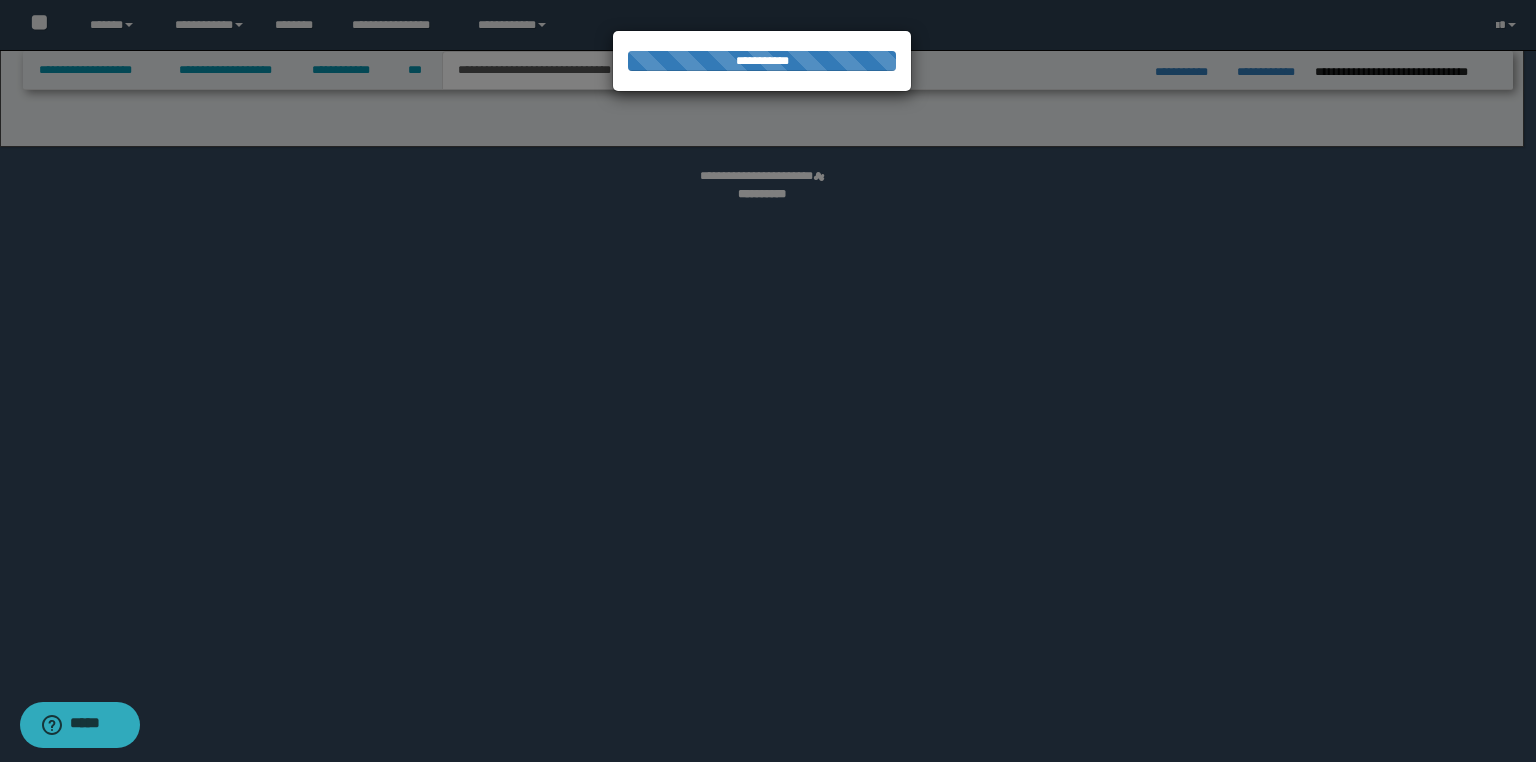 select on "*" 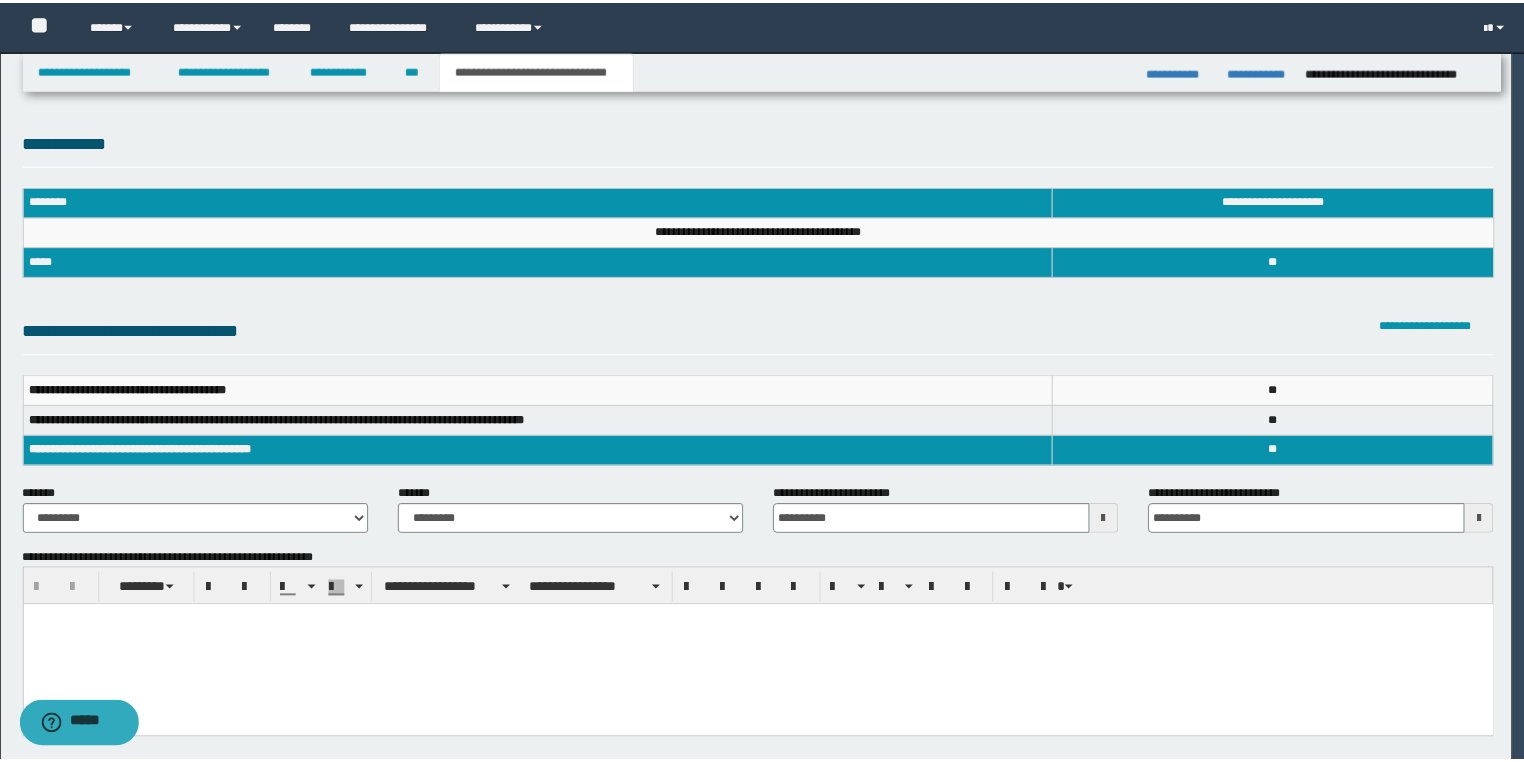 scroll, scrollTop: 0, scrollLeft: 0, axis: both 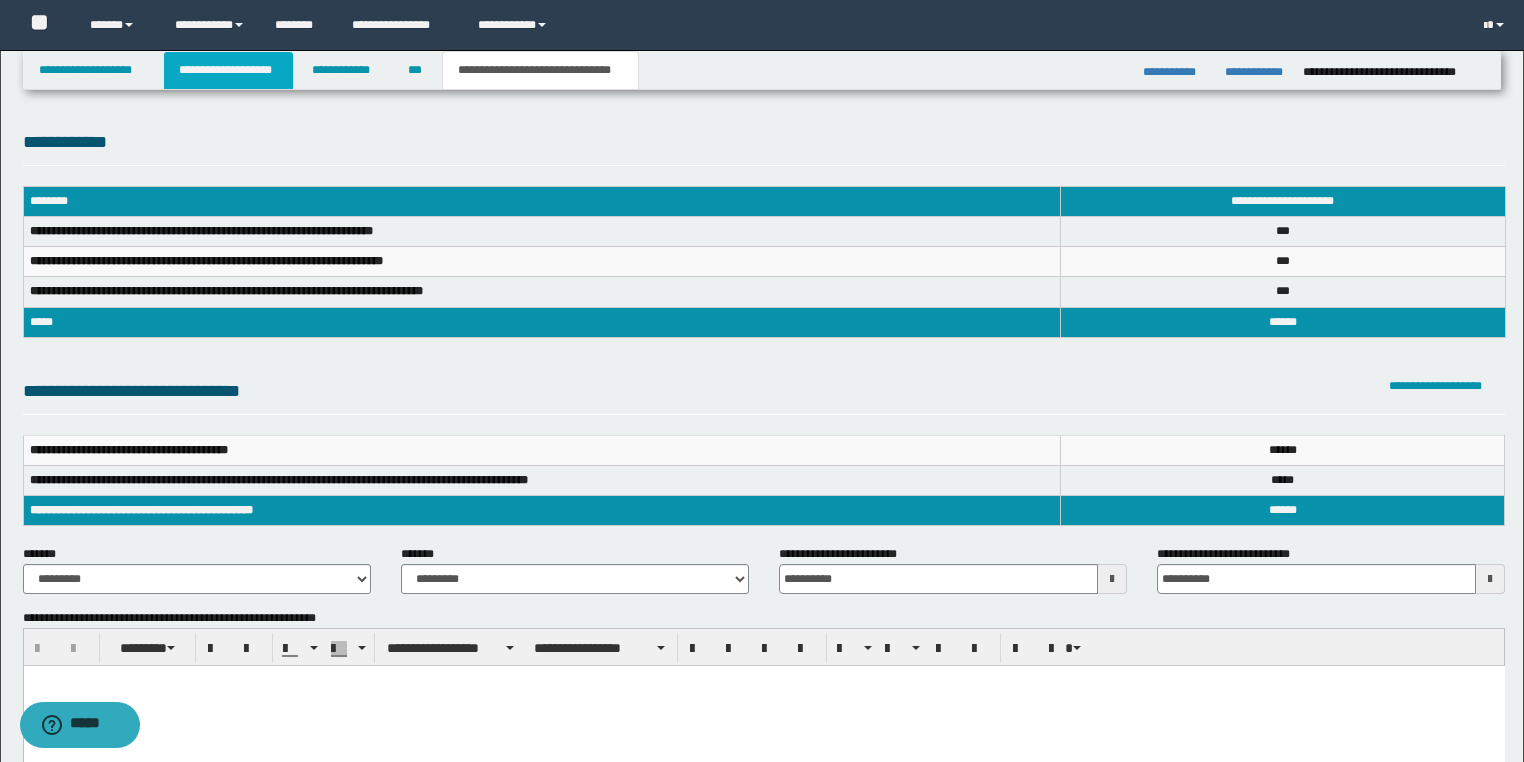click on "**********" at bounding box center [228, 70] 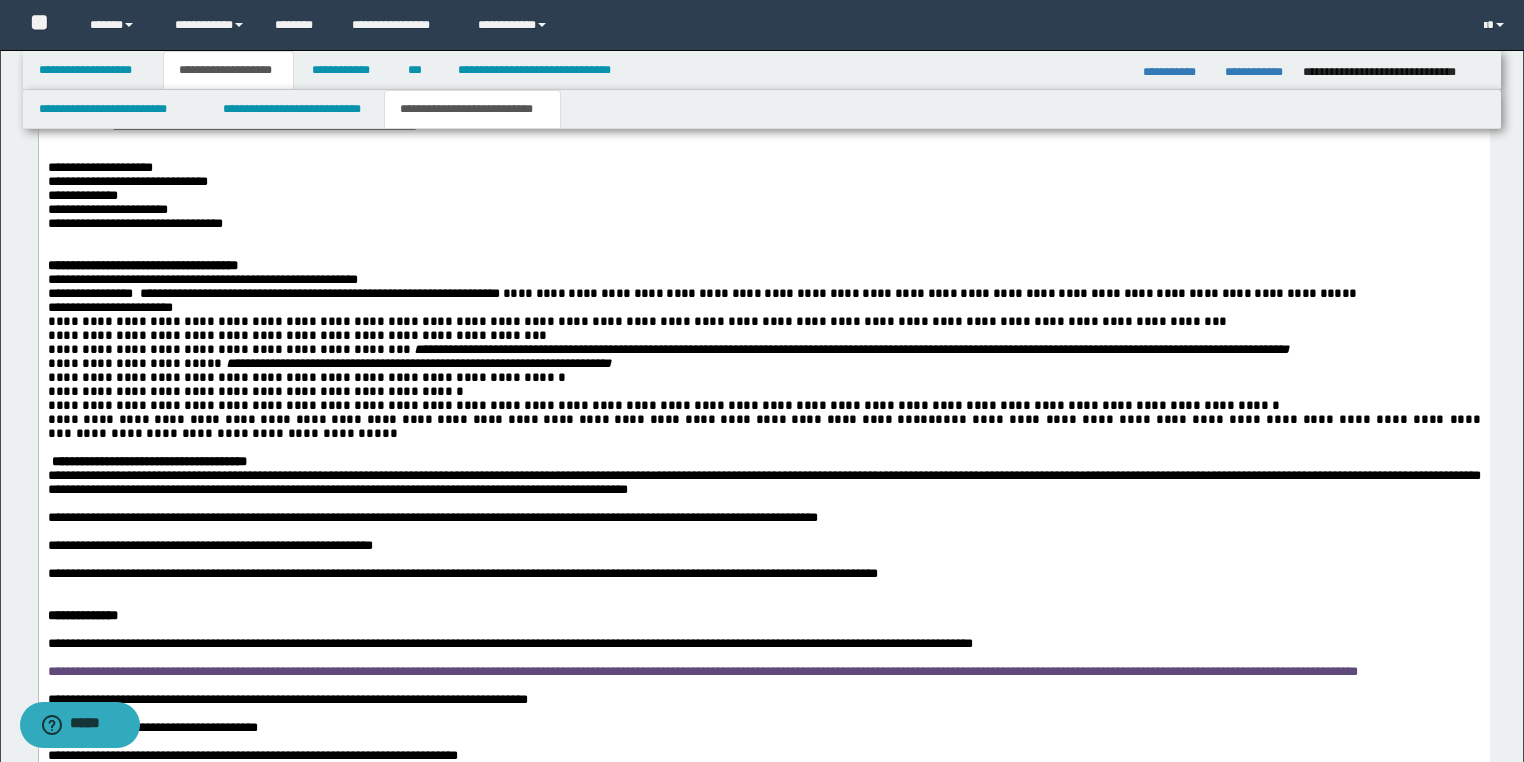 scroll, scrollTop: 2560, scrollLeft: 0, axis: vertical 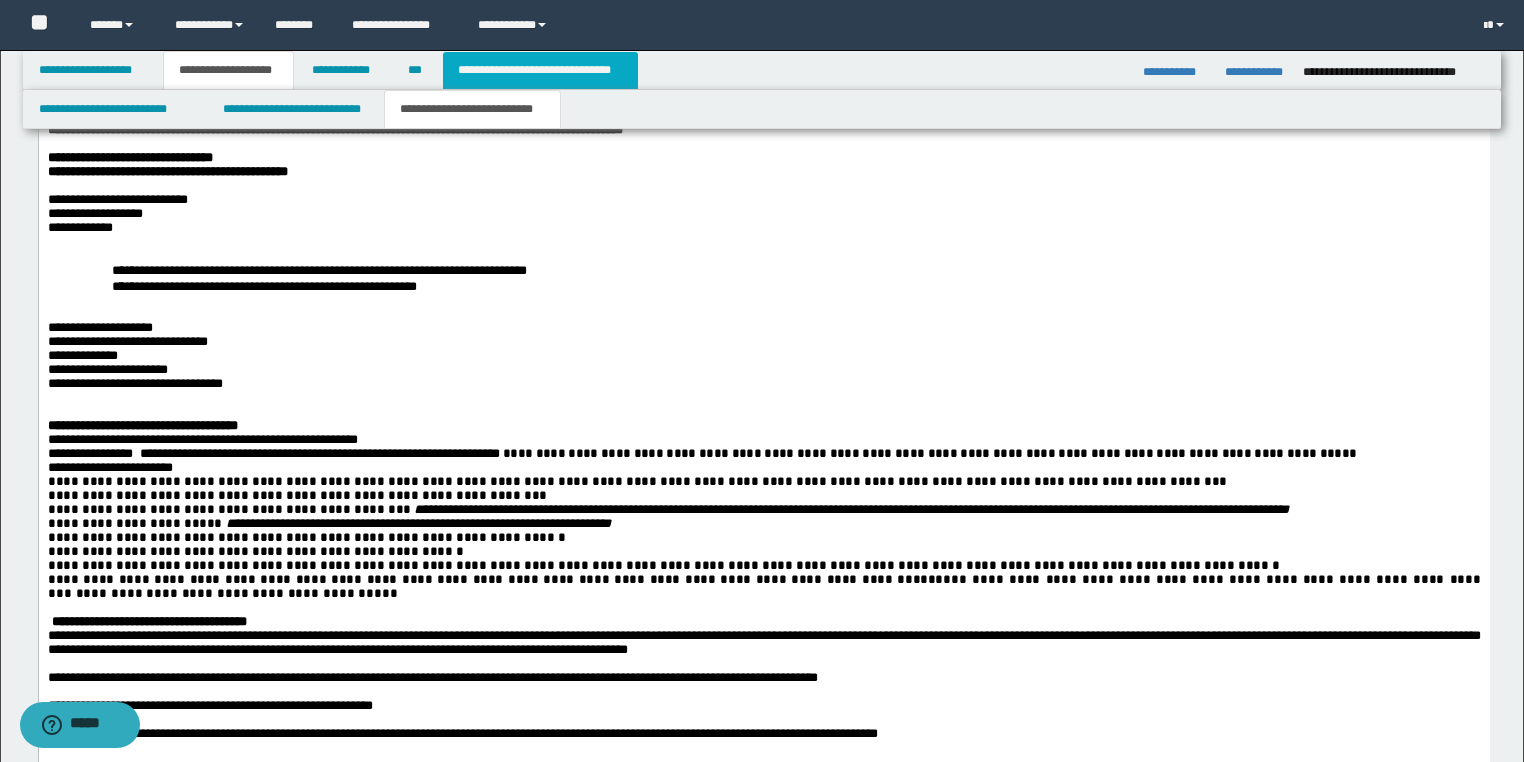 click on "**********" at bounding box center [540, 70] 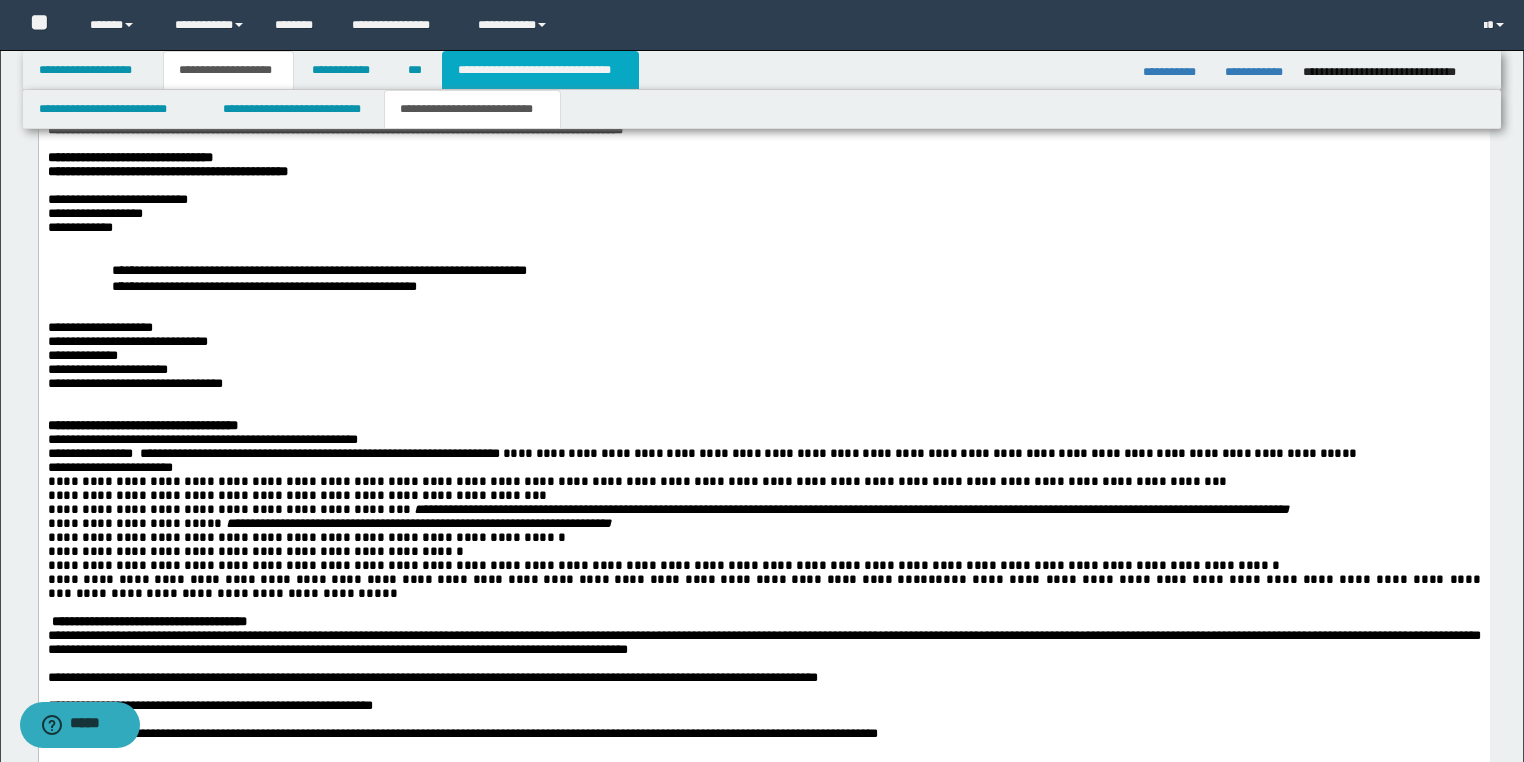 type on "**********" 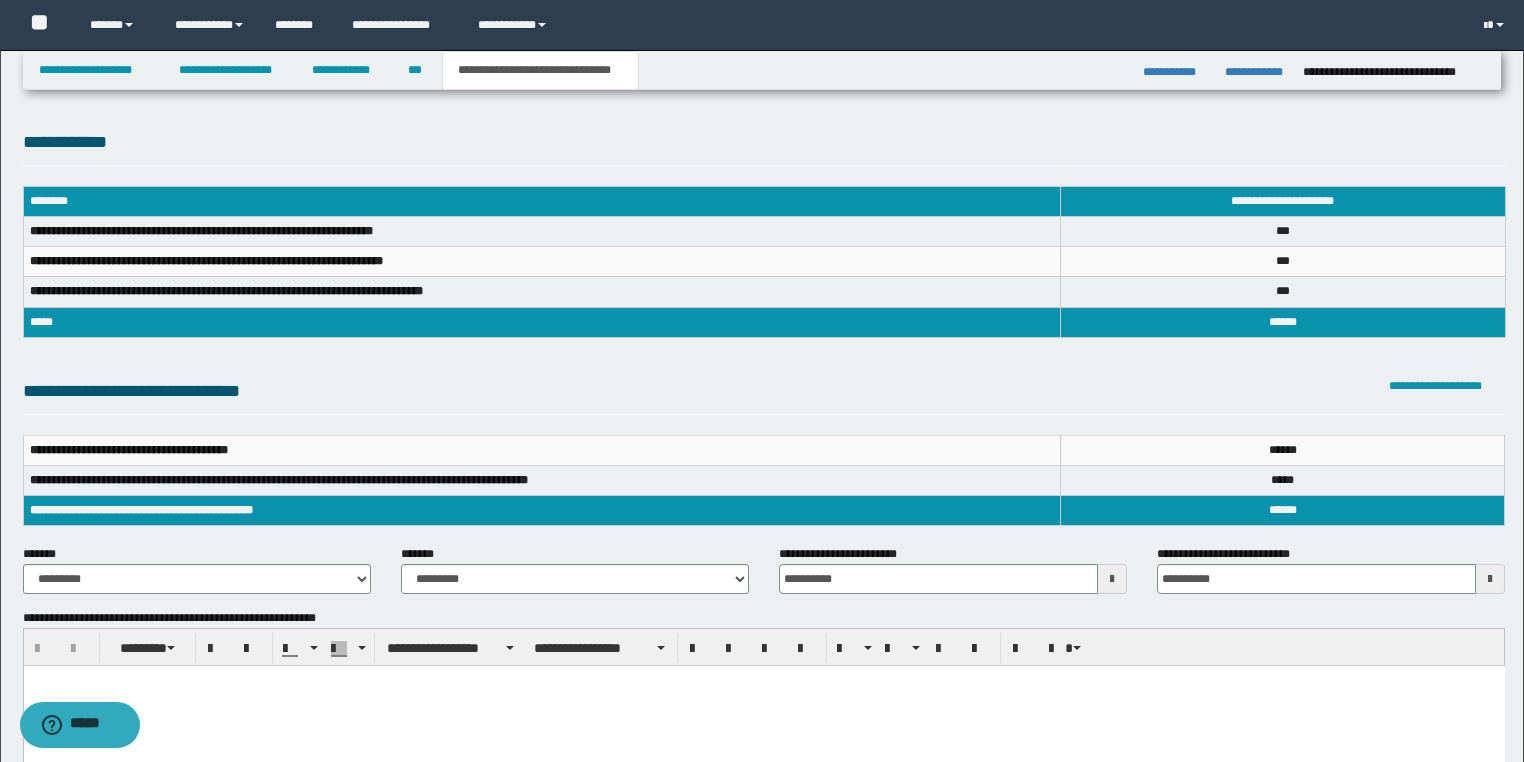 scroll, scrollTop: 240, scrollLeft: 0, axis: vertical 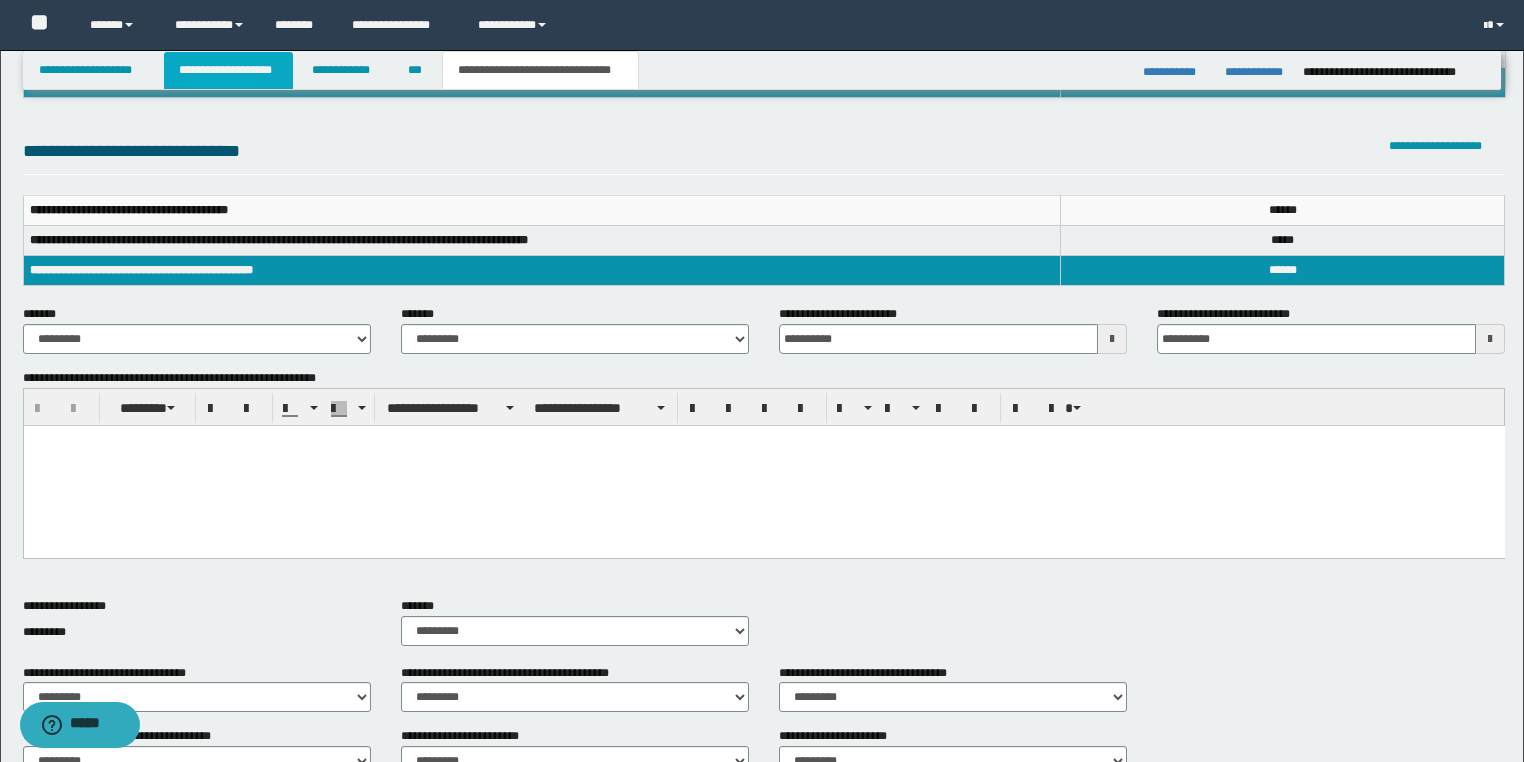 click on "**********" at bounding box center [228, 70] 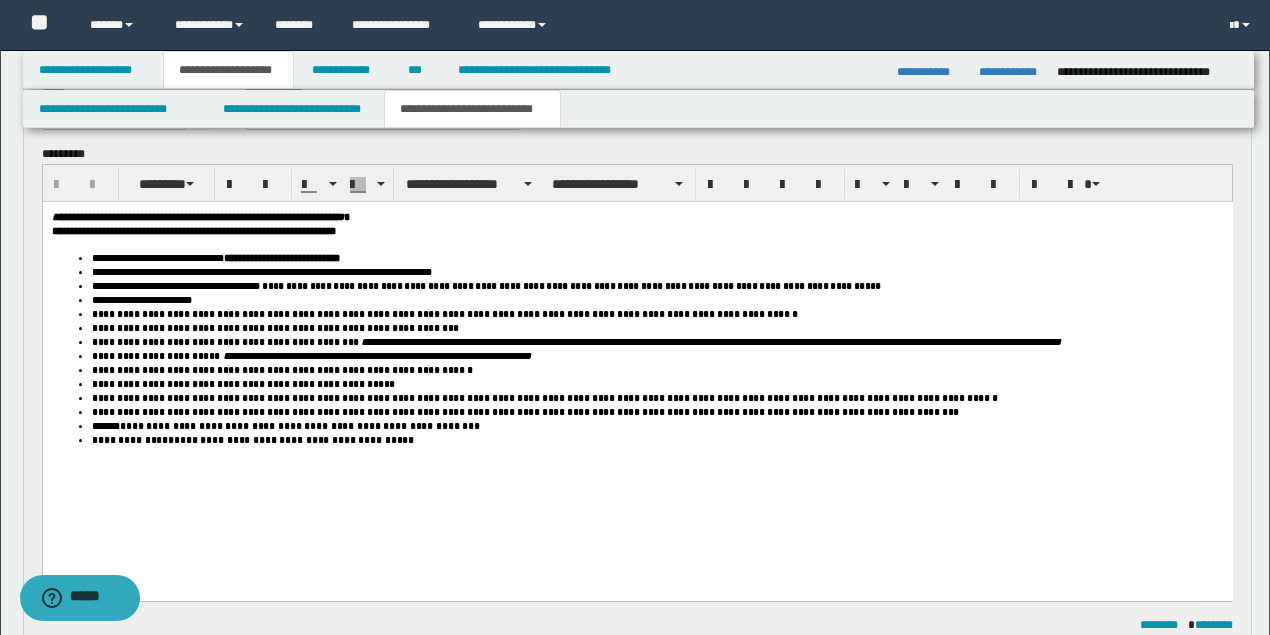 scroll, scrollTop: 964, scrollLeft: 0, axis: vertical 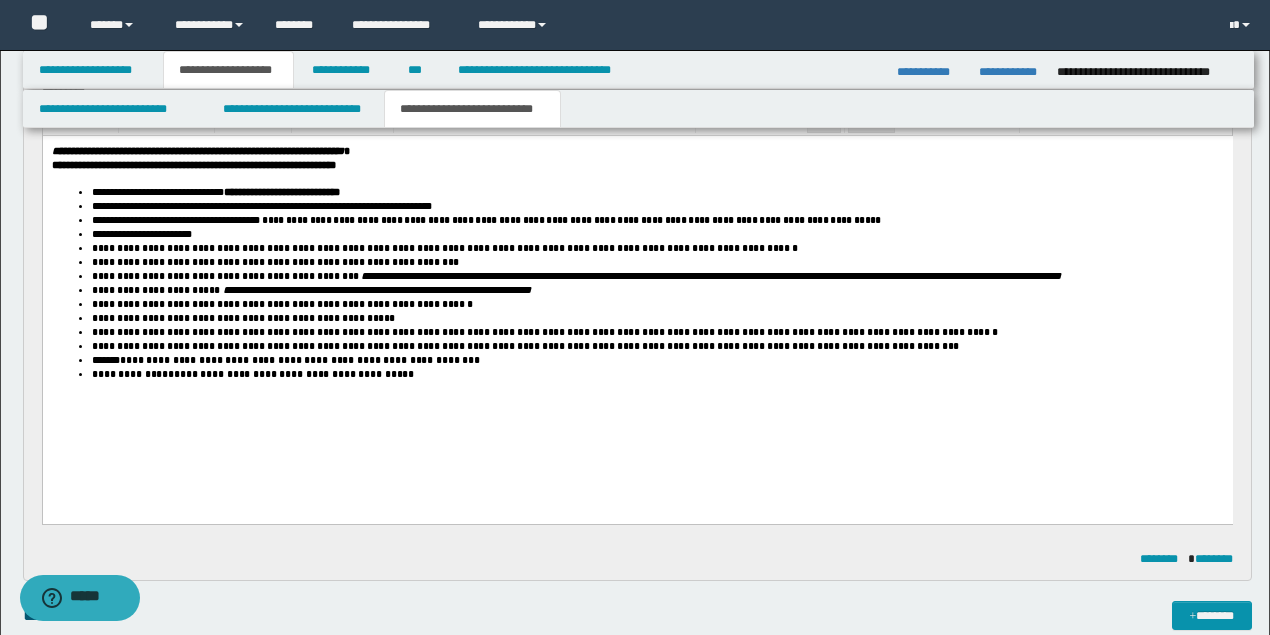 click on "**********" at bounding box center [242, 318] 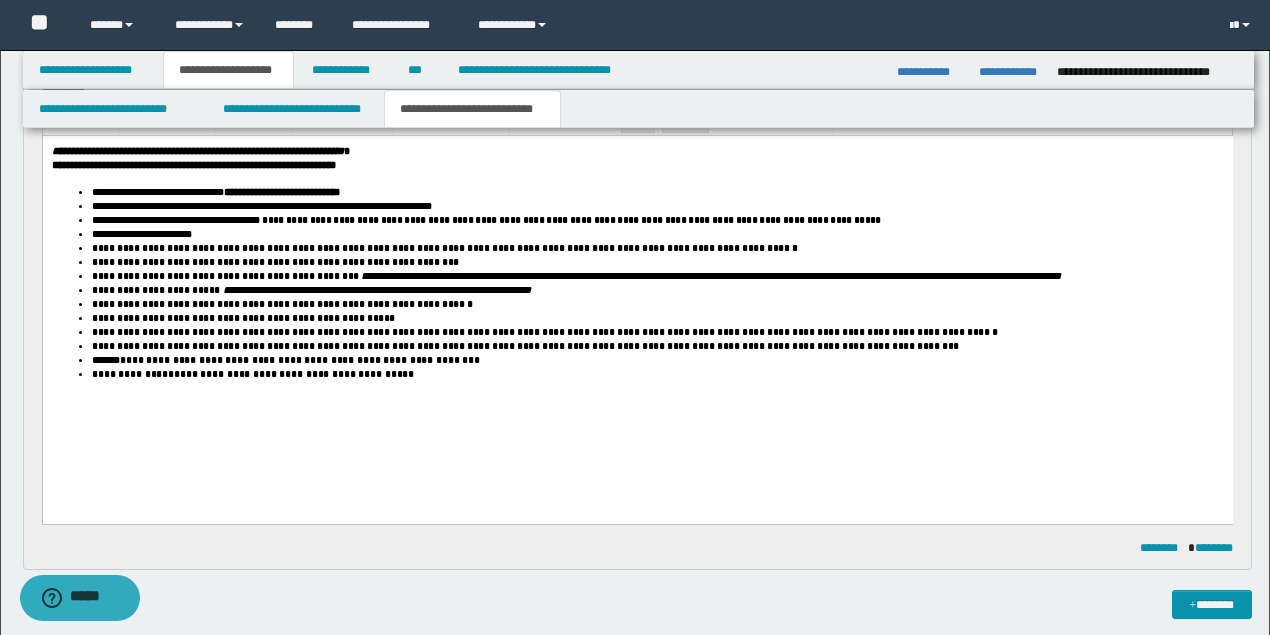 type 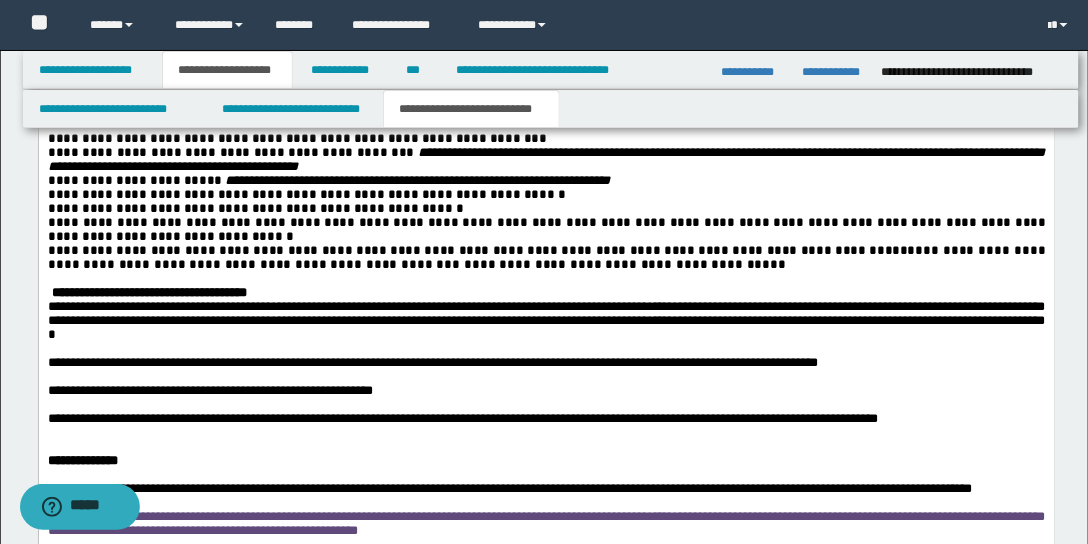 scroll, scrollTop: 3210, scrollLeft: 0, axis: vertical 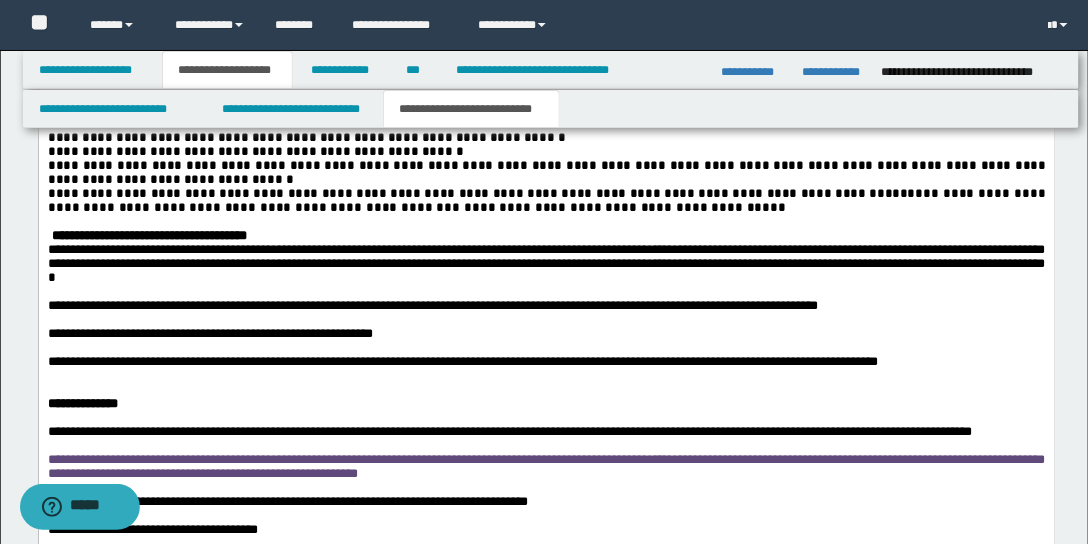 click on "**********" at bounding box center [546, 173] 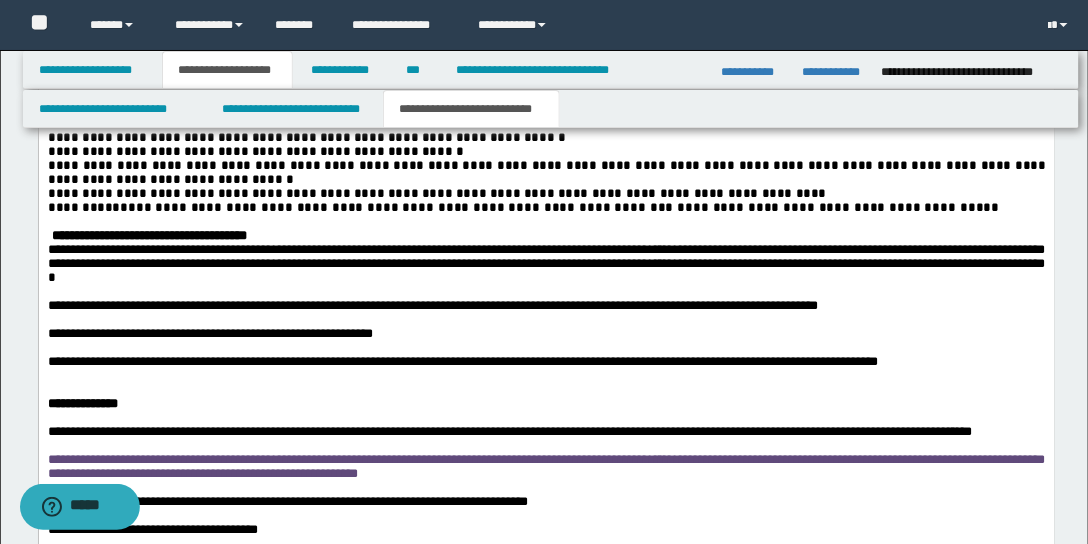 click on "**********" at bounding box center [83, 208] 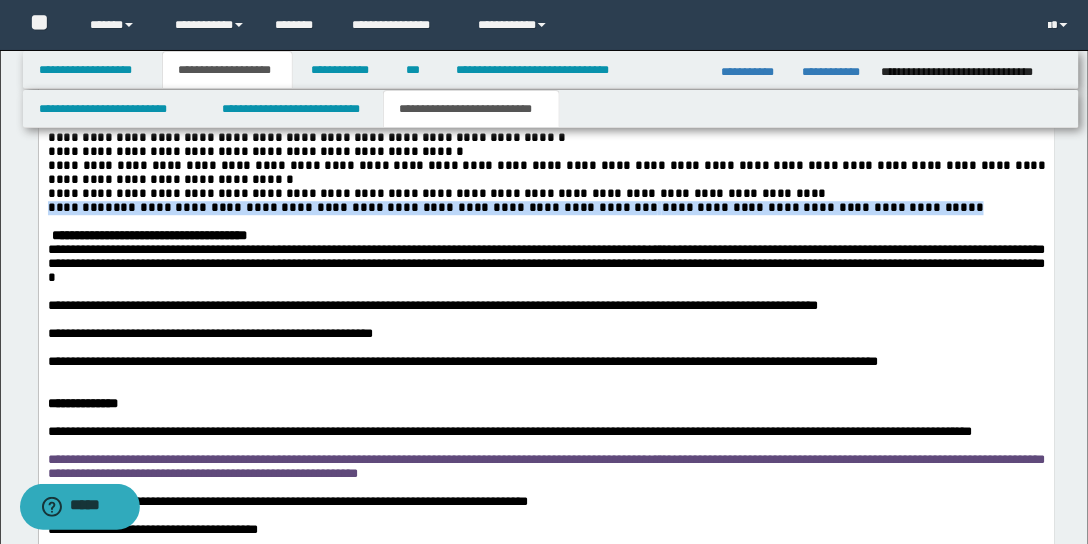 drag, startPoint x: 393, startPoint y: 407, endPoint x: 47, endPoint y: 380, distance: 347.05188 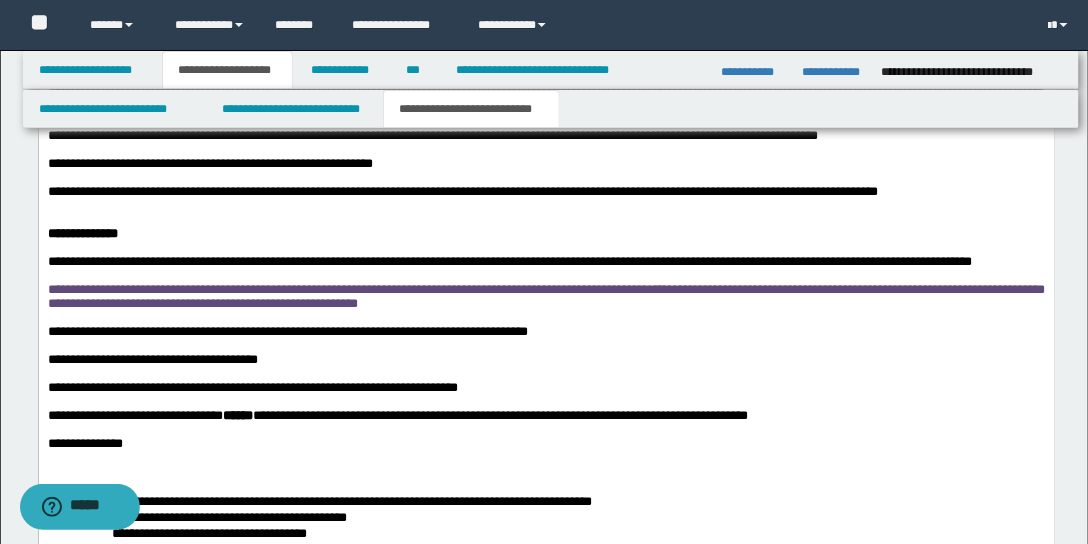 scroll, scrollTop: 3526, scrollLeft: 0, axis: vertical 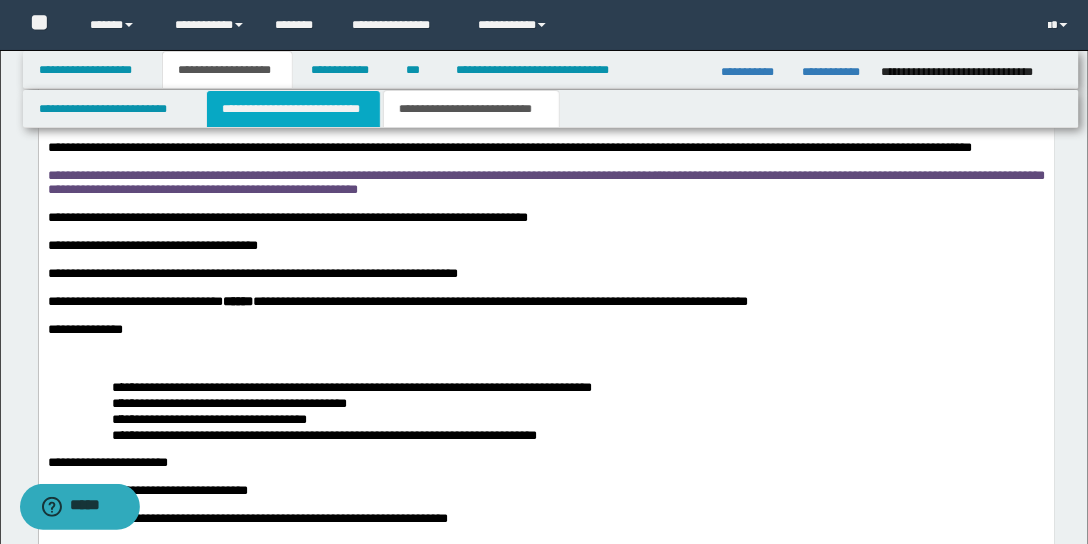click on "**********" at bounding box center (293, 109) 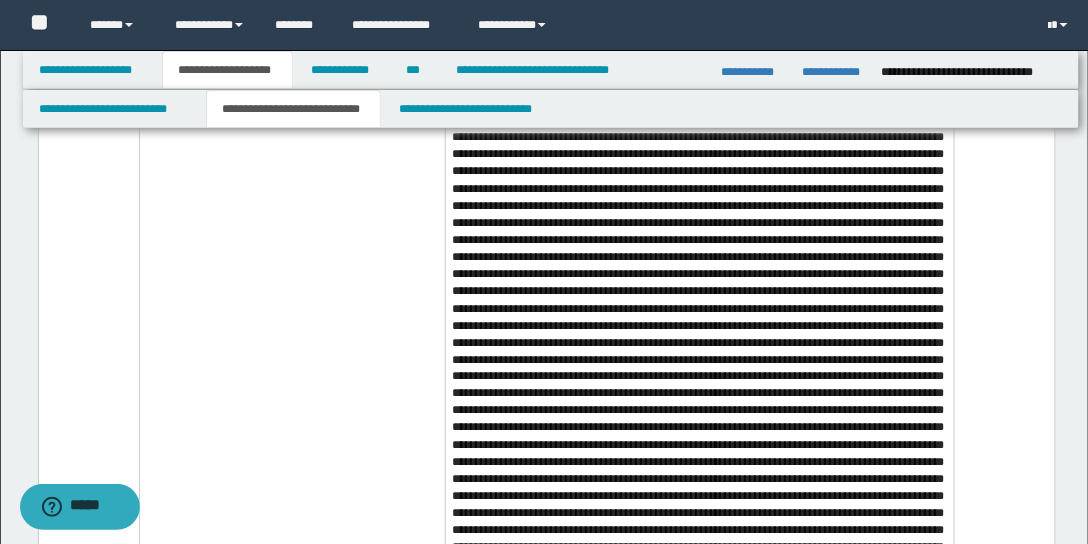 scroll, scrollTop: 10628, scrollLeft: 0, axis: vertical 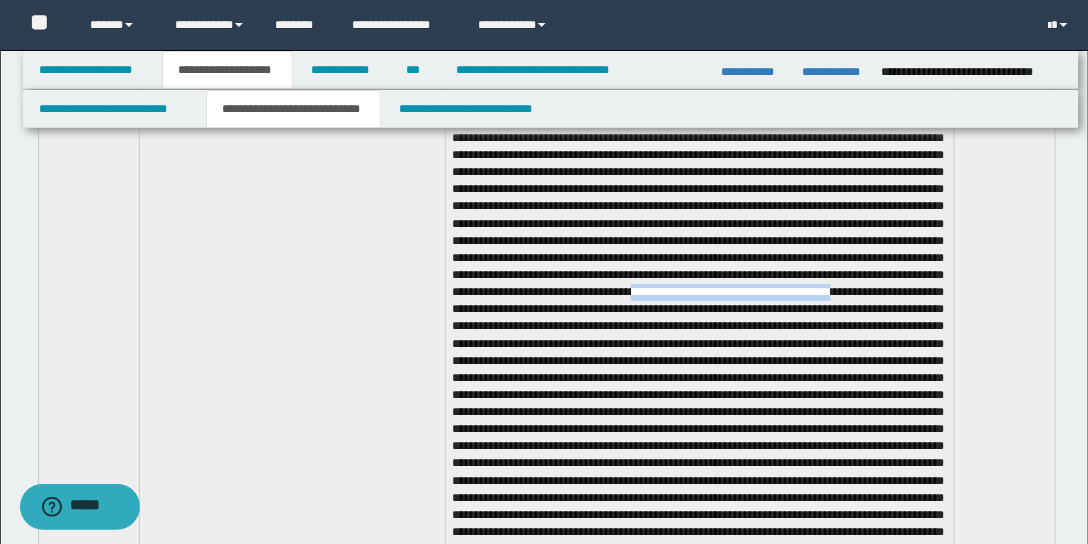 drag, startPoint x: 794, startPoint y: 313, endPoint x: 499, endPoint y: 331, distance: 295.54865 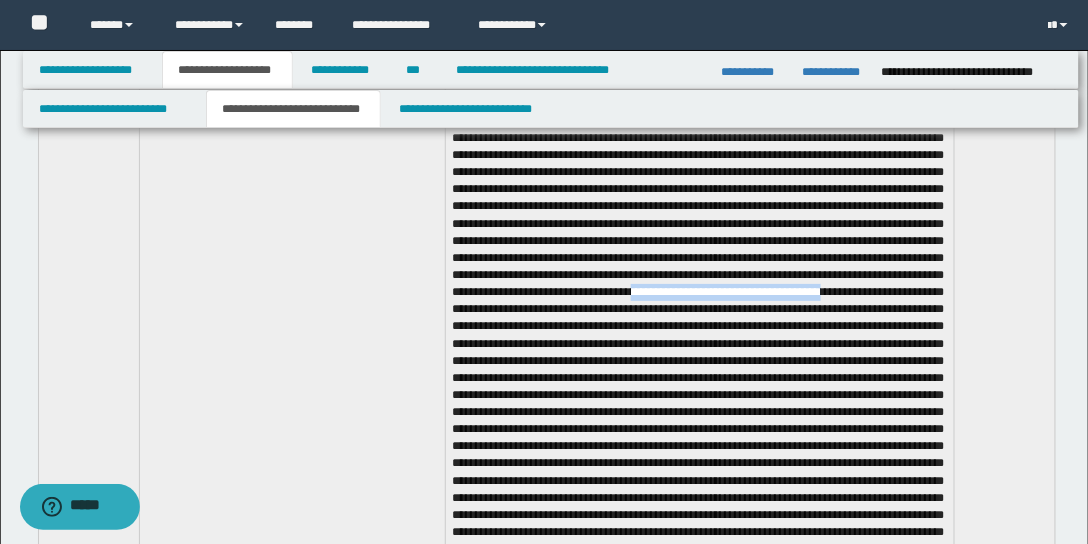 copy on "**********" 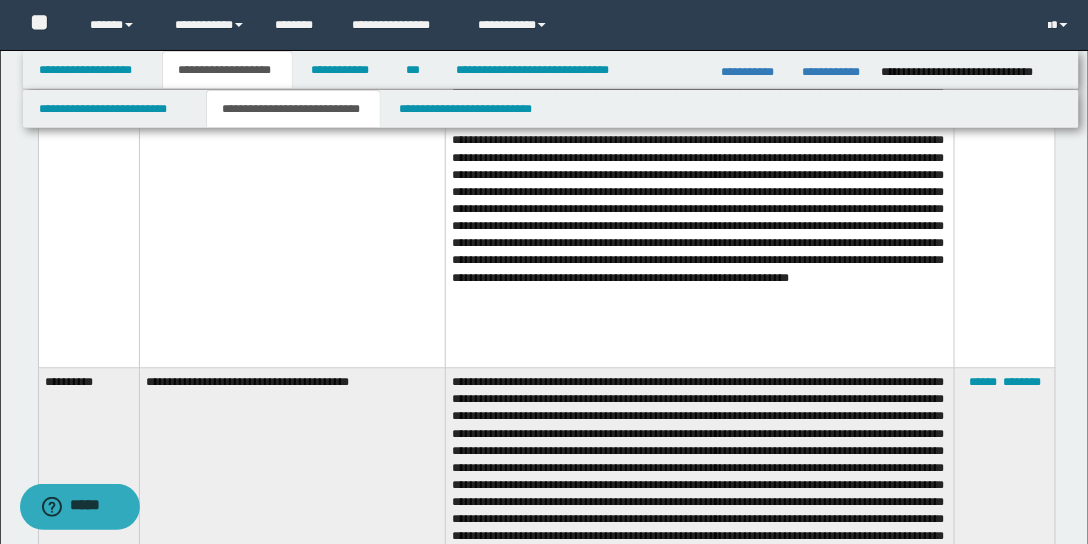 scroll, scrollTop: 12246, scrollLeft: 0, axis: vertical 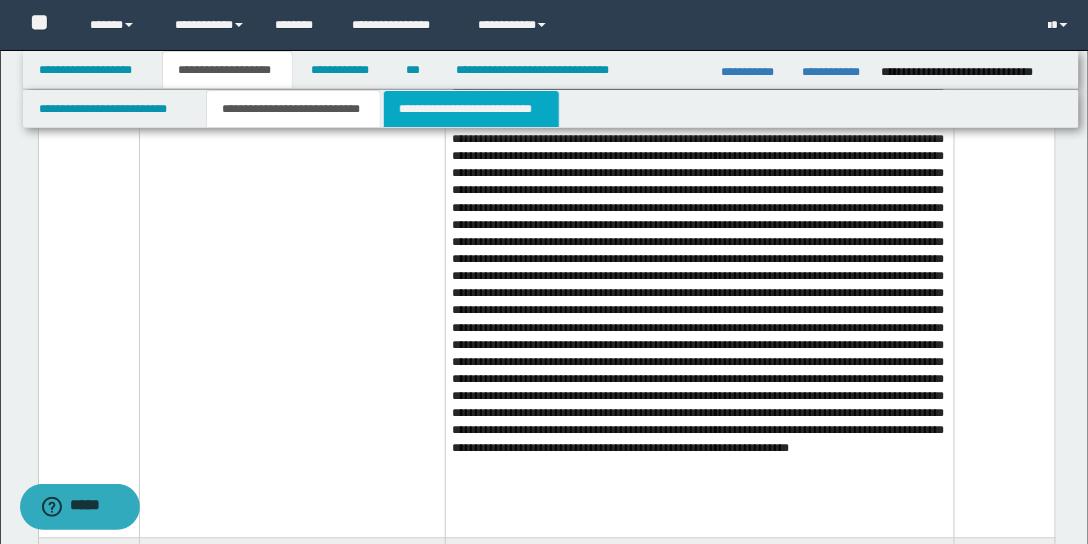 drag, startPoint x: 458, startPoint y: 113, endPoint x: 505, endPoint y: 129, distance: 49.648766 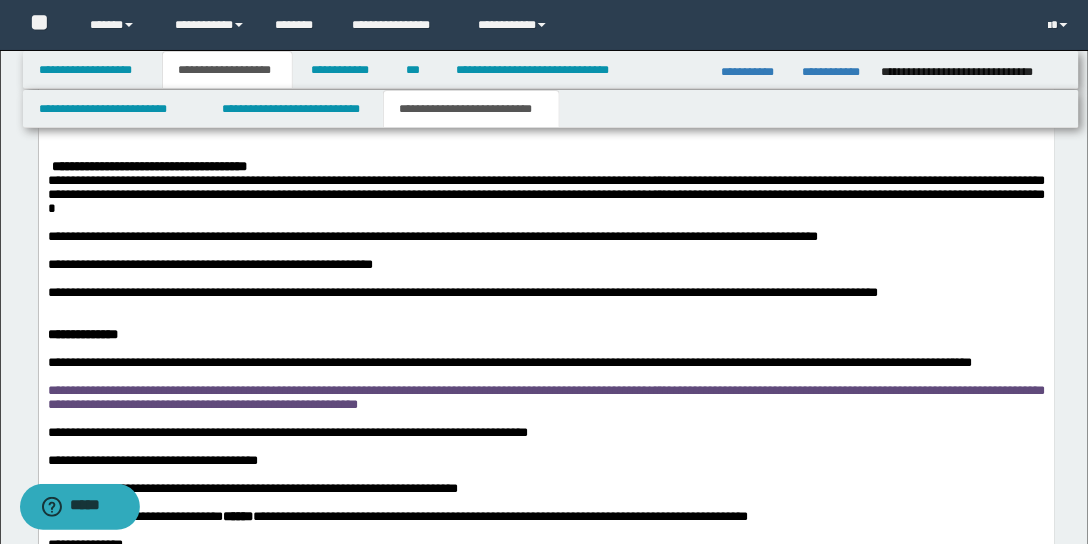 scroll, scrollTop: 3254, scrollLeft: 0, axis: vertical 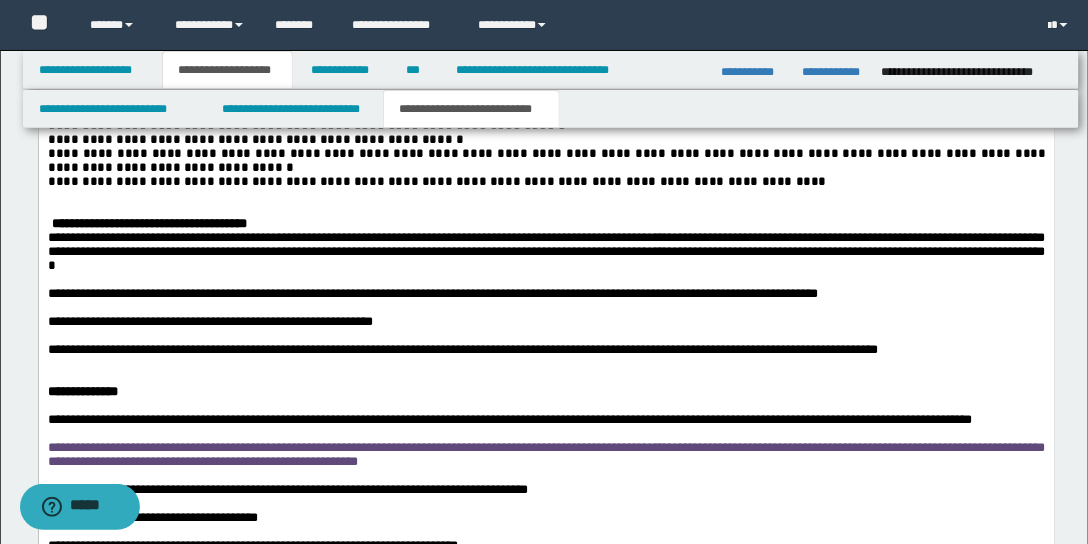 click on "**********" at bounding box center (255, 140) 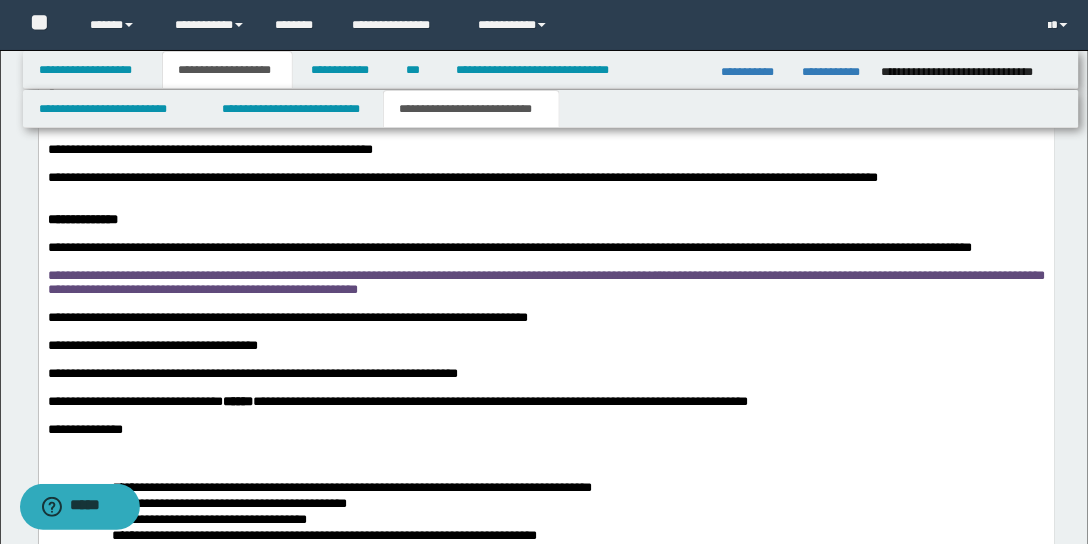 scroll, scrollTop: 3680, scrollLeft: 0, axis: vertical 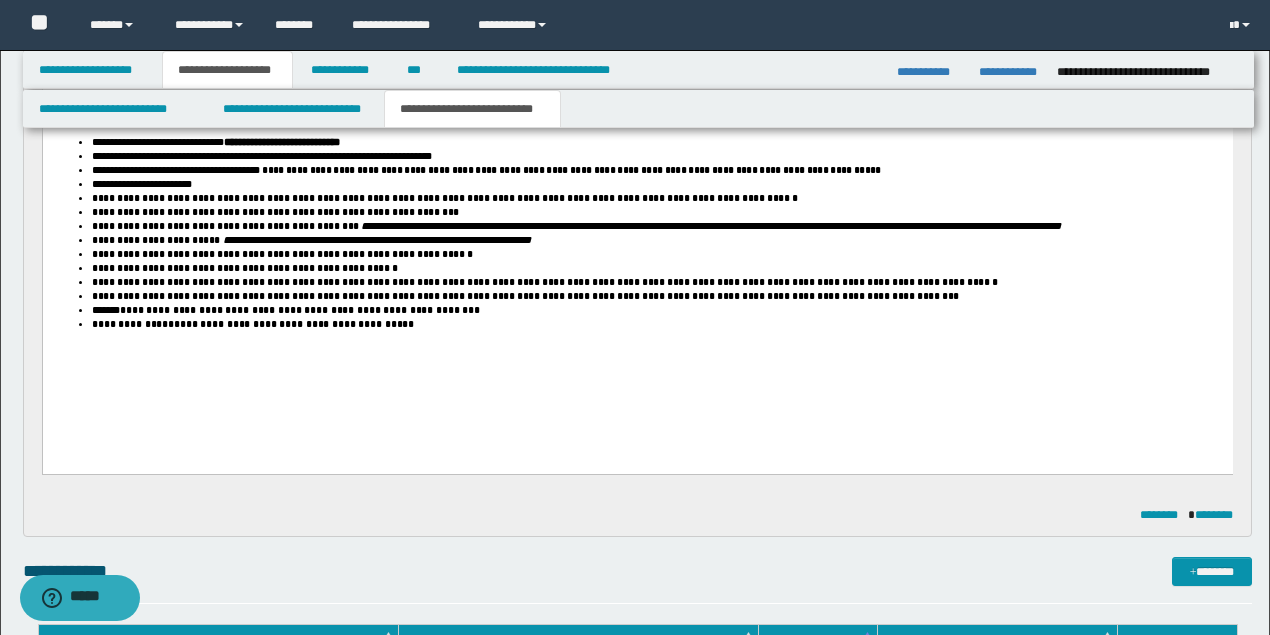 click on "**********" at bounding box center (657, 310) 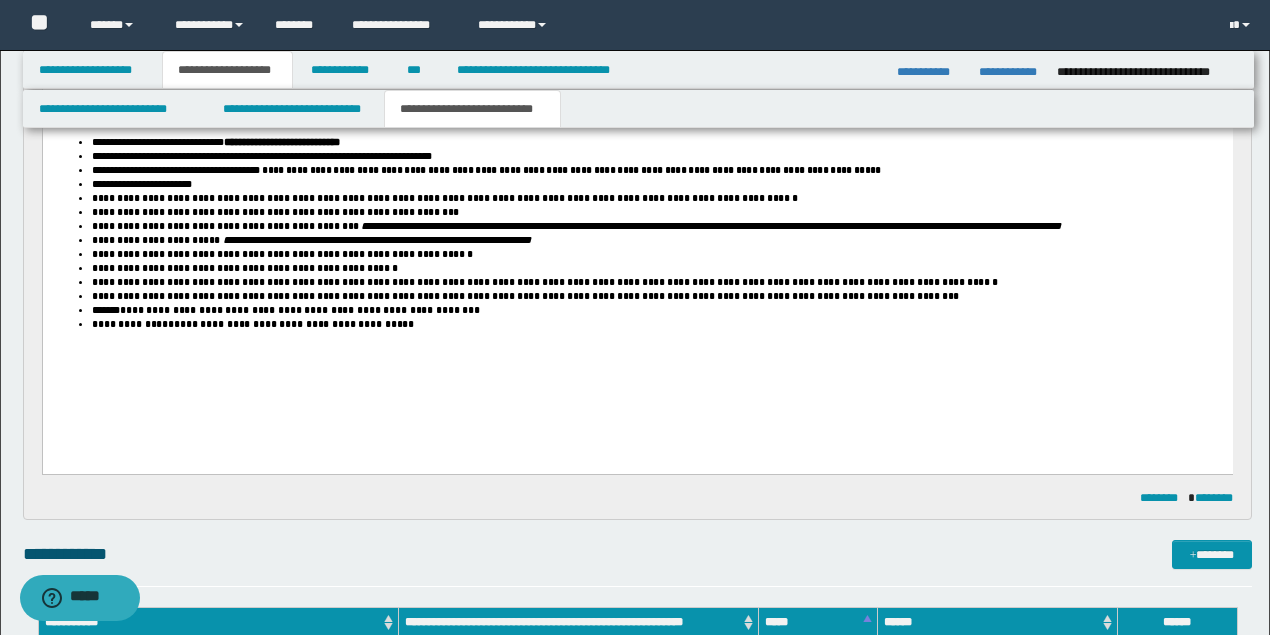 click on "**********" at bounding box center (657, 310) 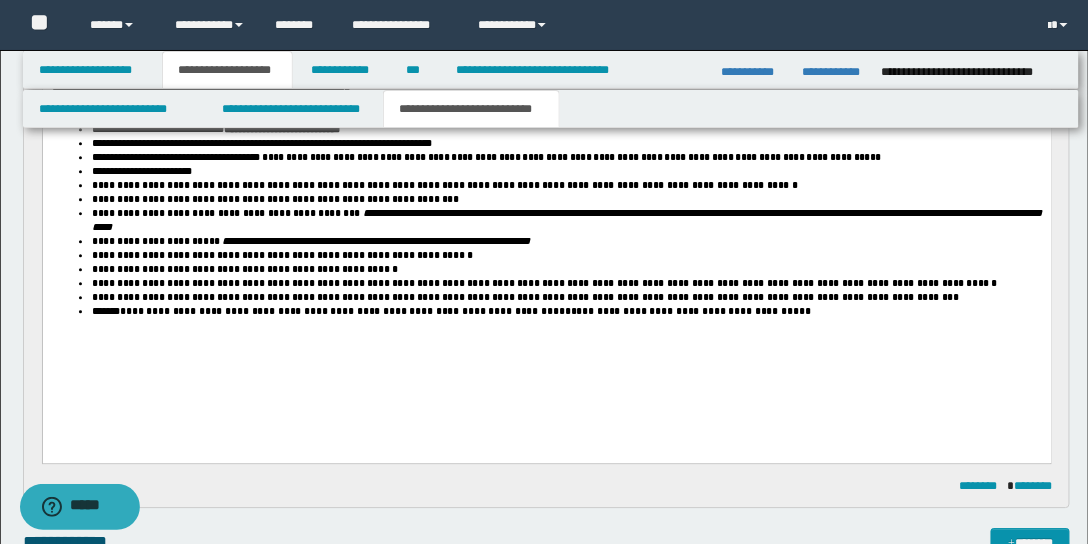 scroll, scrollTop: 1300, scrollLeft: 0, axis: vertical 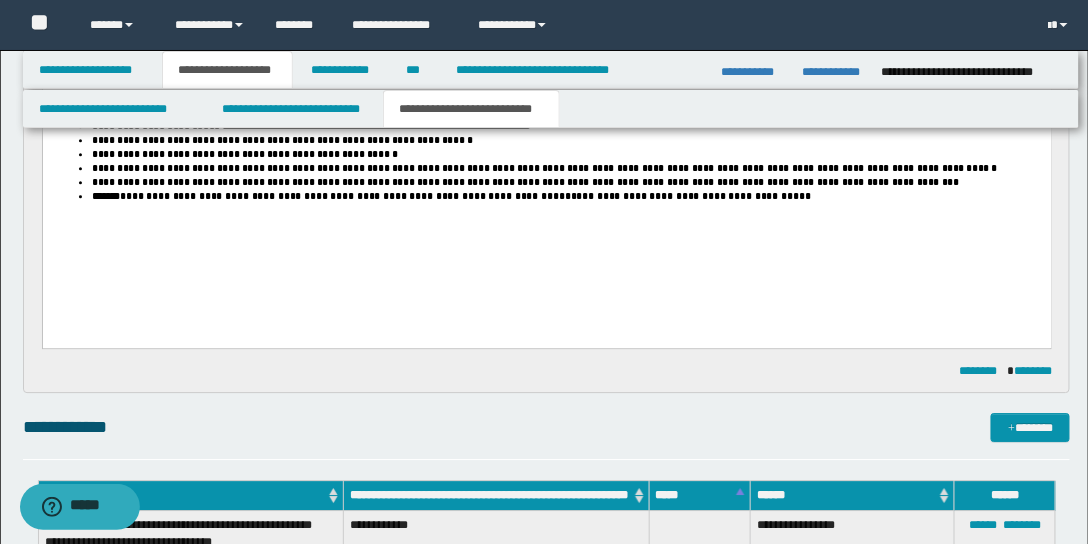 click on "**********" at bounding box center (303, 197) 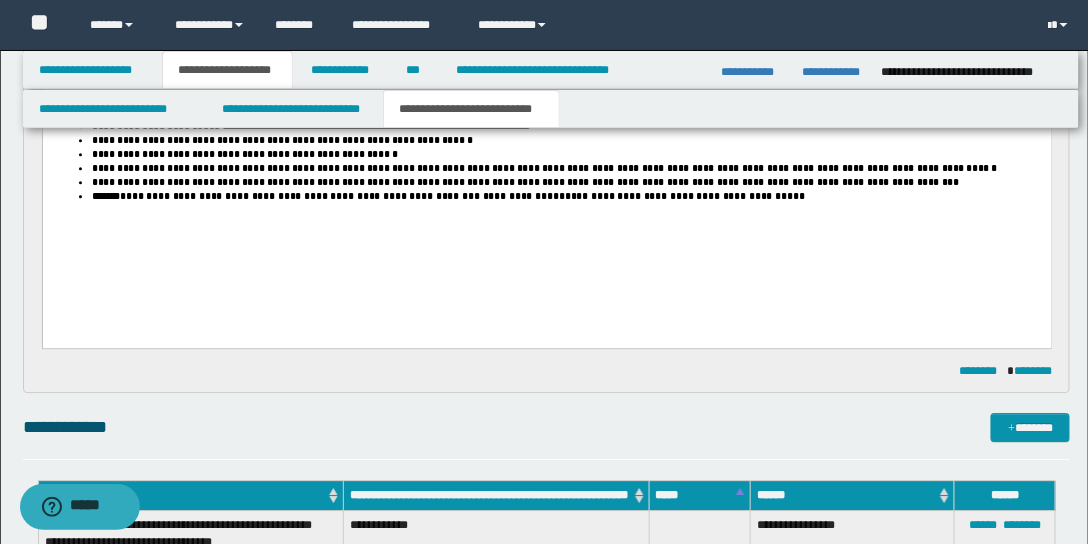 click on "**********" at bounding box center (684, 197) 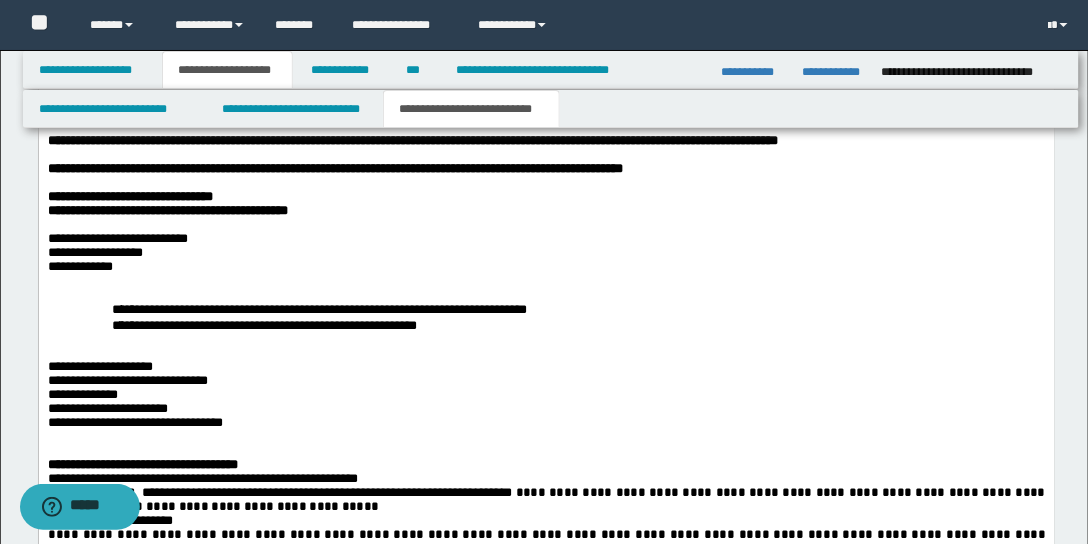 scroll, scrollTop: 2614, scrollLeft: 0, axis: vertical 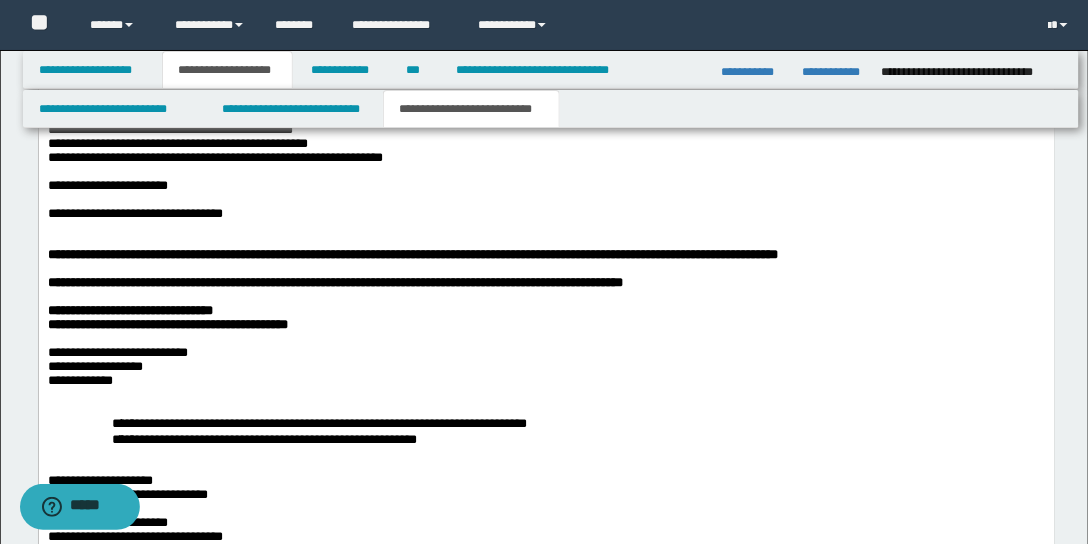 click on "**********" at bounding box center [214, 158] 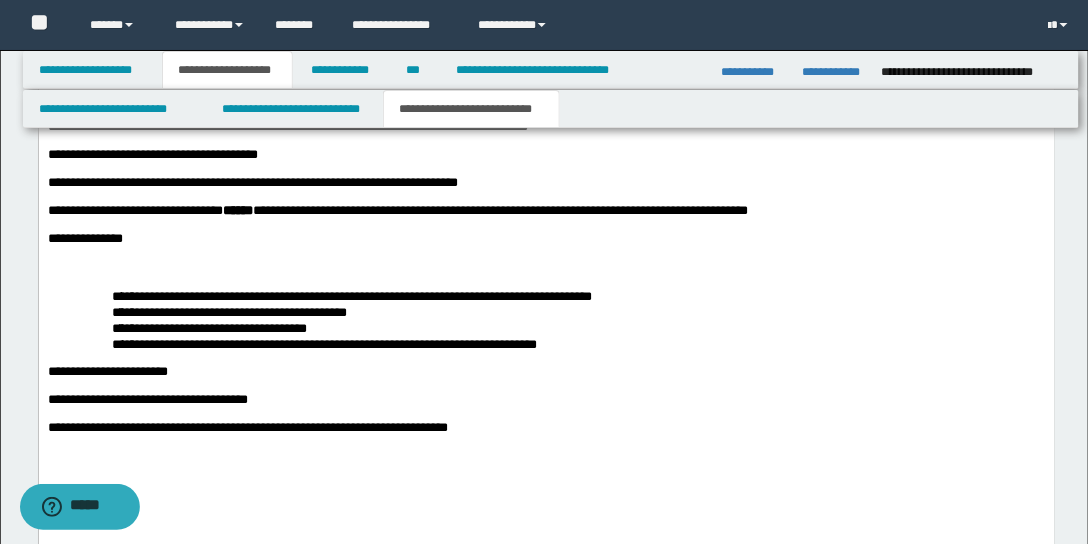scroll, scrollTop: 3528, scrollLeft: 0, axis: vertical 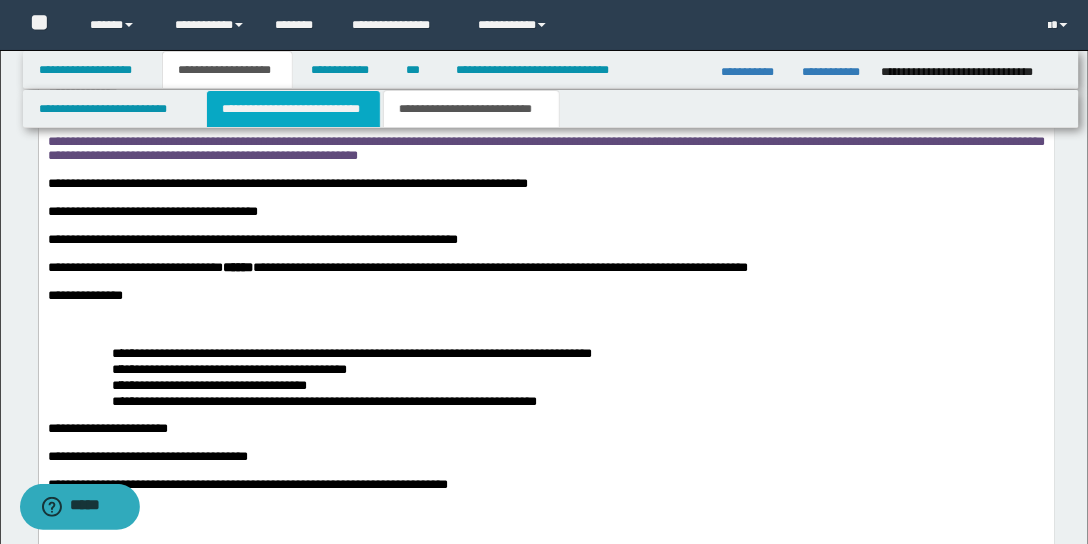 click on "**********" at bounding box center (293, 109) 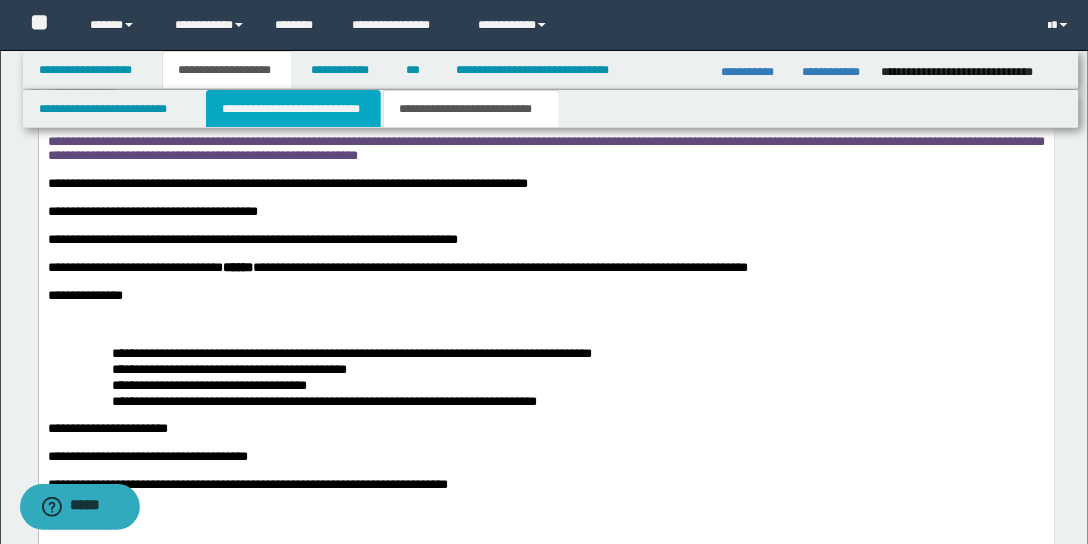 type 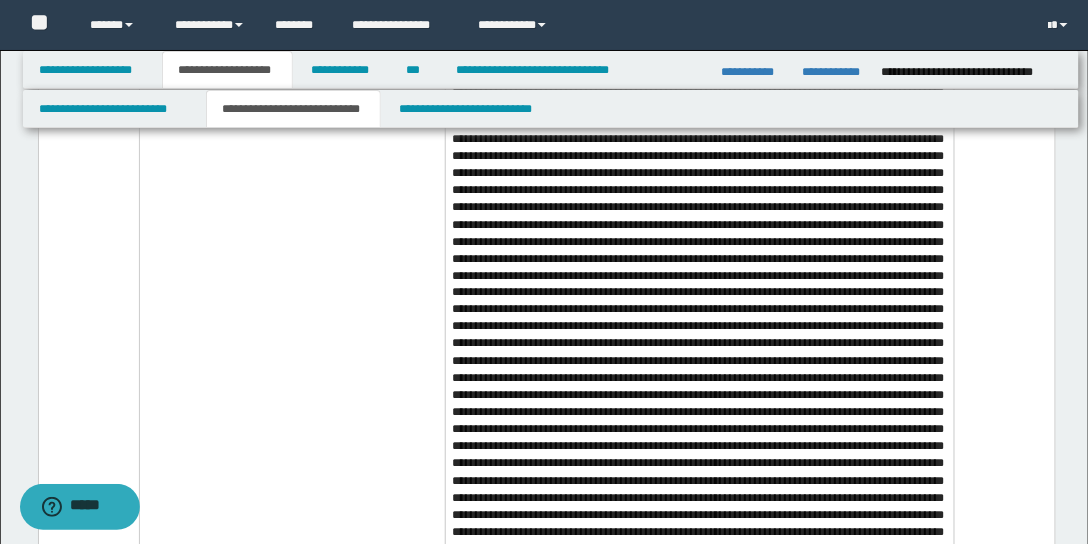 scroll, scrollTop: 10084, scrollLeft: 0, axis: vertical 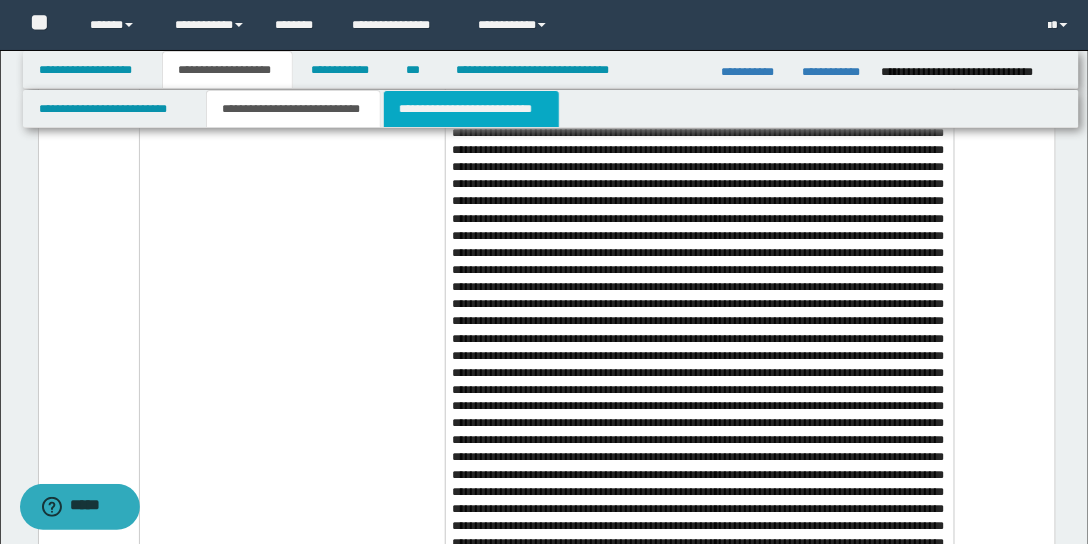 click on "**********" at bounding box center (471, 109) 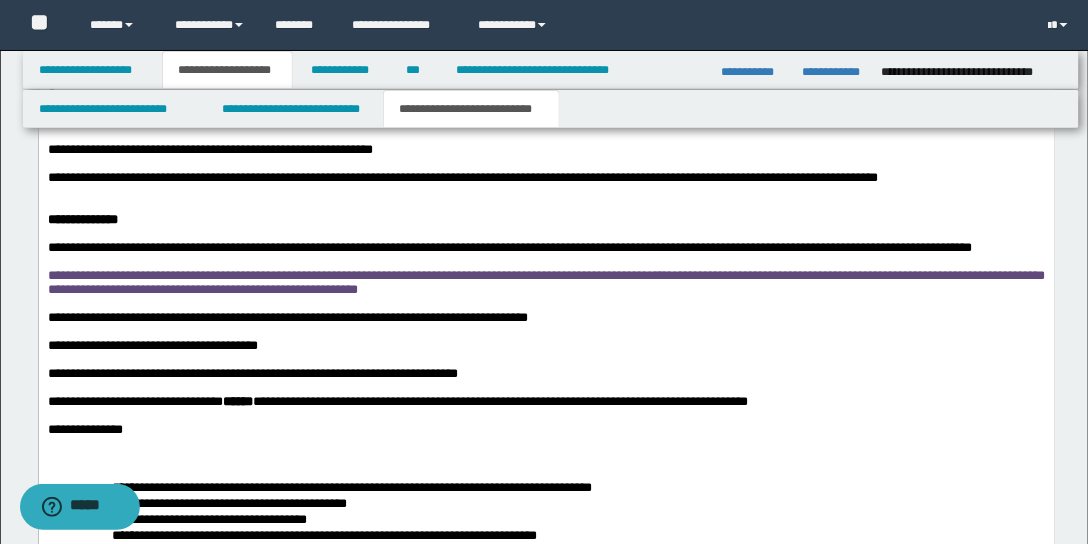scroll, scrollTop: 3452, scrollLeft: 0, axis: vertical 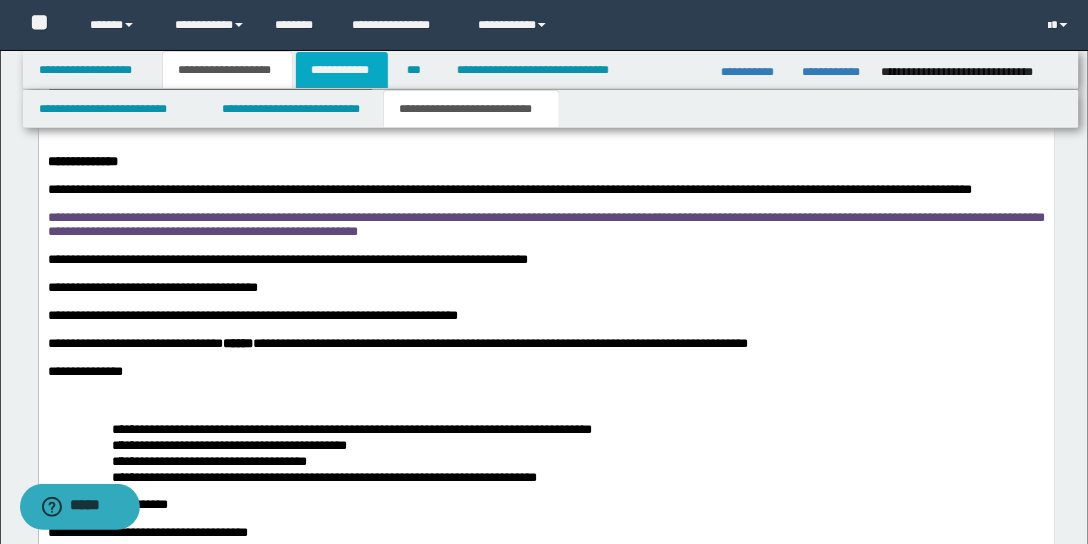 click on "**********" at bounding box center [342, 70] 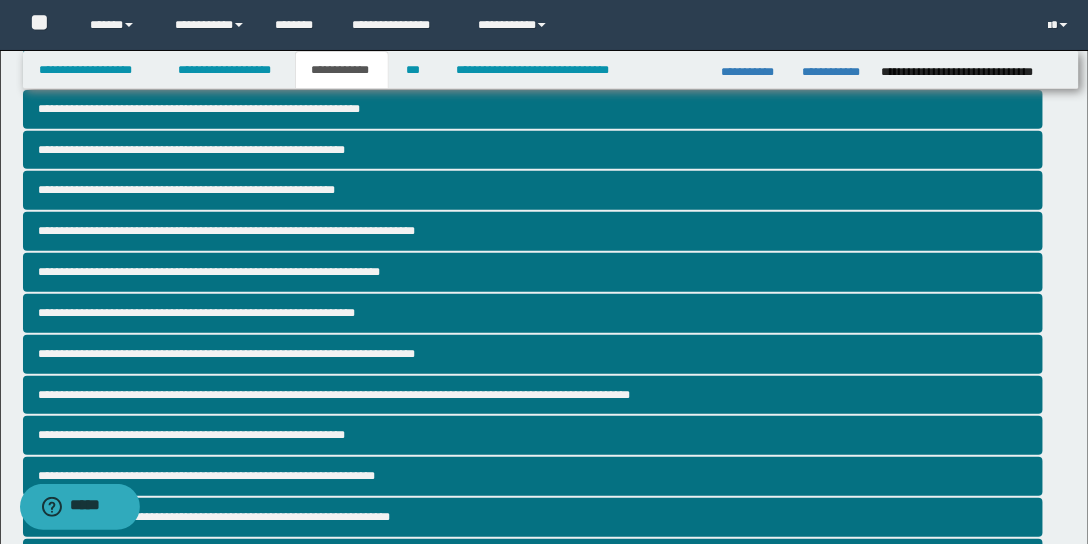 scroll, scrollTop: 291, scrollLeft: 0, axis: vertical 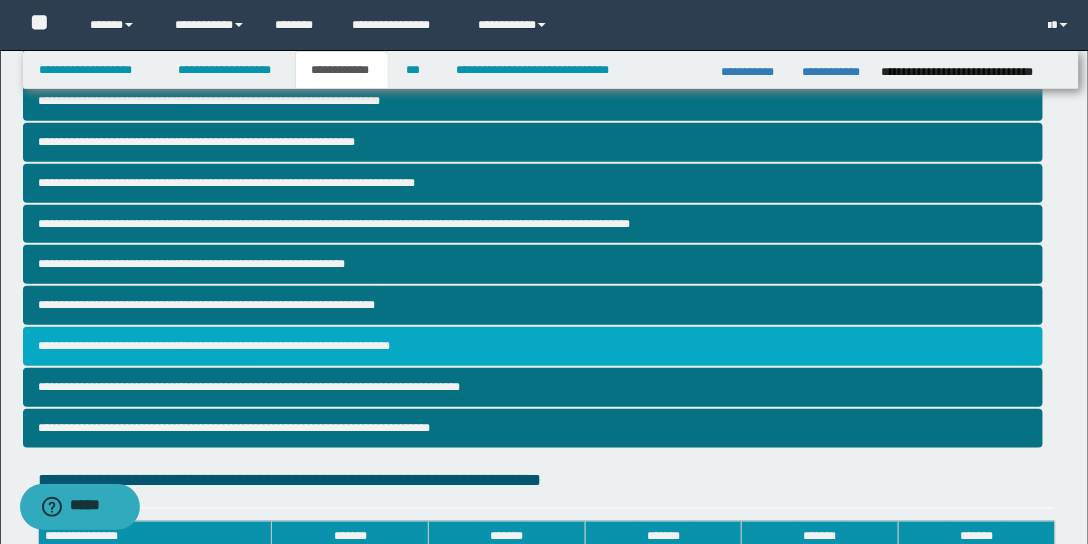 click on "**********" at bounding box center (533, 346) 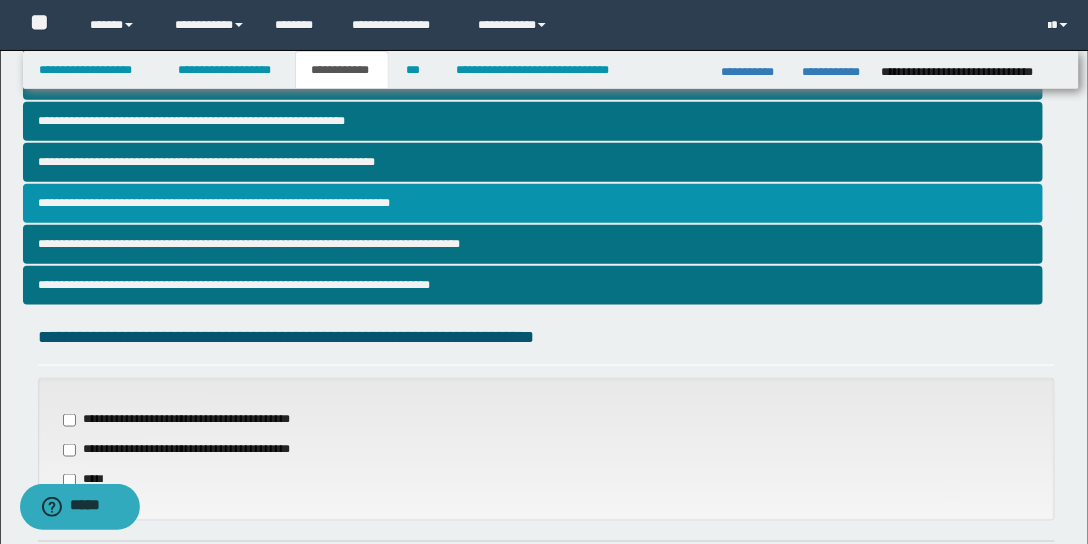scroll, scrollTop: 549, scrollLeft: 0, axis: vertical 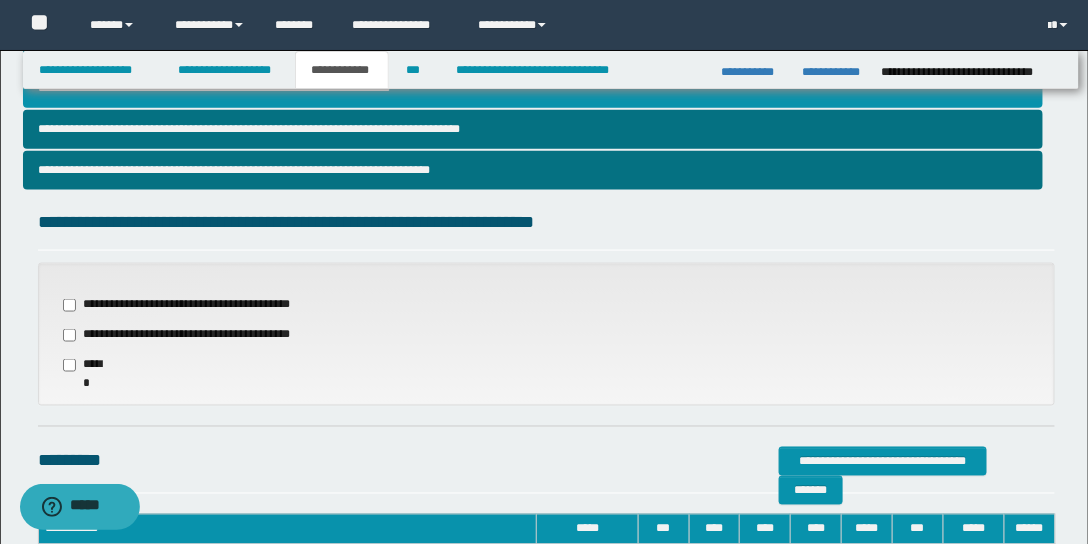 click on "**********" at bounding box center [179, 335] 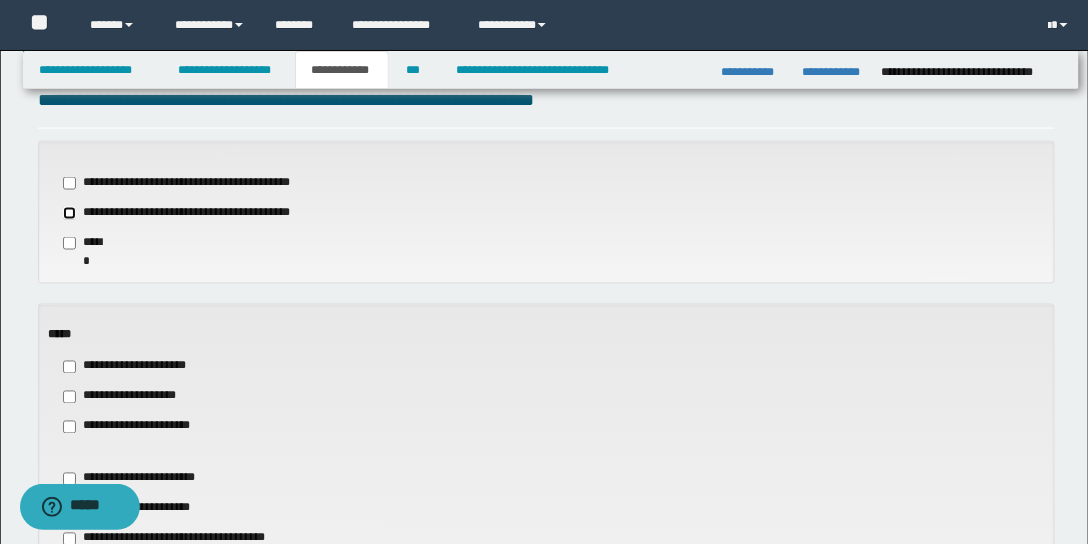 scroll, scrollTop: 785, scrollLeft: 0, axis: vertical 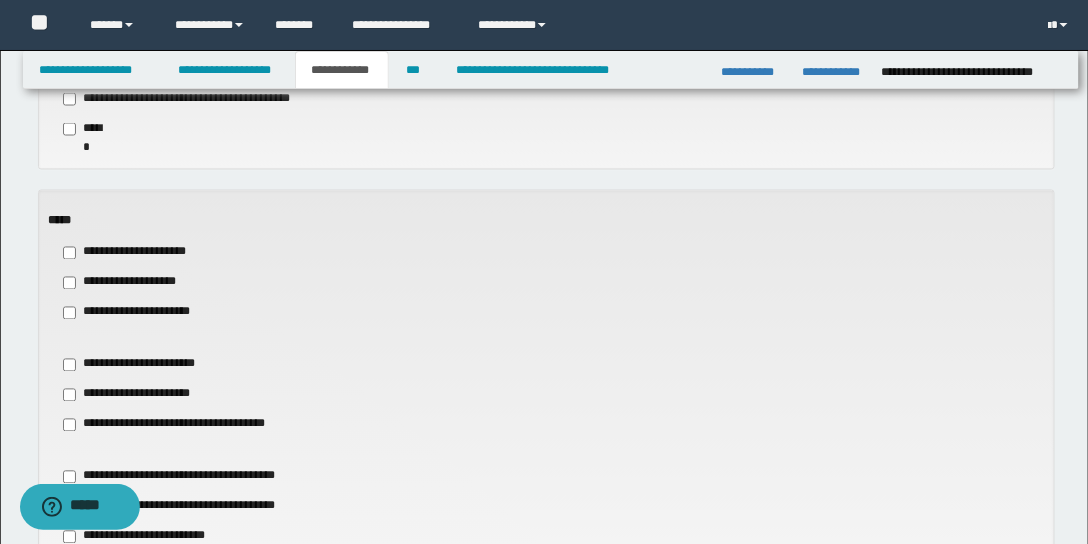click on "**********" at bounding box center (127, 283) 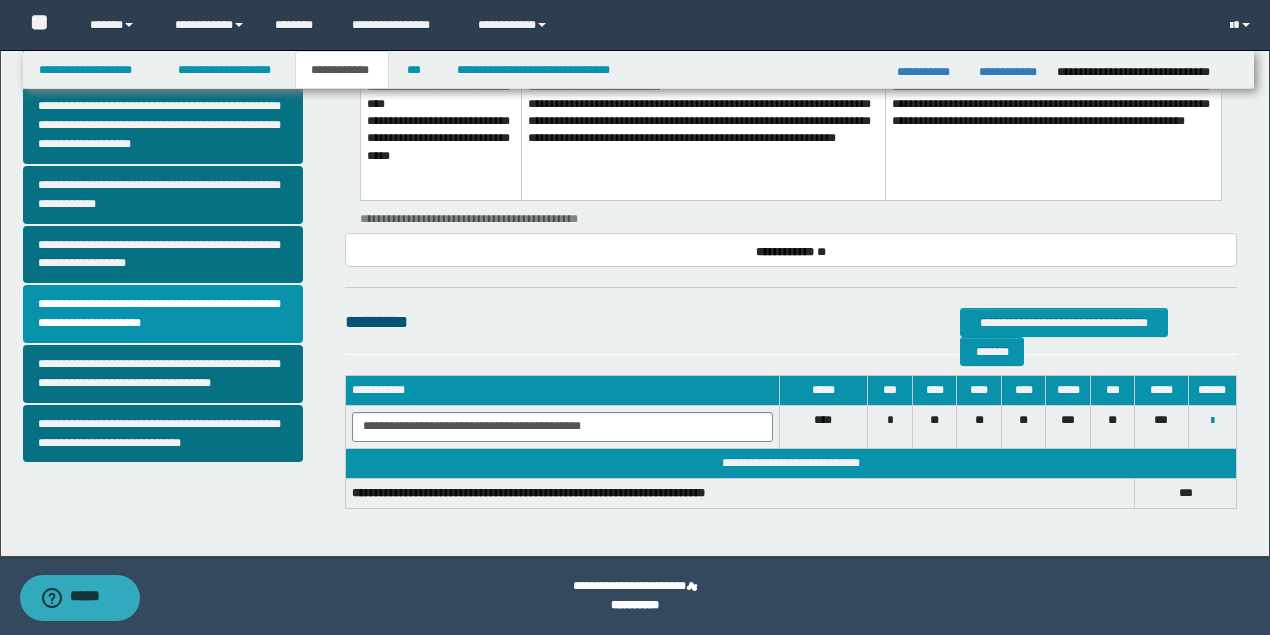scroll, scrollTop: 378, scrollLeft: 0, axis: vertical 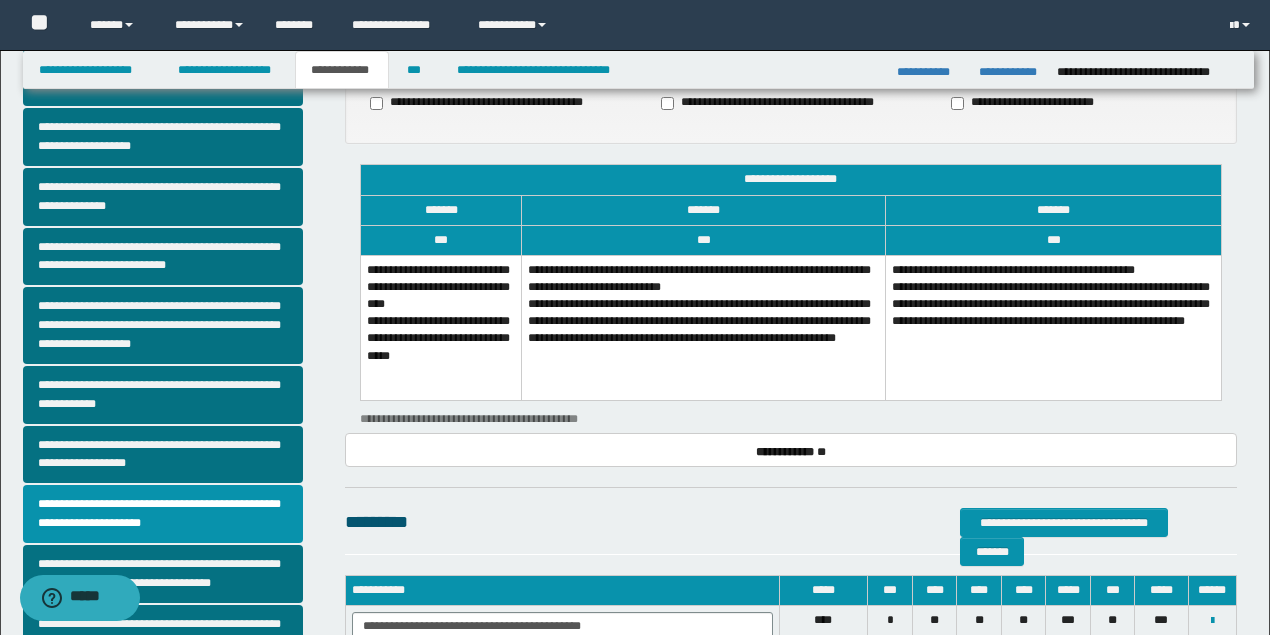 click on "**********" at bounding box center [704, 328] 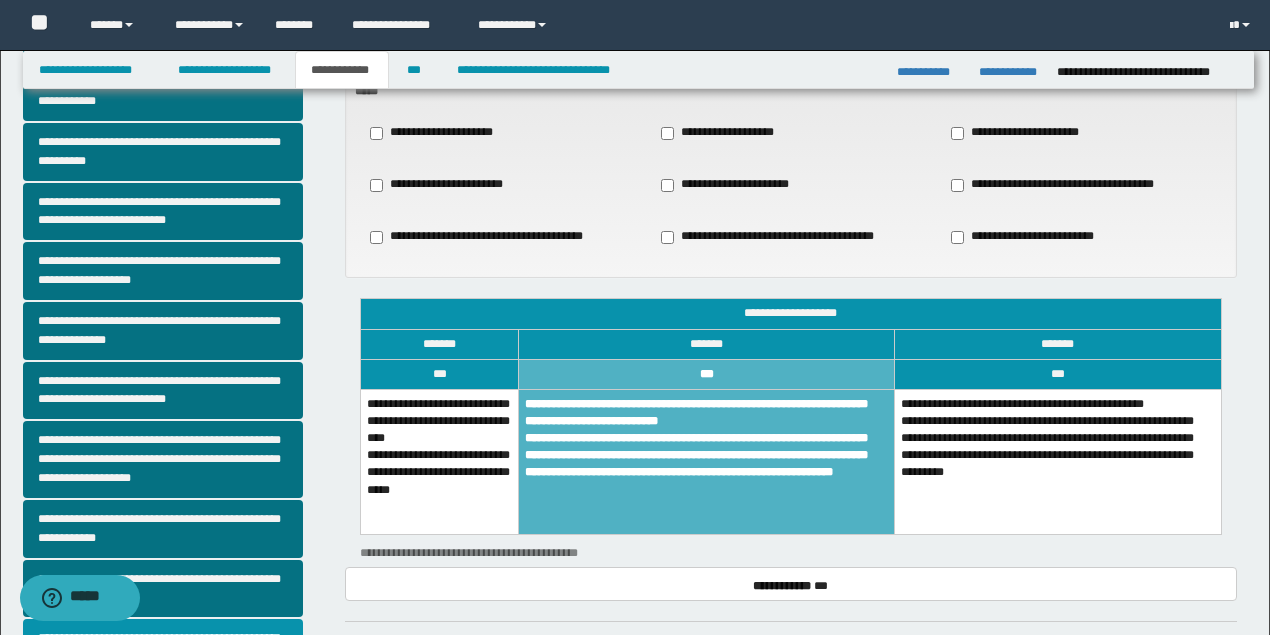 scroll, scrollTop: 311, scrollLeft: 0, axis: vertical 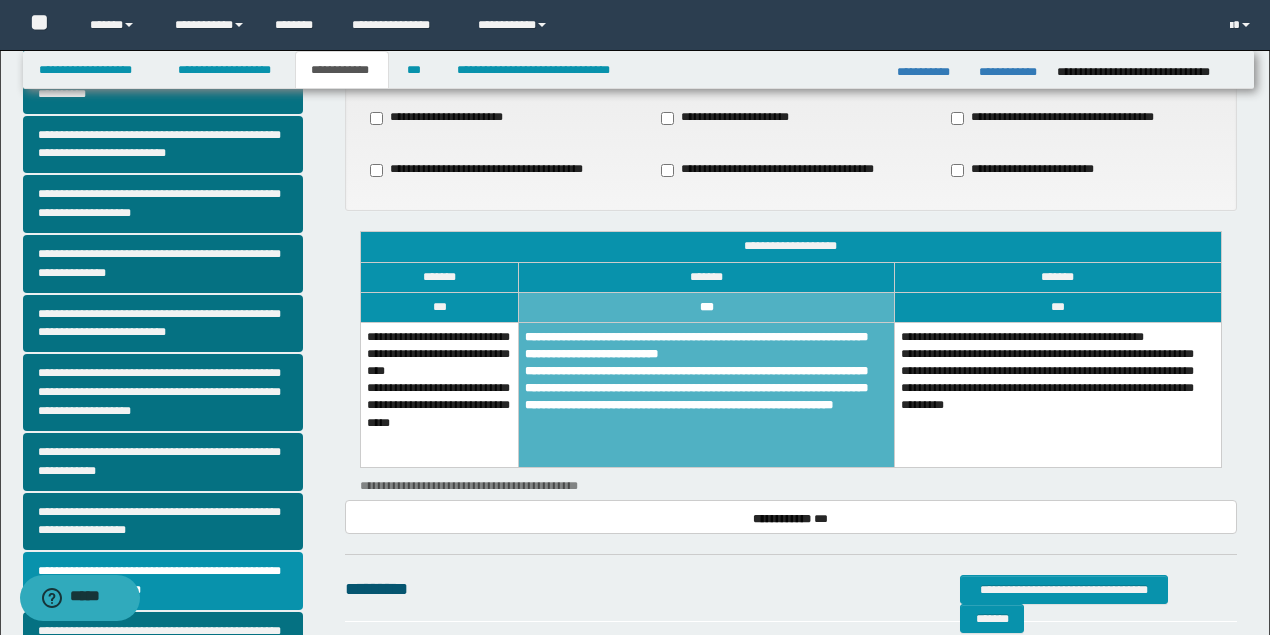 click on "**********" at bounding box center (439, 395) 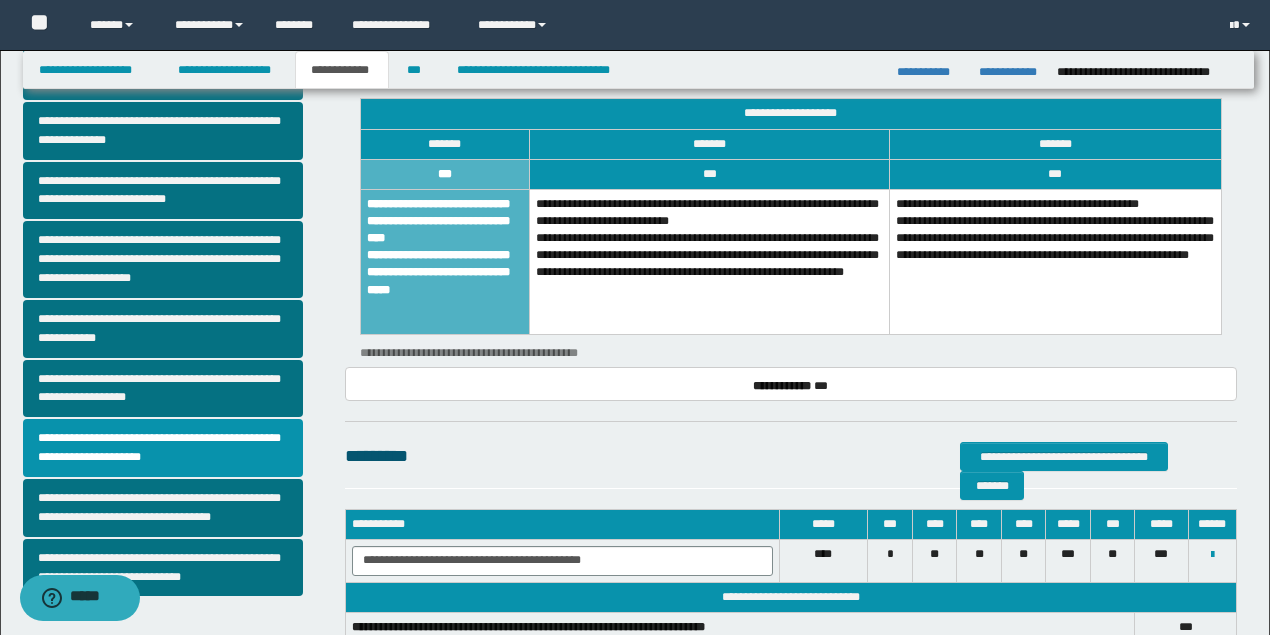 scroll, scrollTop: 578, scrollLeft: 0, axis: vertical 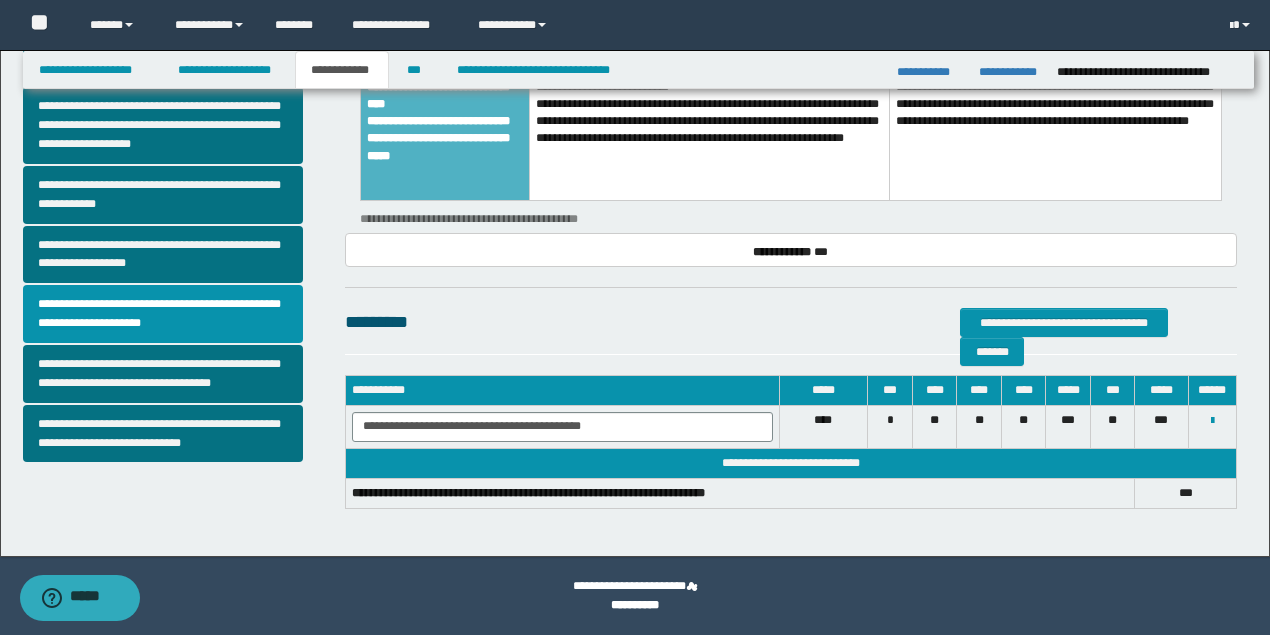 click on "**********" at bounding box center [791, 331] 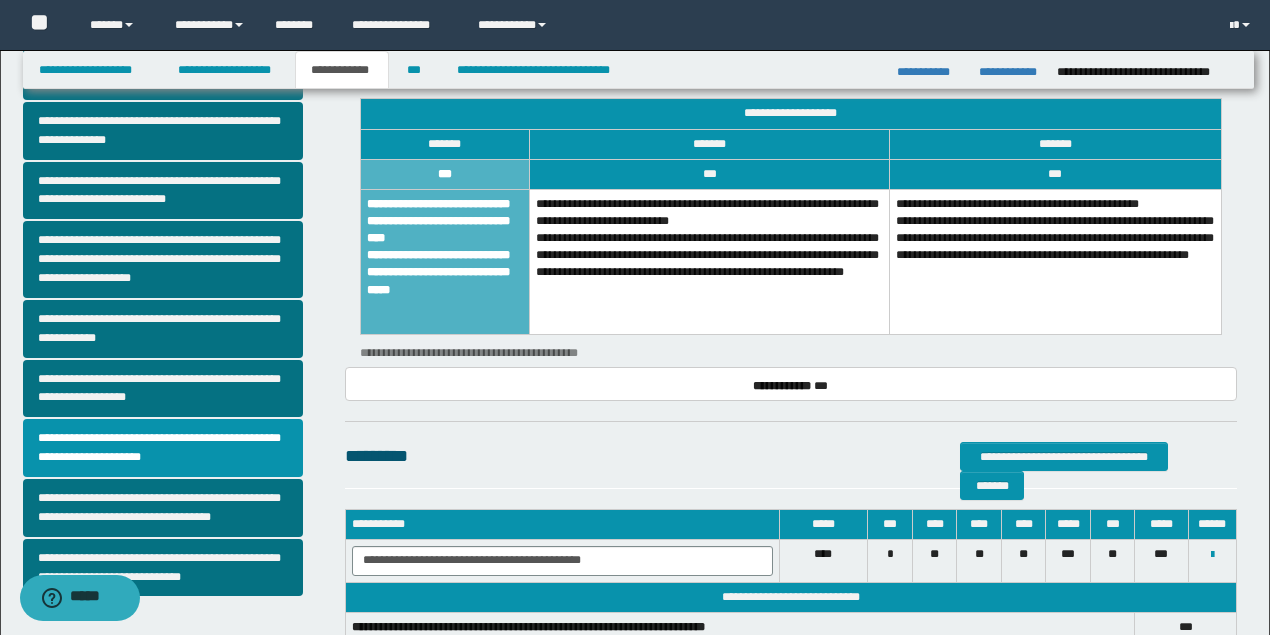 click on "**********" at bounding box center (710, 262) 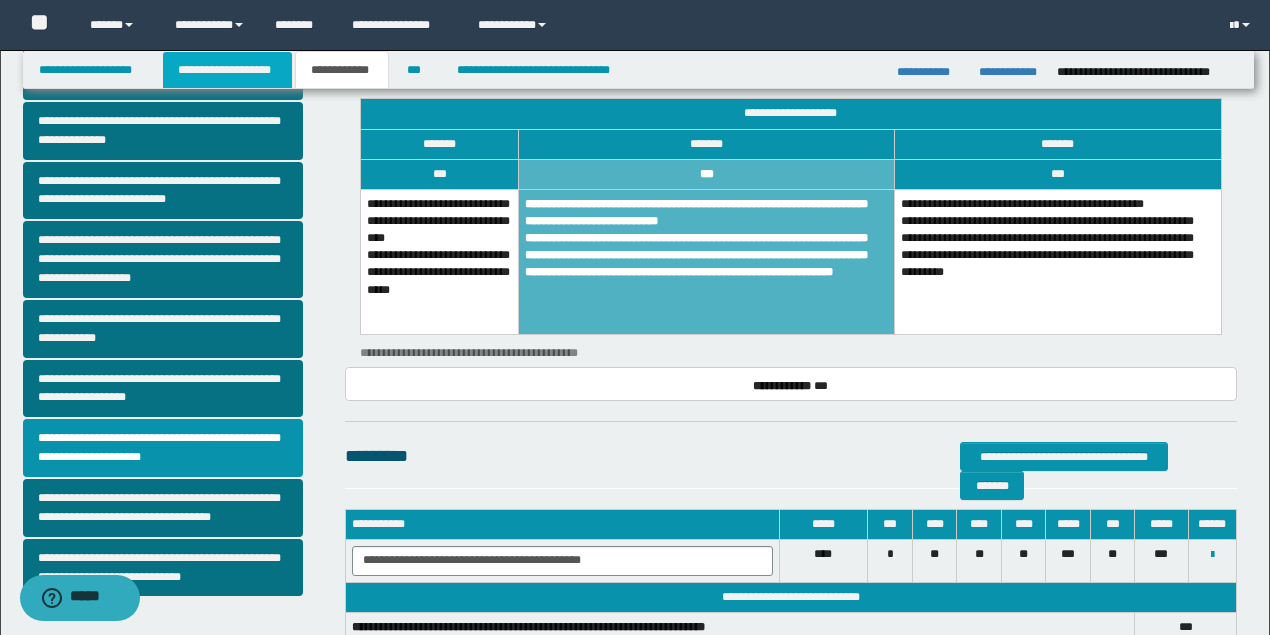 drag, startPoint x: 186, startPoint y: 74, endPoint x: 685, endPoint y: 403, distance: 597.69727 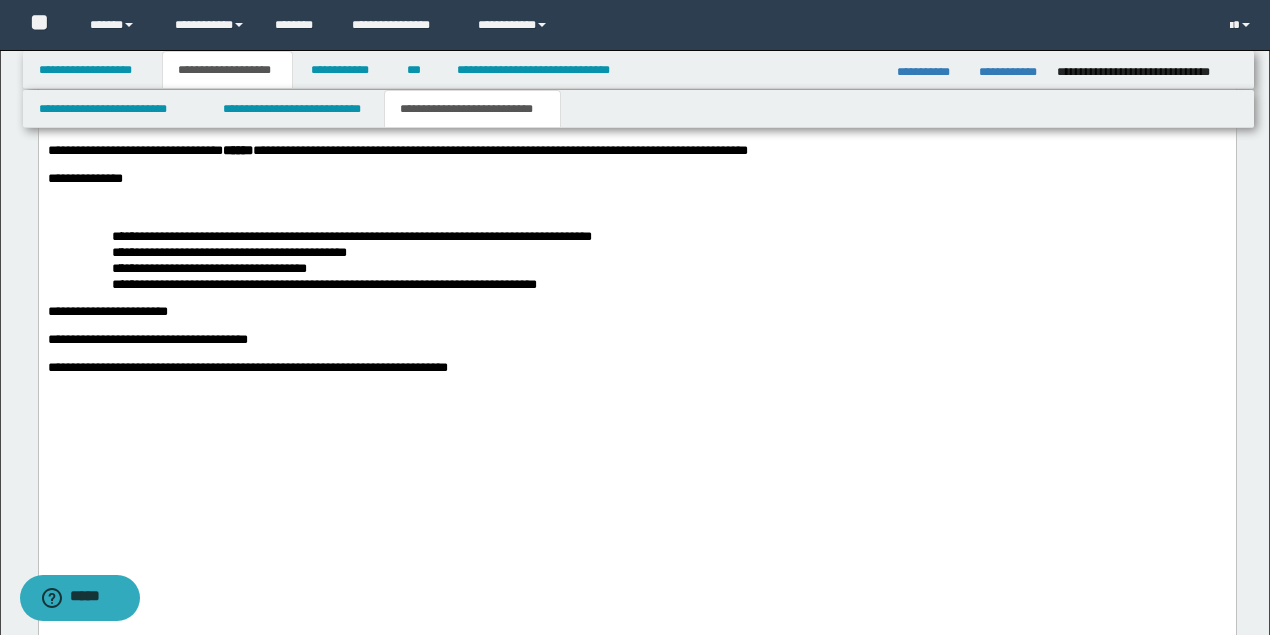 scroll, scrollTop: 3208, scrollLeft: 0, axis: vertical 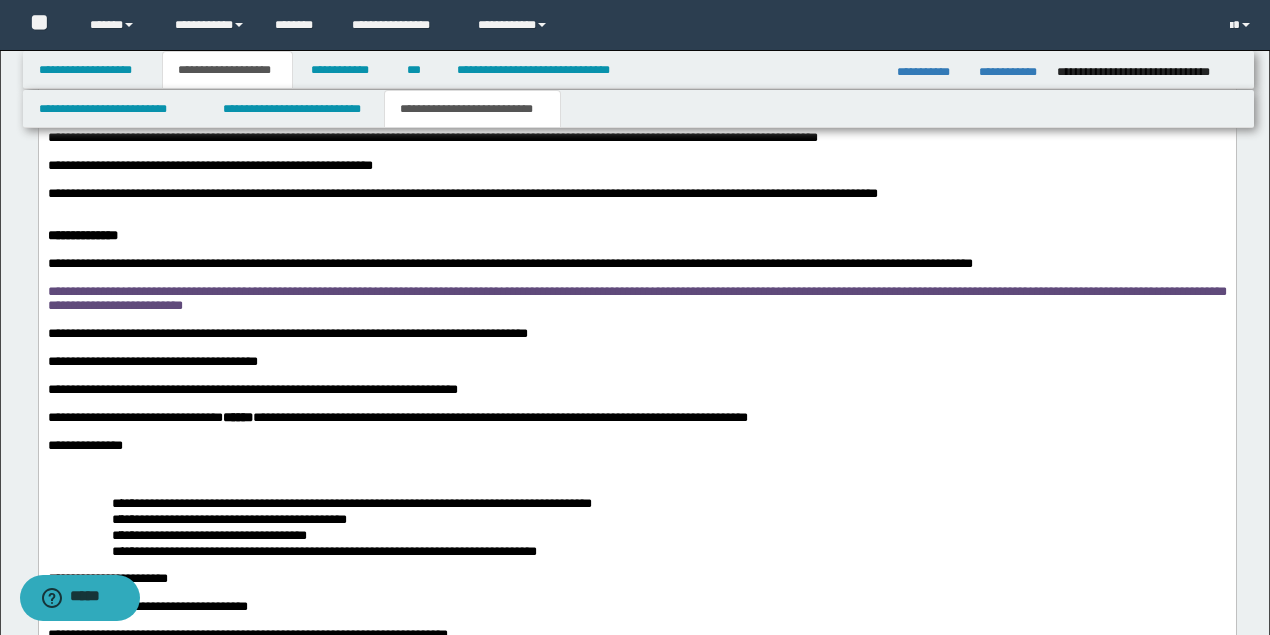 click on "**********" at bounding box center (636, 299) 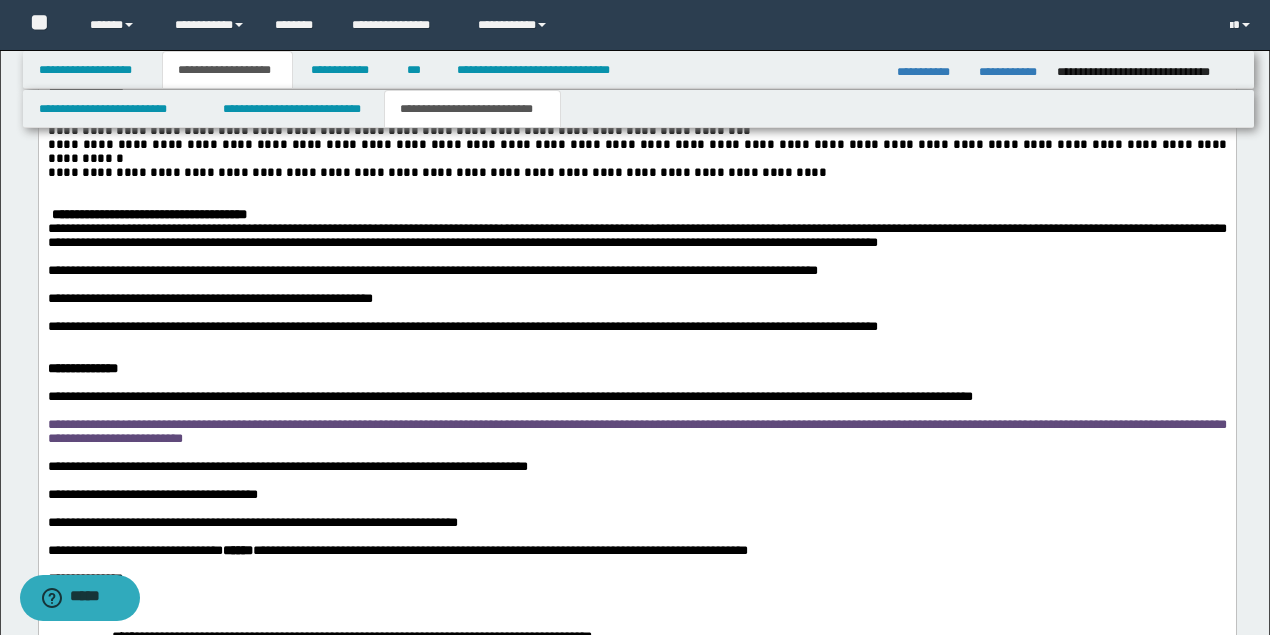 scroll, scrollTop: 2942, scrollLeft: 0, axis: vertical 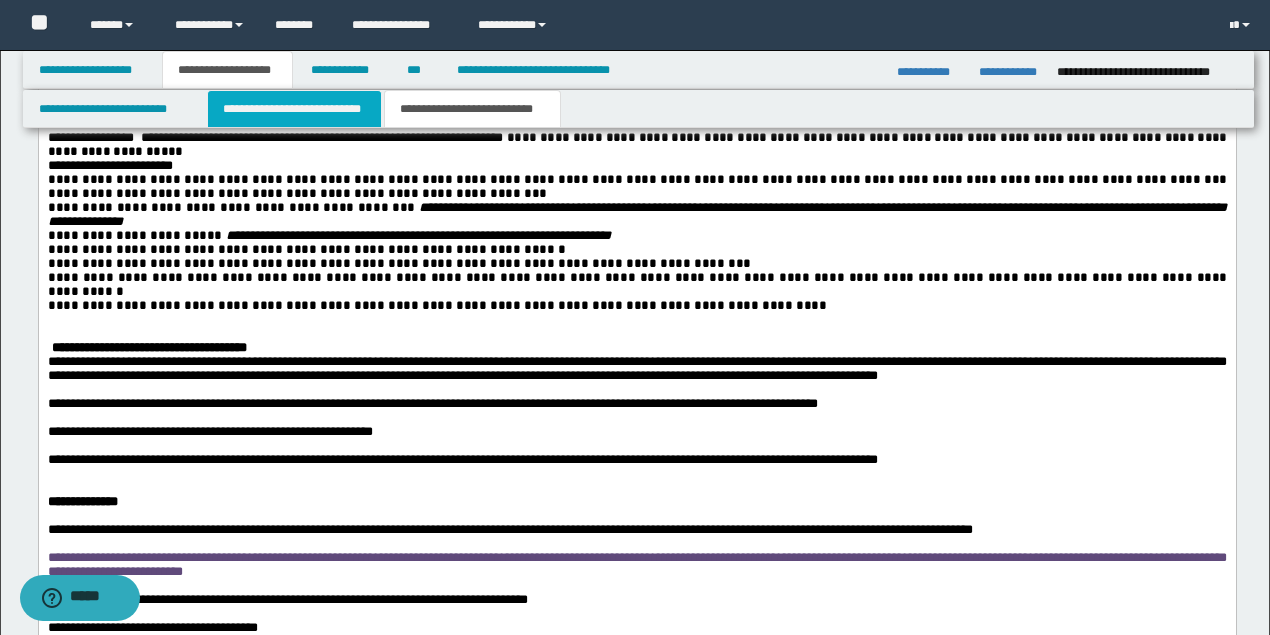 click on "**********" at bounding box center (294, 109) 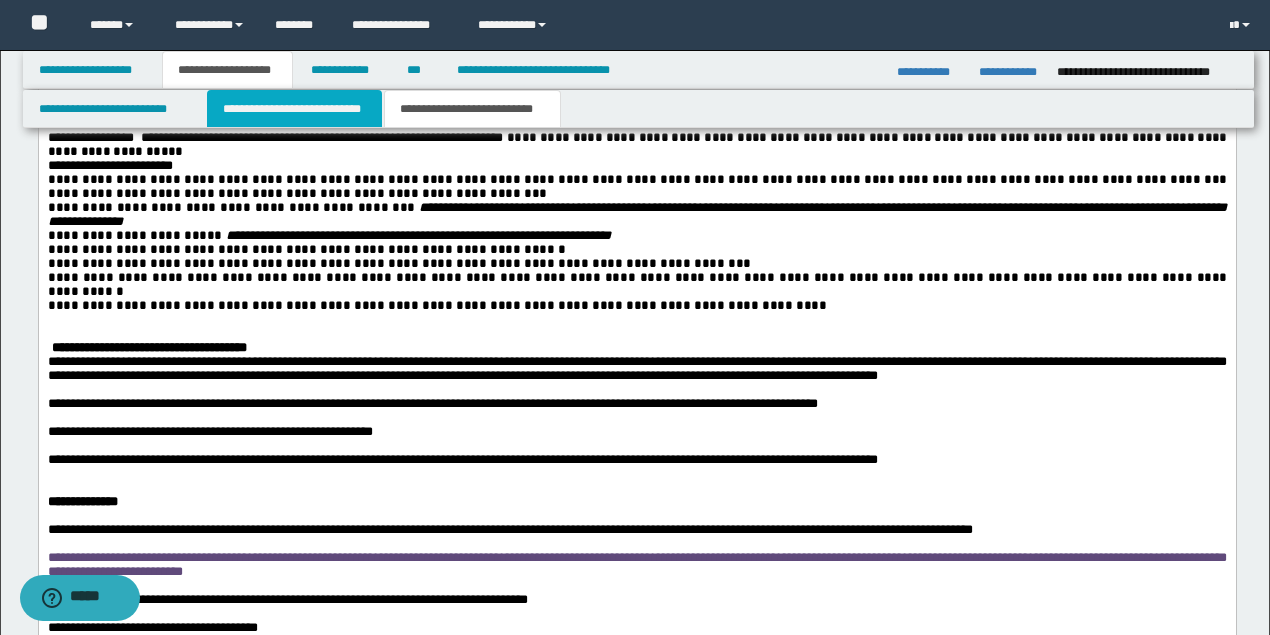 type 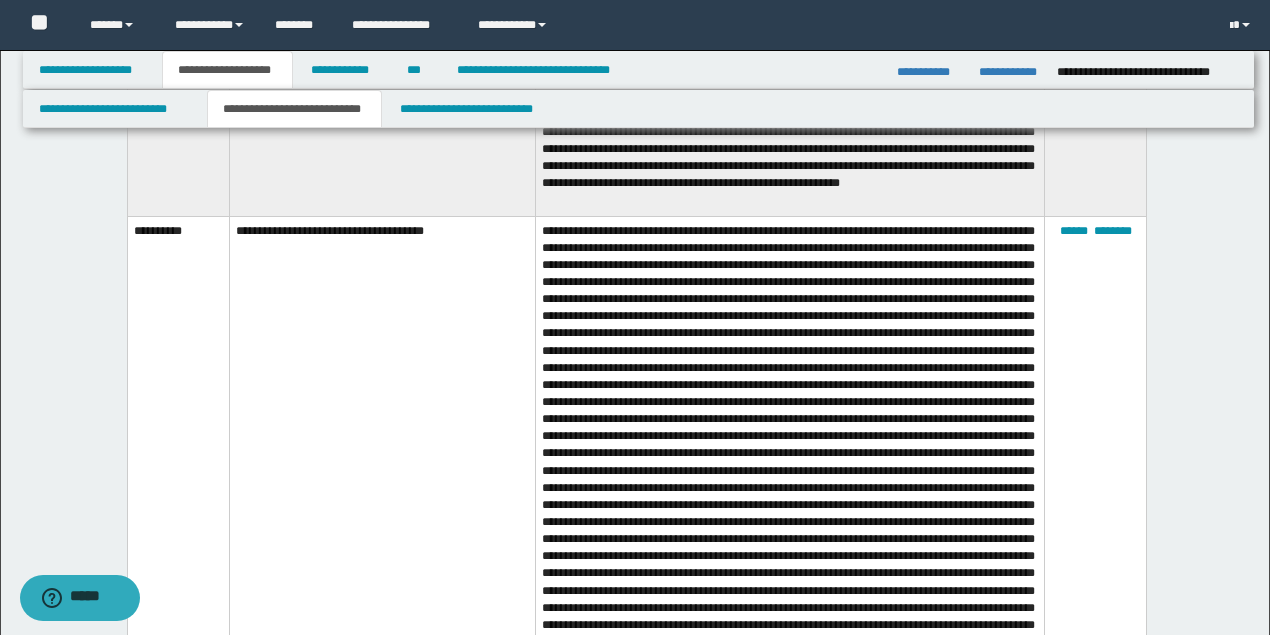 scroll, scrollTop: 4942, scrollLeft: 0, axis: vertical 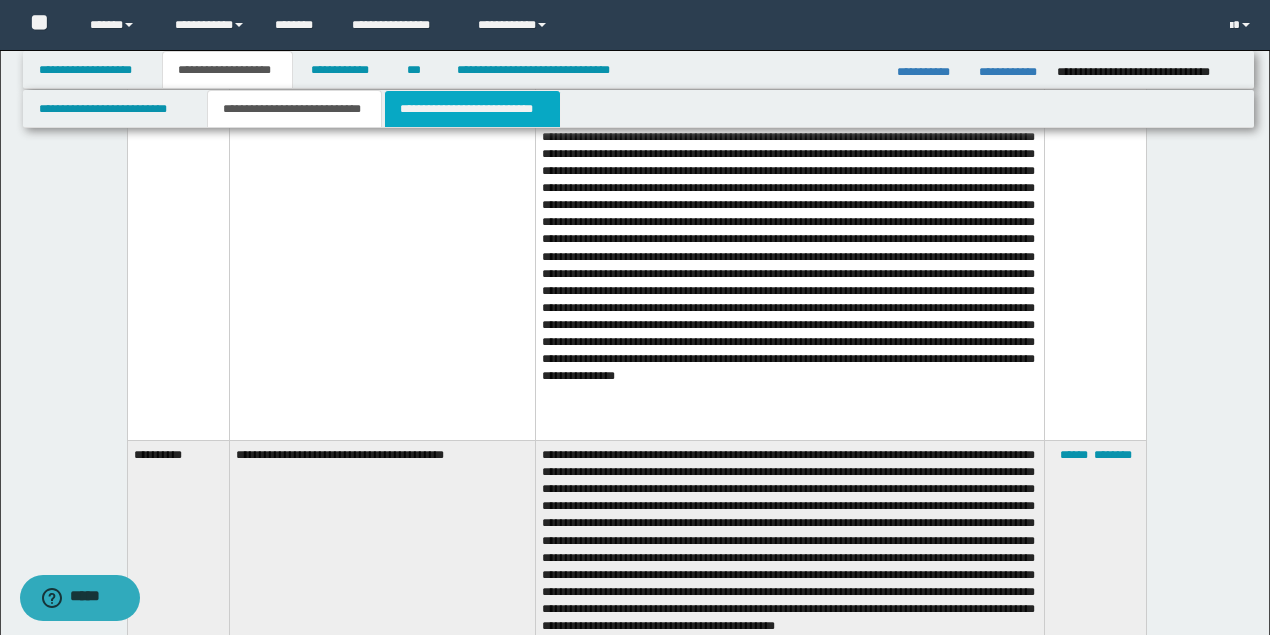drag, startPoint x: 516, startPoint y: 118, endPoint x: 477, endPoint y: 44, distance: 83.64807 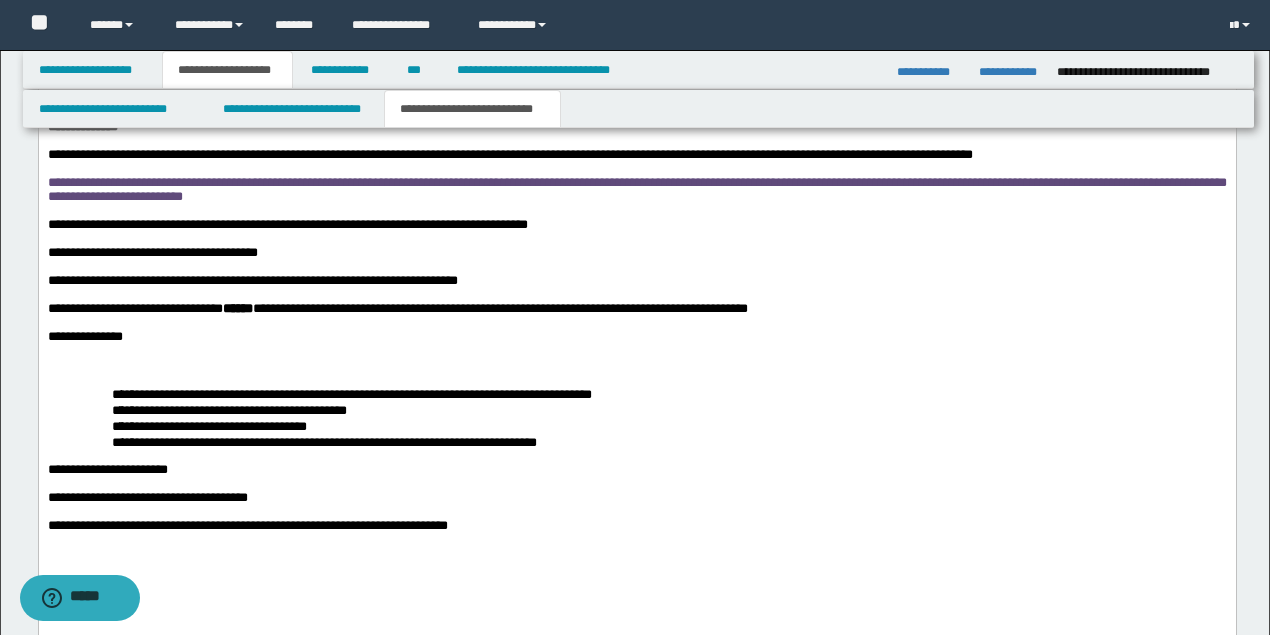 scroll, scrollTop: 3250, scrollLeft: 0, axis: vertical 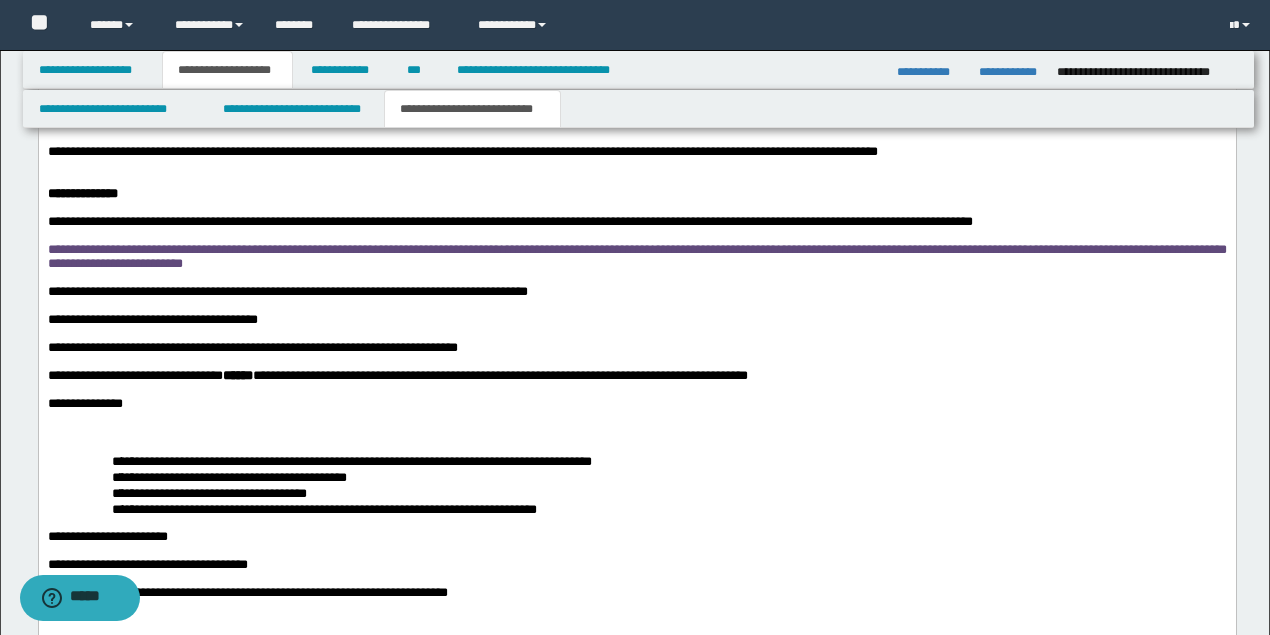 click on "**********" at bounding box center (636, 256) 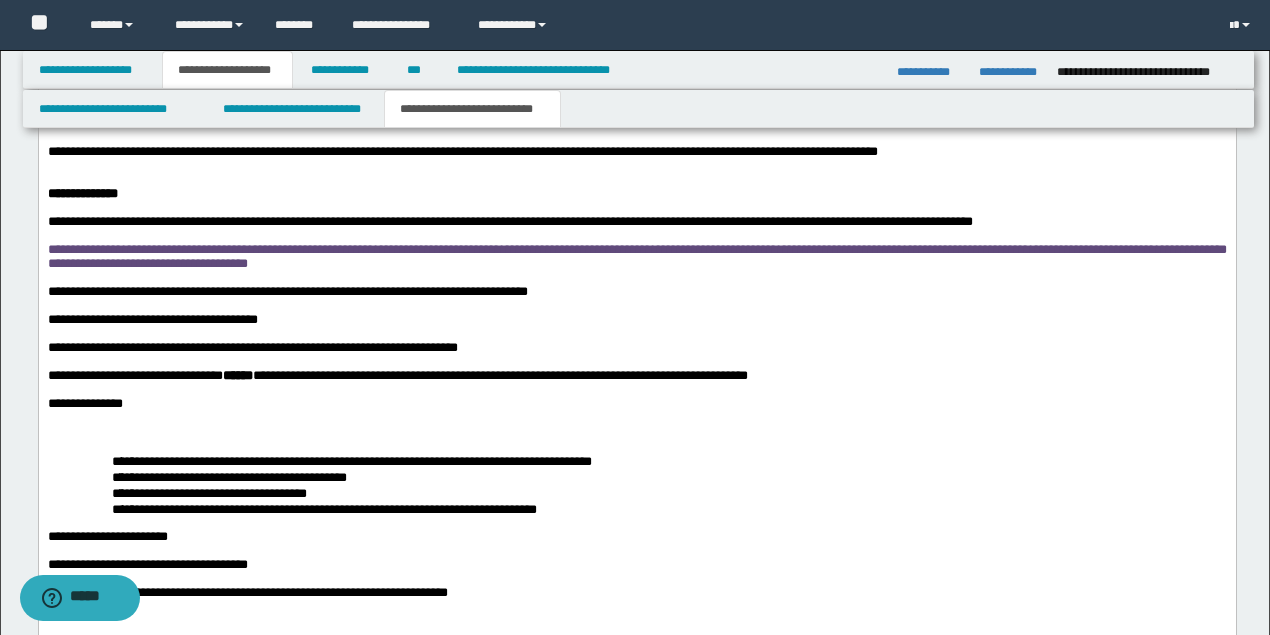 drag, startPoint x: 118, startPoint y: 386, endPoint x: 132, endPoint y: 361, distance: 28.653097 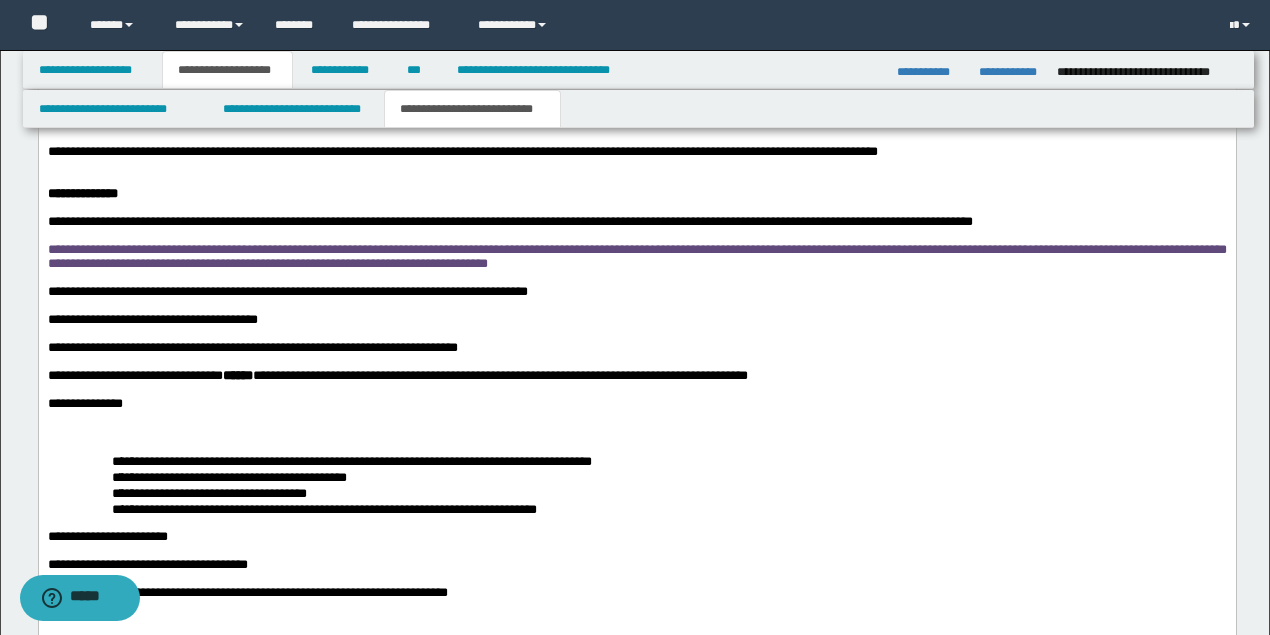 scroll, scrollTop: 3384, scrollLeft: 0, axis: vertical 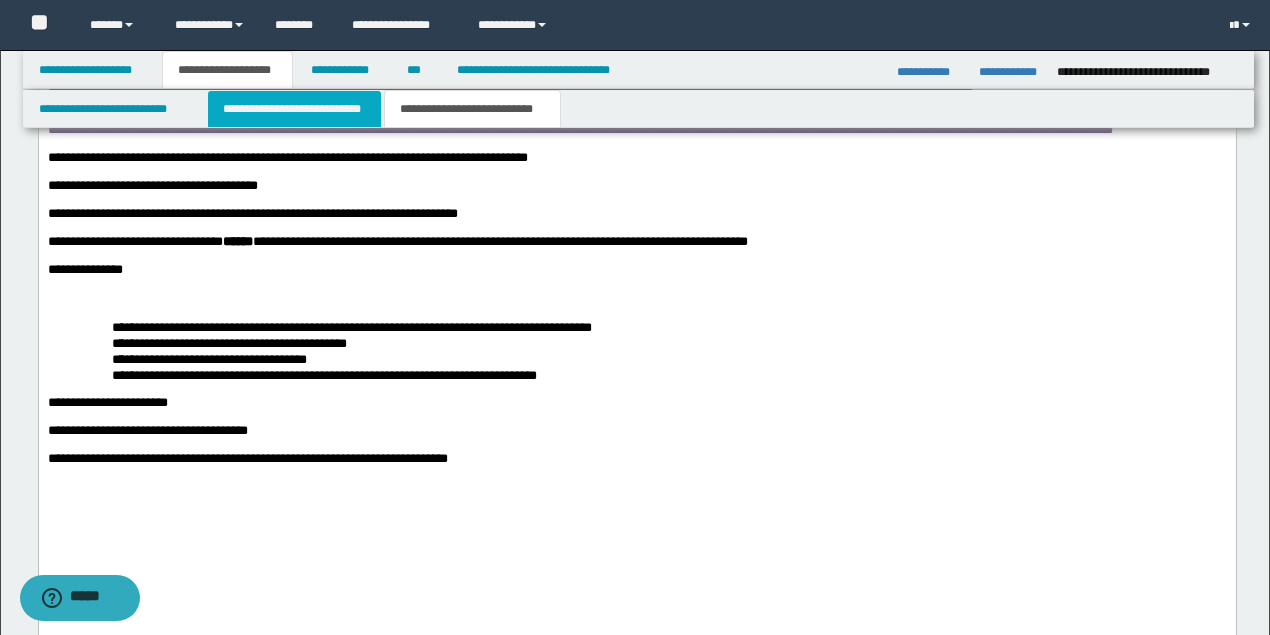 click on "**********" at bounding box center [294, 109] 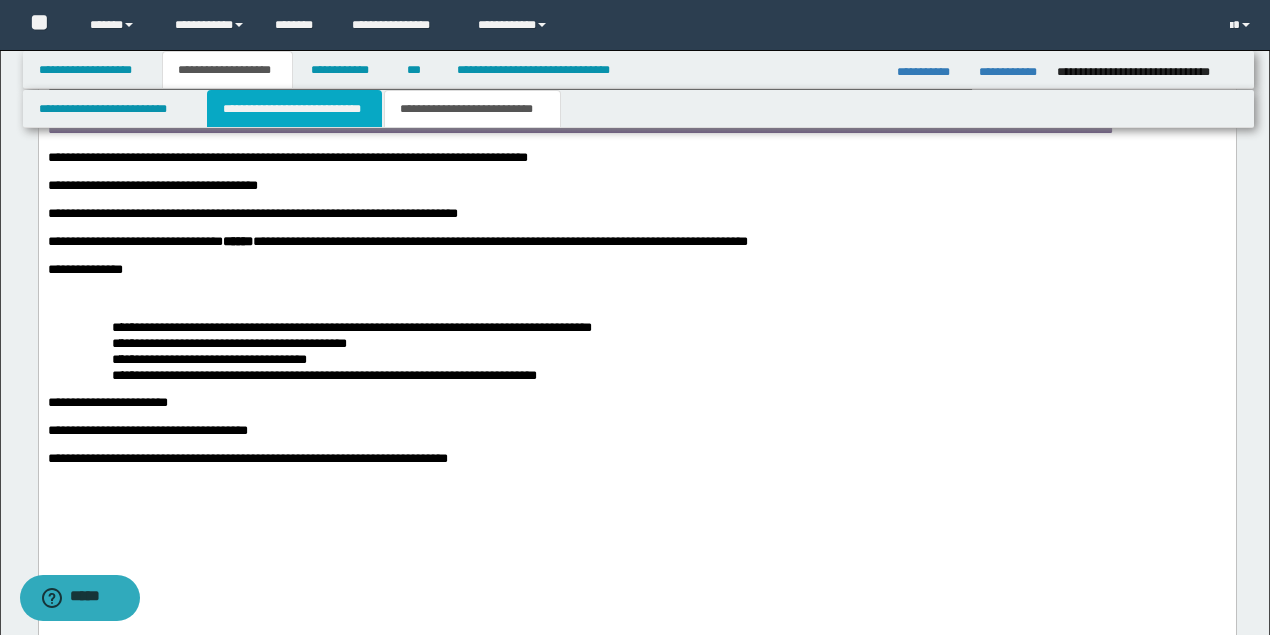 type 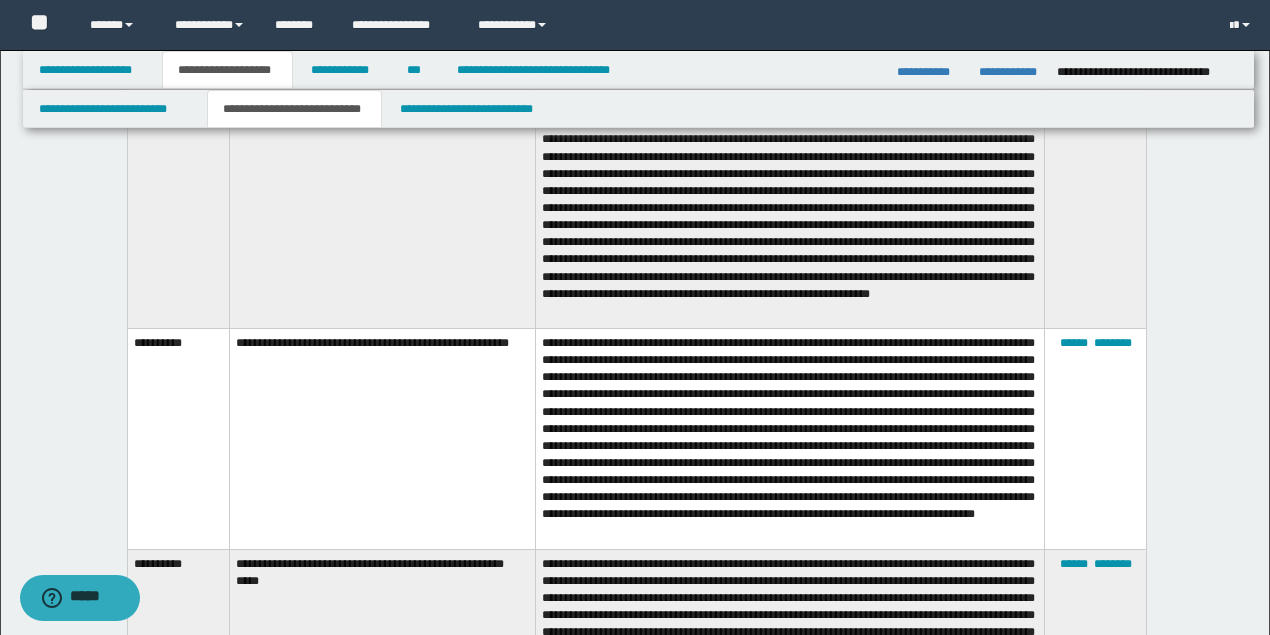 scroll, scrollTop: 12633, scrollLeft: 0, axis: vertical 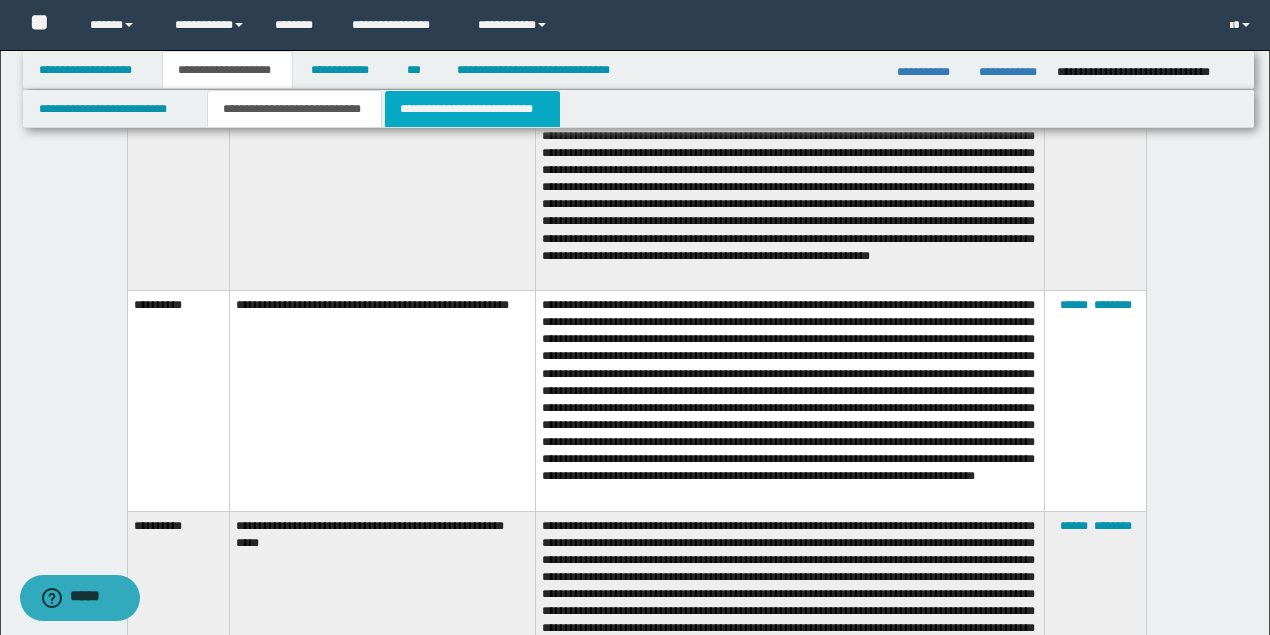 click on "**********" at bounding box center [472, 109] 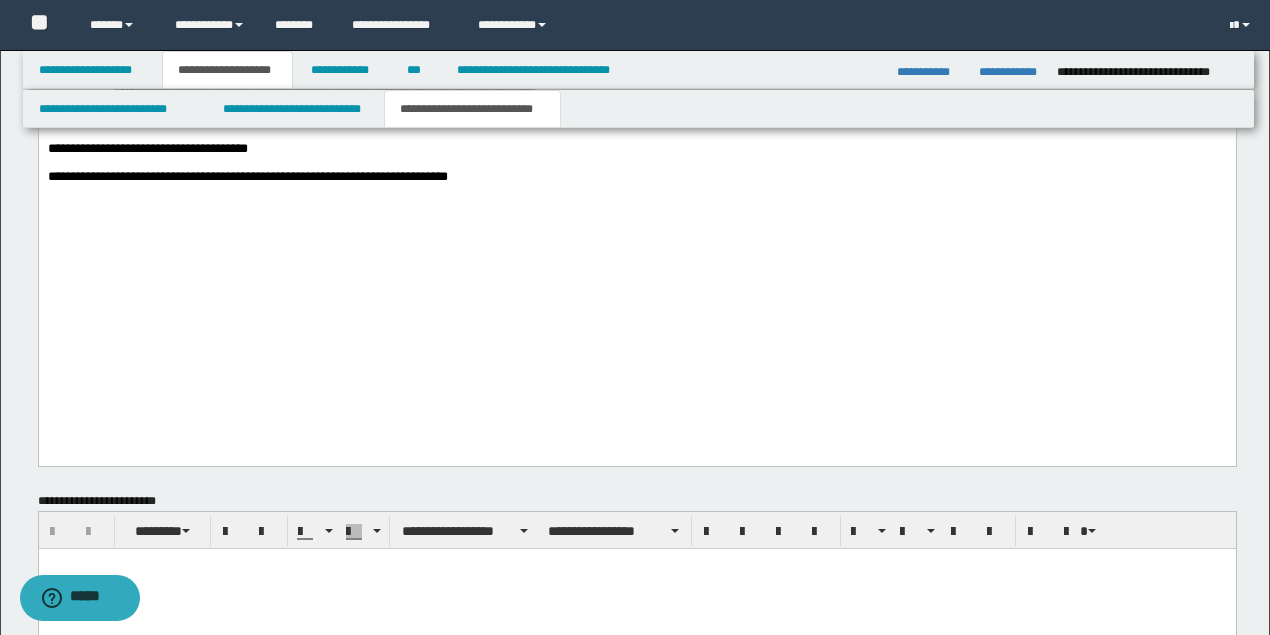 scroll, scrollTop: 3399, scrollLeft: 0, axis: vertical 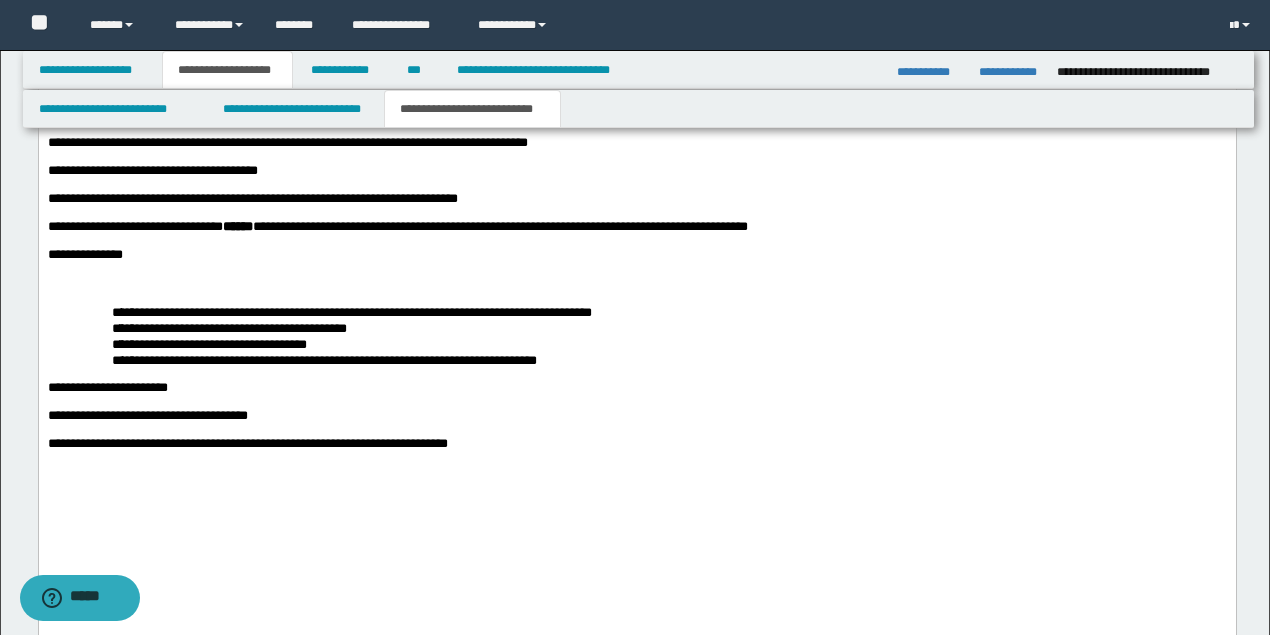 click on "**********" at bounding box center [636, 107] 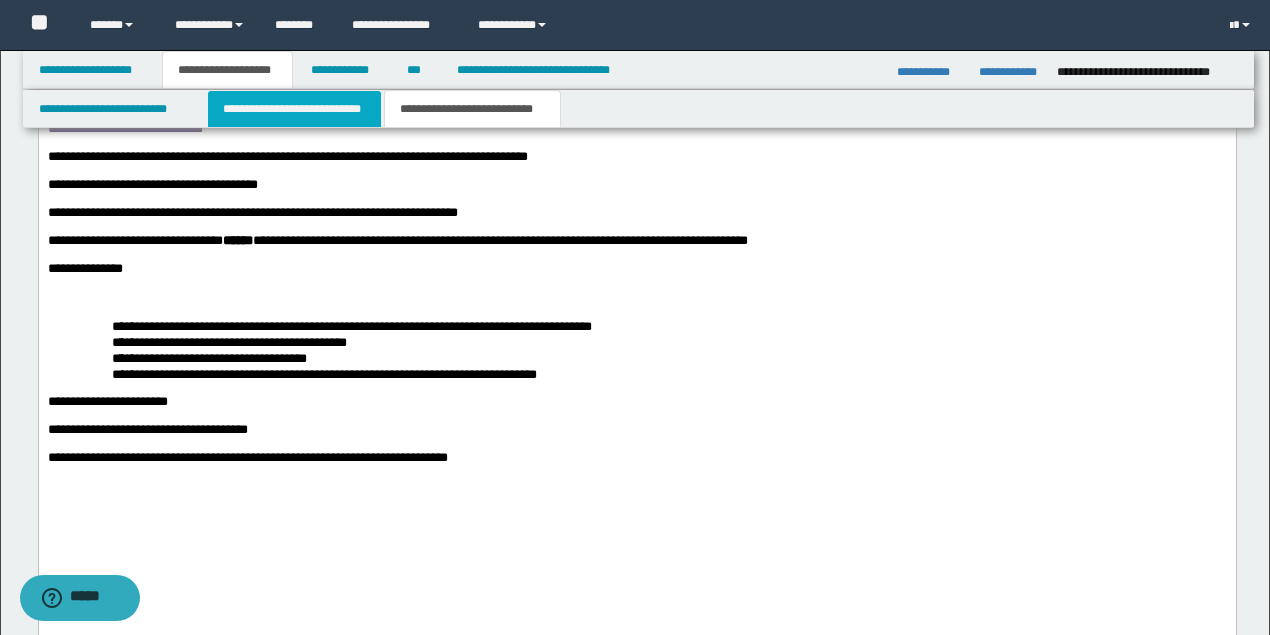 click on "**********" at bounding box center (294, 109) 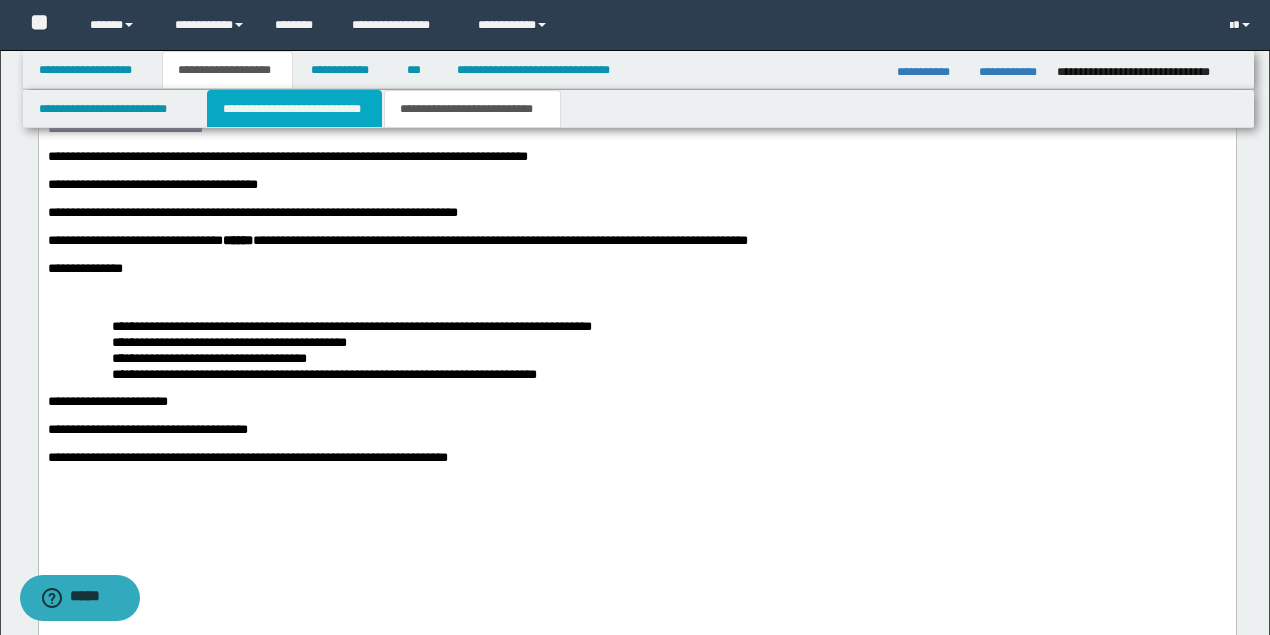 type 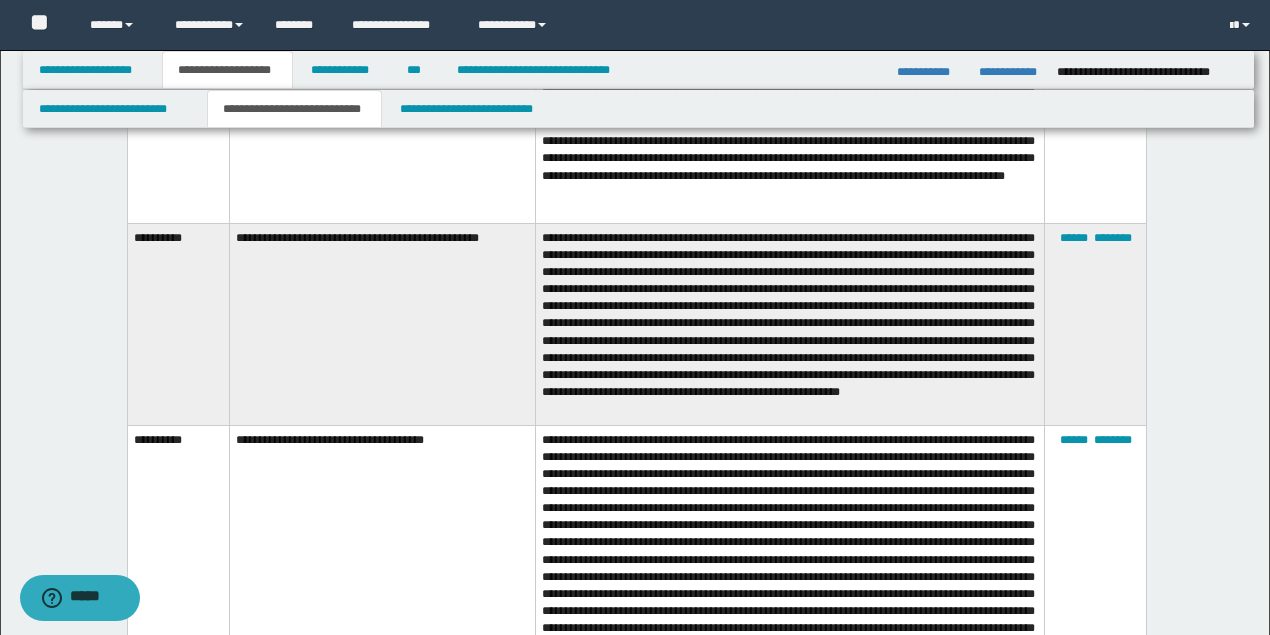 scroll, scrollTop: 4866, scrollLeft: 0, axis: vertical 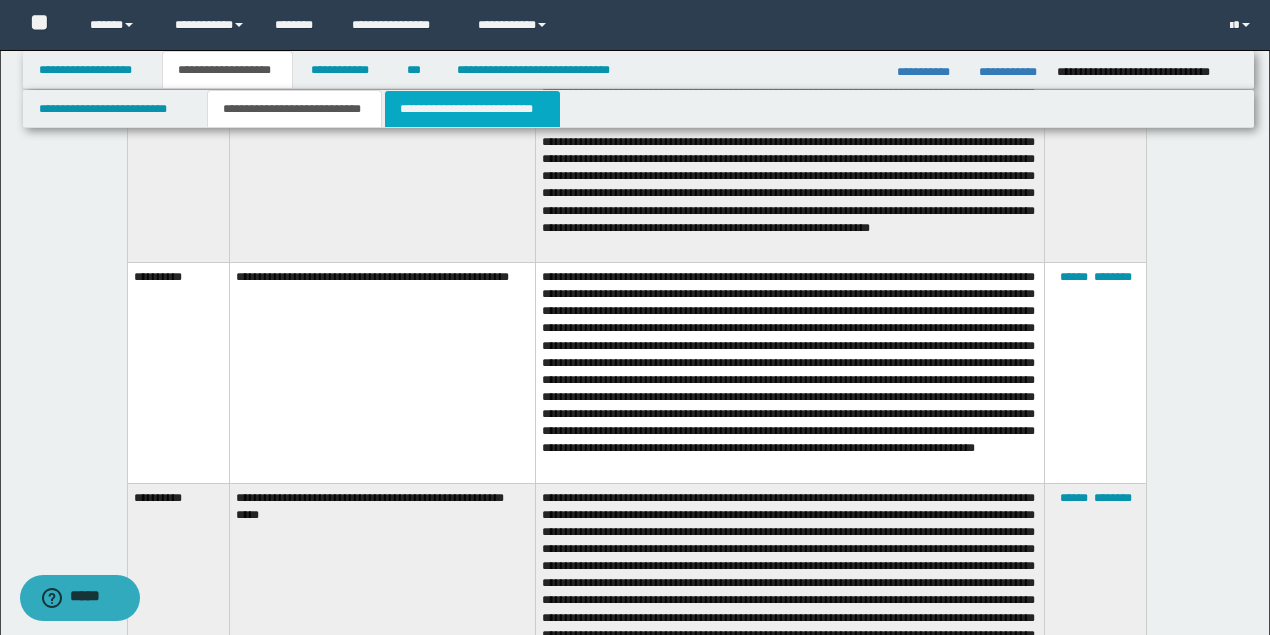 drag, startPoint x: 475, startPoint y: 112, endPoint x: 503, endPoint y: 15, distance: 100.96039 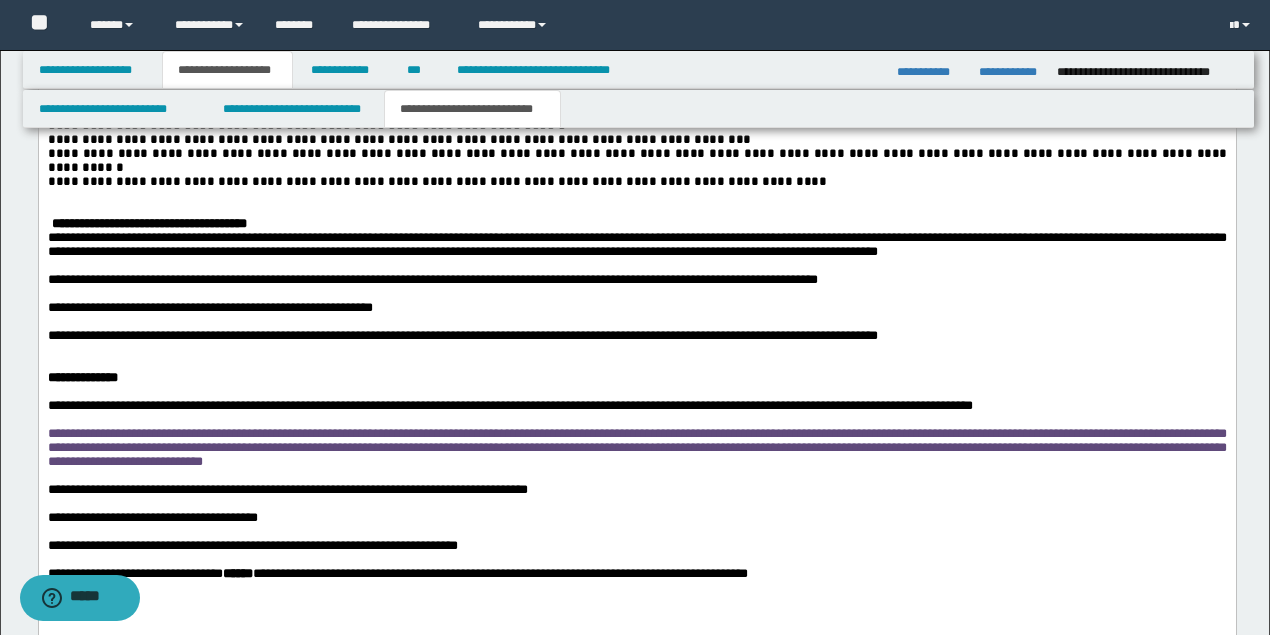 scroll, scrollTop: 3332, scrollLeft: 0, axis: vertical 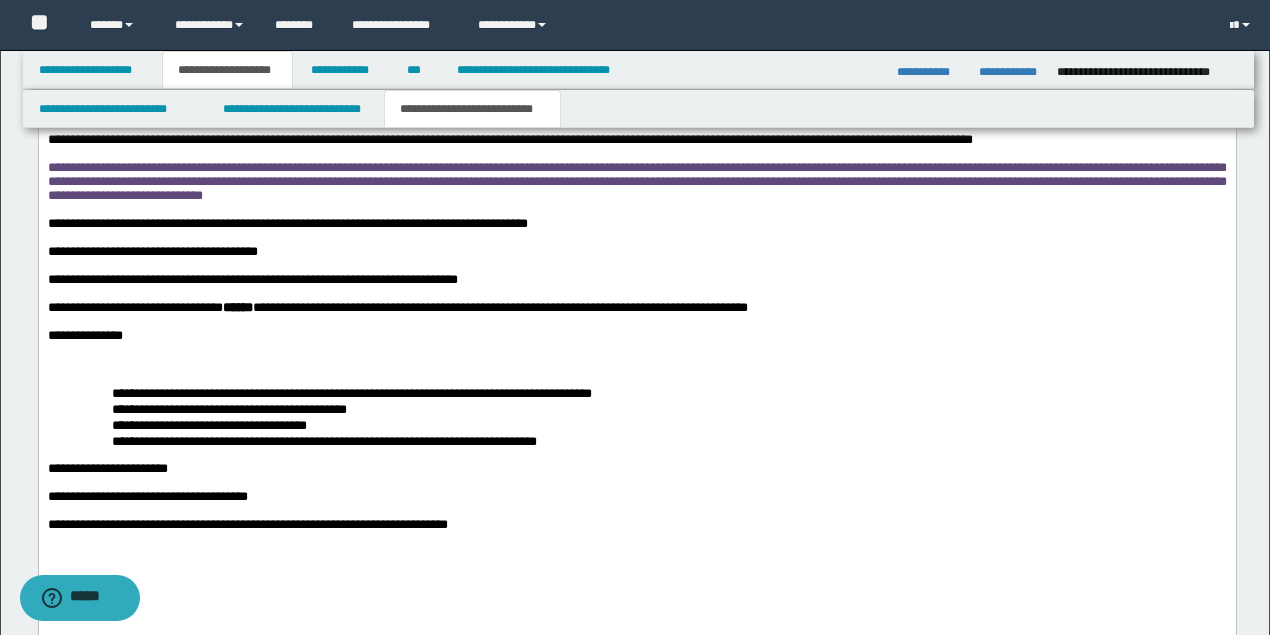 click on "**********" at bounding box center [636, 182] 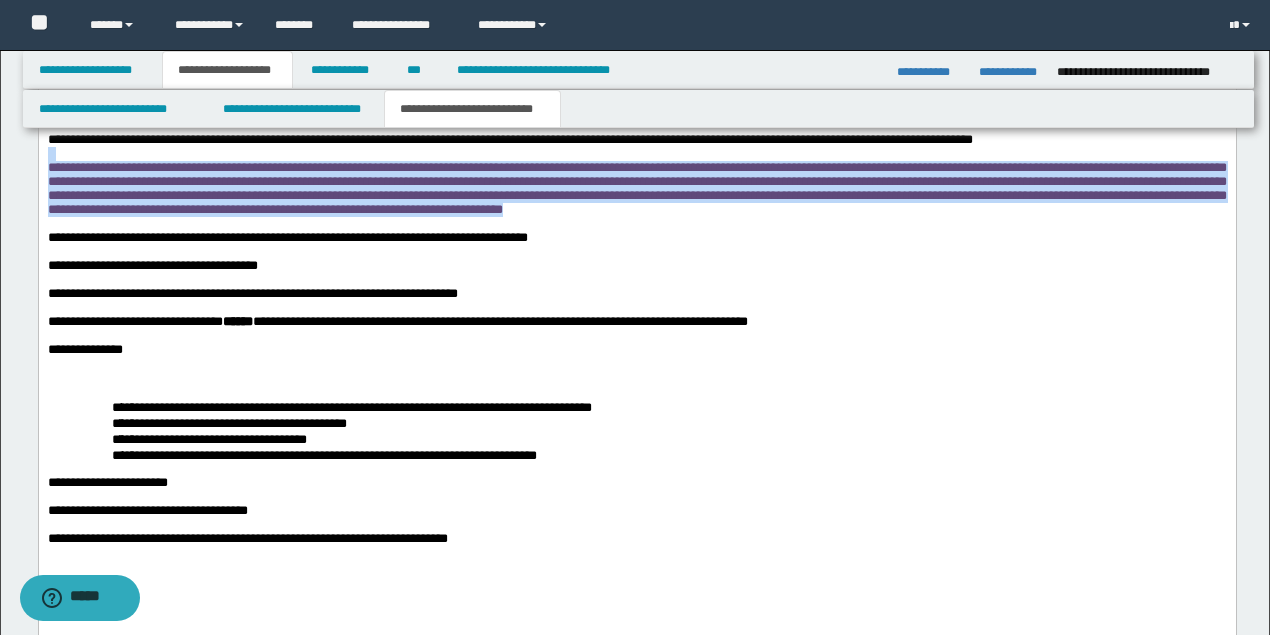 drag, startPoint x: 707, startPoint y: 354, endPoint x: 22, endPoint y: 291, distance: 687.891 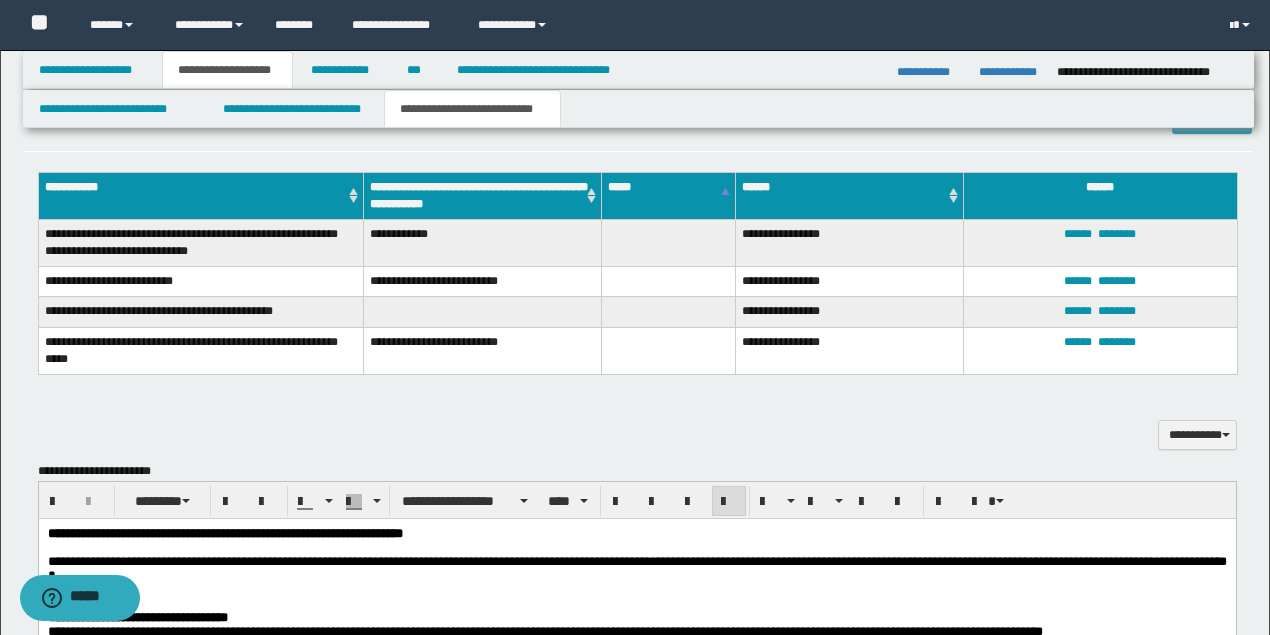 scroll, scrollTop: 1599, scrollLeft: 0, axis: vertical 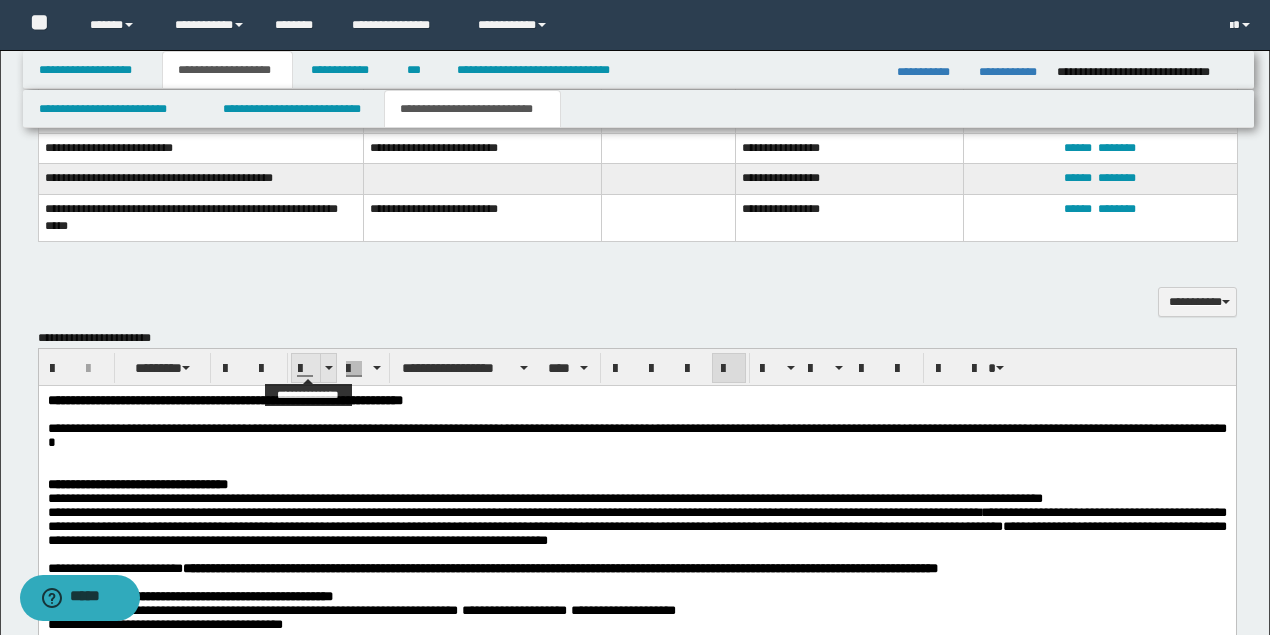 click at bounding box center [328, 368] 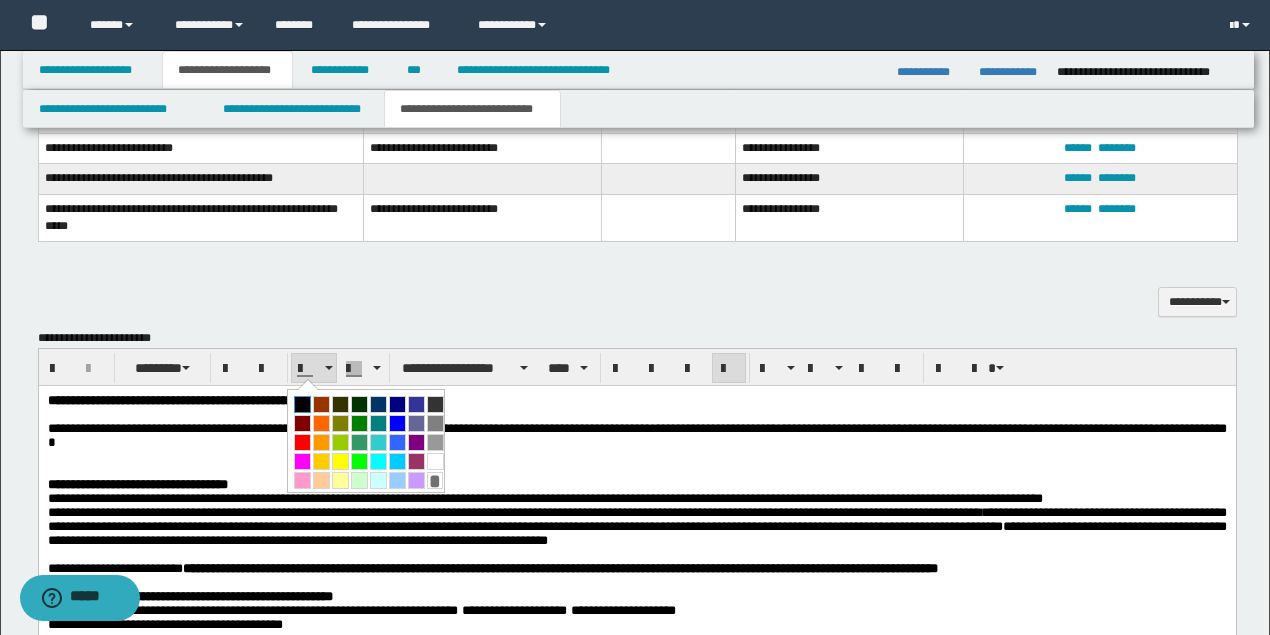 drag, startPoint x: 296, startPoint y: 407, endPoint x: 336, endPoint y: 36, distance: 373.15012 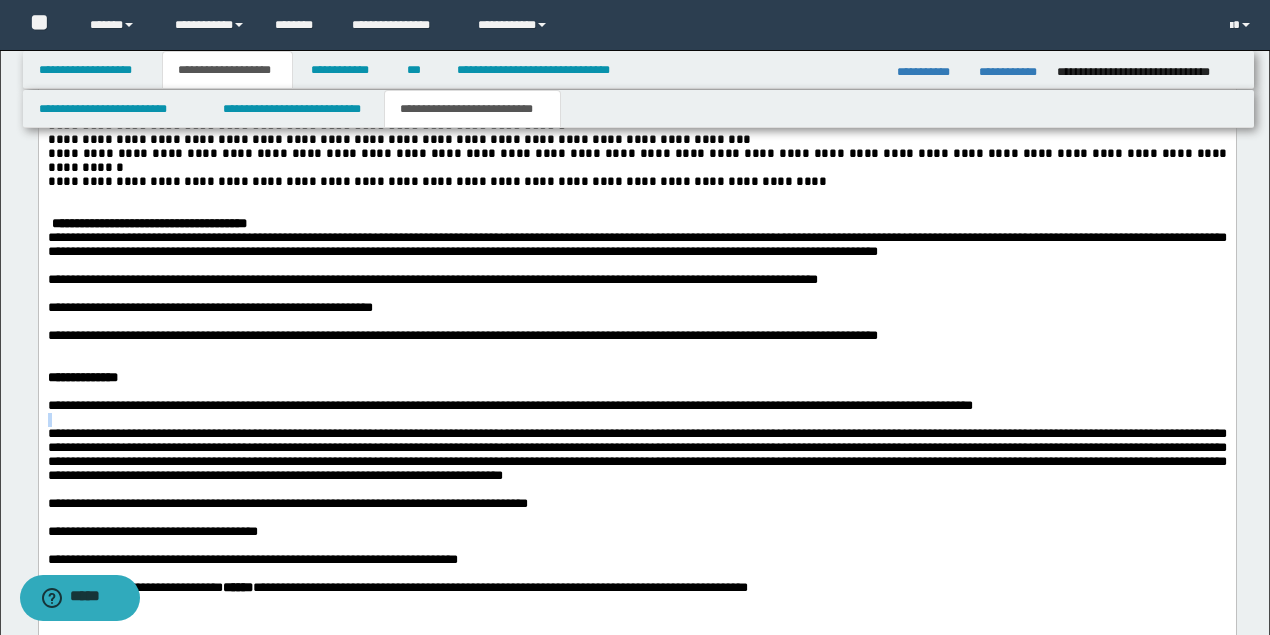 scroll, scrollTop: 3399, scrollLeft: 0, axis: vertical 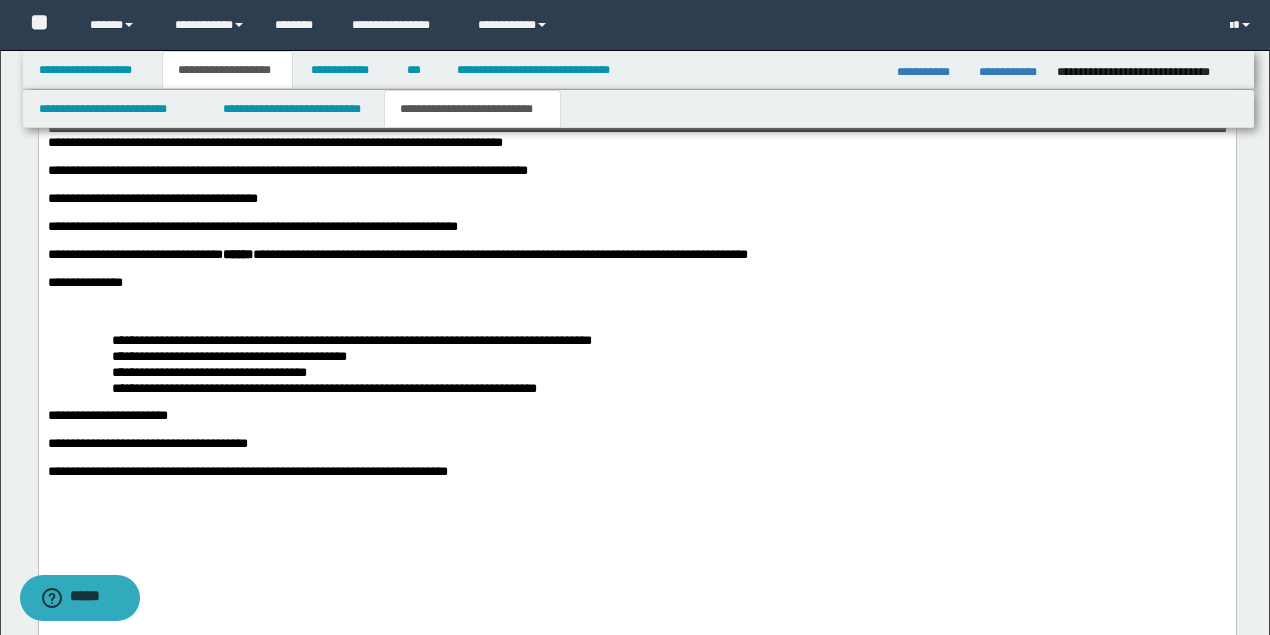 click on "**********" at bounding box center (252, 226) 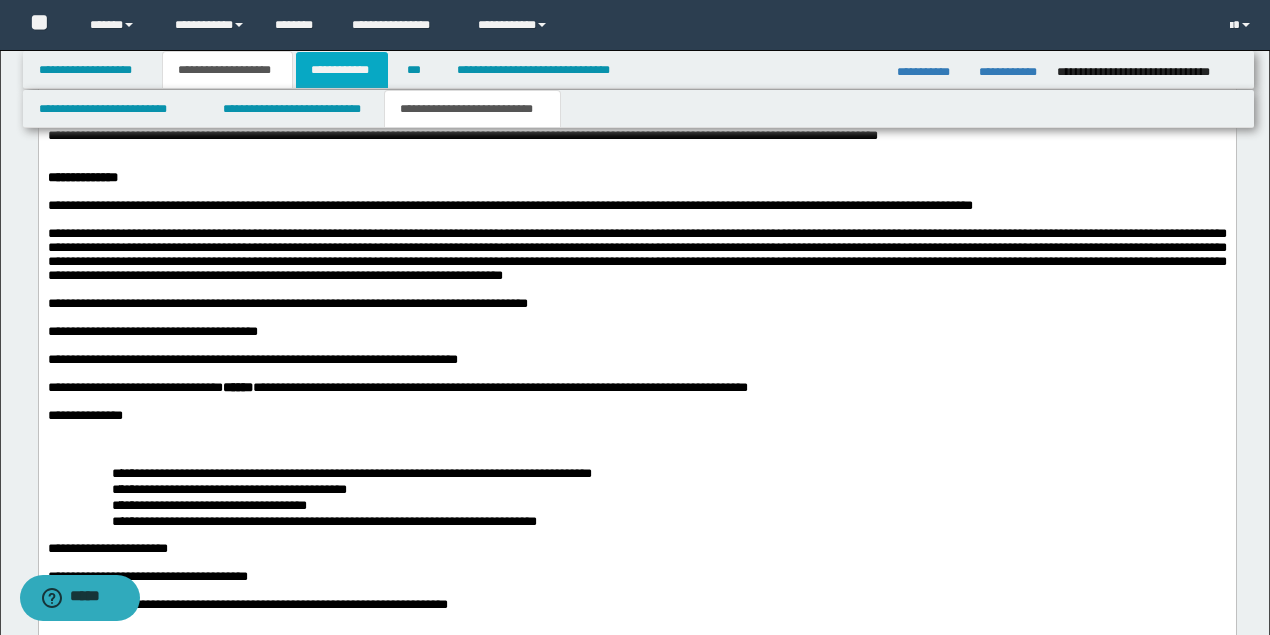 click on "**********" at bounding box center [342, 70] 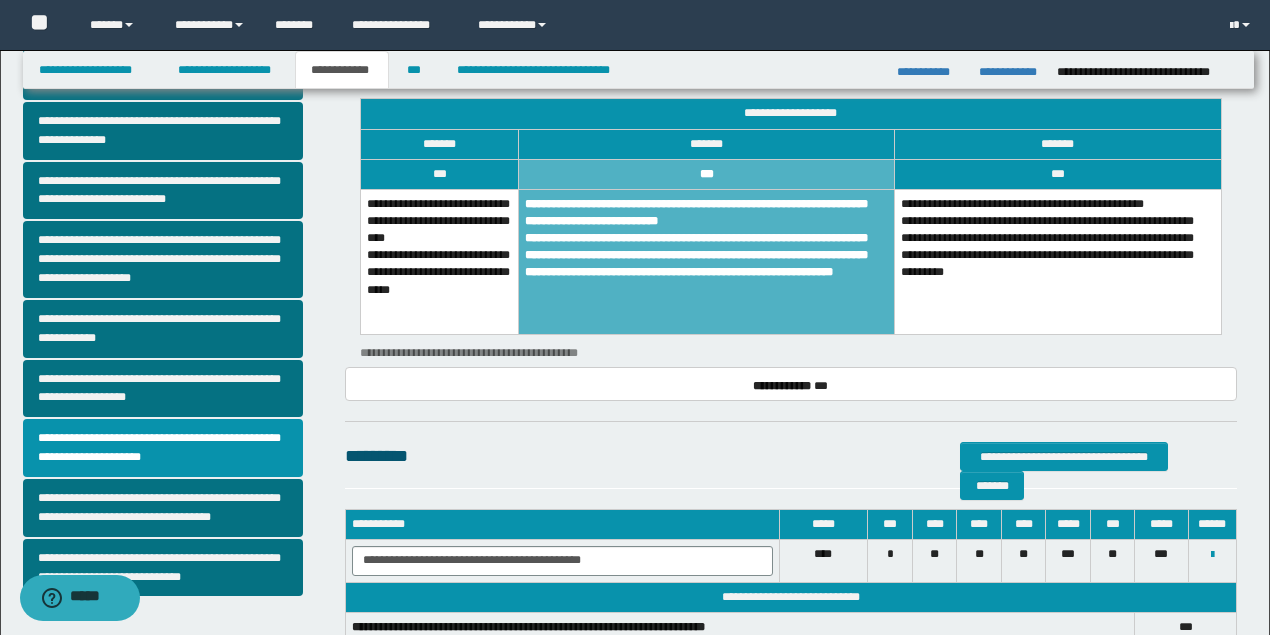 scroll, scrollTop: 378, scrollLeft: 0, axis: vertical 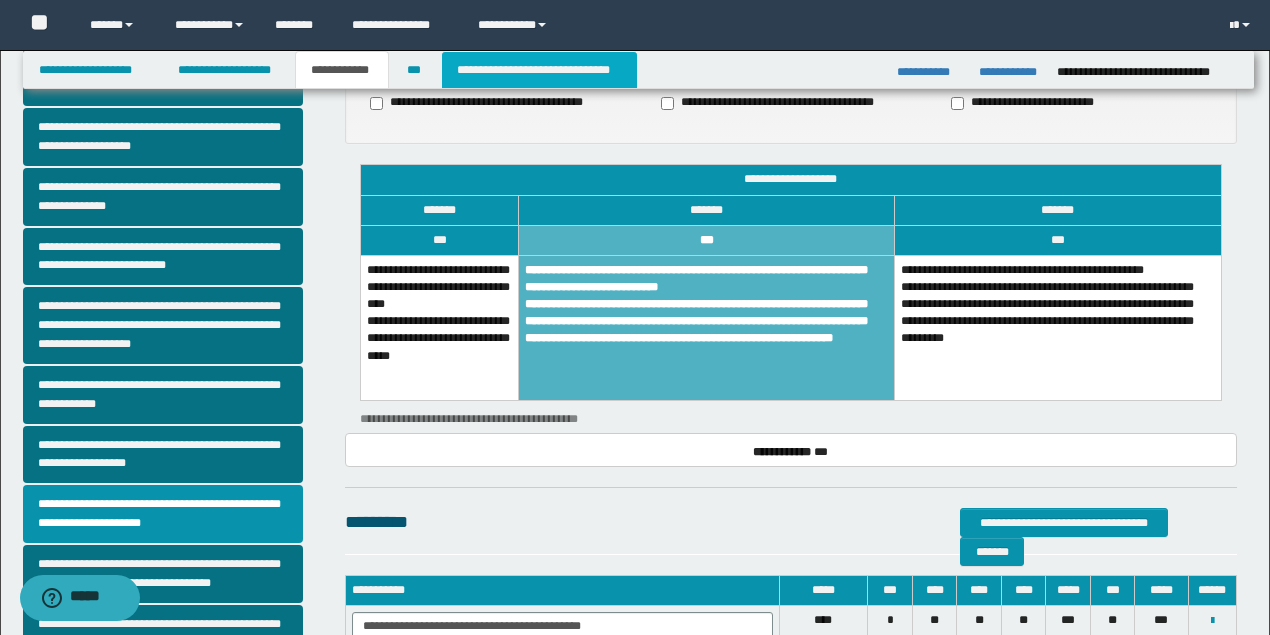 drag, startPoint x: 526, startPoint y: 70, endPoint x: 594, endPoint y: 189, distance: 137.05838 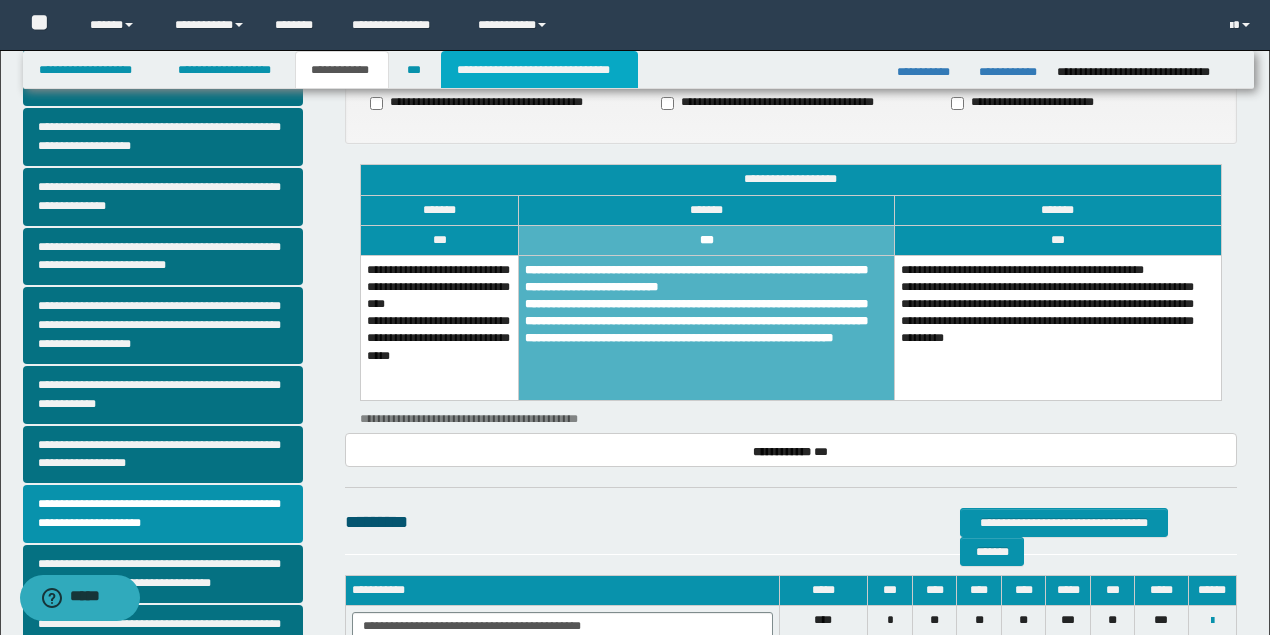 click on "**********" at bounding box center [539, 70] 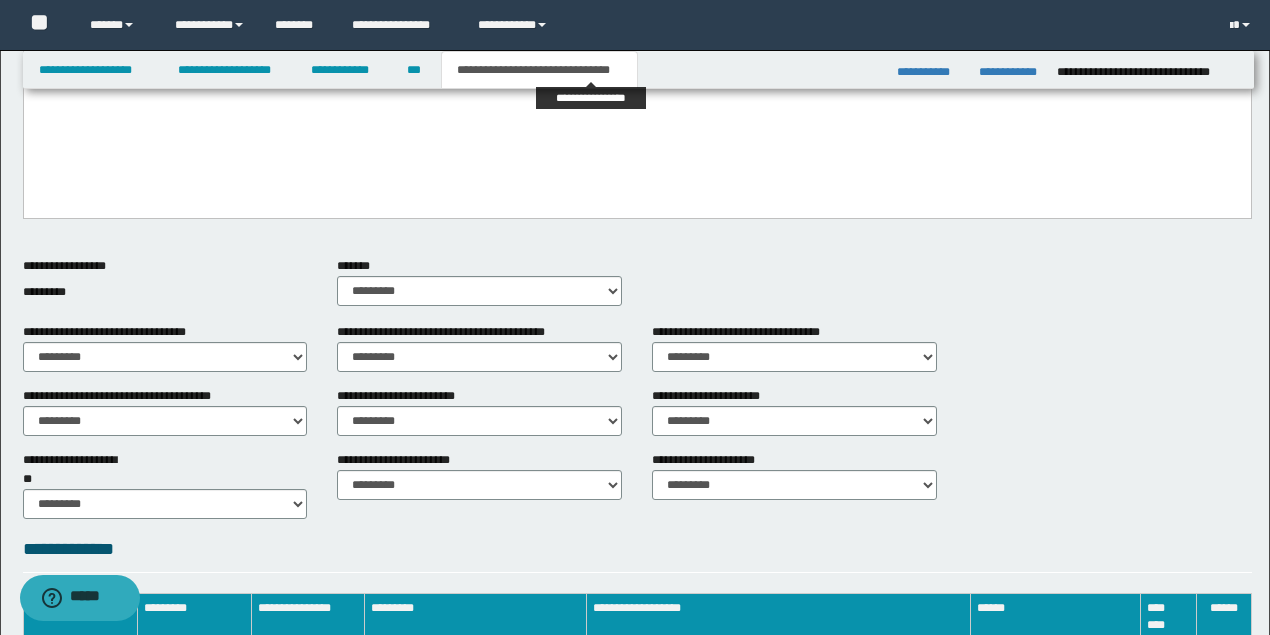 scroll, scrollTop: 711, scrollLeft: 0, axis: vertical 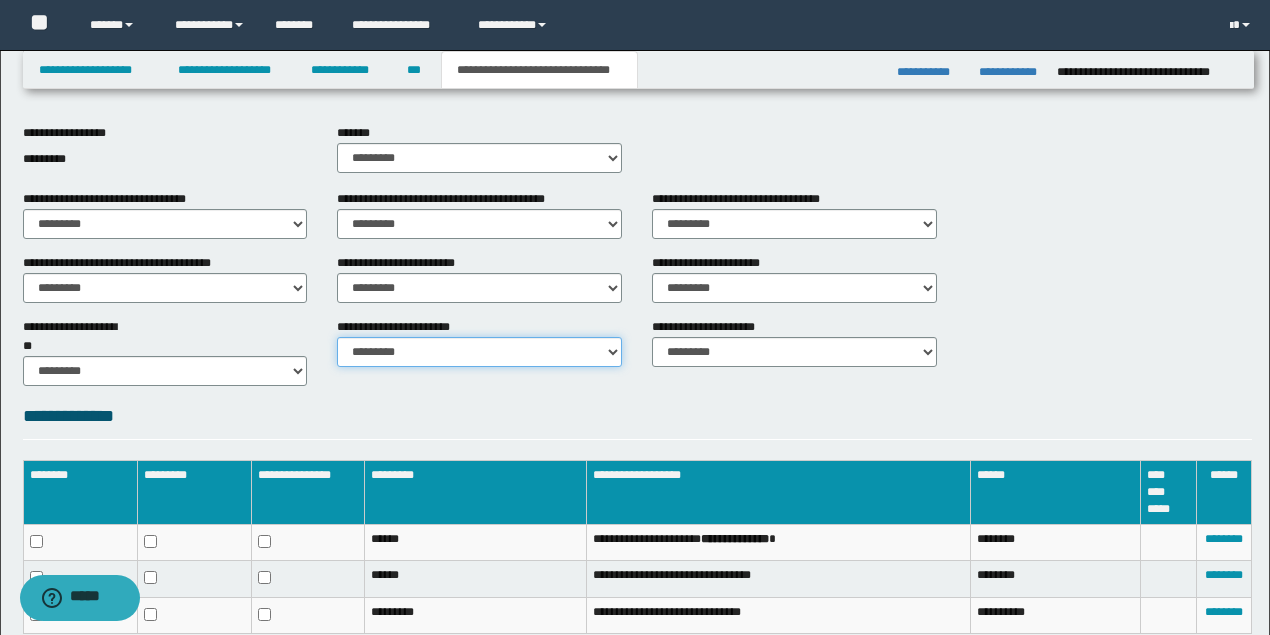 click on "*********
*********
*********" at bounding box center [479, 352] 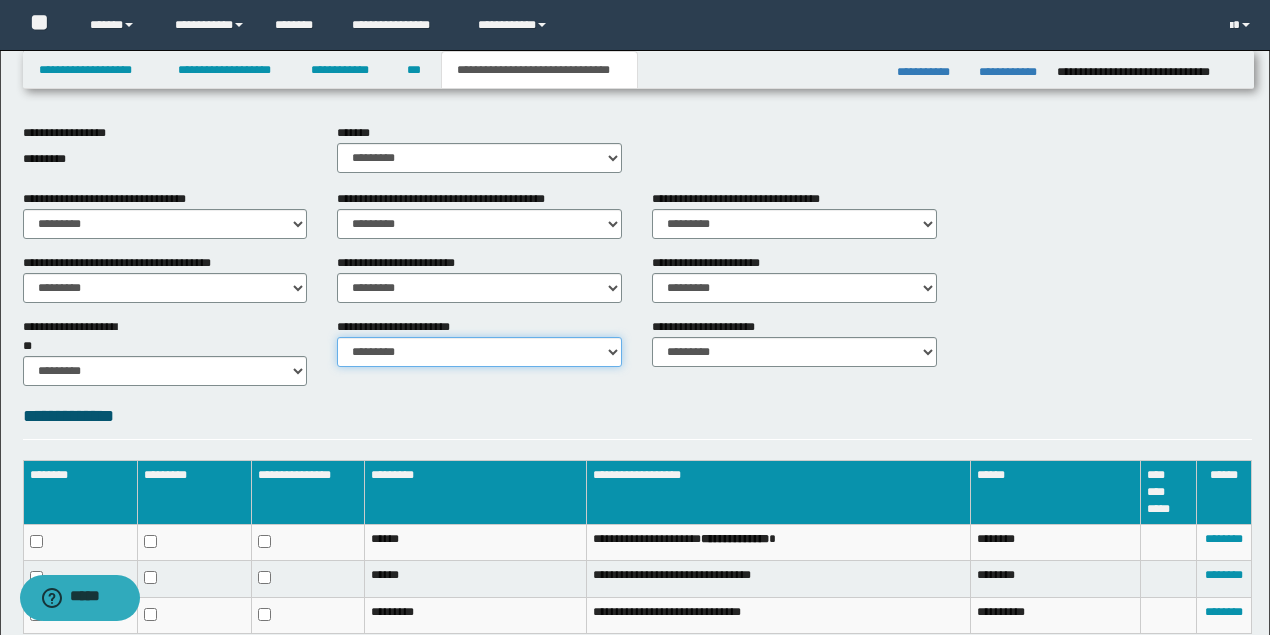 select on "*" 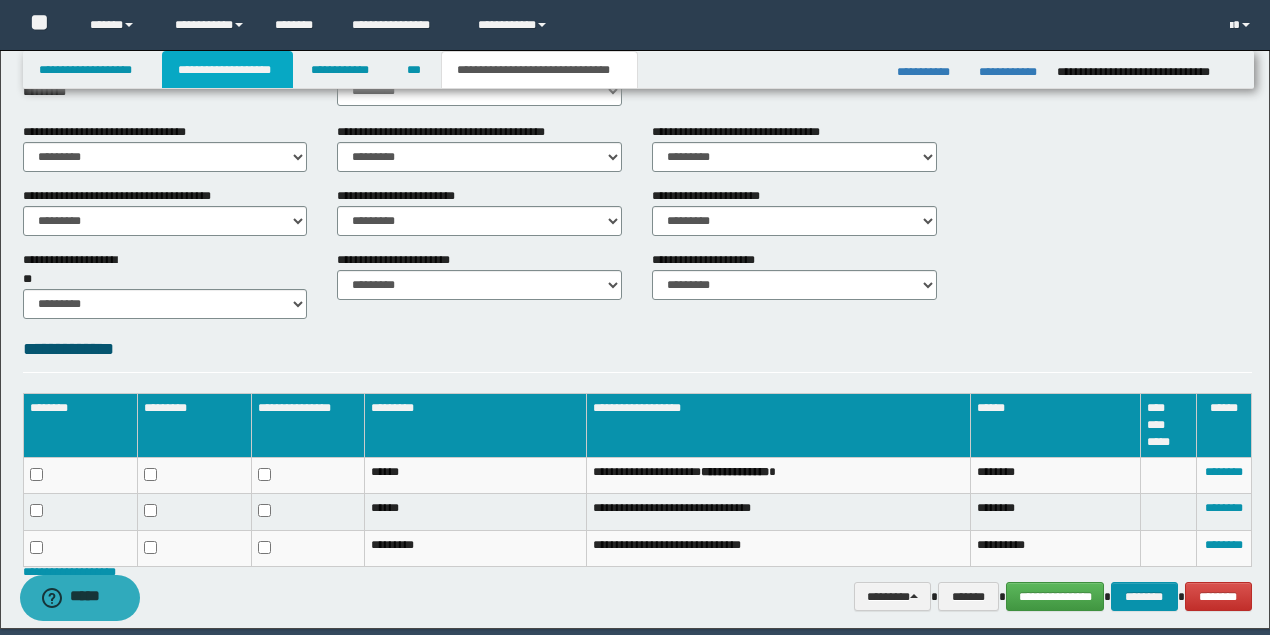 click on "**********" at bounding box center (227, 70) 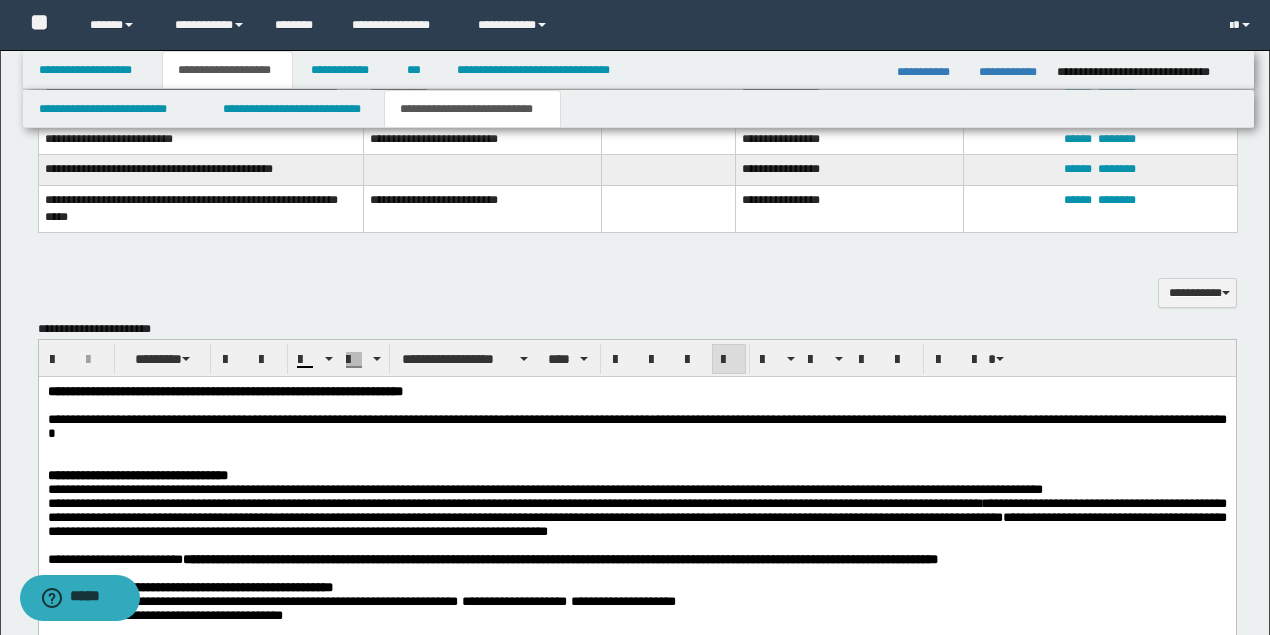 scroll, scrollTop: 2008, scrollLeft: 0, axis: vertical 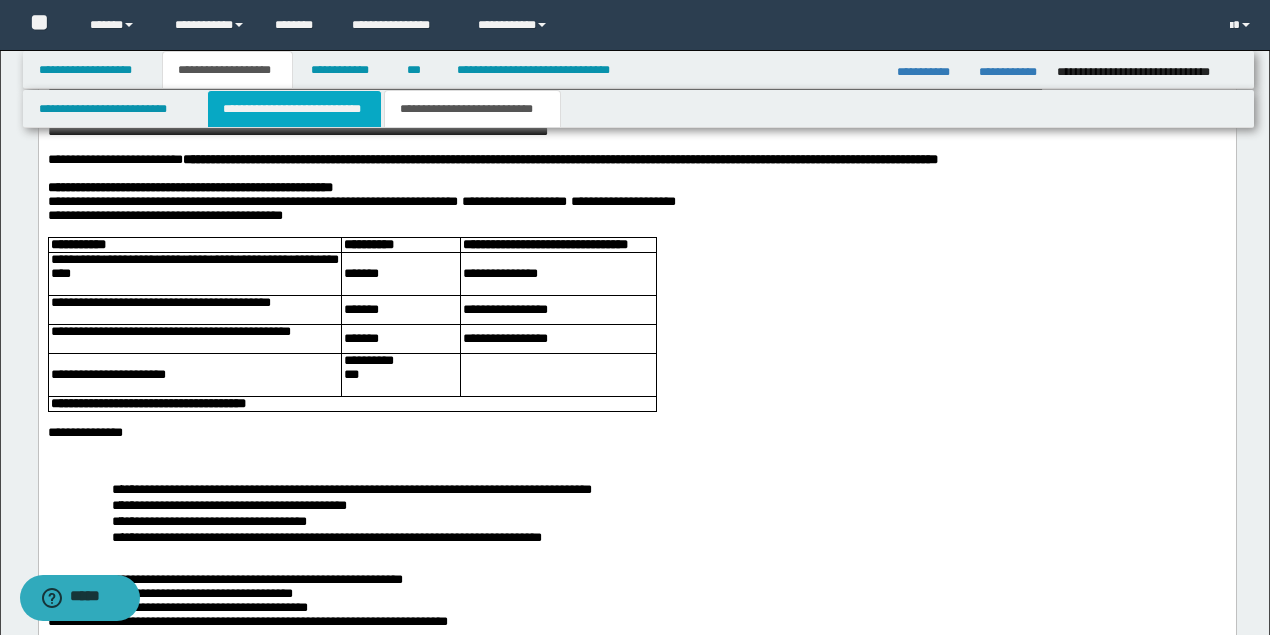click on "**********" at bounding box center (294, 109) 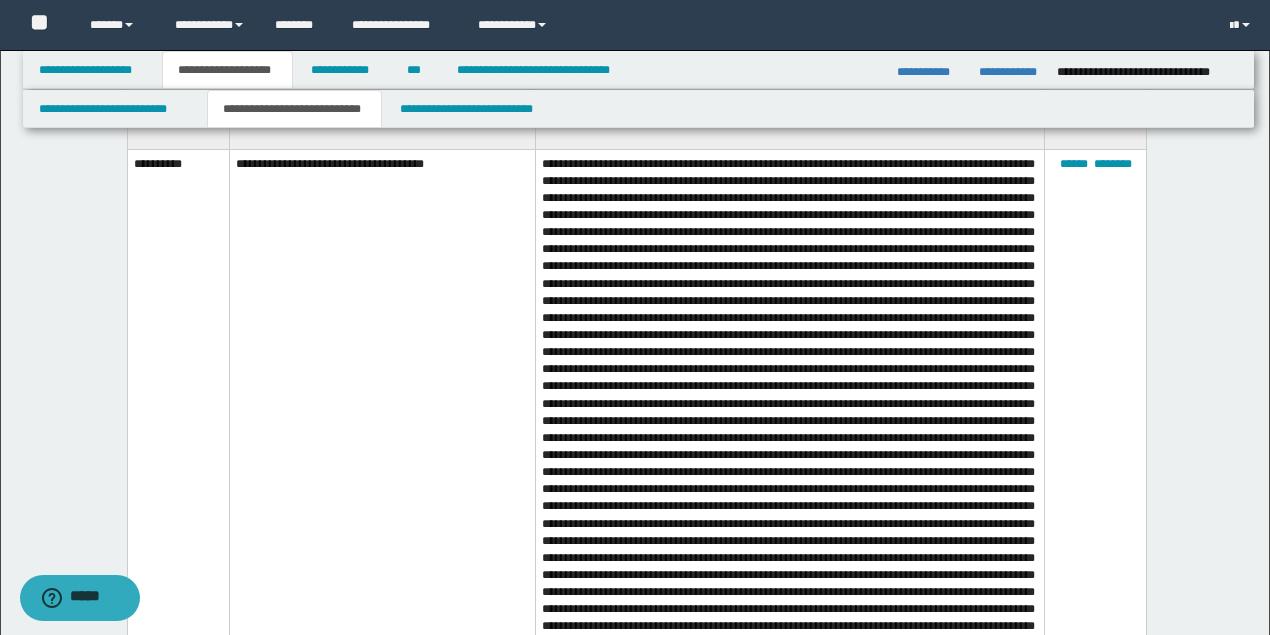 scroll, scrollTop: 5275, scrollLeft: 0, axis: vertical 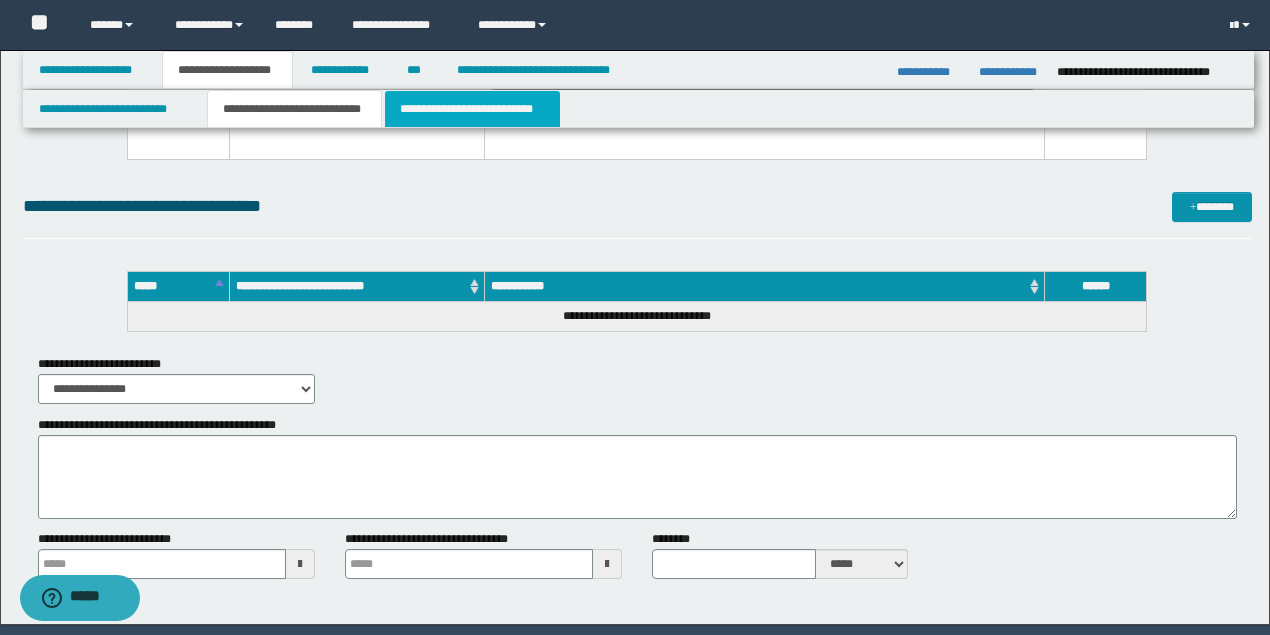 click on "**********" at bounding box center (472, 109) 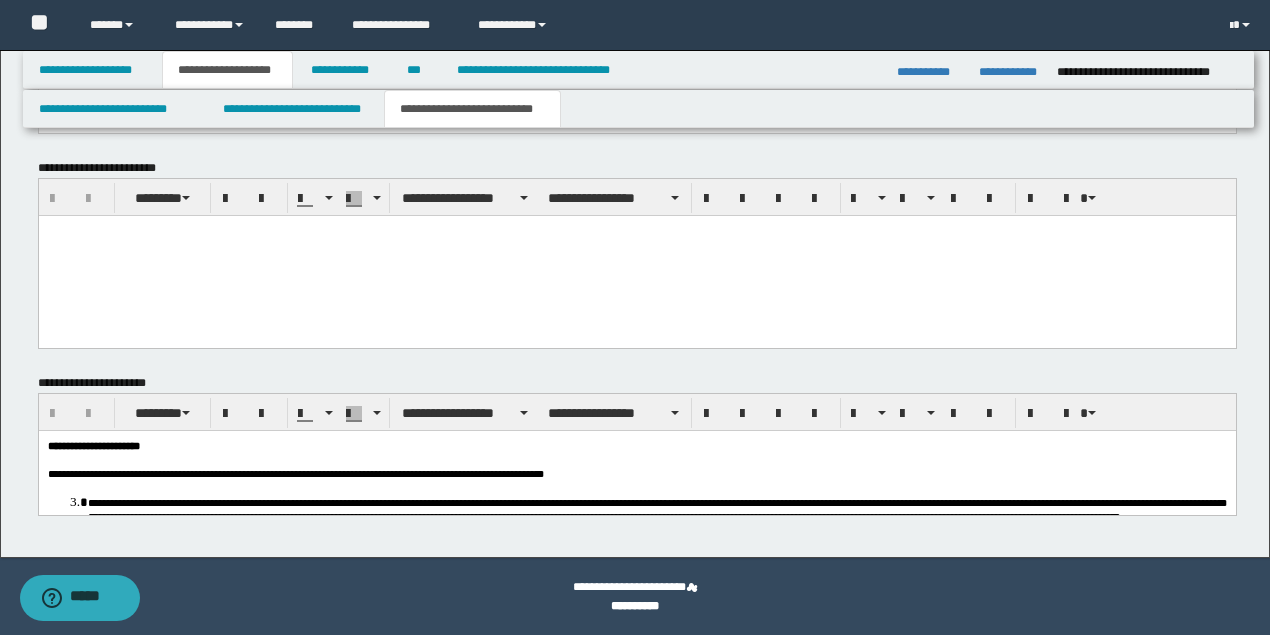scroll, scrollTop: 3815, scrollLeft: 0, axis: vertical 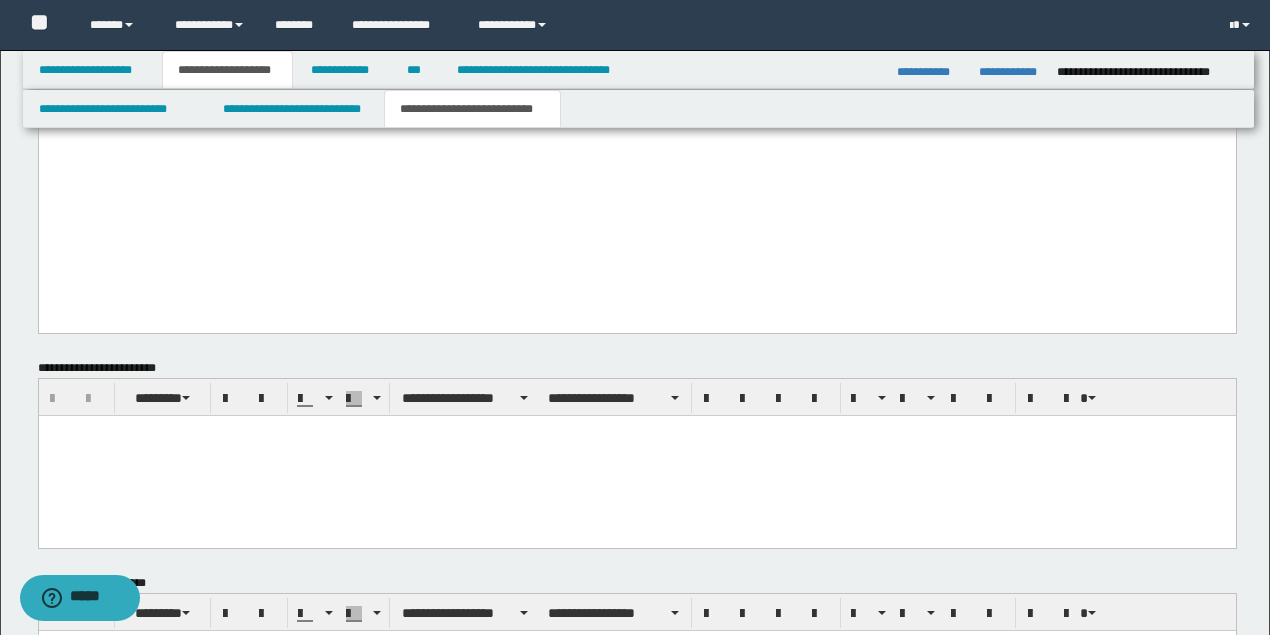 drag, startPoint x: 184, startPoint y: 219, endPoint x: 239, endPoint y: 224, distance: 55.226807 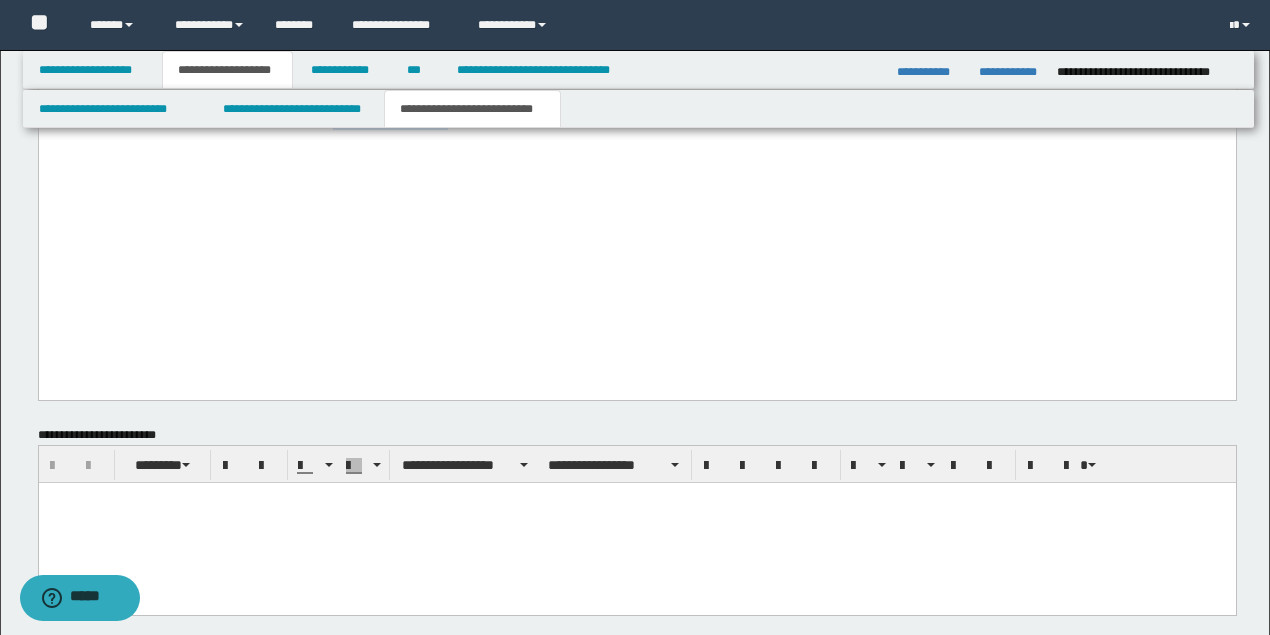 drag, startPoint x: 492, startPoint y: 284, endPoint x: 360, endPoint y: 290, distance: 132.13629 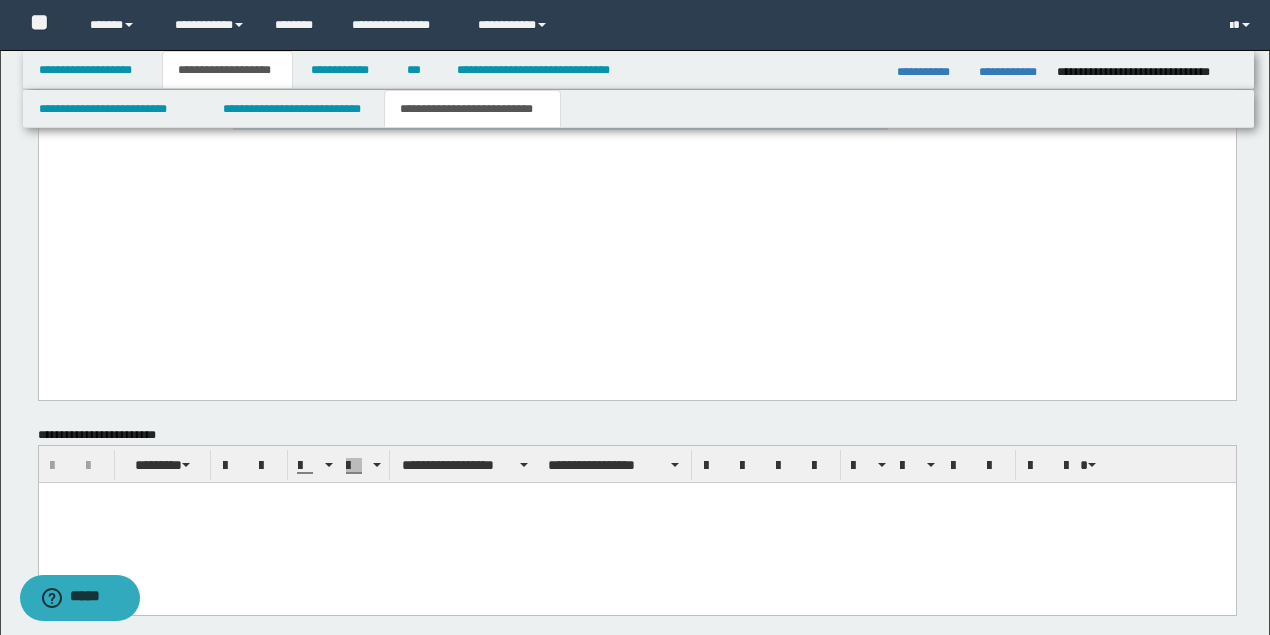 drag, startPoint x: 980, startPoint y: 283, endPoint x: 278, endPoint y: 293, distance: 702.0712 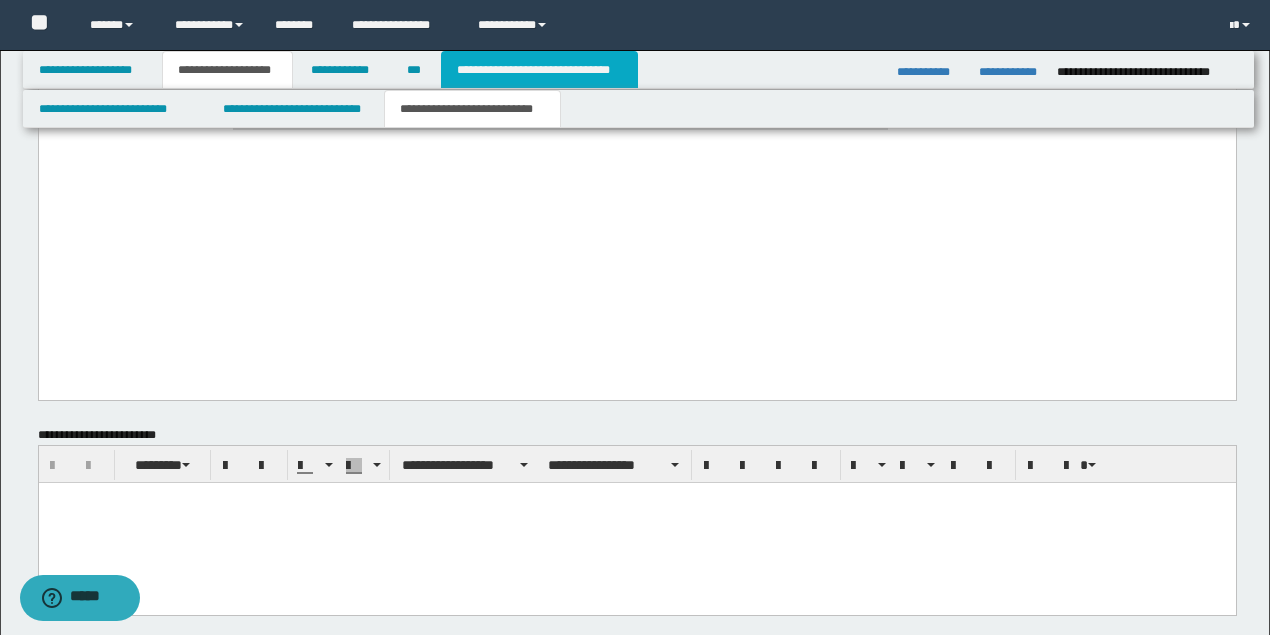 click on "**********" at bounding box center [539, 70] 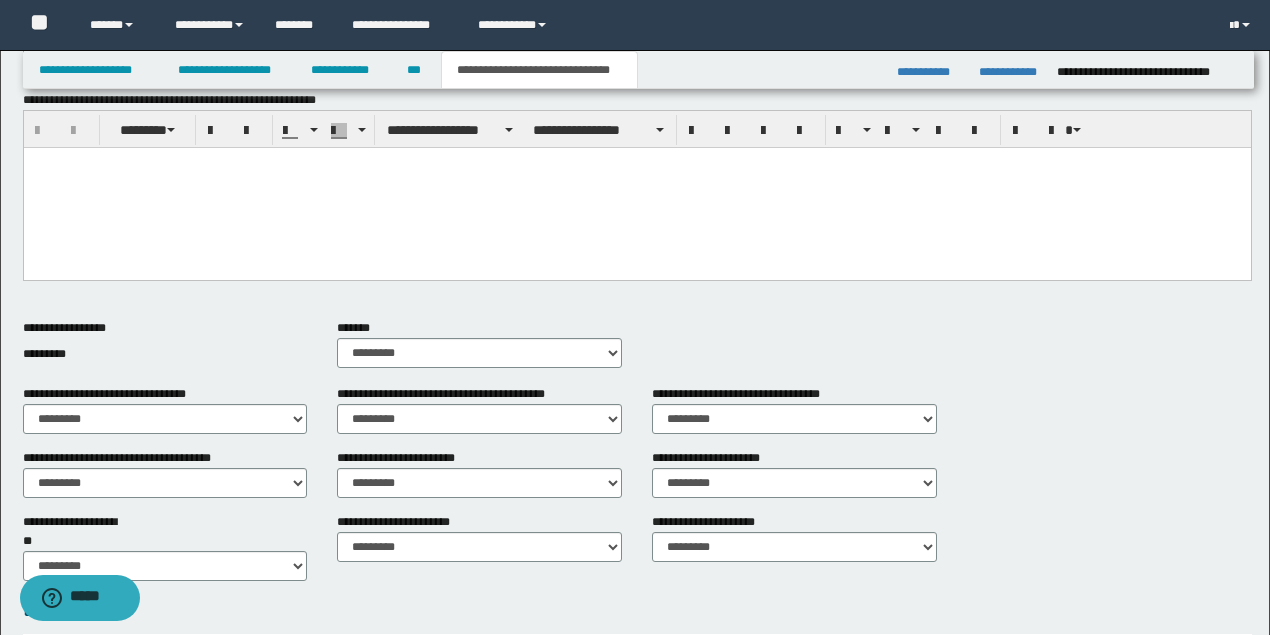 scroll, scrollTop: 383, scrollLeft: 0, axis: vertical 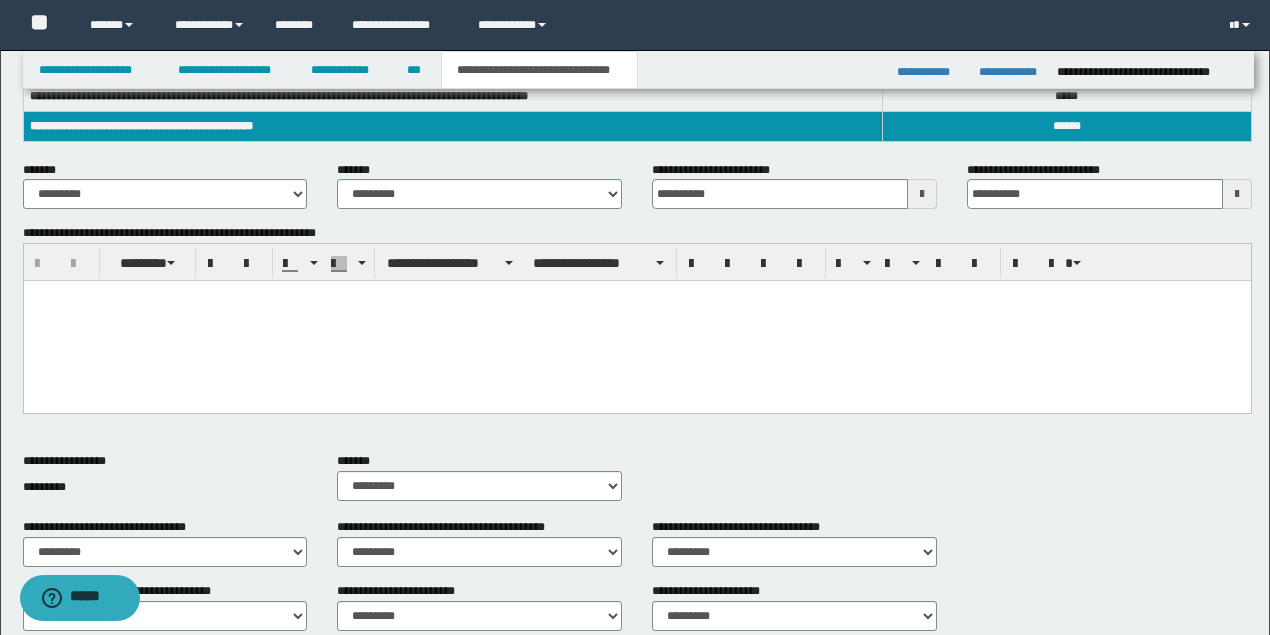 click at bounding box center (636, 296) 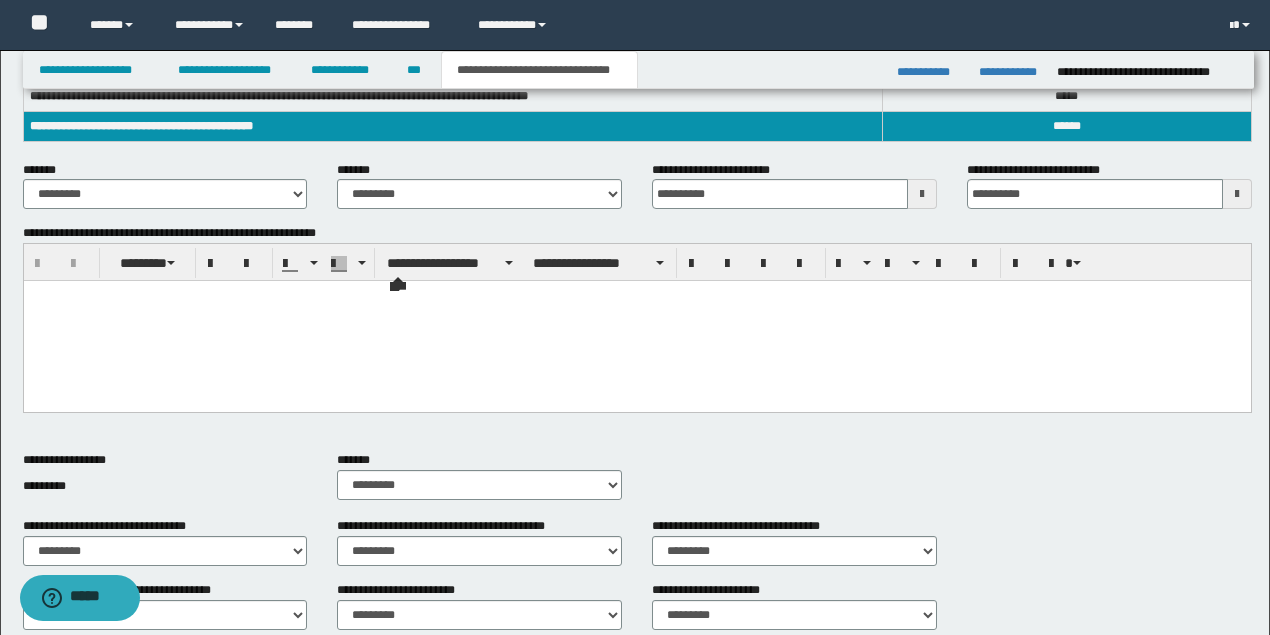 type 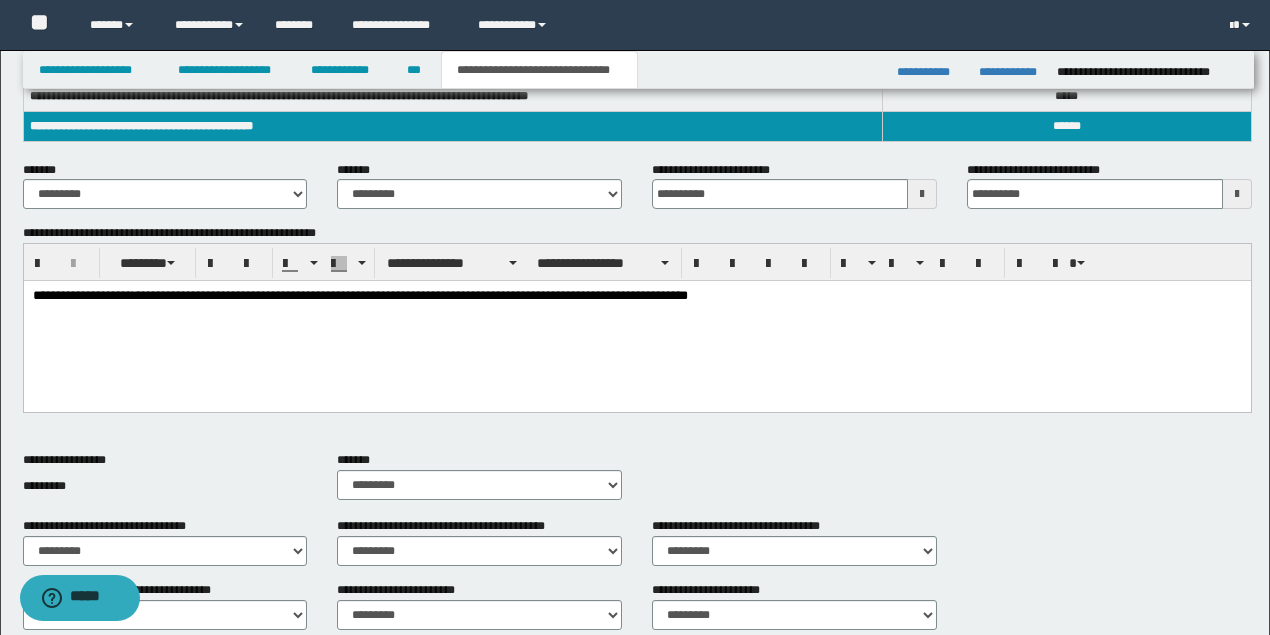 click at bounding box center [922, 194] 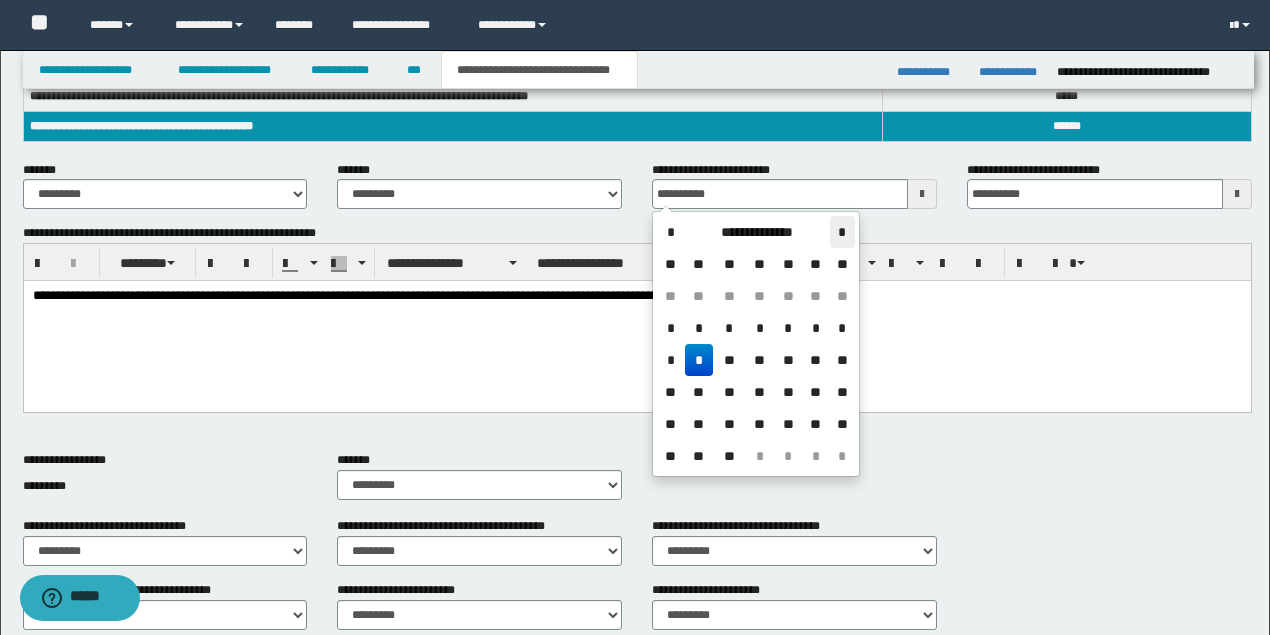 click on "*" at bounding box center [842, 232] 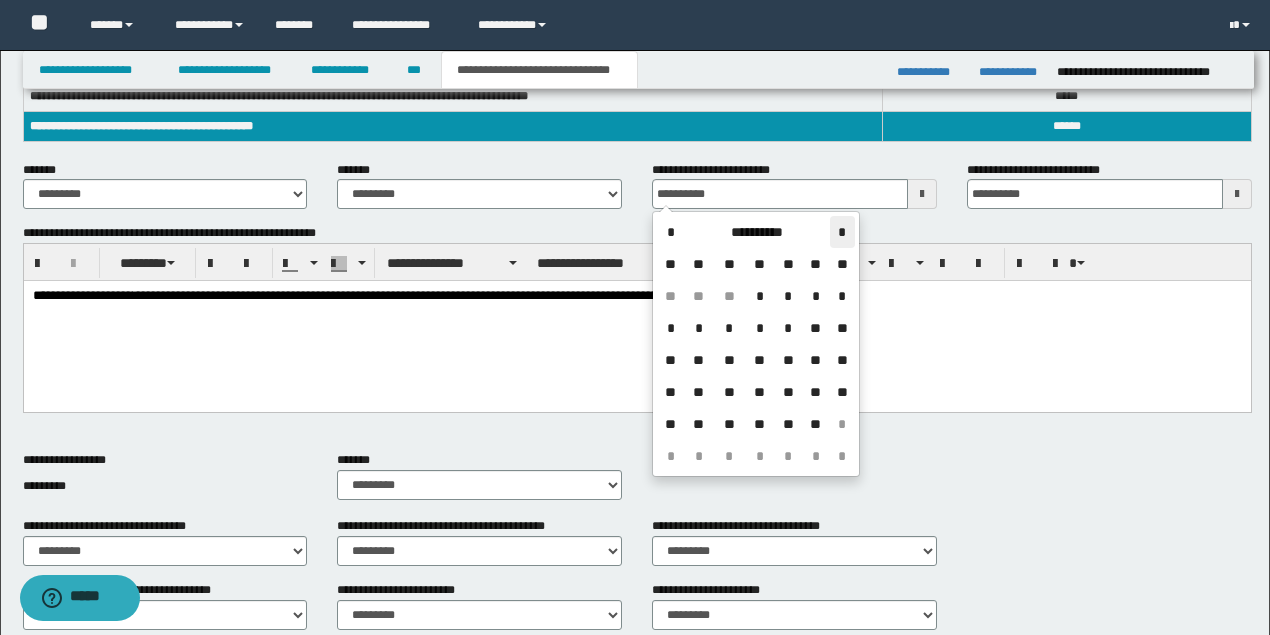 click on "*" at bounding box center (842, 232) 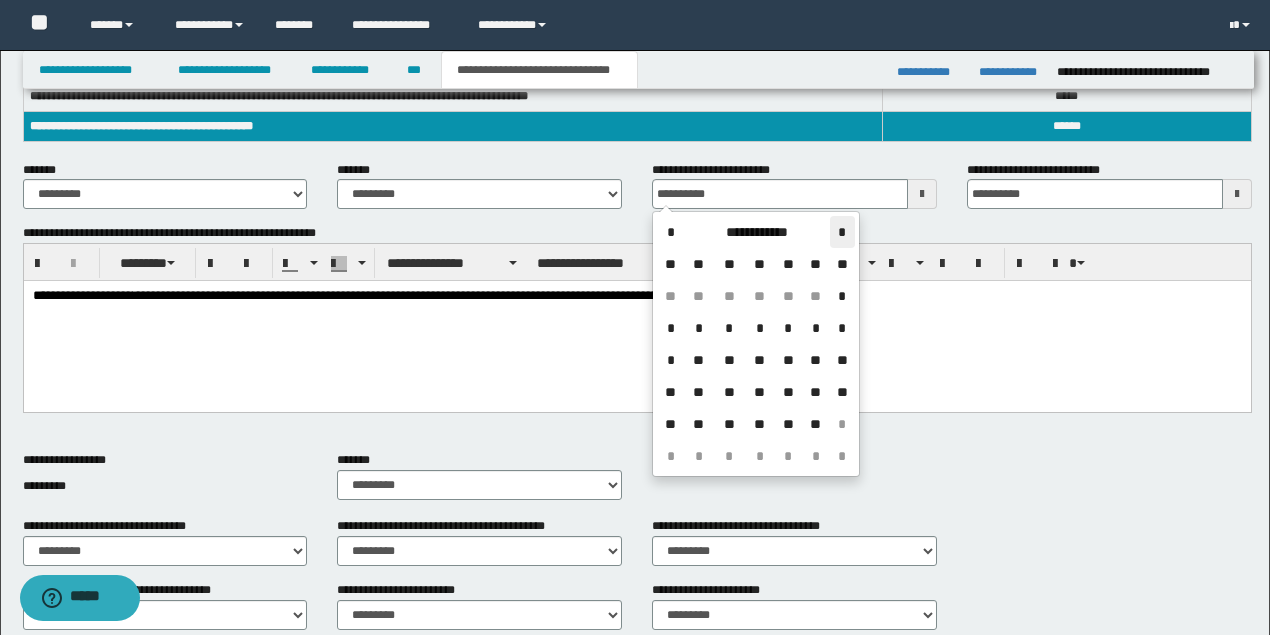 click on "*" at bounding box center [842, 232] 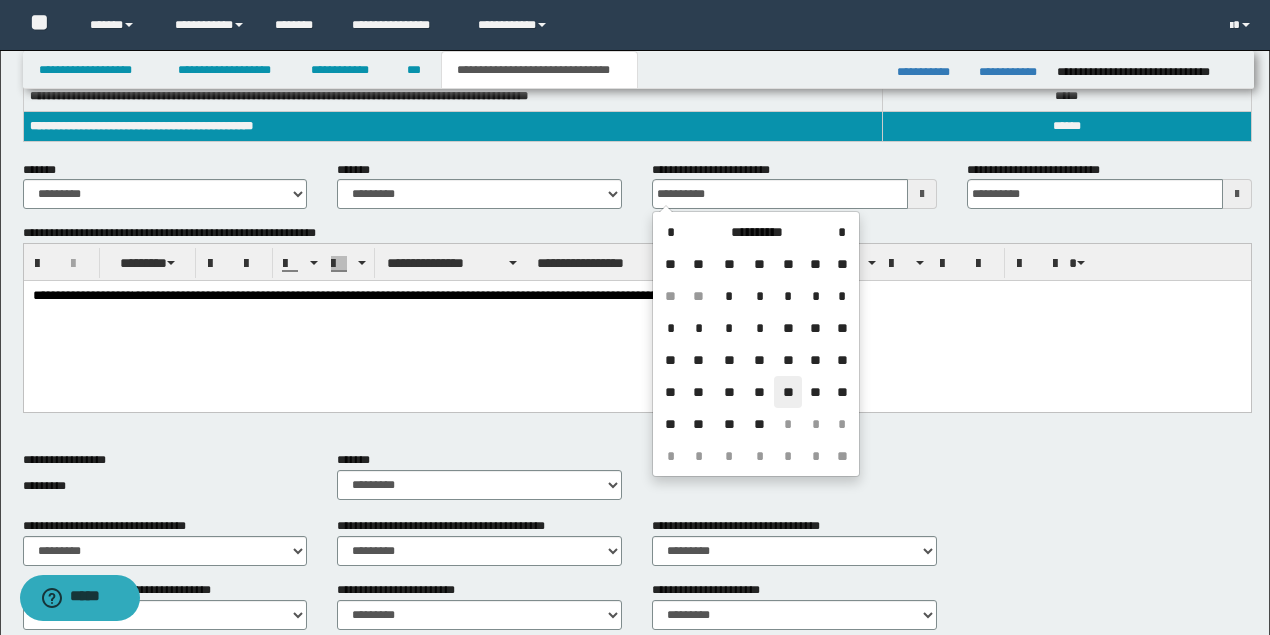 click on "**" at bounding box center (788, 392) 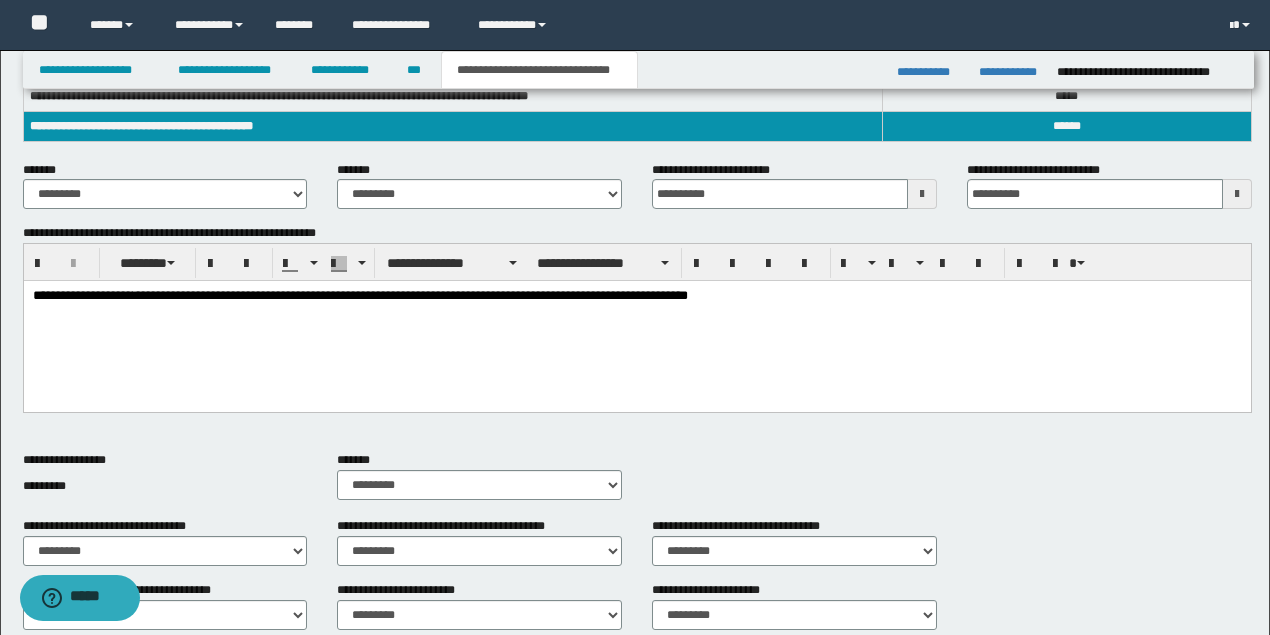 drag, startPoint x: 492, startPoint y: 360, endPoint x: 494, endPoint y: 350, distance: 10.198039 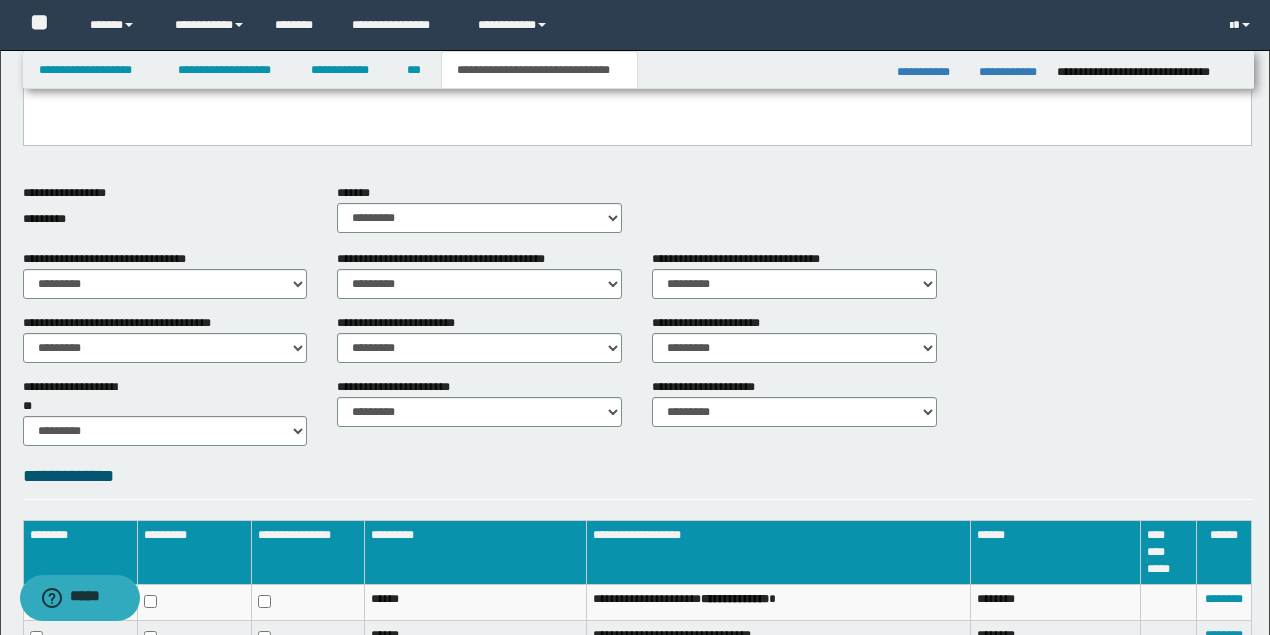 scroll, scrollTop: 516, scrollLeft: 0, axis: vertical 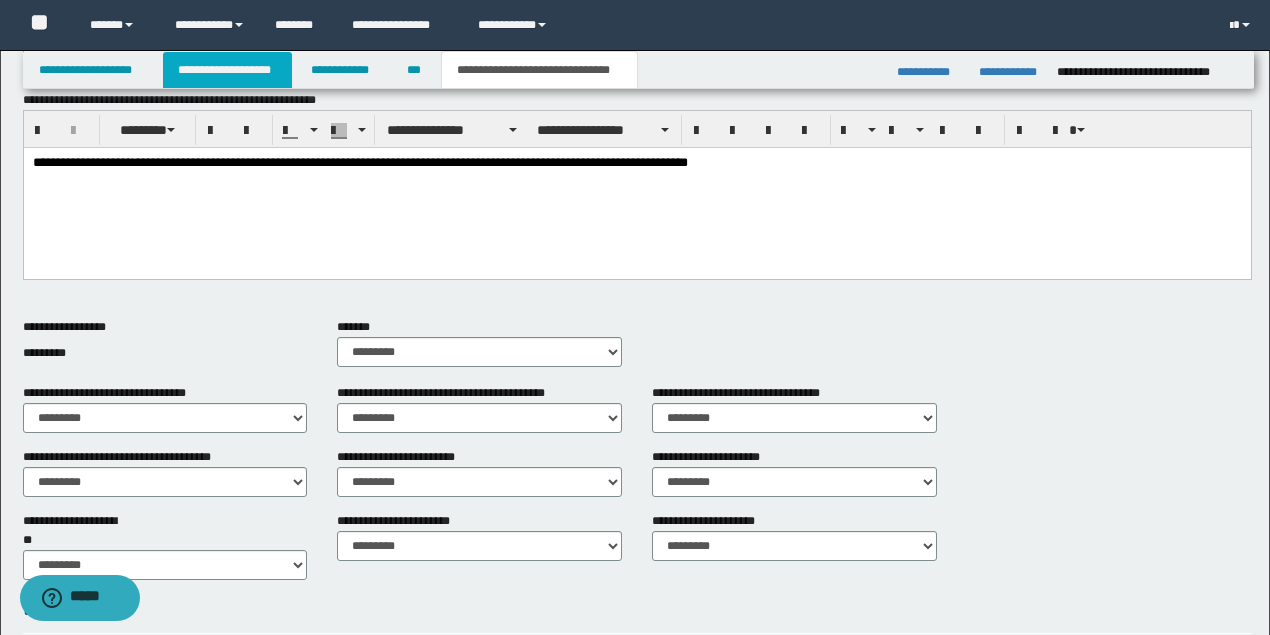 click on "**********" at bounding box center [227, 70] 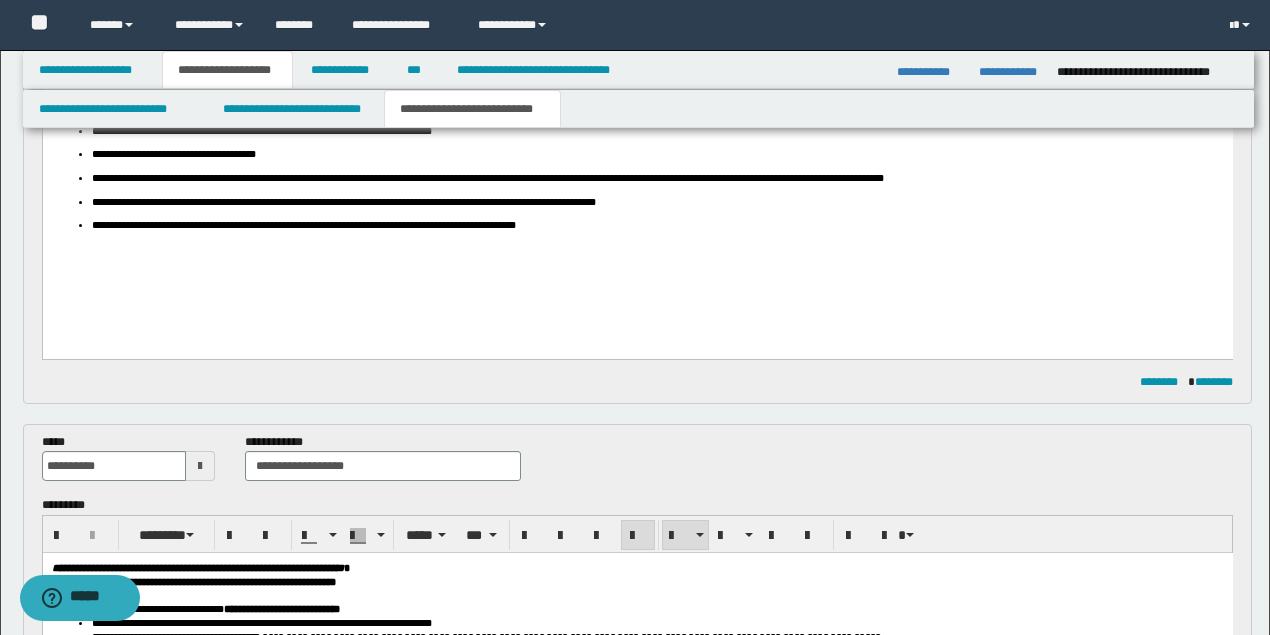 drag, startPoint x: 496, startPoint y: 112, endPoint x: 431, endPoint y: 385, distance: 280.63144 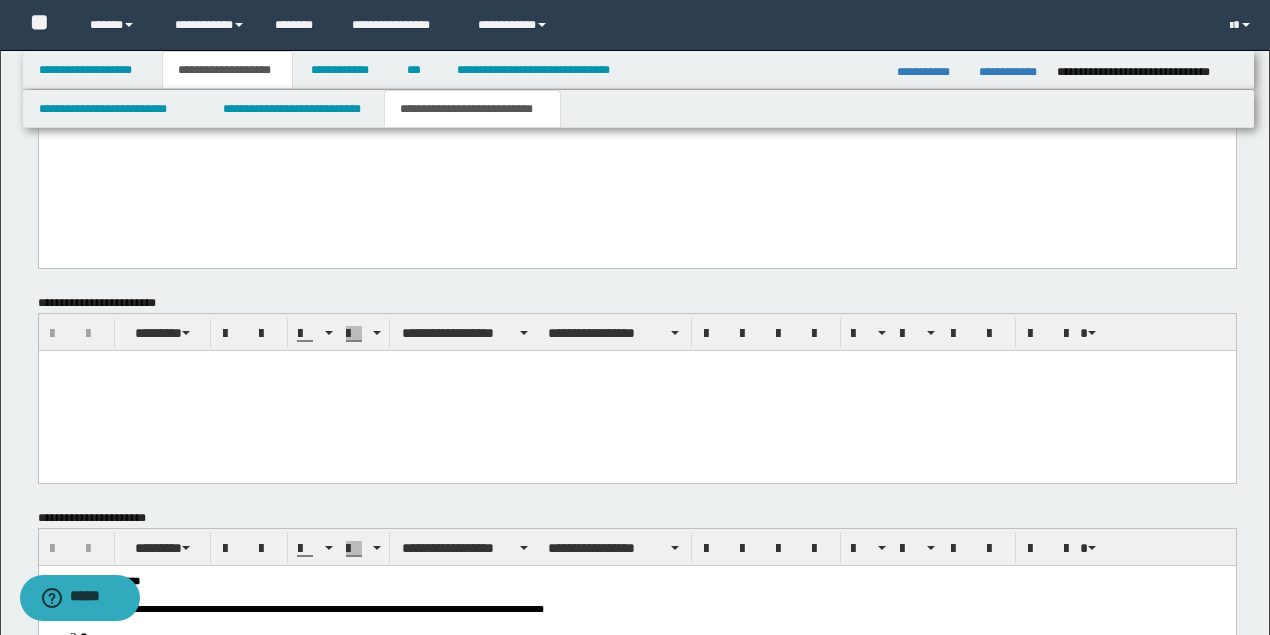 scroll, scrollTop: 3614, scrollLeft: 0, axis: vertical 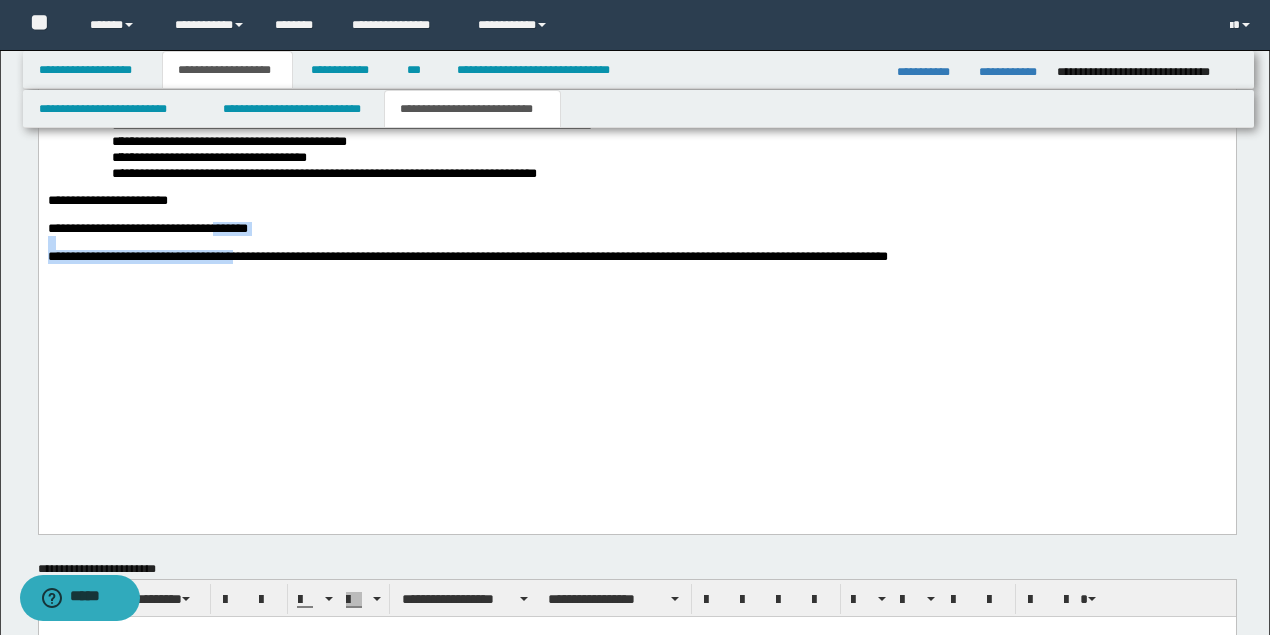 drag, startPoint x: 244, startPoint y: 387, endPoint x: 219, endPoint y: 386, distance: 25.019993 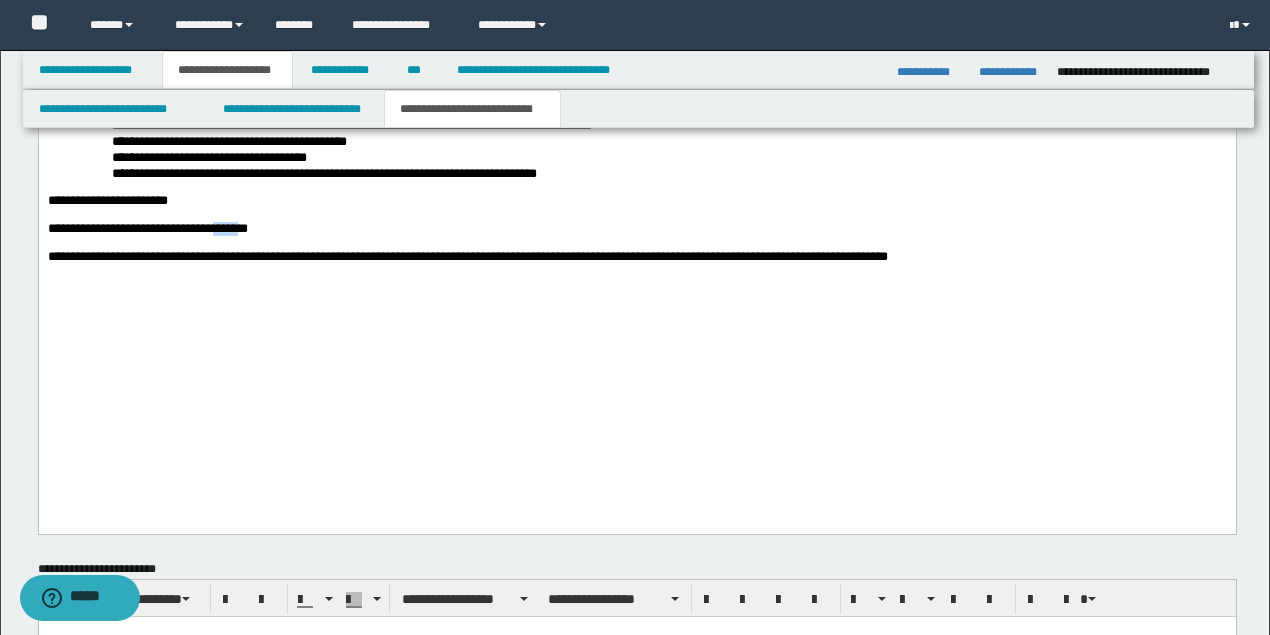 drag, startPoint x: 230, startPoint y: 389, endPoint x: 247, endPoint y: 387, distance: 17.117243 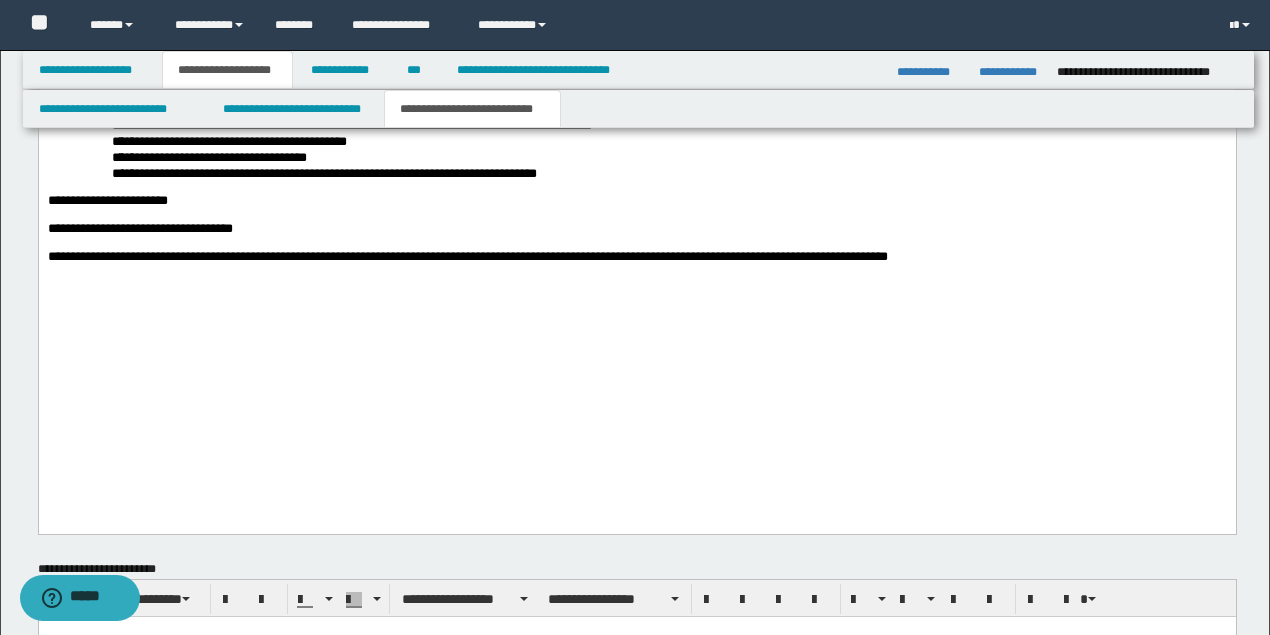 click at bounding box center (636, 215) 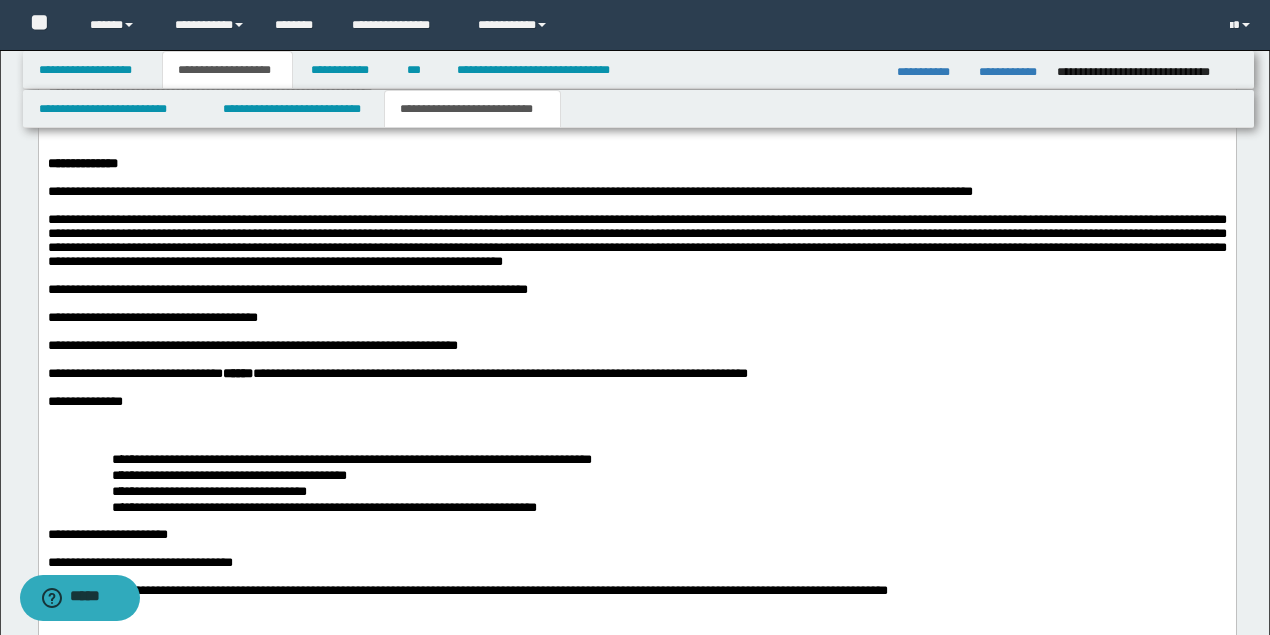 scroll, scrollTop: 3347, scrollLeft: 0, axis: vertical 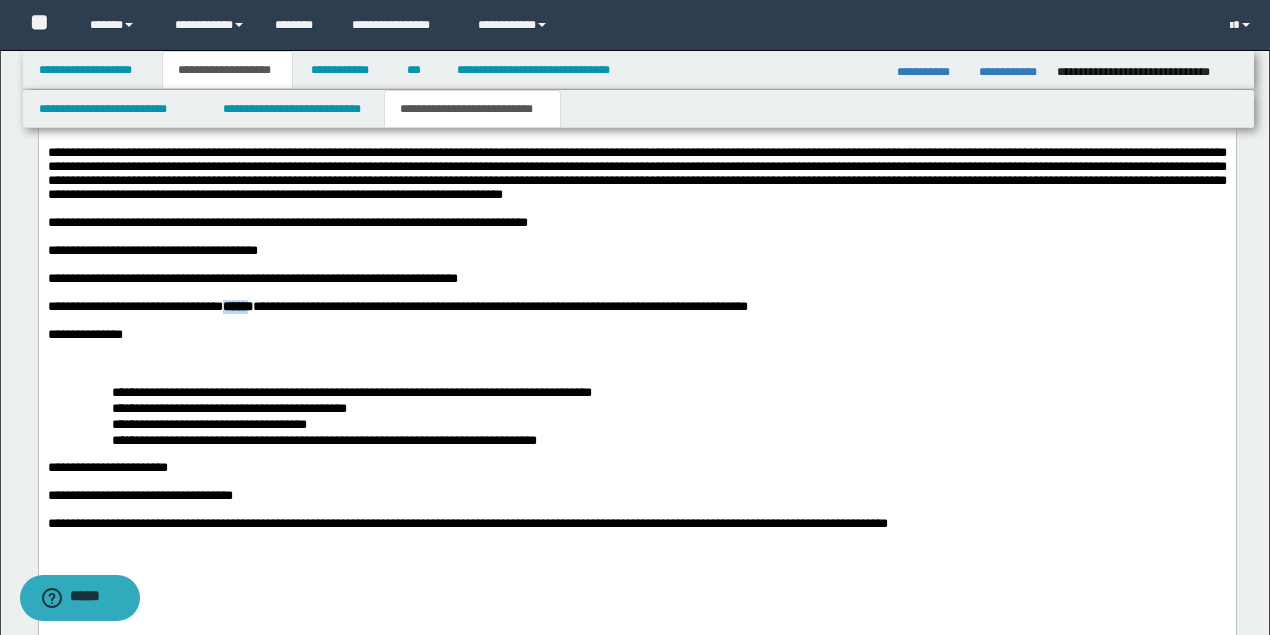 drag, startPoint x: 226, startPoint y: 459, endPoint x: 290, endPoint y: 459, distance: 64 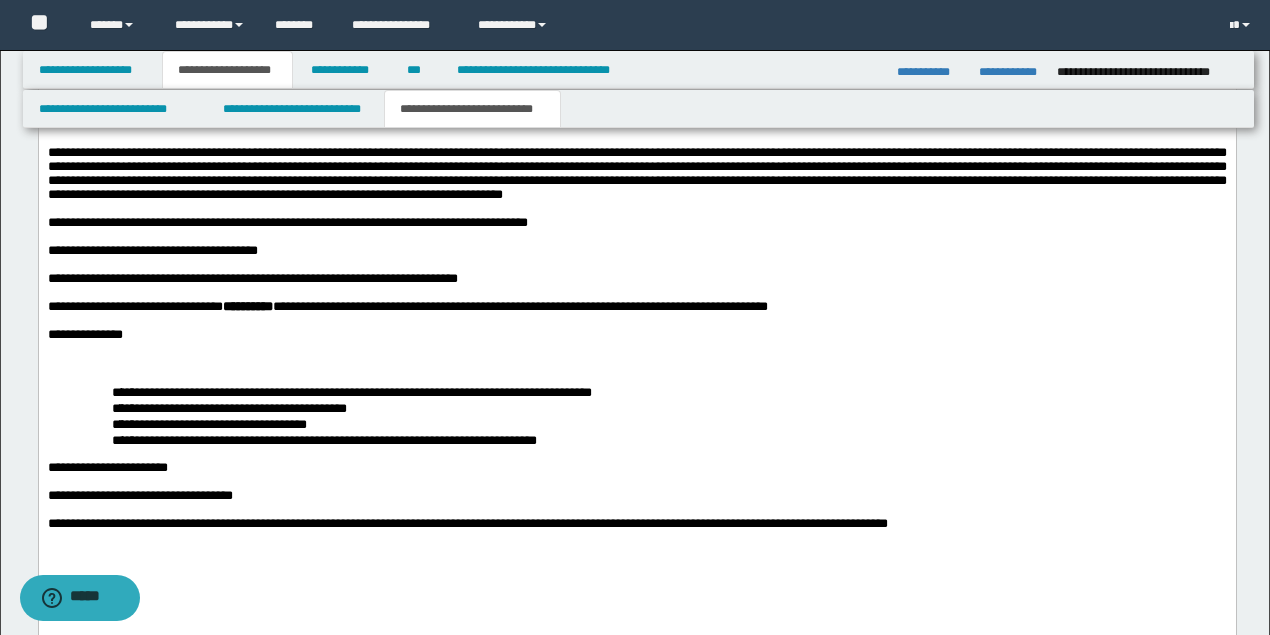 scroll, scrollTop: 3480, scrollLeft: 0, axis: vertical 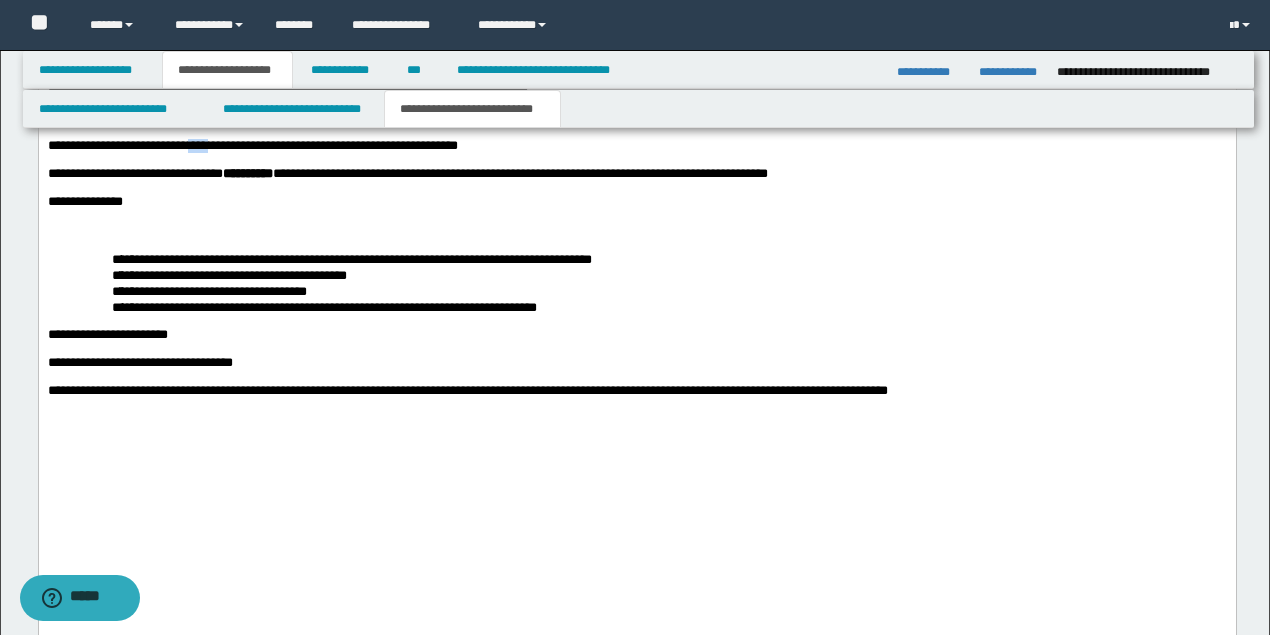 drag, startPoint x: 198, startPoint y: 292, endPoint x: 219, endPoint y: 292, distance: 21 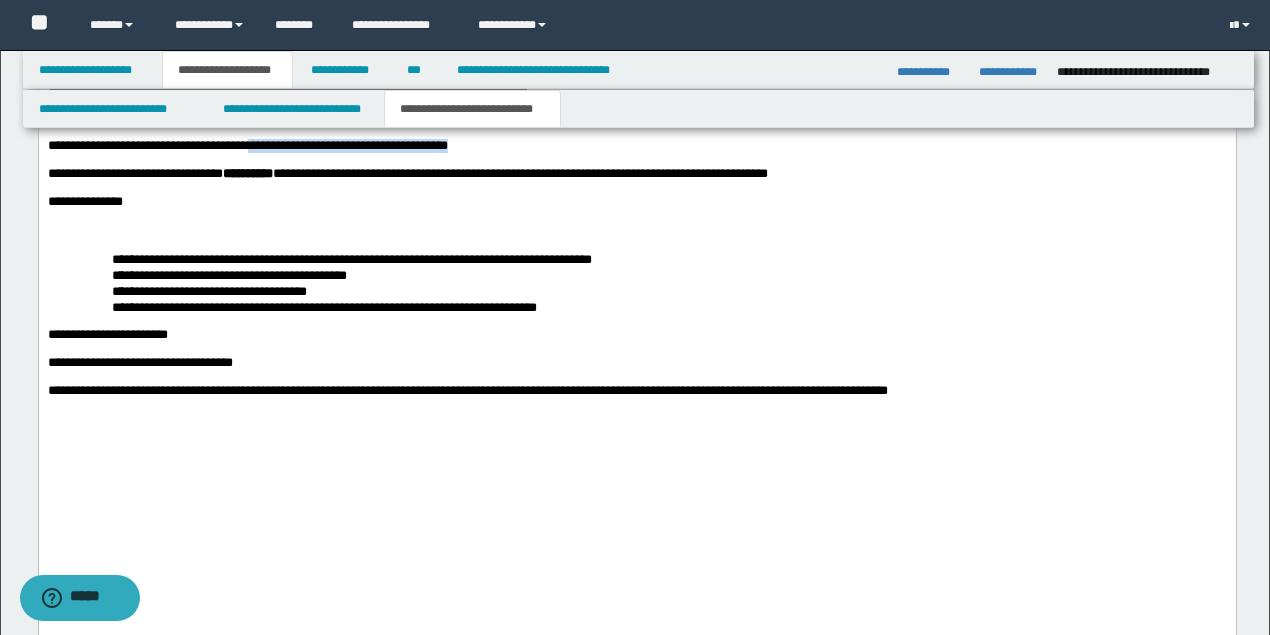 drag, startPoint x: 262, startPoint y: 294, endPoint x: 475, endPoint y: 300, distance: 213.08449 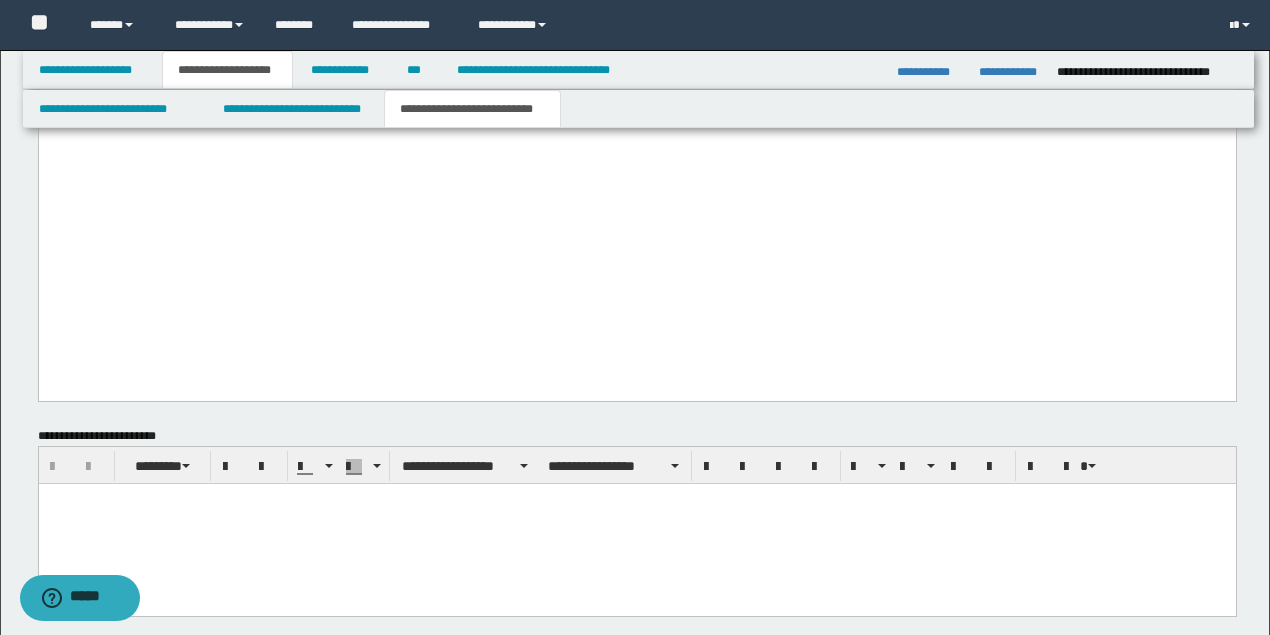 scroll, scrollTop: 3814, scrollLeft: 0, axis: vertical 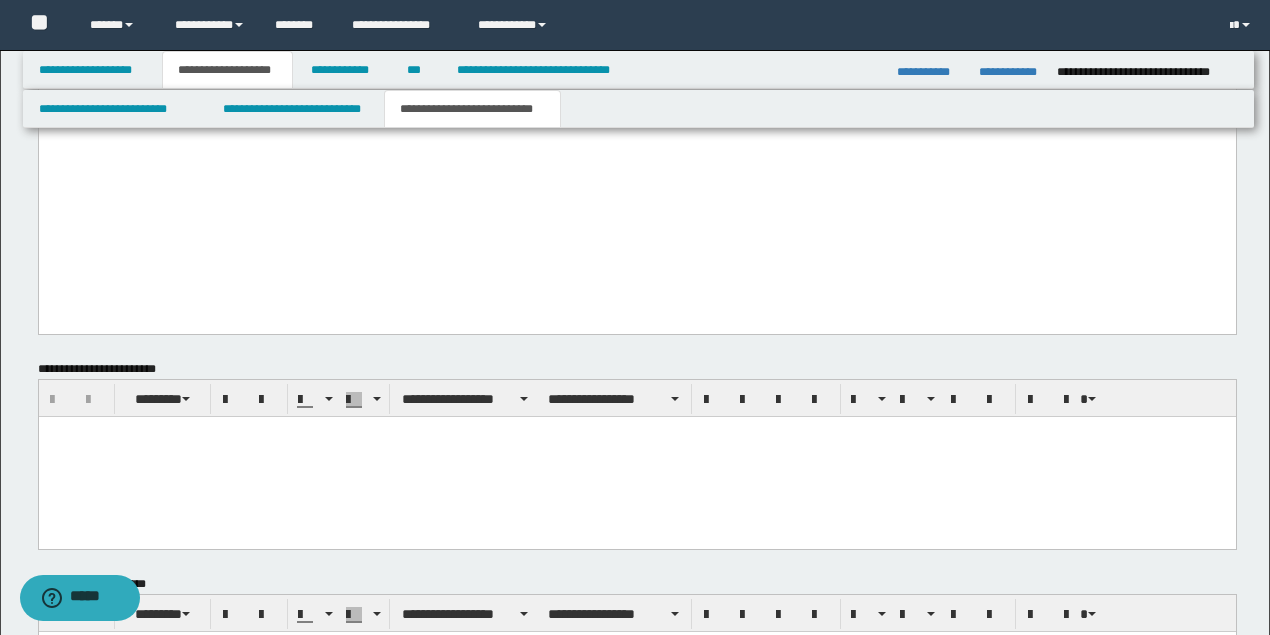 drag, startPoint x: 184, startPoint y: 220, endPoint x: 240, endPoint y: 218, distance: 56.0357 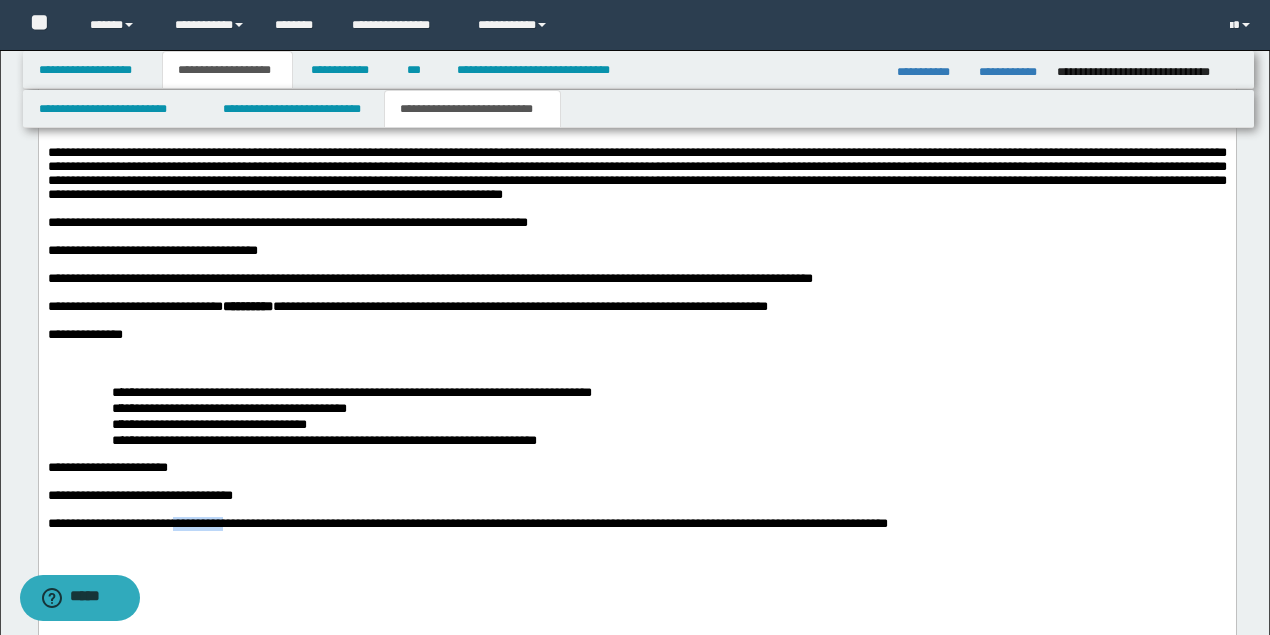 scroll, scrollTop: 3480, scrollLeft: 0, axis: vertical 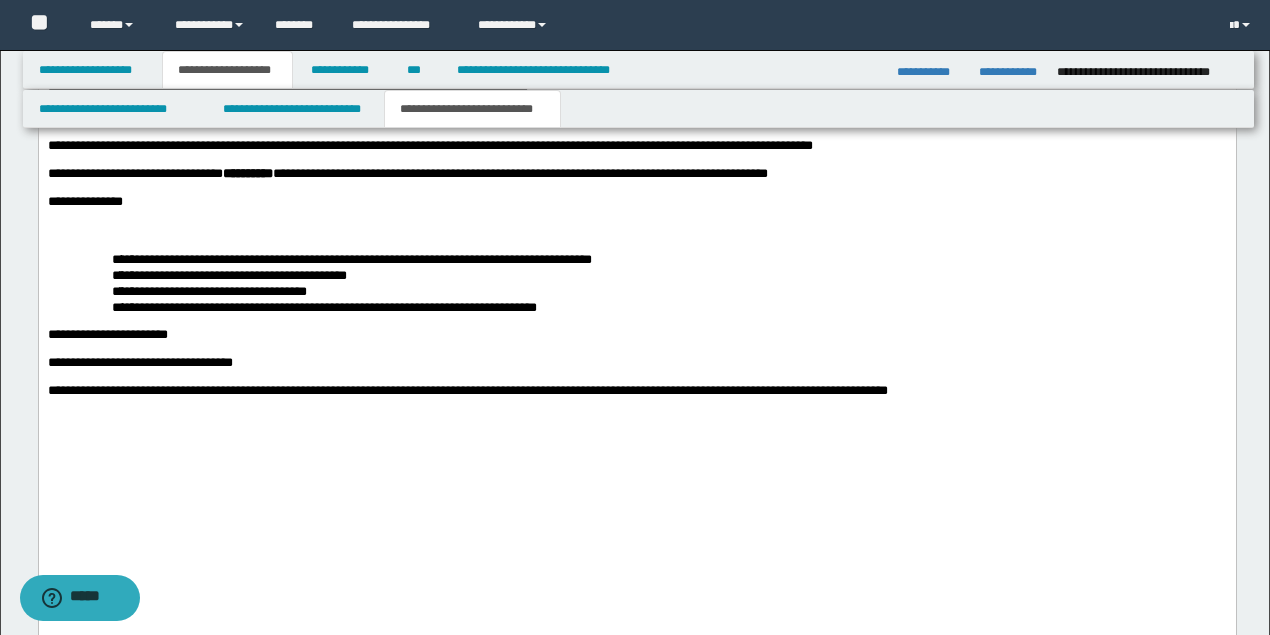 click on "**********" at bounding box center [429, 145] 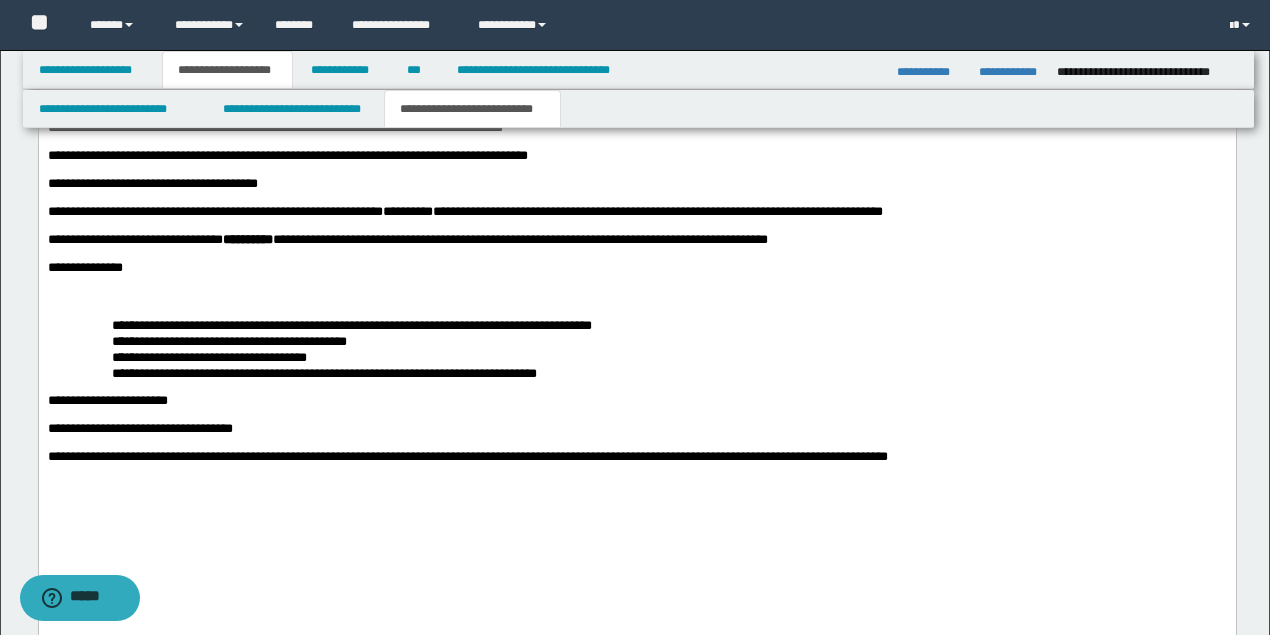 scroll, scrollTop: 3147, scrollLeft: 0, axis: vertical 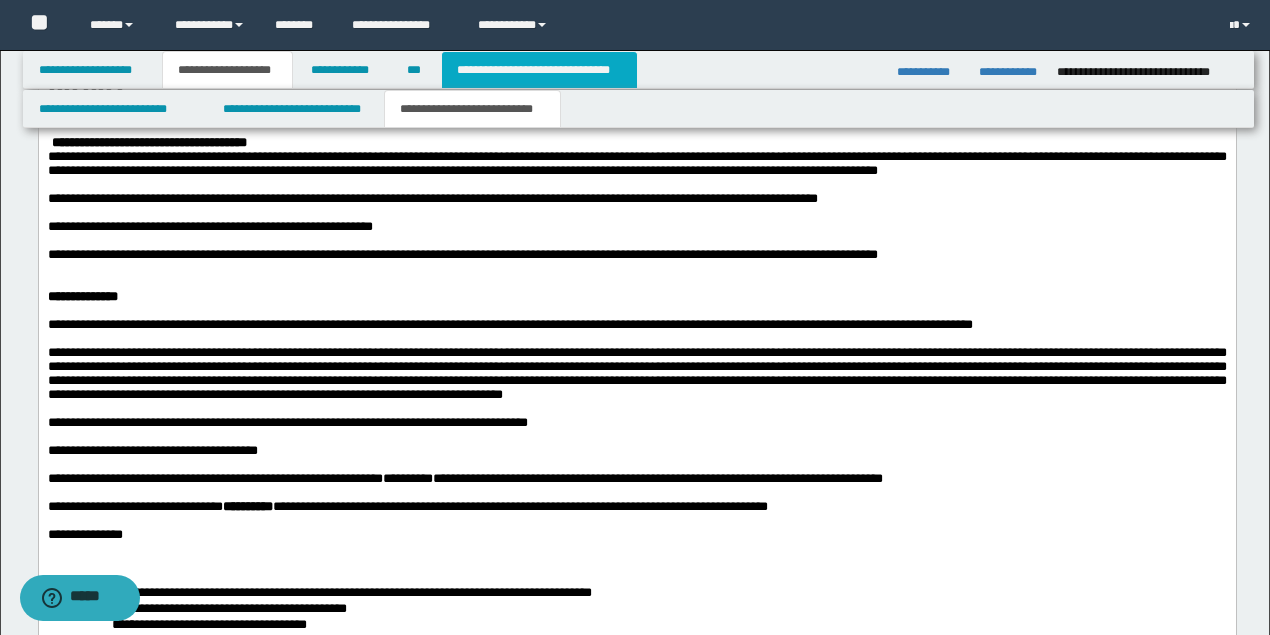 click on "**********" at bounding box center (539, 70) 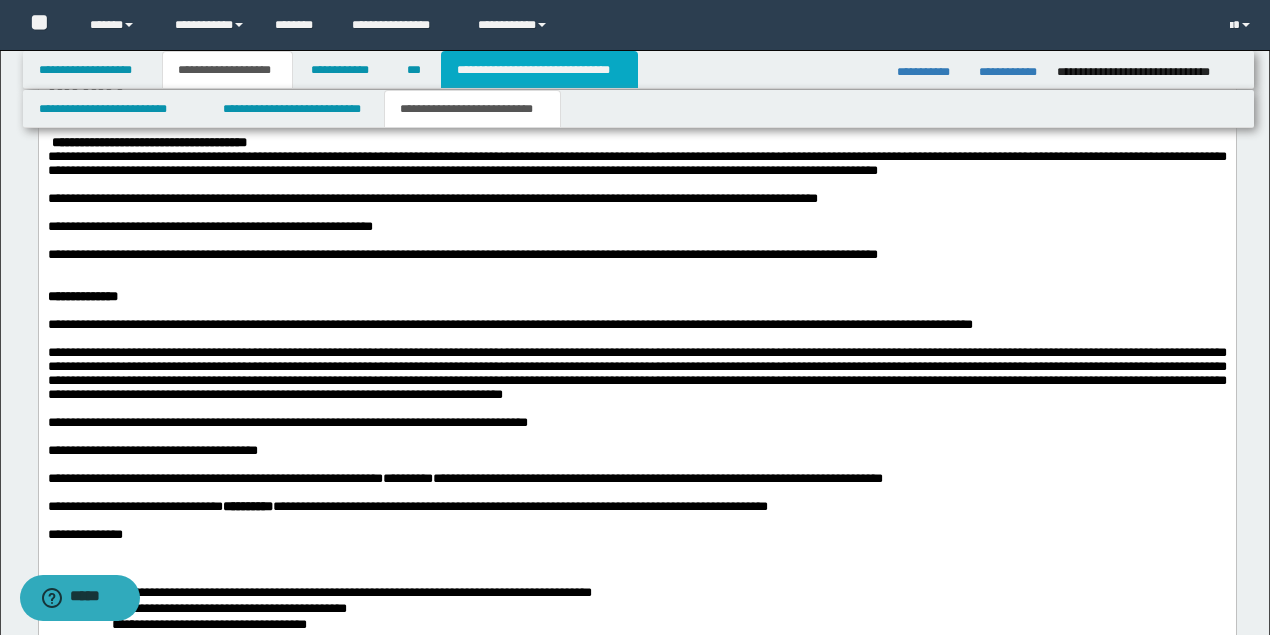 type on "**********" 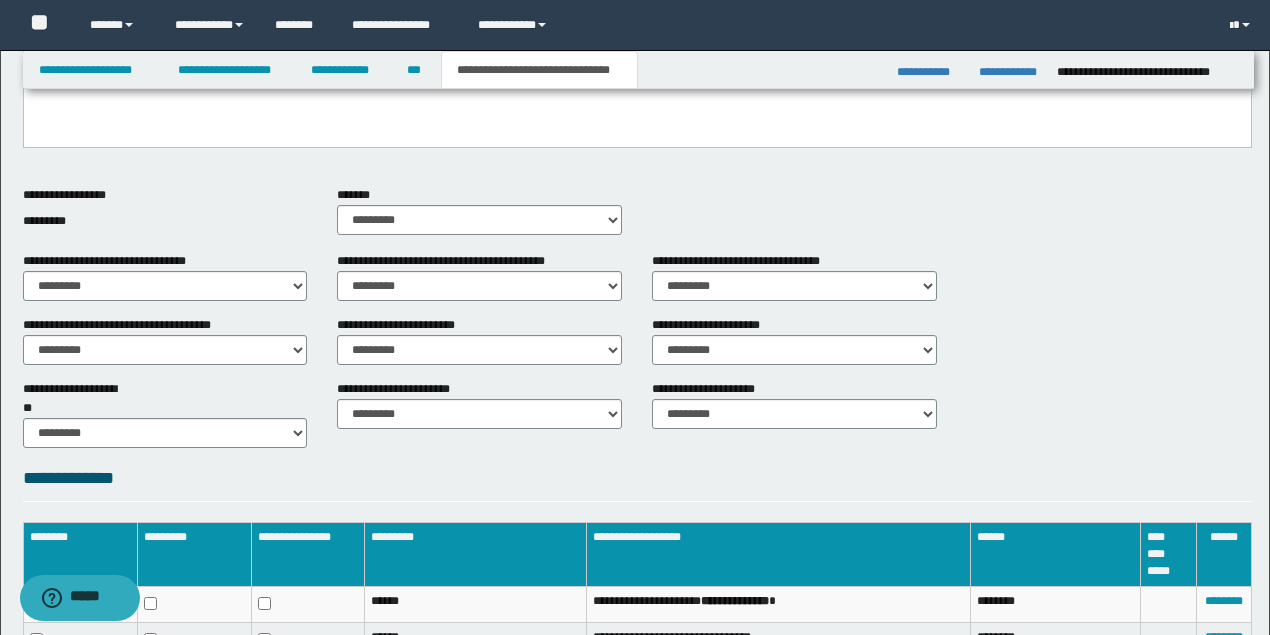 scroll, scrollTop: 382, scrollLeft: 0, axis: vertical 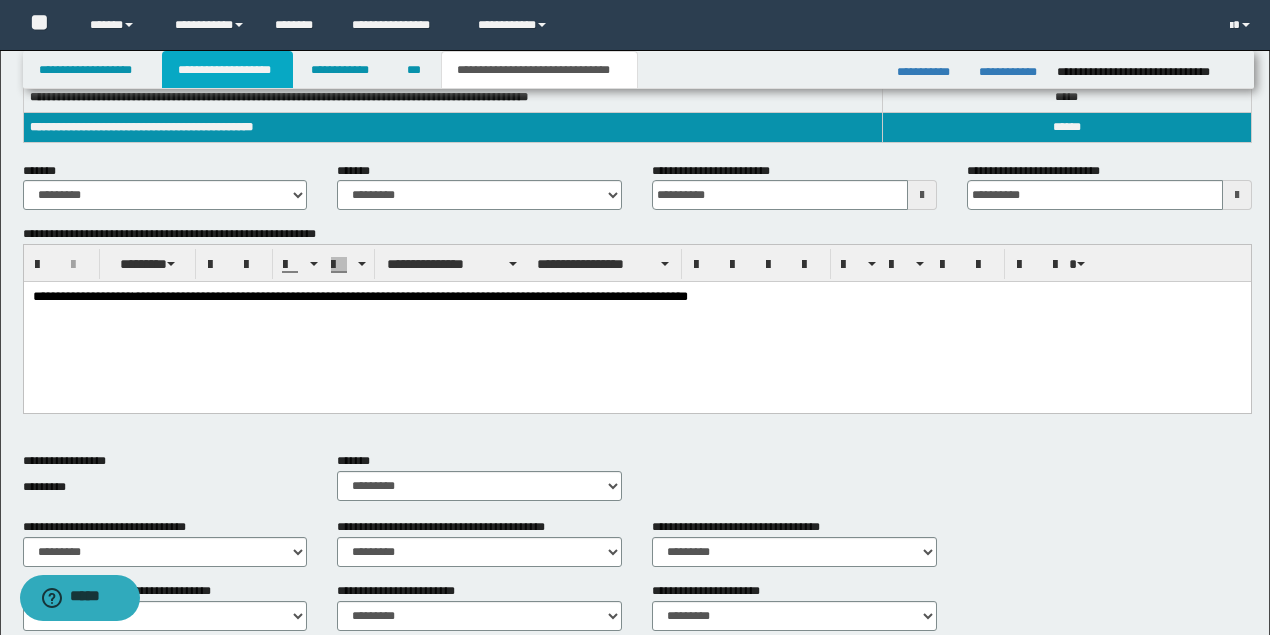 drag, startPoint x: 238, startPoint y: 72, endPoint x: 266, endPoint y: 90, distance: 33.286633 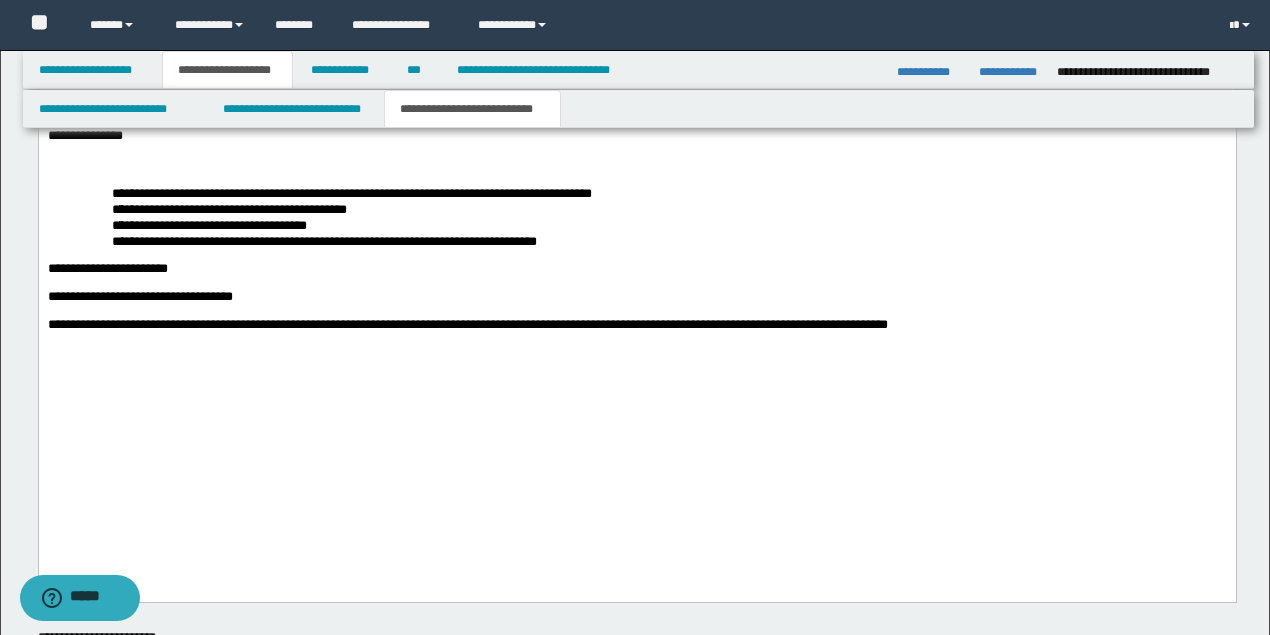 scroll, scrollTop: 3479, scrollLeft: 0, axis: vertical 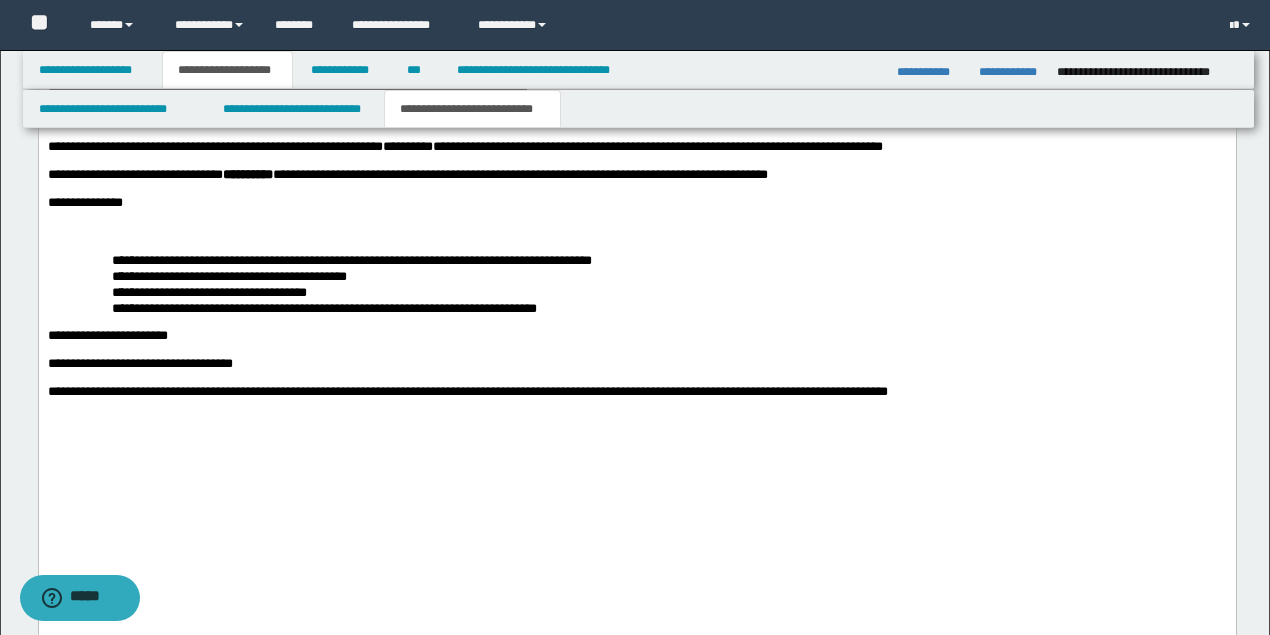 click on "**********" at bounding box center (636, 119) 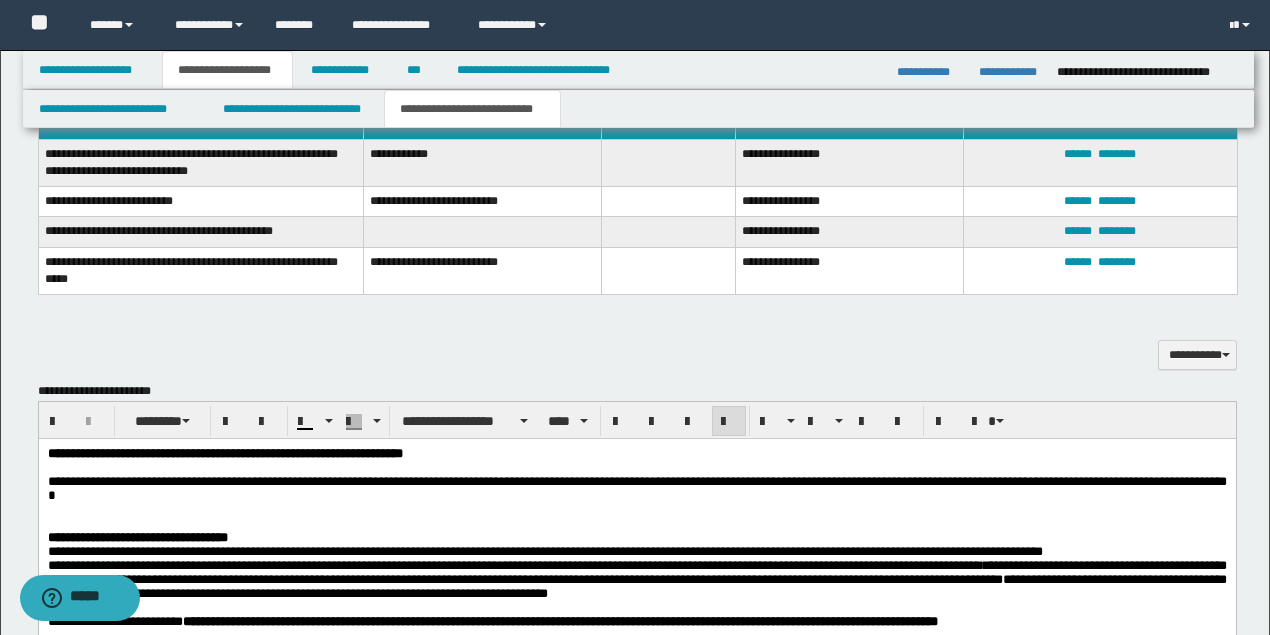 scroll, scrollTop: 1679, scrollLeft: 0, axis: vertical 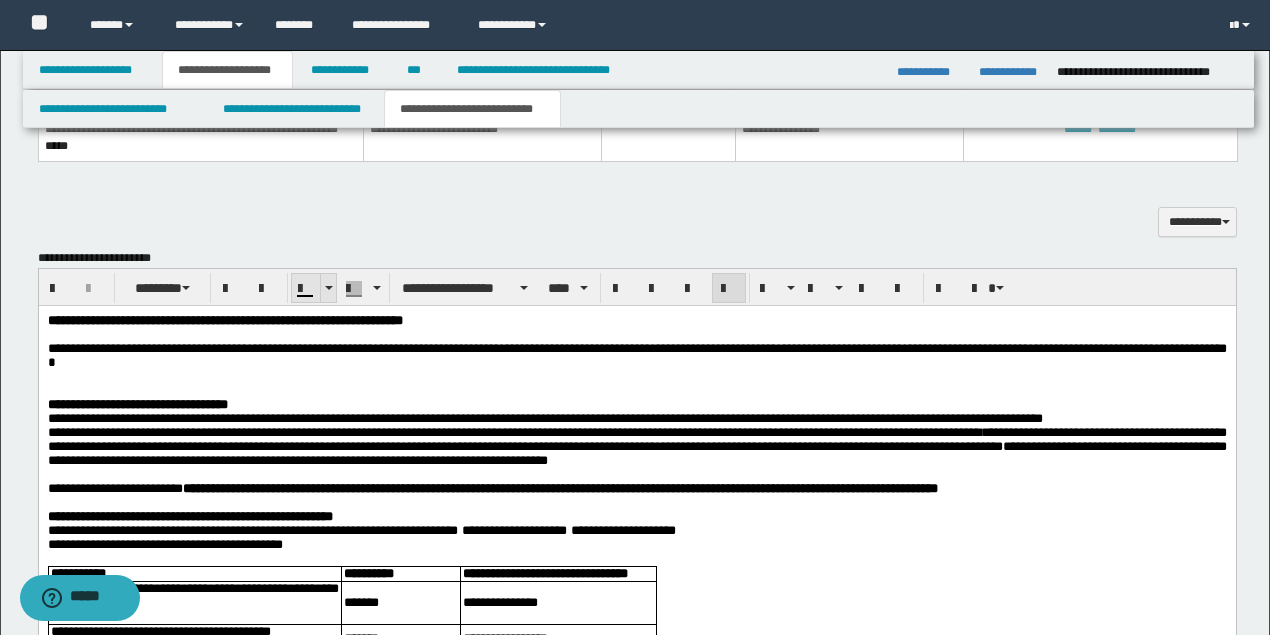 click at bounding box center [328, 288] 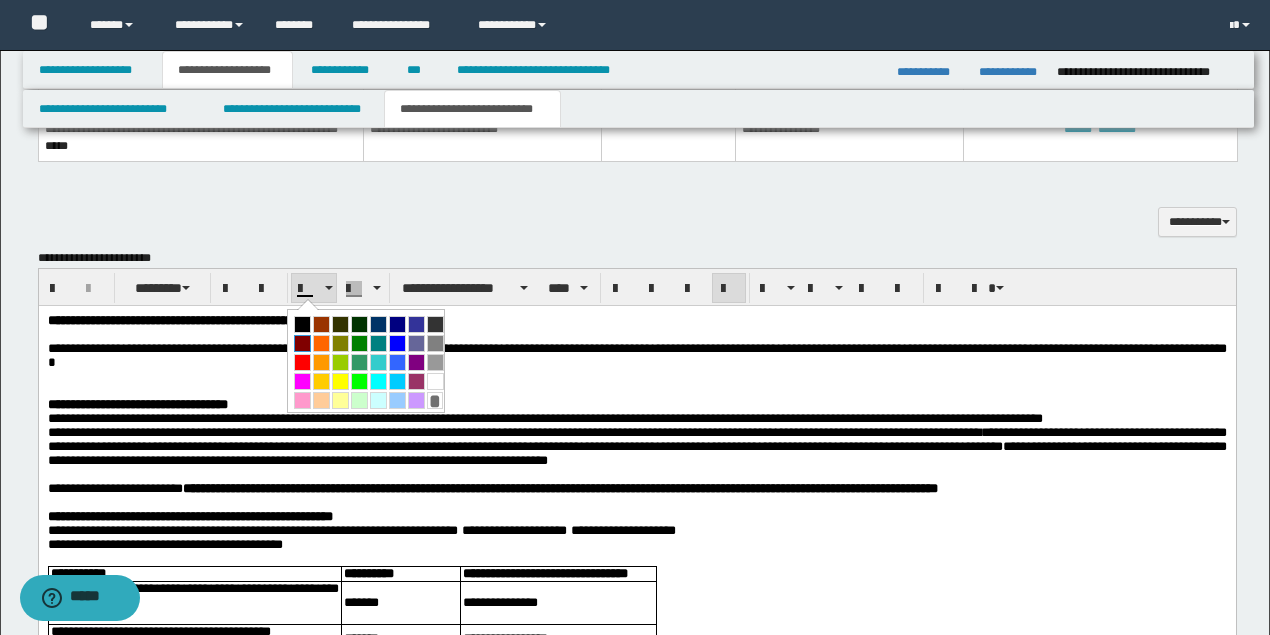 click at bounding box center [302, 343] 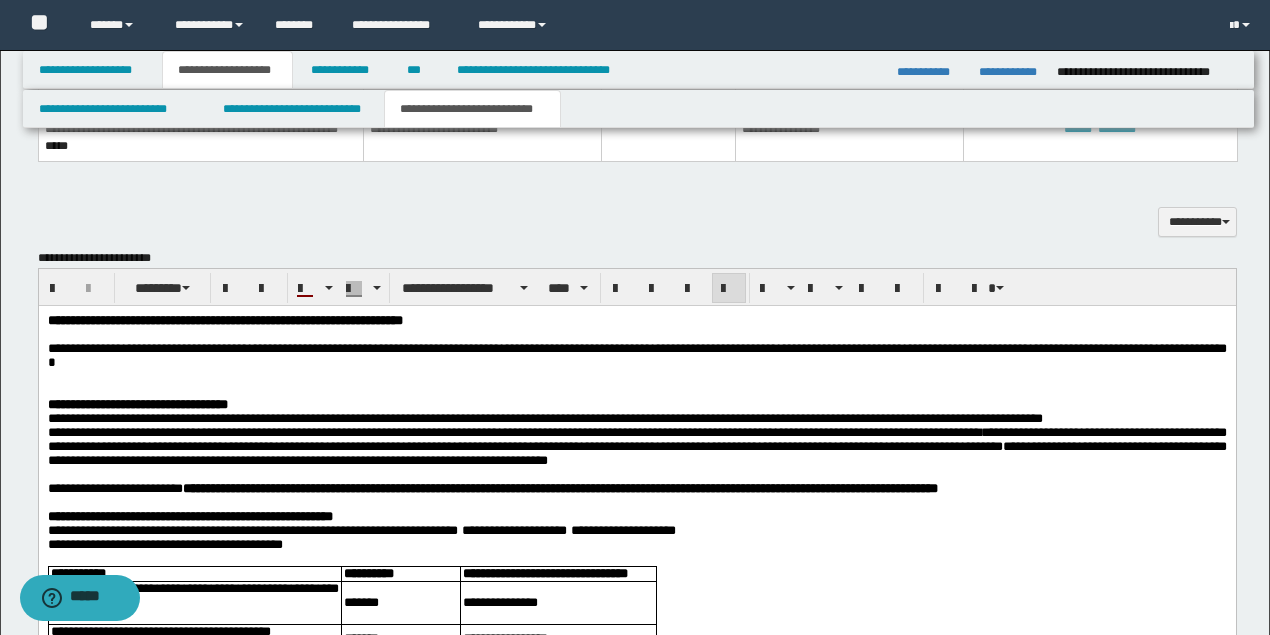 click on "**********" at bounding box center [636, 355] 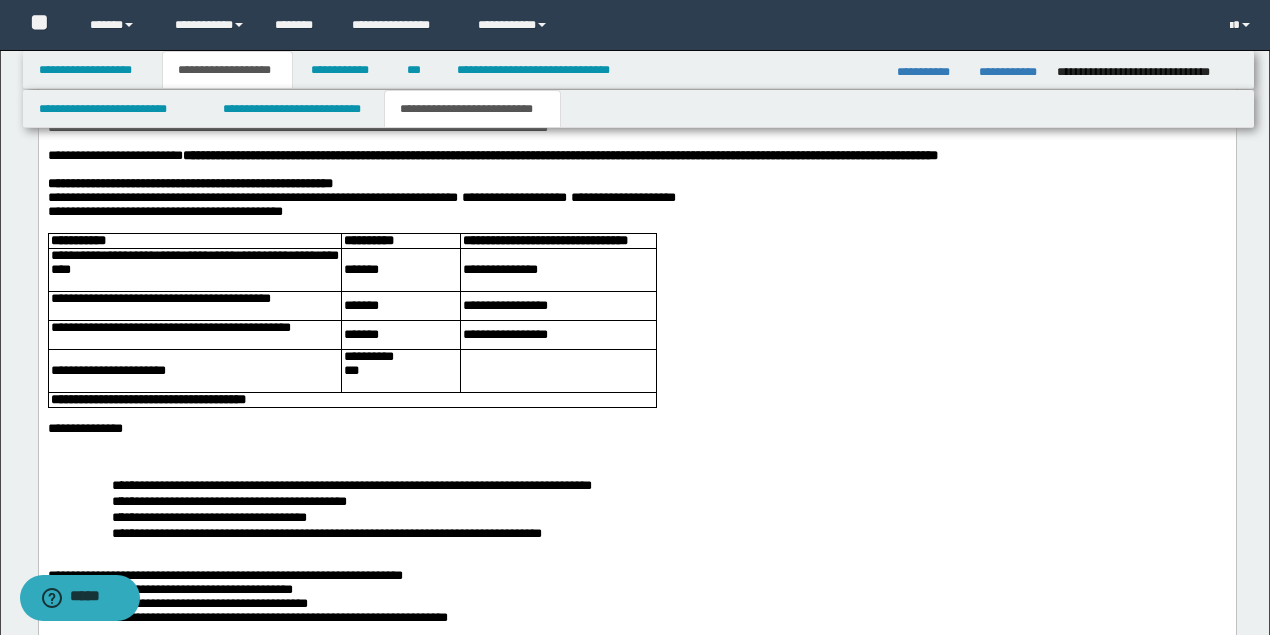 scroll, scrollTop: 2412, scrollLeft: 0, axis: vertical 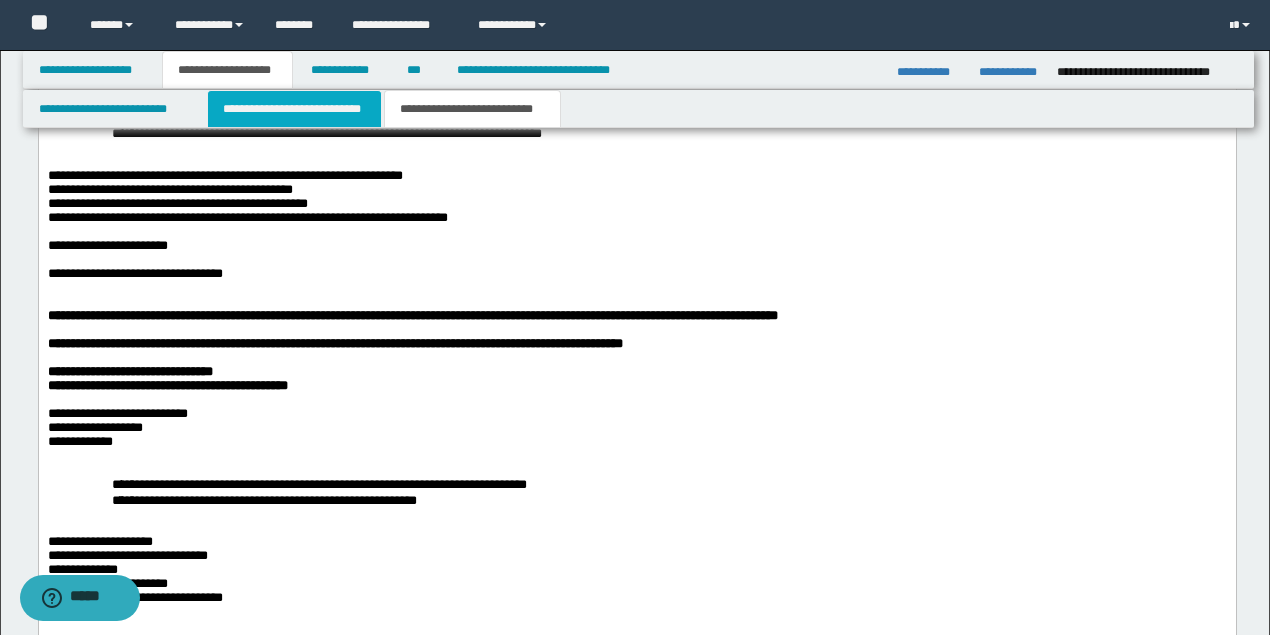 click on "**********" at bounding box center (294, 109) 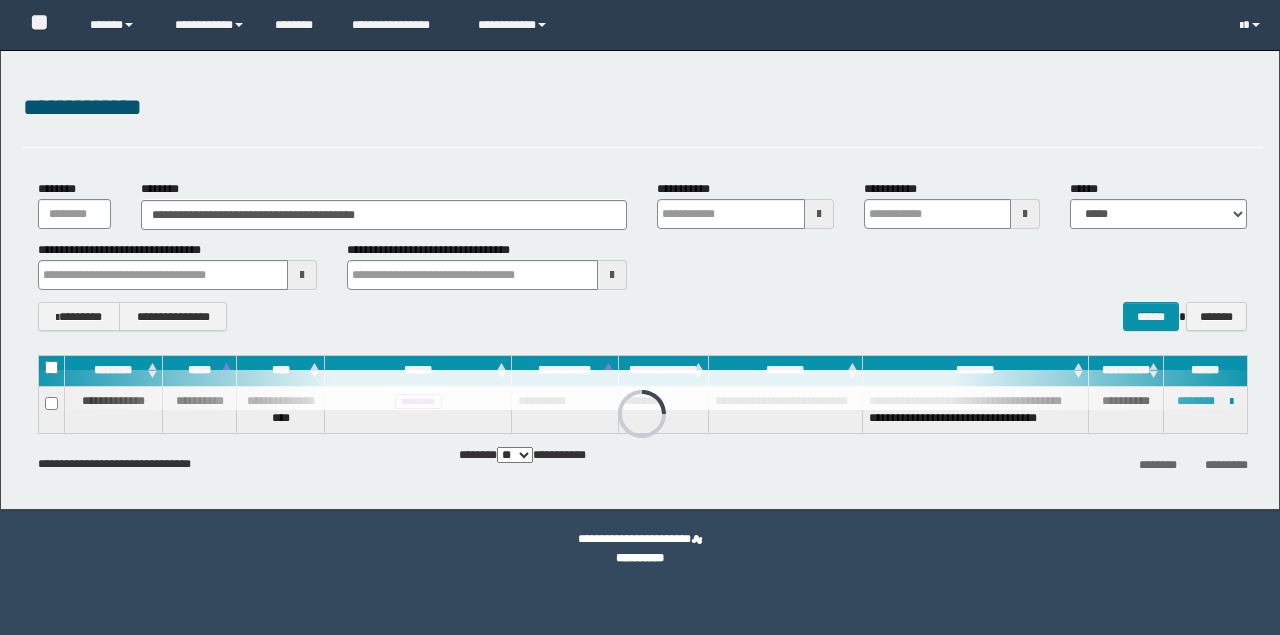 scroll, scrollTop: 0, scrollLeft: 0, axis: both 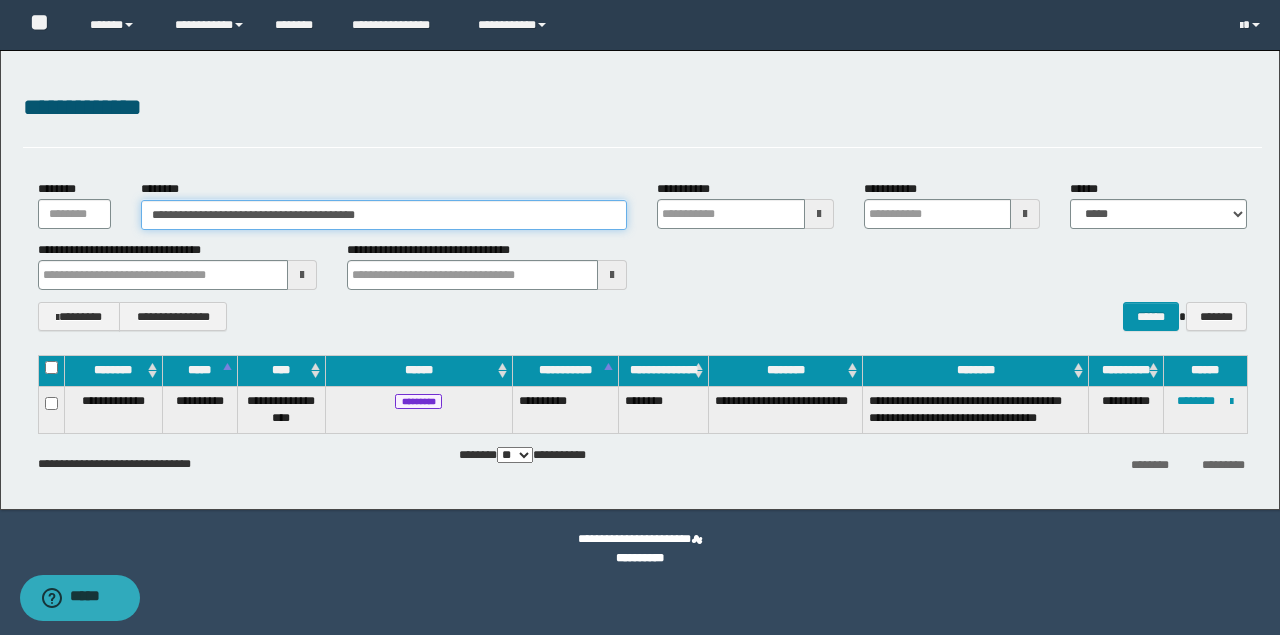 drag, startPoint x: 430, startPoint y: 212, endPoint x: 54, endPoint y: 212, distance: 376 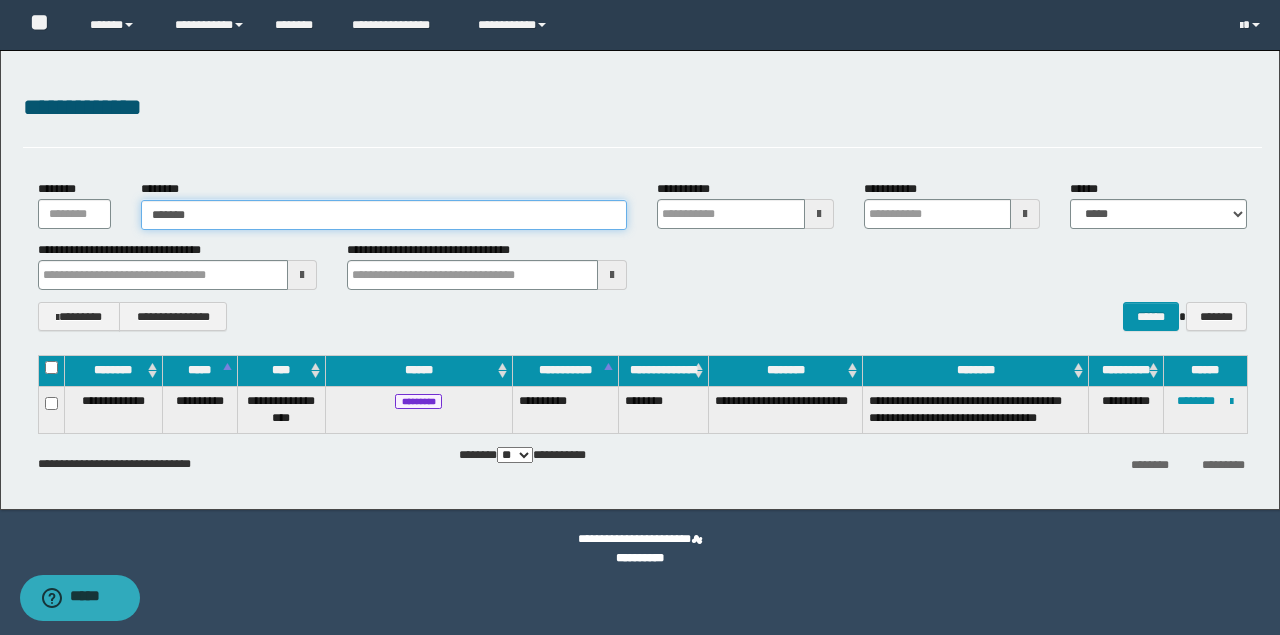 type on "*******" 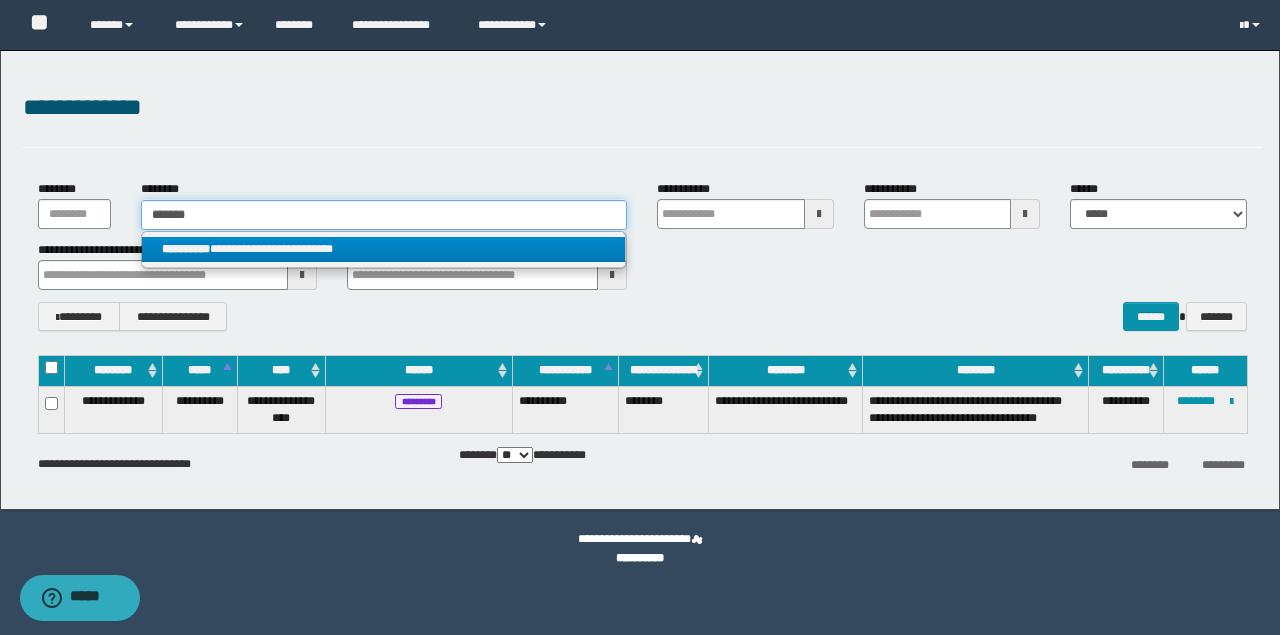 type on "*******" 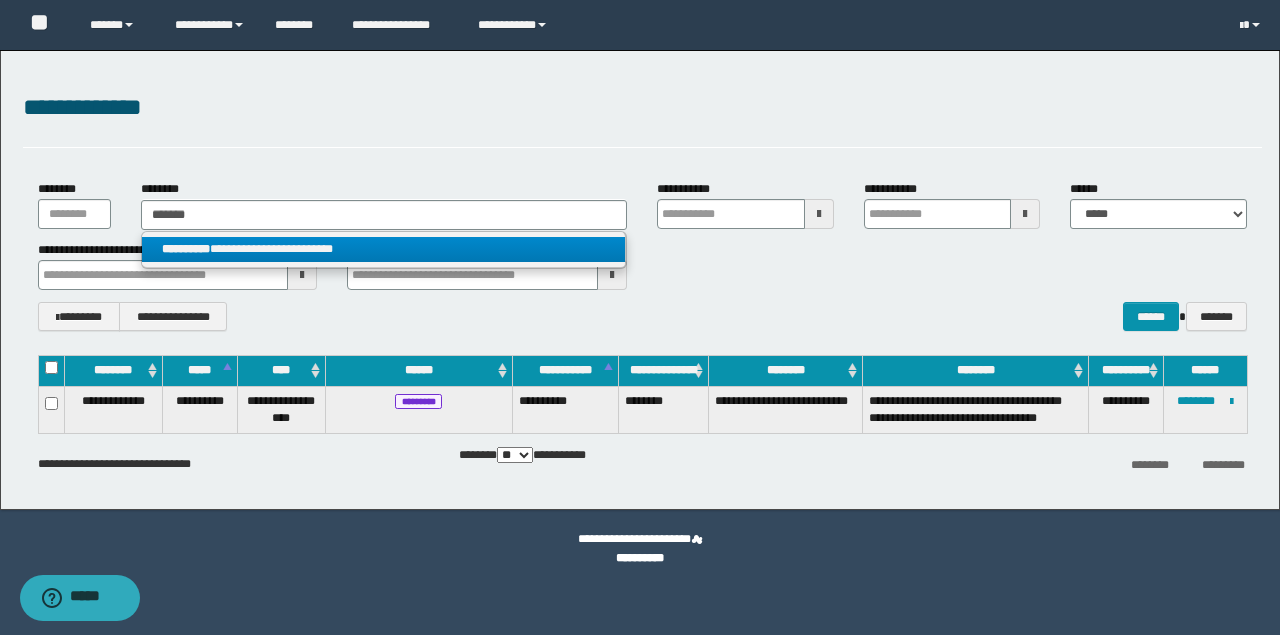 drag, startPoint x: 310, startPoint y: 237, endPoint x: 441, endPoint y: 255, distance: 132.23087 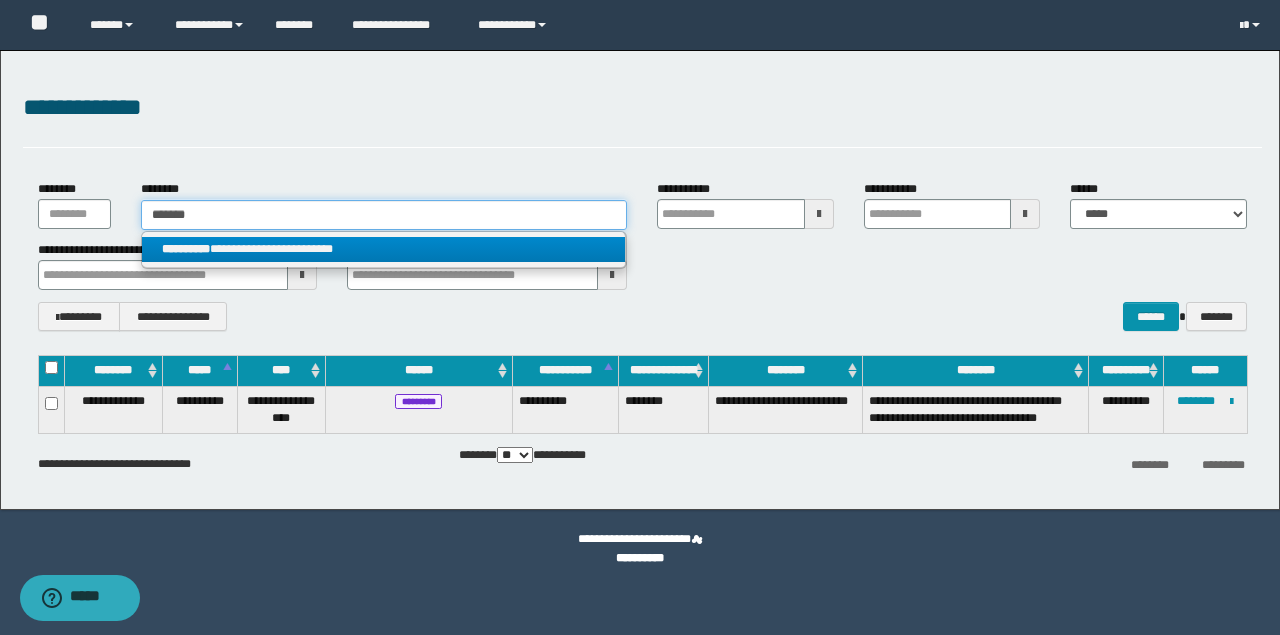 type 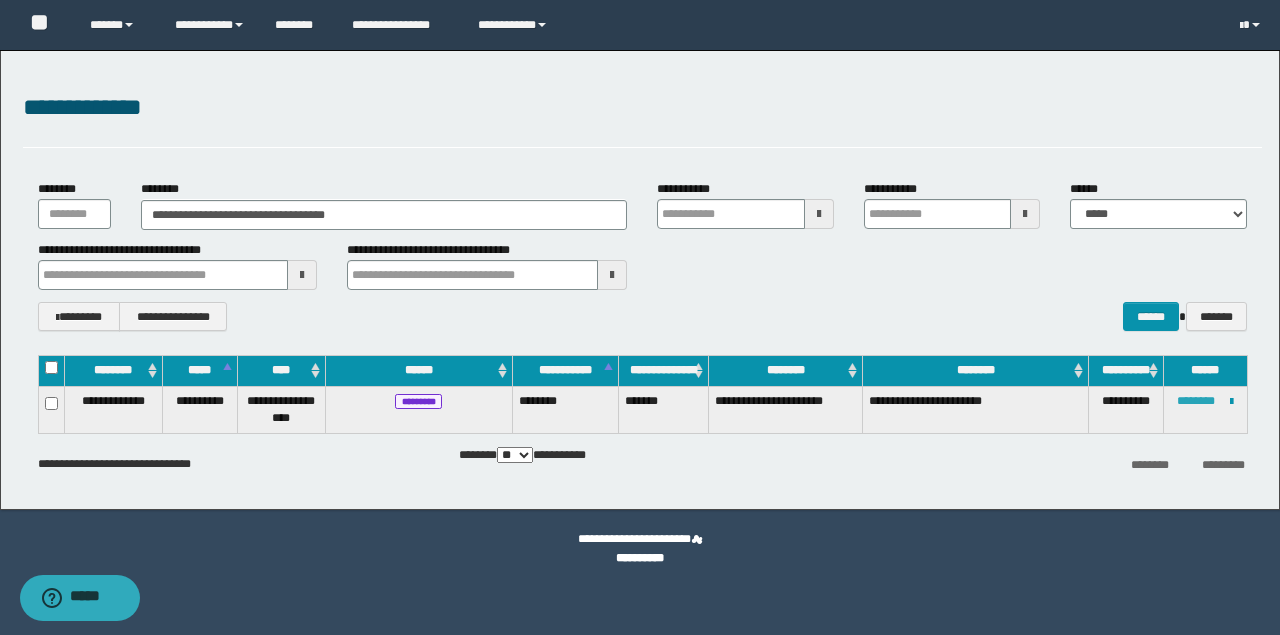 click on "********" at bounding box center [1196, 401] 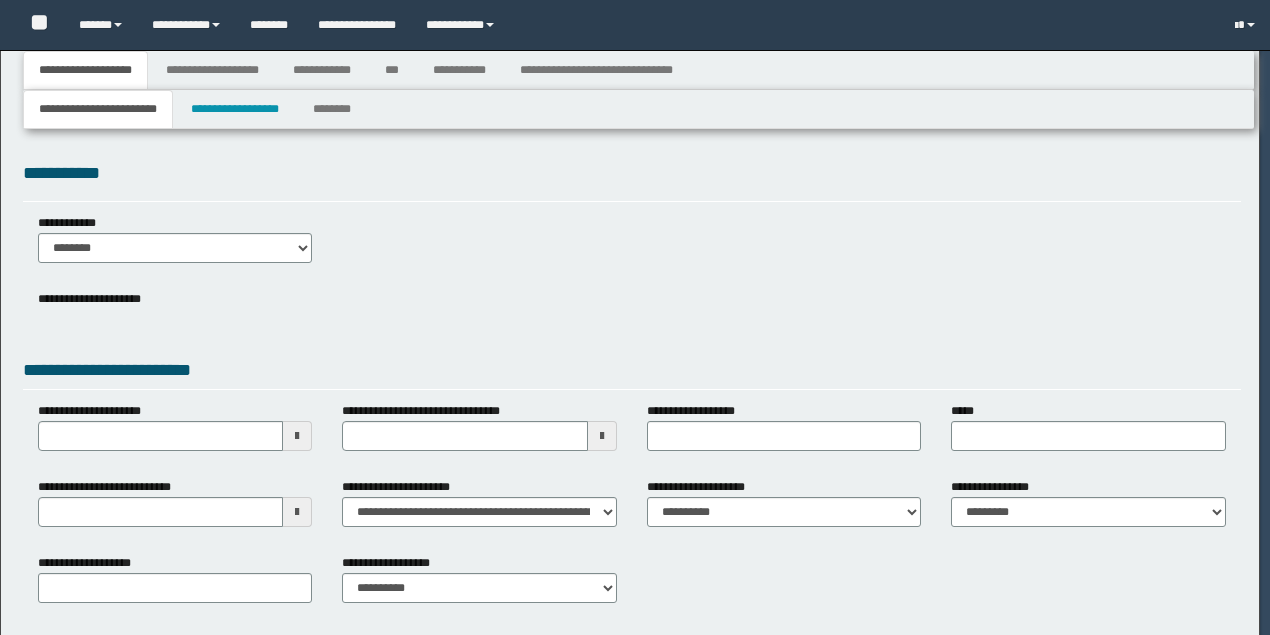 select on "*" 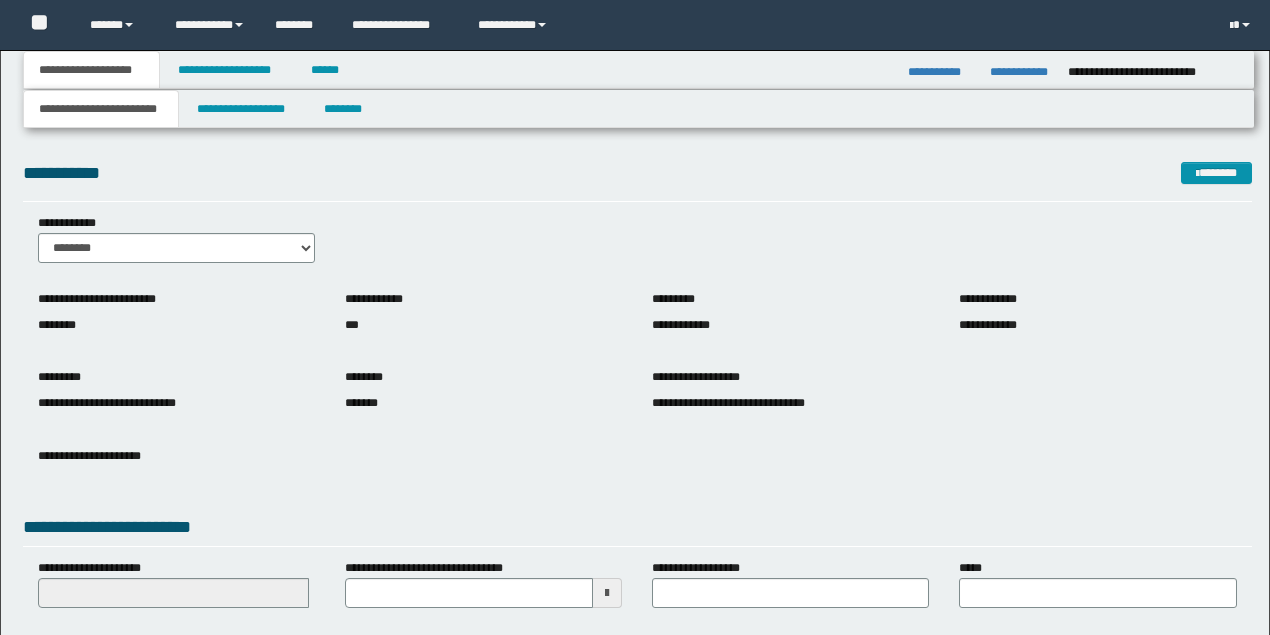 scroll, scrollTop: 0, scrollLeft: 0, axis: both 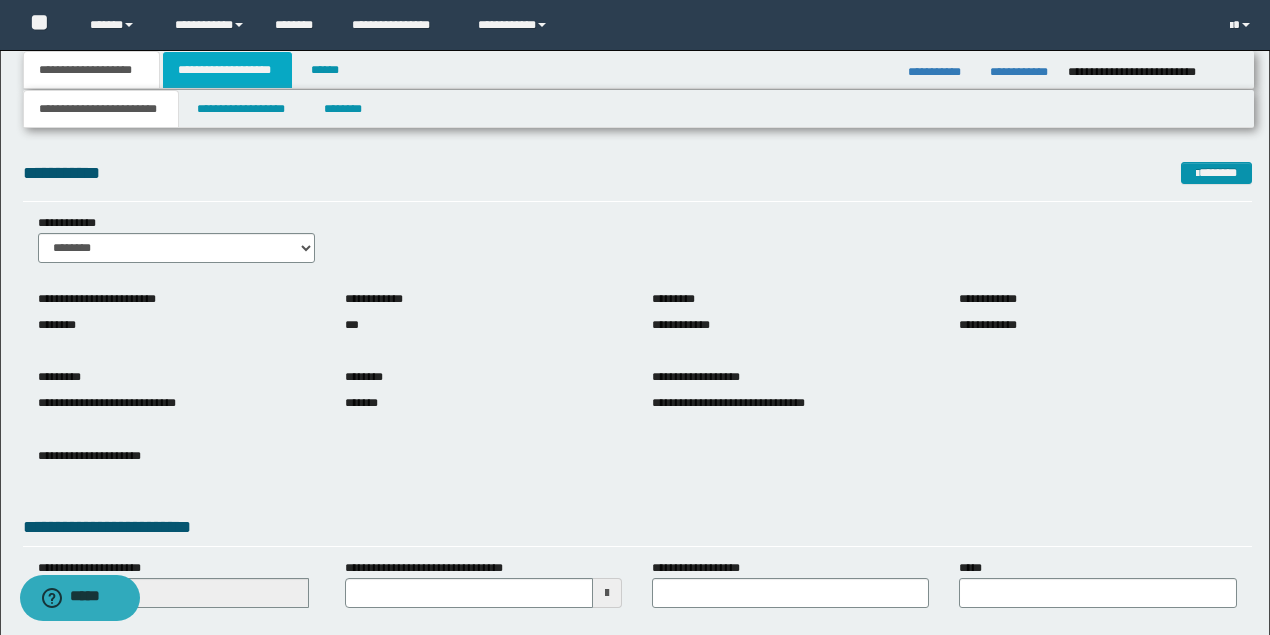 drag, startPoint x: 194, startPoint y: 72, endPoint x: 249, endPoint y: 88, distance: 57.280014 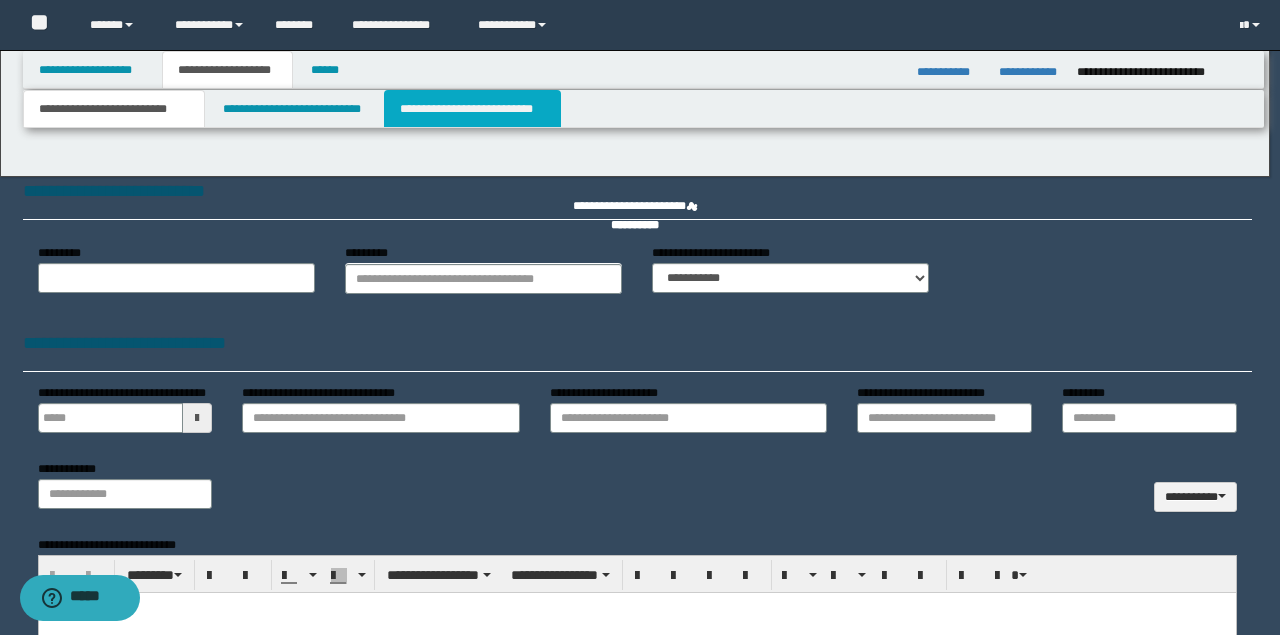 click on "**********" at bounding box center [472, 109] 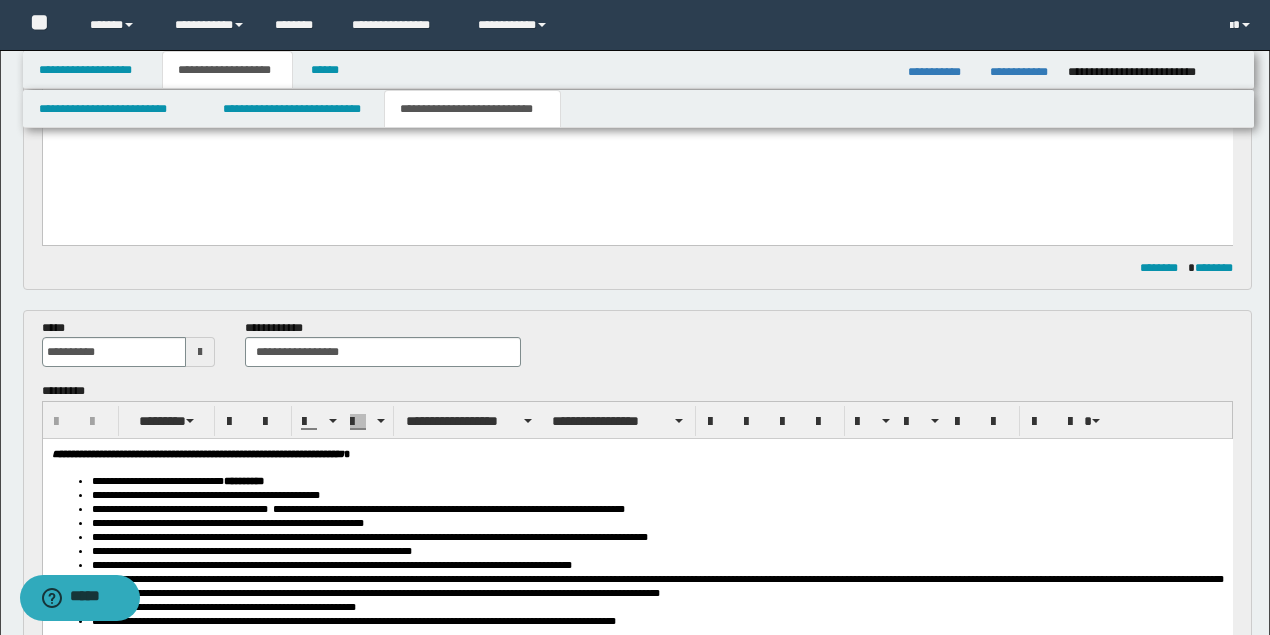 scroll, scrollTop: 733, scrollLeft: 0, axis: vertical 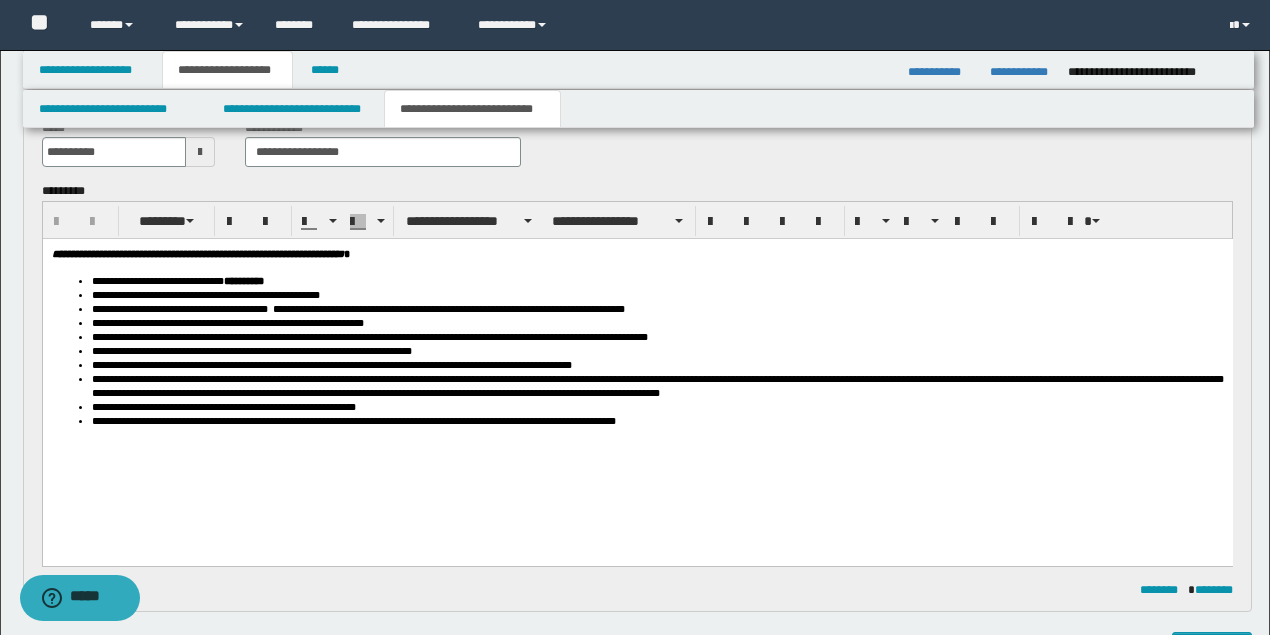 click on "**********" at bounding box center [637, 369] 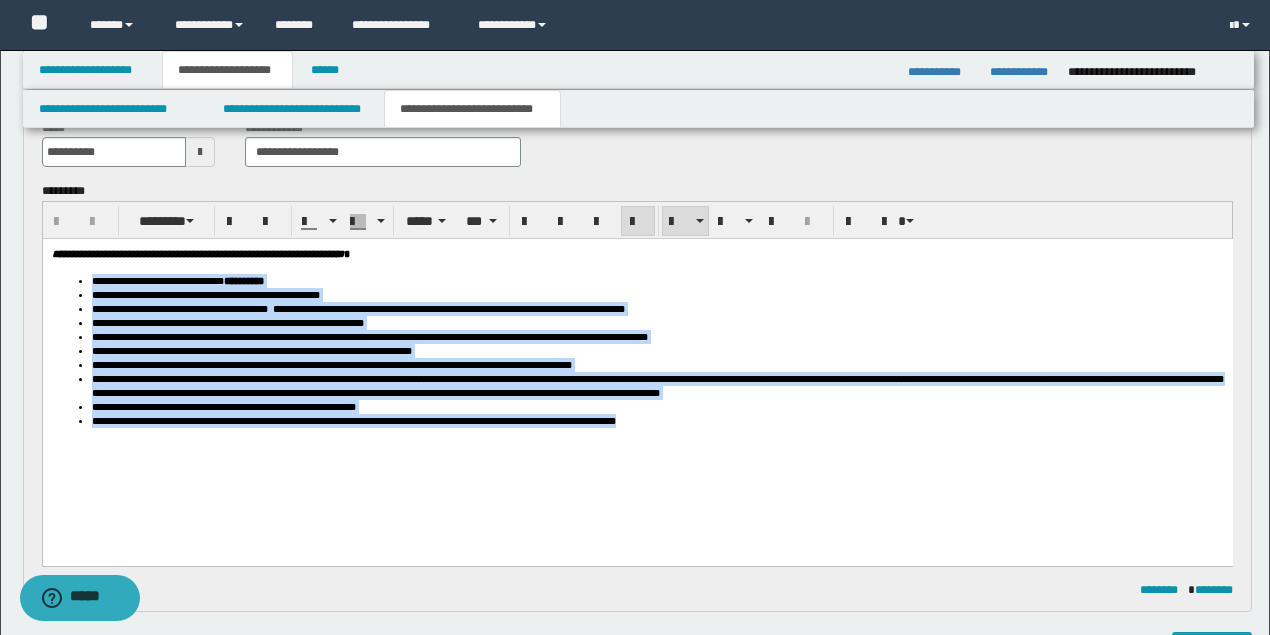 drag, startPoint x: 707, startPoint y: 437, endPoint x: 217, endPoint y: 333, distance: 500.91516 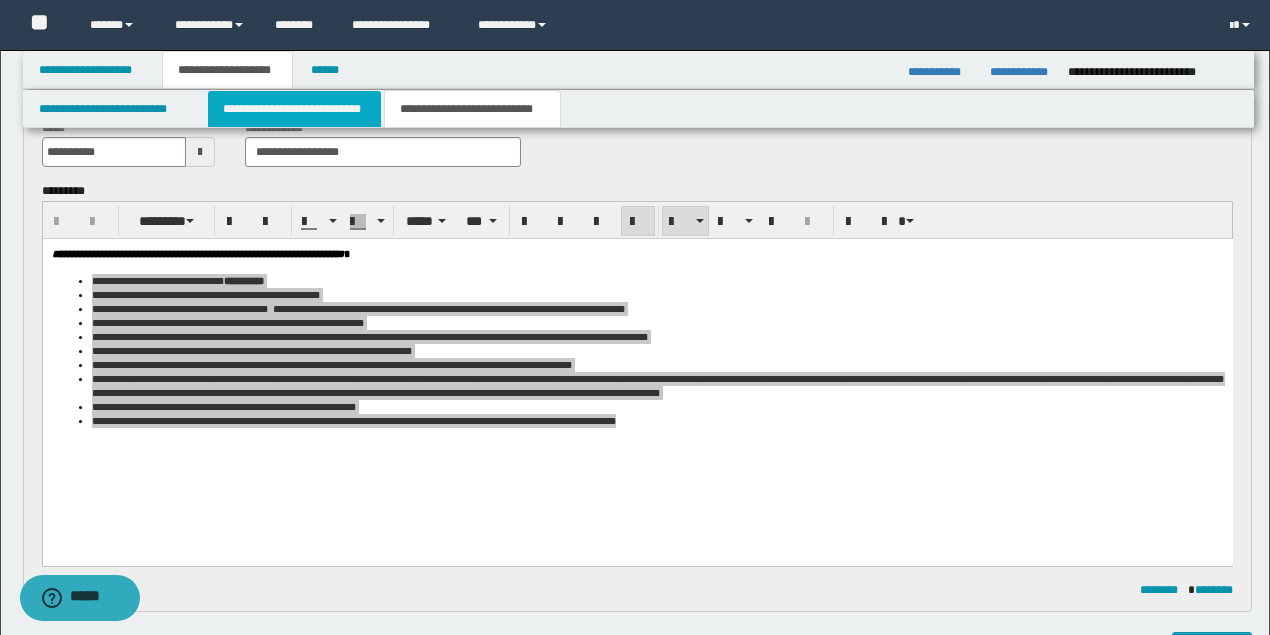click on "**********" at bounding box center (294, 109) 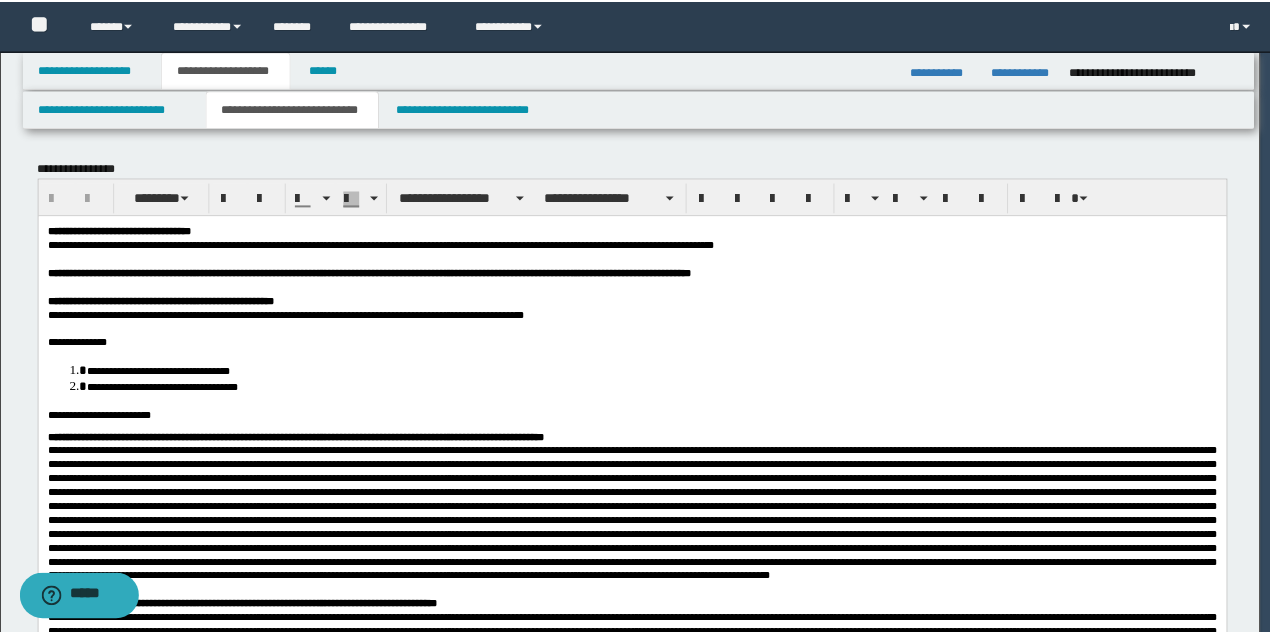 scroll, scrollTop: 0, scrollLeft: 0, axis: both 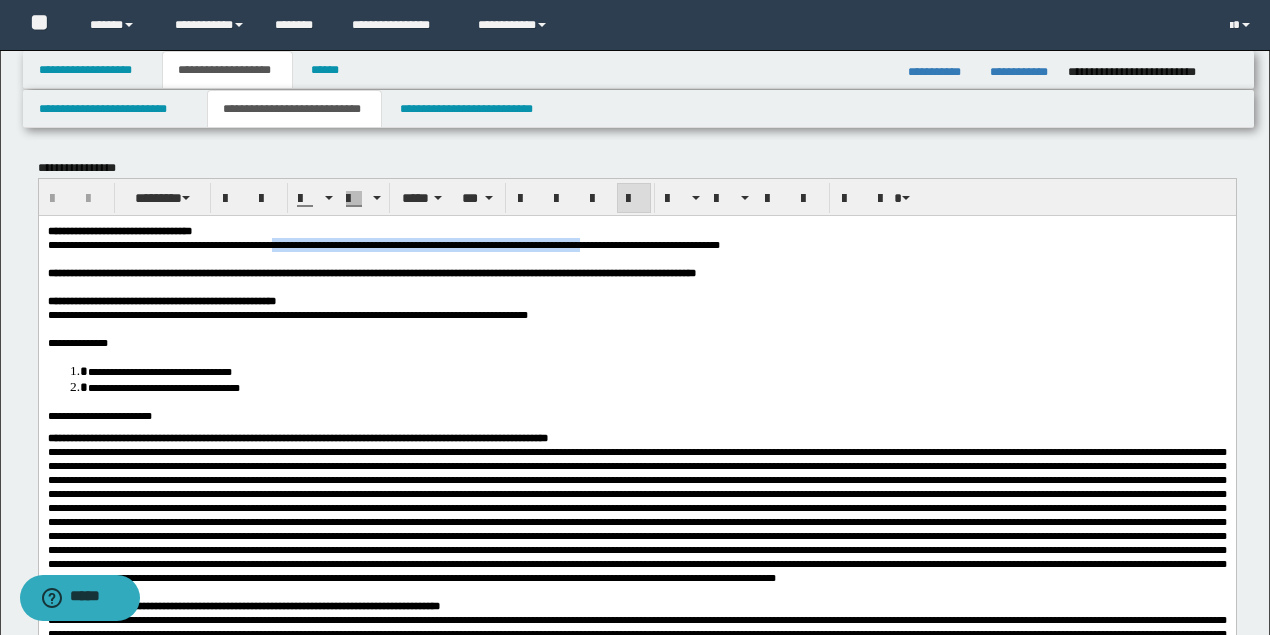 drag, startPoint x: 316, startPoint y: 247, endPoint x: 685, endPoint y: 248, distance: 369.00134 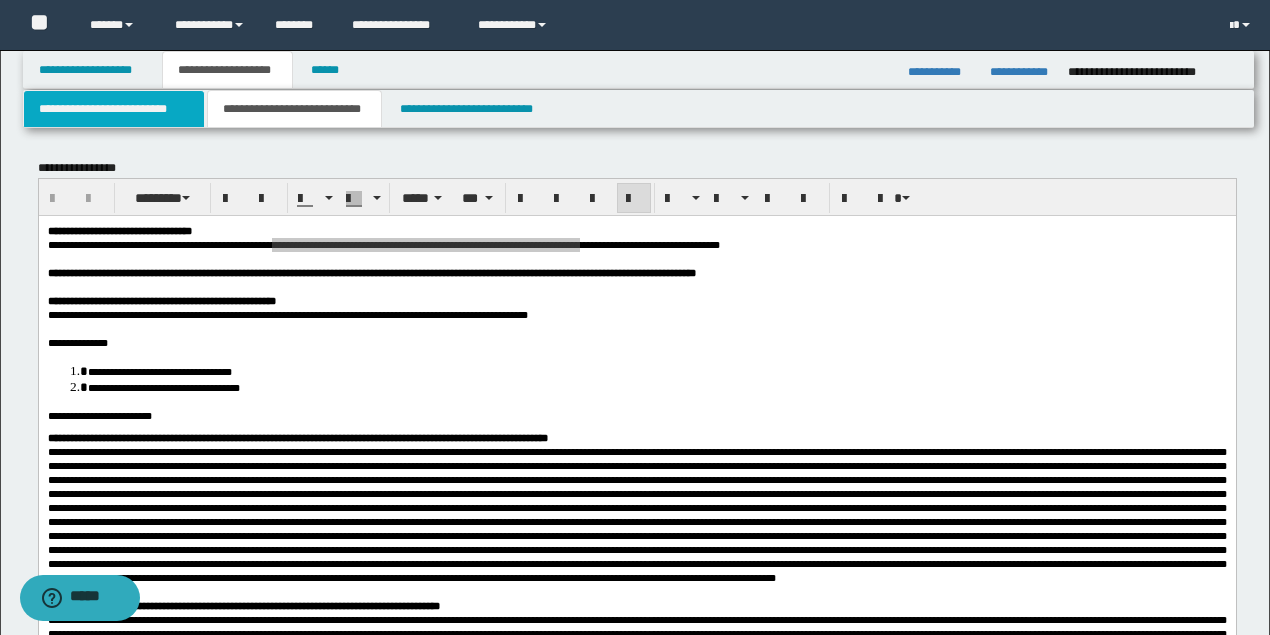 click on "**********" at bounding box center (114, 109) 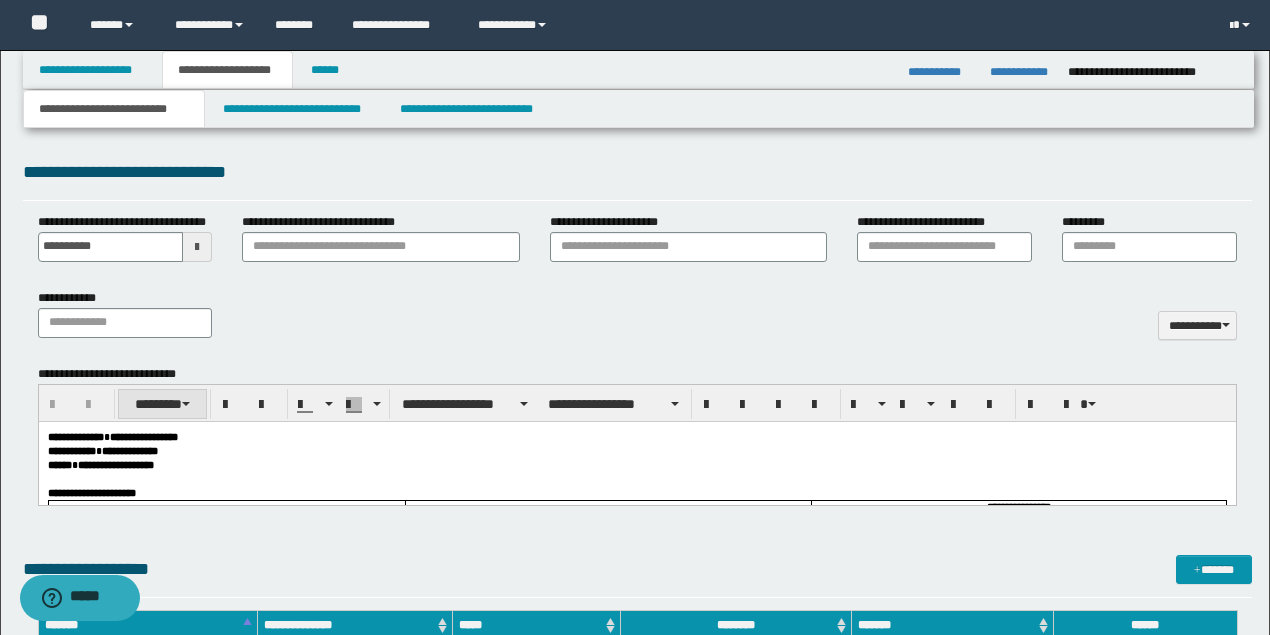 scroll, scrollTop: 933, scrollLeft: 0, axis: vertical 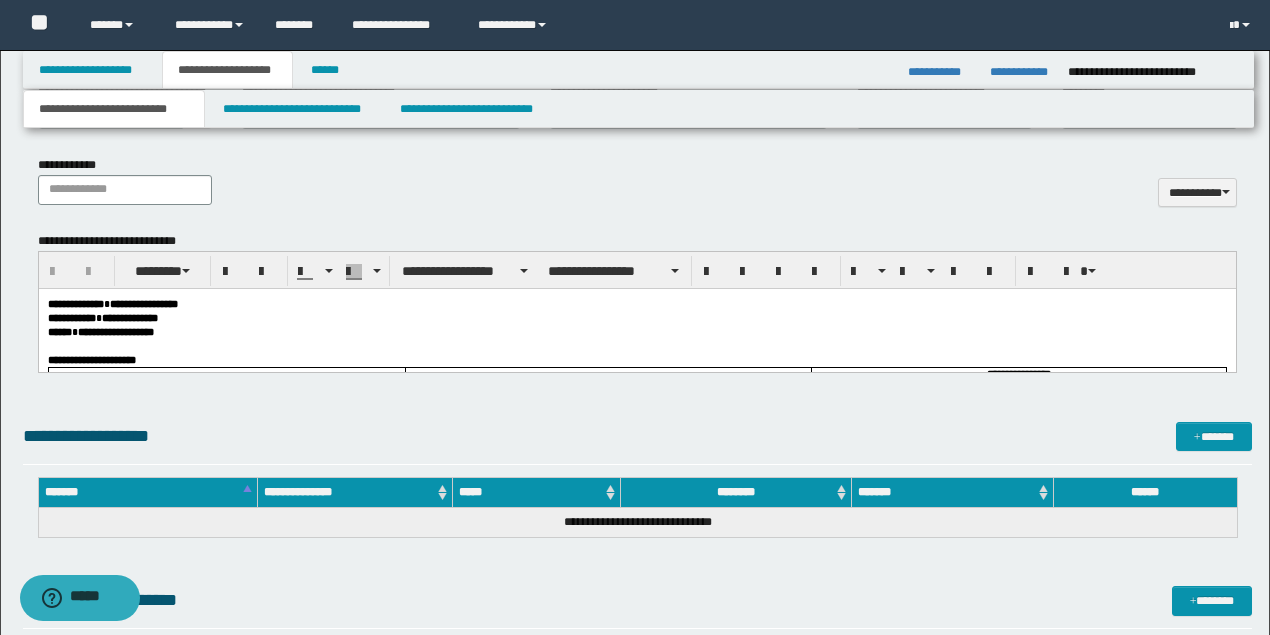 click at bounding box center [636, 345] 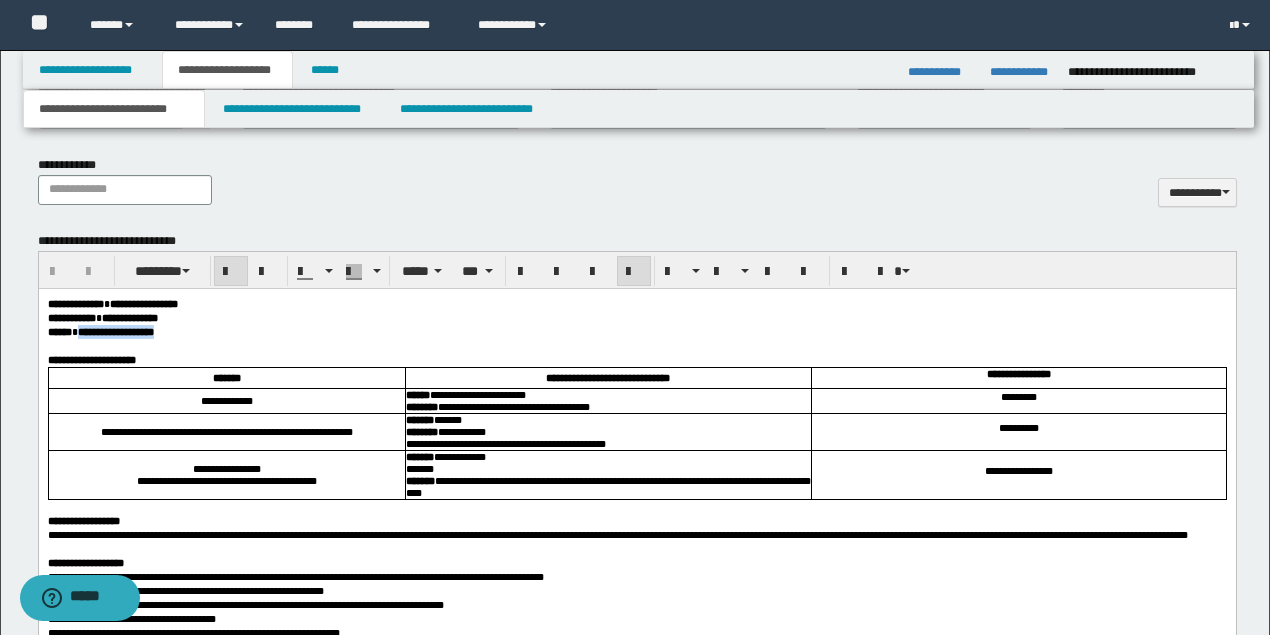 drag, startPoint x: 197, startPoint y: 338, endPoint x: 92, endPoint y: 331, distance: 105.23308 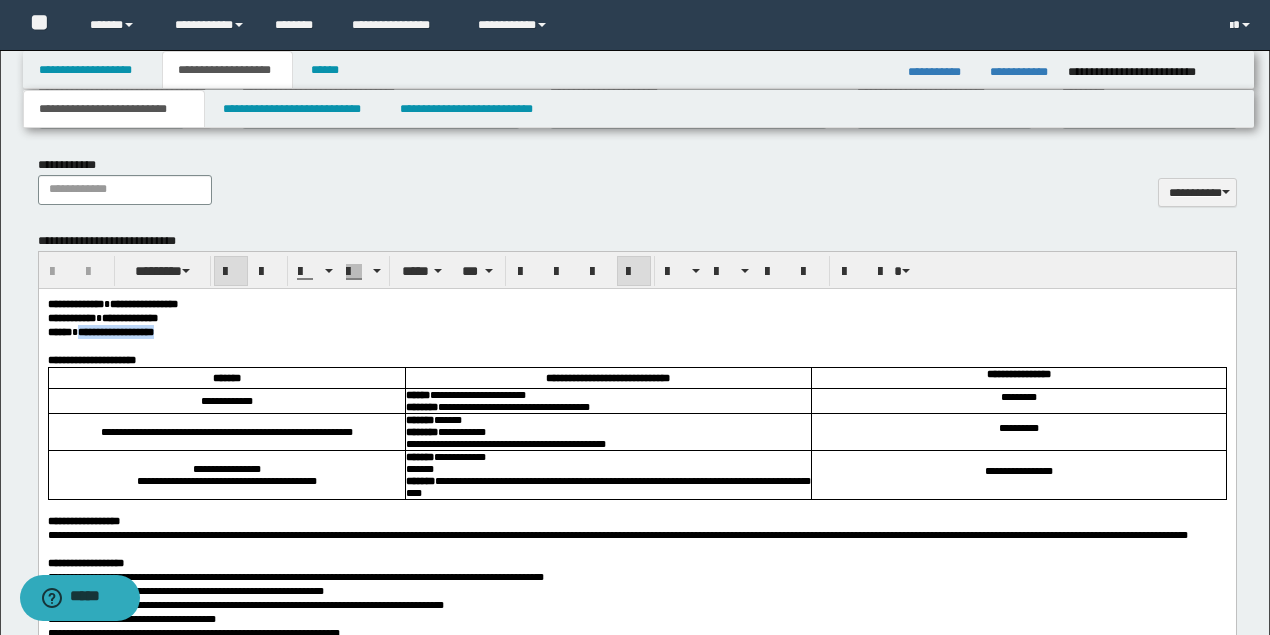 click on "**********" at bounding box center (636, 331) 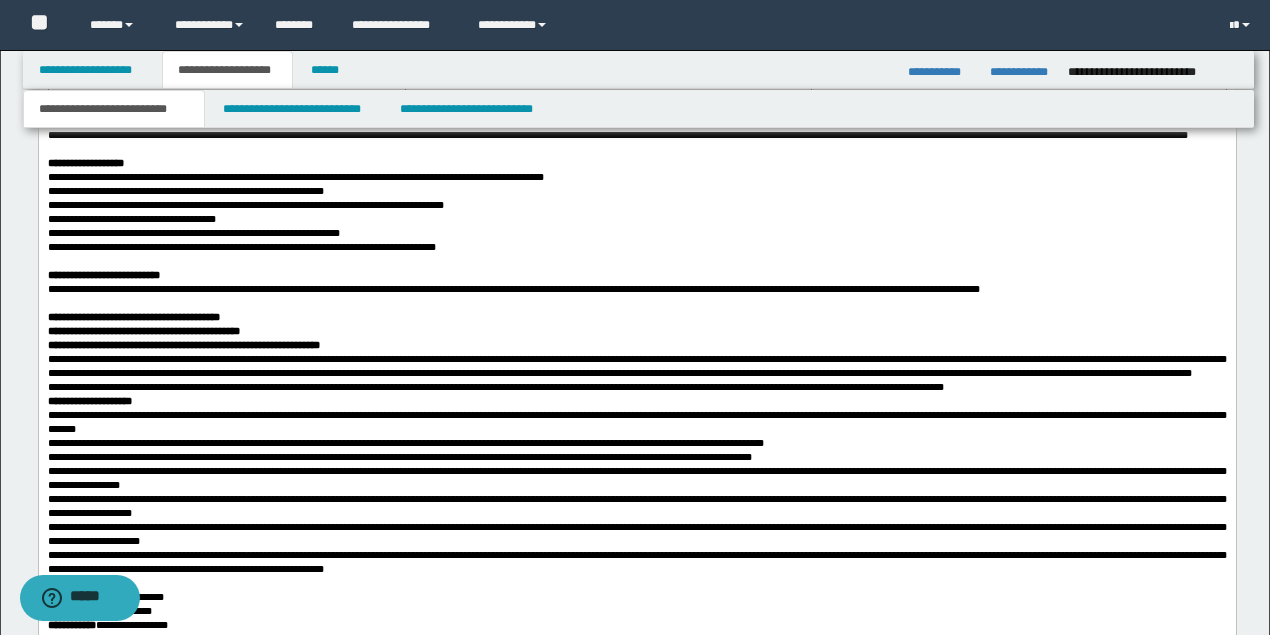 scroll, scrollTop: 1400, scrollLeft: 0, axis: vertical 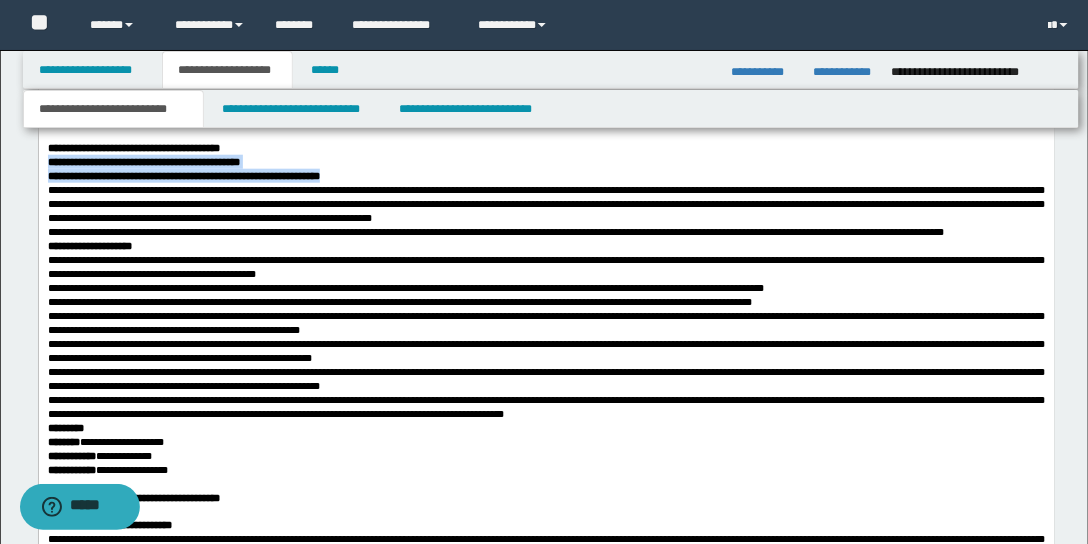 drag, startPoint x: 48, startPoint y: 225, endPoint x: 313, endPoint y: 244, distance: 265.68027 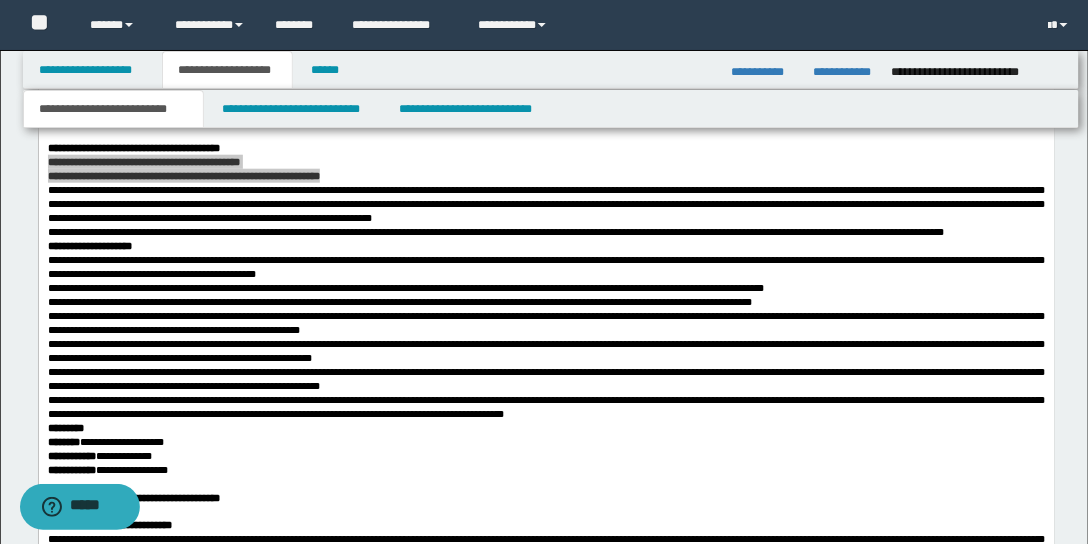 scroll, scrollTop: 2561, scrollLeft: 0, axis: vertical 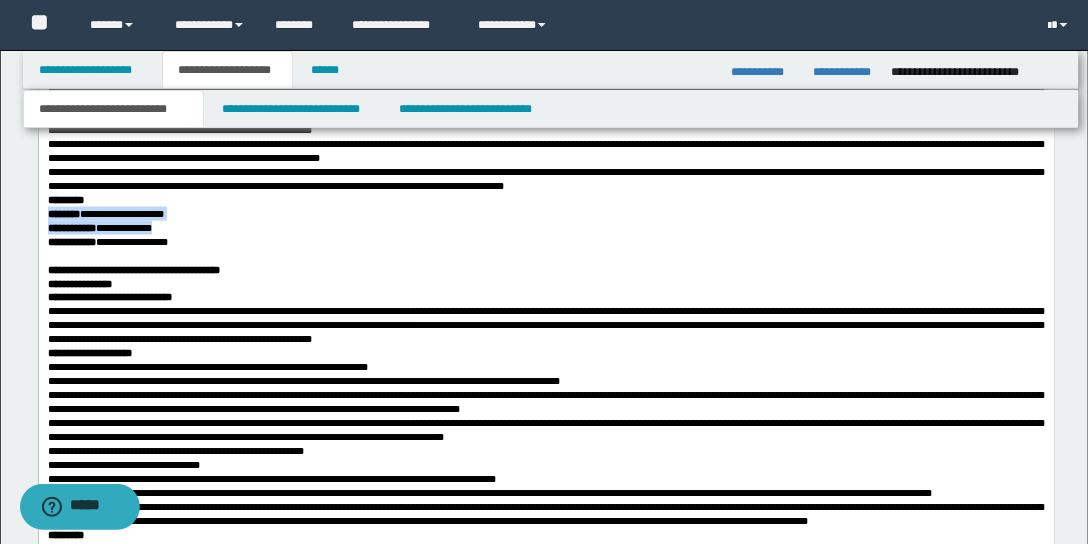 drag, startPoint x: 200, startPoint y: 340, endPoint x: 46, endPoint y: 326, distance: 154.63506 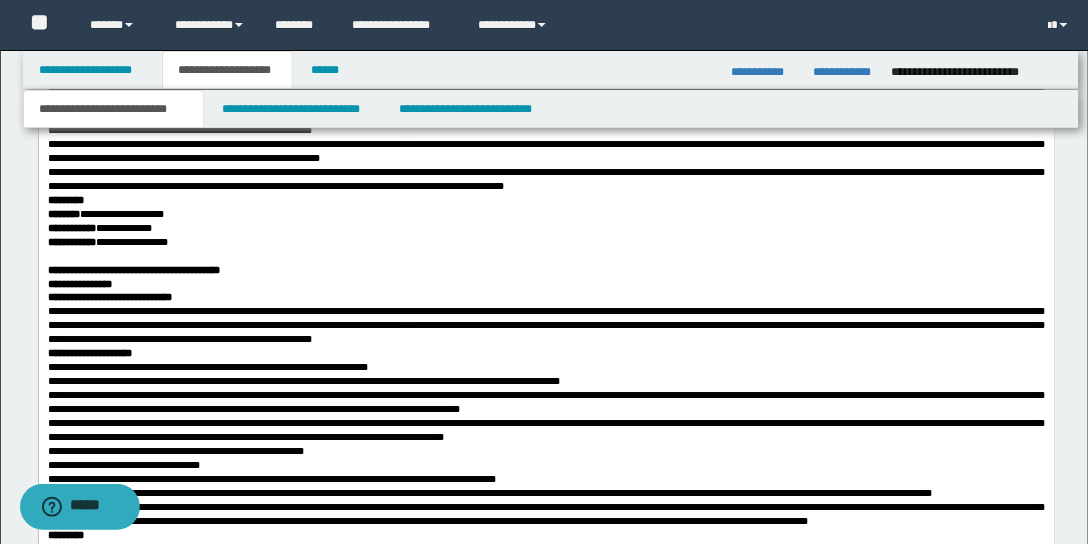 click on "**********" at bounding box center [107, 243] 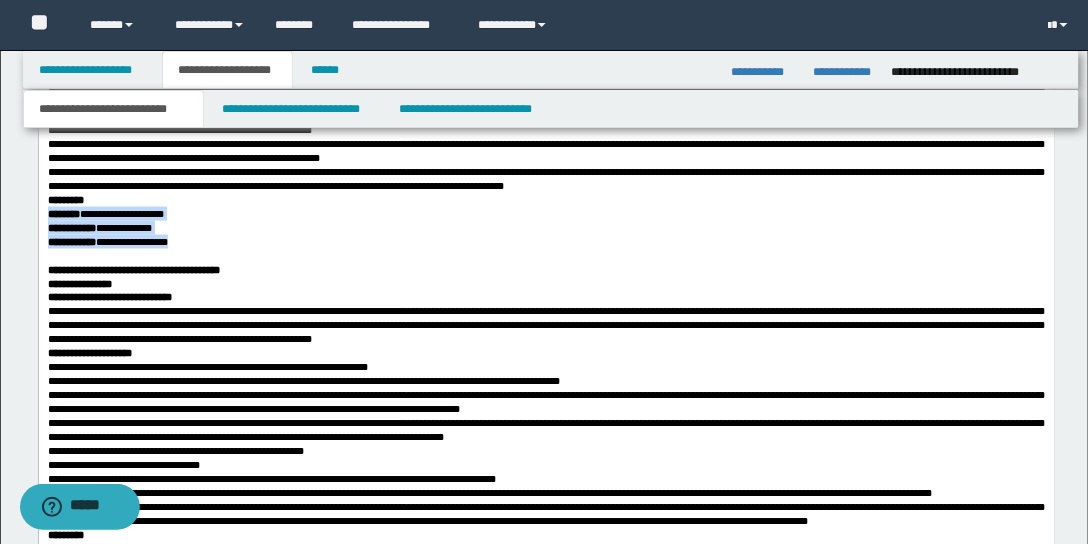 drag, startPoint x: 224, startPoint y: 357, endPoint x: 46, endPoint y: 320, distance: 181.80484 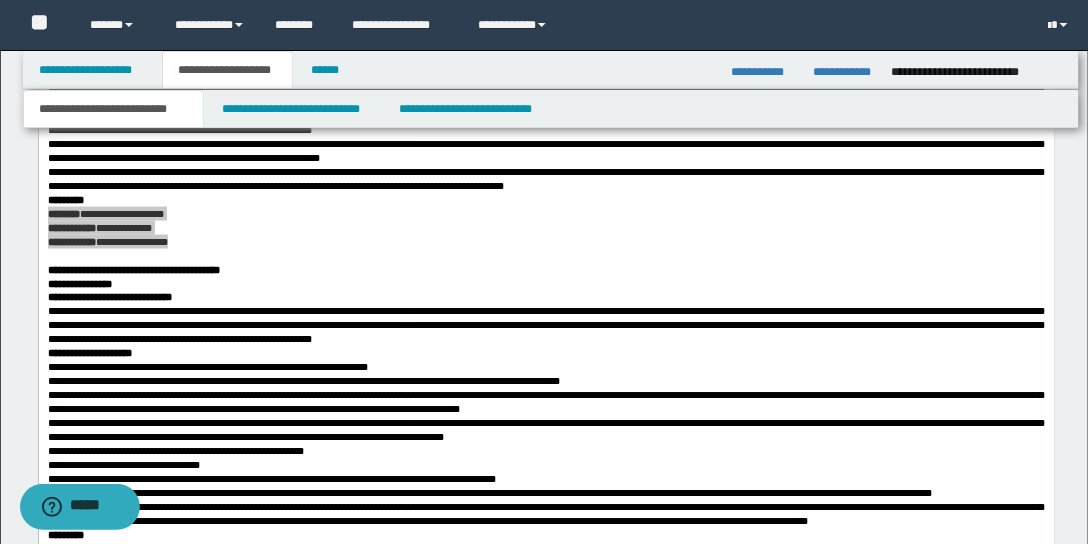 scroll, scrollTop: 2790, scrollLeft: 0, axis: vertical 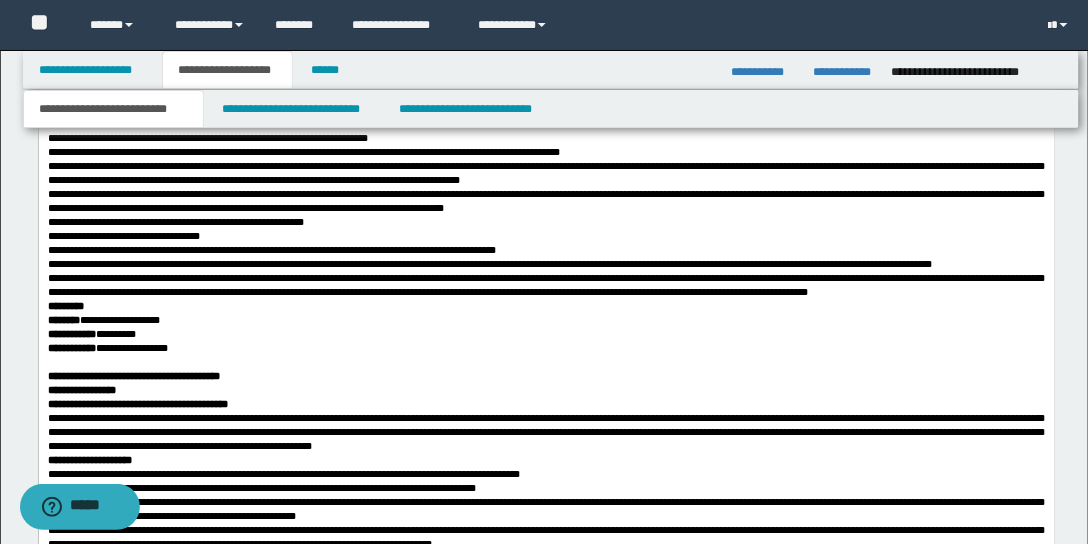 drag, startPoint x: 118, startPoint y: 175, endPoint x: 216, endPoint y: 189, distance: 98.99495 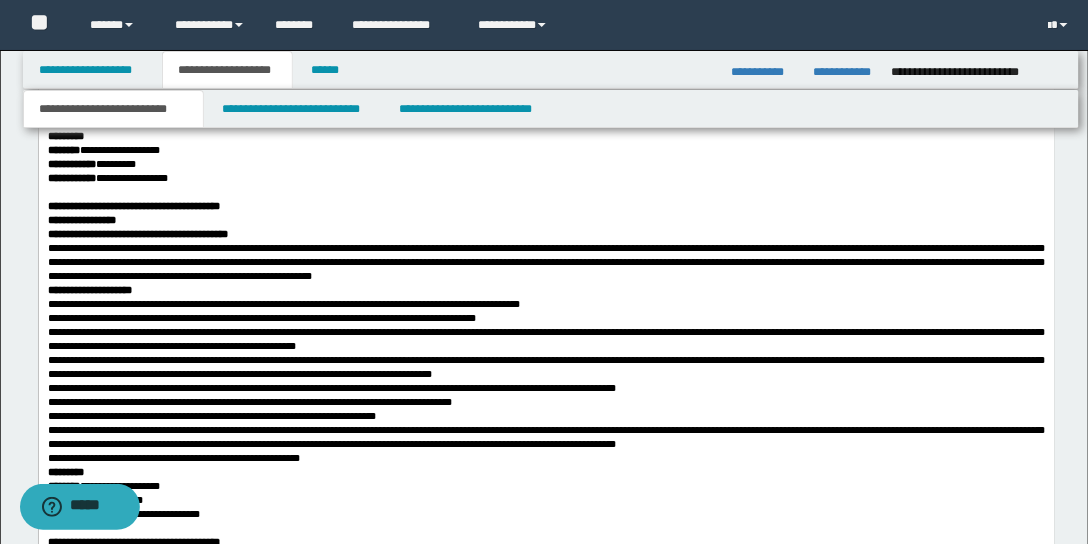 scroll, scrollTop: 3076, scrollLeft: 0, axis: vertical 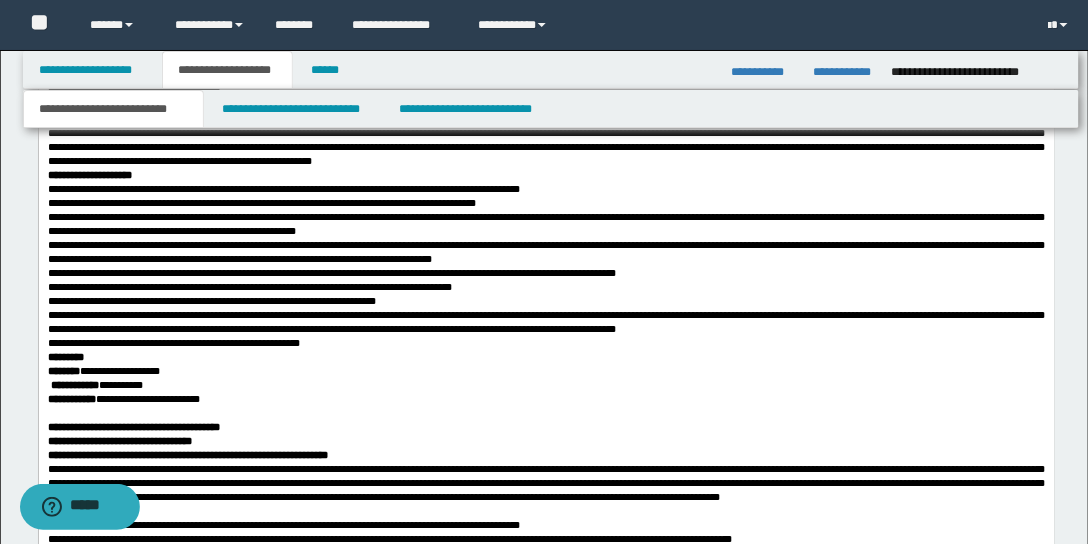 click on "**********" at bounding box center (546, 64) 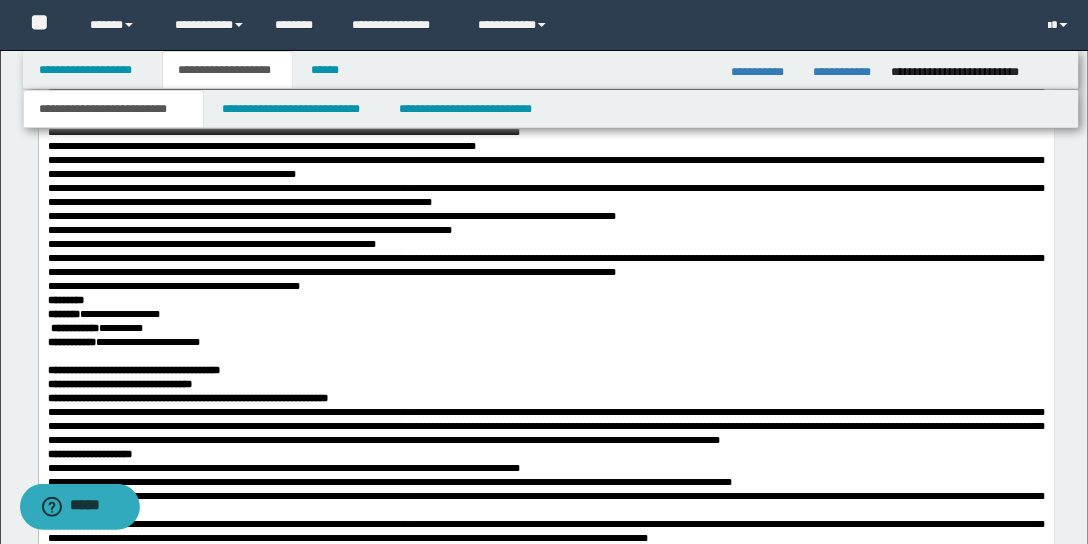 drag, startPoint x: 288, startPoint y: 249, endPoint x: 41, endPoint y: 233, distance: 247.51767 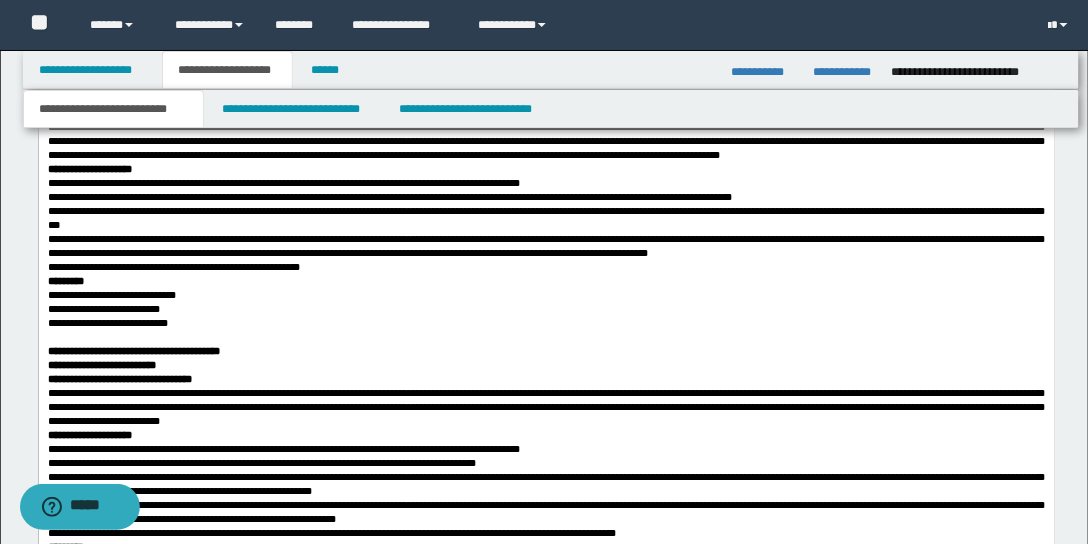 scroll, scrollTop: 3533, scrollLeft: 0, axis: vertical 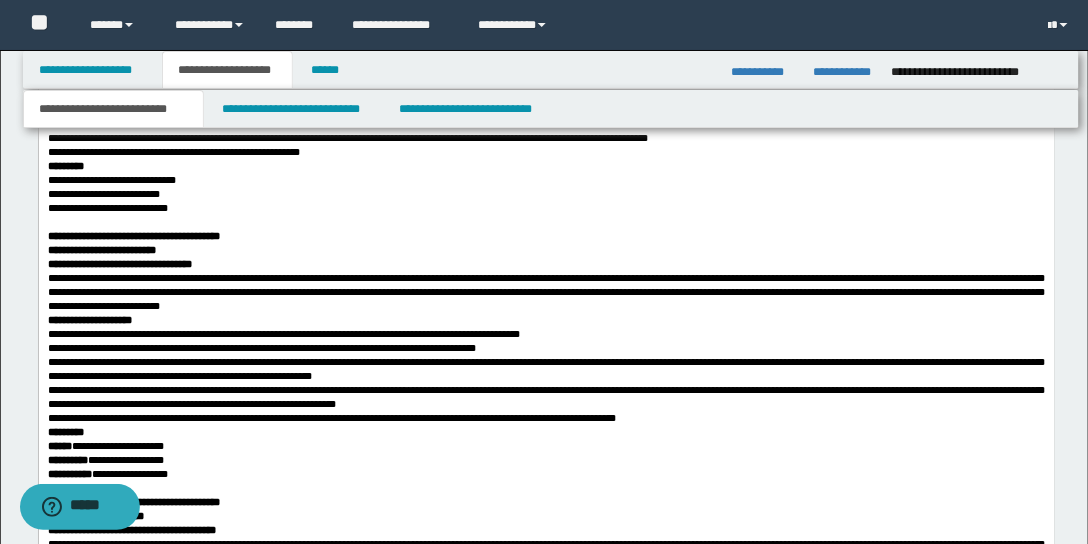 drag, startPoint x: 44, startPoint y: 201, endPoint x: 257, endPoint y: 205, distance: 213.03755 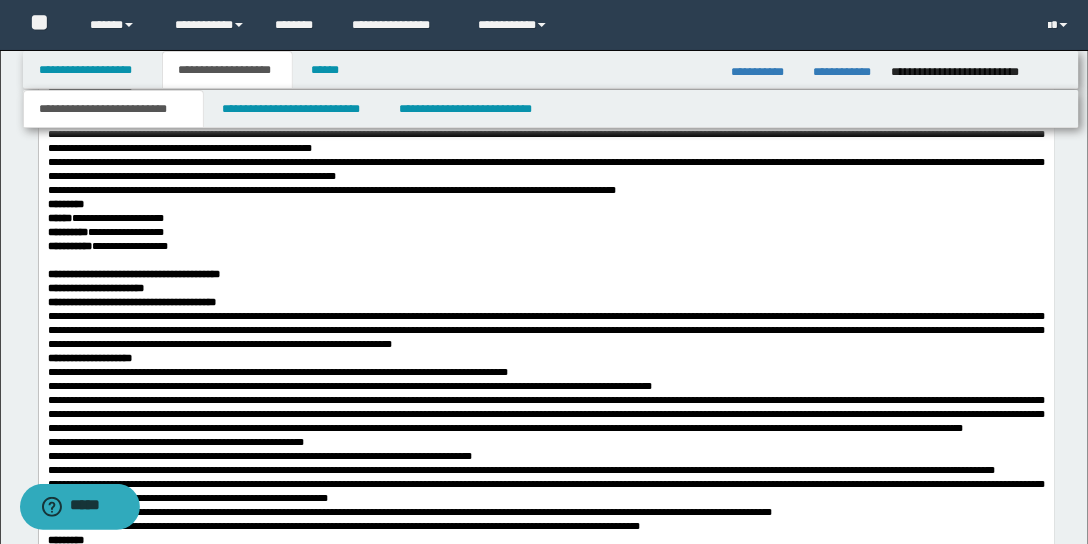 scroll, scrollTop: 3818, scrollLeft: 0, axis: vertical 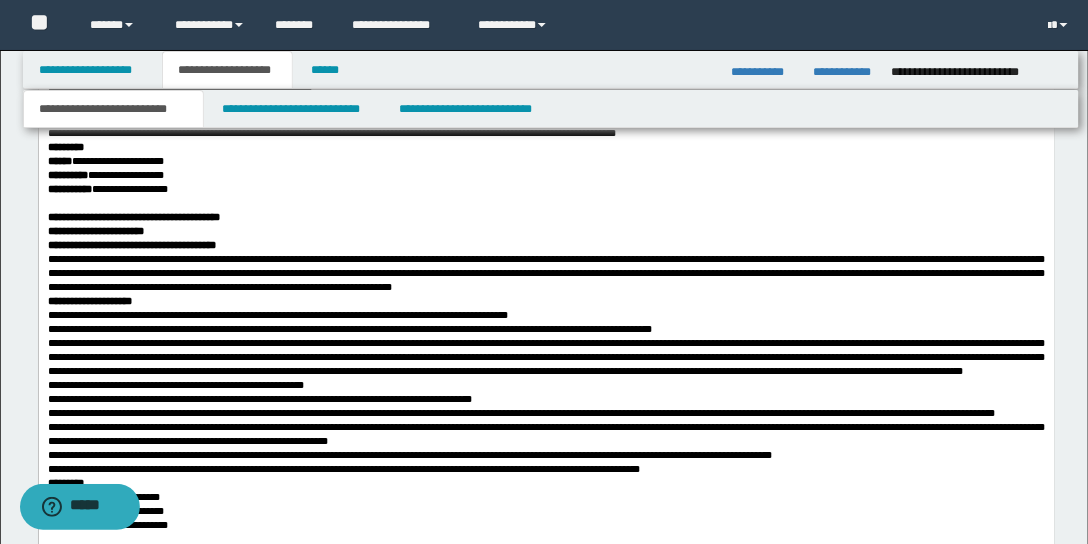 drag, startPoint x: 245, startPoint y: 244, endPoint x: 137, endPoint y: 229, distance: 109.03669 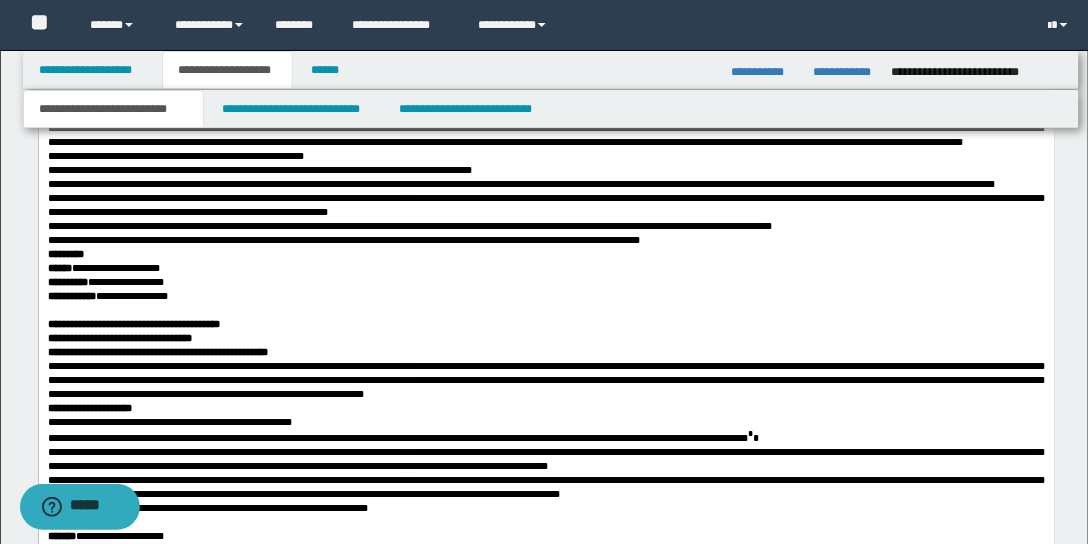scroll, scrollTop: 4161, scrollLeft: 0, axis: vertical 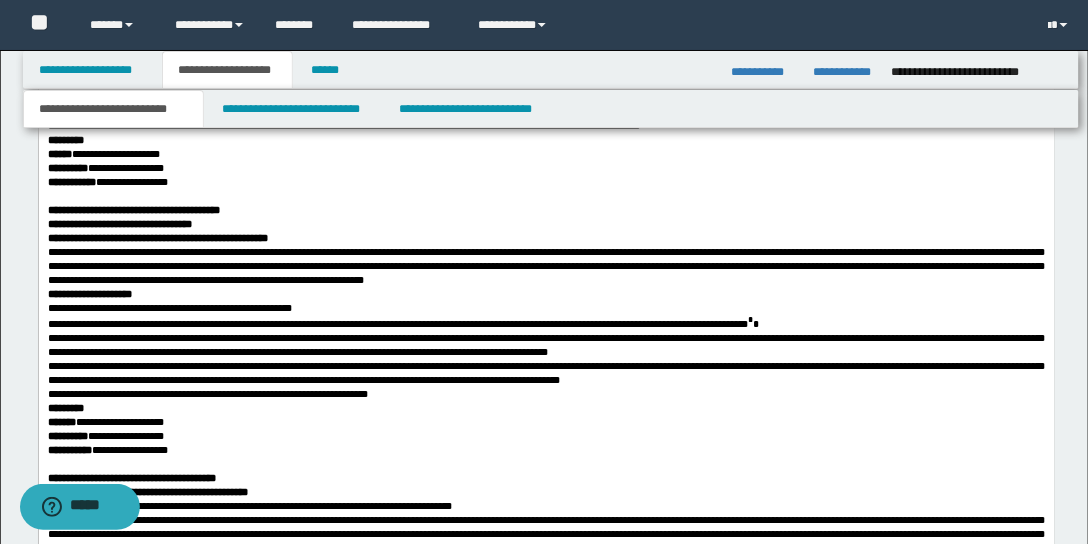 click on "**********" at bounding box center (546, -96) 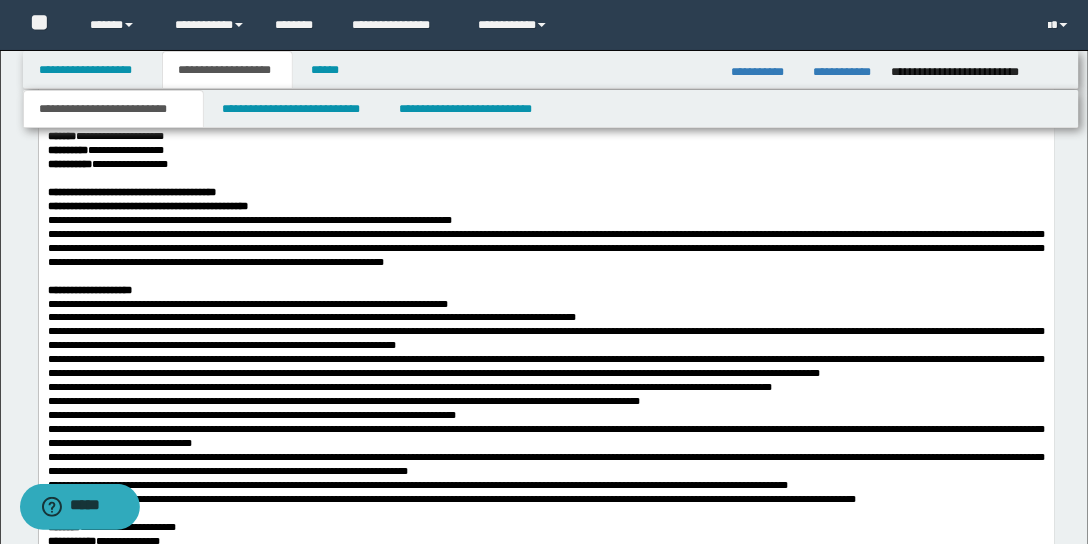 scroll, scrollTop: 4561, scrollLeft: 0, axis: vertical 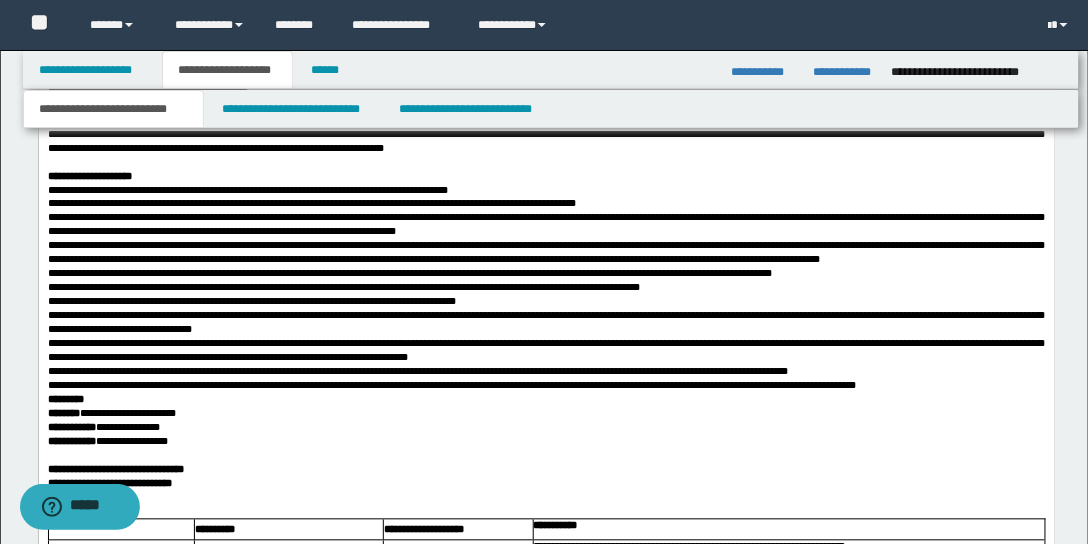 click on "**********" at bounding box center (546, -495) 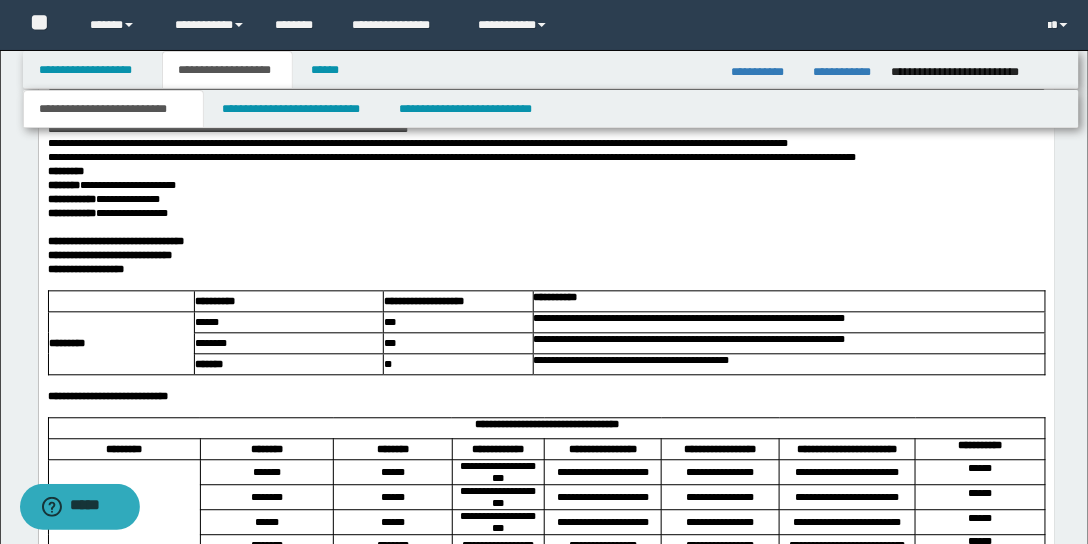 scroll, scrollTop: 4847, scrollLeft: 0, axis: vertical 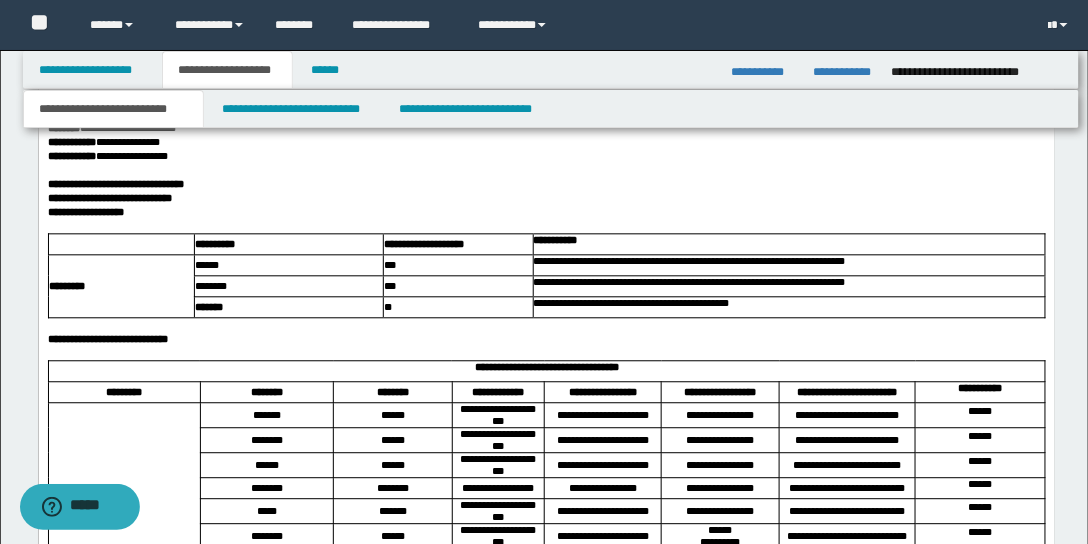 drag, startPoint x: 46, startPoint y: 182, endPoint x: 250, endPoint y: 184, distance: 204.0098 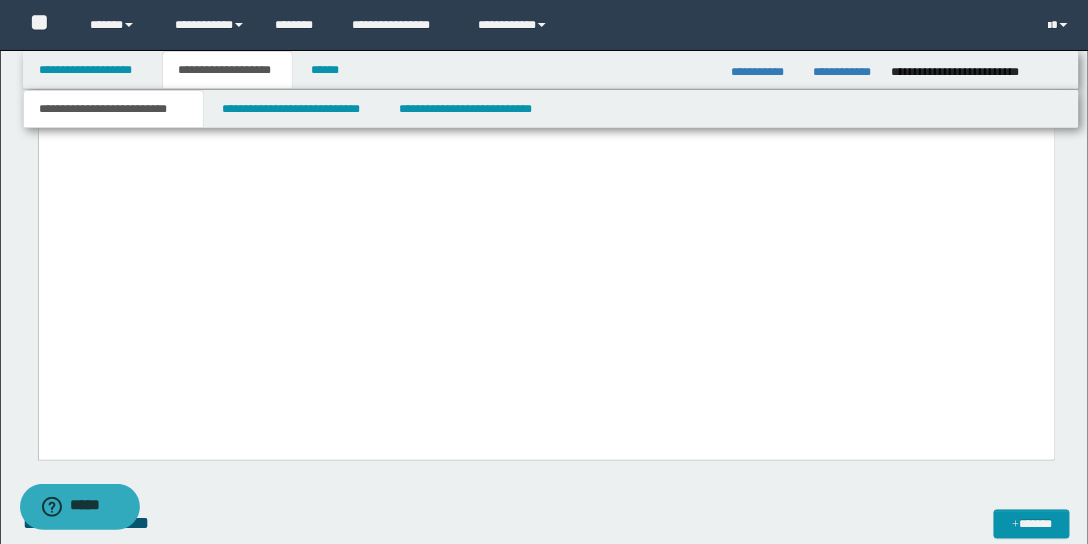 scroll, scrollTop: 6218, scrollLeft: 0, axis: vertical 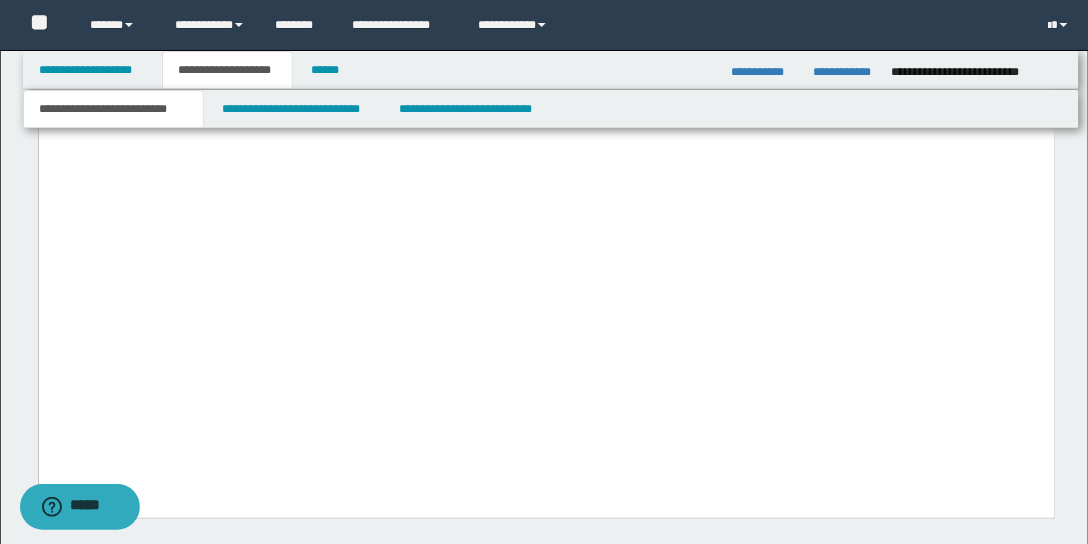 drag, startPoint x: 44, startPoint y: 223, endPoint x: 113, endPoint y: 339, distance: 134.97037 